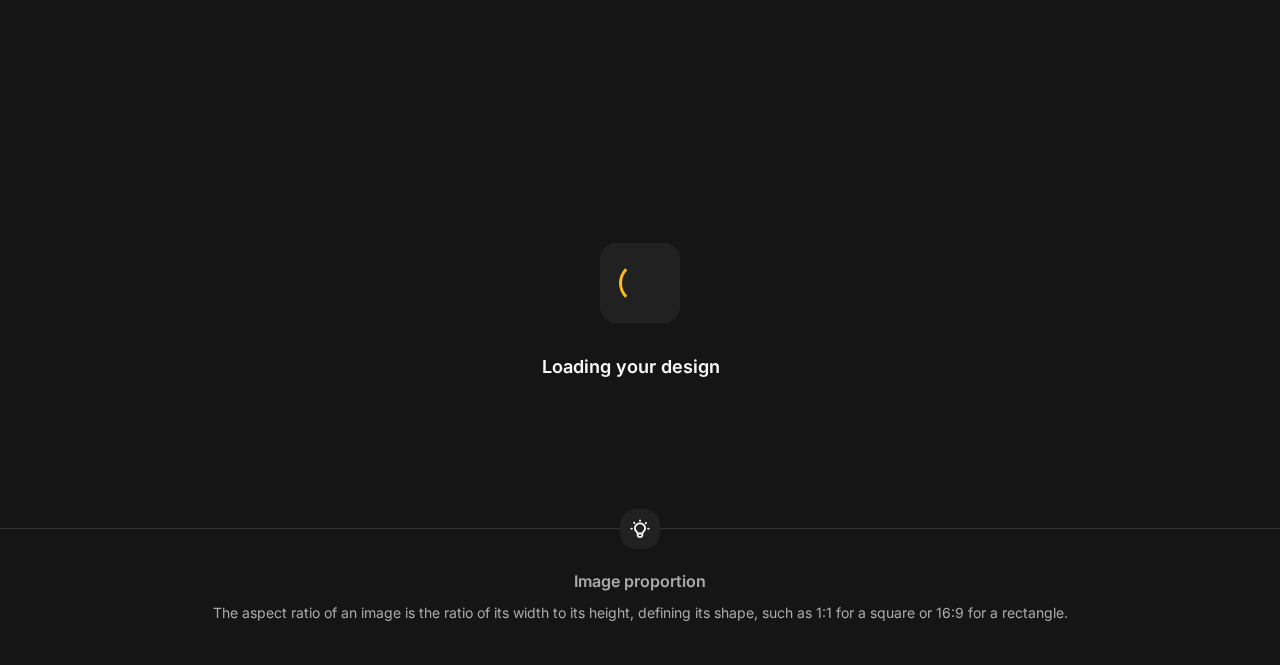 scroll, scrollTop: 0, scrollLeft: 0, axis: both 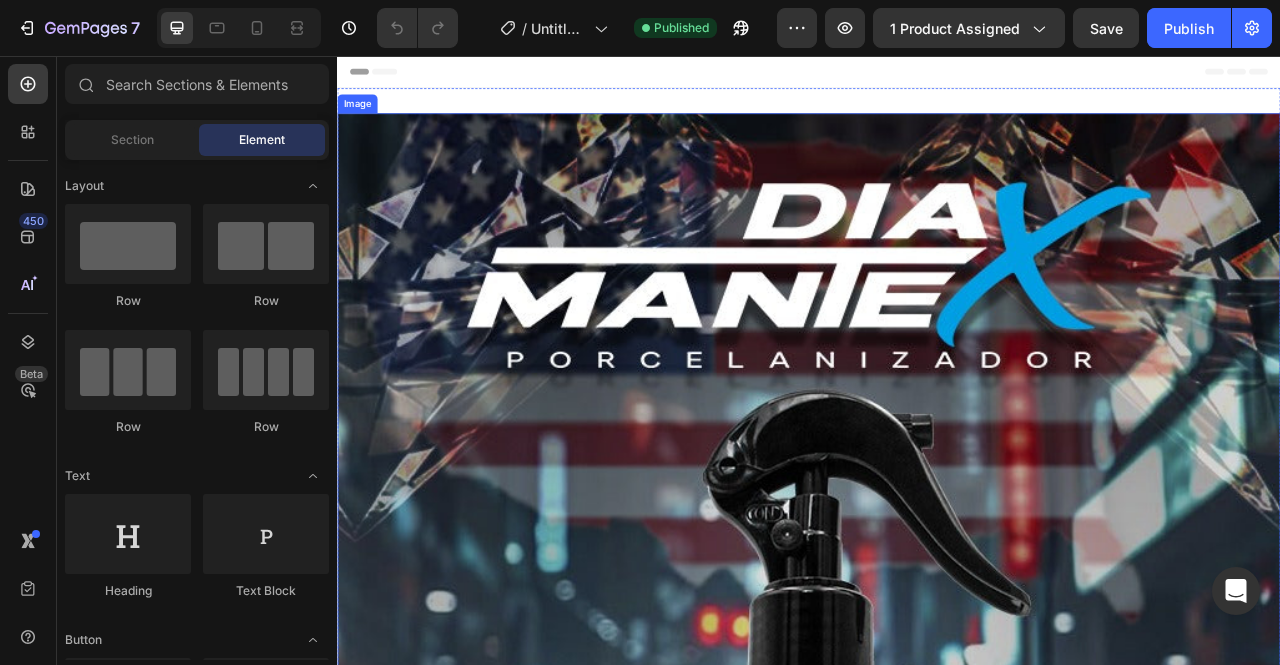click at bounding box center (937, 1073) 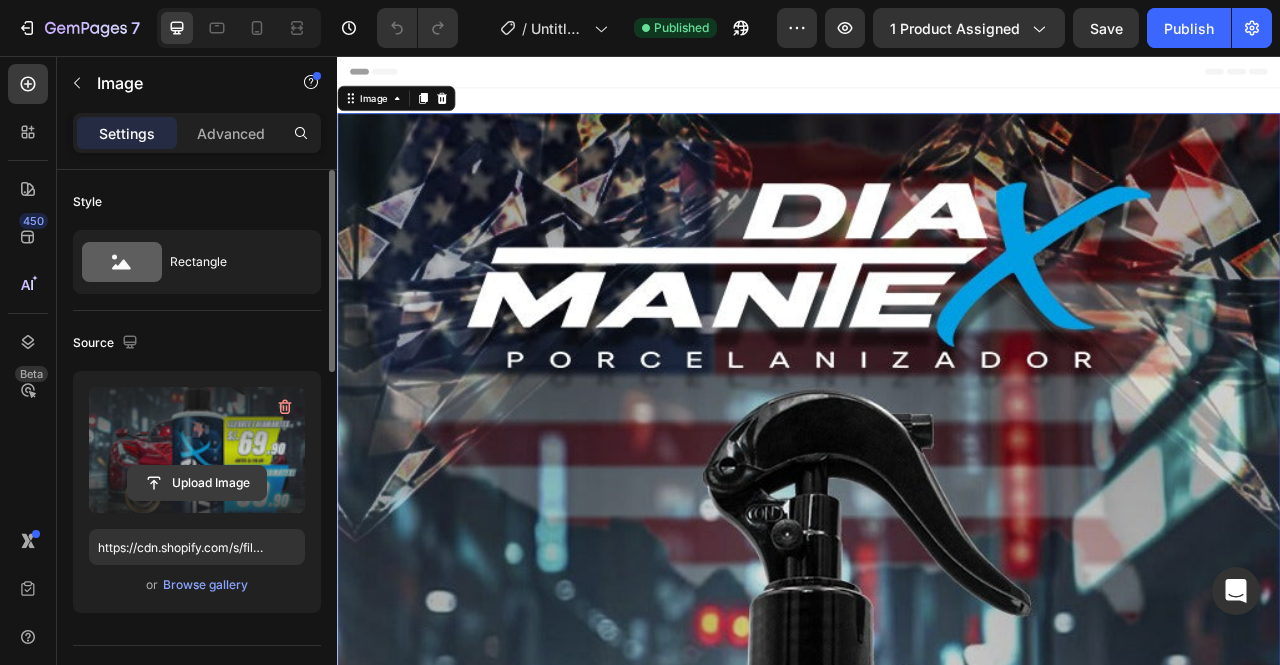 click 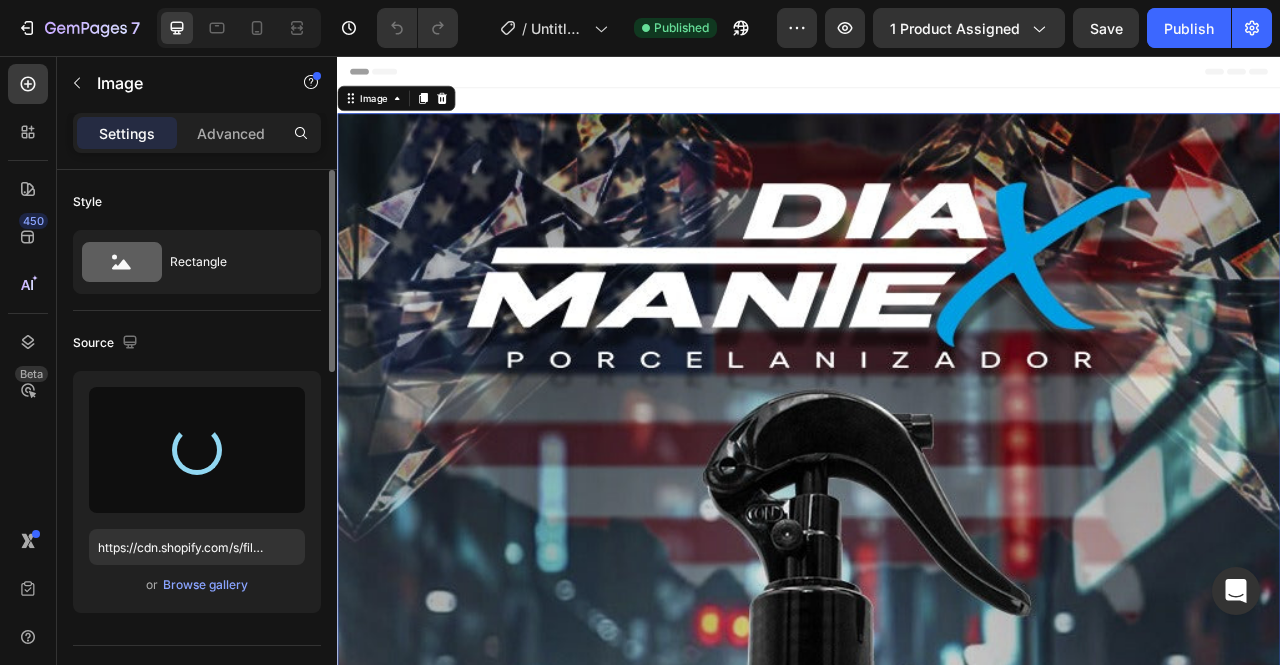 type on "https://cdn.shopify.com/s/files/1/0702/5475/6134/files/gempages_483693520306045978-947425c5-ca9b-44bf-b4ed-eda55e8fd38f.jpg" 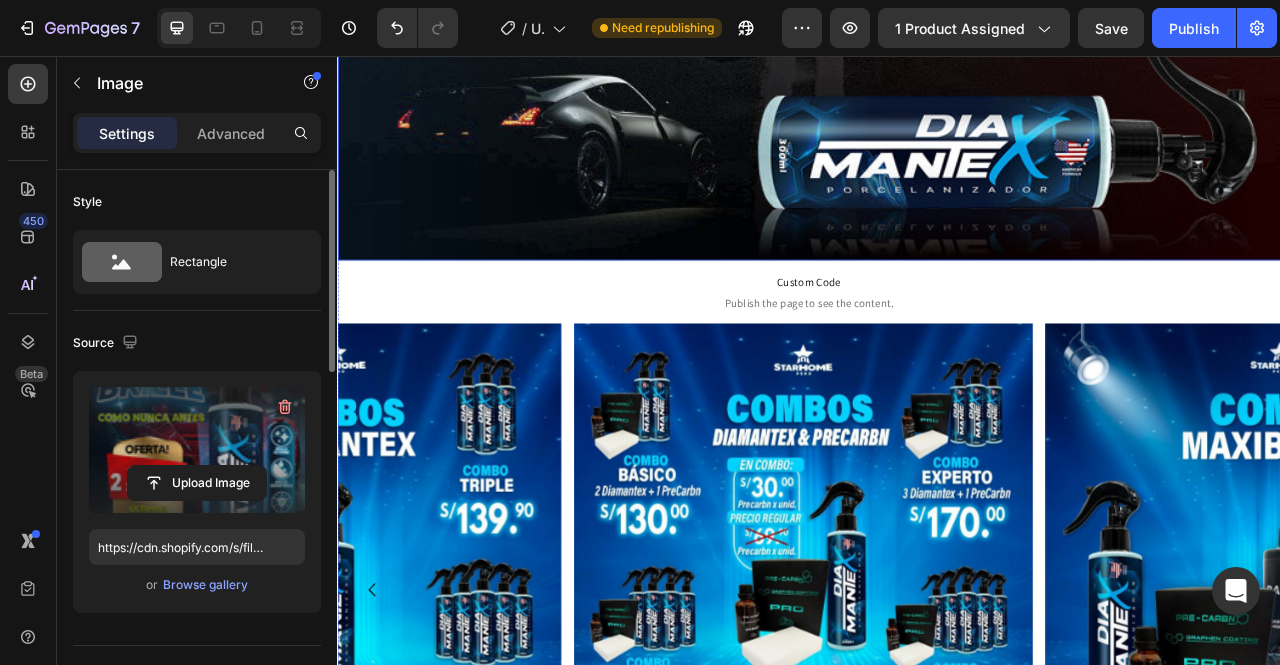 scroll, scrollTop: 12700, scrollLeft: 0, axis: vertical 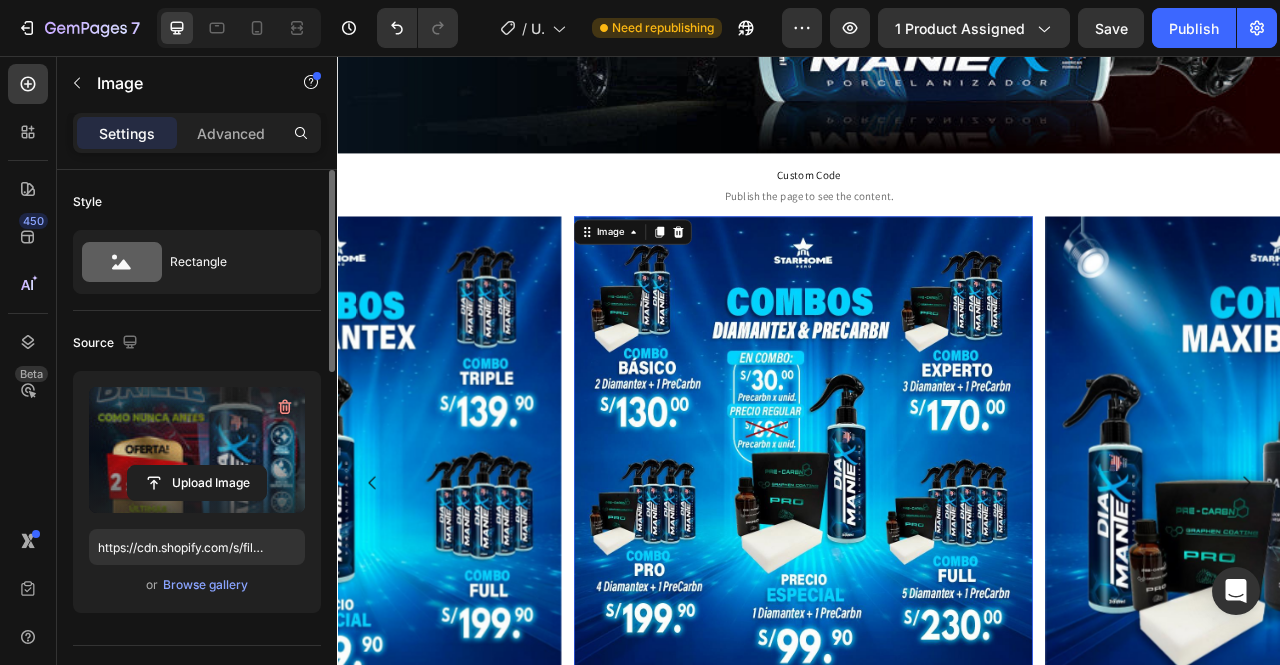 click at bounding box center (929, 598) 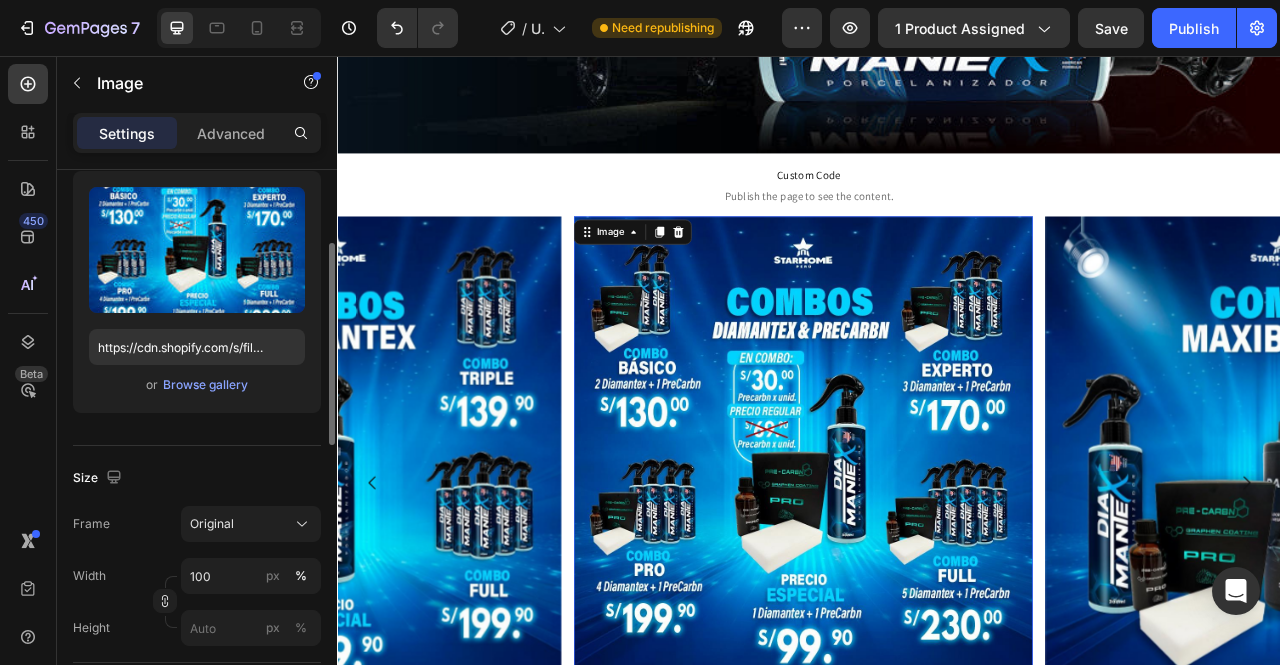 scroll, scrollTop: 0, scrollLeft: 0, axis: both 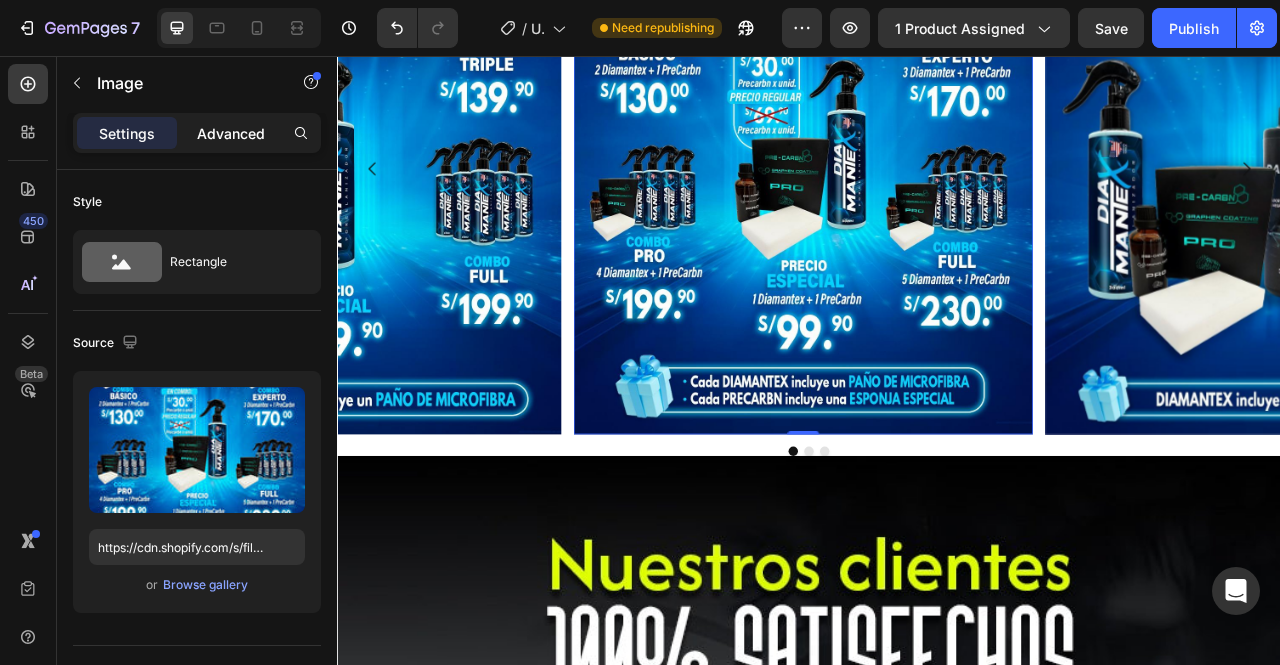 click on "Advanced" 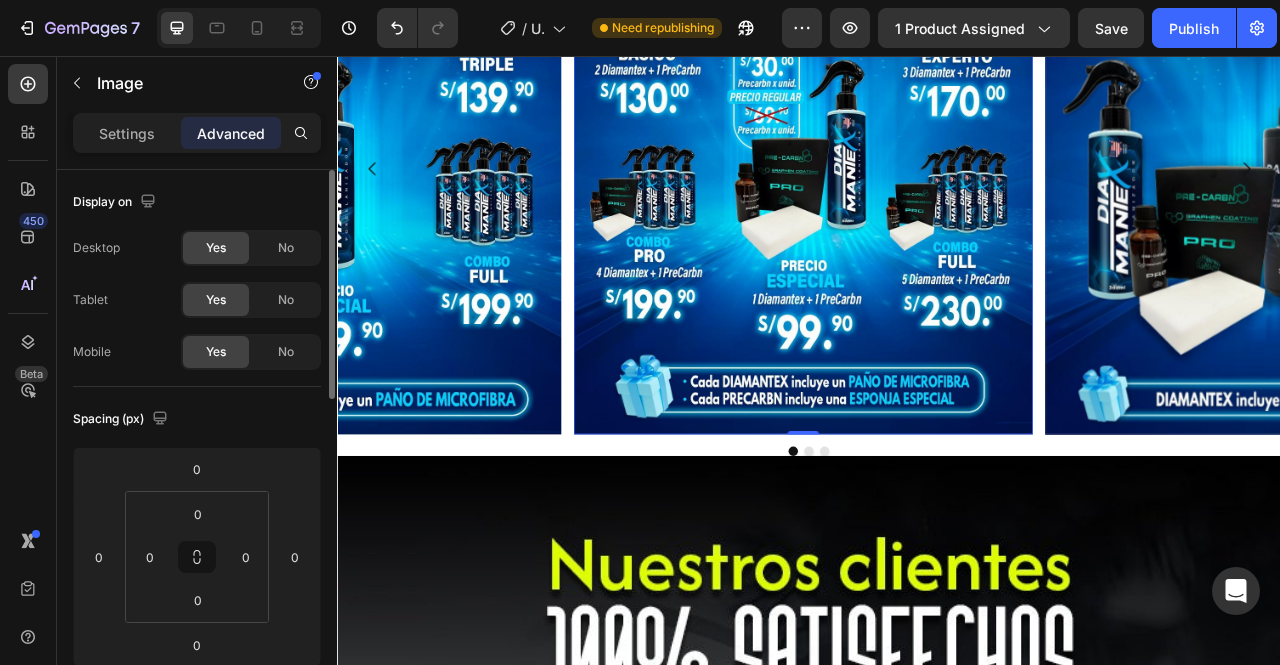 scroll, scrollTop: 600, scrollLeft: 0, axis: vertical 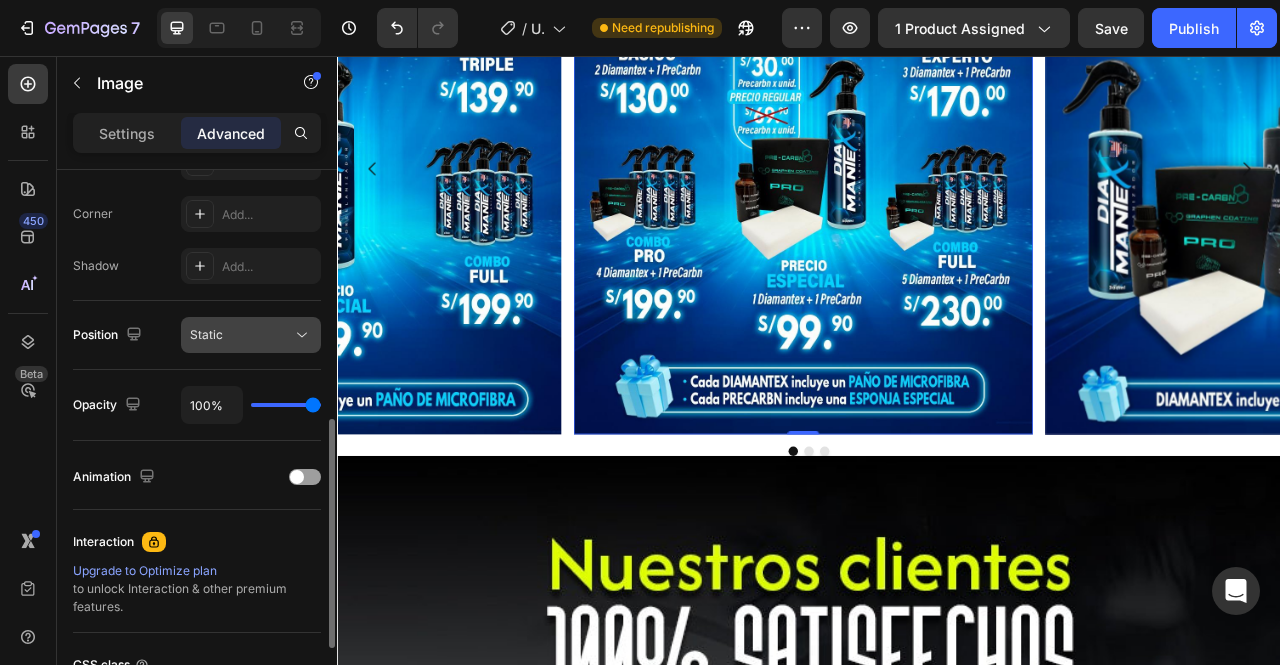 click on "Static" at bounding box center (251, 335) 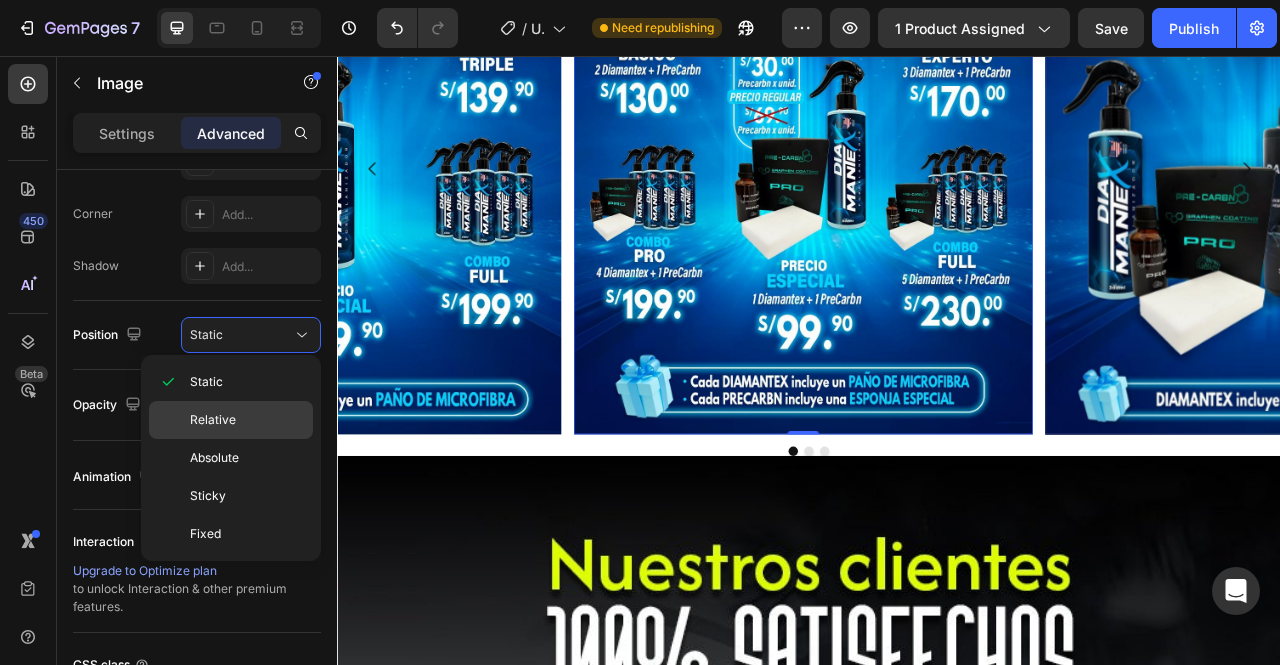 click on "Relative" 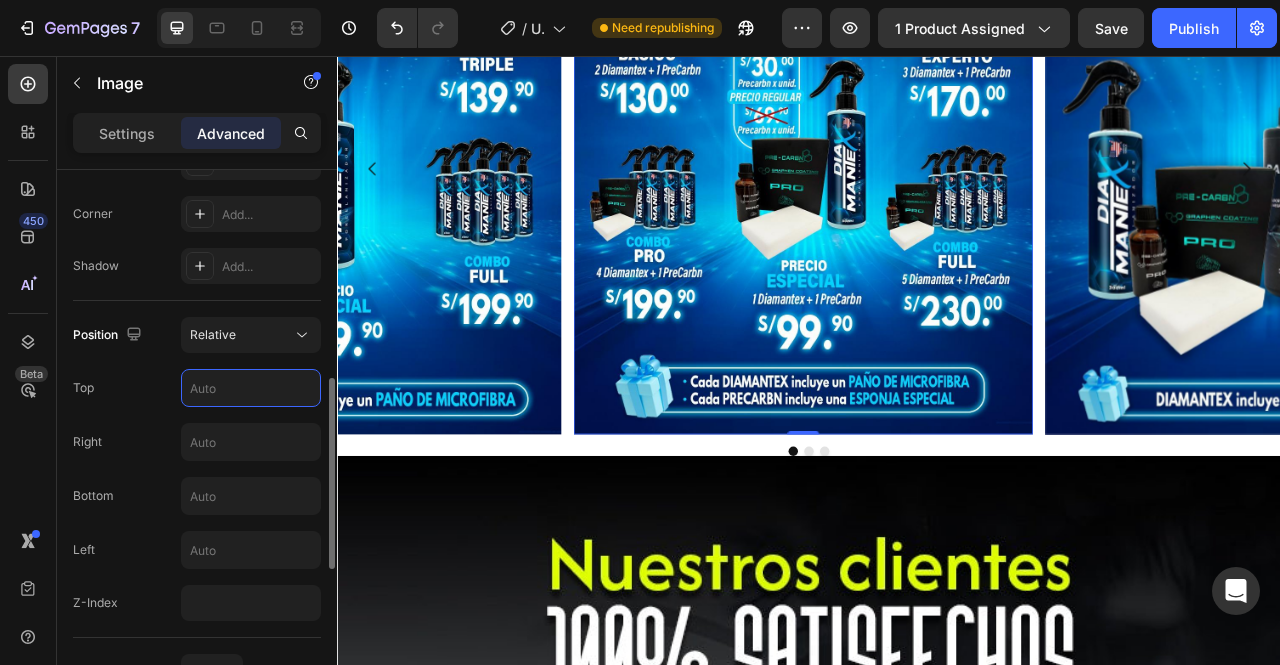 click at bounding box center [251, 388] 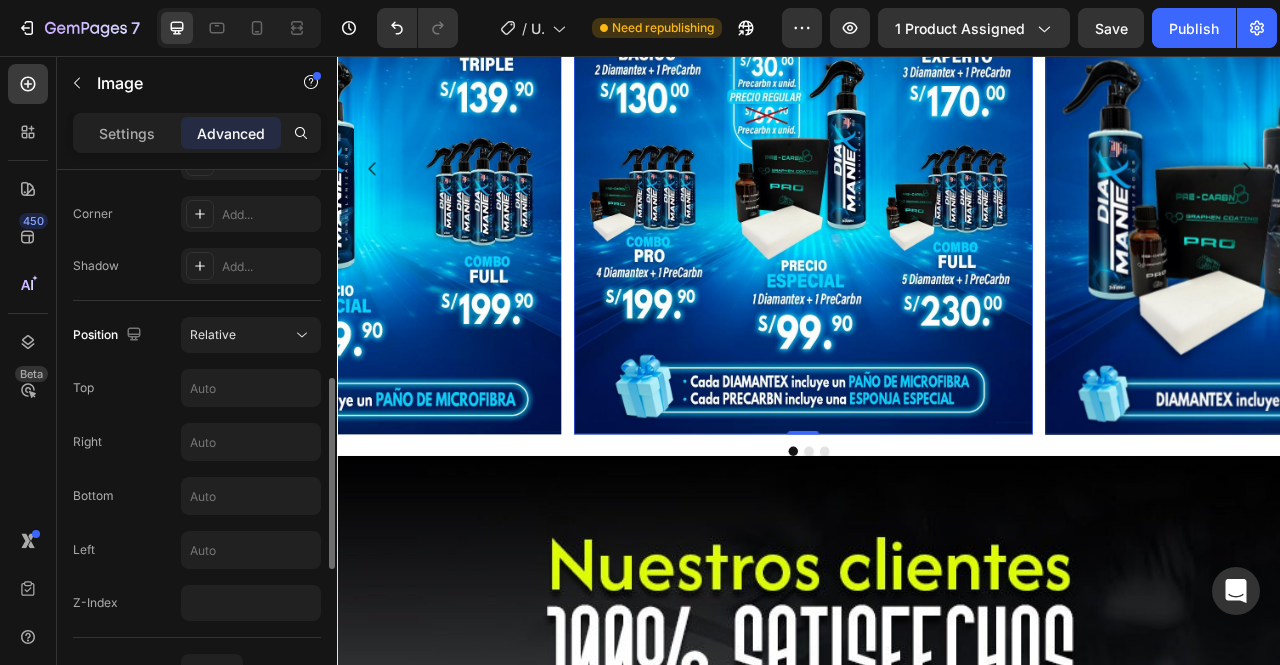 click on "Position Relative" at bounding box center [197, 335] 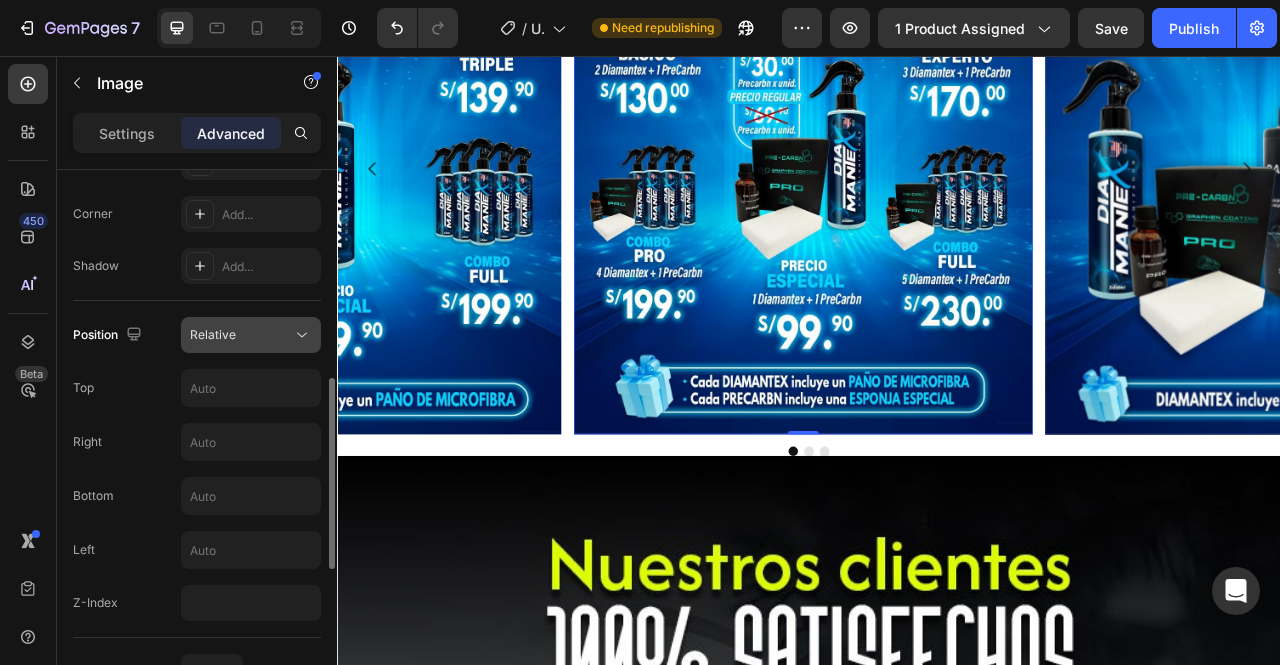 click 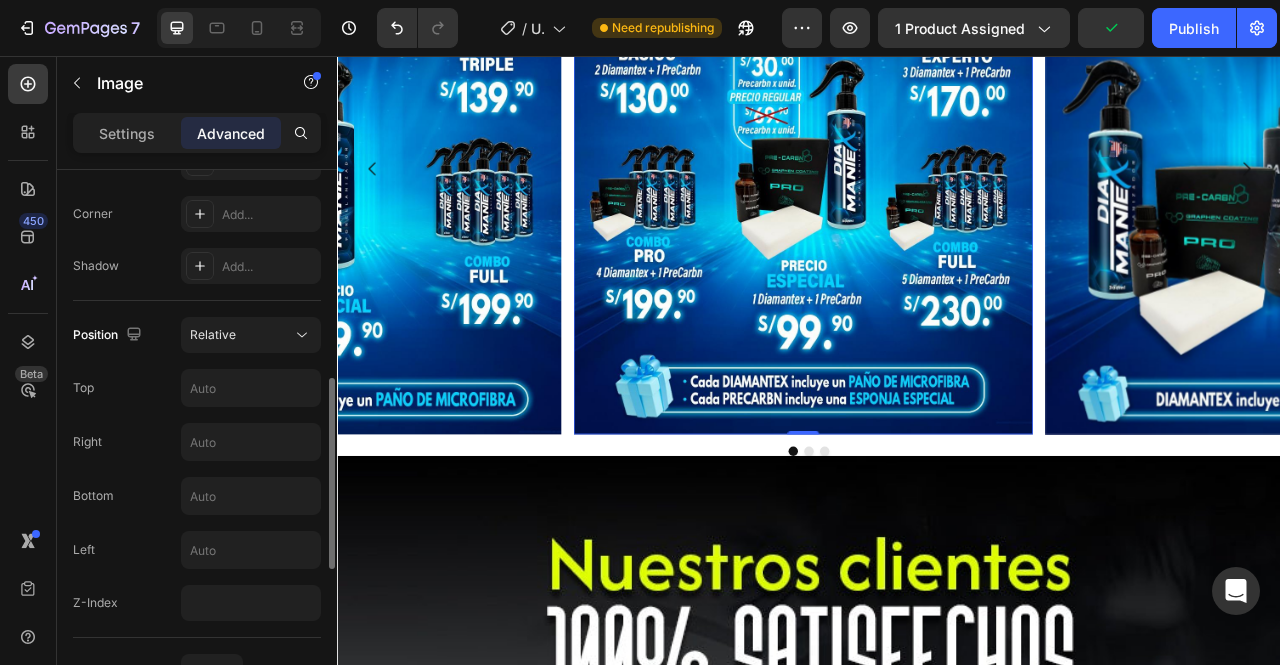 click on "Position Relative" at bounding box center [197, 335] 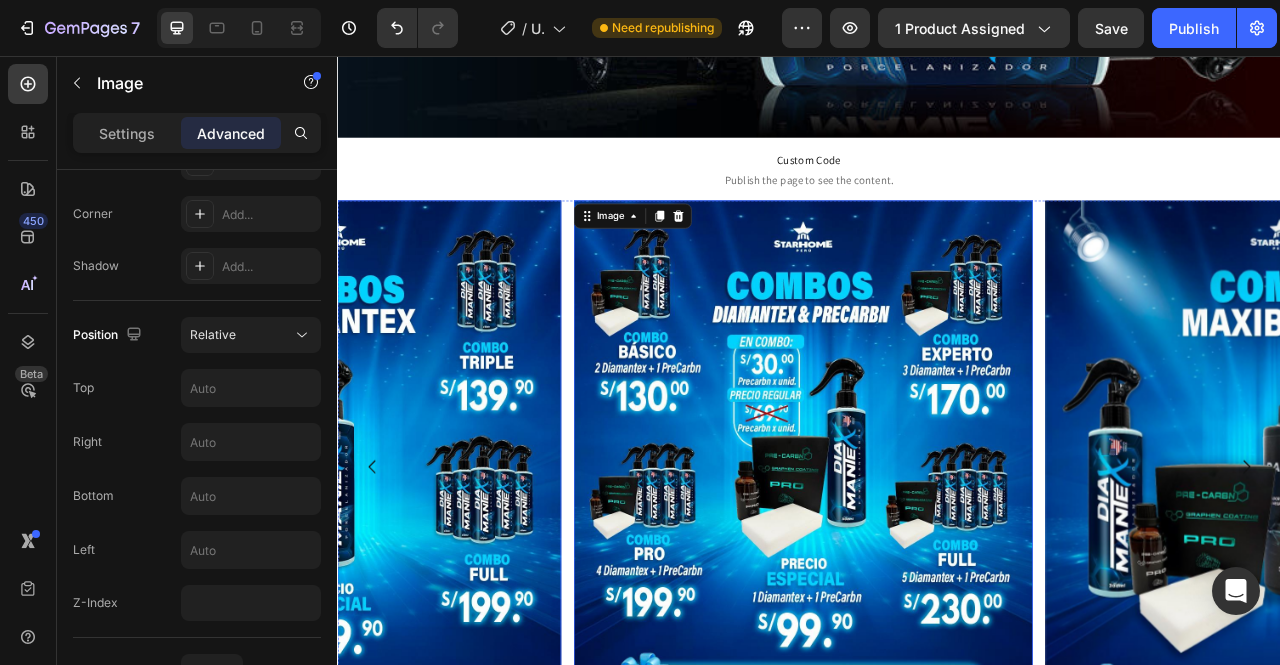scroll, scrollTop: 12700, scrollLeft: 0, axis: vertical 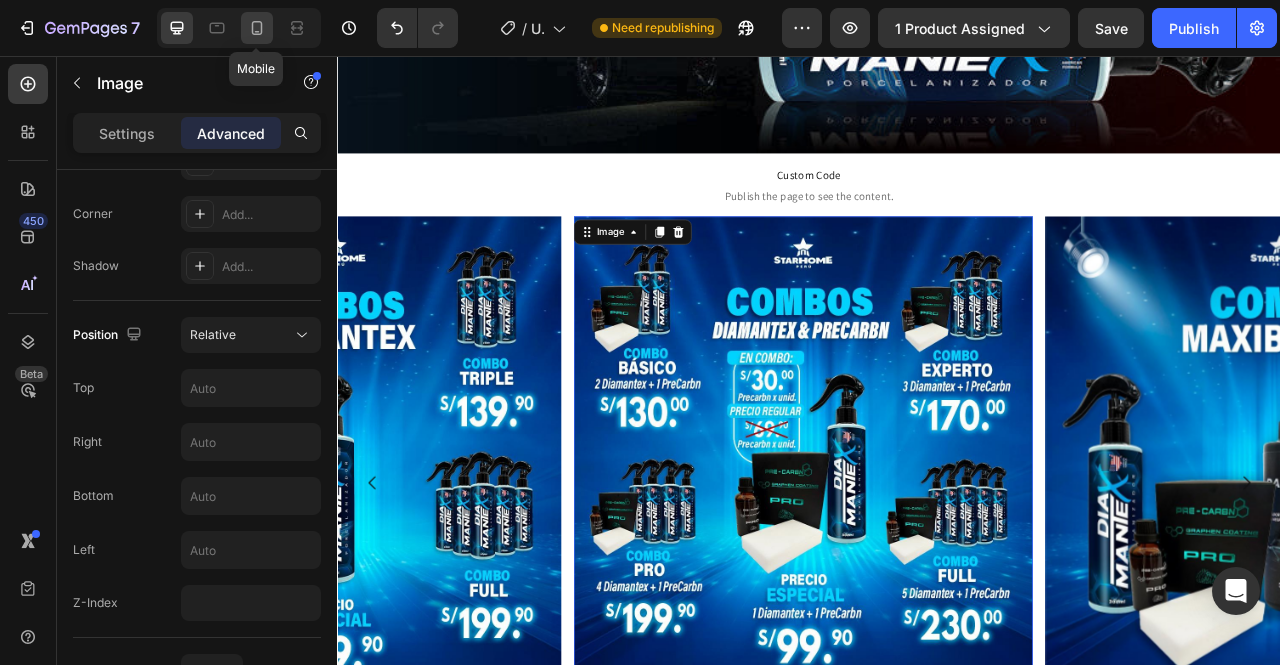 click 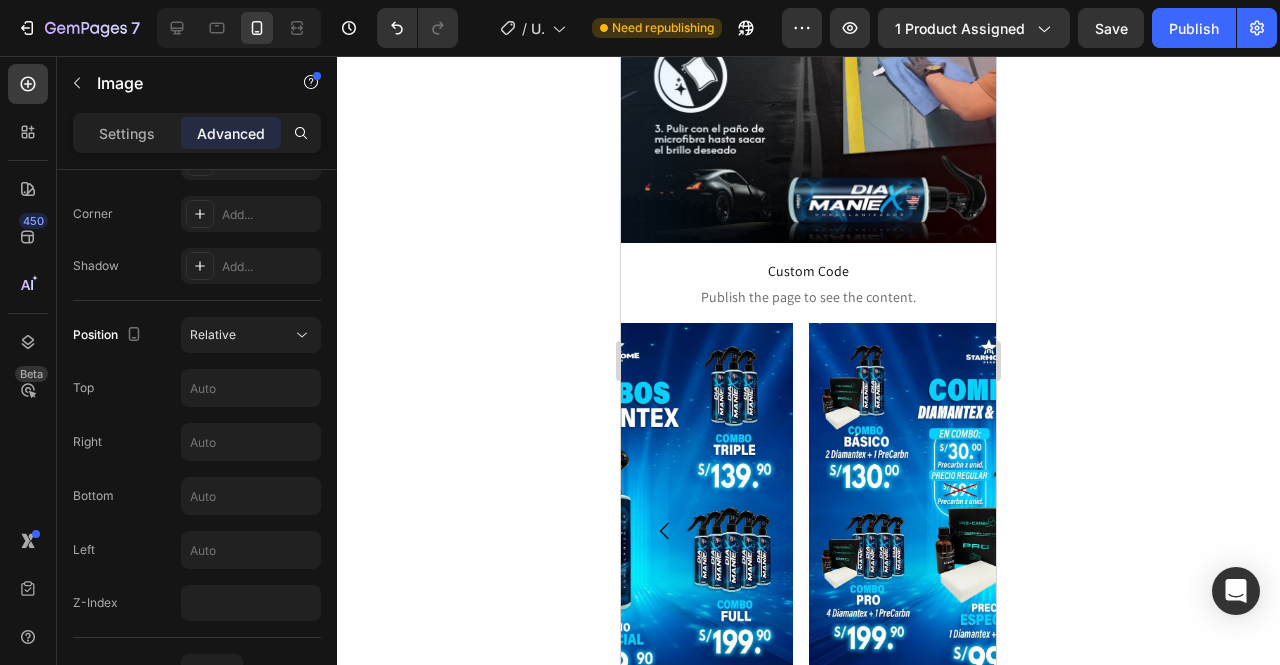 scroll, scrollTop: 4109, scrollLeft: 0, axis: vertical 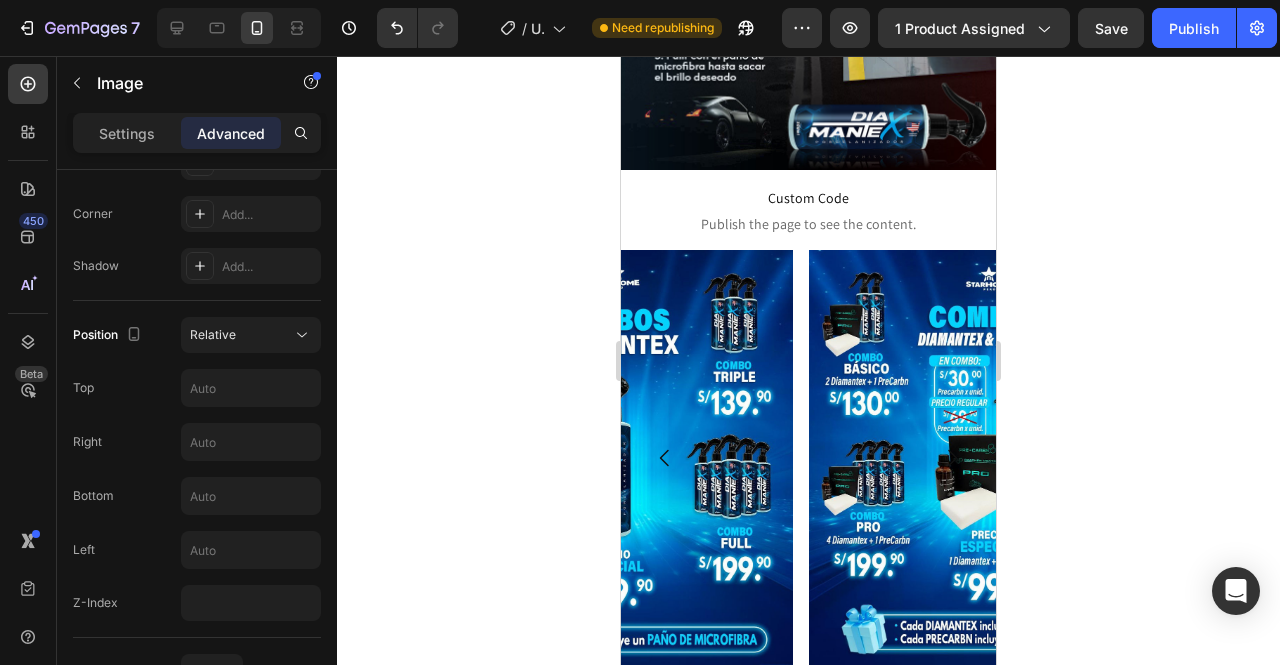 click at bounding box center (989, 458) 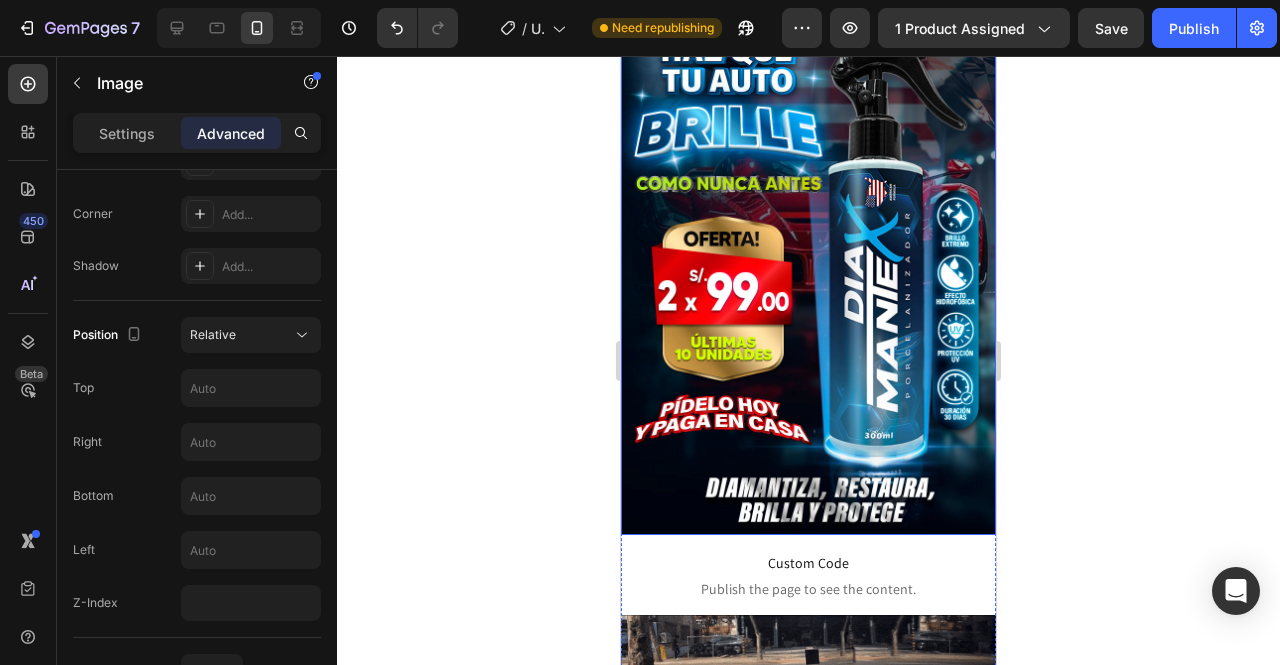 scroll, scrollTop: 0, scrollLeft: 0, axis: both 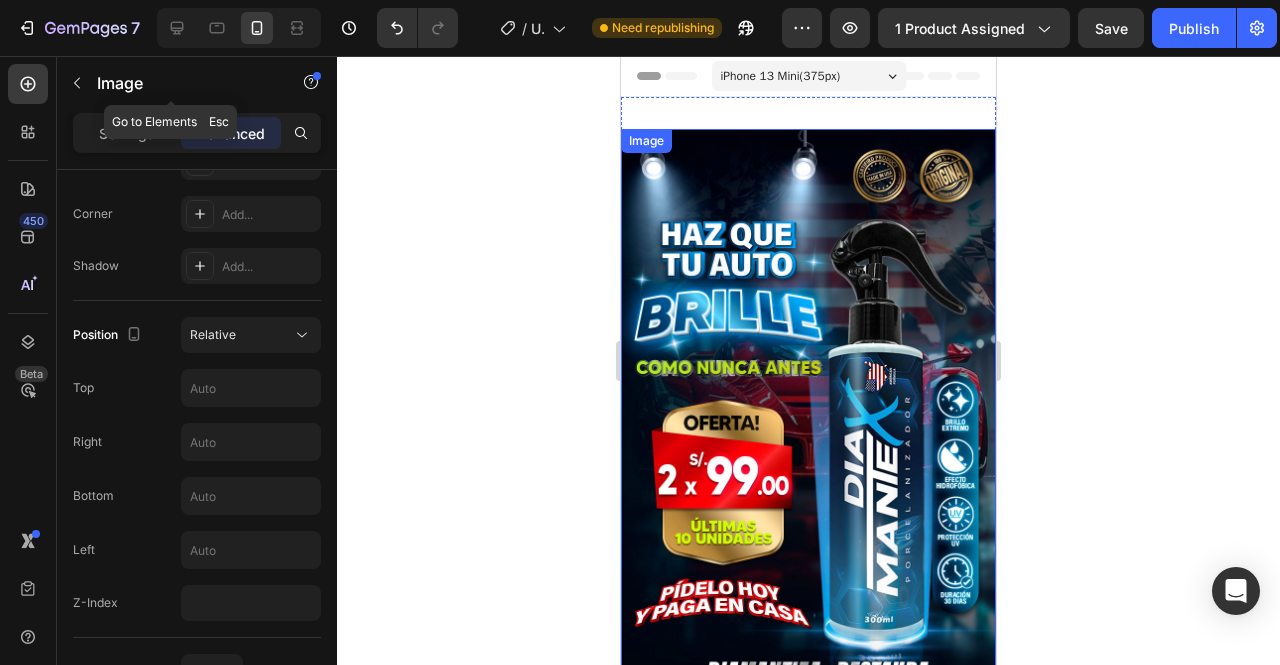 click 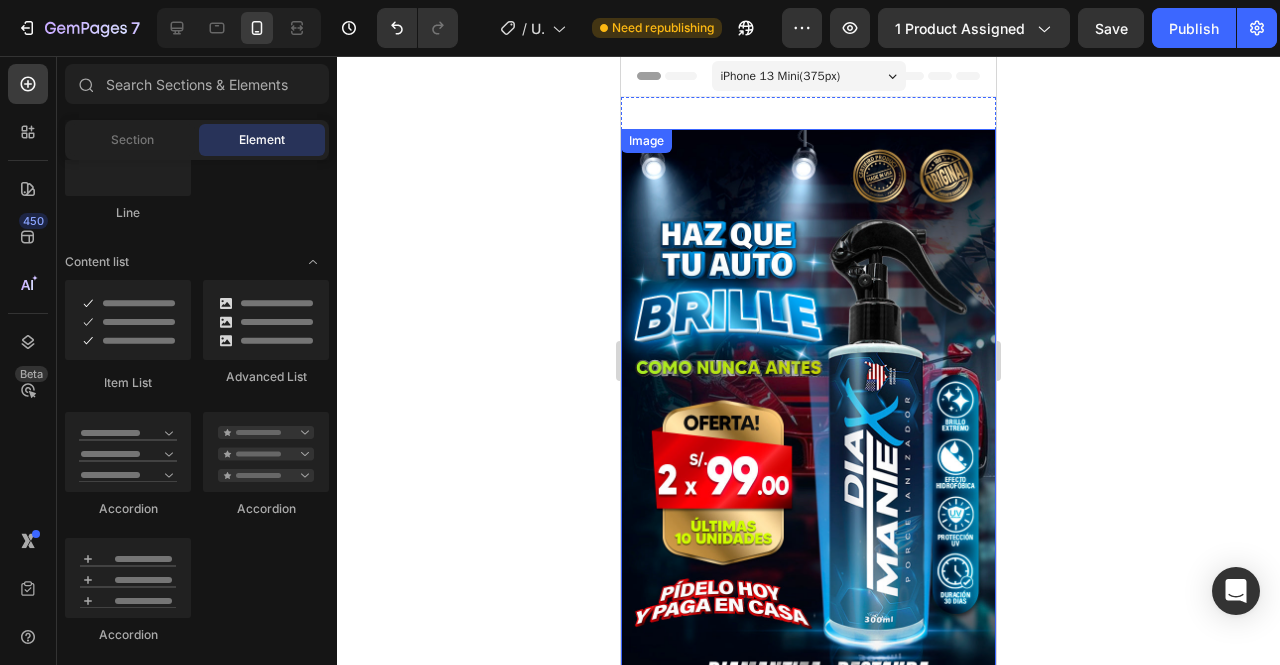 scroll, scrollTop: 2100, scrollLeft: 0, axis: vertical 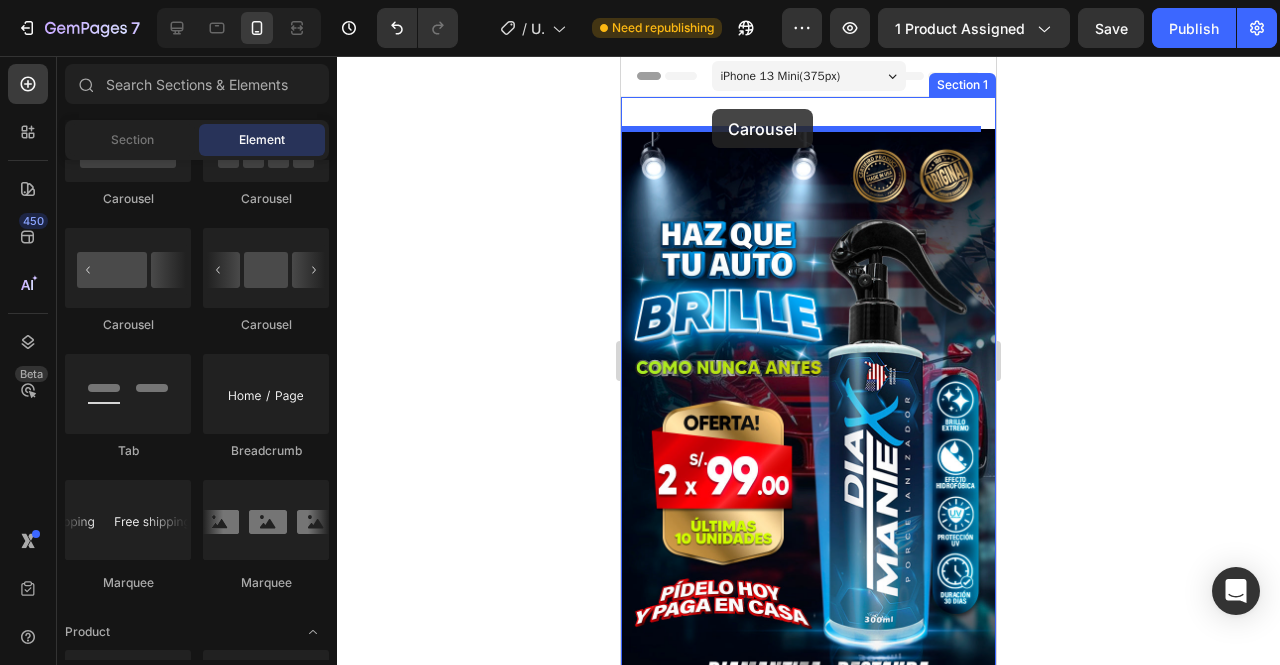 drag, startPoint x: 755, startPoint y: 351, endPoint x: 714, endPoint y: 109, distance: 245.44856 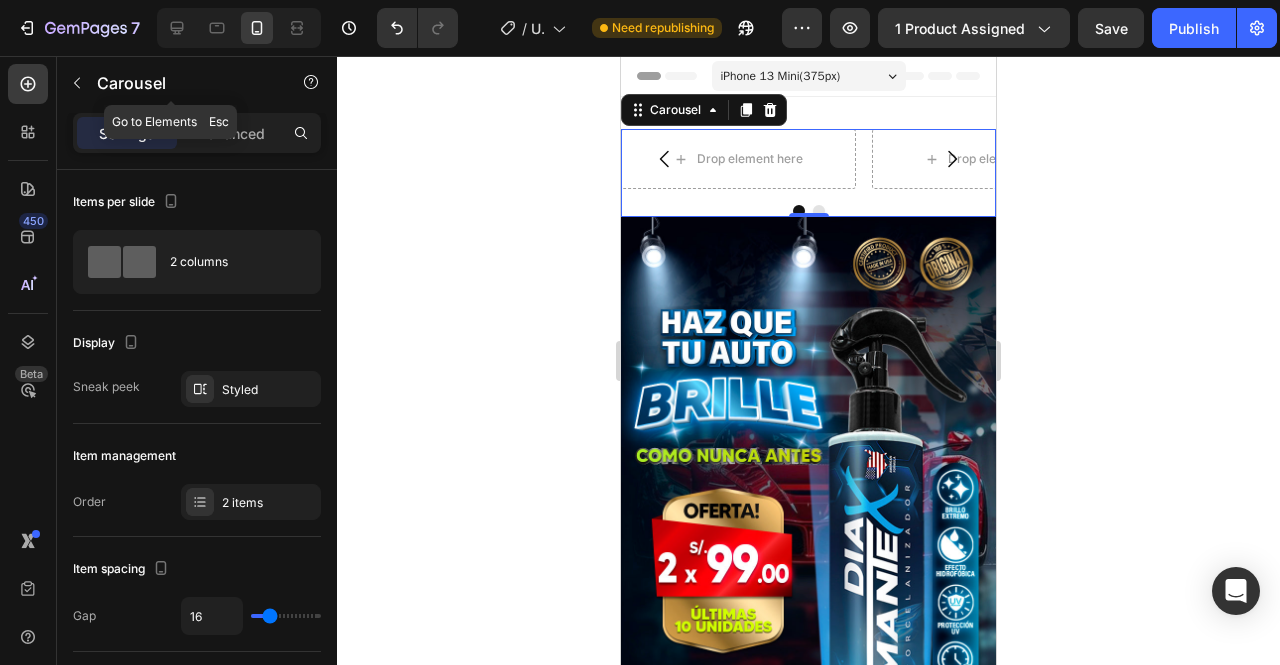click 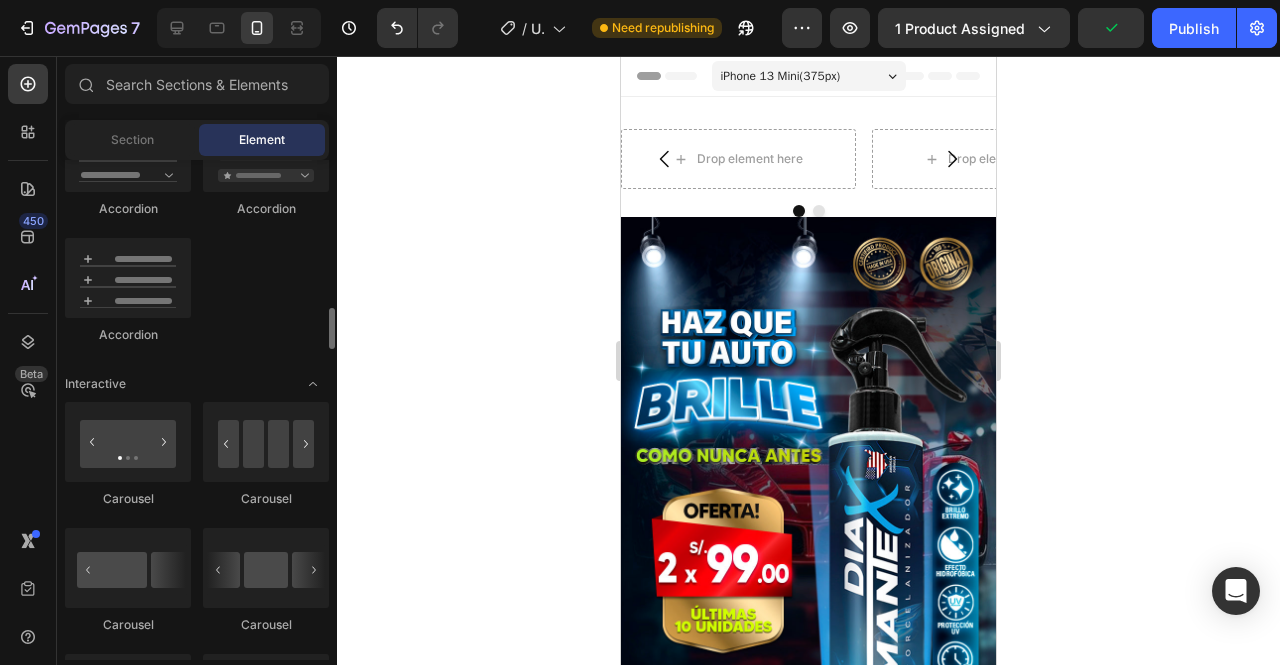 scroll, scrollTop: 1900, scrollLeft: 0, axis: vertical 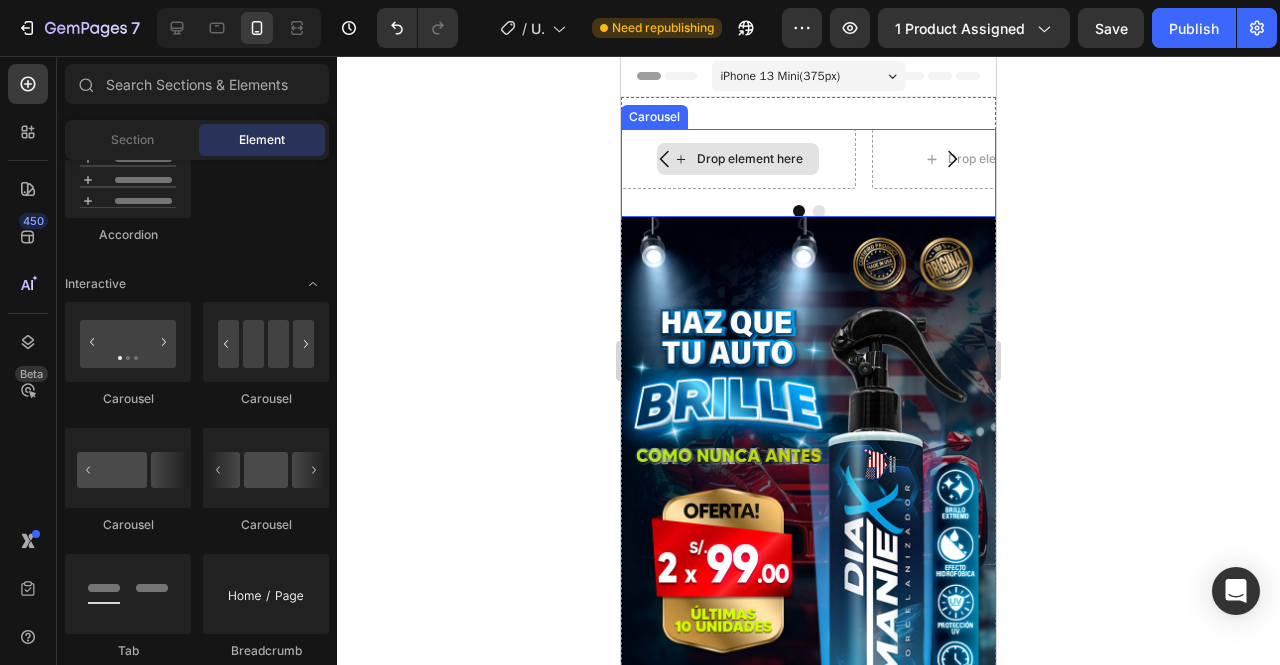 click on "Drop element here" at bounding box center [738, 159] 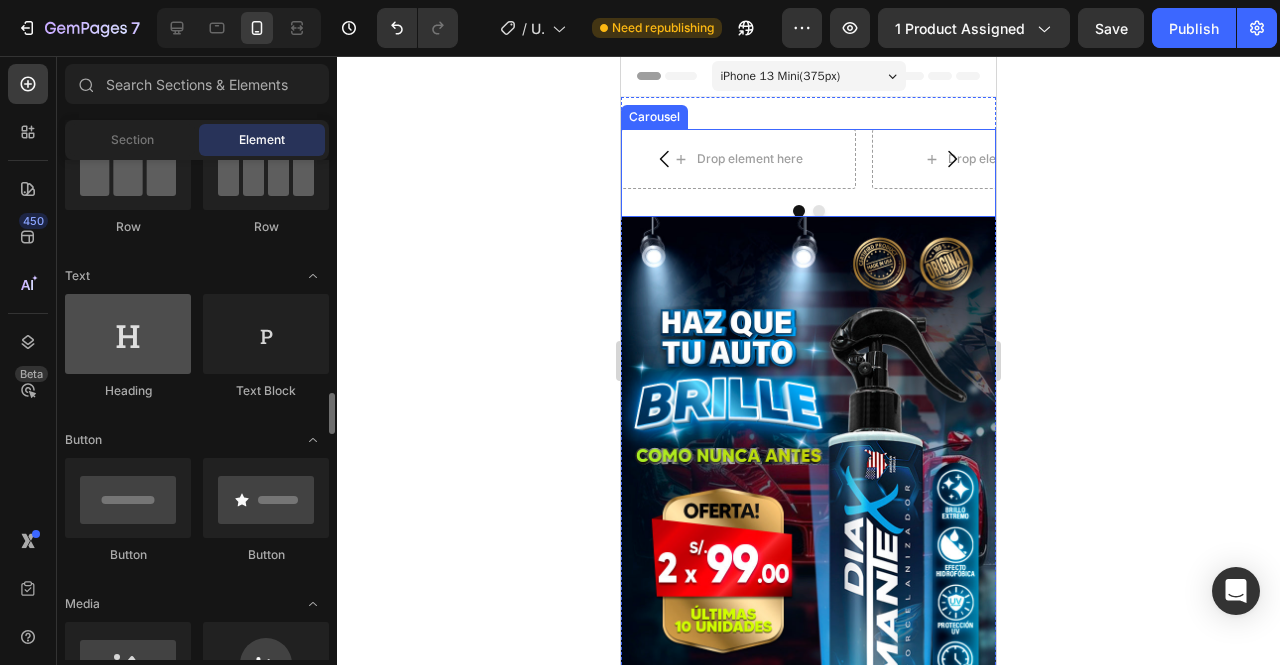 scroll, scrollTop: 500, scrollLeft: 0, axis: vertical 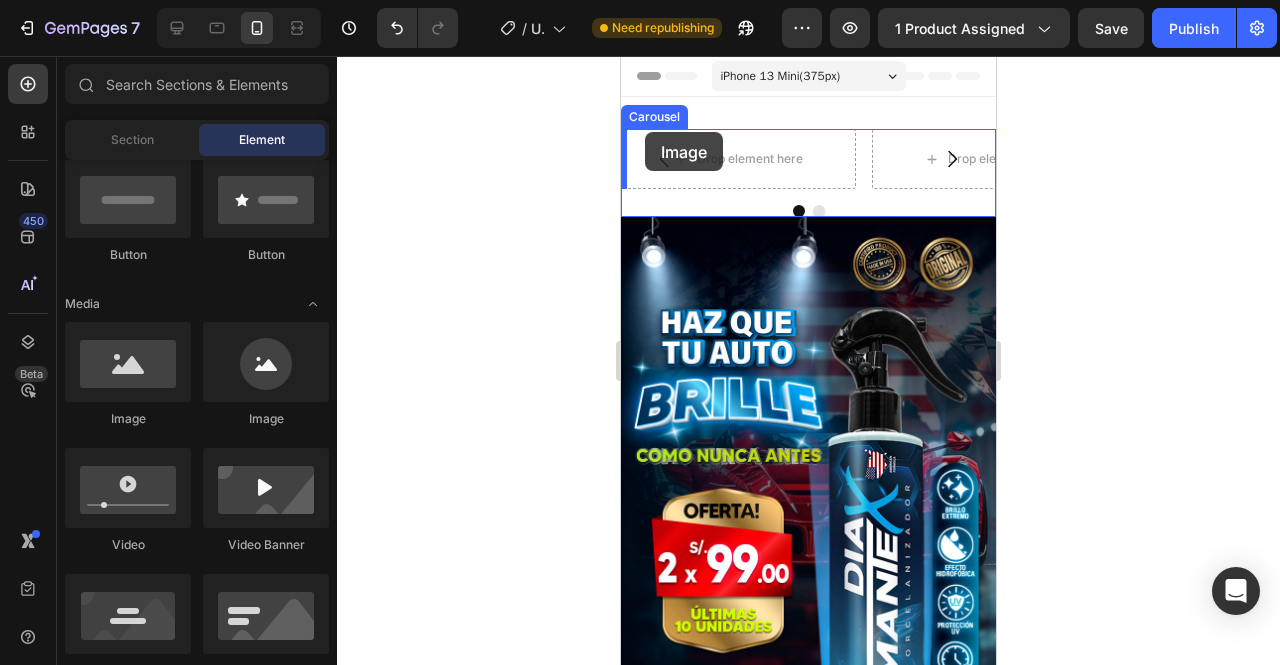 drag, startPoint x: 765, startPoint y: 417, endPoint x: 645, endPoint y: 132, distance: 309.2329 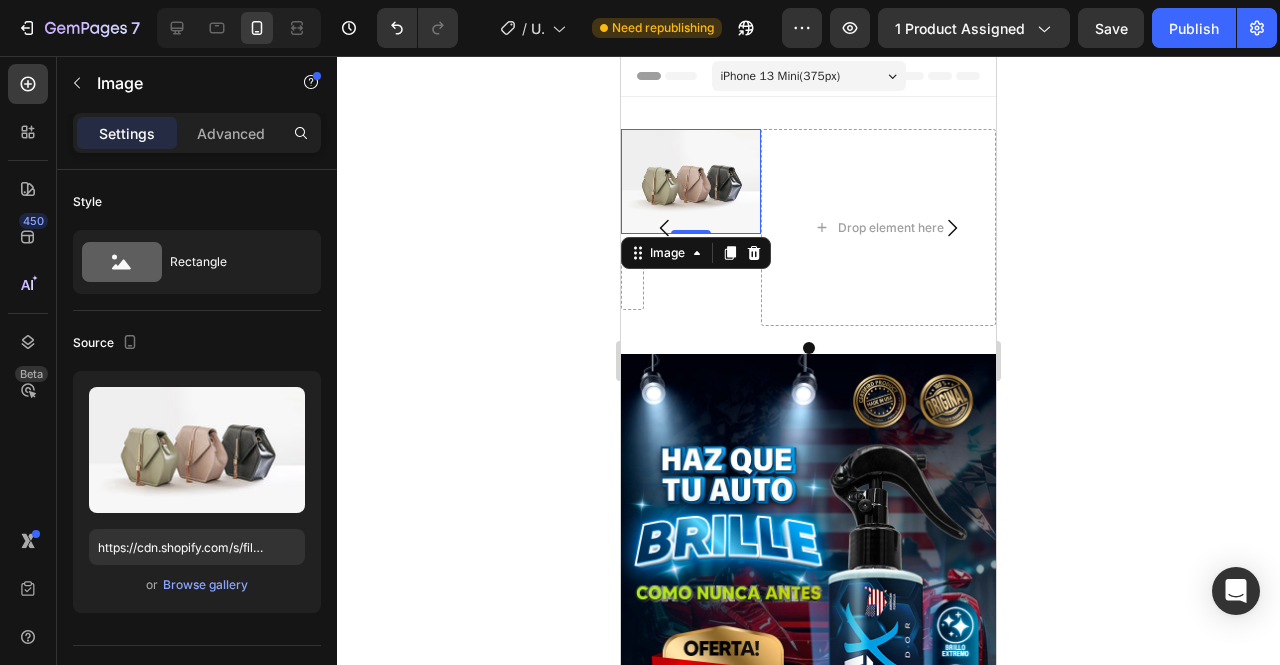 click 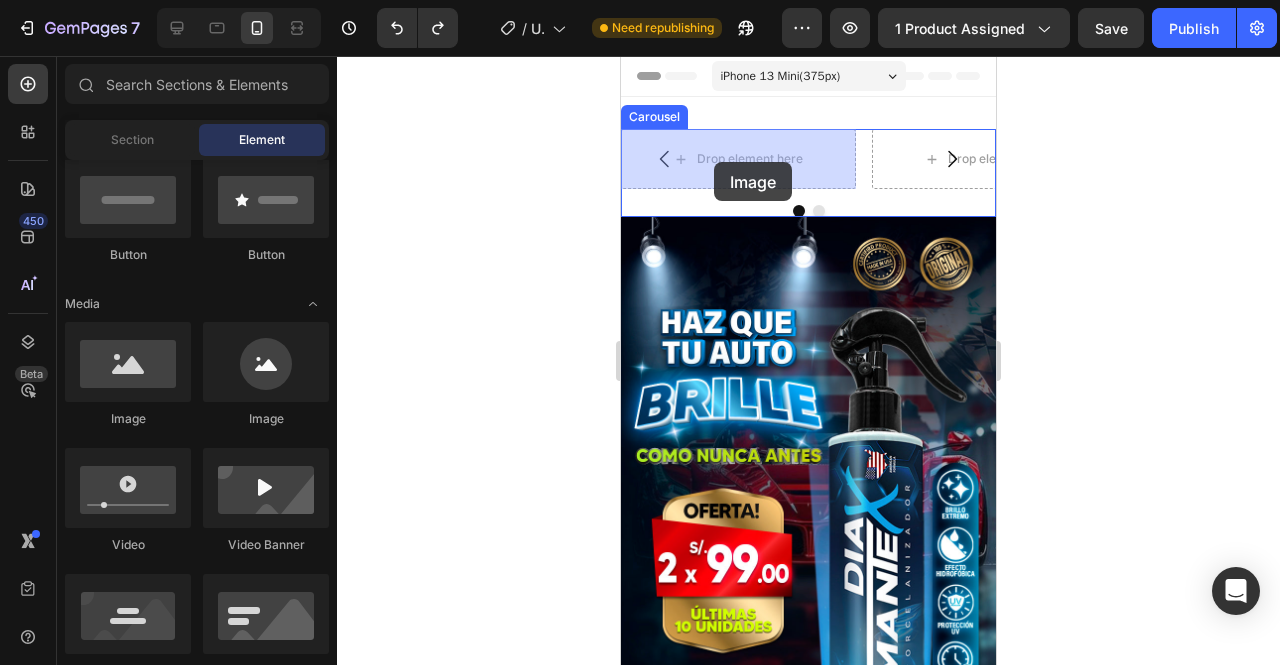 drag, startPoint x: 769, startPoint y: 441, endPoint x: 714, endPoint y: 162, distance: 284.36948 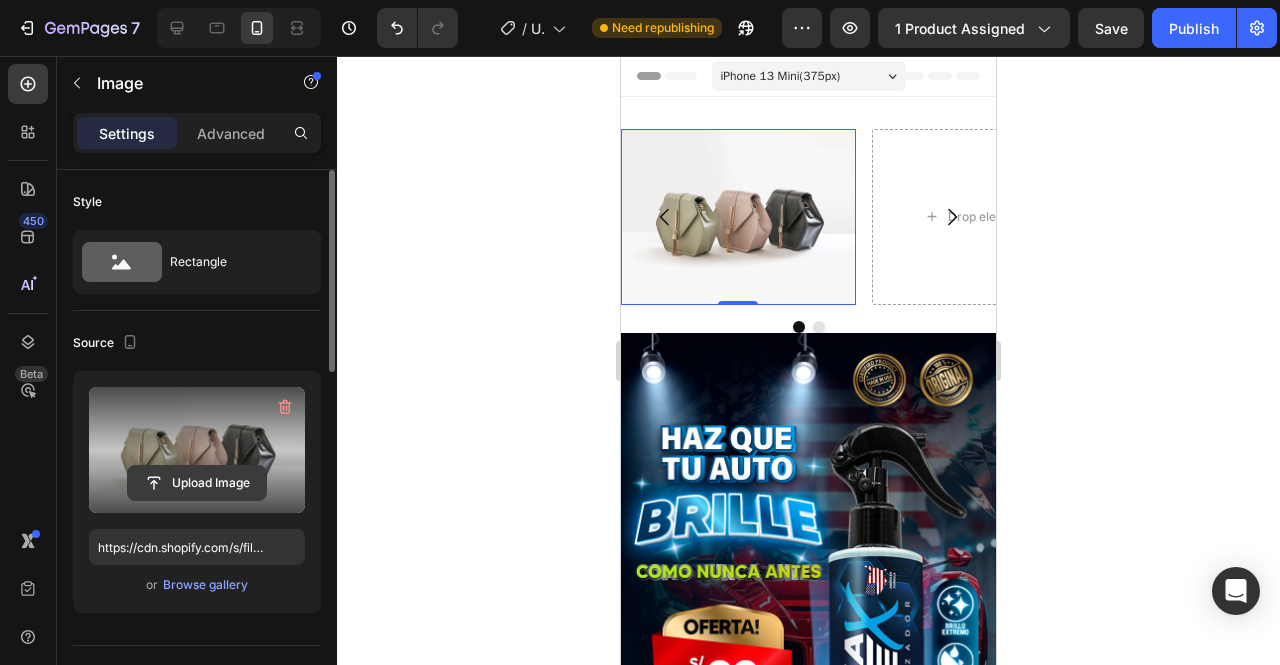 click 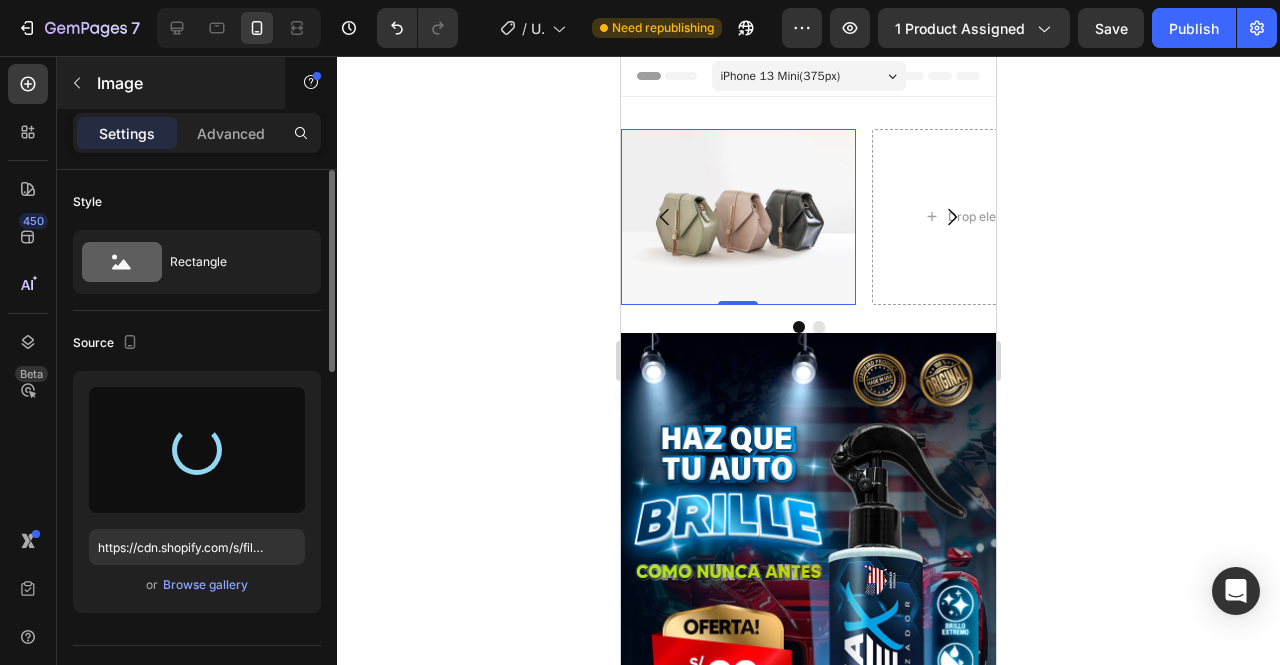 type on "https://cdn.shopify.com/s/files/1/0702/5475/6134/files/gempages_483693520306045978-86aab4e0-146b-44d1-9c1c-9c71fa1a2d05.jpg" 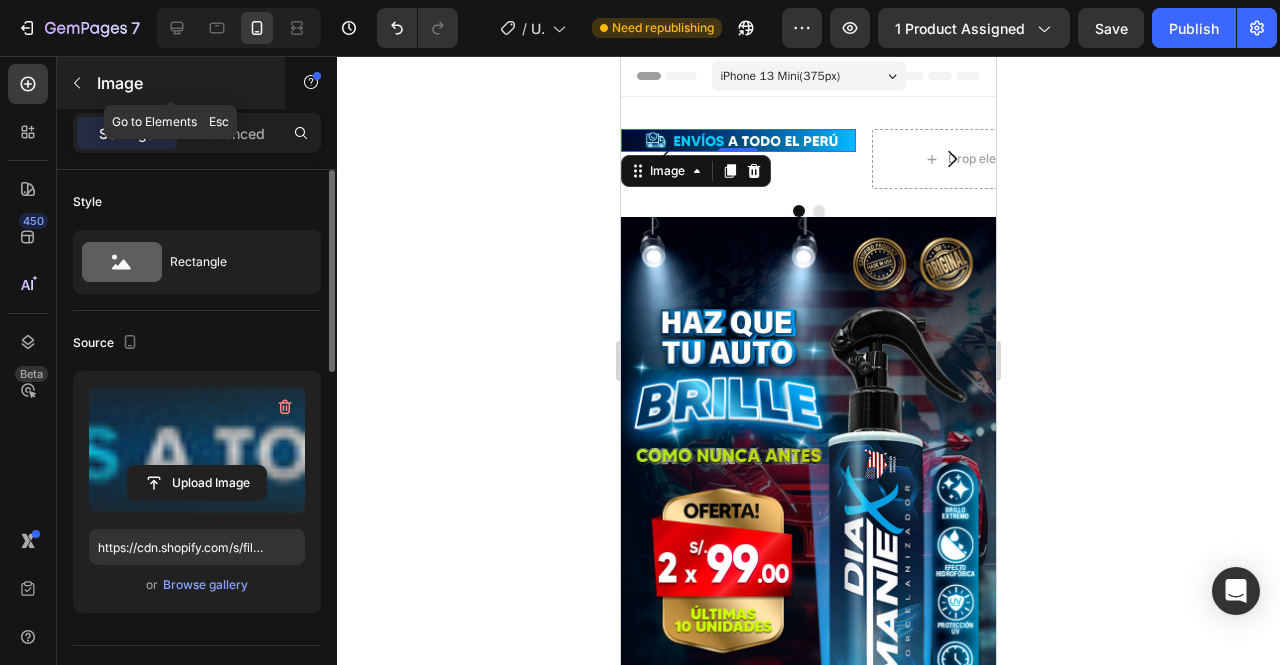 click 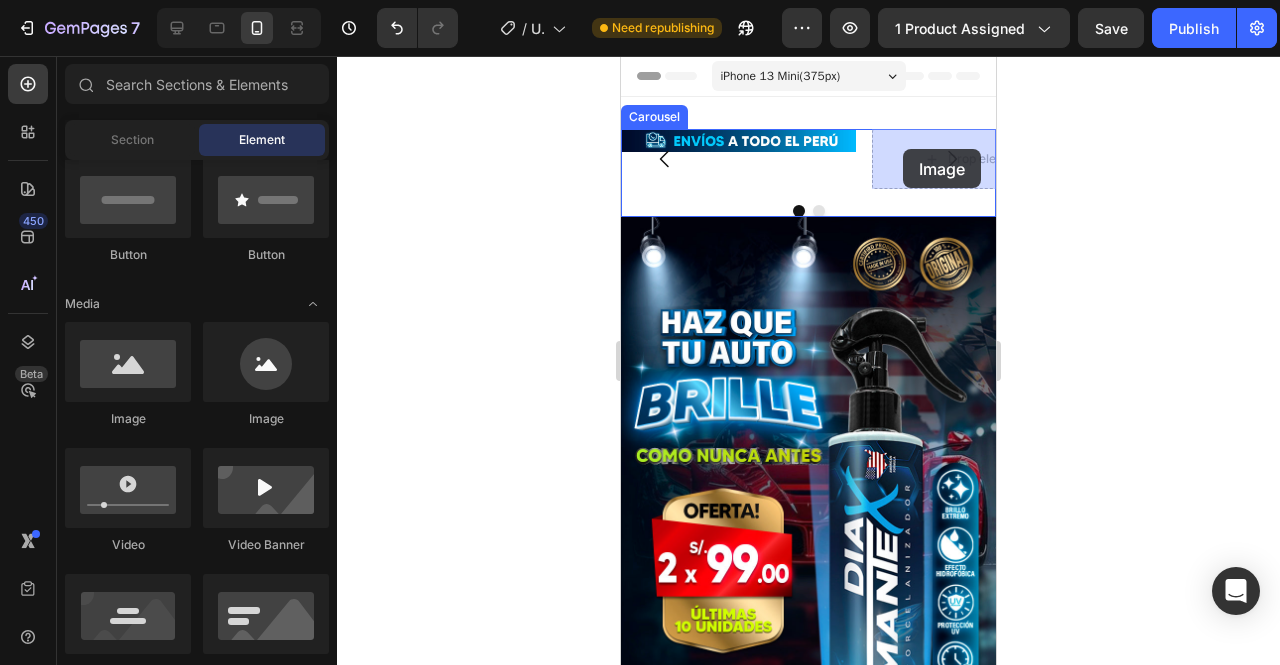 drag, startPoint x: 750, startPoint y: 423, endPoint x: 903, endPoint y: 149, distance: 313.8232 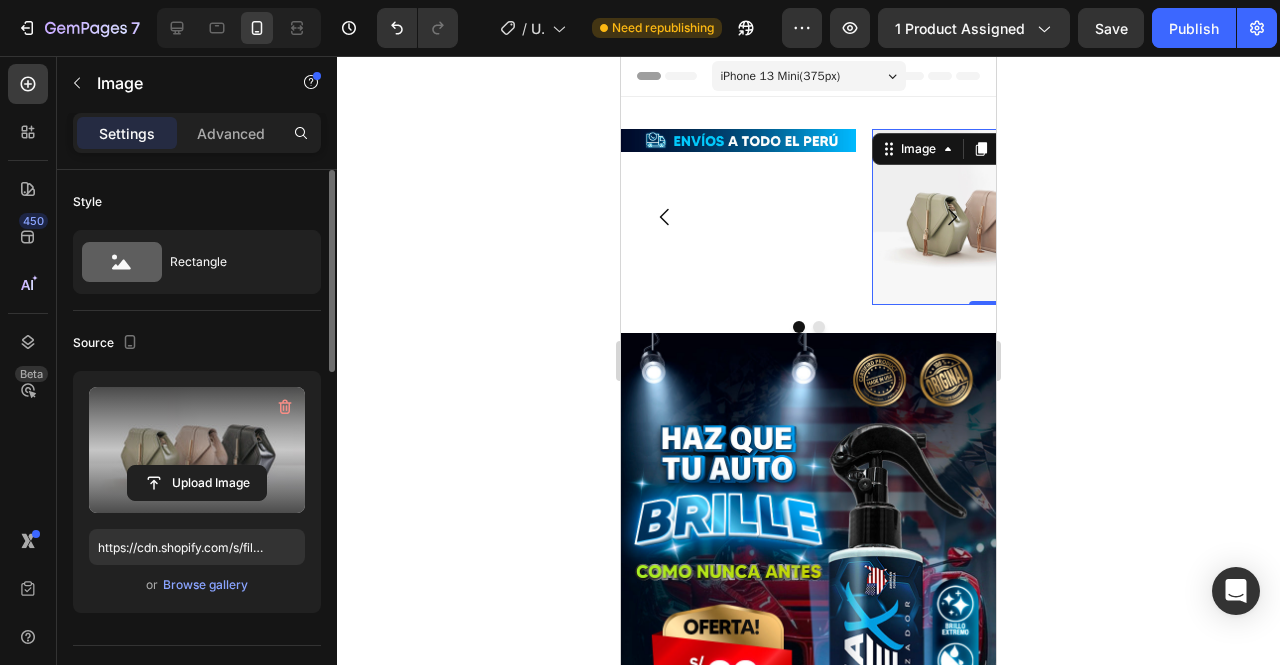 click at bounding box center (197, 450) 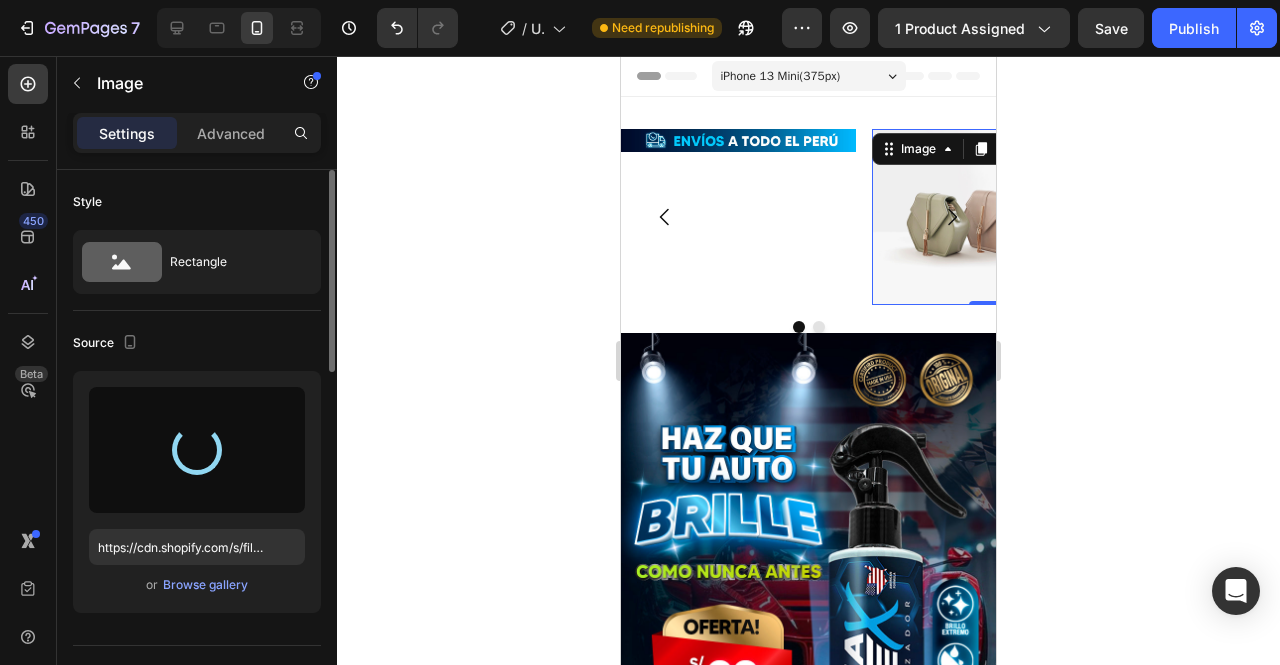 type on "https://cdn.shopify.com/s/files/1/0702/5475/6134/files/gempages_483693520306045978-415240f1-778b-45a4-84fd-1947b67b6f3f.jpg" 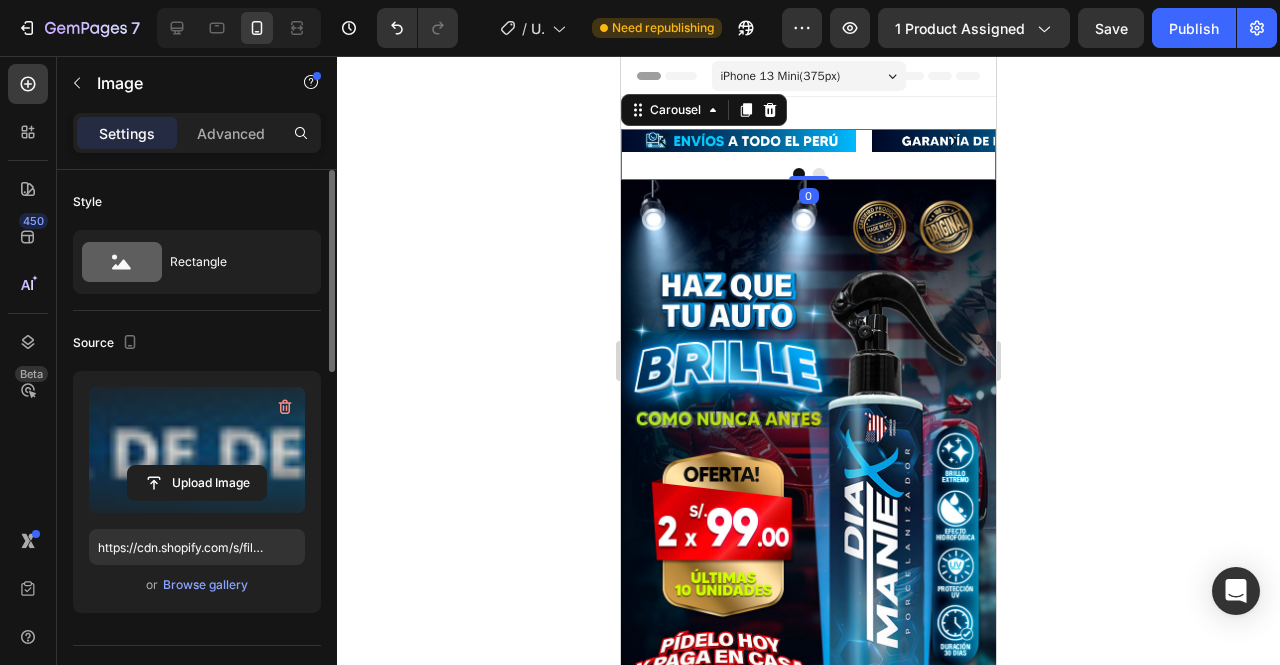 click on "Image Image
Carousel   0" at bounding box center (808, 154) 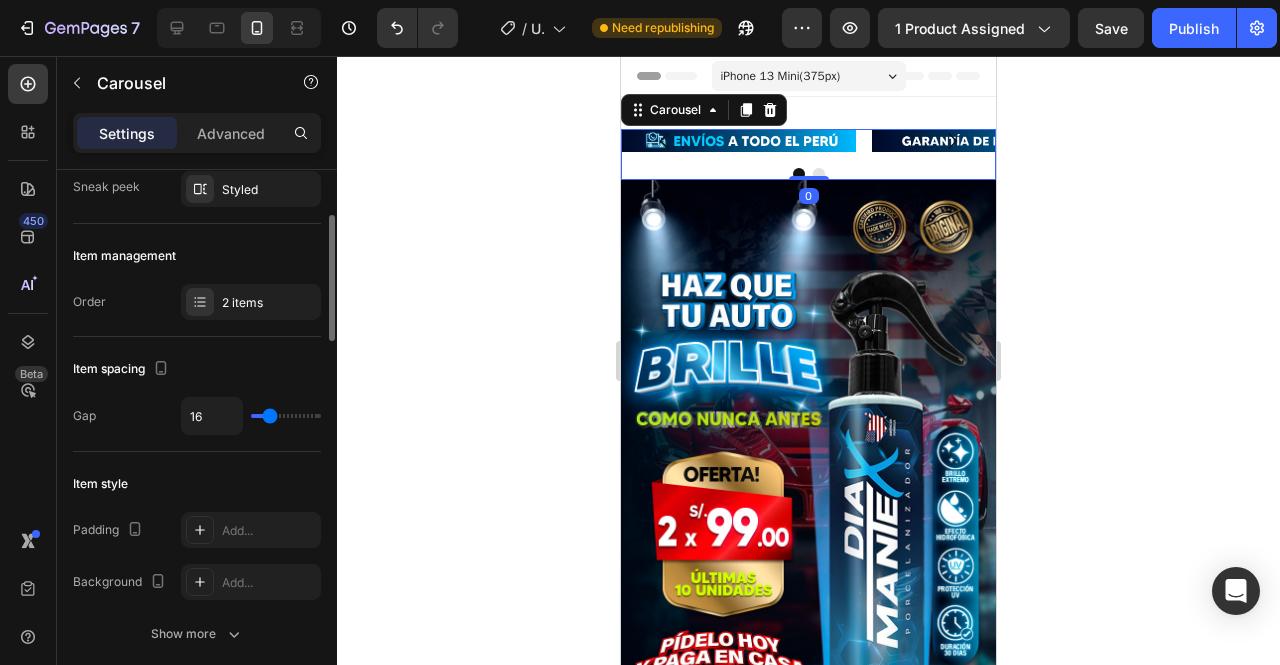 scroll, scrollTop: 0, scrollLeft: 0, axis: both 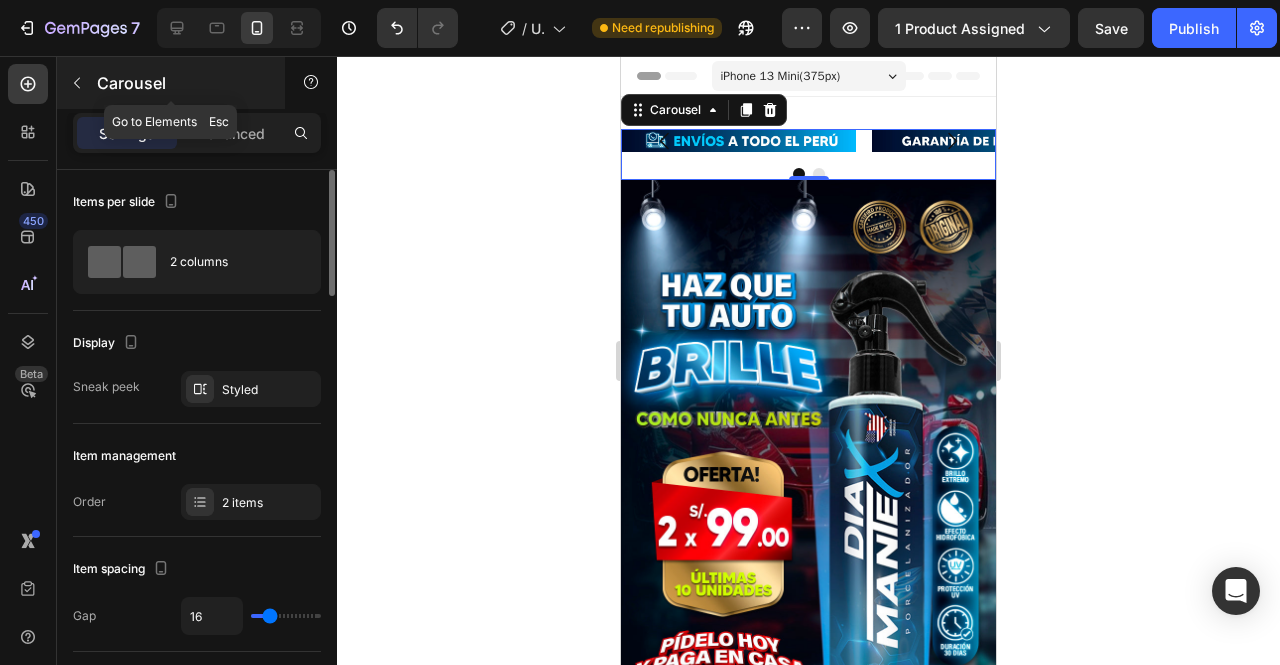 click at bounding box center (77, 83) 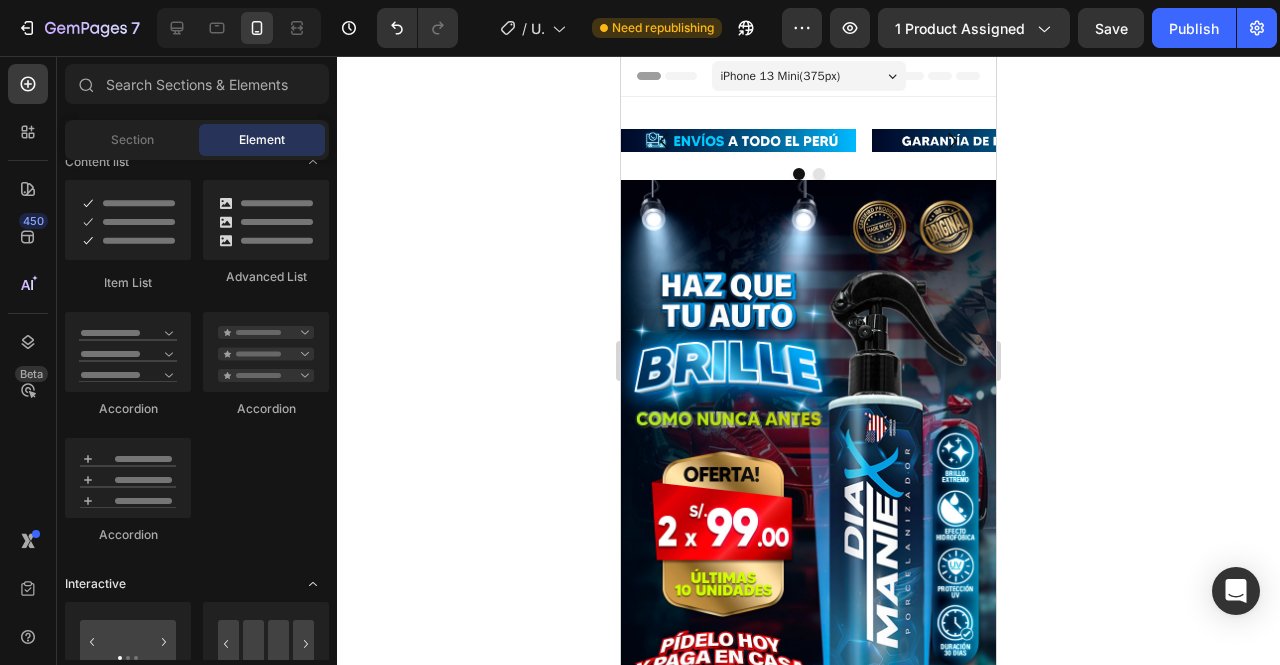 scroll, scrollTop: 1800, scrollLeft: 0, axis: vertical 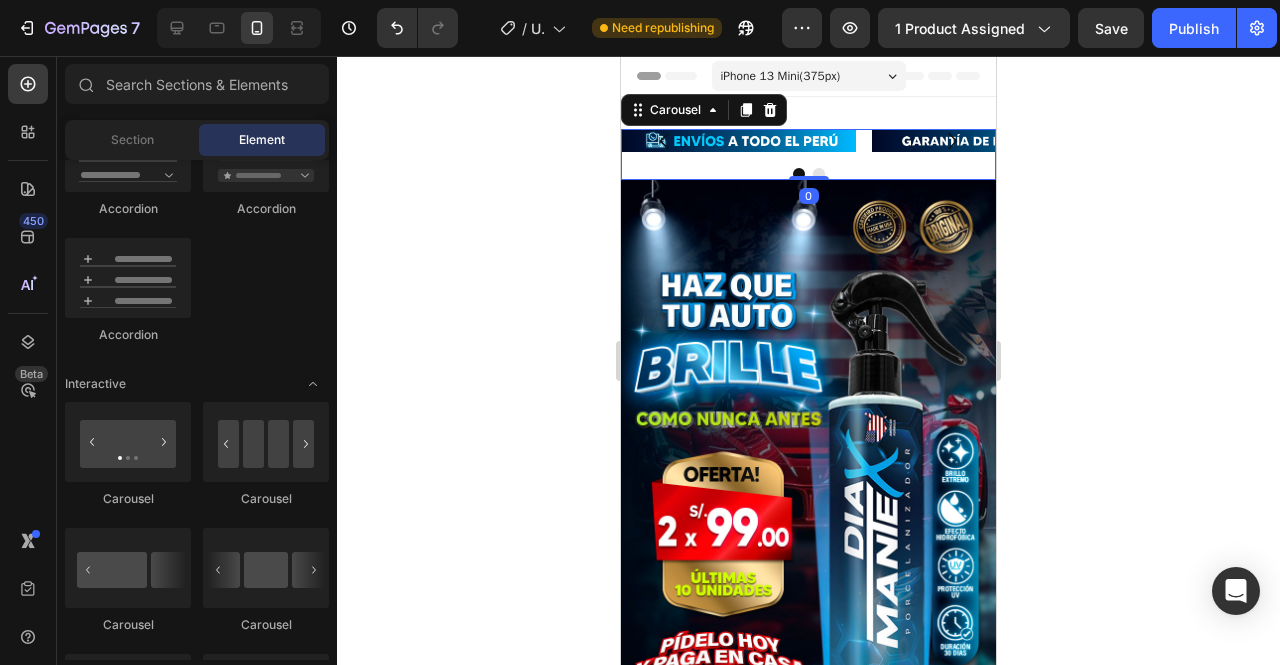 click on "Image Image
Carousel   0" at bounding box center (808, 154) 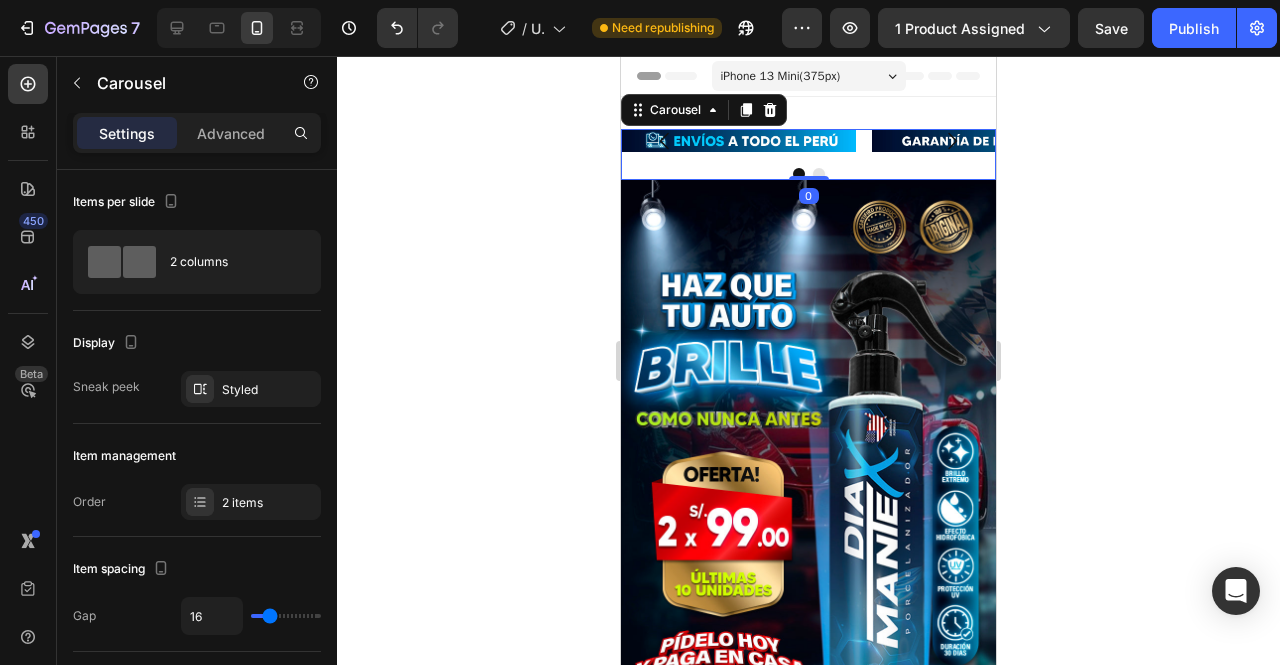 drag, startPoint x: 807, startPoint y: 176, endPoint x: 804, endPoint y: 142, distance: 34.132095 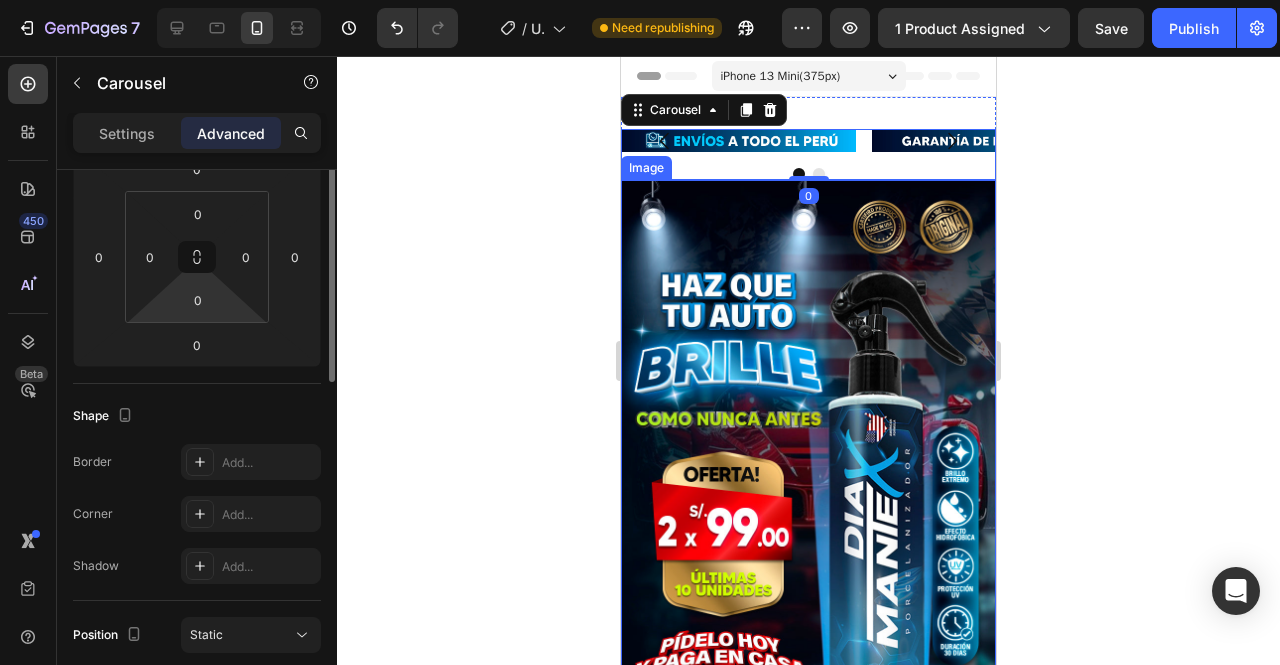 scroll, scrollTop: 0, scrollLeft: 0, axis: both 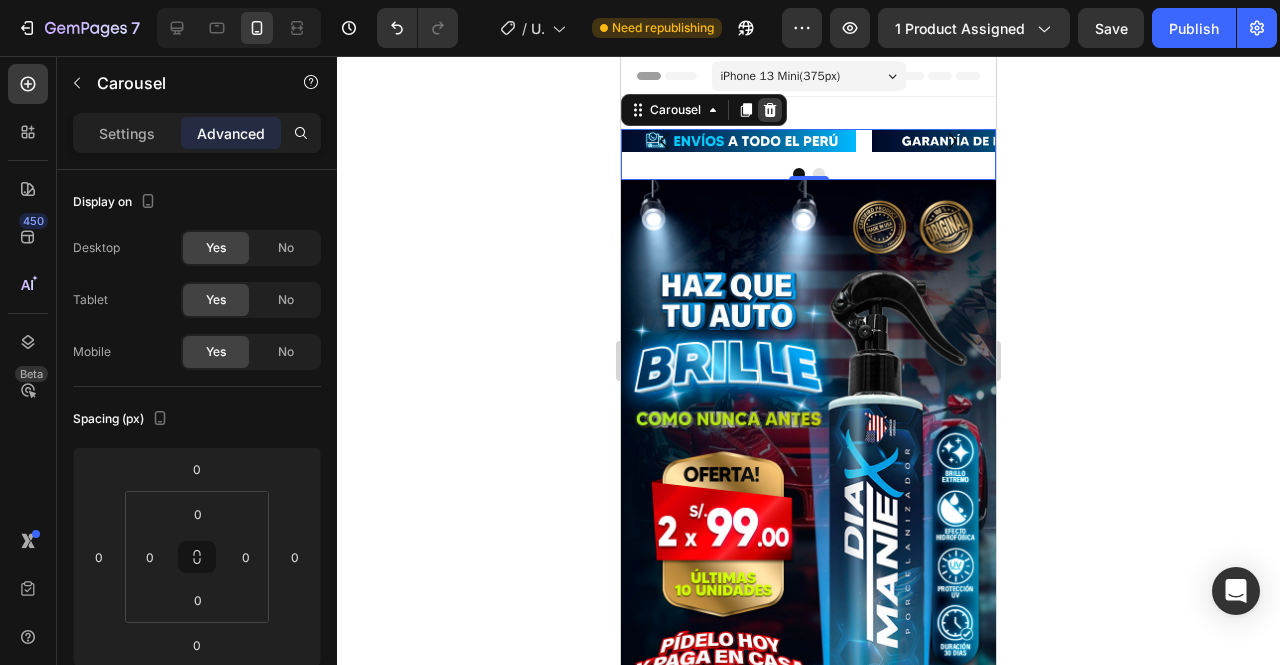 click 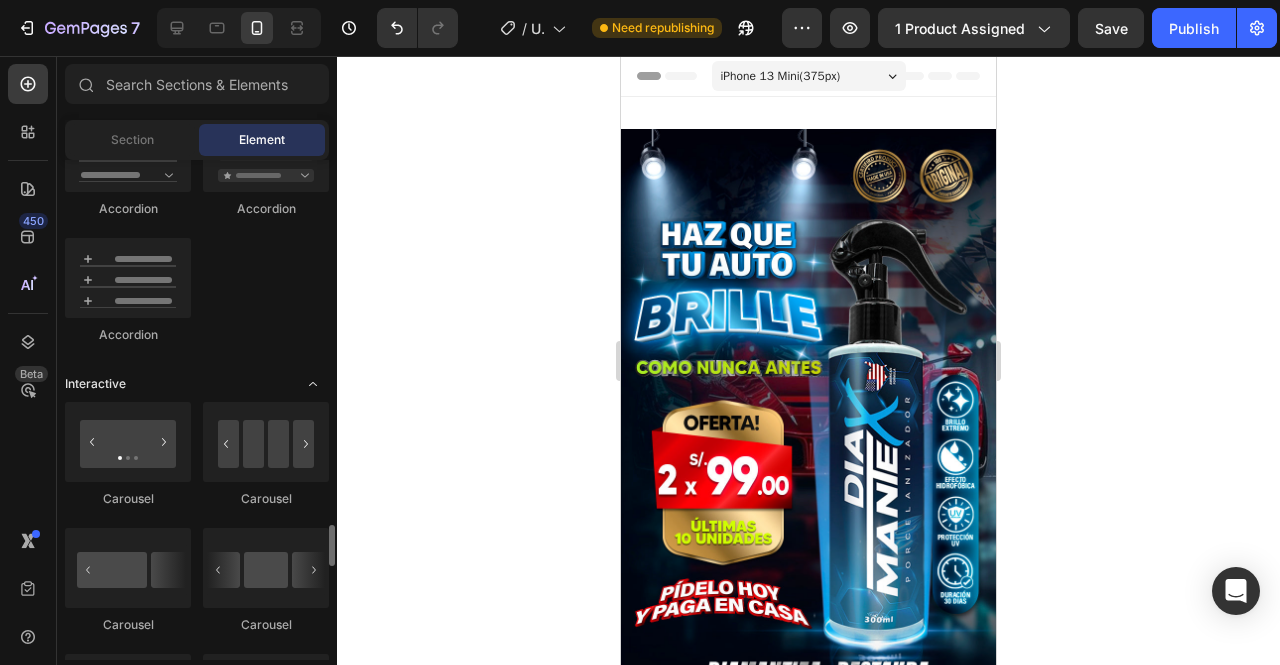 scroll, scrollTop: 2100, scrollLeft: 0, axis: vertical 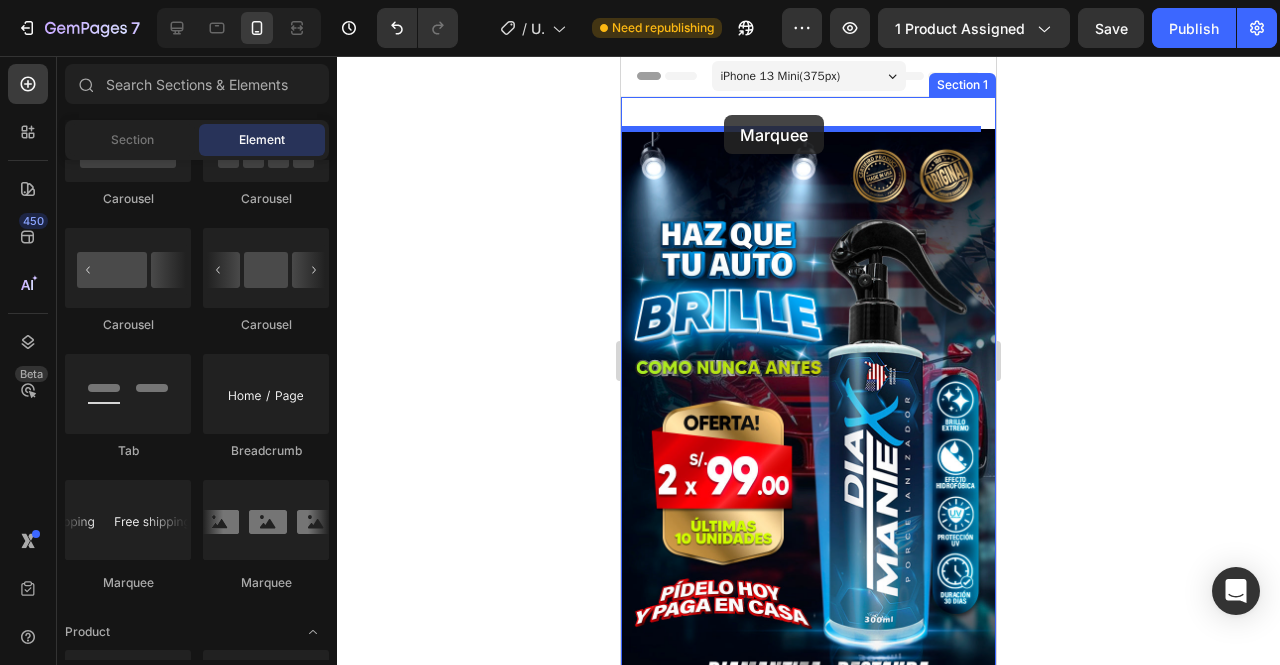drag, startPoint x: 893, startPoint y: 583, endPoint x: 723, endPoint y: 115, distance: 497.91968 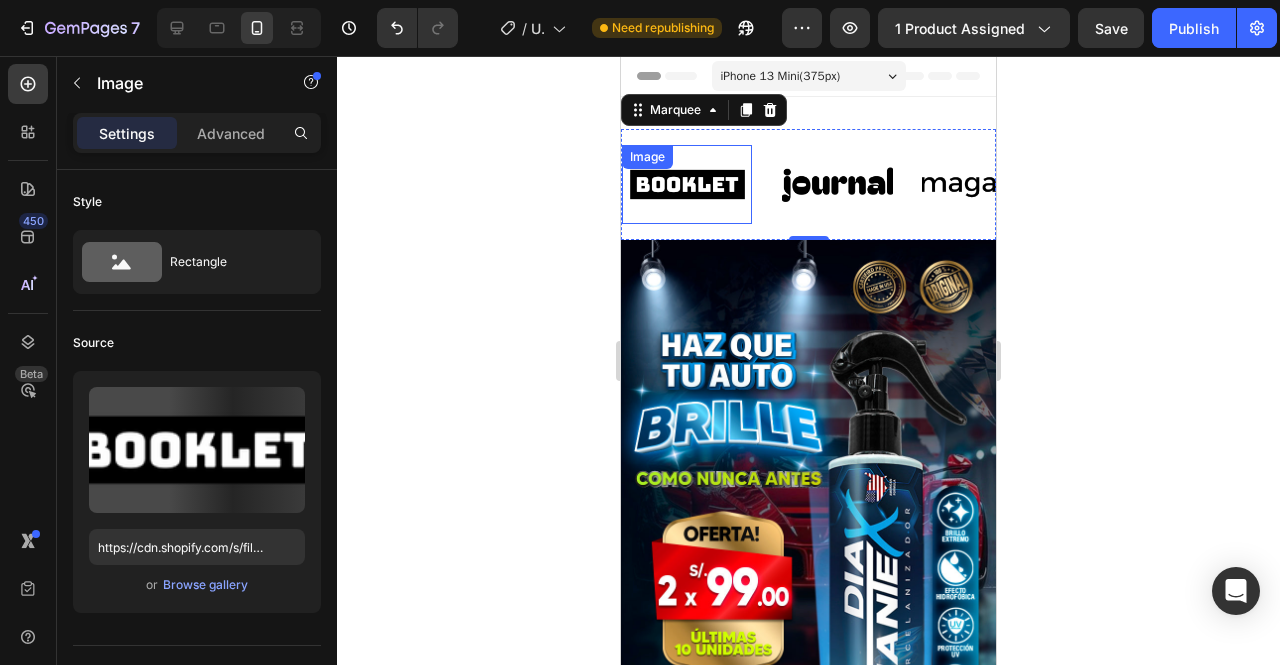 click at bounding box center [687, 184] 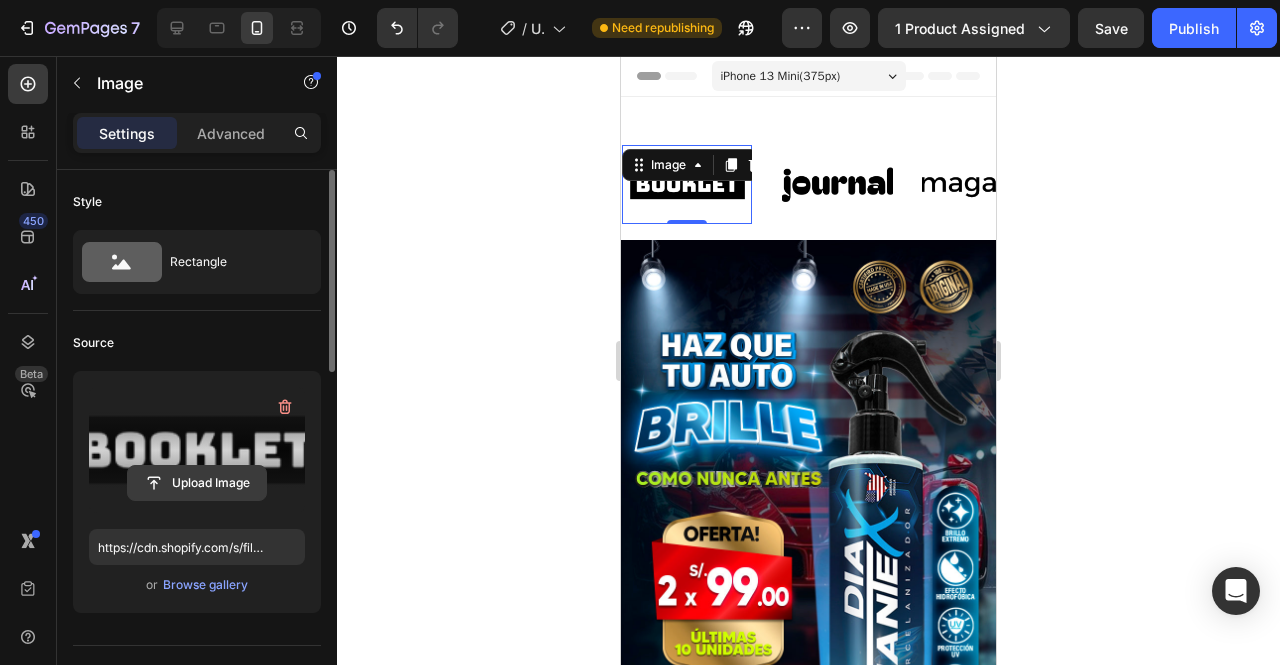 click 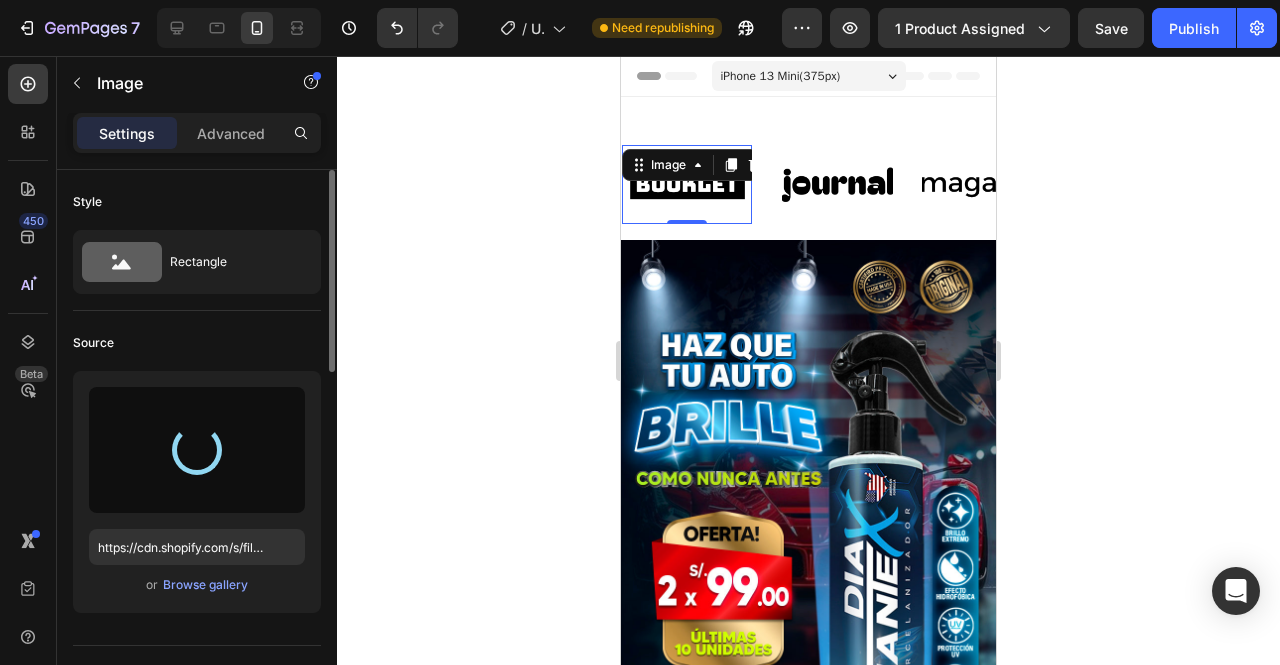 type on "https://cdn.shopify.com/s/files/1/0702/5475/6134/files/gempages_483693520306045978-86aab4e0-146b-44d1-9c1c-9c71fa1a2d05.jpg" 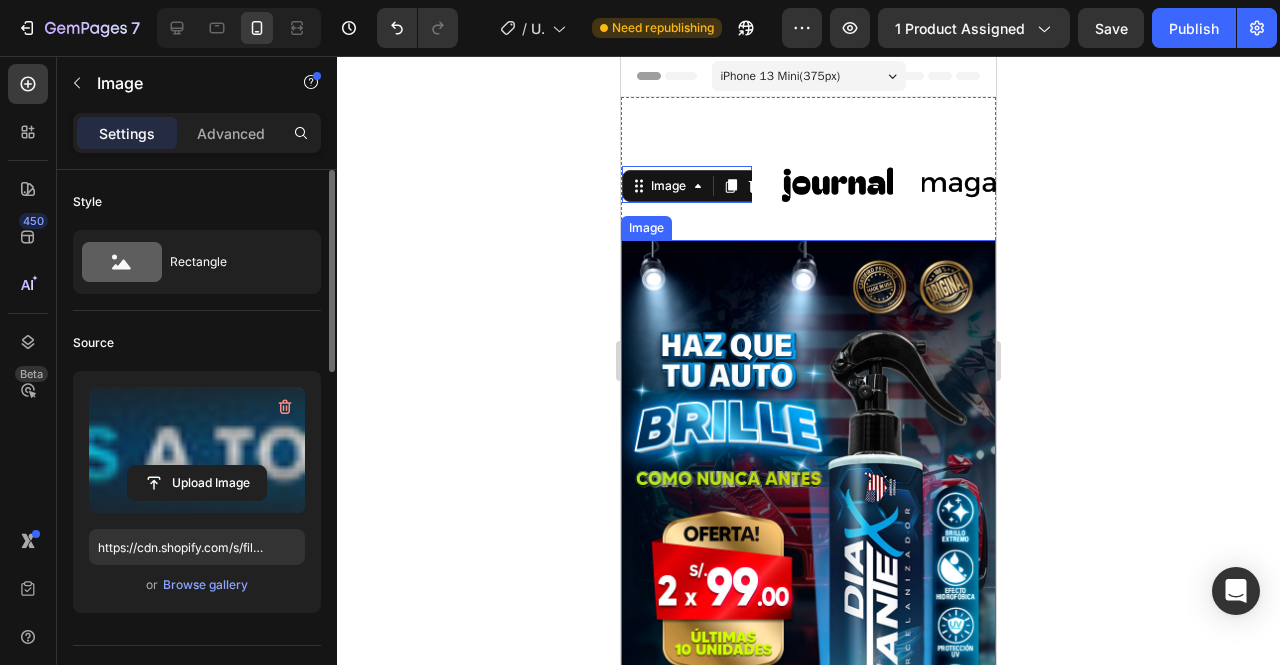click 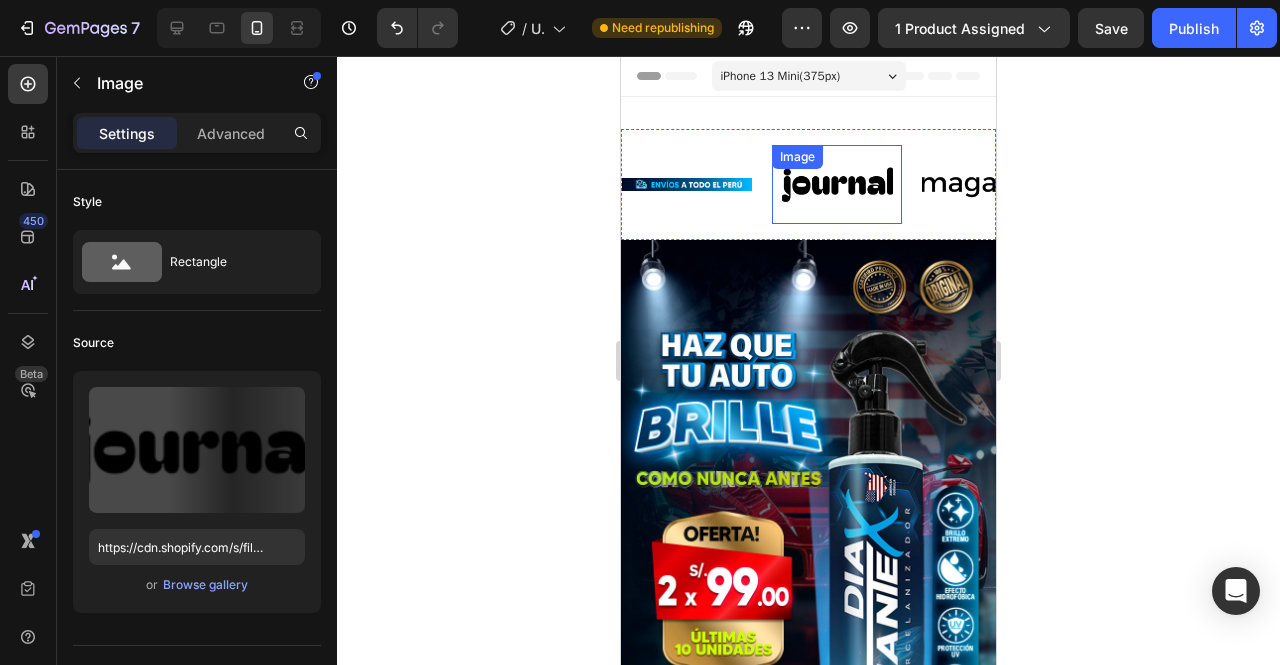 click at bounding box center (837, 184) 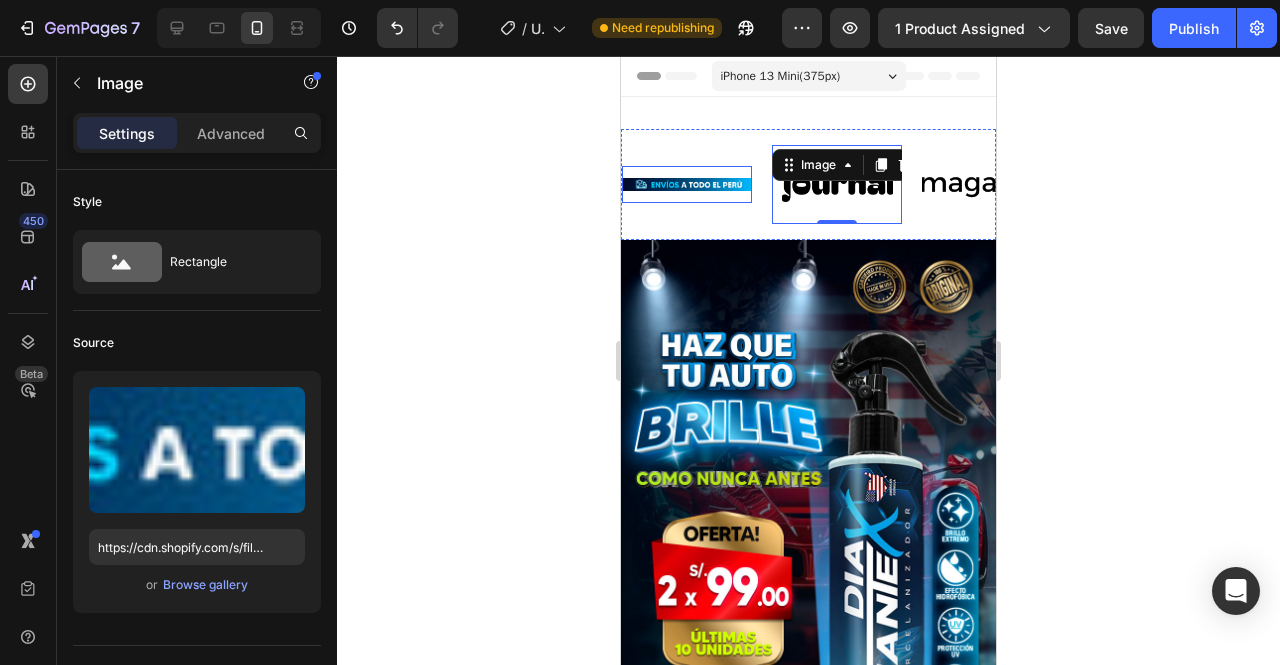 click on "Image" at bounding box center [687, 184] 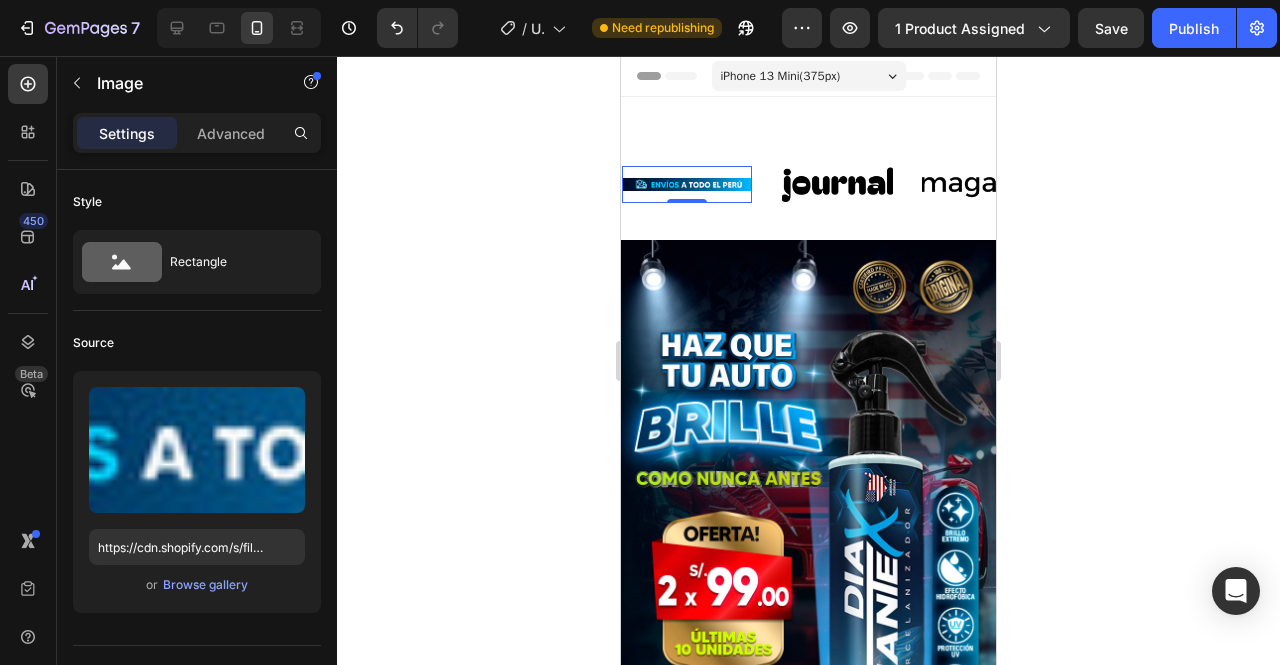 click on "Image   0" at bounding box center [687, 184] 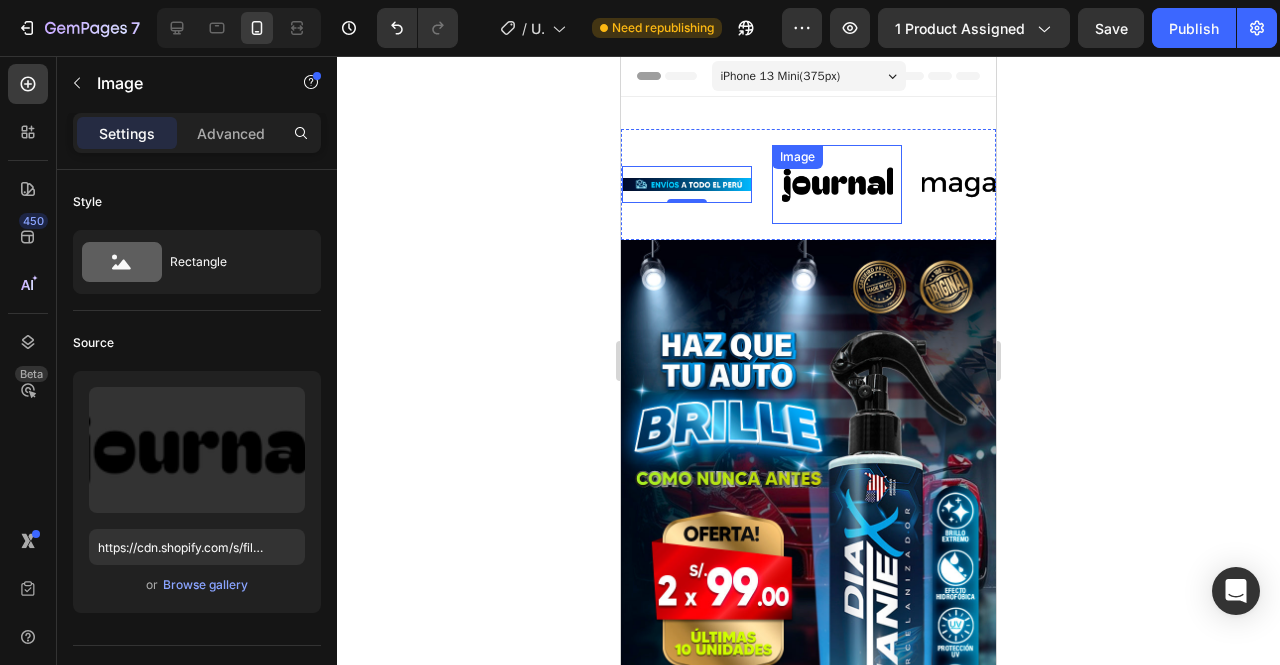 click on "Image" at bounding box center (837, 184) 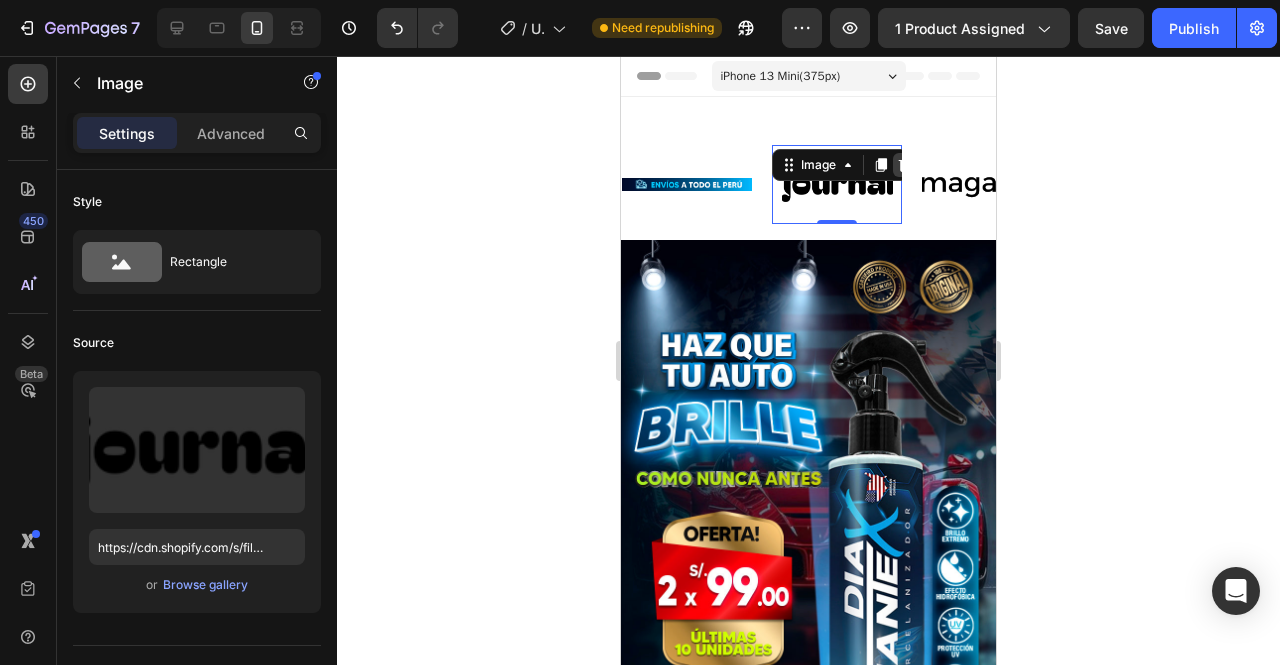 click 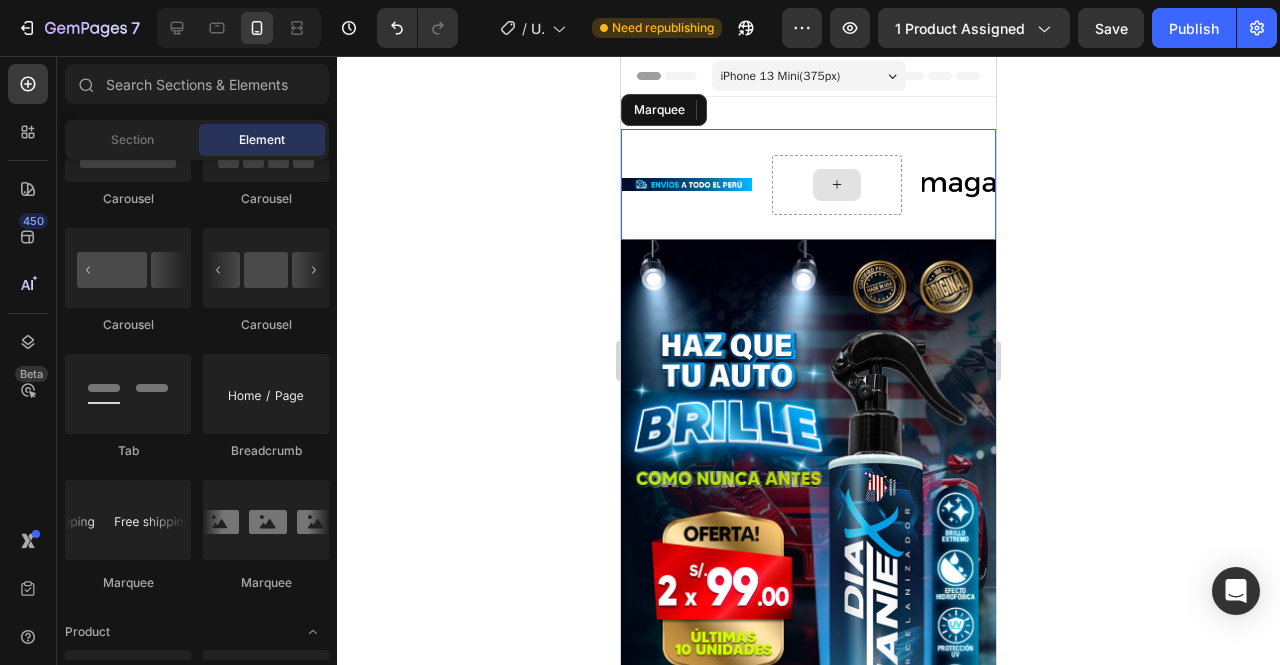 click at bounding box center [837, 185] 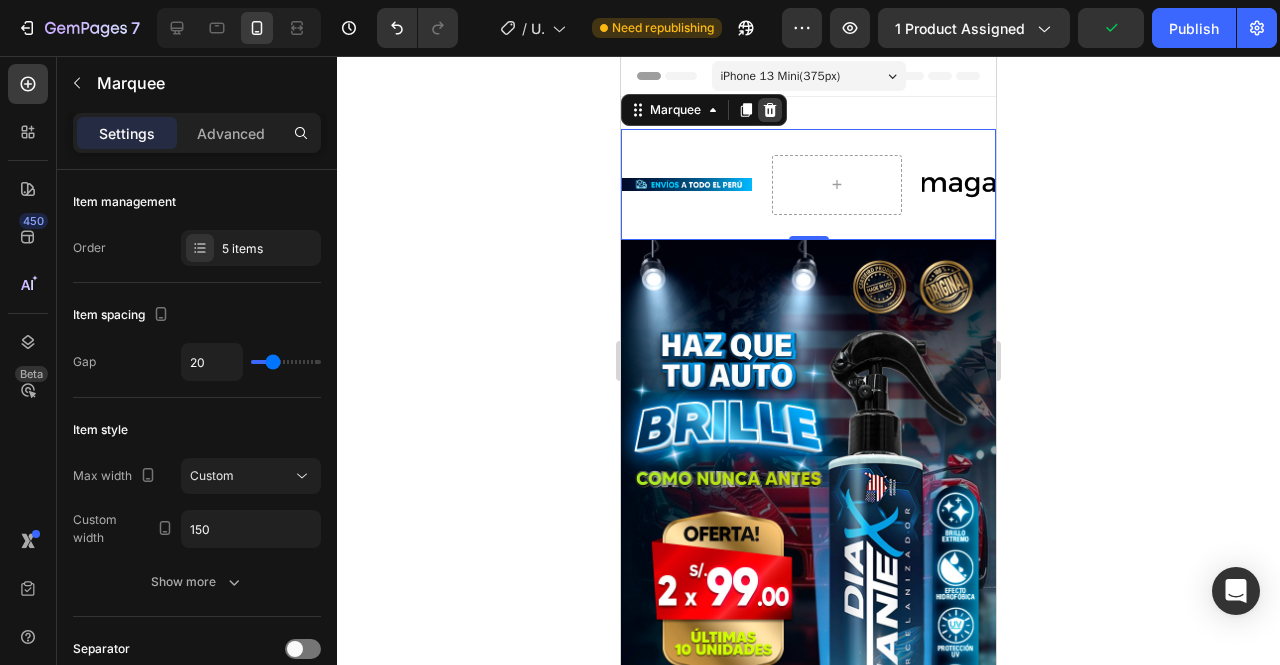 click 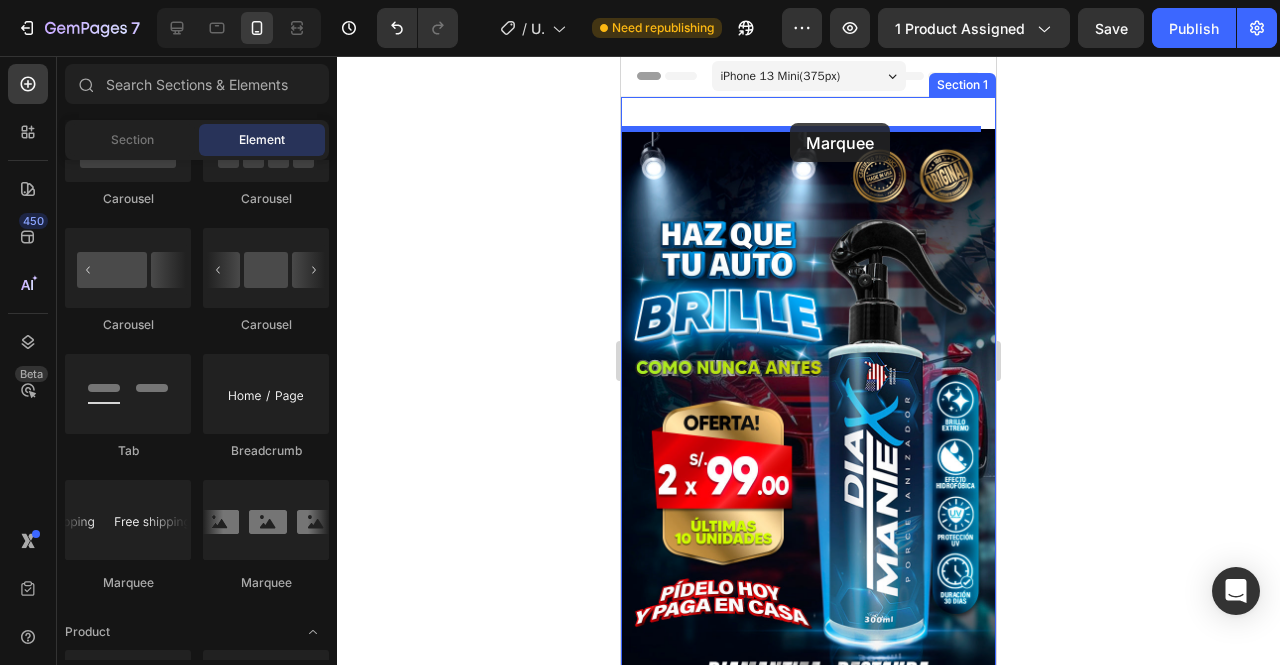 drag, startPoint x: 743, startPoint y: 610, endPoint x: 790, endPoint y: 123, distance: 489.26273 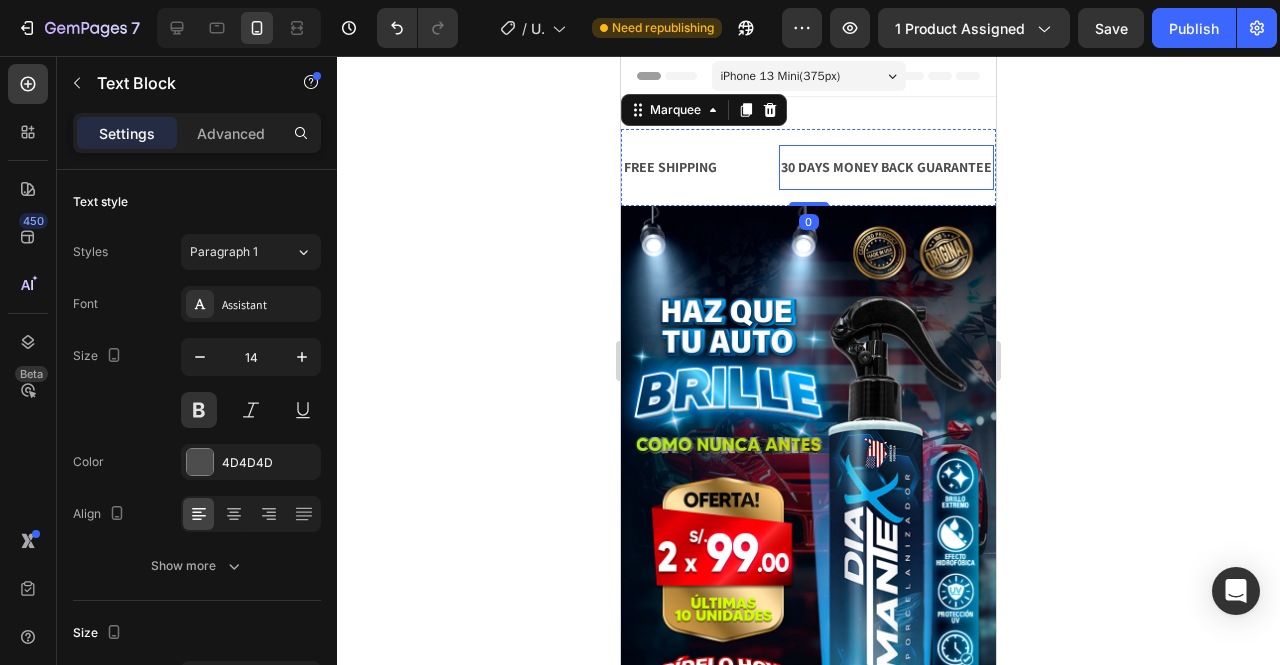click on "30 DAYS MONEY BACK GUARANTEE" at bounding box center [886, 167] 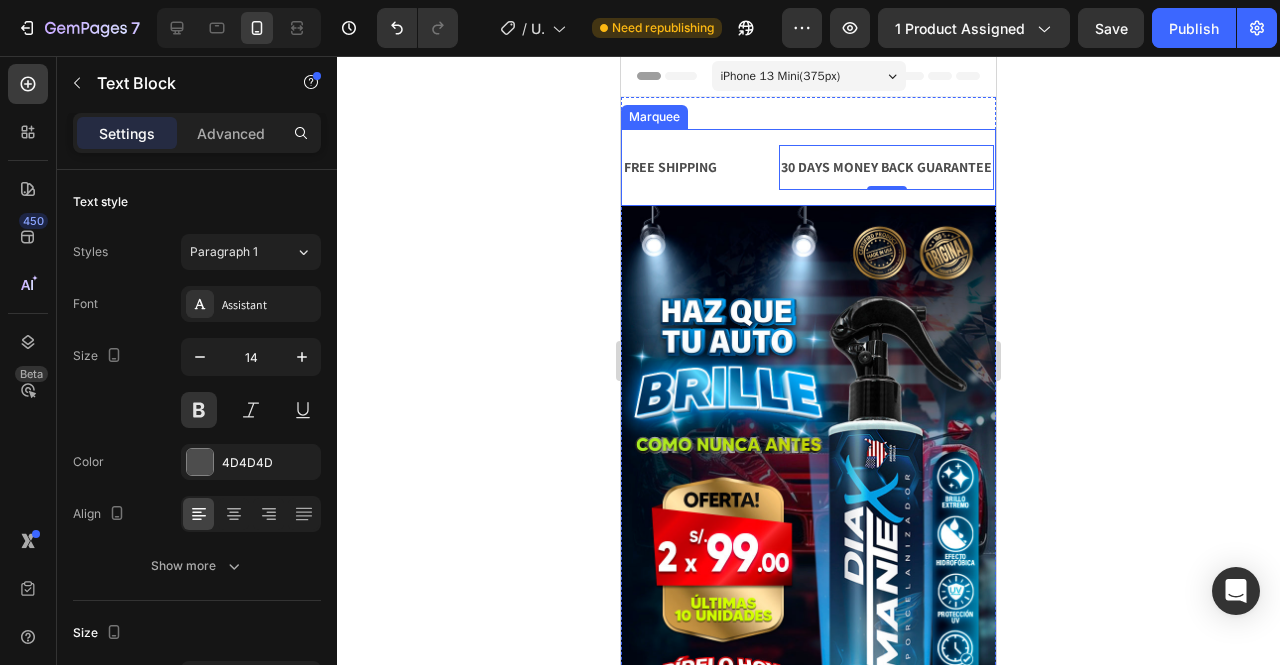 click on "FREE SHIPPING Text Block 30 DAYS MONEY BACK GUARANTEE Text Block   0 LIMITED TIME 50% OFF SALE Text Block LIFE TIME WARRANTY Text Block FREE SHIPPING Text Block 30 DAYS MONEY BACK GUARANTEE Text Block   0 LIMITED TIME 50% OFF SALE Text Block LIFE TIME WARRANTY Text Block Marquee" at bounding box center (808, 167) 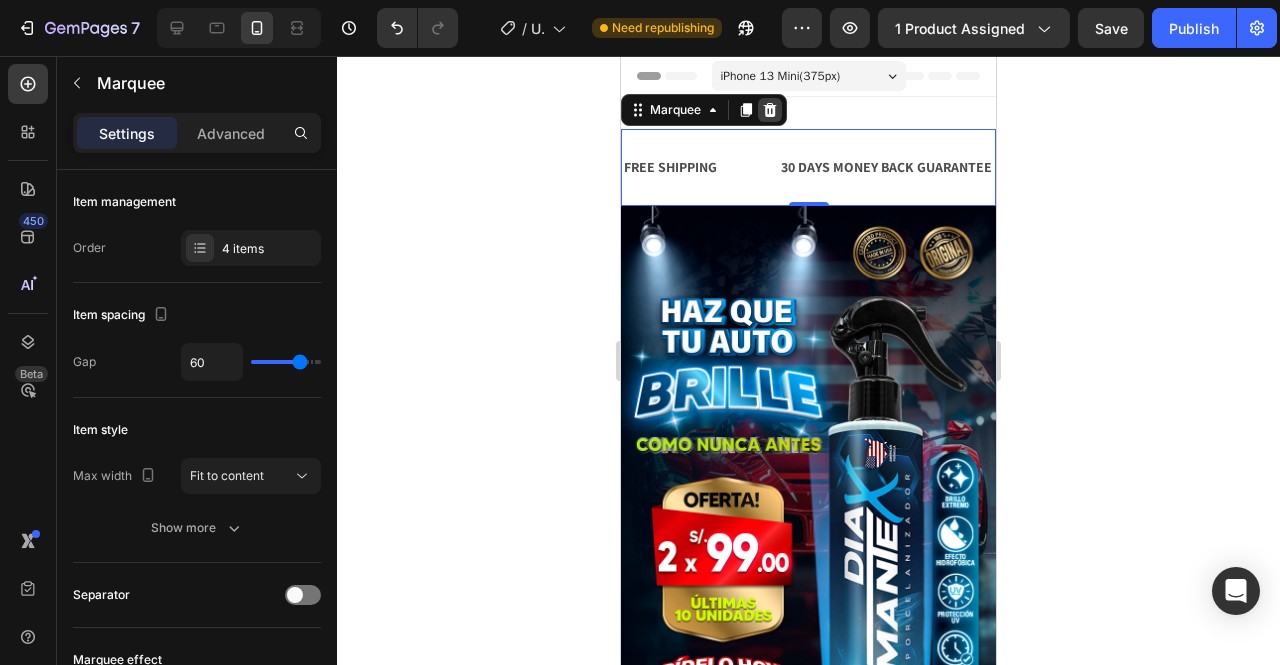 click 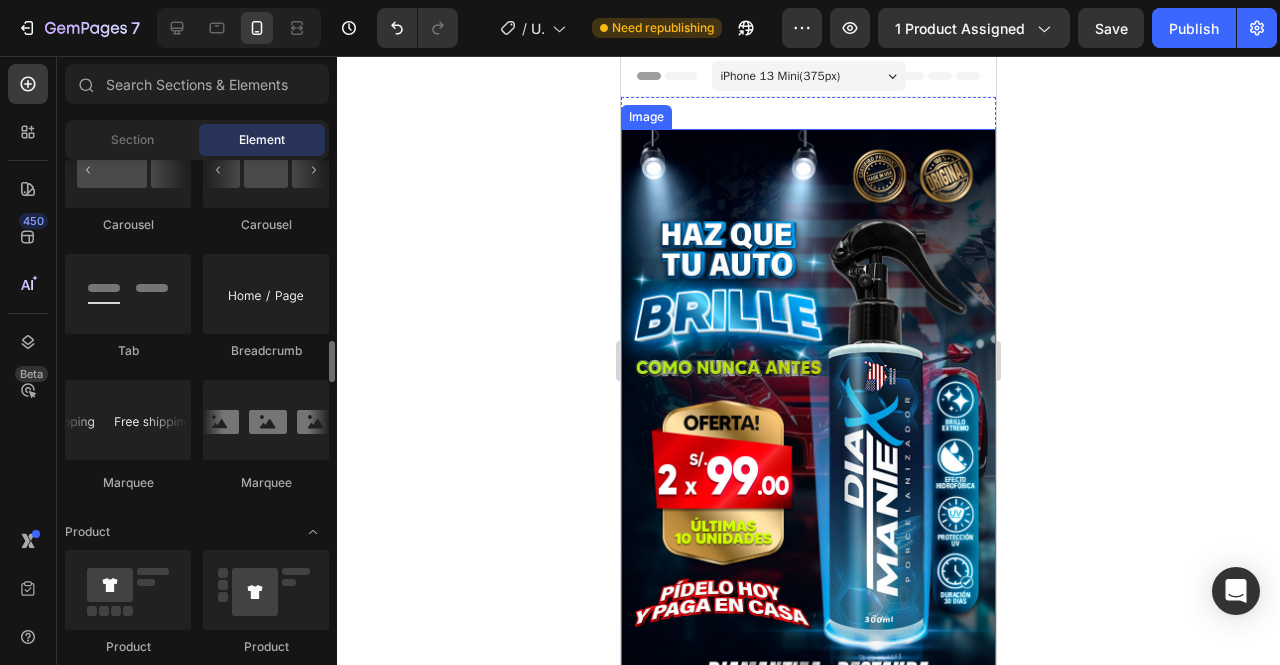 scroll, scrollTop: 2300, scrollLeft: 0, axis: vertical 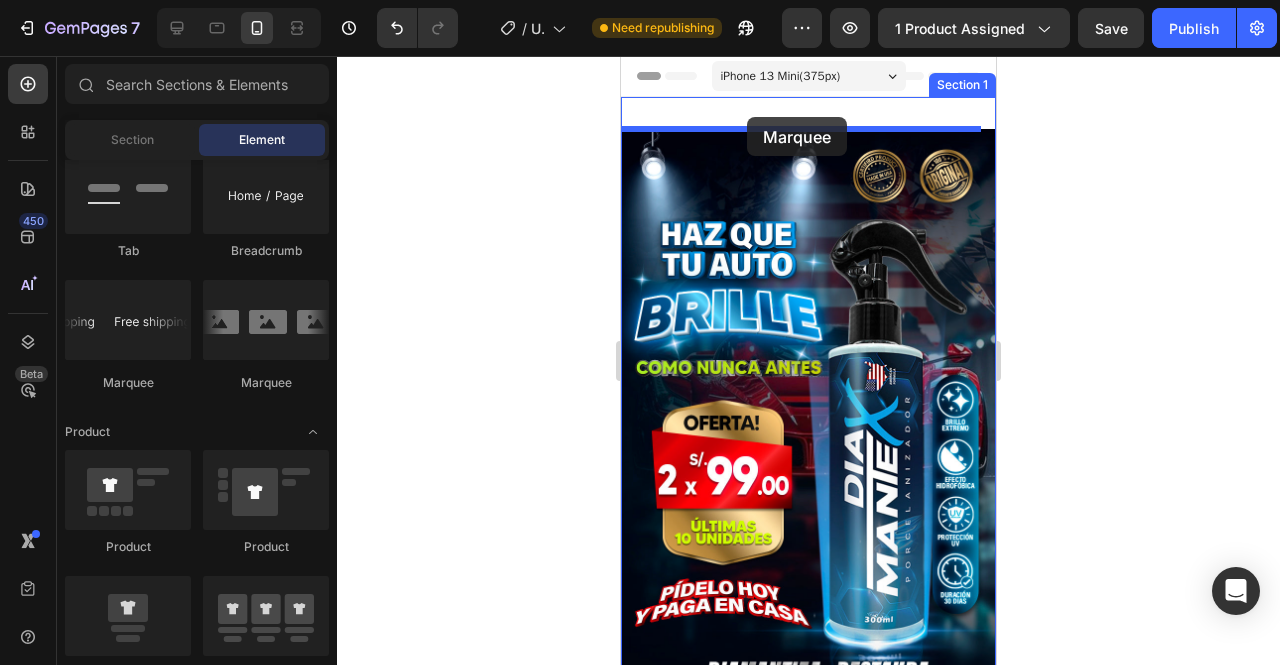 drag, startPoint x: 869, startPoint y: 396, endPoint x: 747, endPoint y: 115, distance: 306.3413 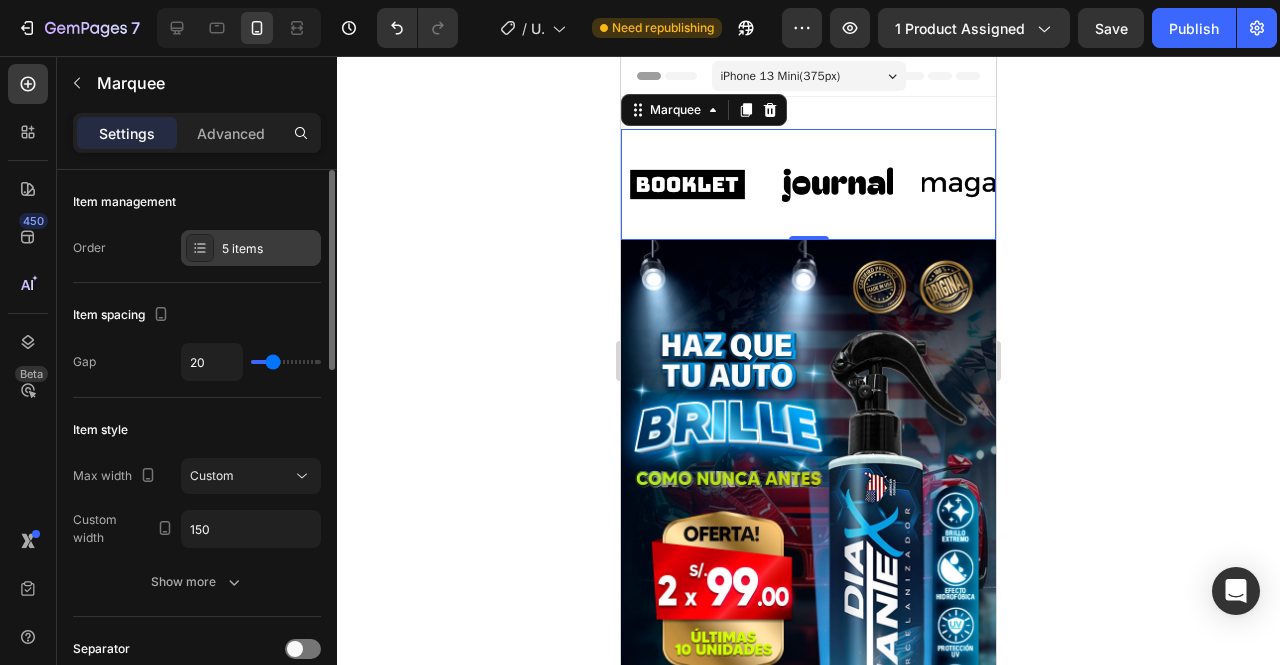 click on "5 items" at bounding box center [269, 249] 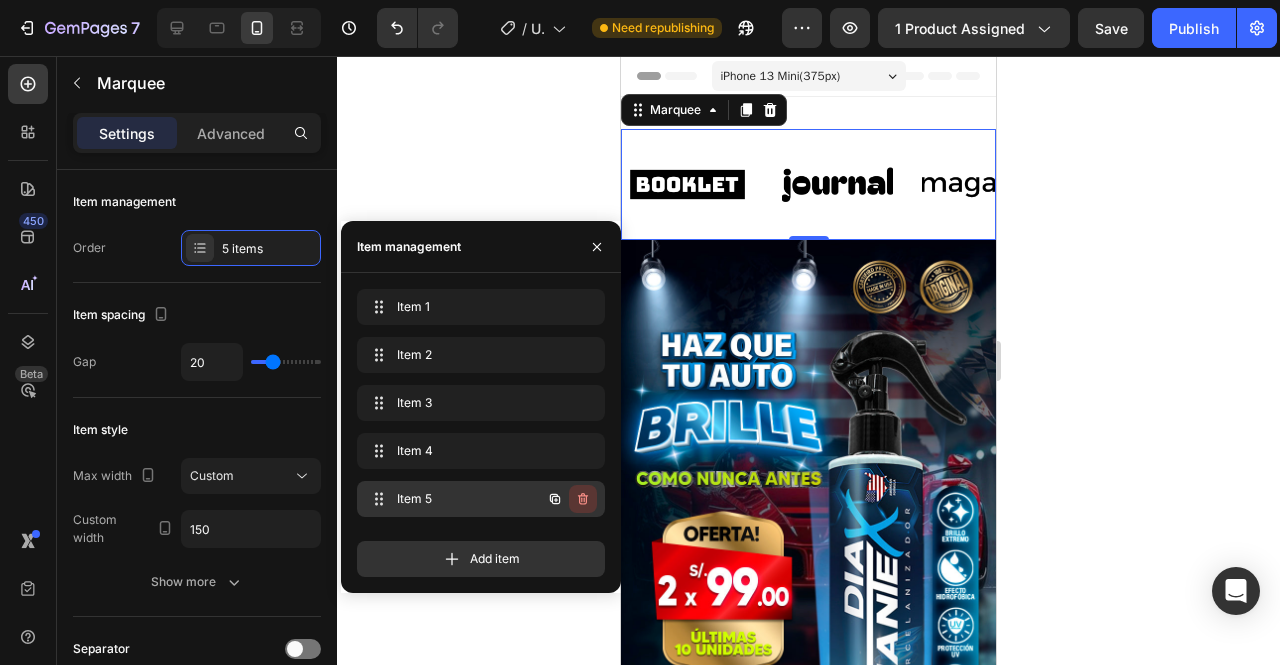 click 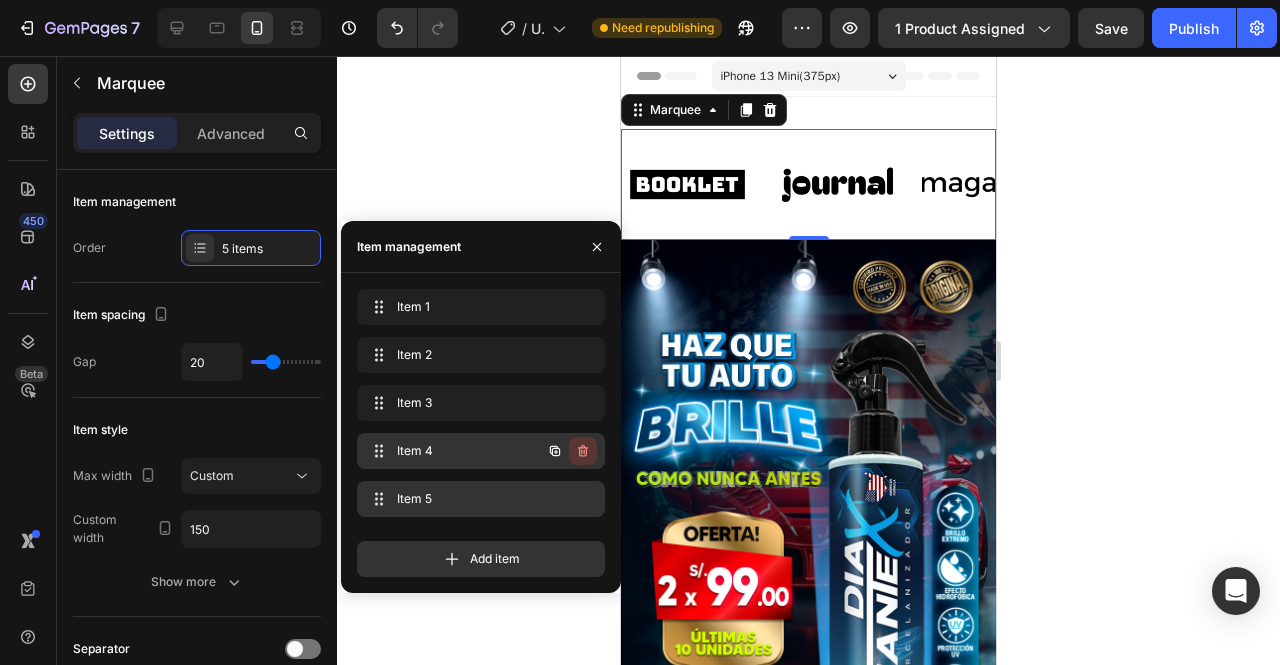 click 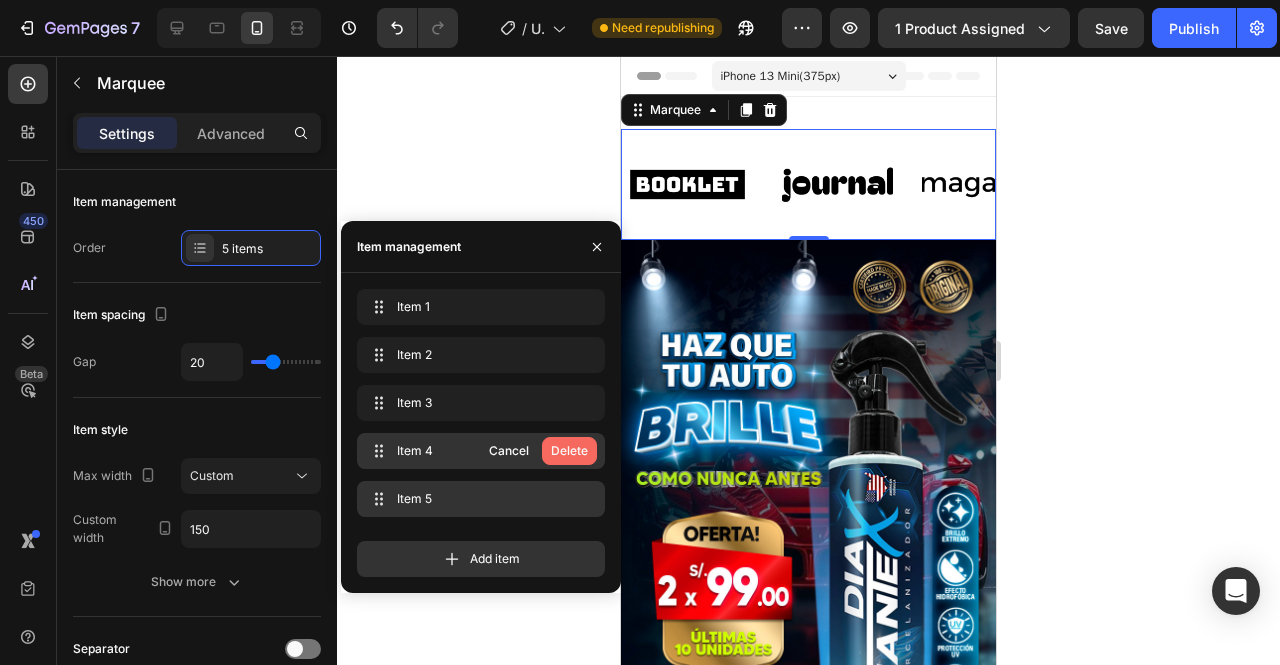 click on "Delete" at bounding box center [569, 451] 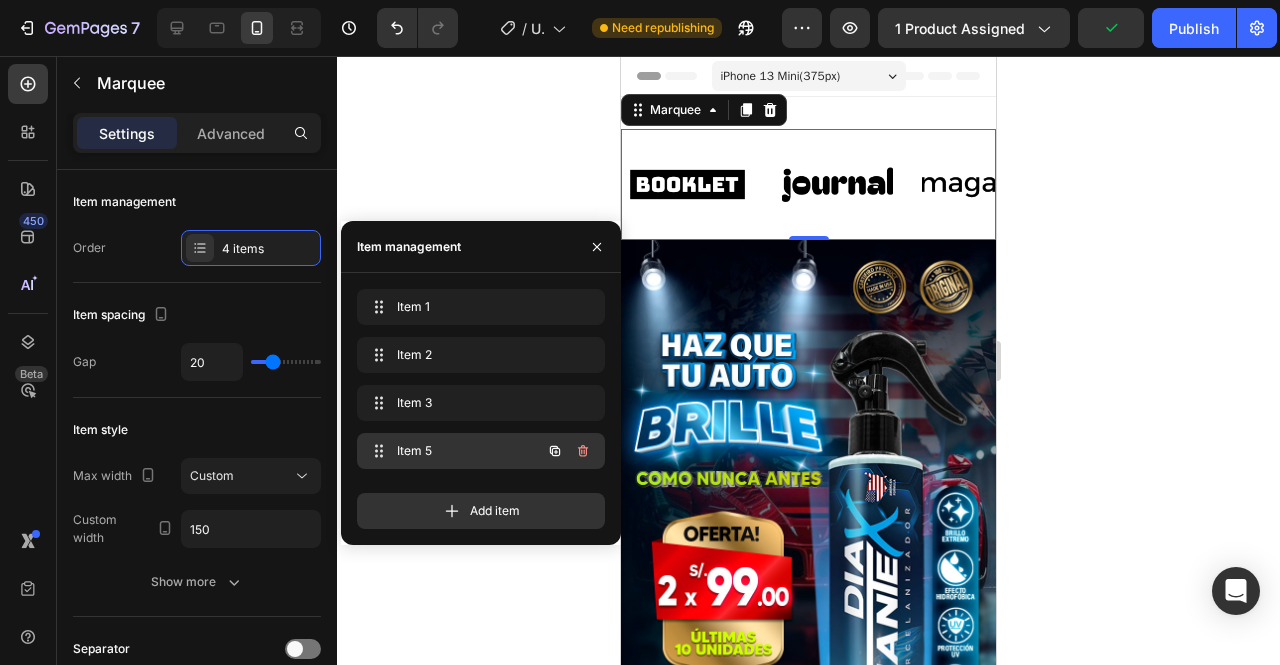 click 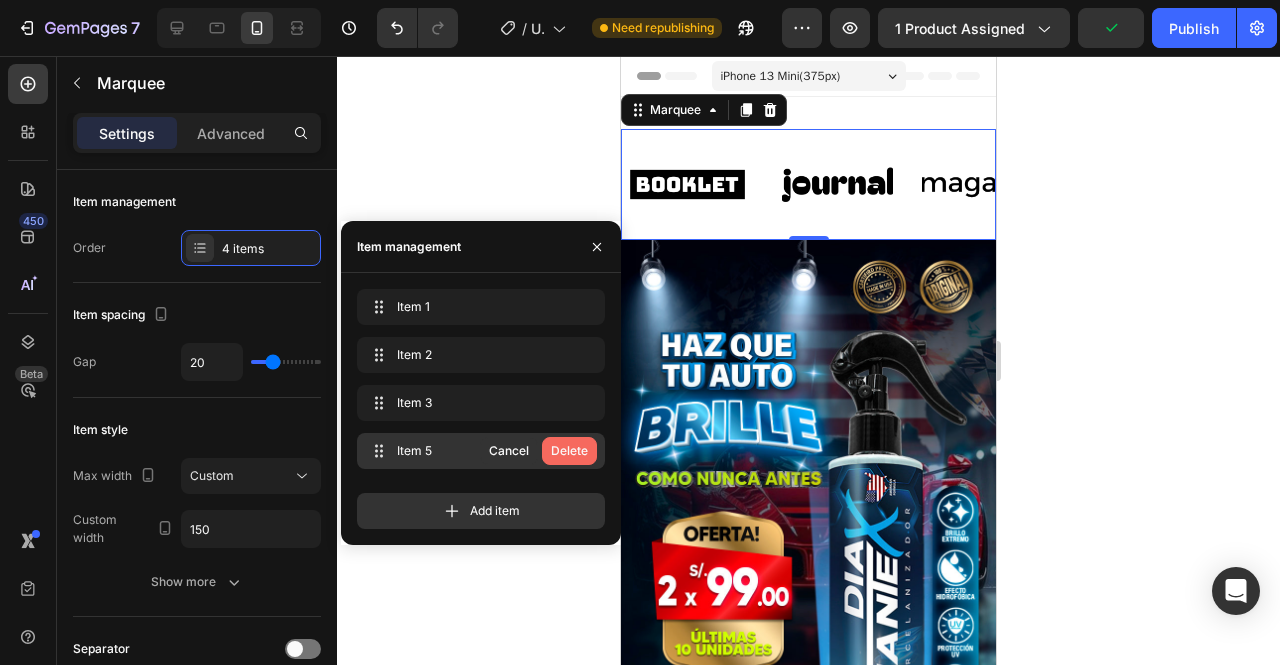 click on "Delete" at bounding box center (569, 451) 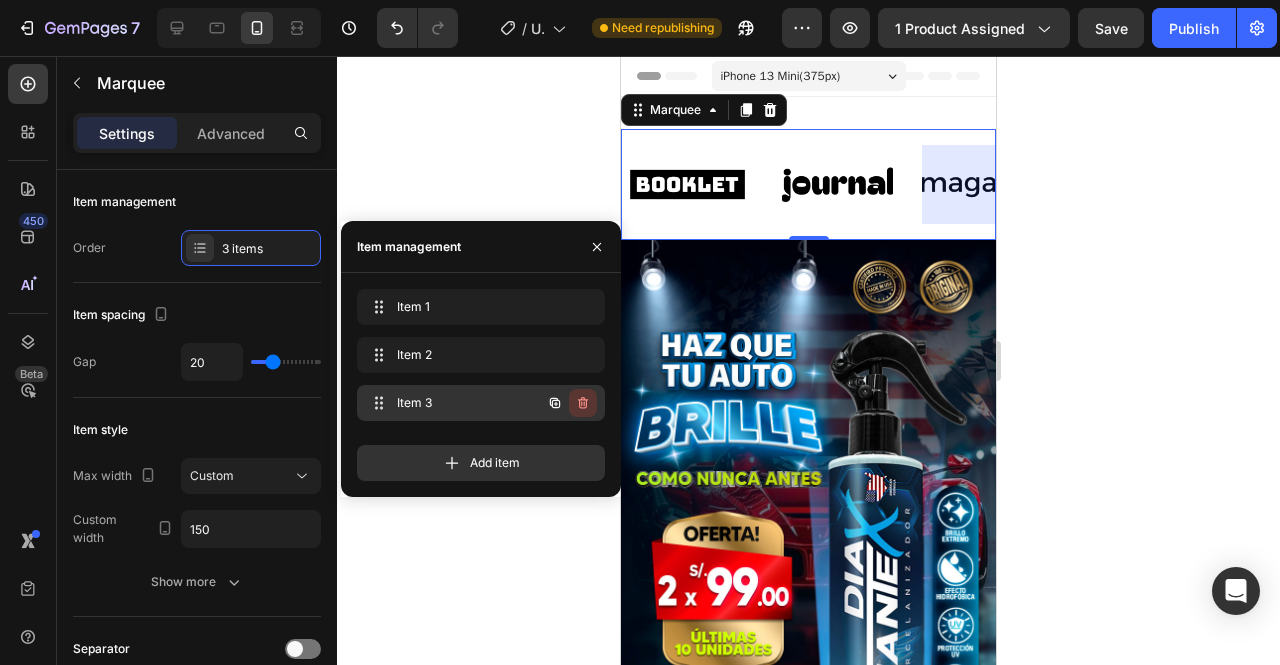 click 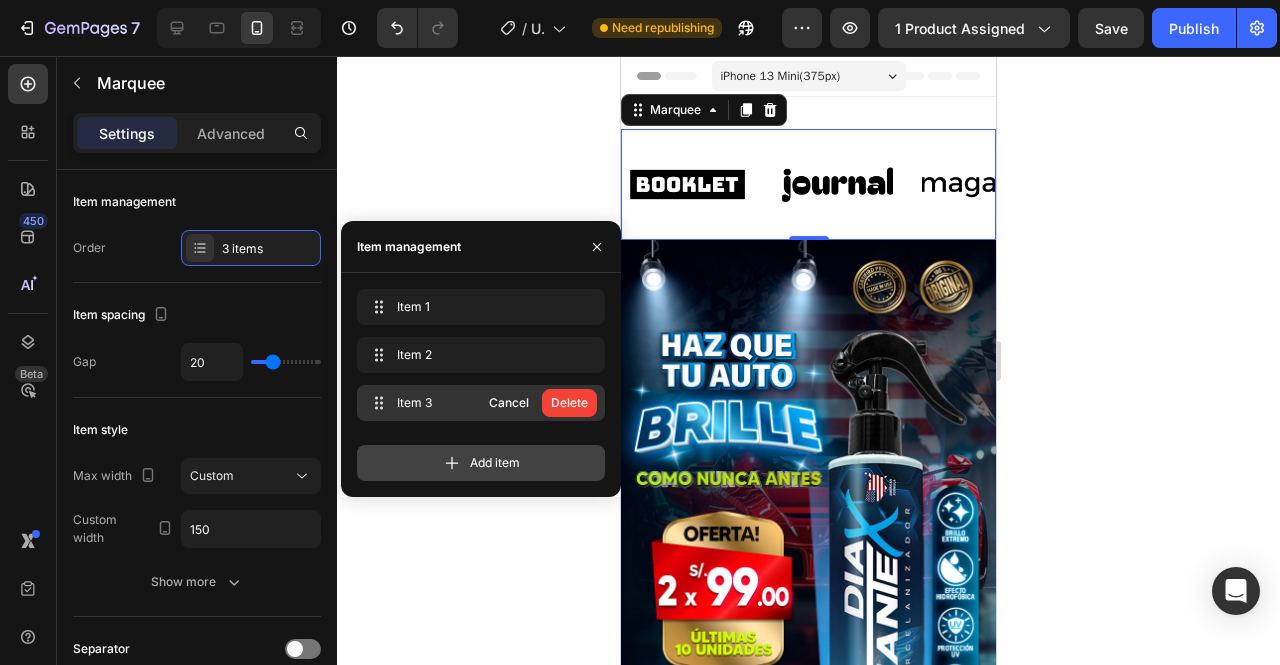 click on "Delete" at bounding box center (569, 403) 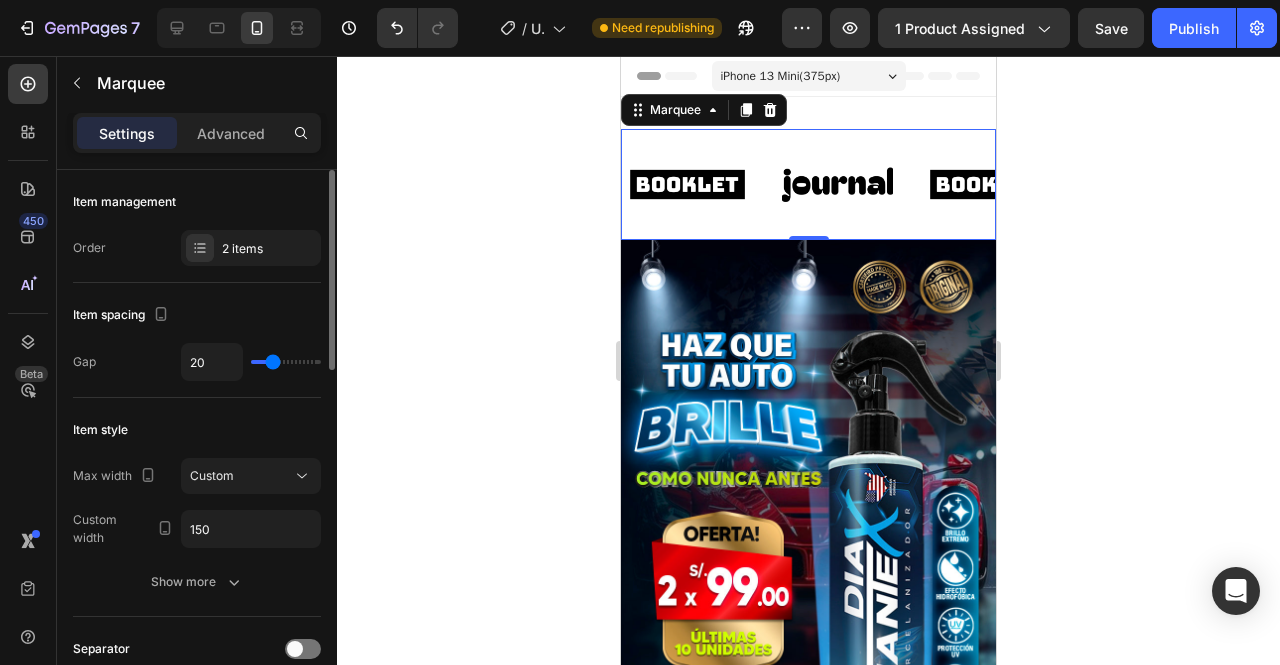 type on "13" 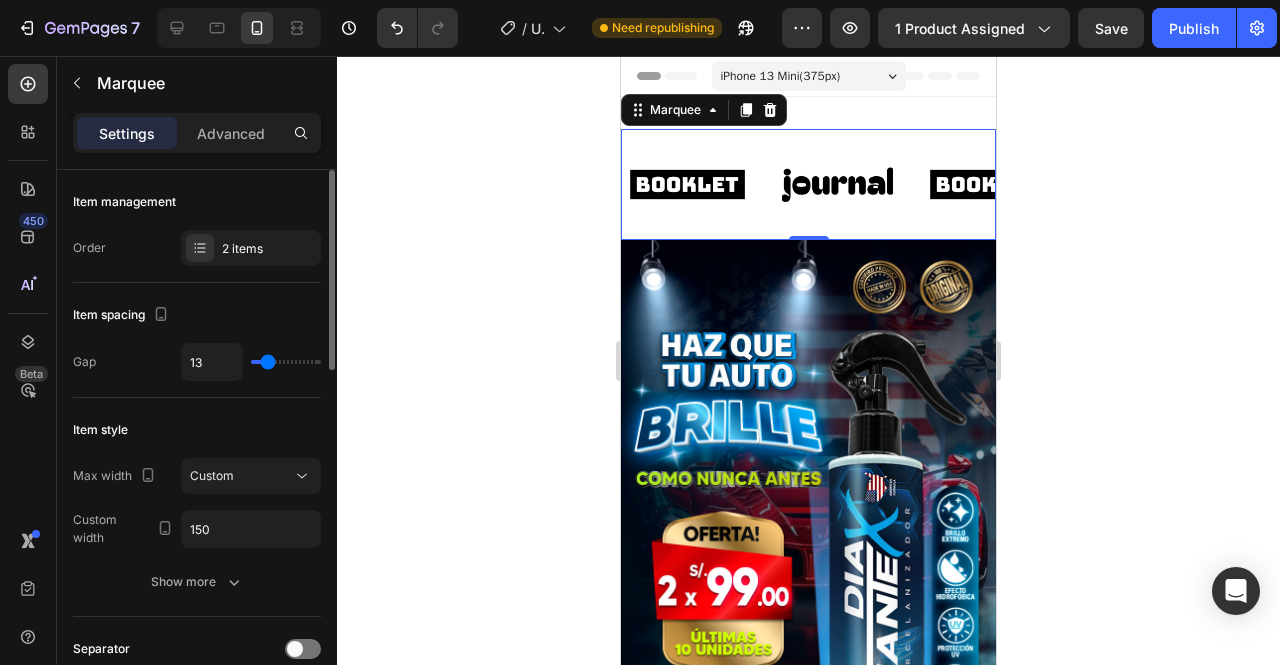 type on "0" 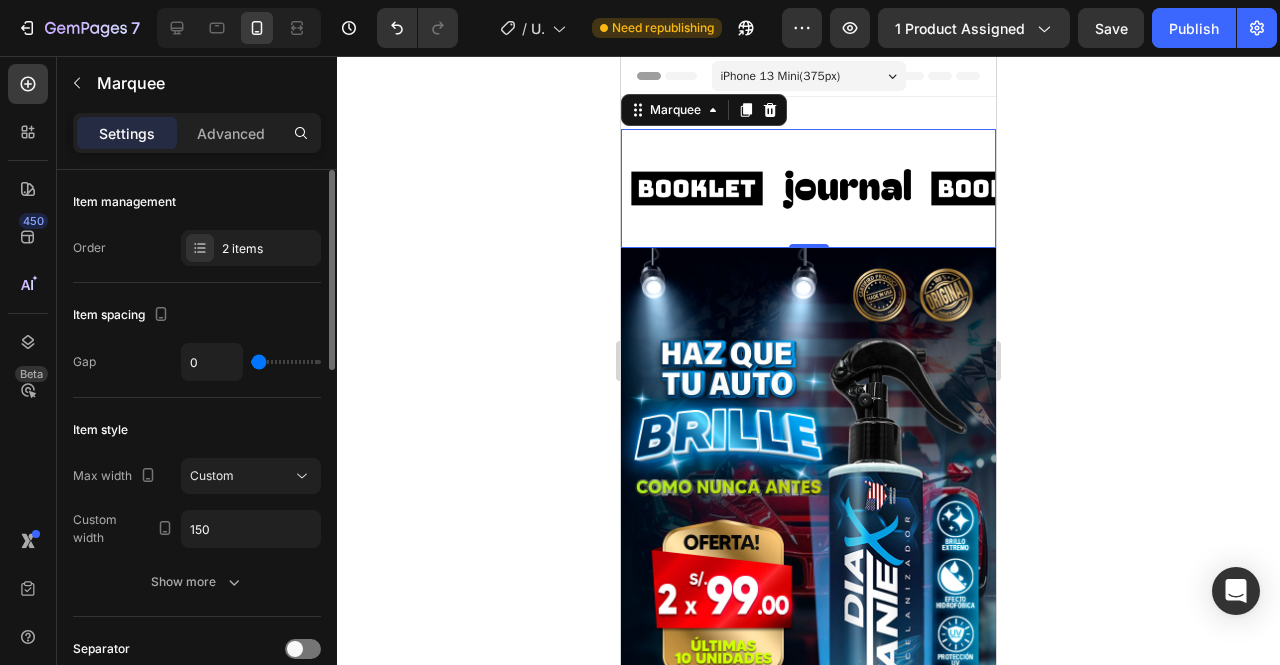 drag, startPoint x: 267, startPoint y: 359, endPoint x: 248, endPoint y: 358, distance: 19.026299 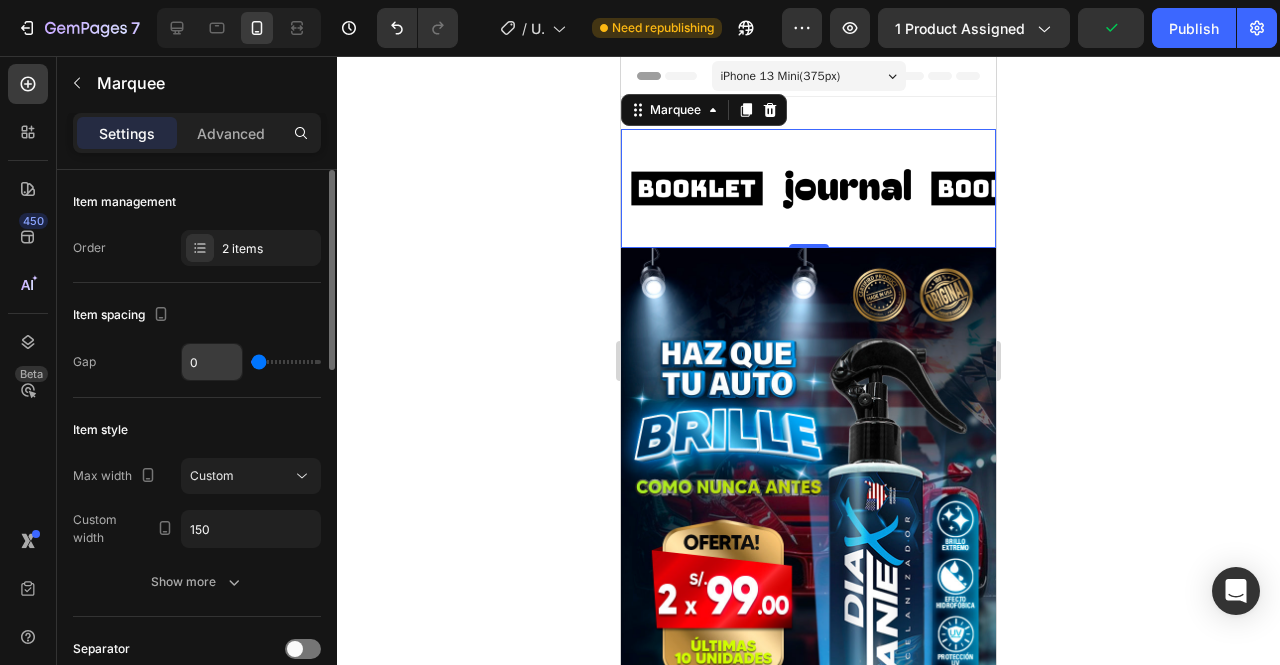 drag, startPoint x: 248, startPoint y: 357, endPoint x: 225, endPoint y: 351, distance: 23.769728 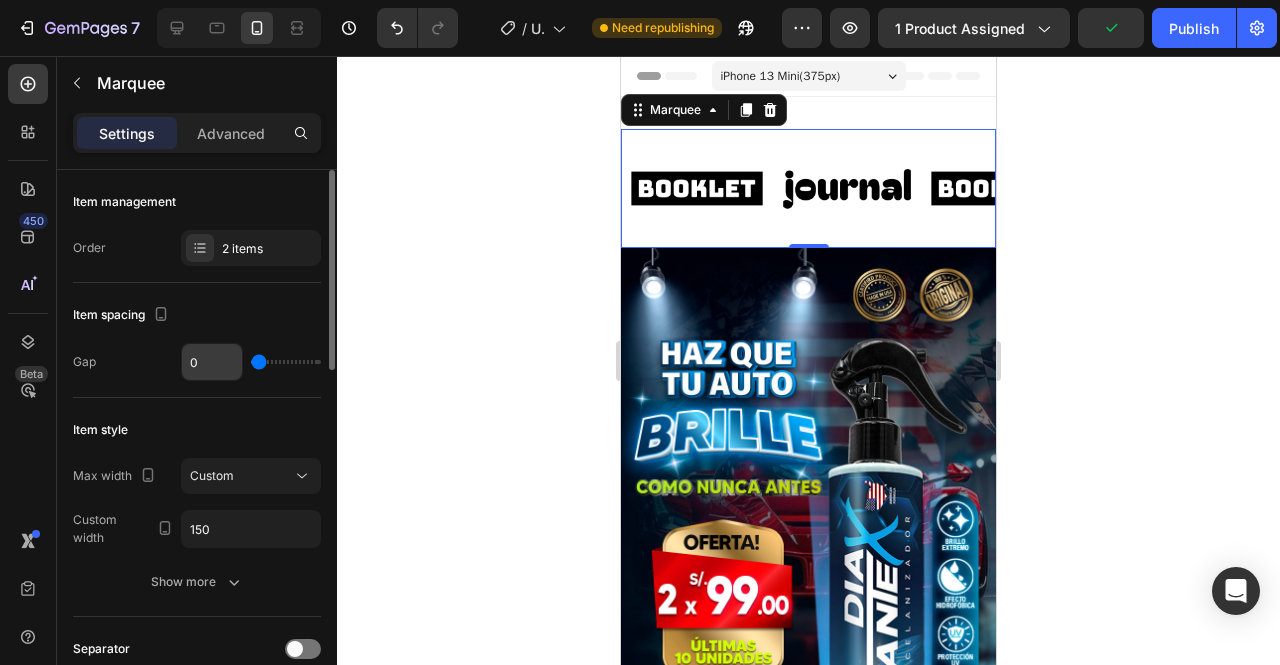 click on "0" at bounding box center [251, 362] 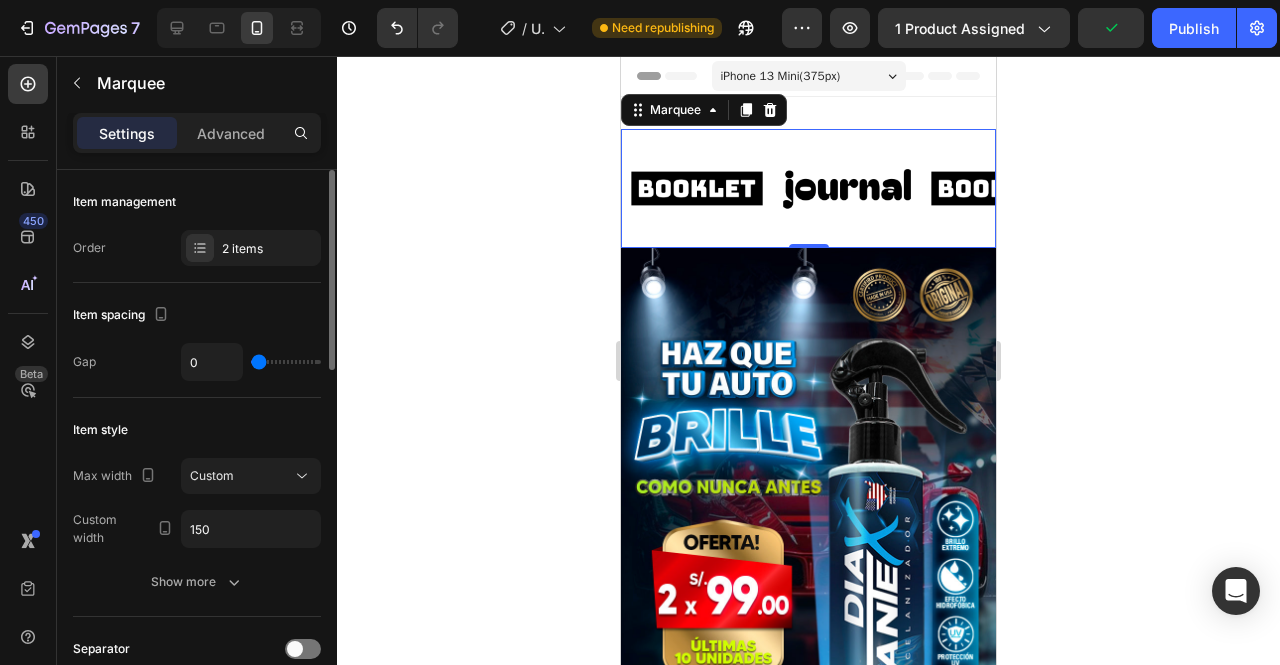 type on "3" 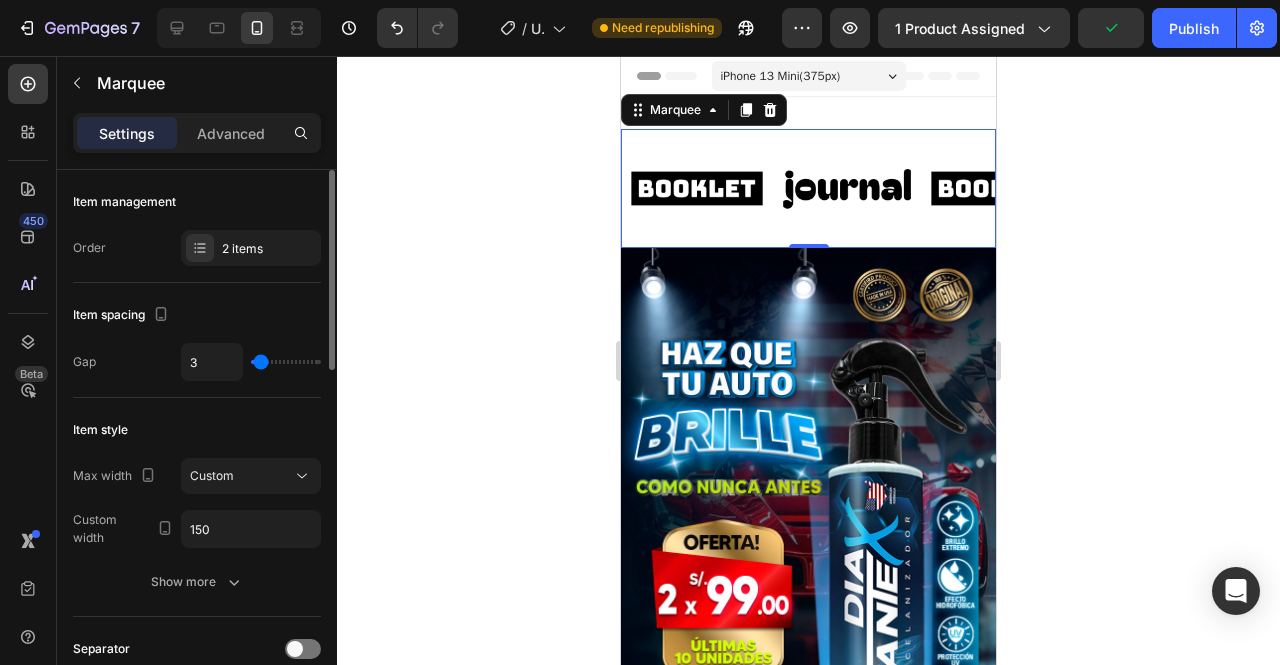 type on "64" 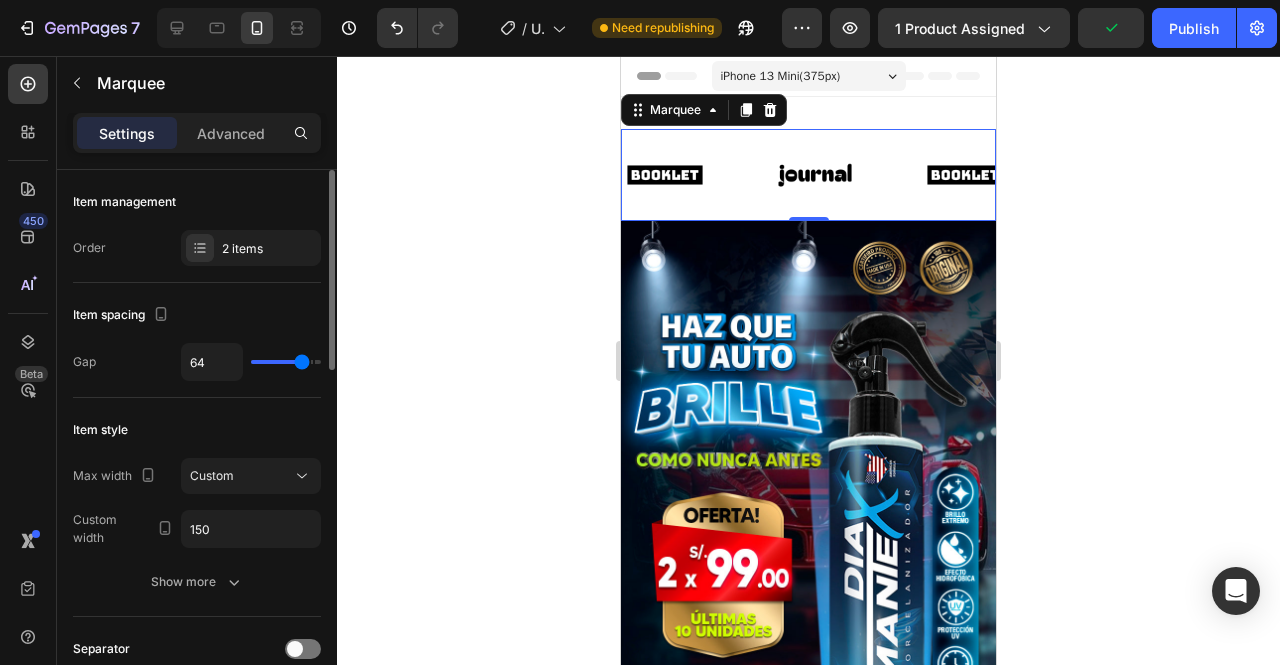 type on "68" 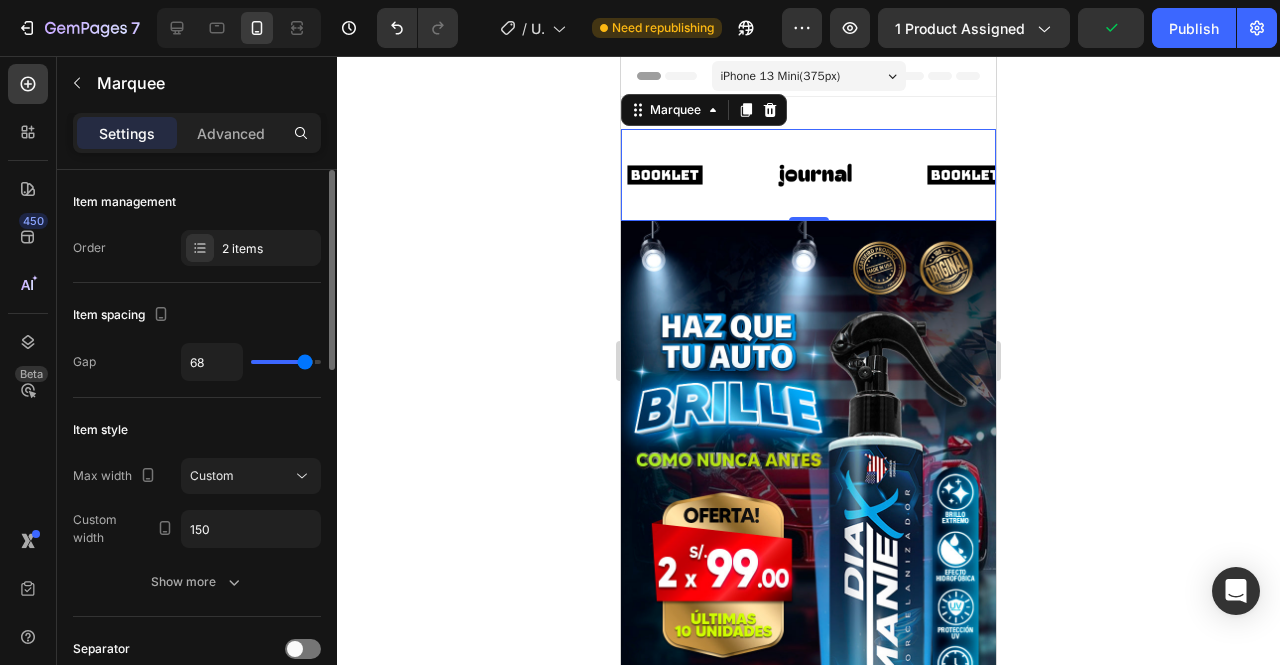 type on "69" 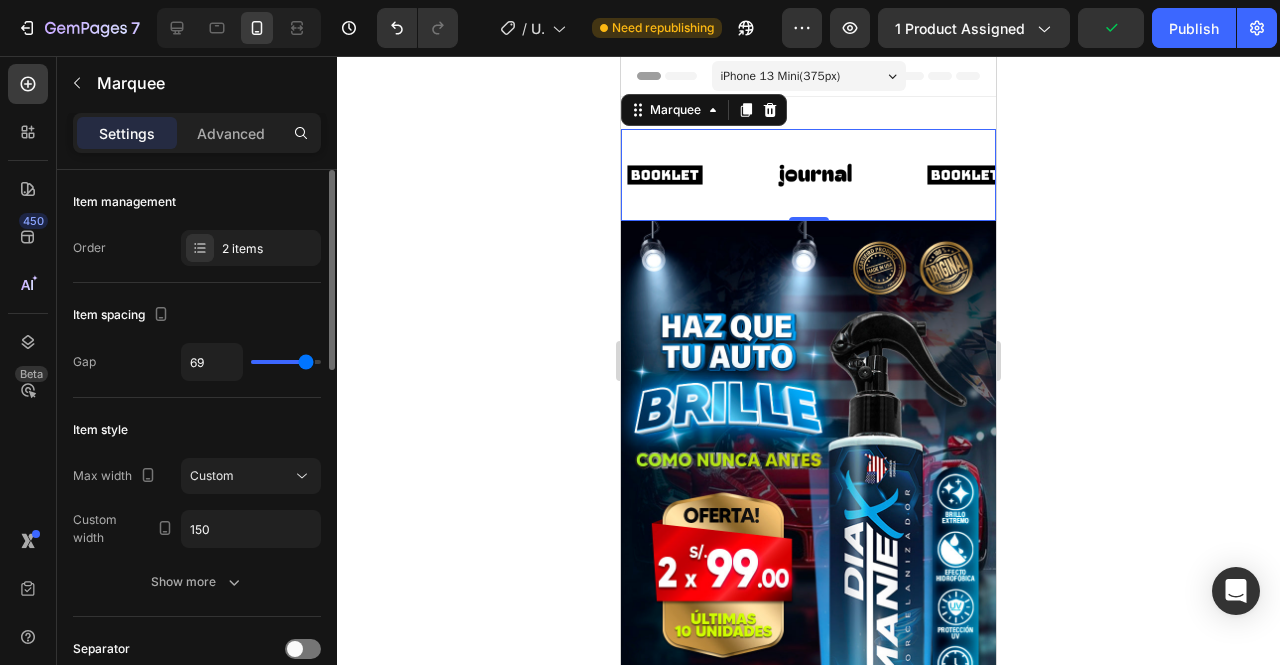 type on "71" 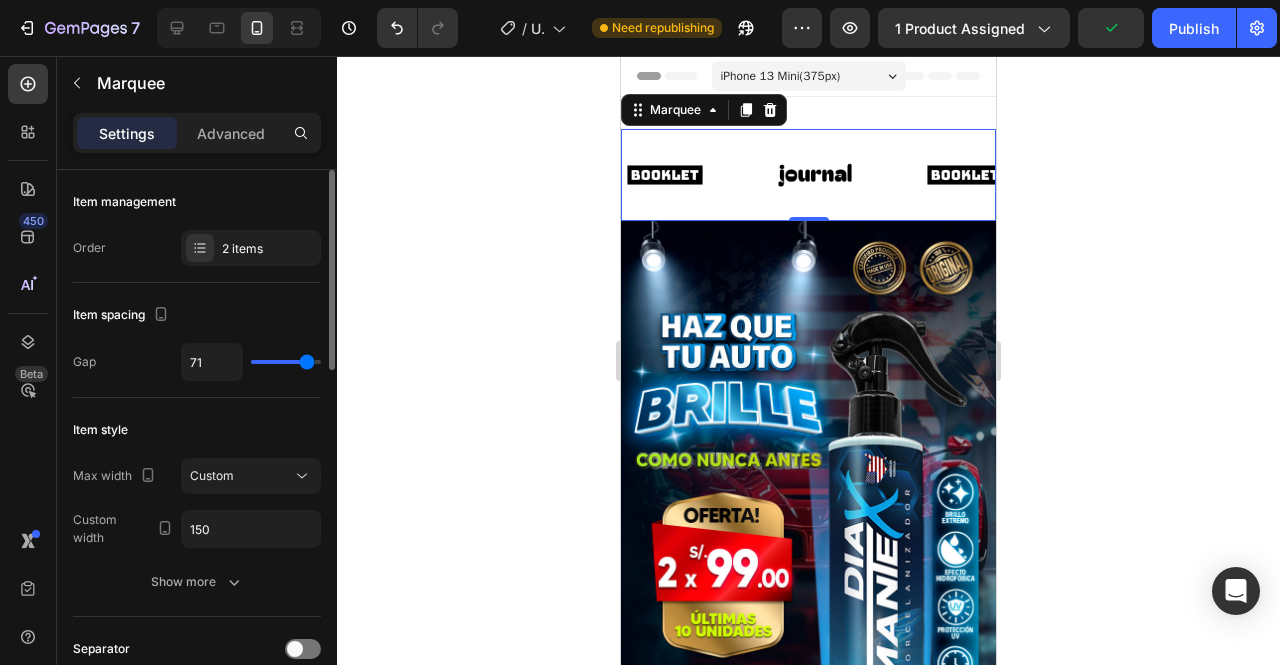 type on "72" 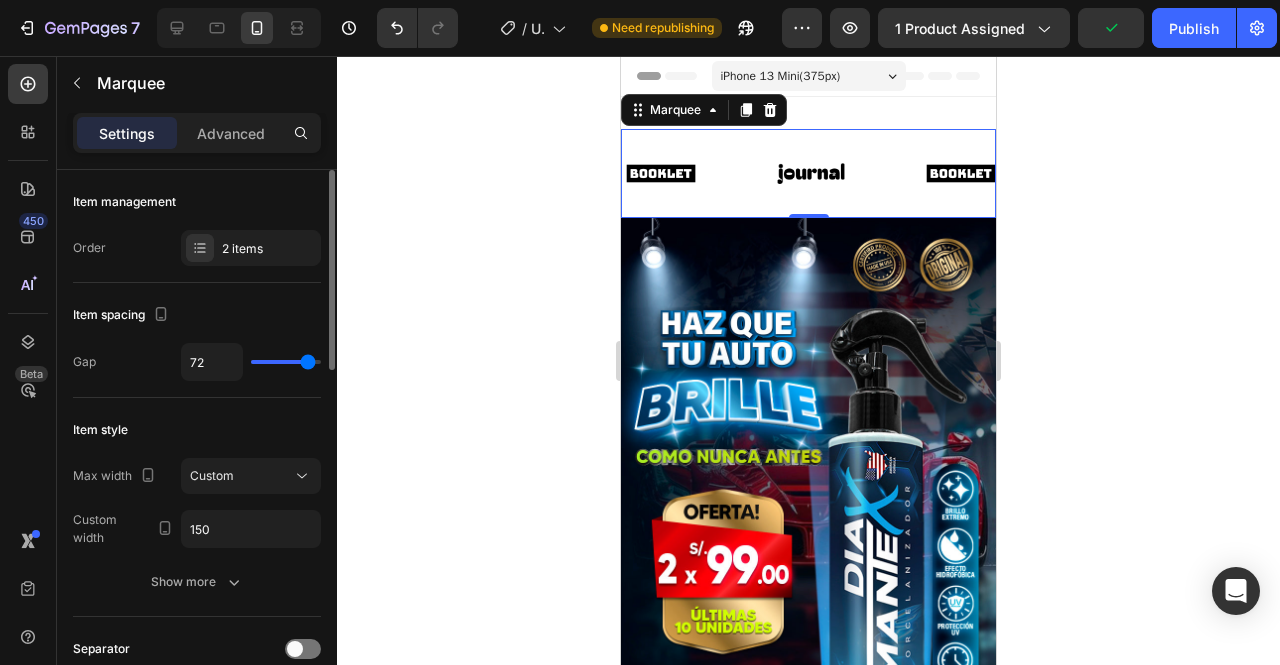 type on "73" 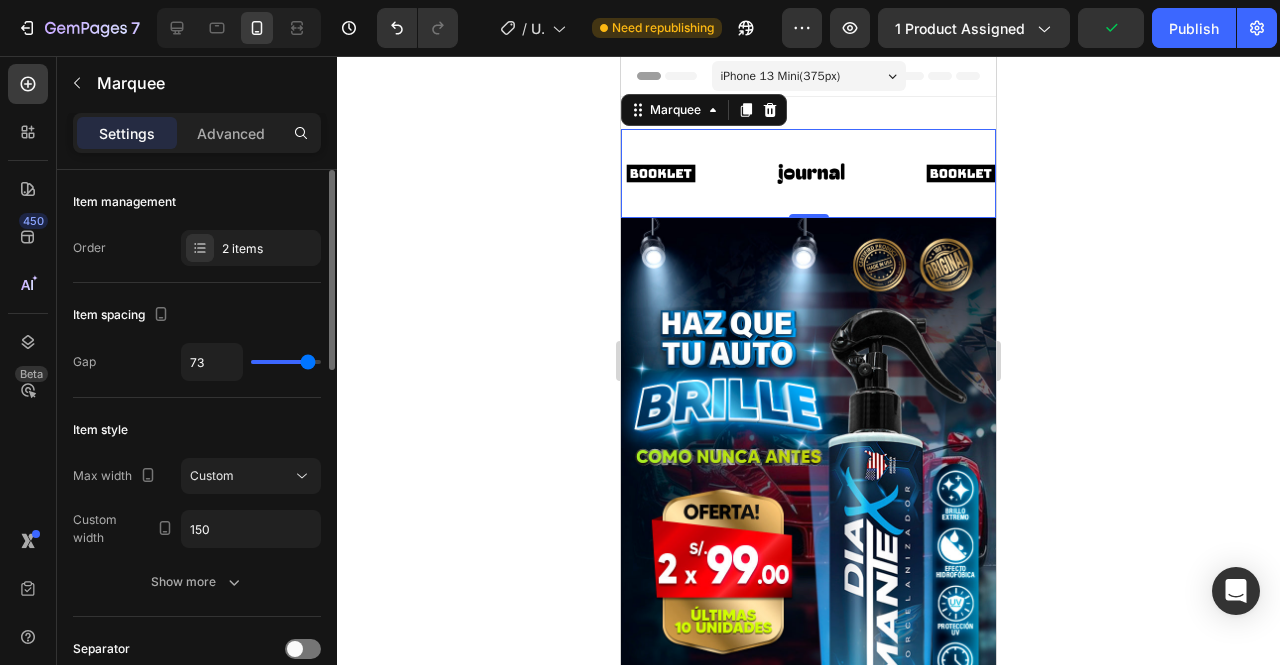 type on "75" 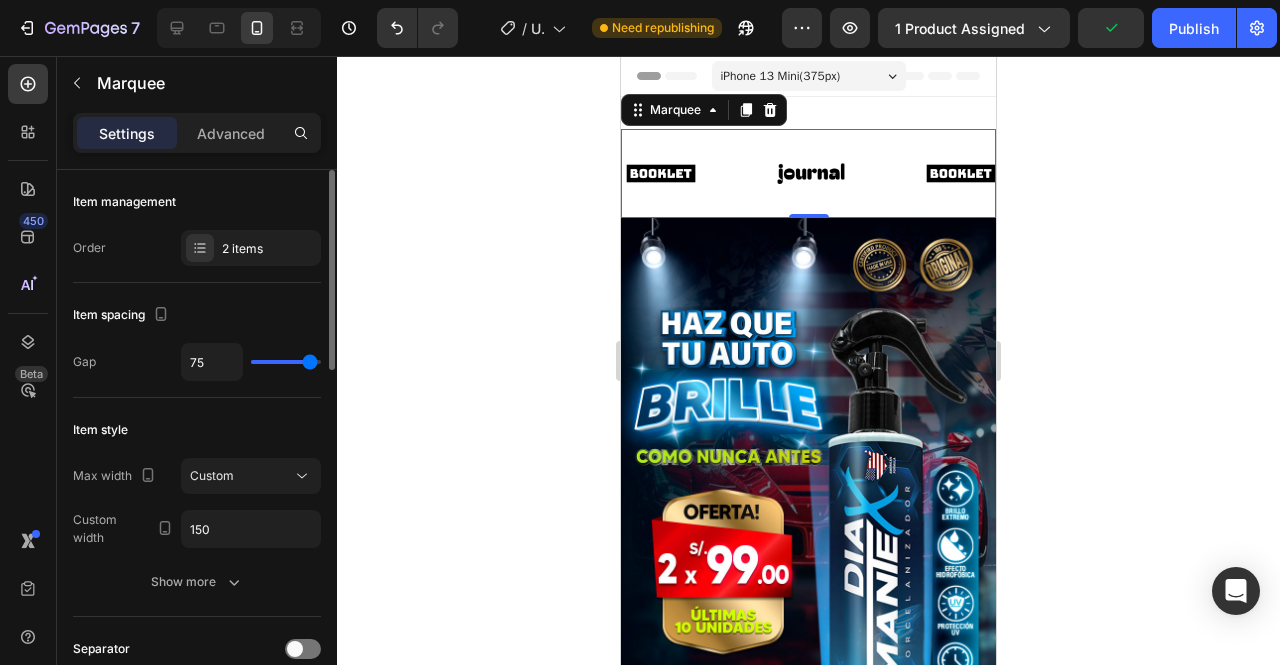 type on "77" 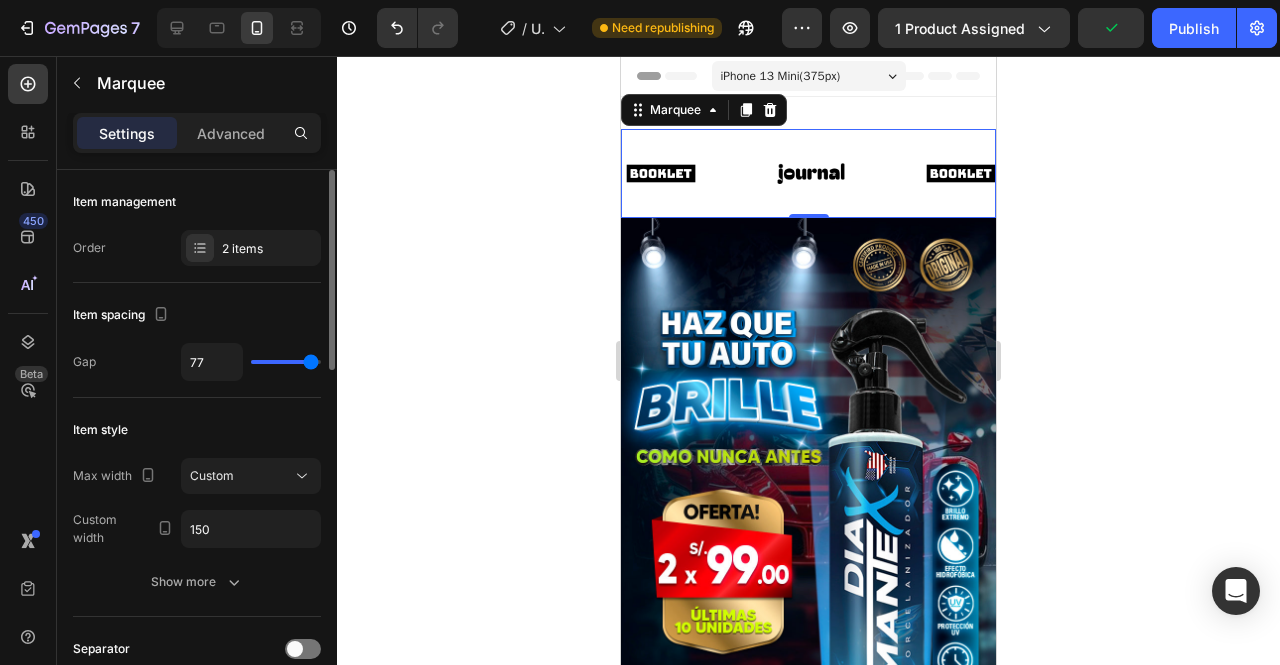 type on "80" 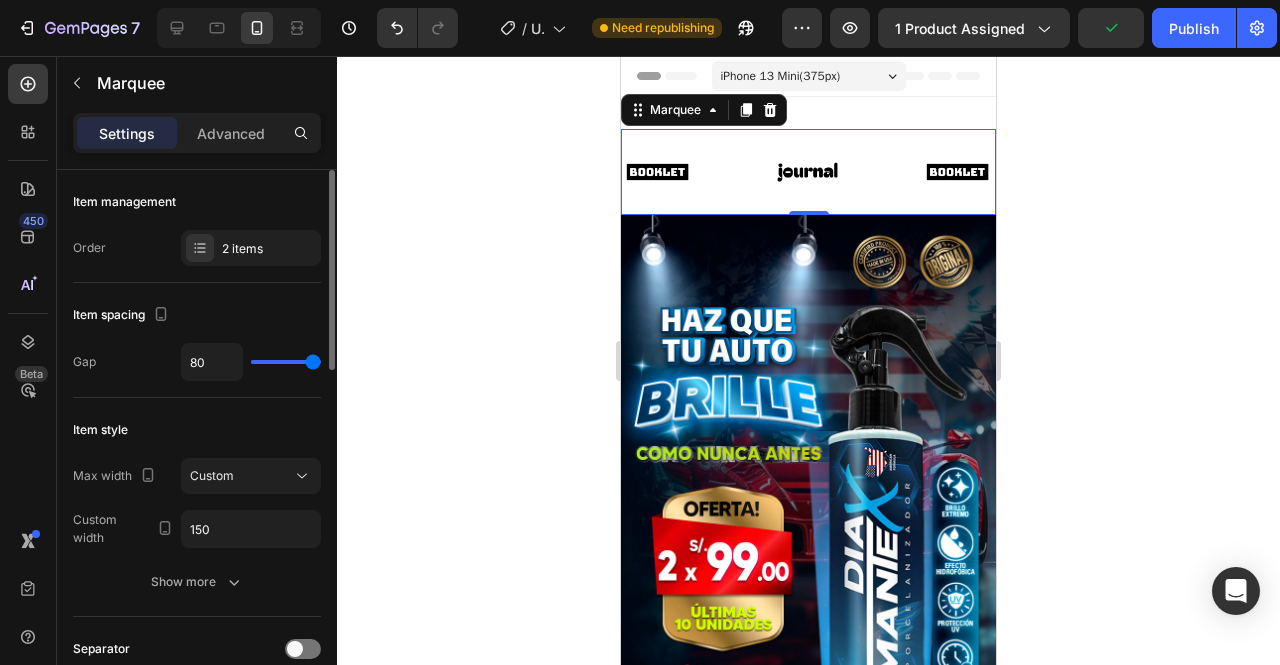 type on "75" 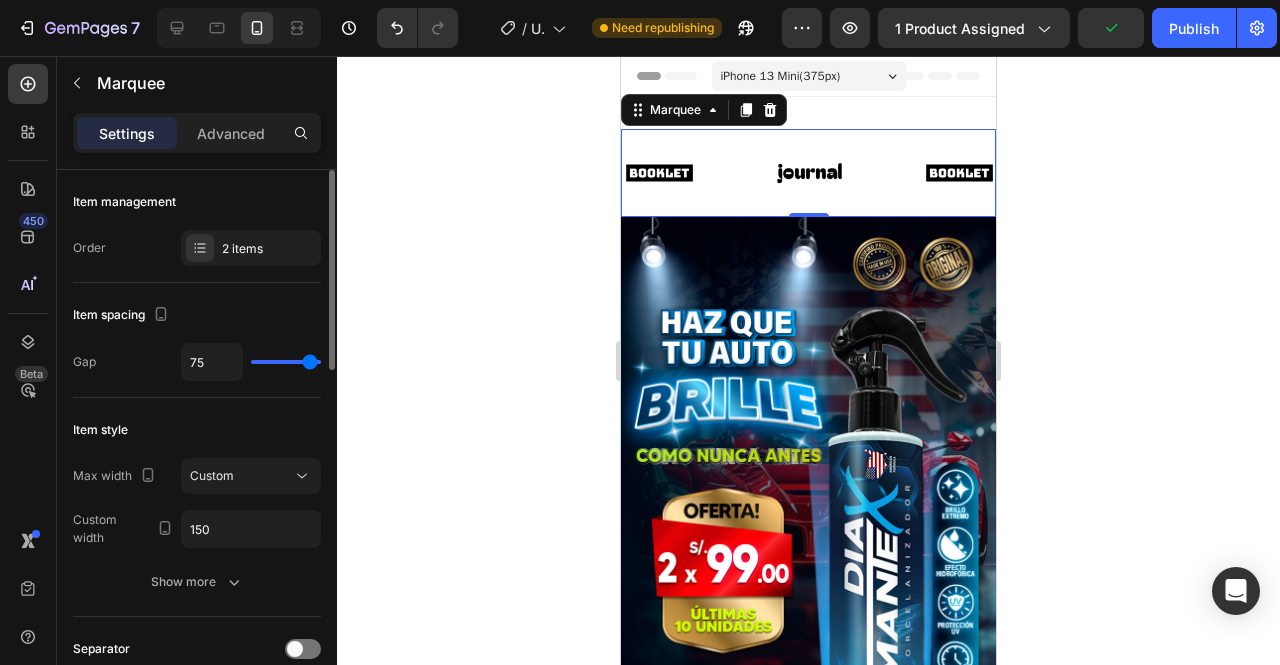 type on "71" 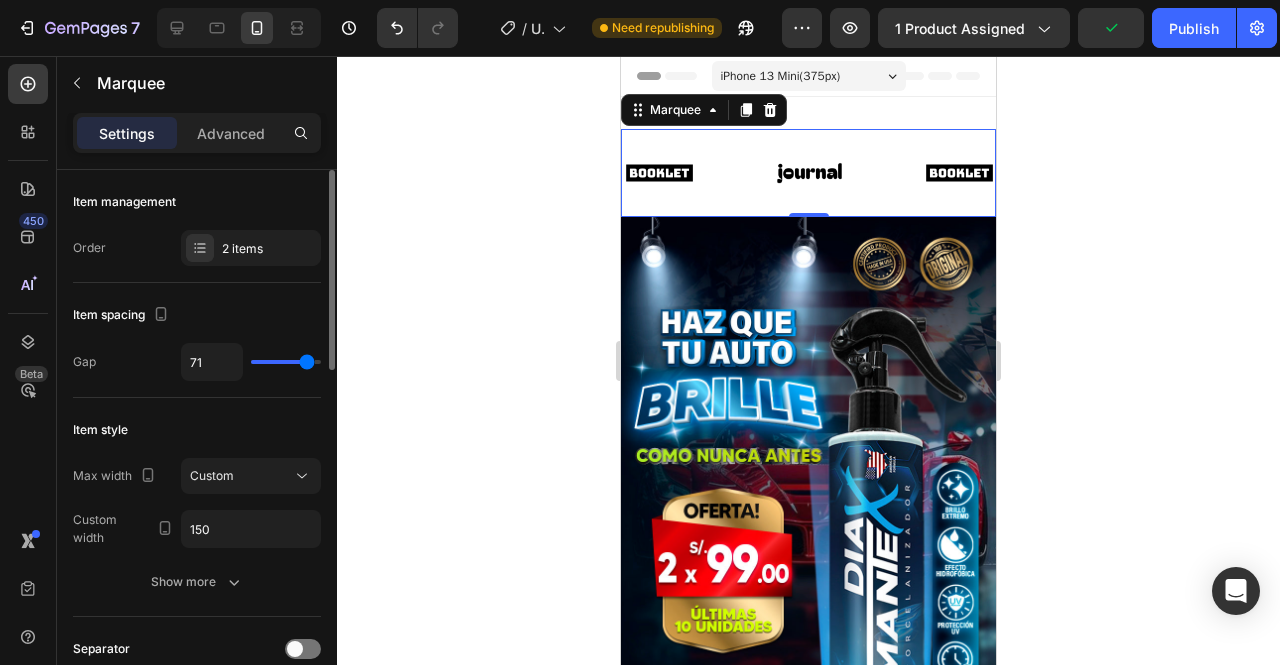 type on "67" 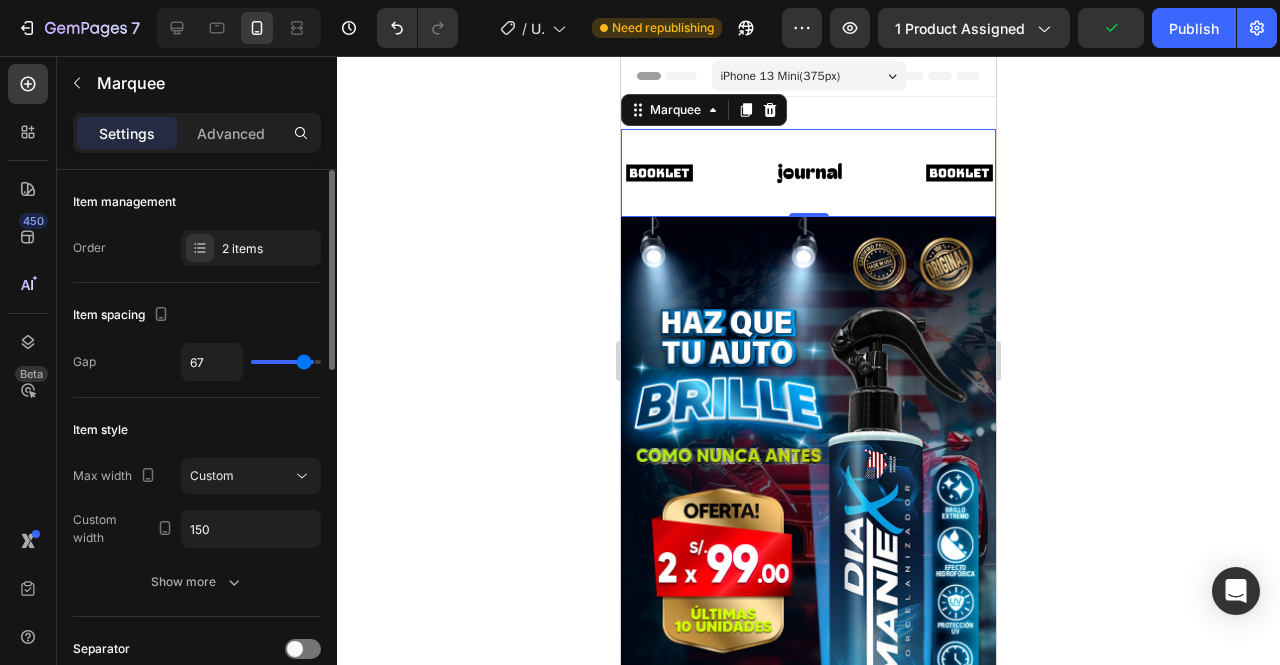 type on "62" 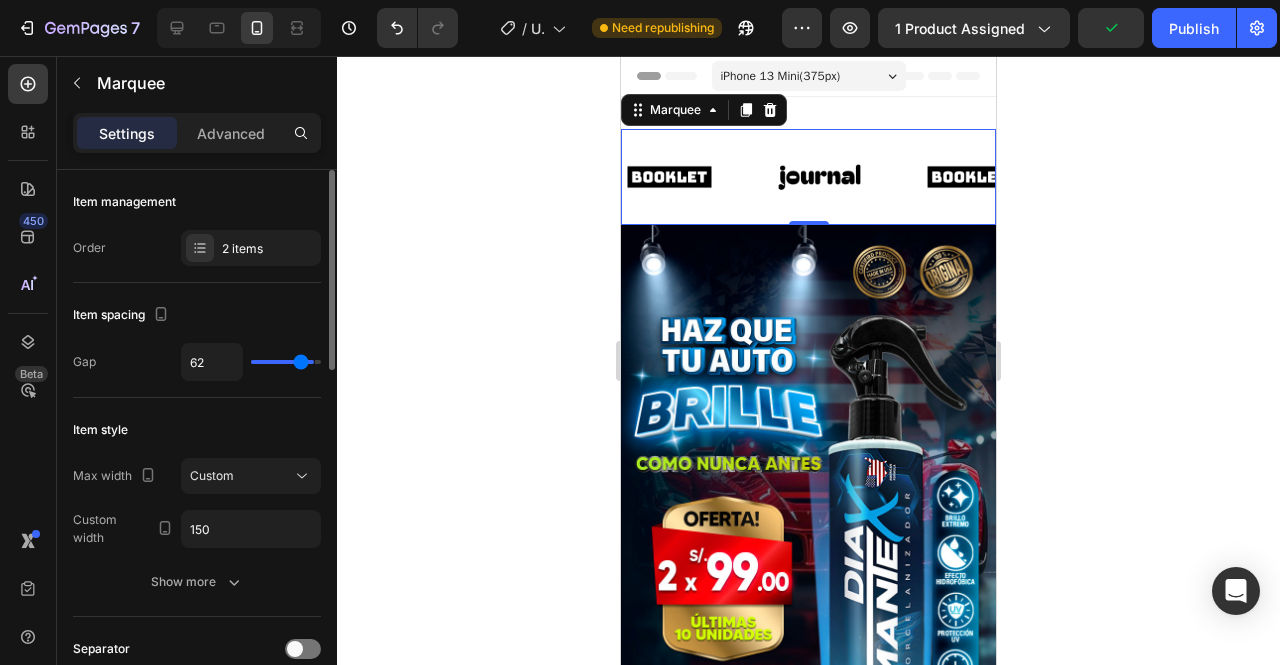 type on "55" 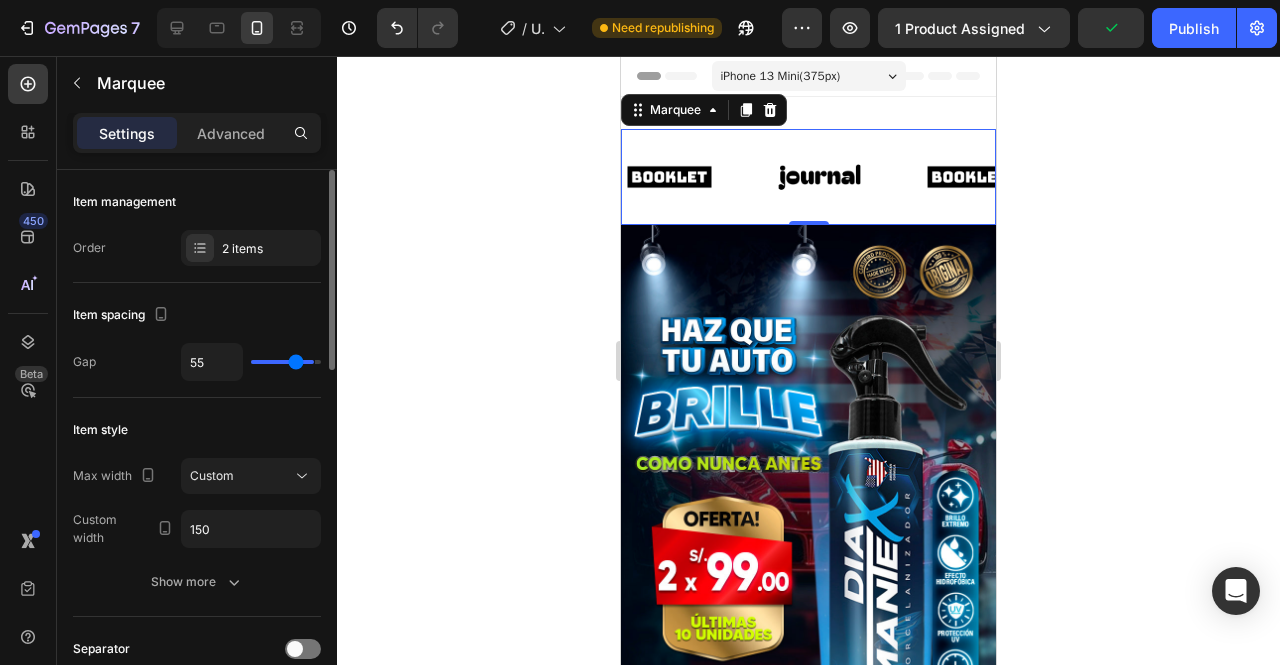 type on "49" 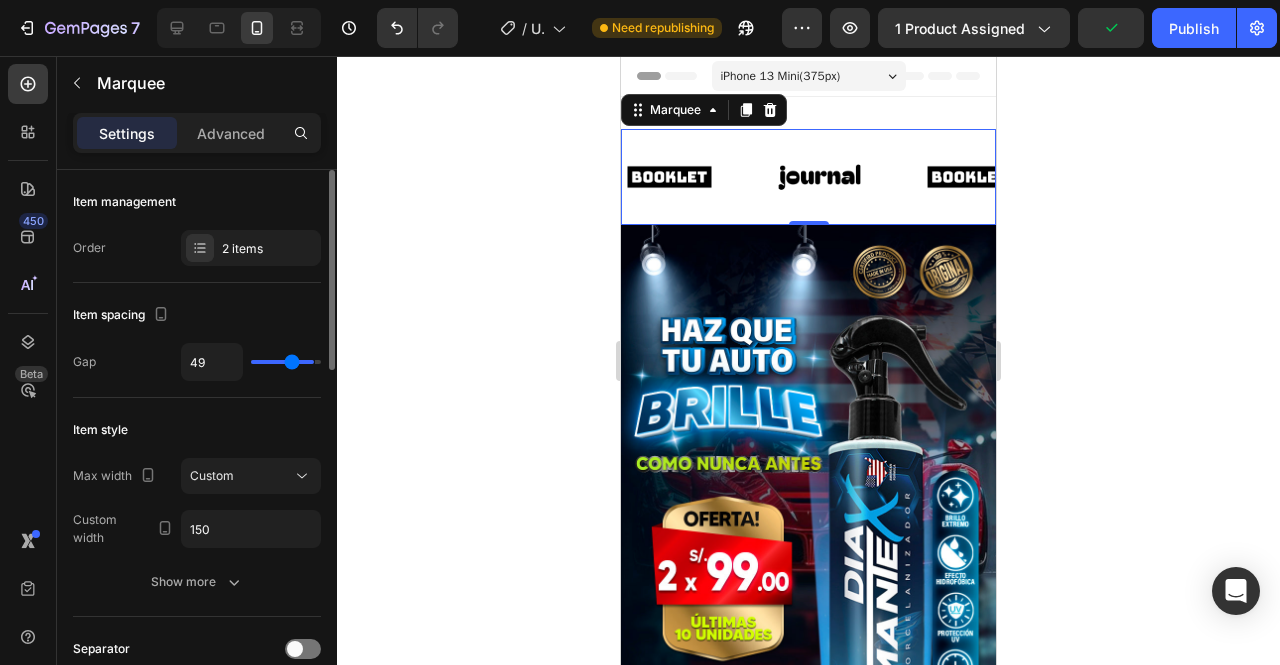 type on "41" 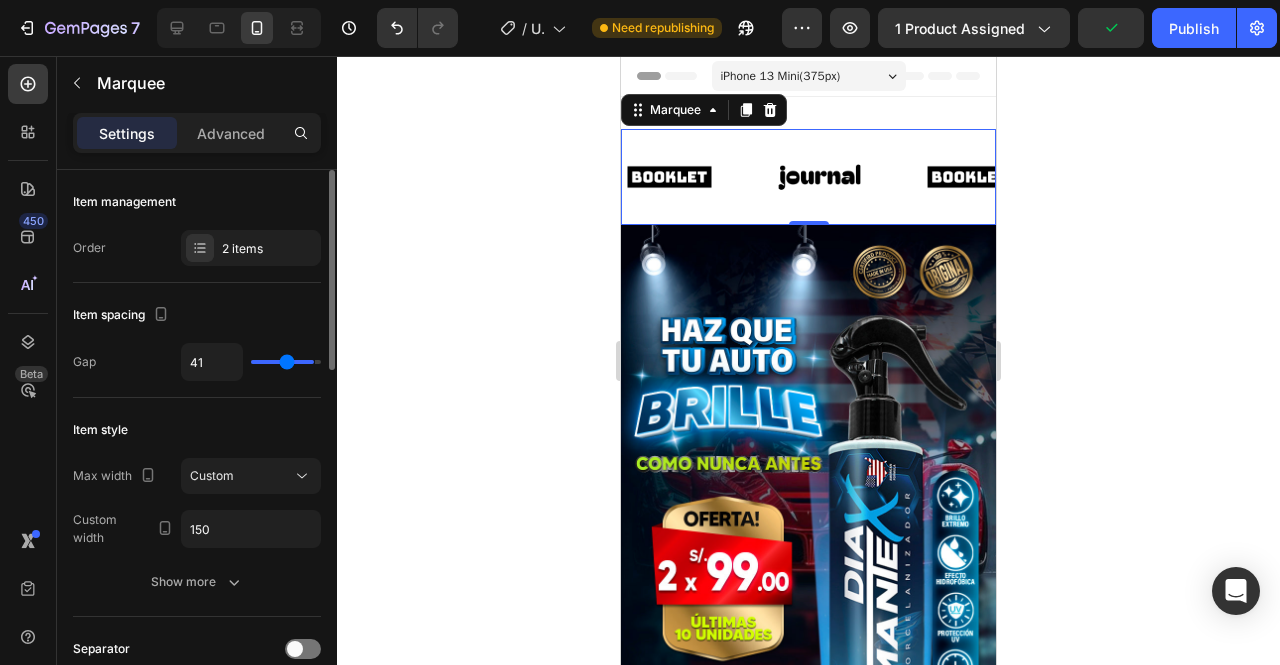 type on "34" 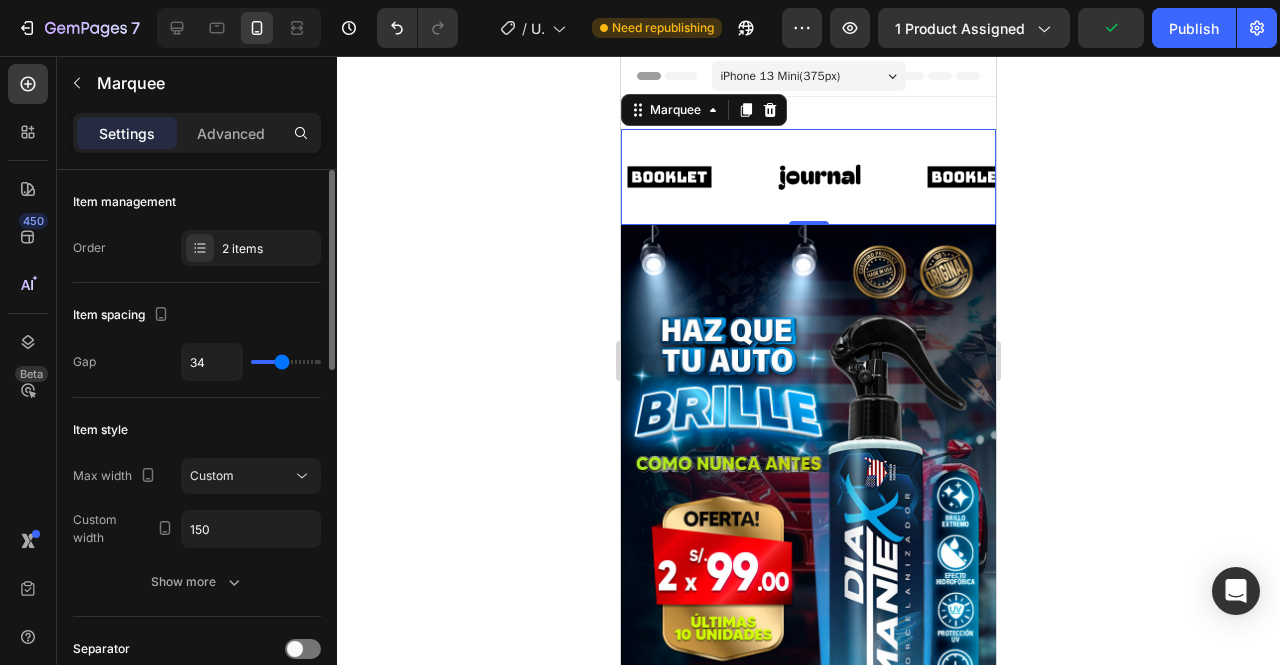 type on "27" 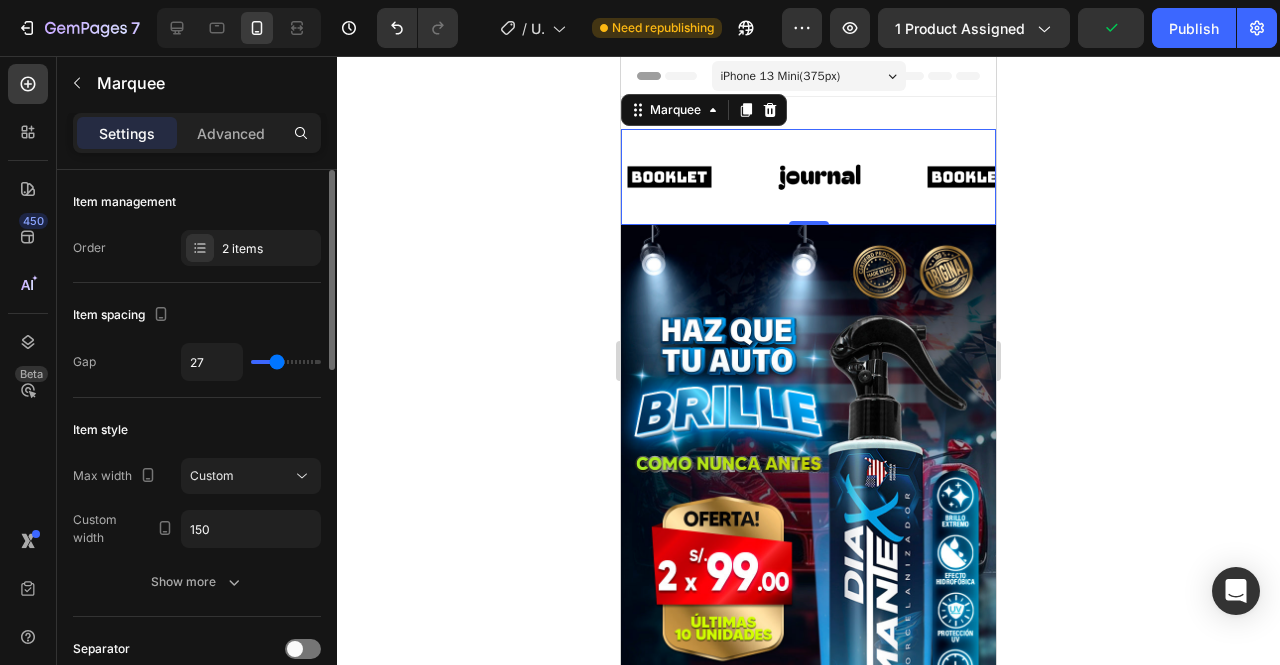 type on "18" 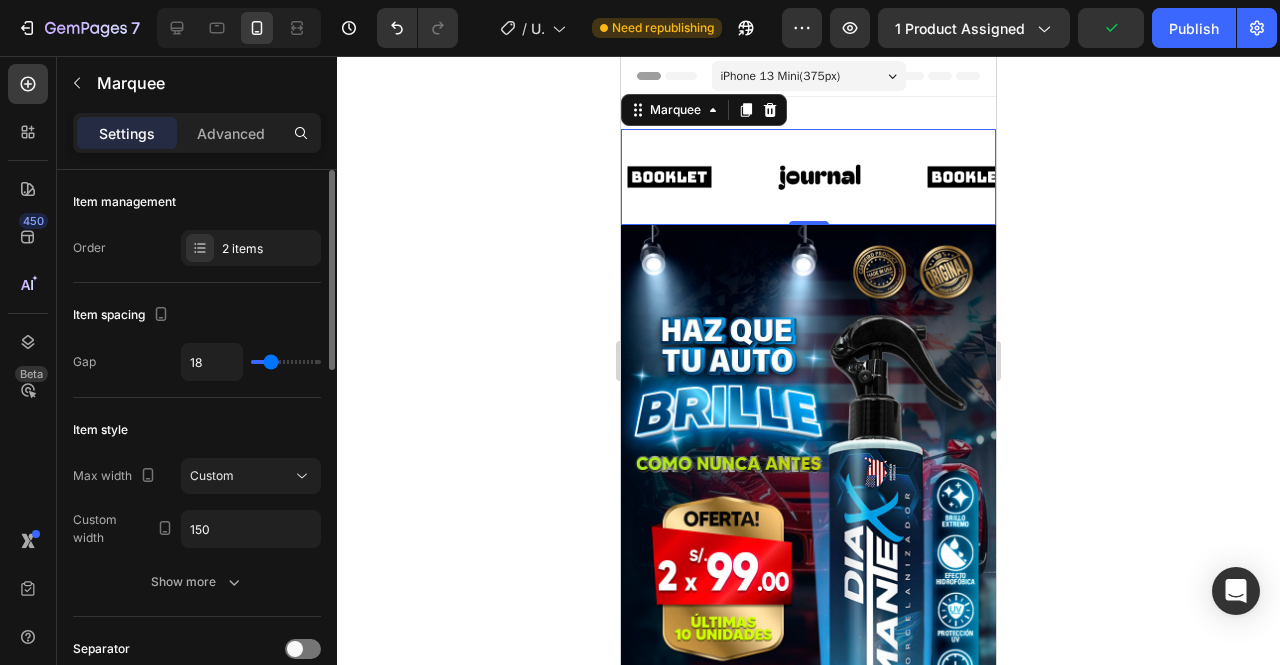 type on "12" 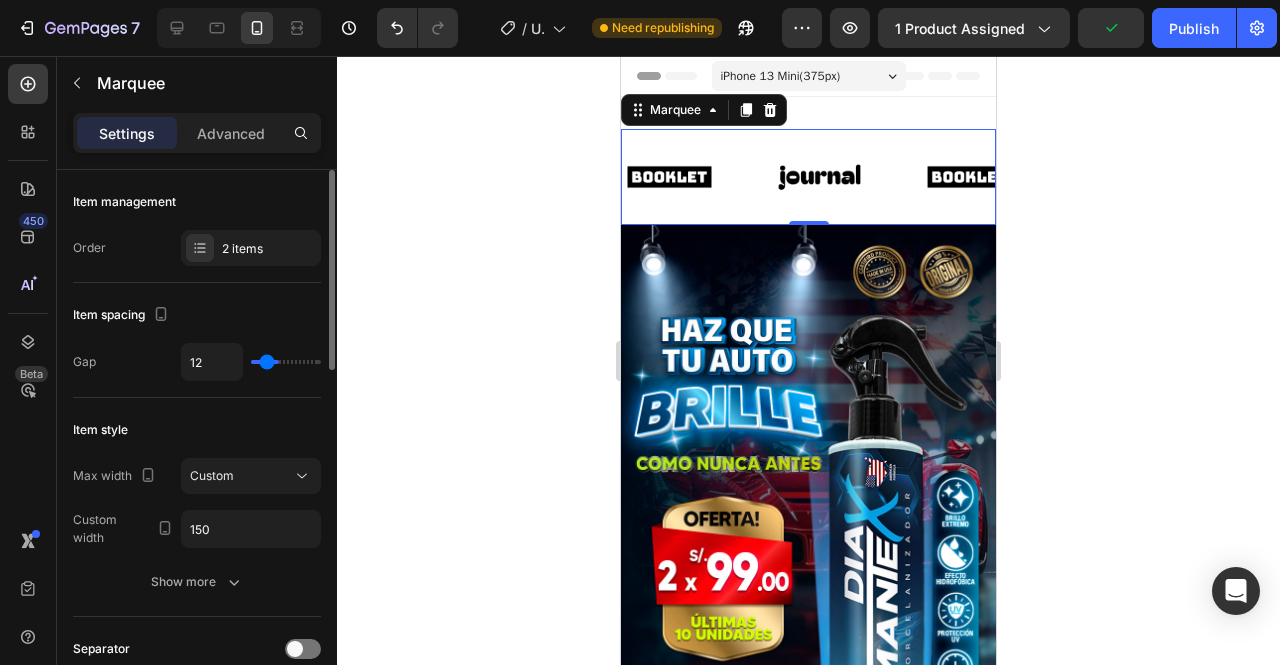 type on "5" 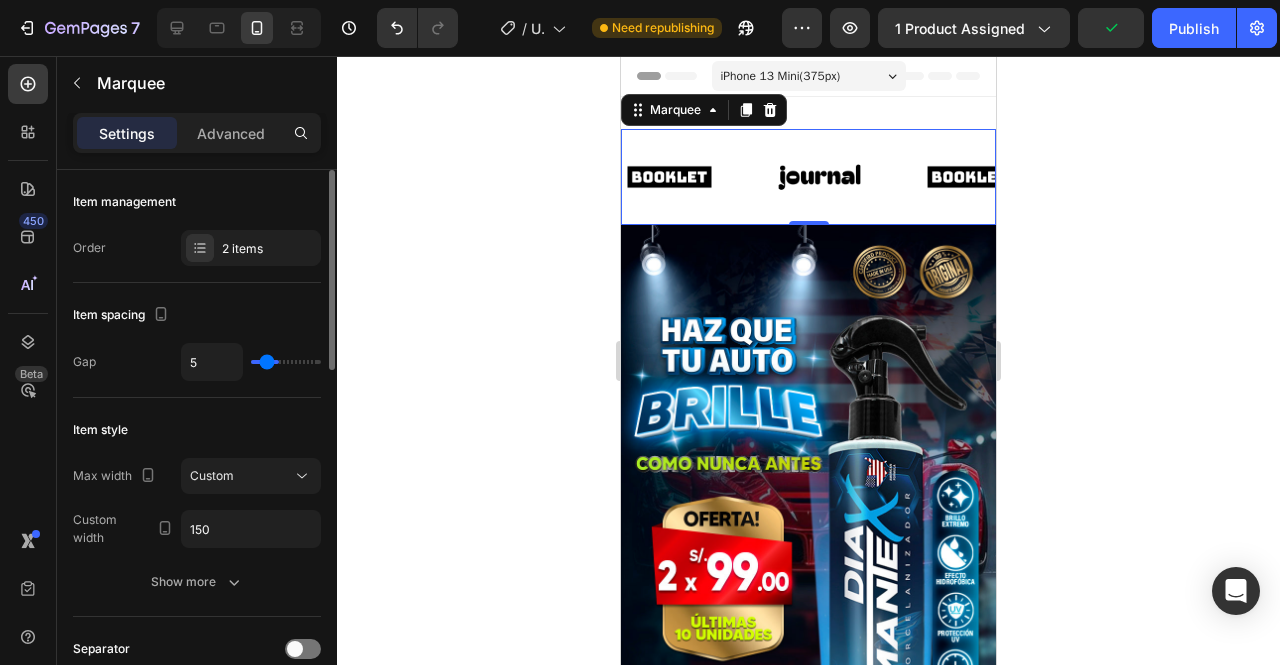 type on "5" 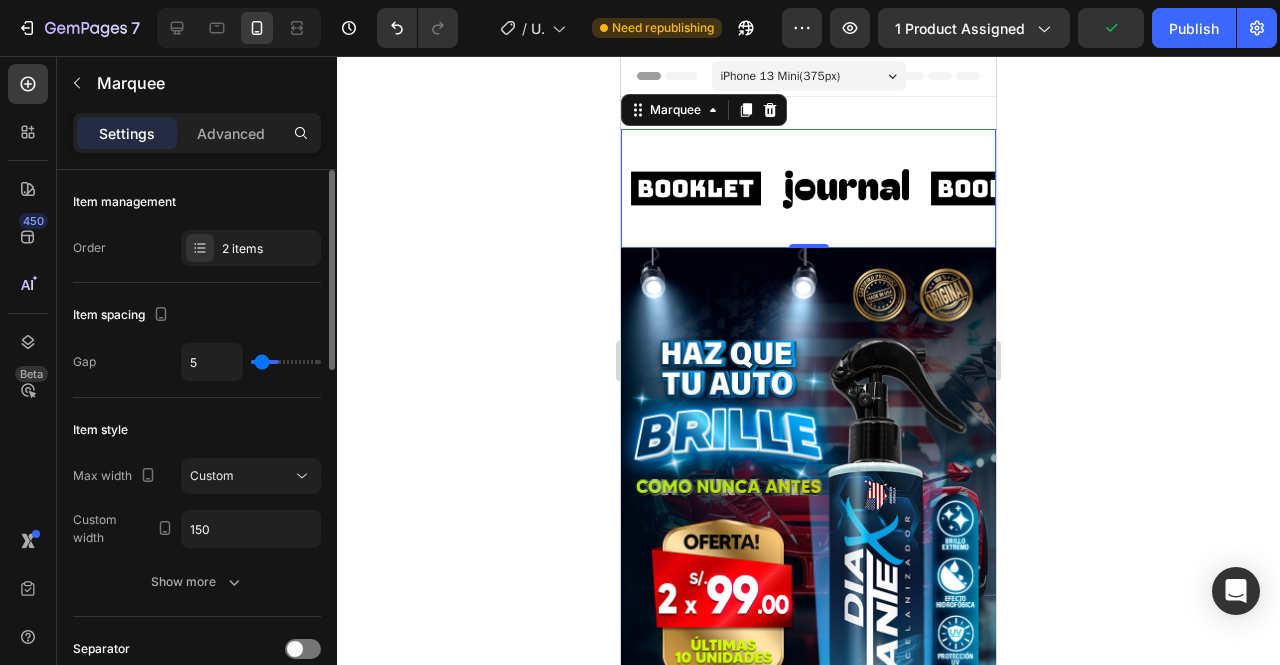 type on "2" 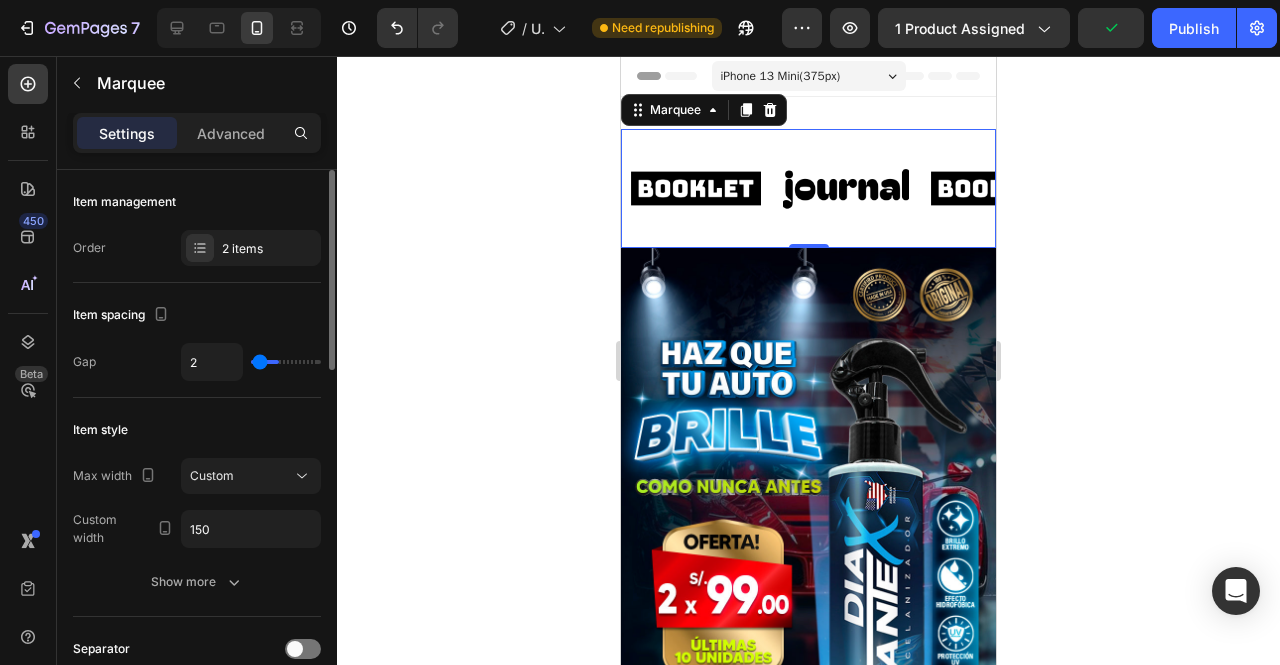 type on "0" 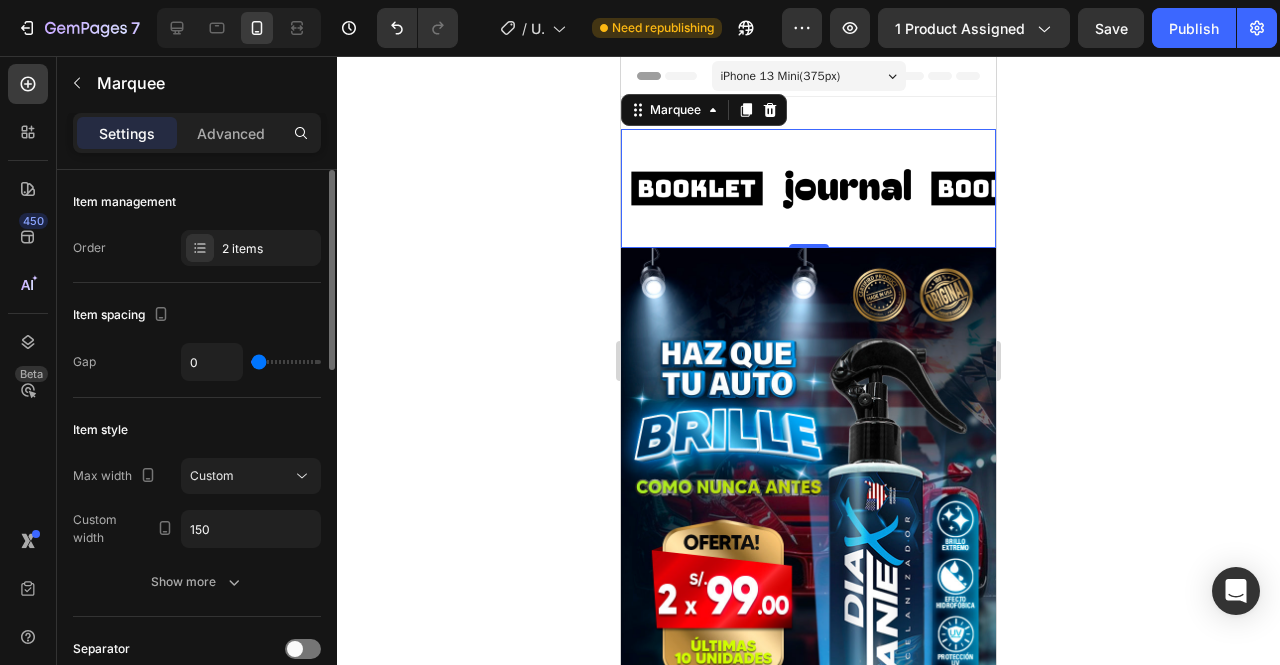 drag, startPoint x: 258, startPoint y: 362, endPoint x: 232, endPoint y: 357, distance: 26.476404 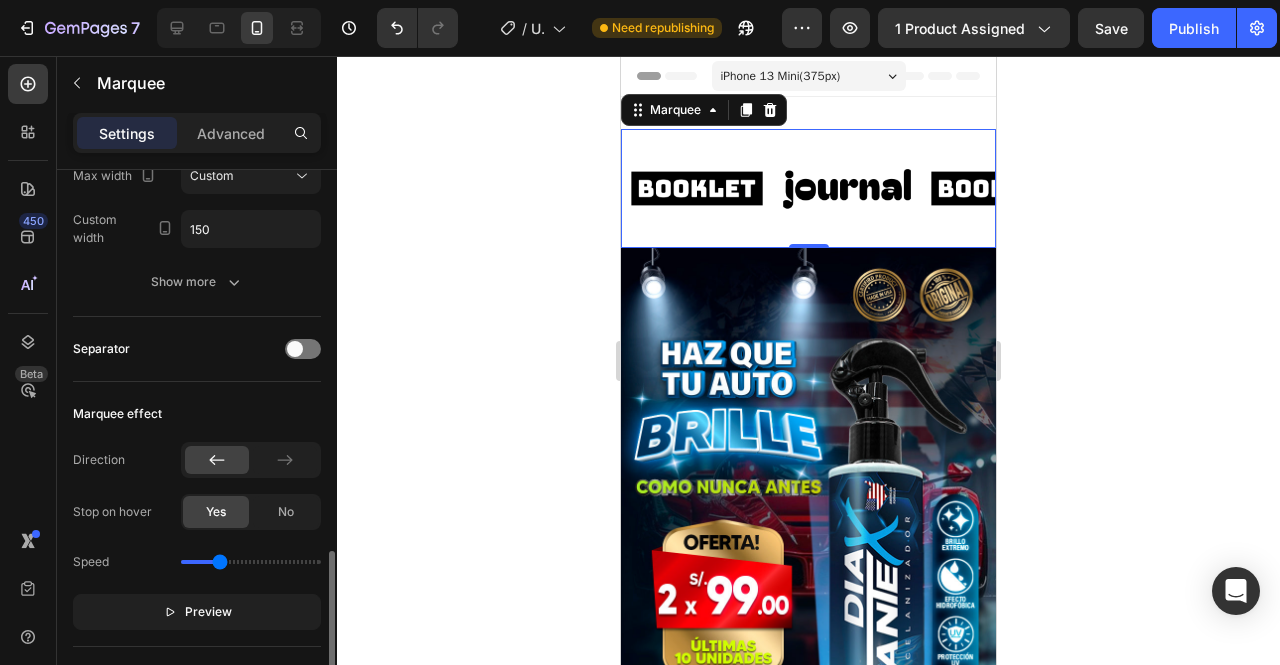 scroll, scrollTop: 600, scrollLeft: 0, axis: vertical 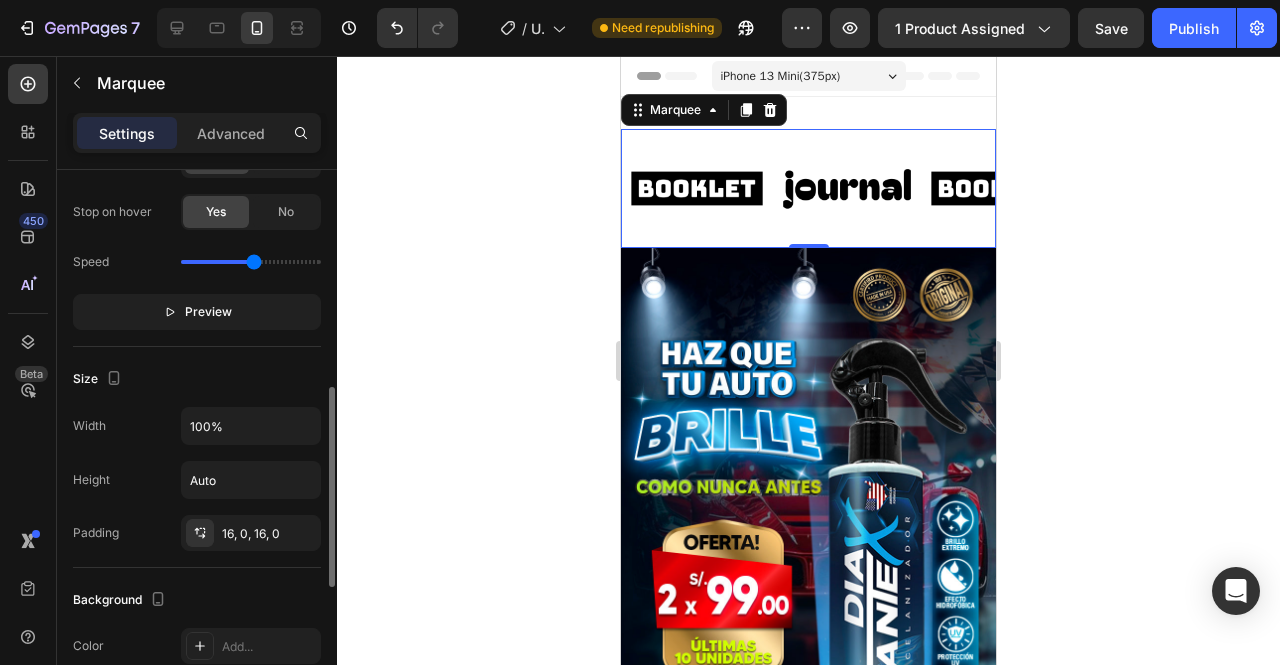 drag, startPoint x: 222, startPoint y: 257, endPoint x: 252, endPoint y: 261, distance: 30.265491 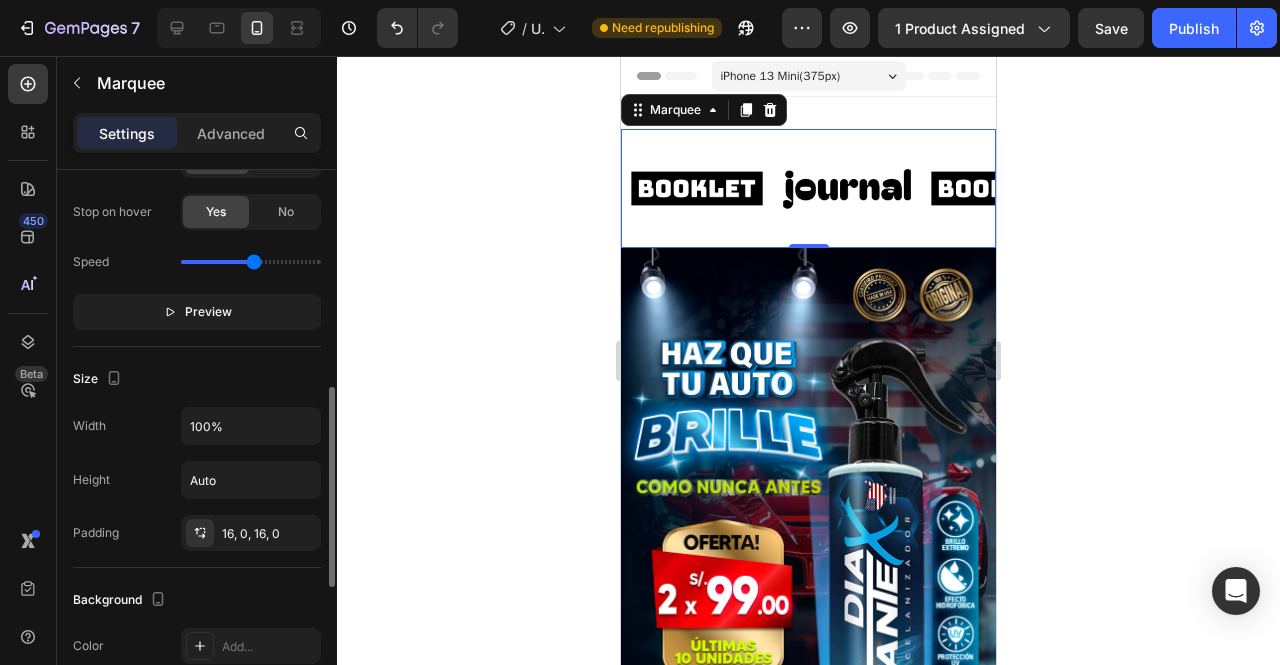 click at bounding box center (251, 262) 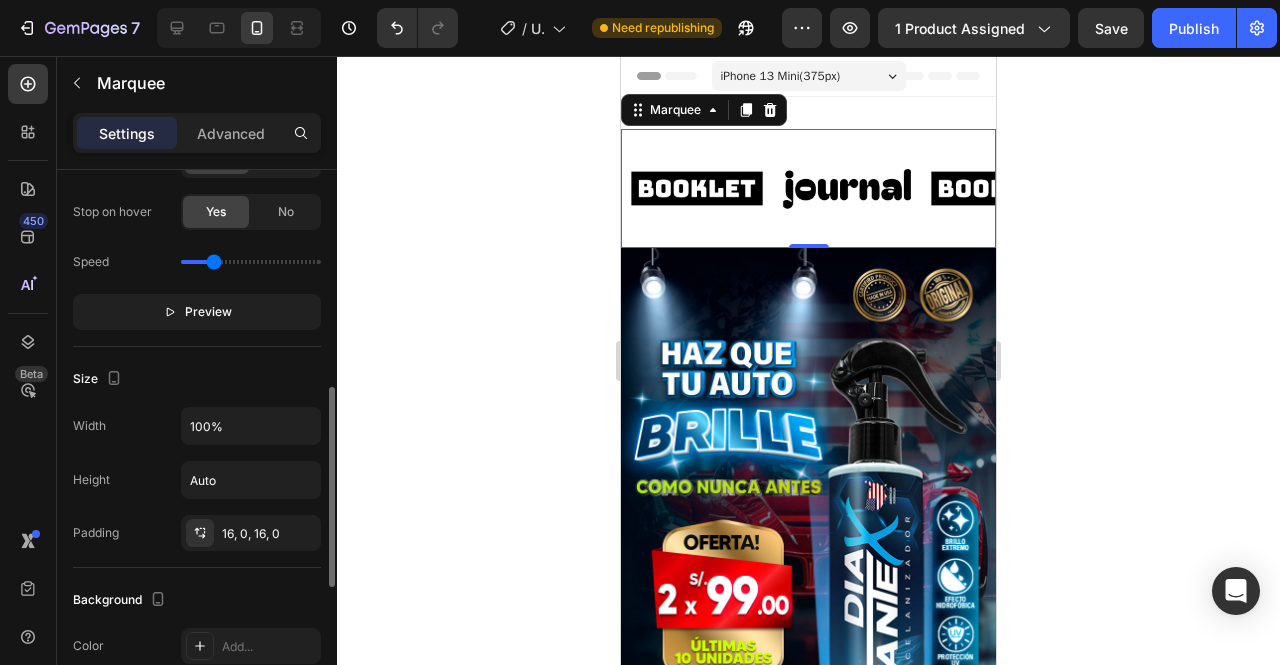 drag, startPoint x: 248, startPoint y: 261, endPoint x: 214, endPoint y: 260, distance: 34.0147 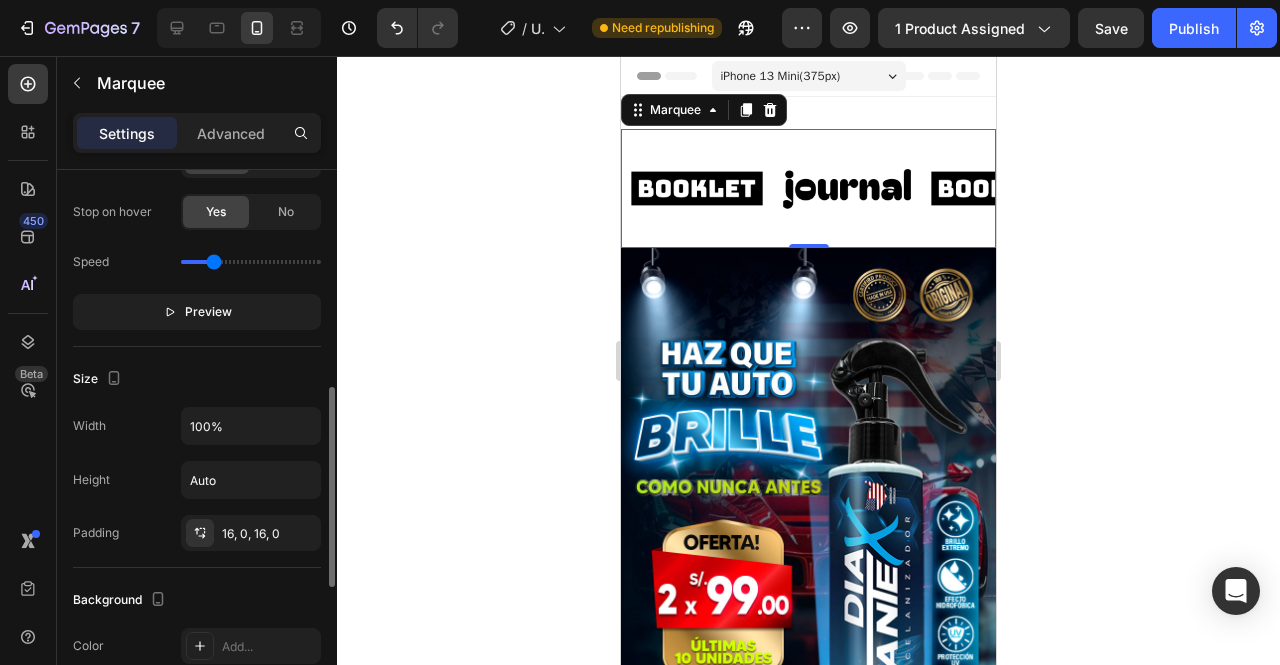 click at bounding box center (251, 262) 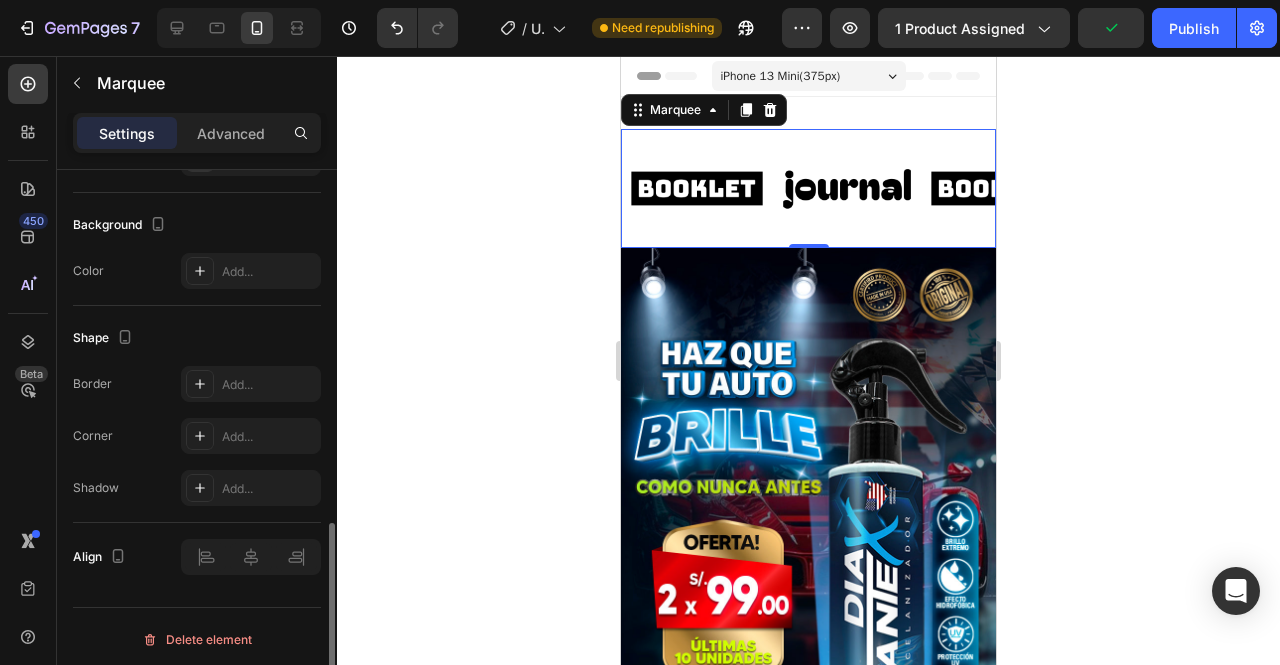 scroll, scrollTop: 675, scrollLeft: 0, axis: vertical 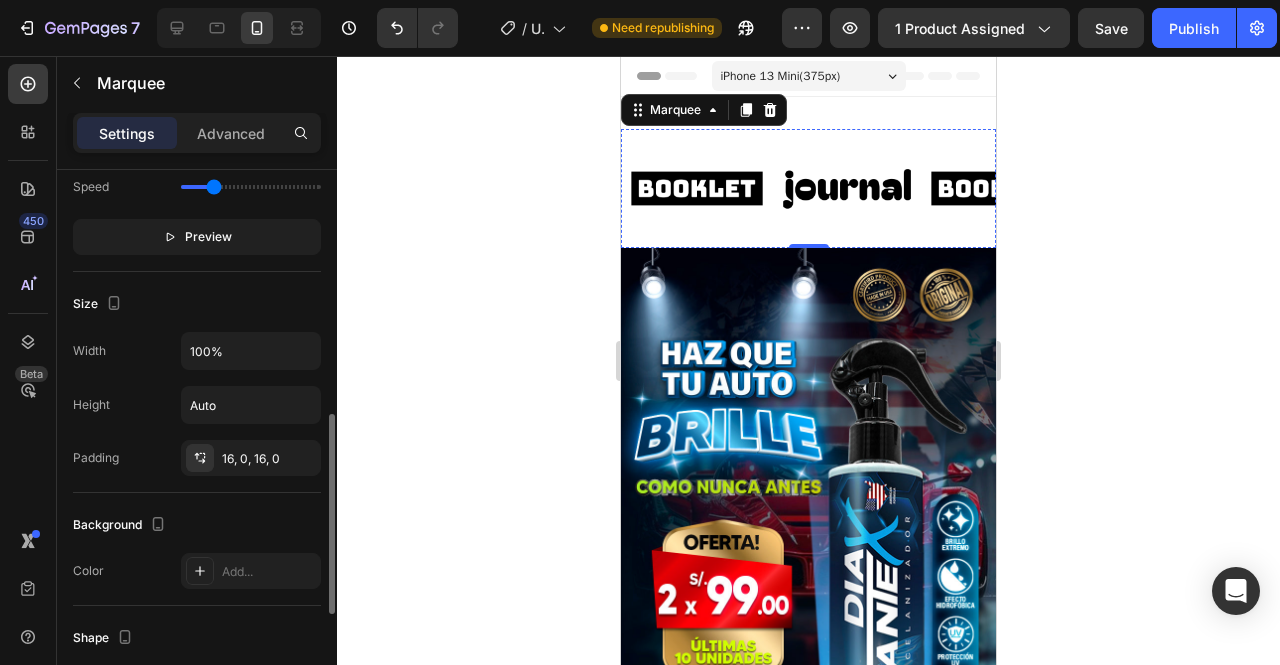 click at bounding box center [661, 188] 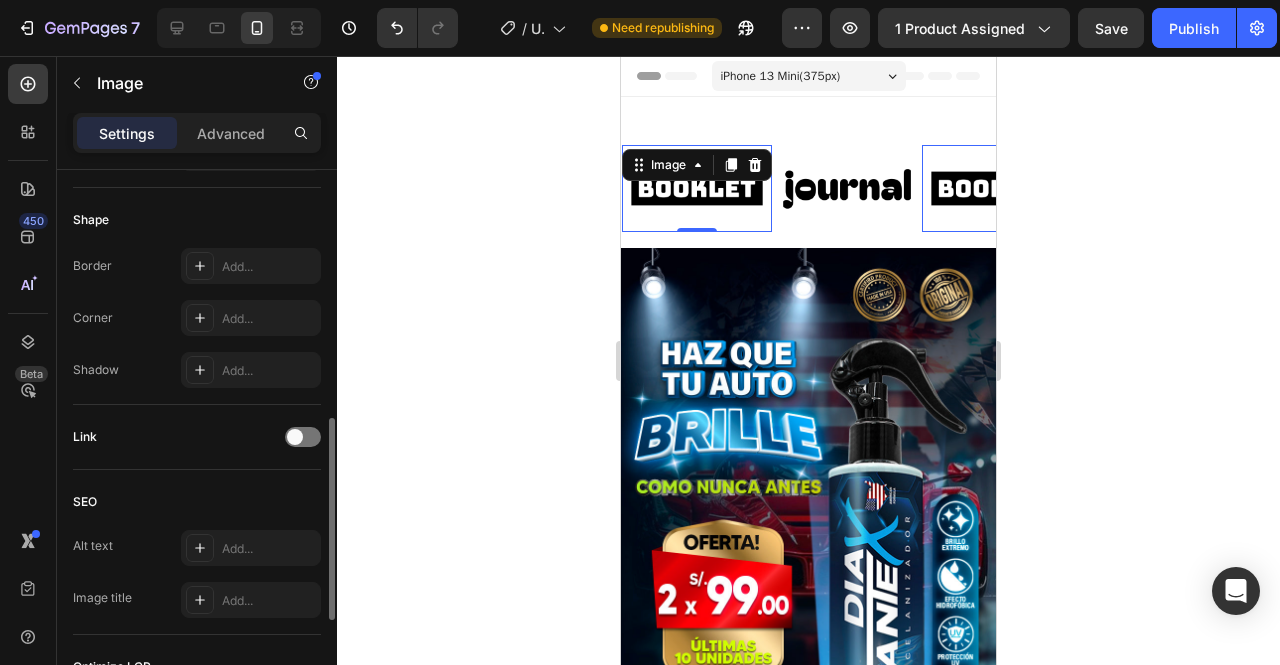 scroll, scrollTop: 0, scrollLeft: 0, axis: both 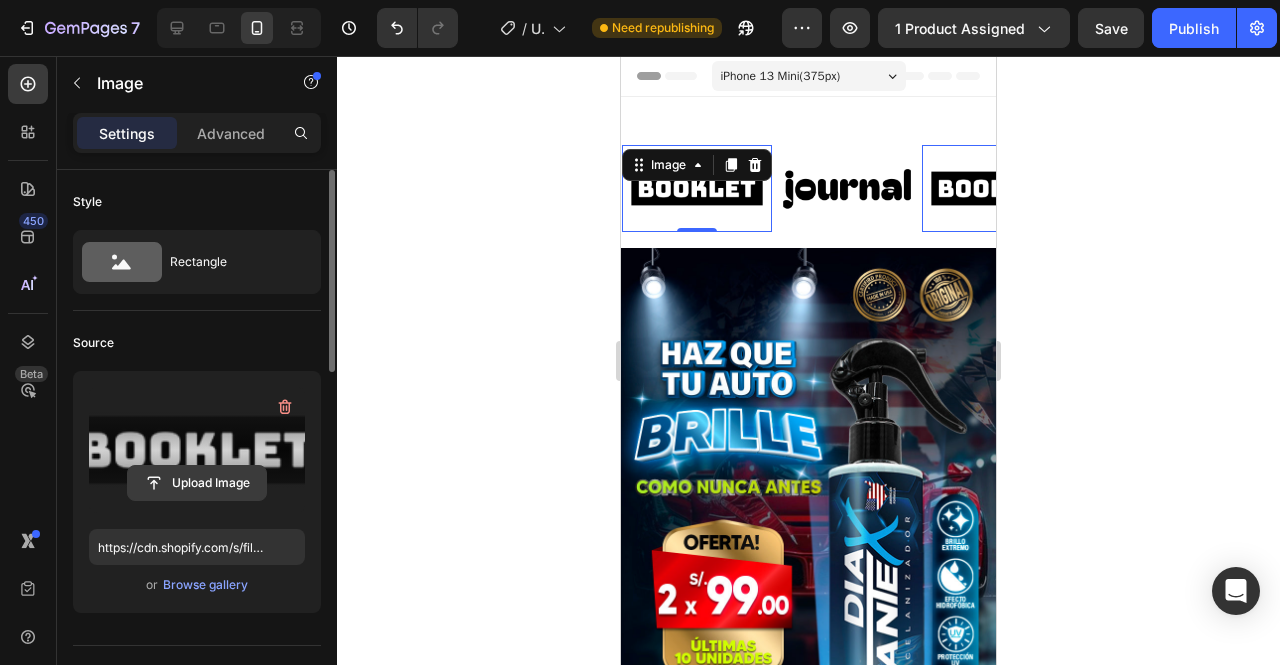 click 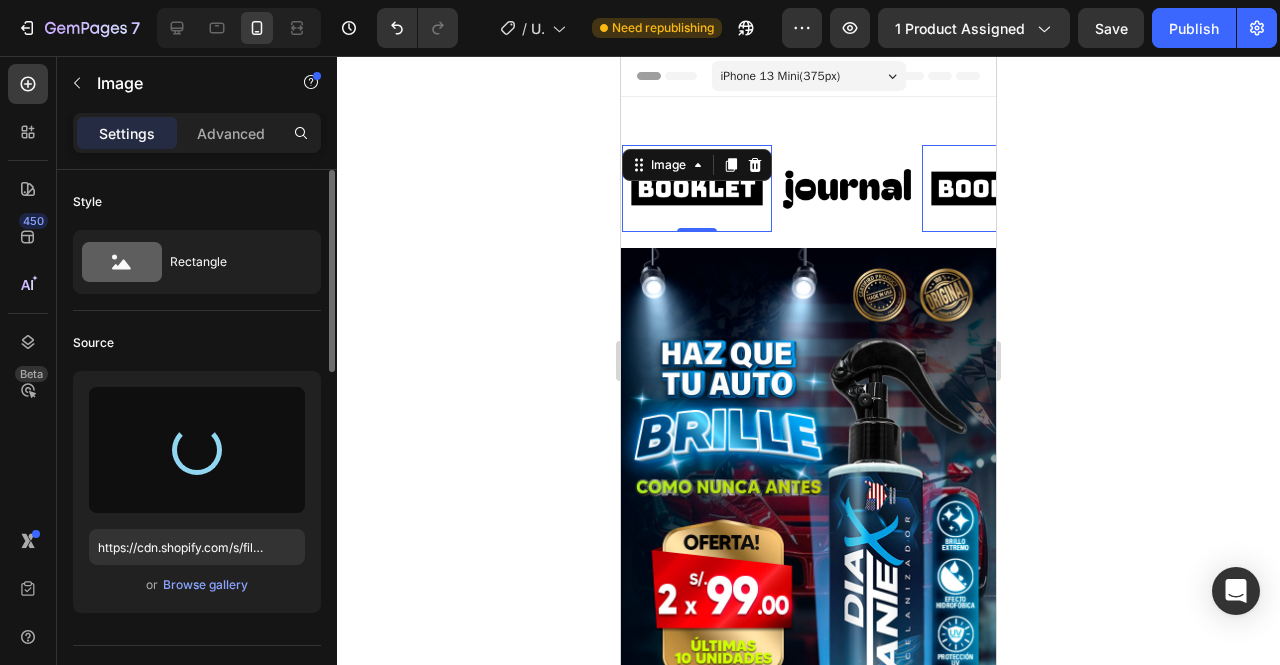 type on "https://cdn.shopify.com/s/files/1/0702/5475/6134/files/gempages_483693520306045978-415240f1-778b-45a4-84fd-1947b67b6f3f.jpg" 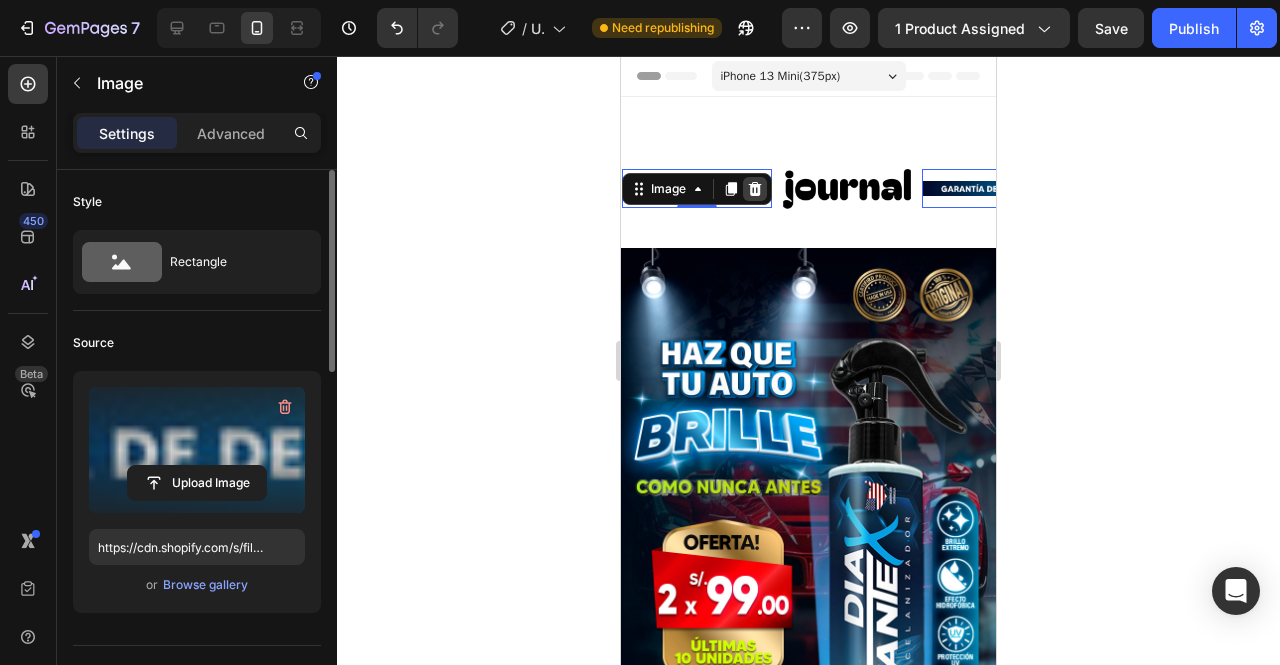 click 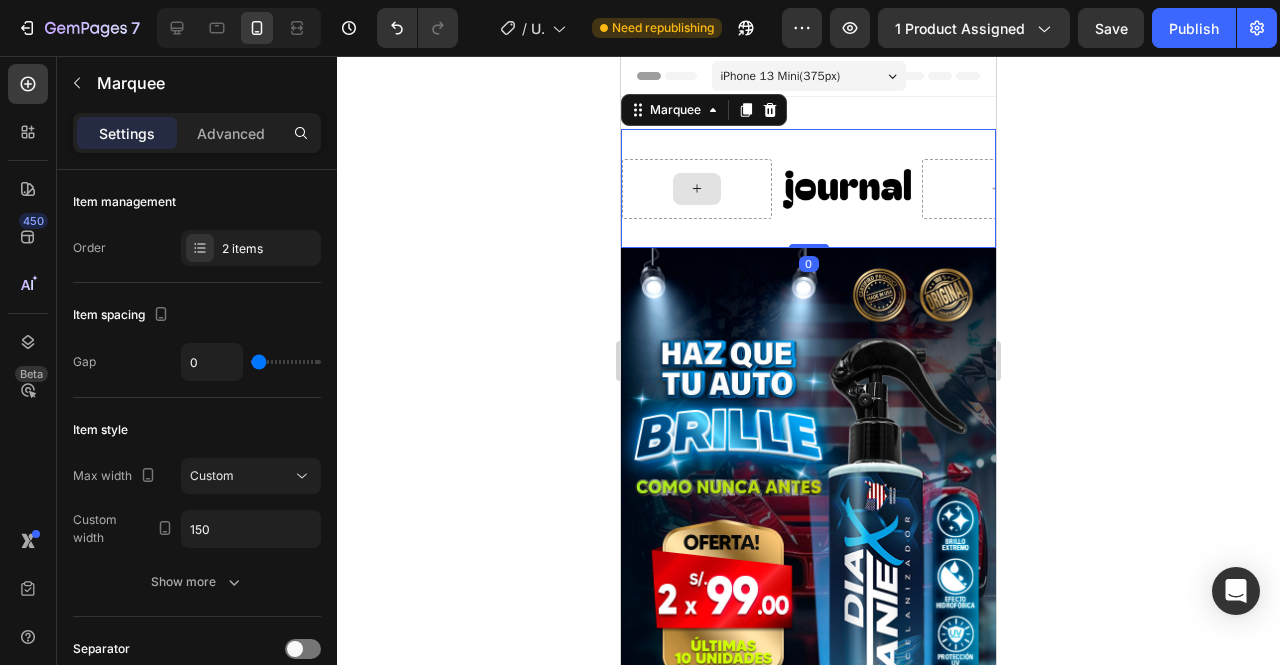 click at bounding box center [565, 189] 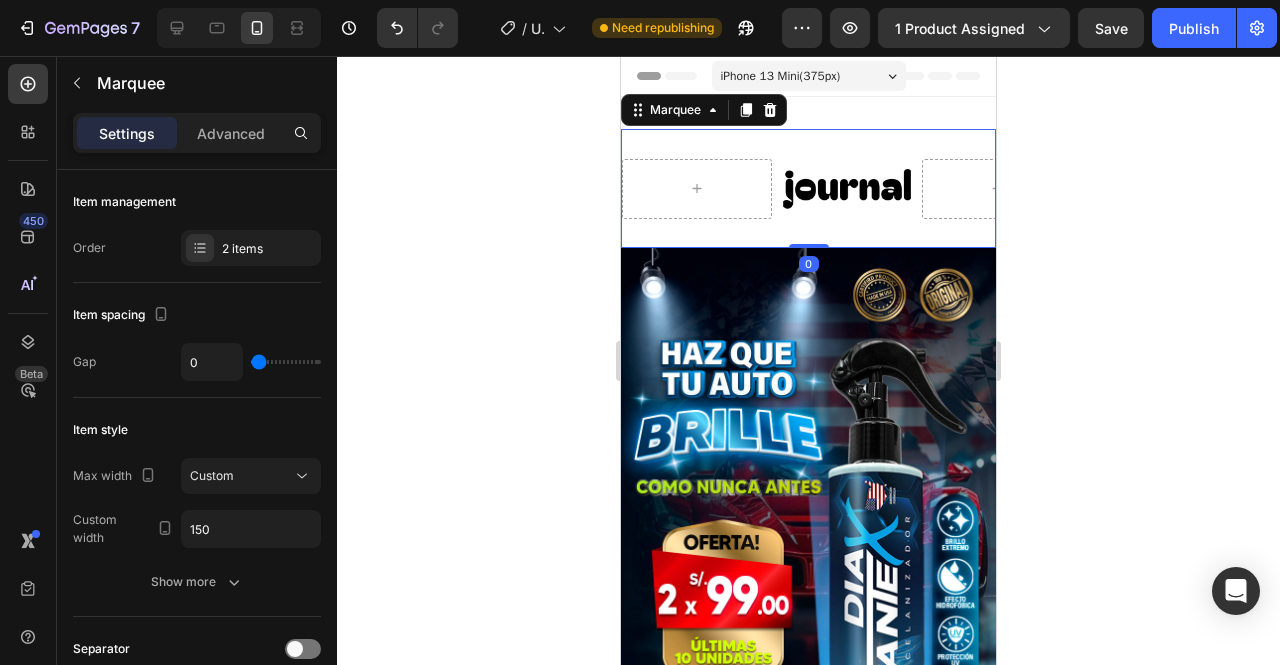 click at bounding box center (770, 110) 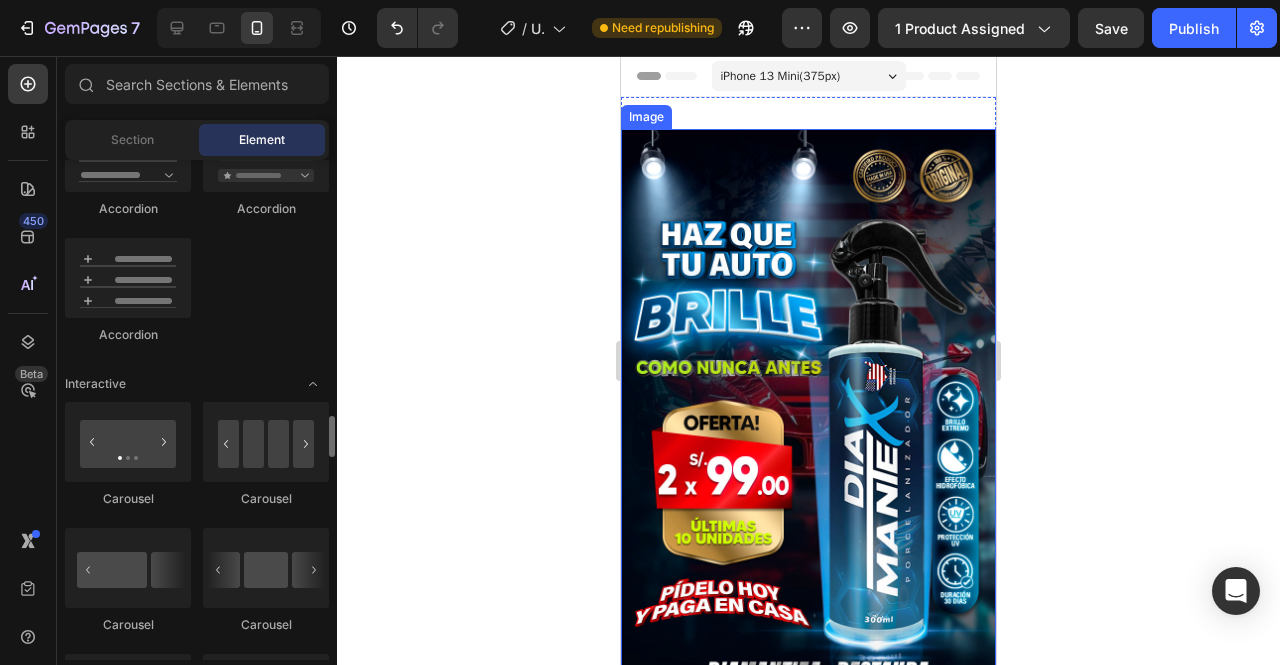 scroll, scrollTop: 1900, scrollLeft: 0, axis: vertical 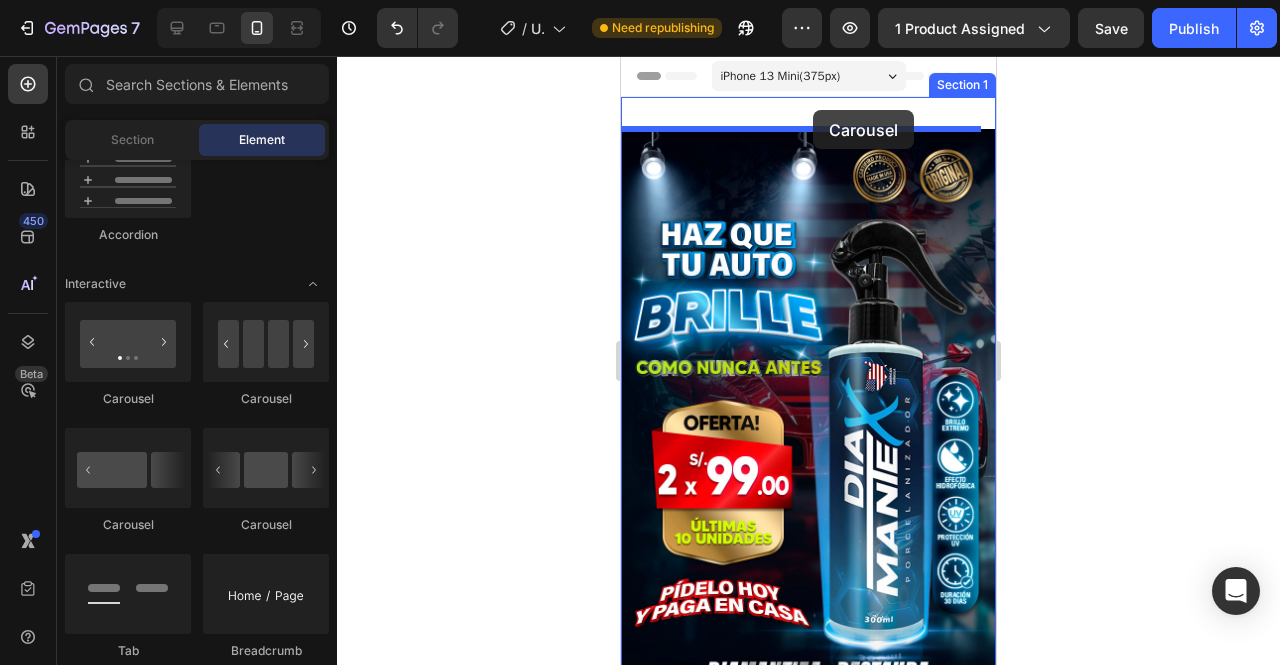 drag, startPoint x: 753, startPoint y: 429, endPoint x: 791, endPoint y: 113, distance: 318.2766 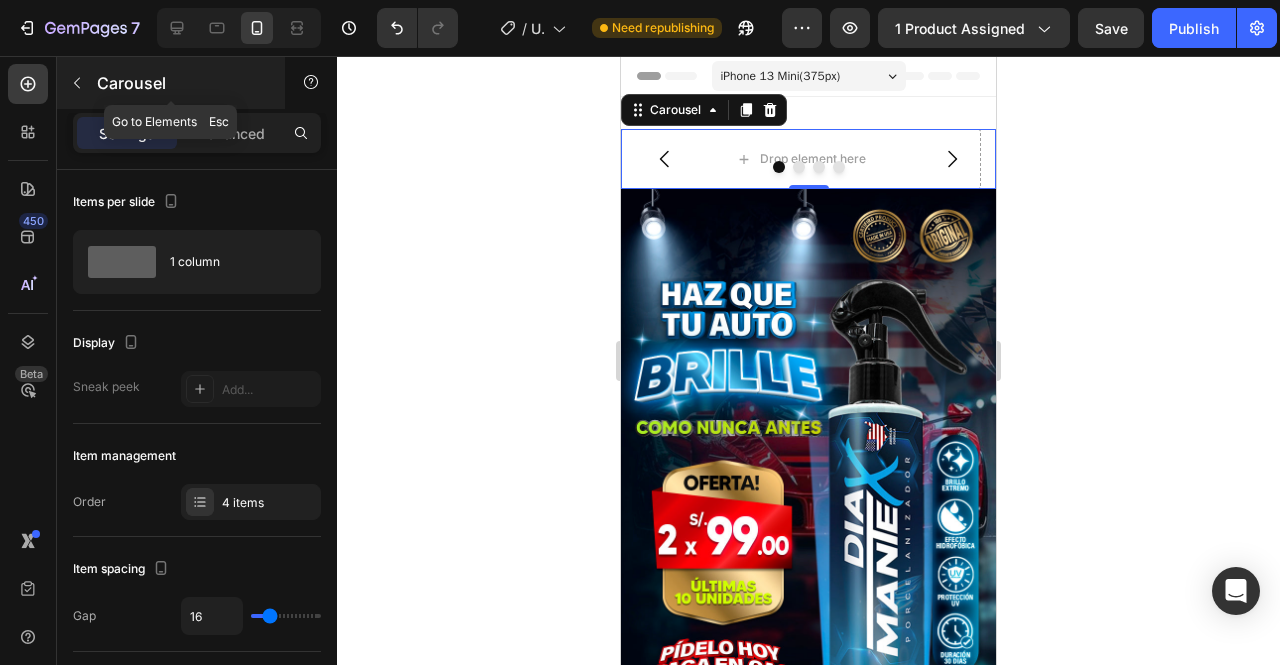 click at bounding box center [77, 83] 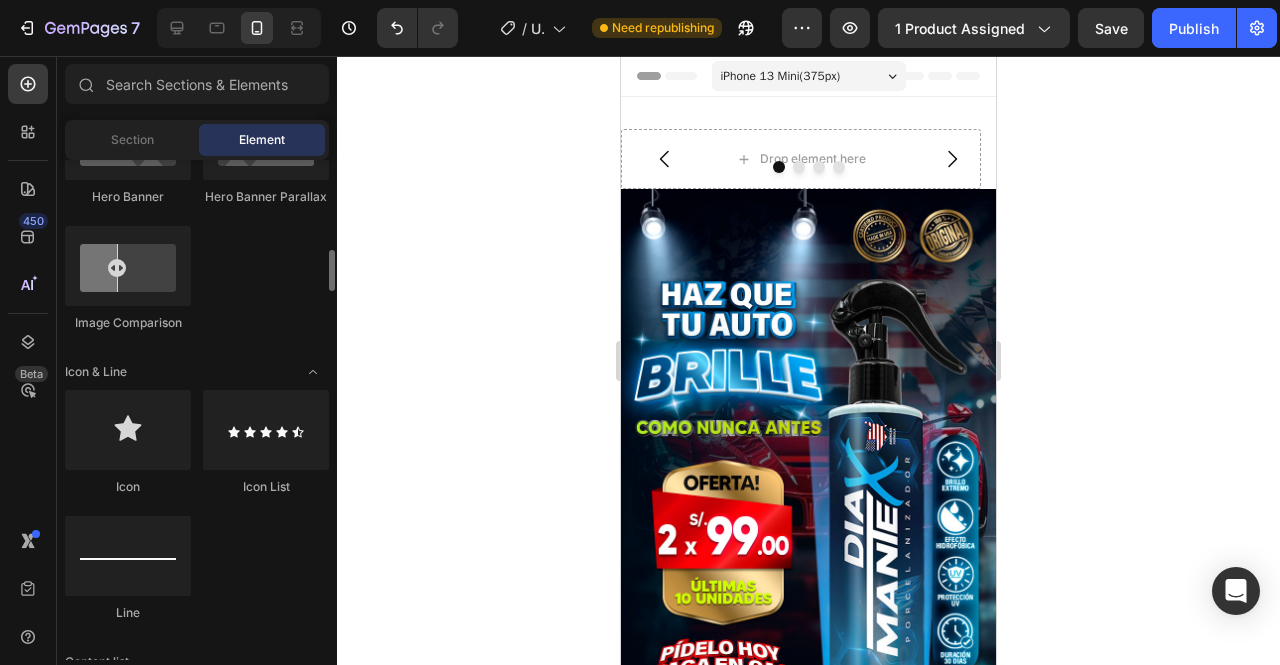 scroll, scrollTop: 600, scrollLeft: 0, axis: vertical 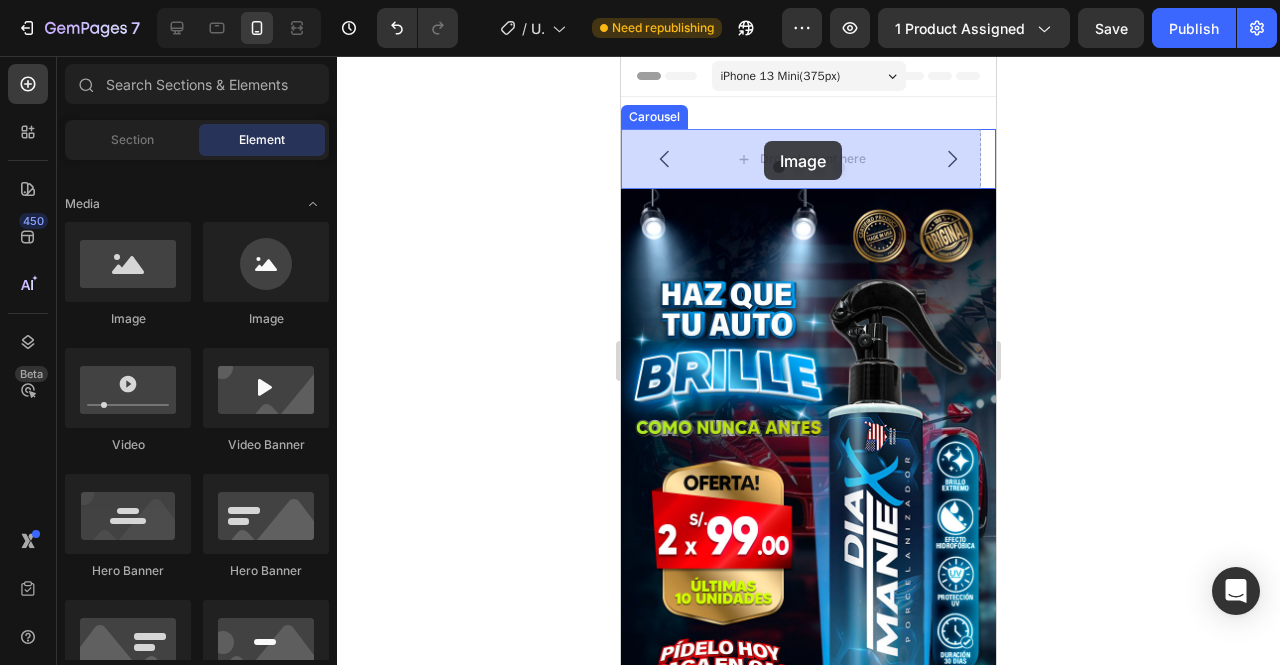 drag, startPoint x: 755, startPoint y: 342, endPoint x: 762, endPoint y: 142, distance: 200.12247 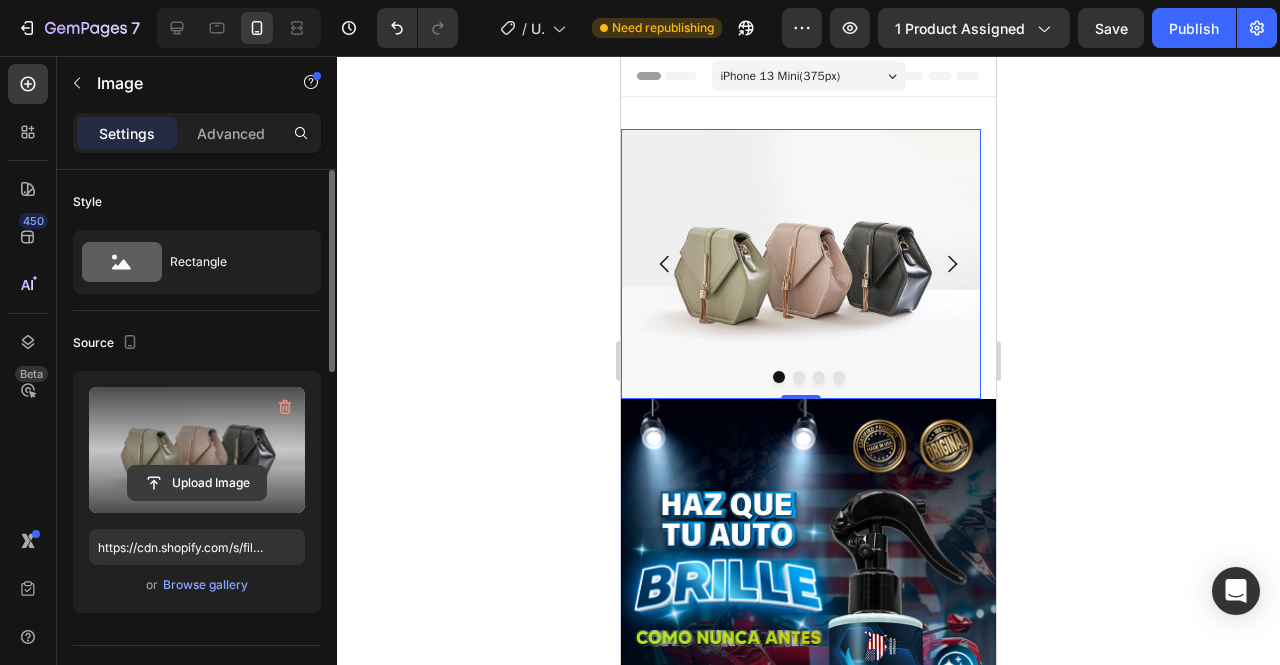 click 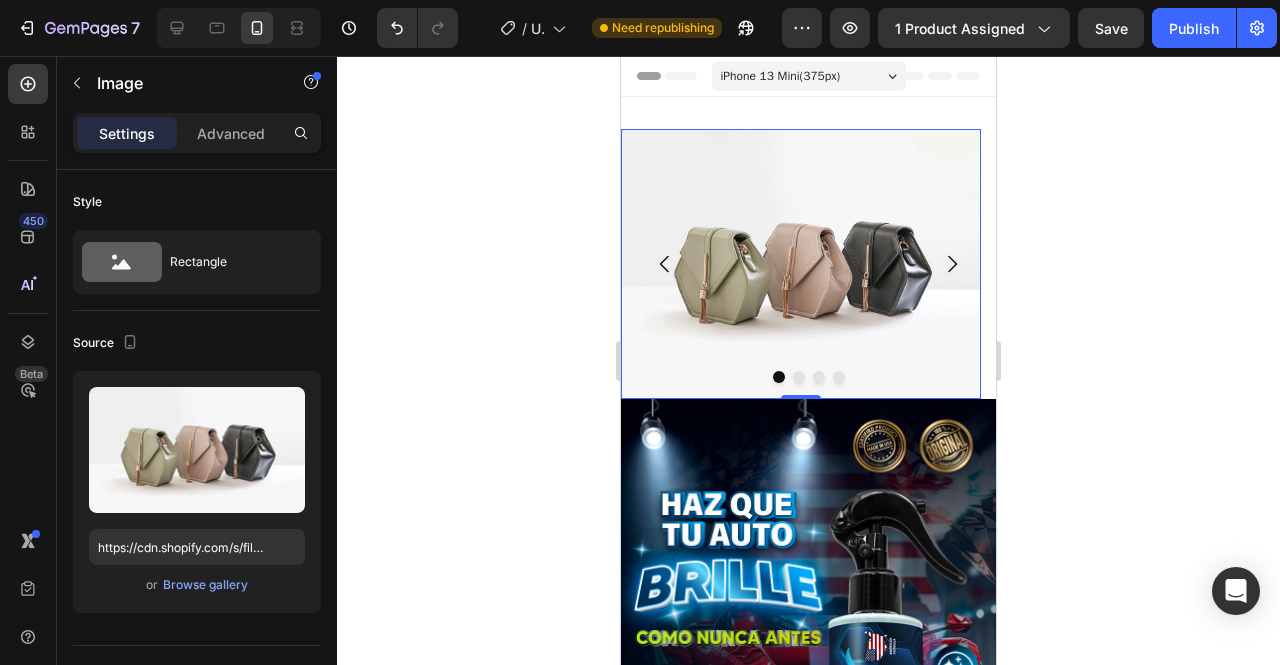 type on "https://cdn.shopify.com/s/files/1/0702/5475/6134/files/gempages_483693520306045978-86aab4e0-146b-44d1-9c1c-9c71fa1a2d05.jpg" 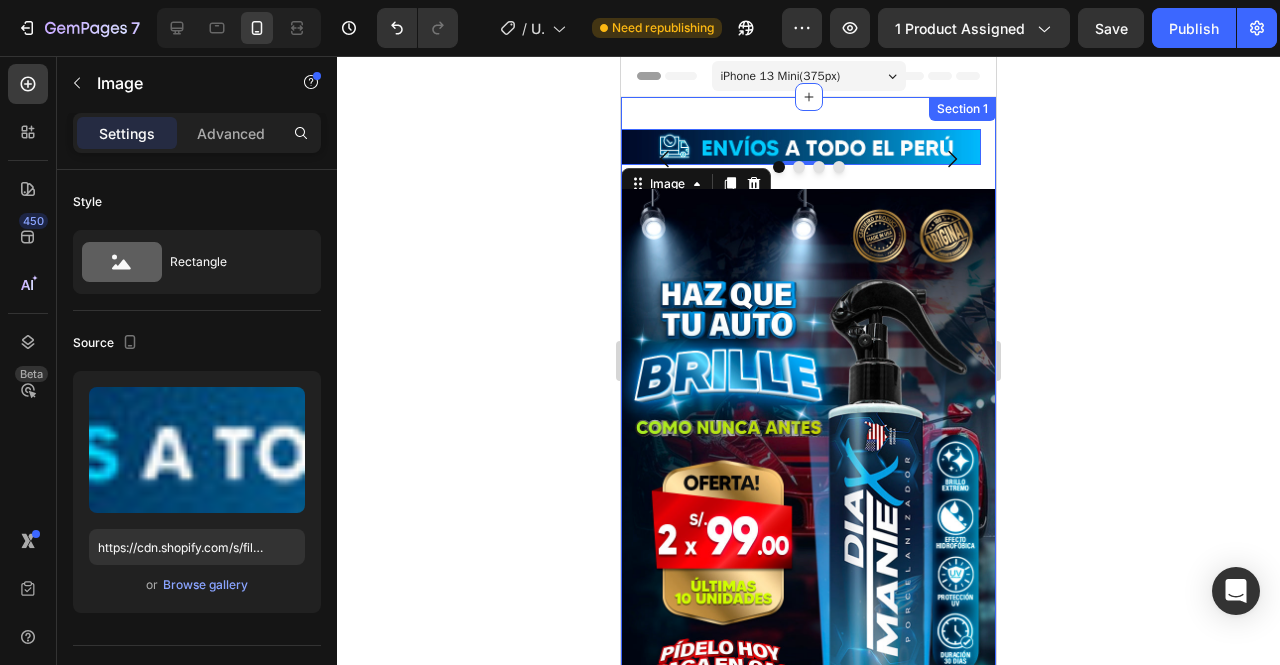 click on "Image   0
Drop element here
Drop element here
Drop element here
Carousel Image
Custom Code
Publish the page to see the content.
Custom Code Image Image Image
Custom Code
Publish the page to see the content.
Custom Code Image Image Image
Custom Code
Publish the page to see the content.
Custom Code Image
Custom Code
Publish the page to see the content.
Custom Code
Image Image Image
Carousel Image Section 1" at bounding box center [808, 2791] 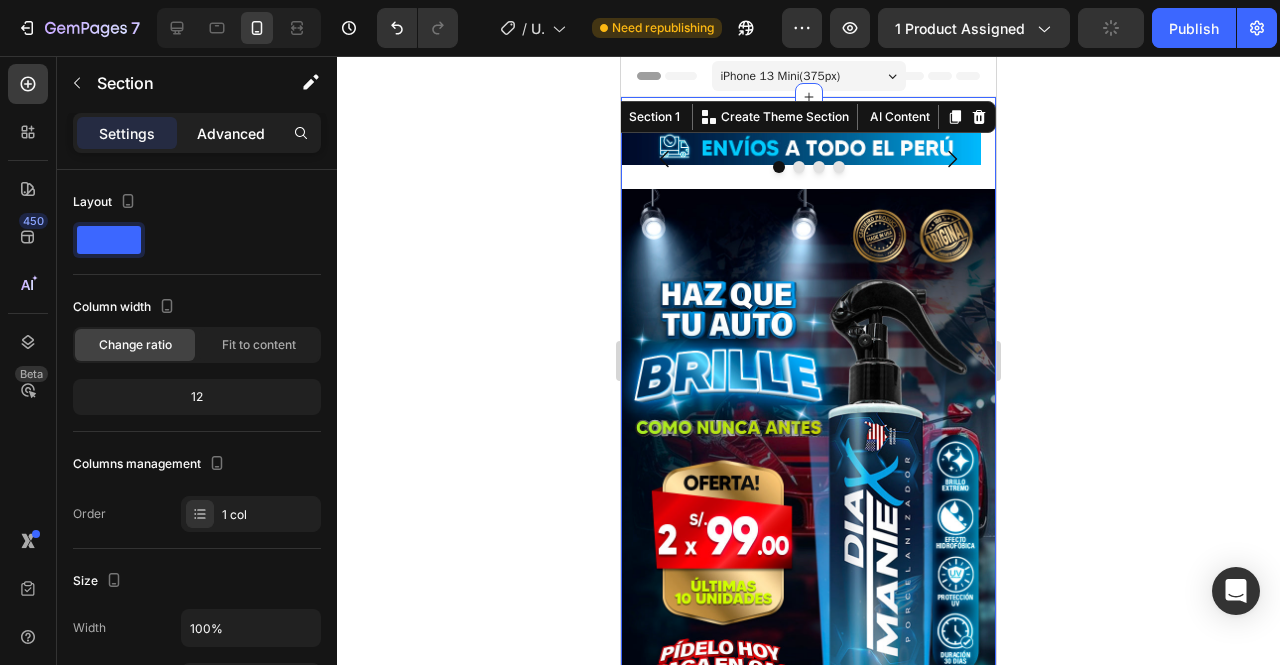 click on "Advanced" at bounding box center [231, 133] 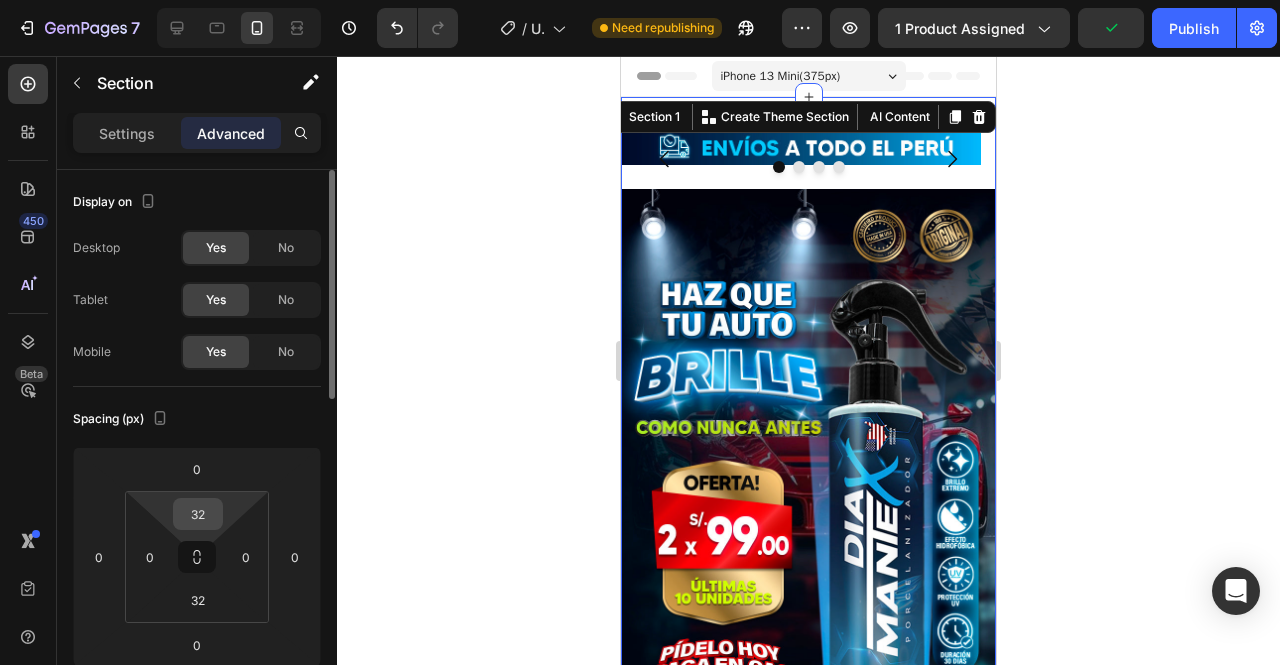click on "32" at bounding box center (198, 514) 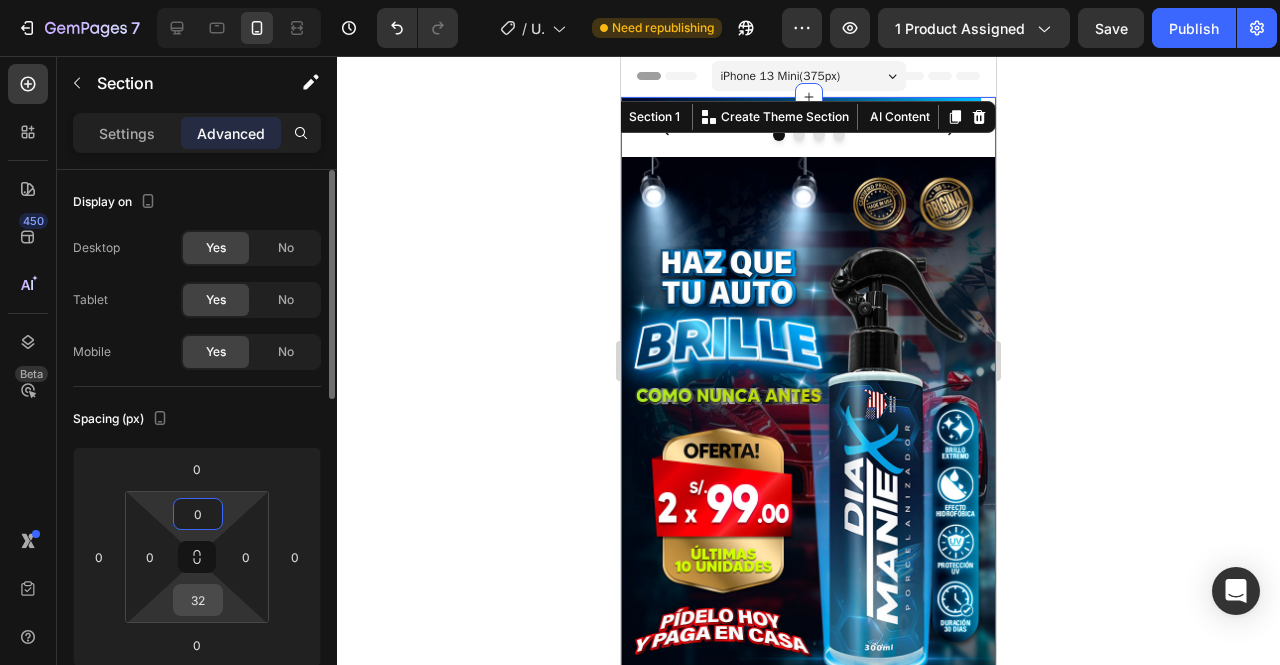 type on "0" 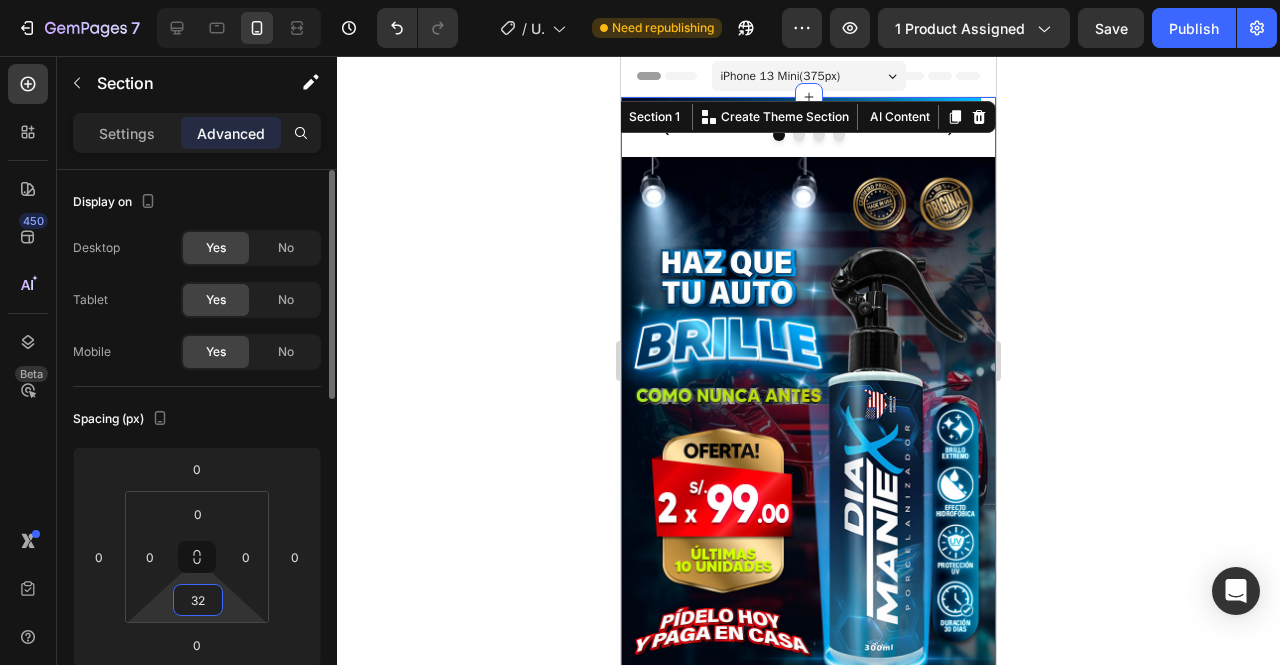 click on "32" at bounding box center (198, 600) 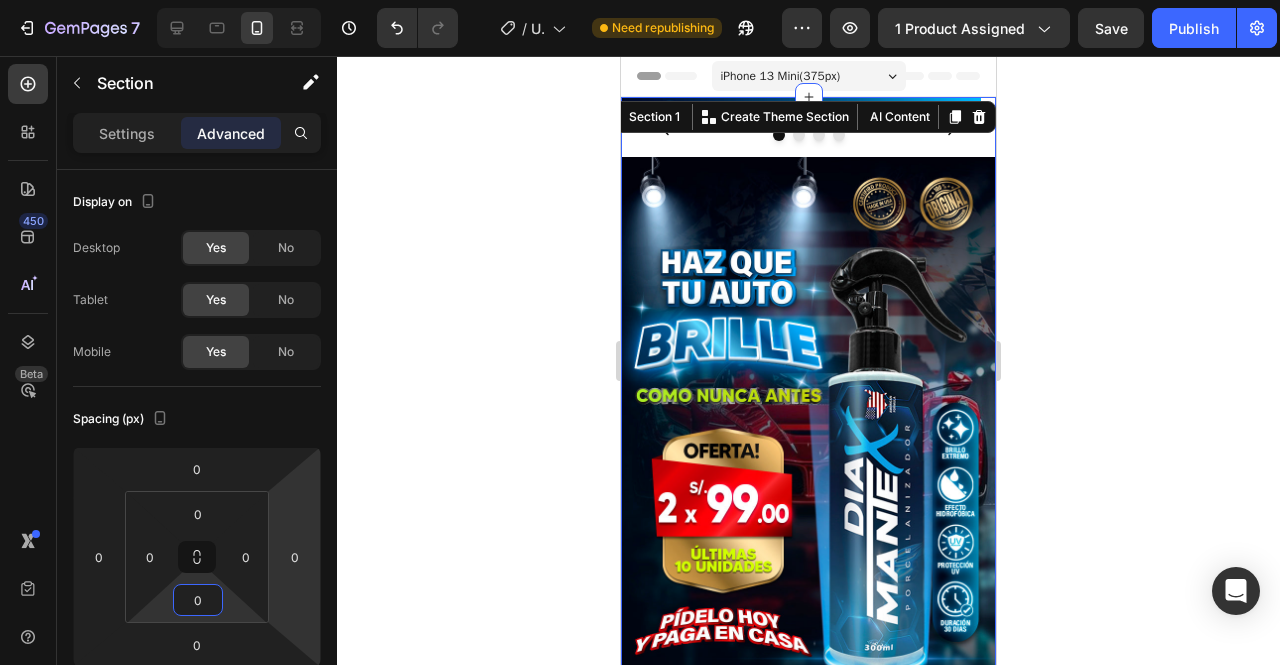 type on "0" 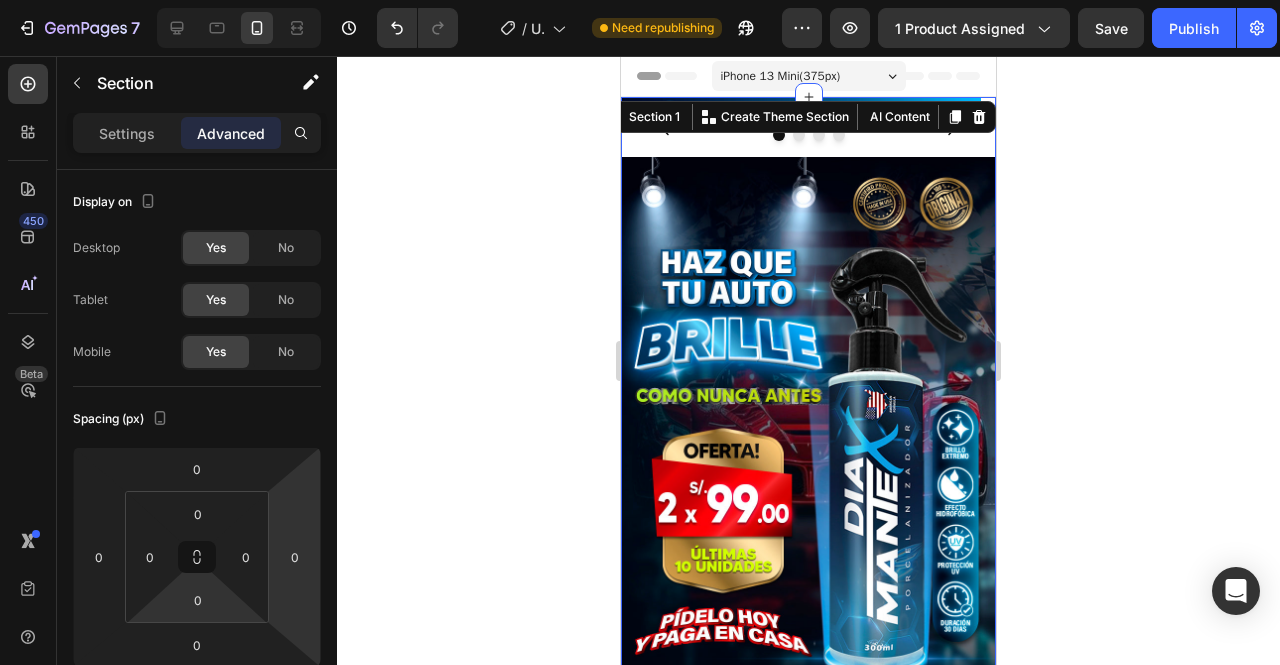 click 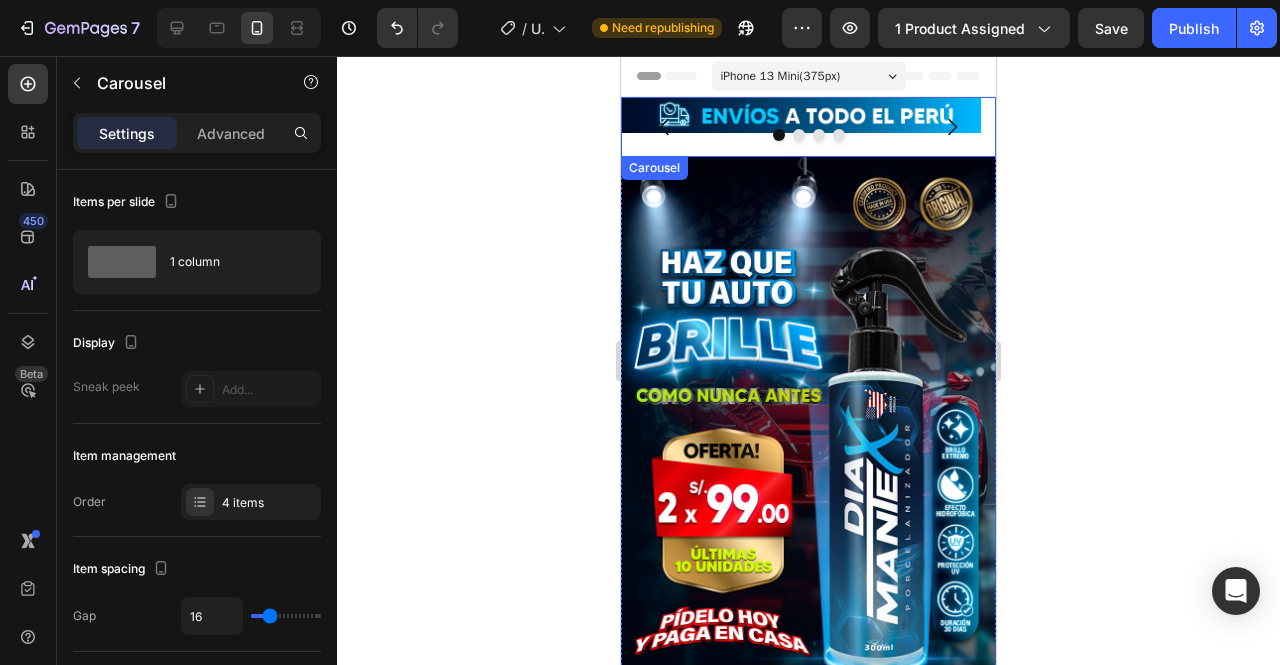 click on "Image" at bounding box center [801, 127] 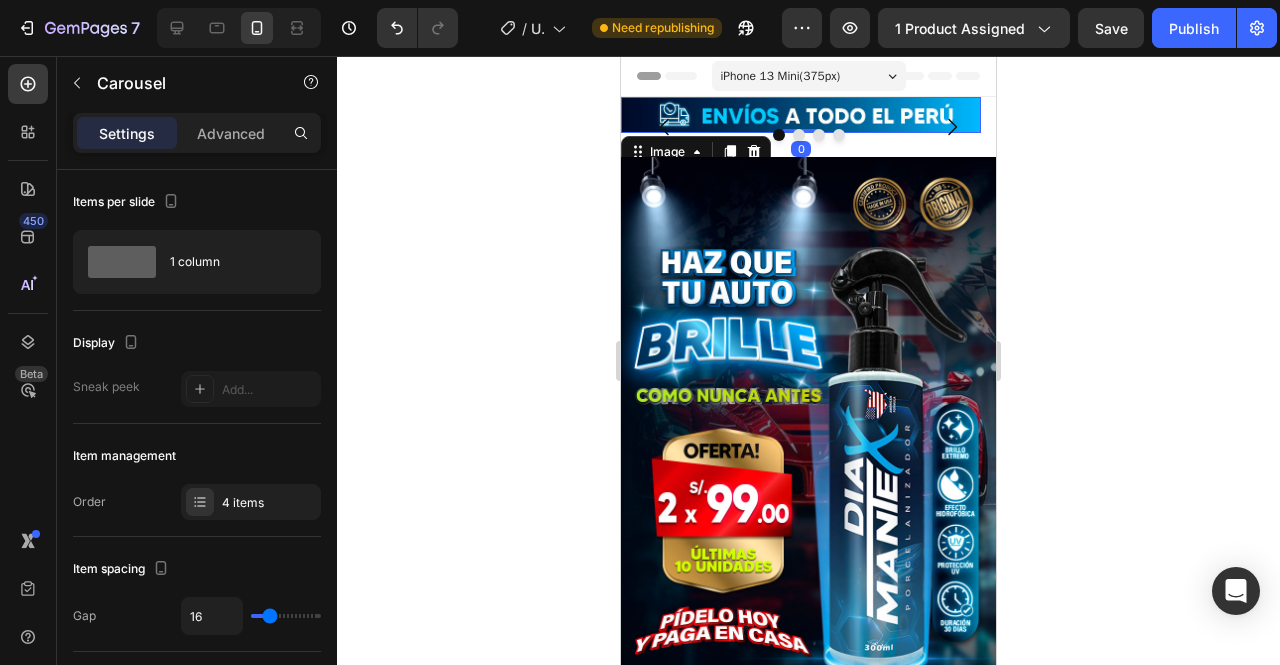 click at bounding box center (801, 115) 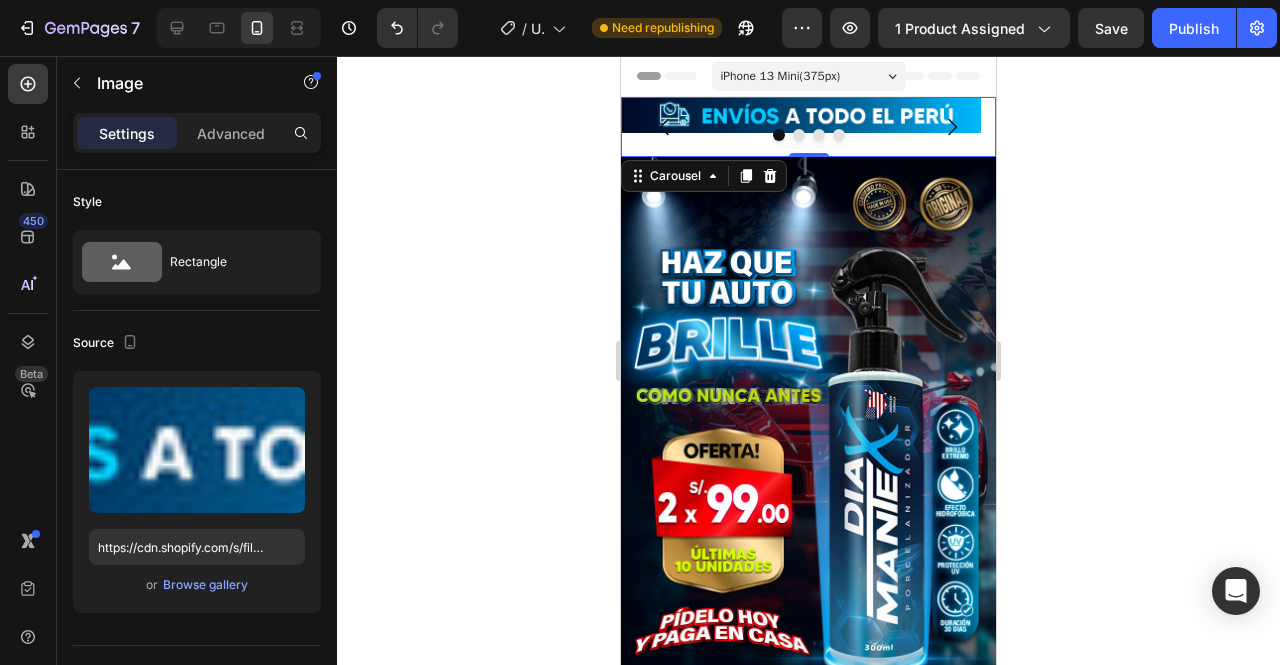 click on "Image" at bounding box center [801, 127] 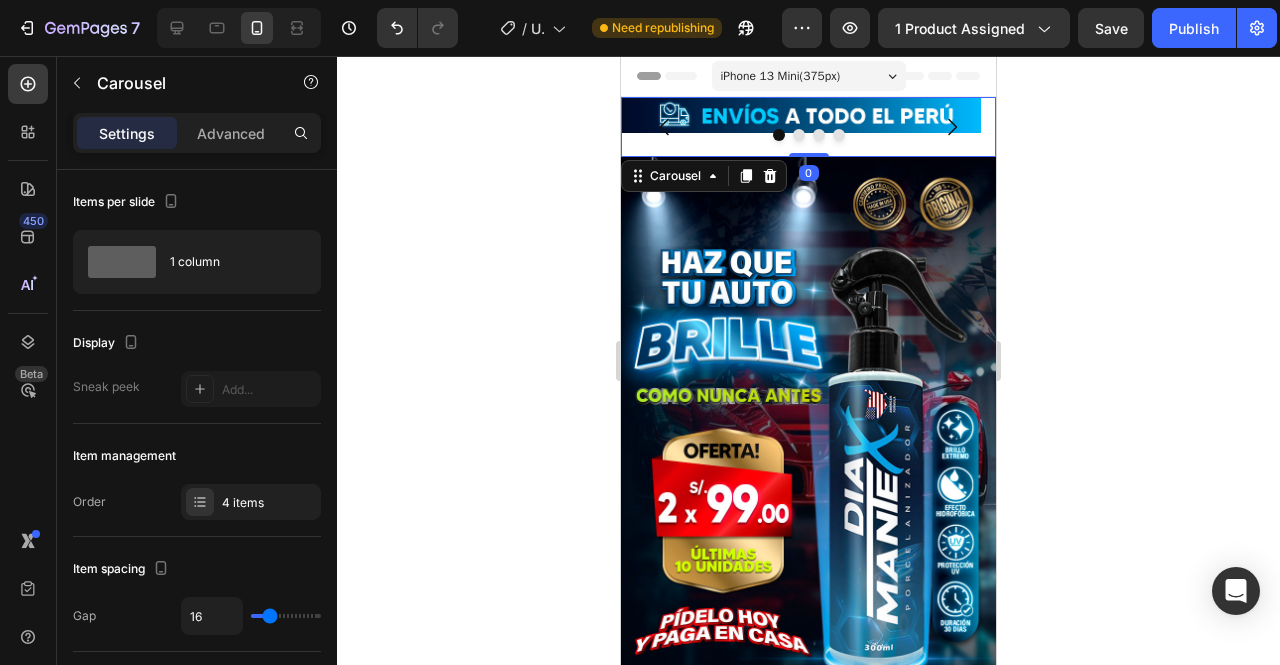 drag, startPoint x: 794, startPoint y: 151, endPoint x: 788, endPoint y: 127, distance: 24.738634 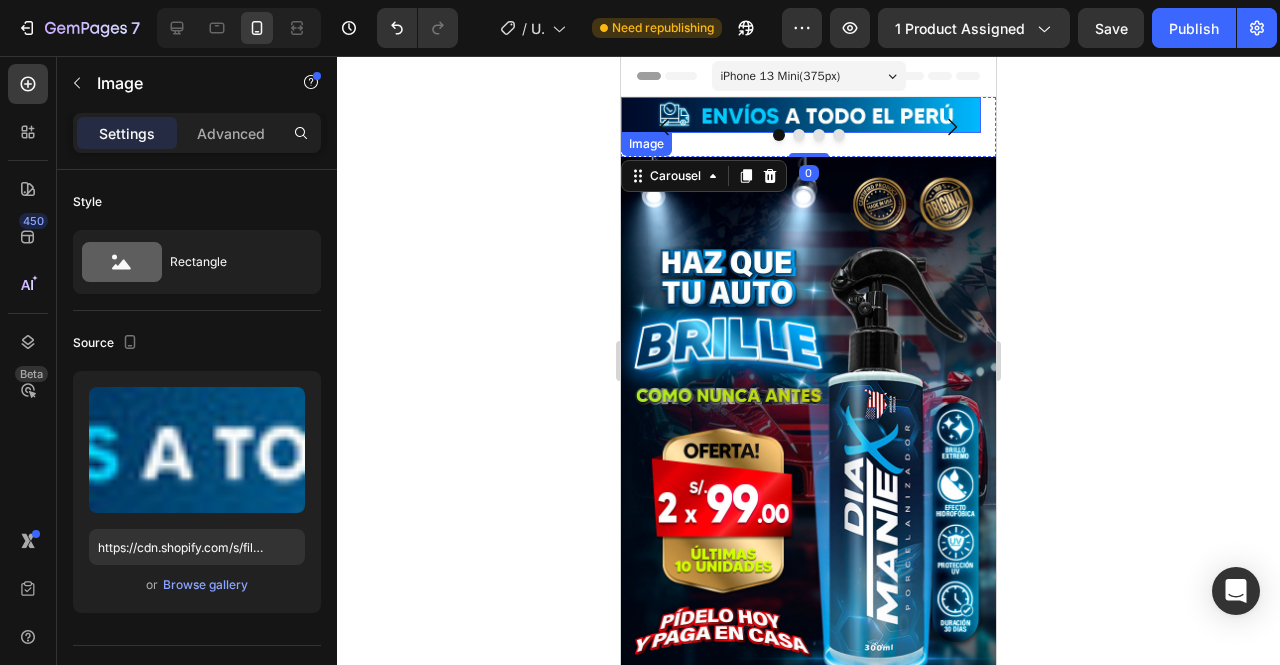 click at bounding box center (801, 115) 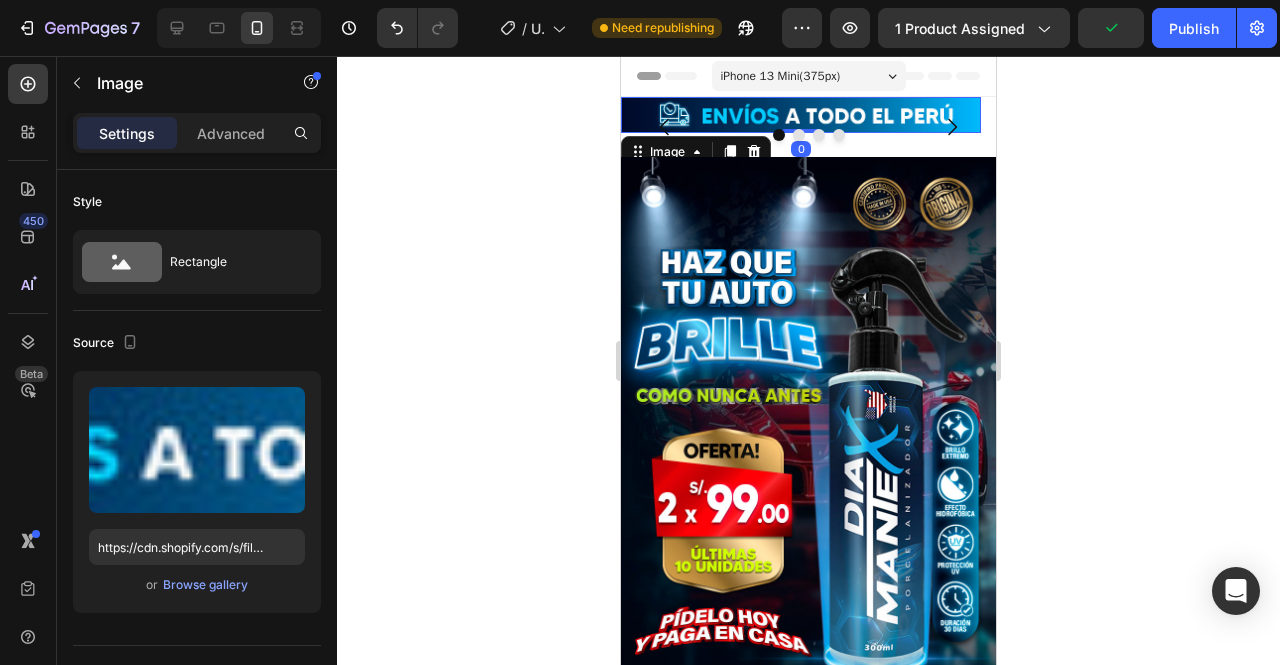 click 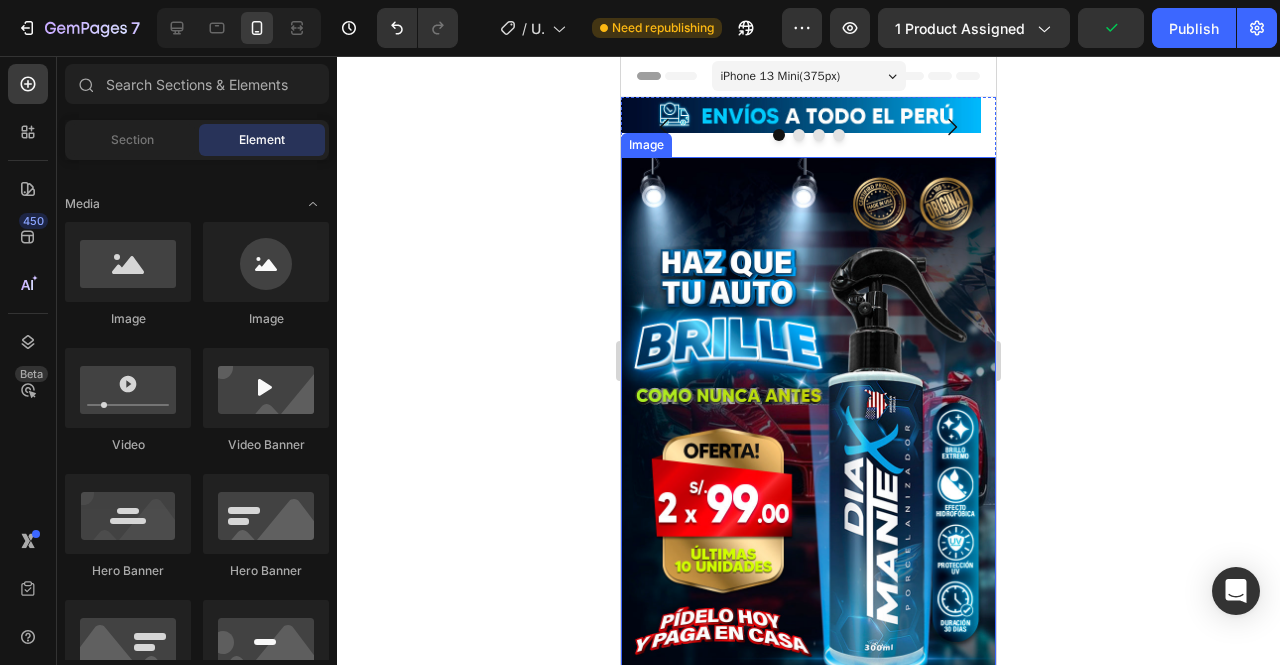 click at bounding box center (808, 452) 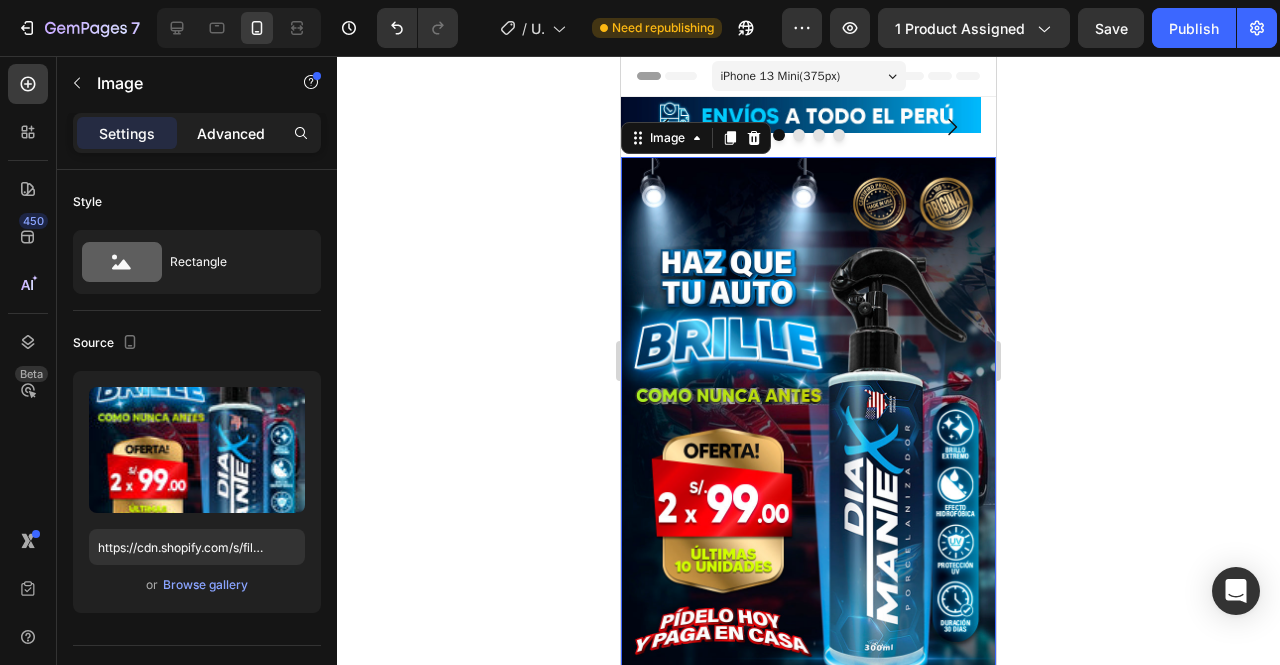 click on "Advanced" at bounding box center [231, 133] 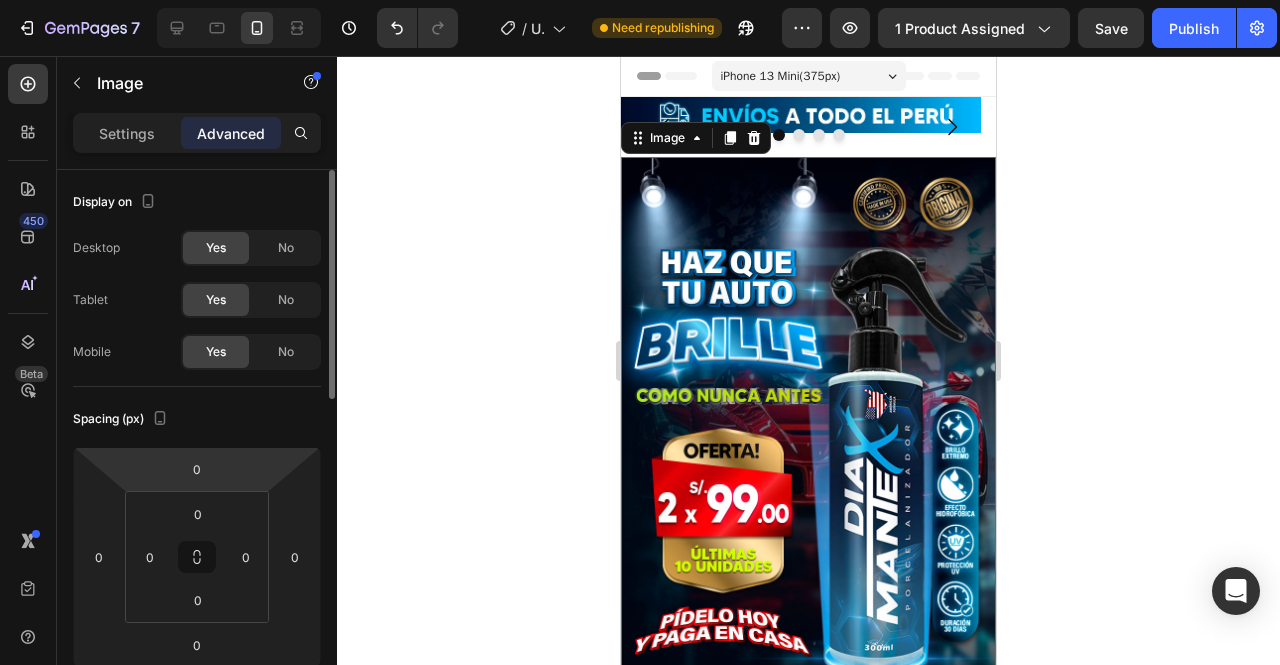 scroll, scrollTop: 100, scrollLeft: 0, axis: vertical 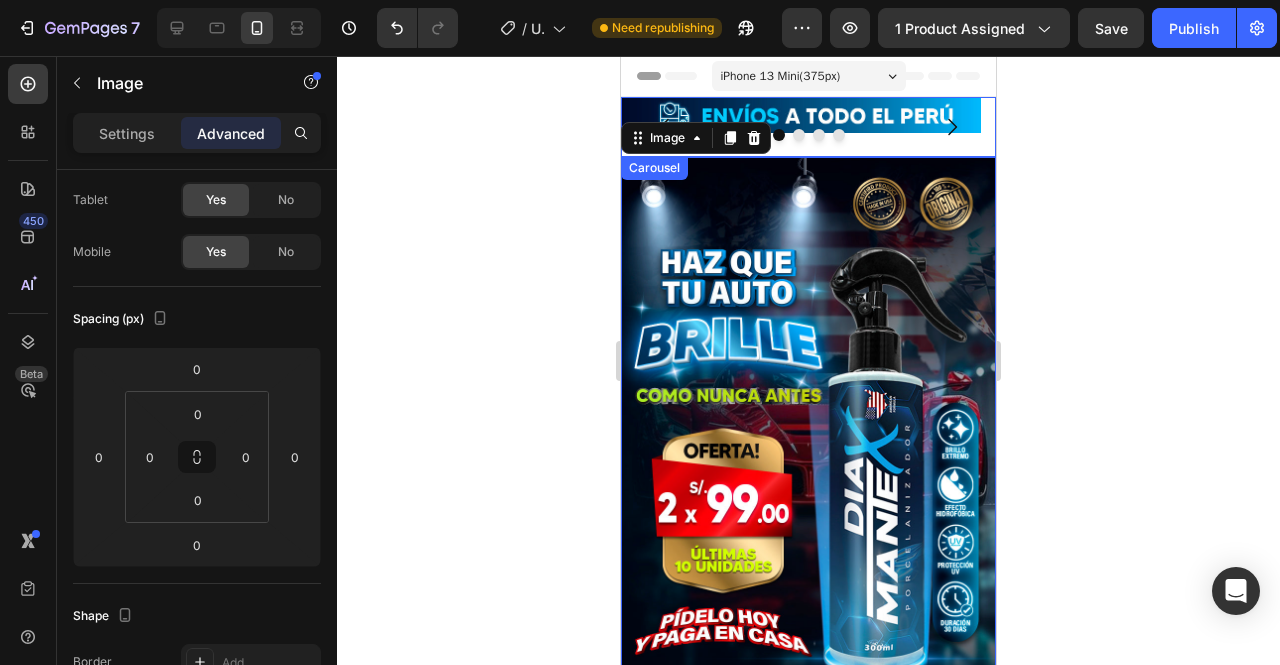 click at bounding box center (952, 127) 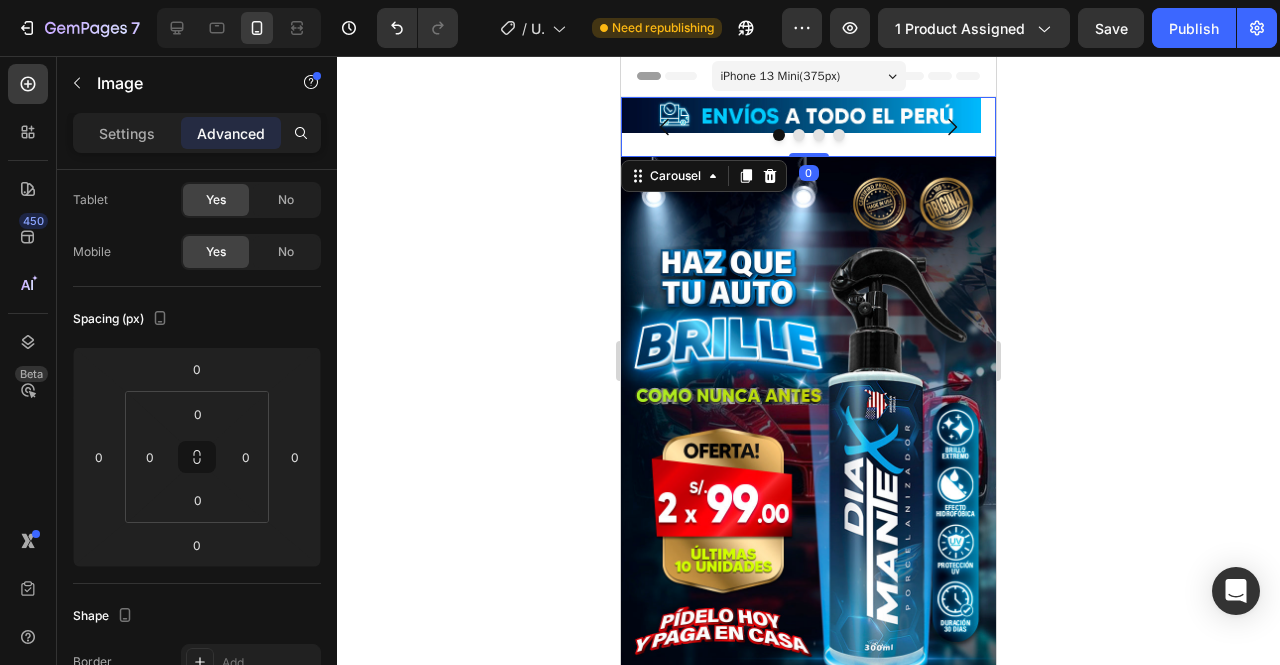 scroll, scrollTop: 0, scrollLeft: 0, axis: both 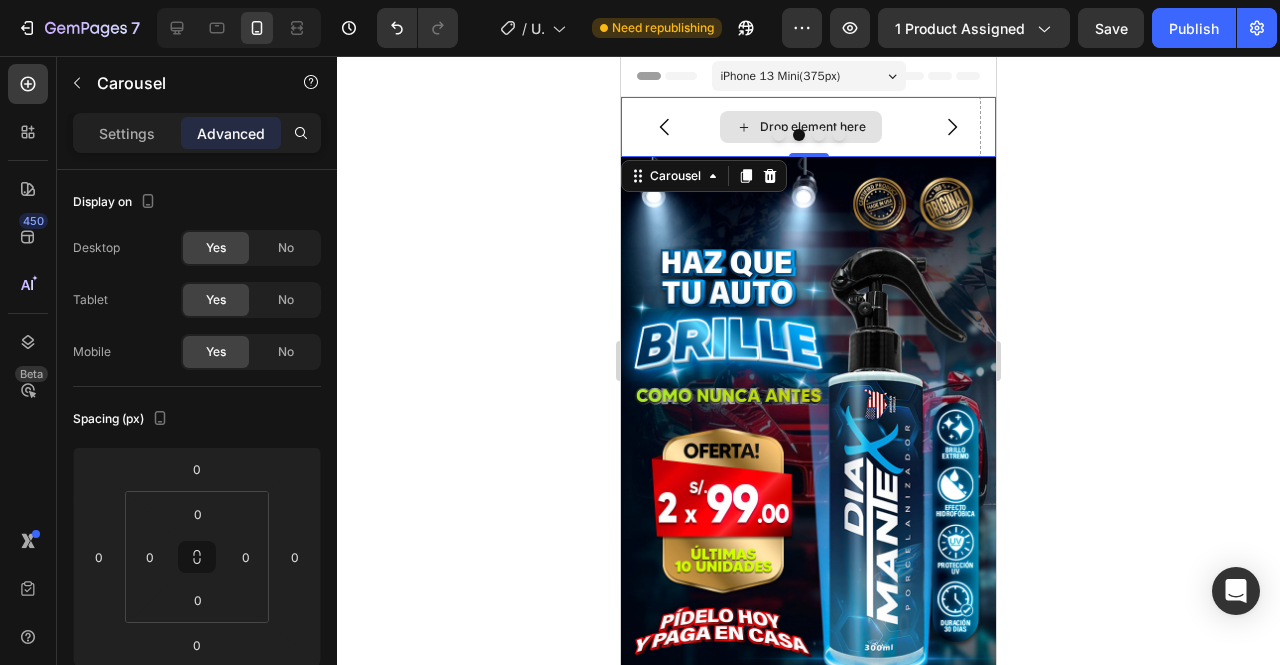 click on "Image
Drop element here
Drop element here
Drop element here" at bounding box center [808, 127] 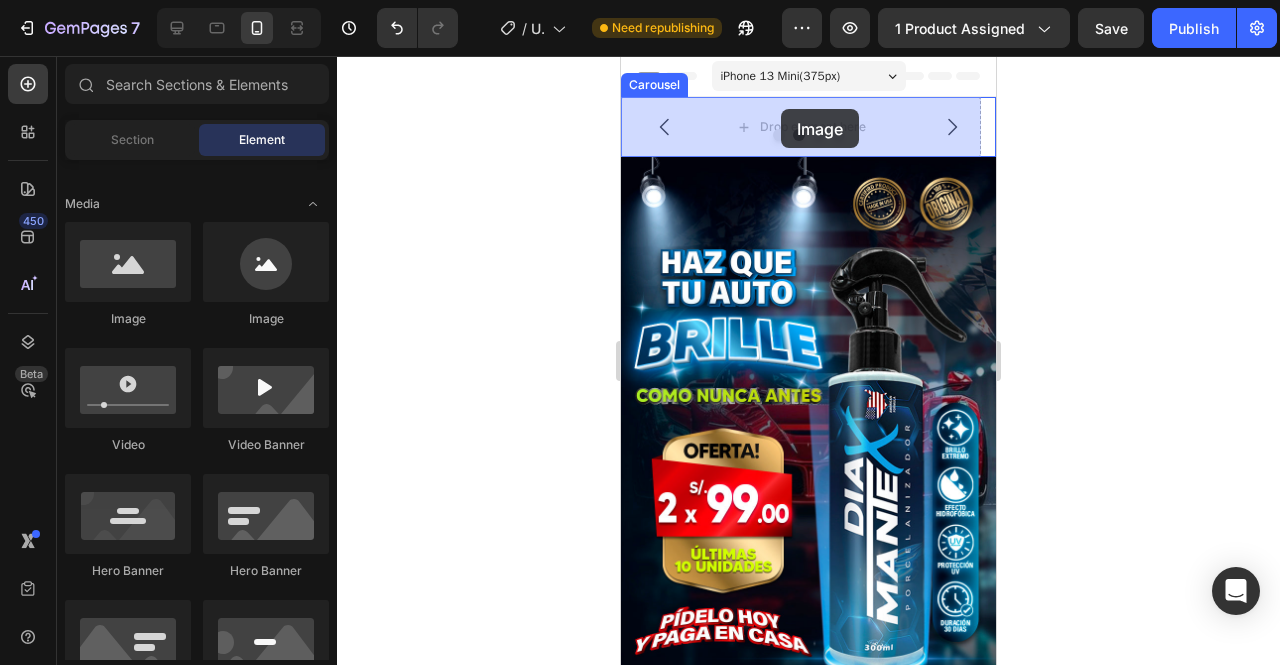 drag, startPoint x: 755, startPoint y: 343, endPoint x: 781, endPoint y: 109, distance: 235.44002 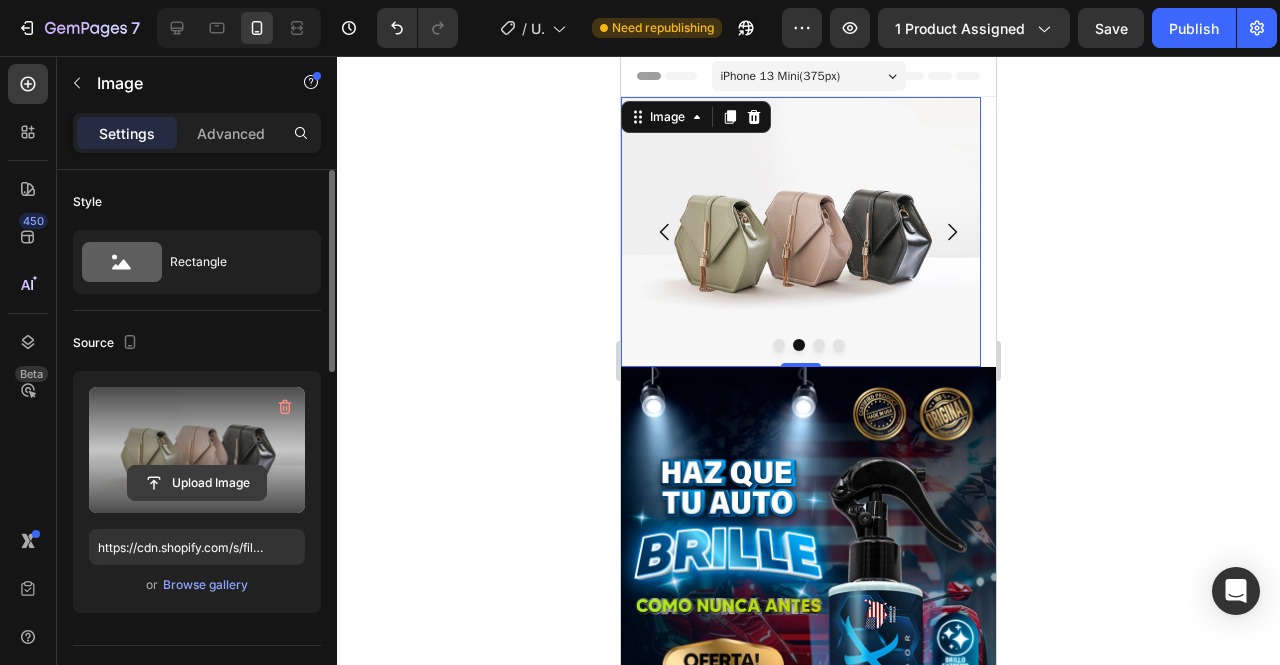 click 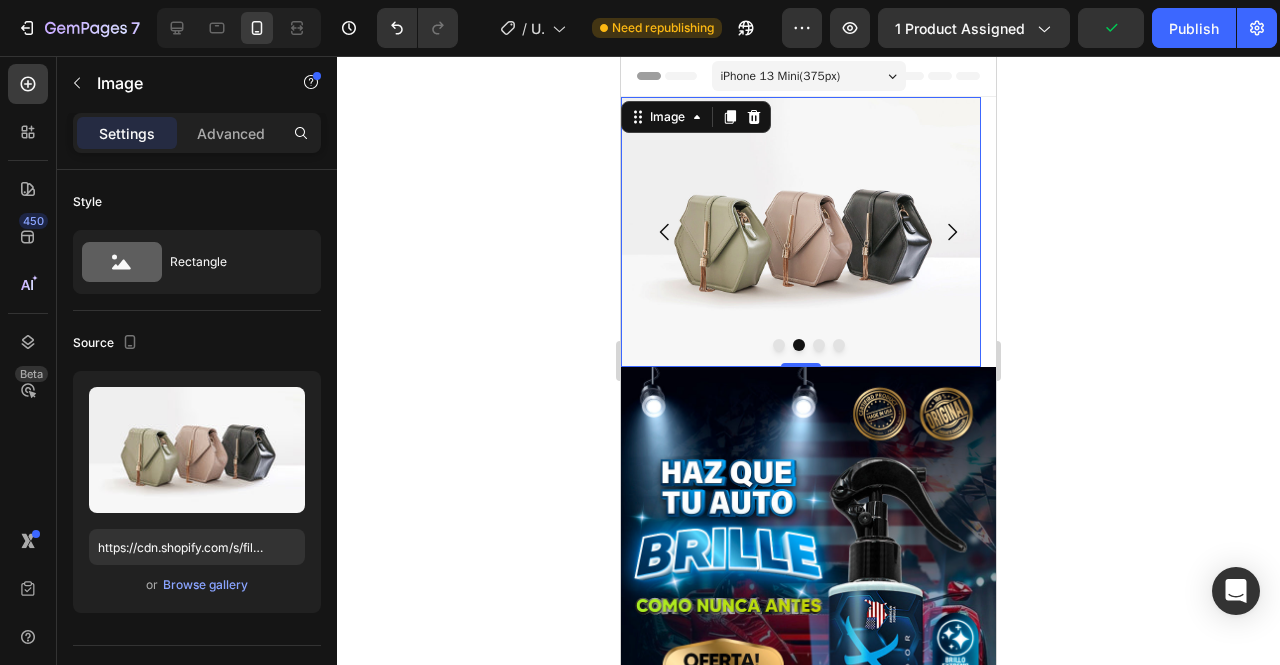 type on "https://cdn.shopify.com/s/files/1/0702/5475/6134/files/gempages_483693520306045978-415240f1-778b-45a4-84fd-1947b67b6f3f.jpg" 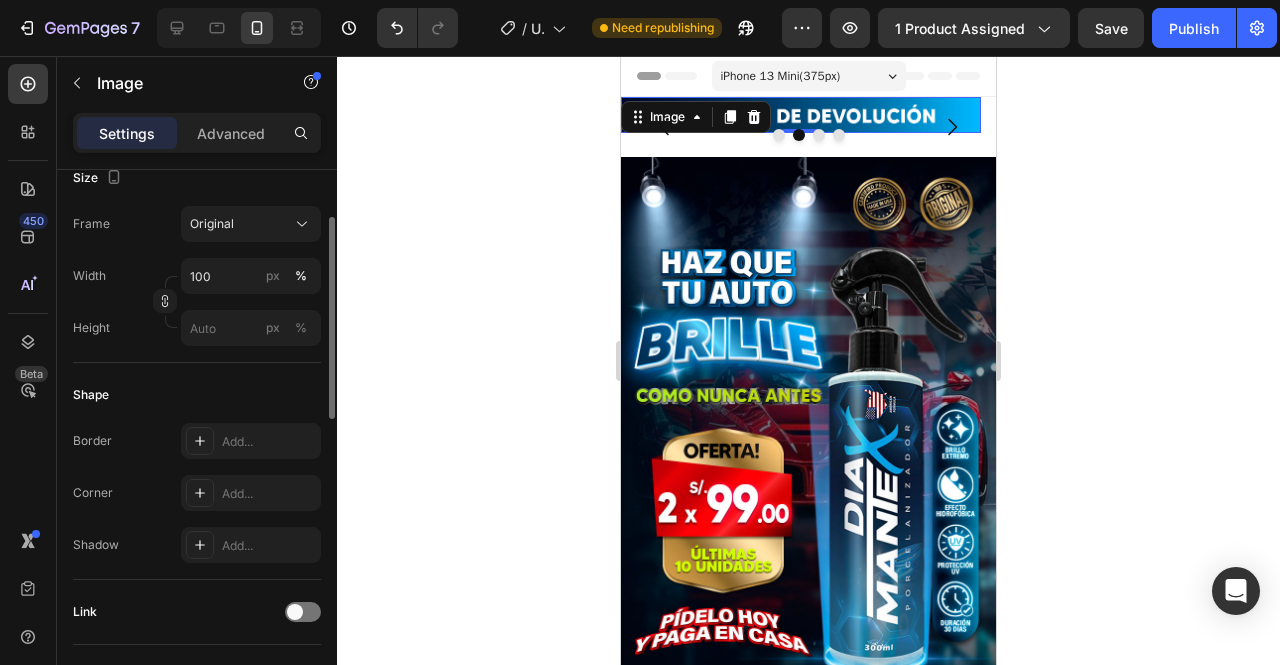 scroll, scrollTop: 0, scrollLeft: 0, axis: both 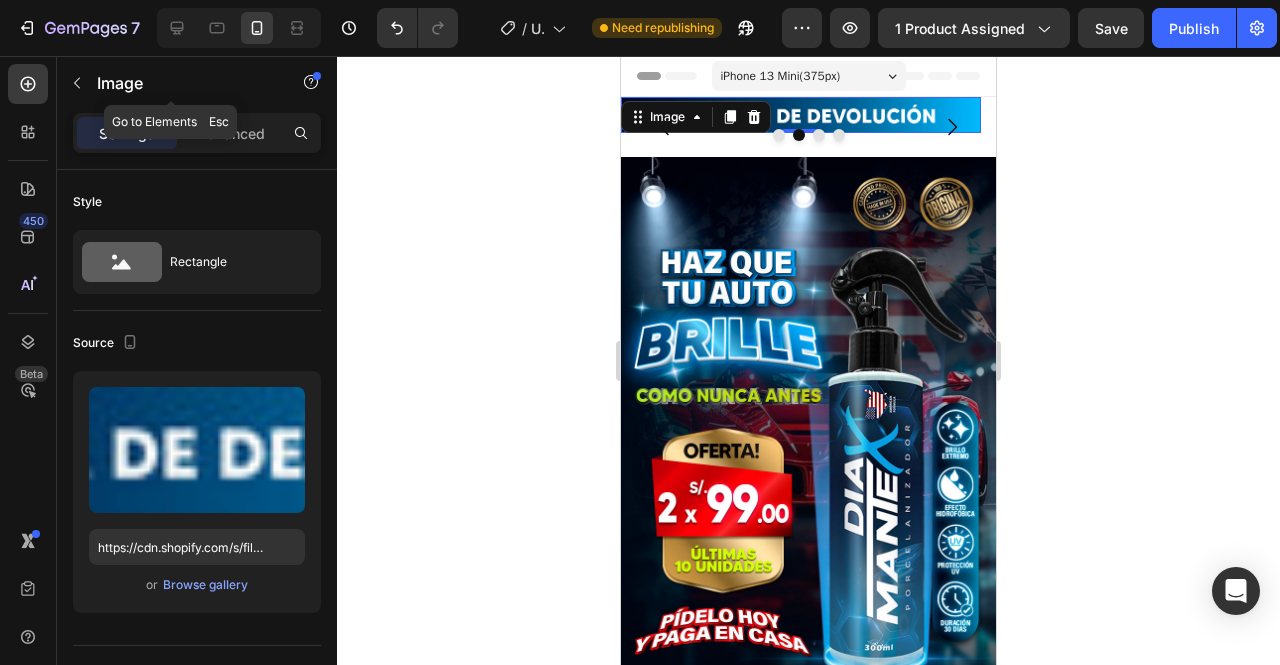 click 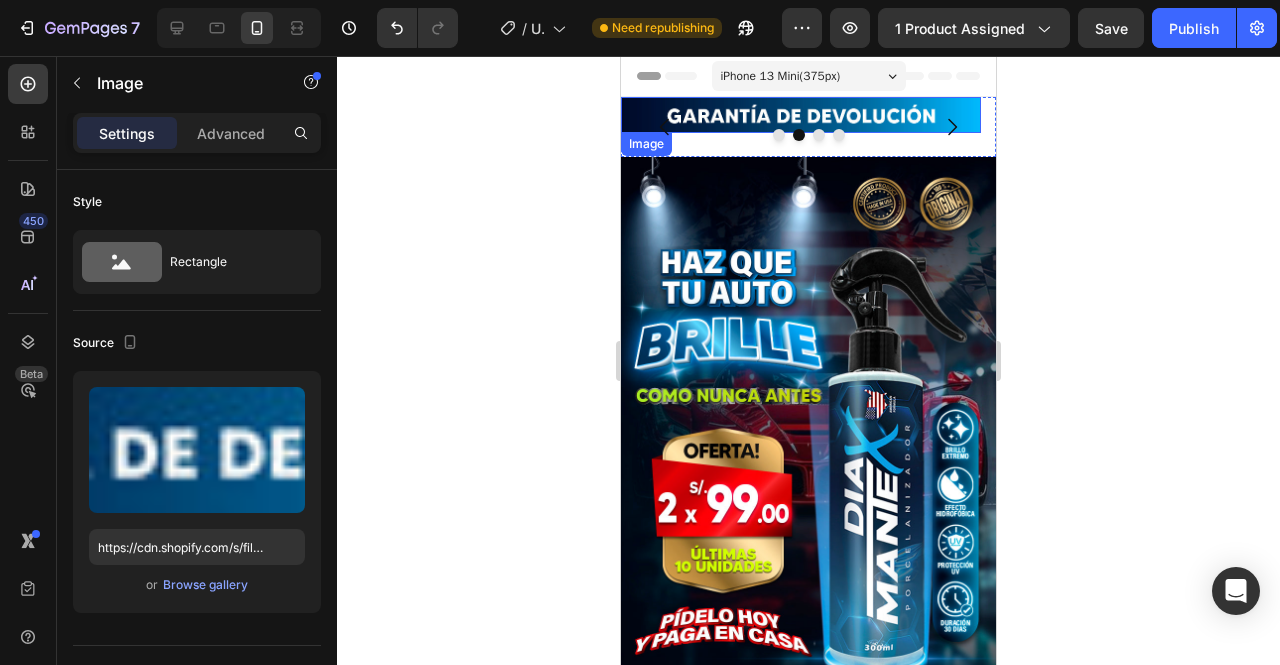 click at bounding box center [801, 115] 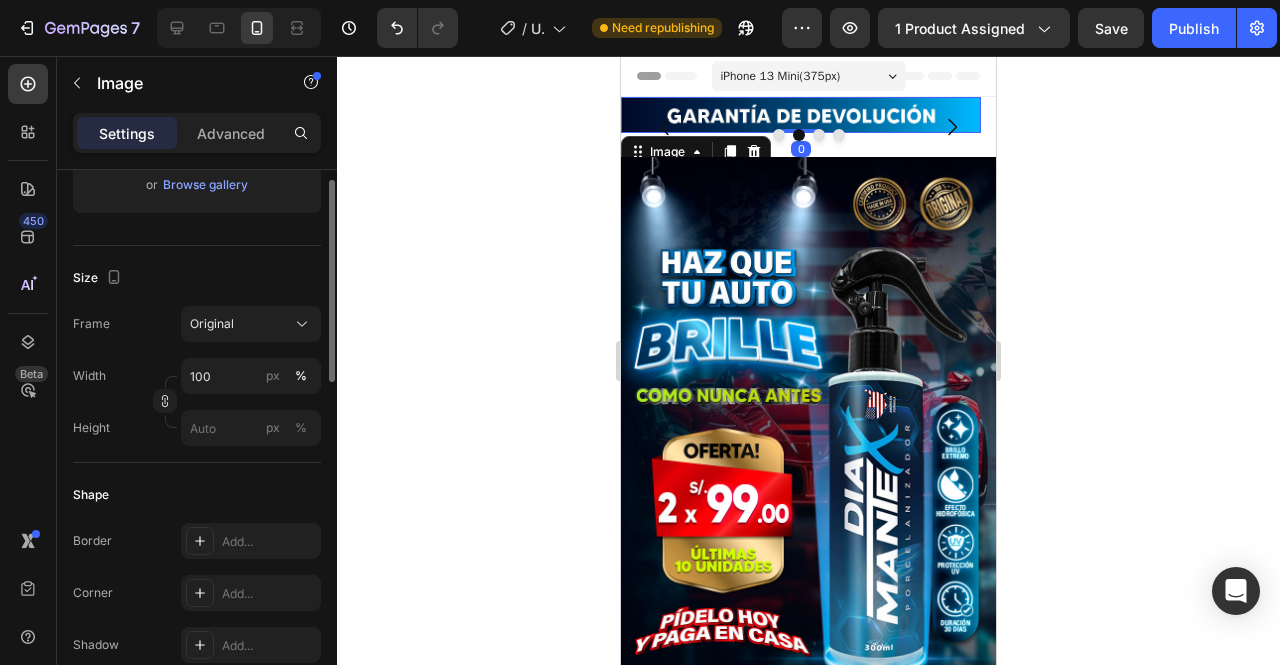 scroll, scrollTop: 0, scrollLeft: 0, axis: both 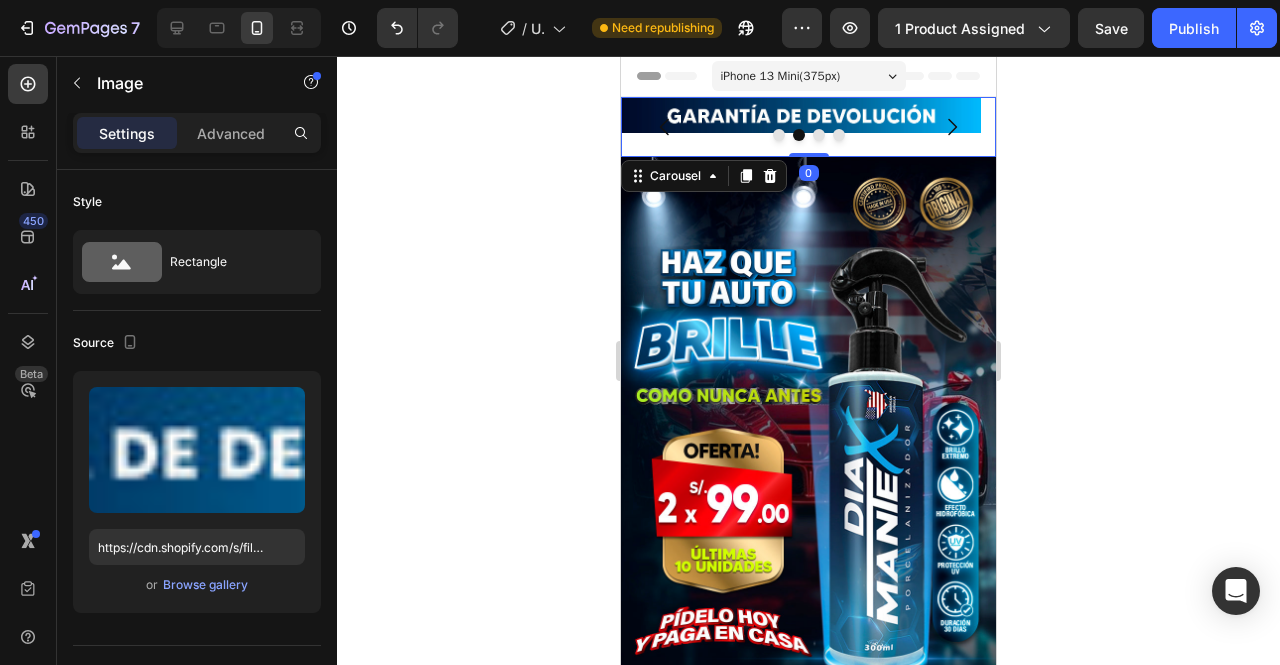 click 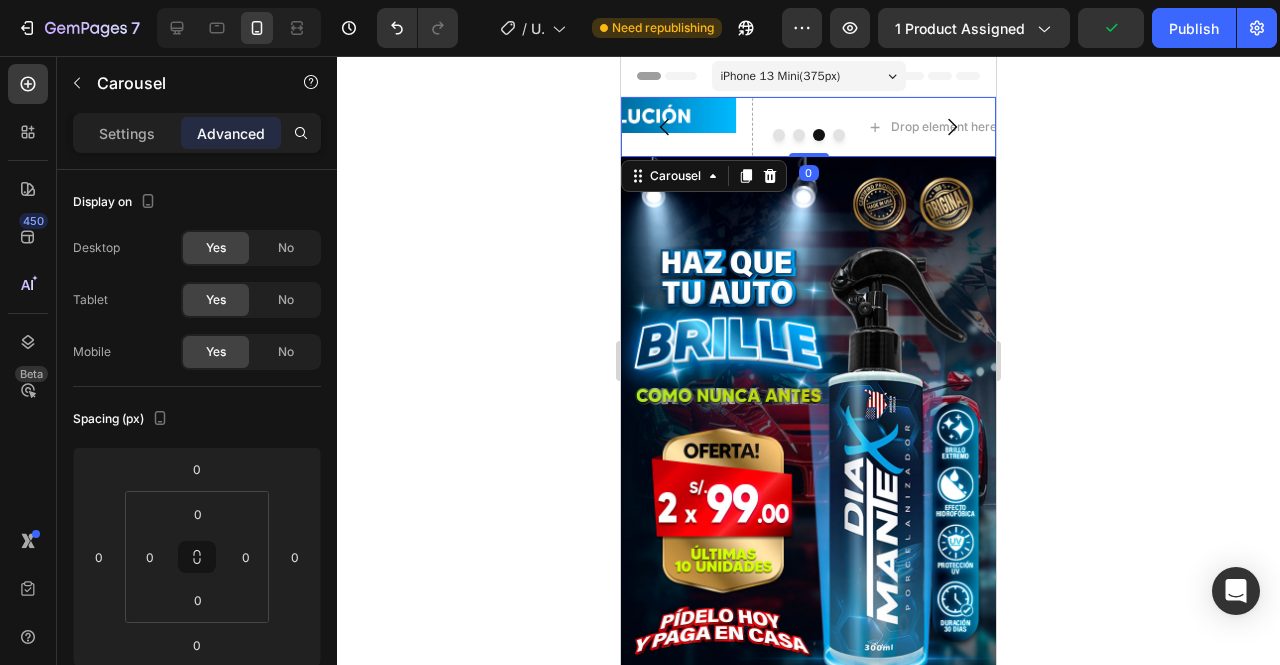 click 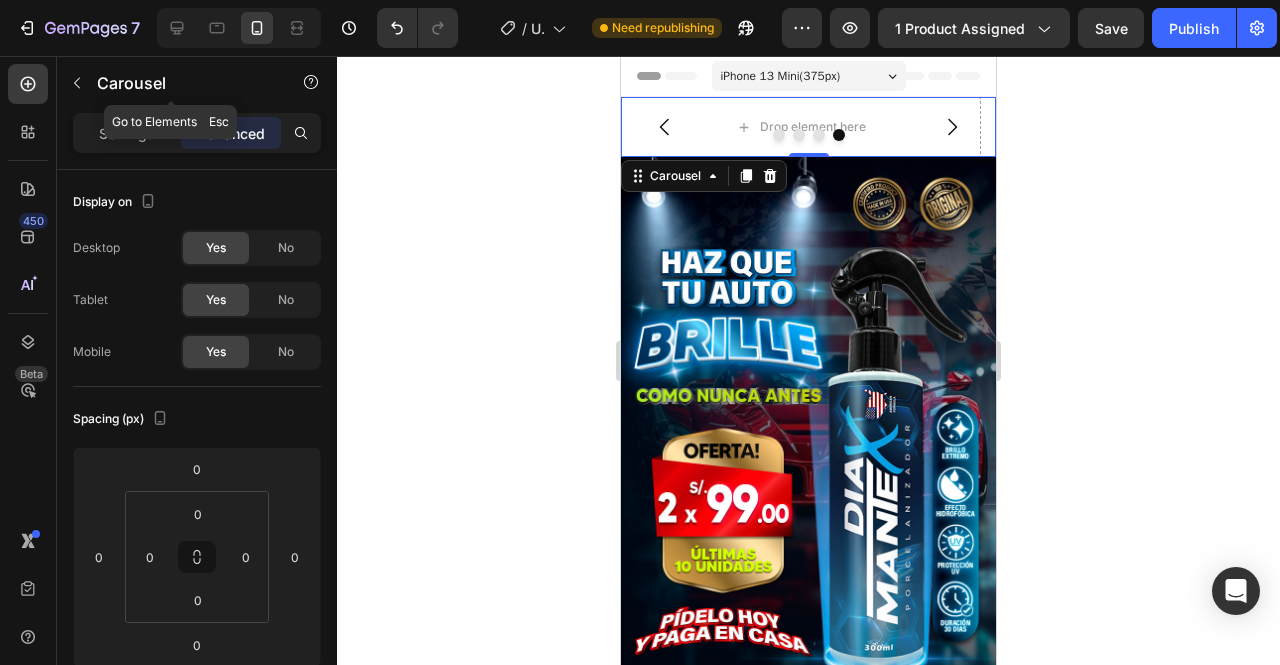 click 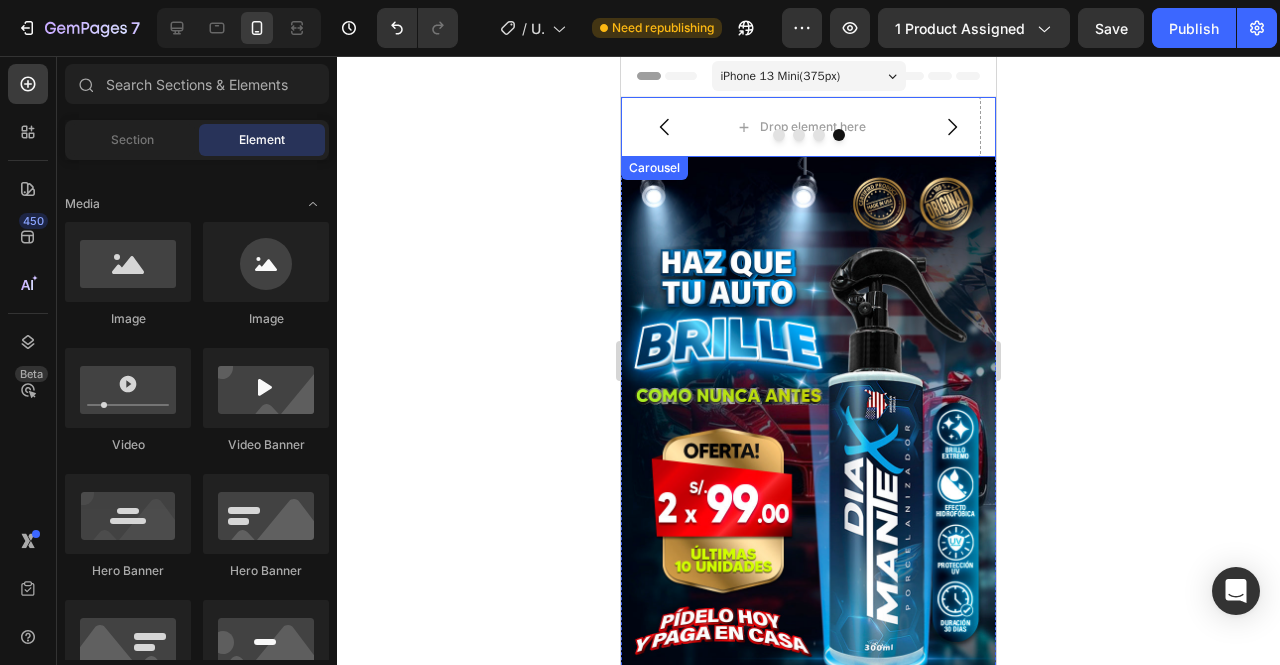 click 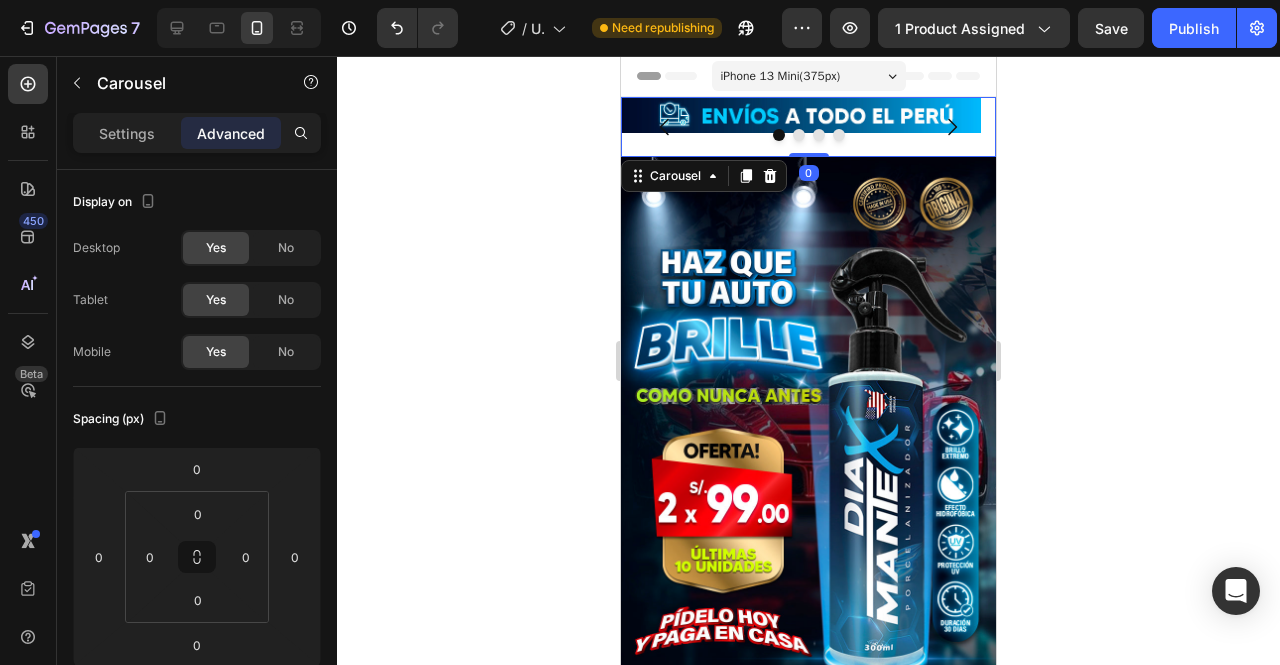 click at bounding box center (808, 135) 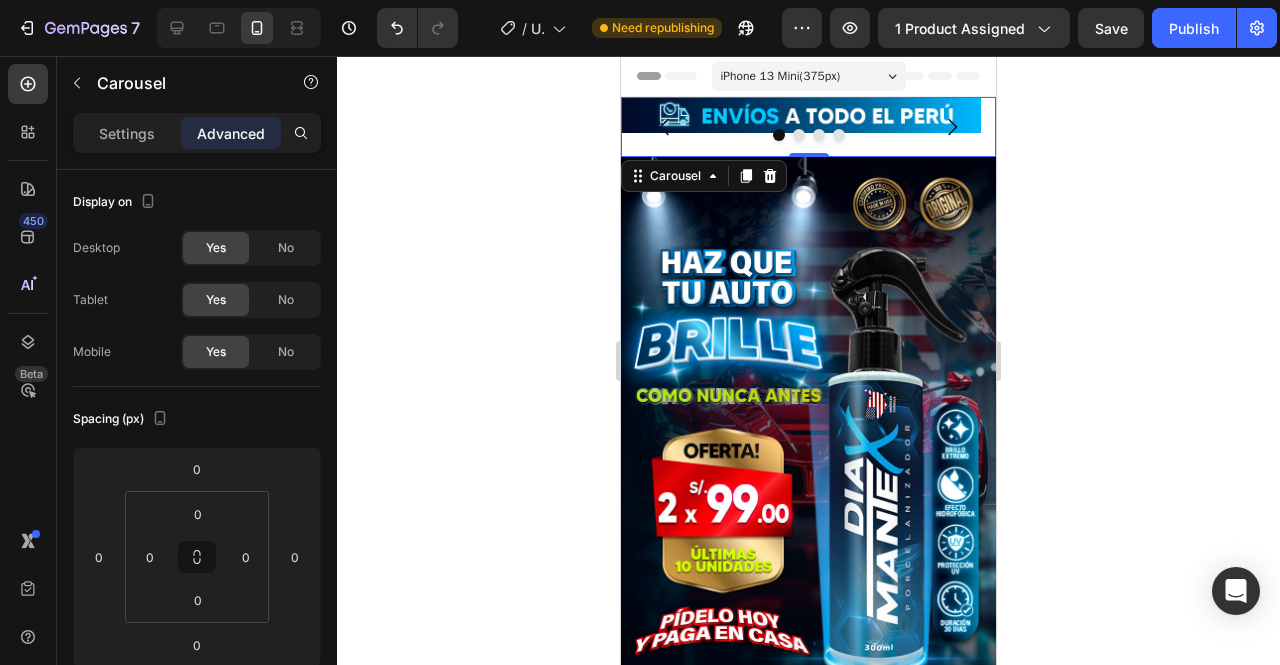 click on "Image" at bounding box center [801, 127] 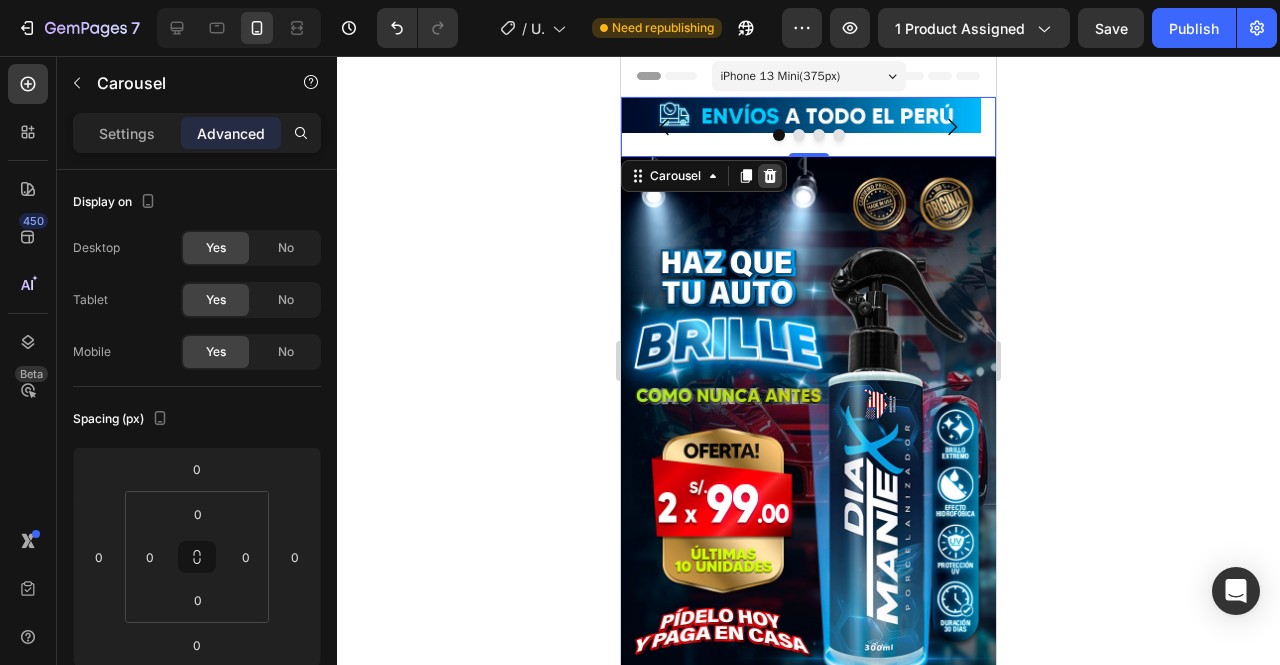 click 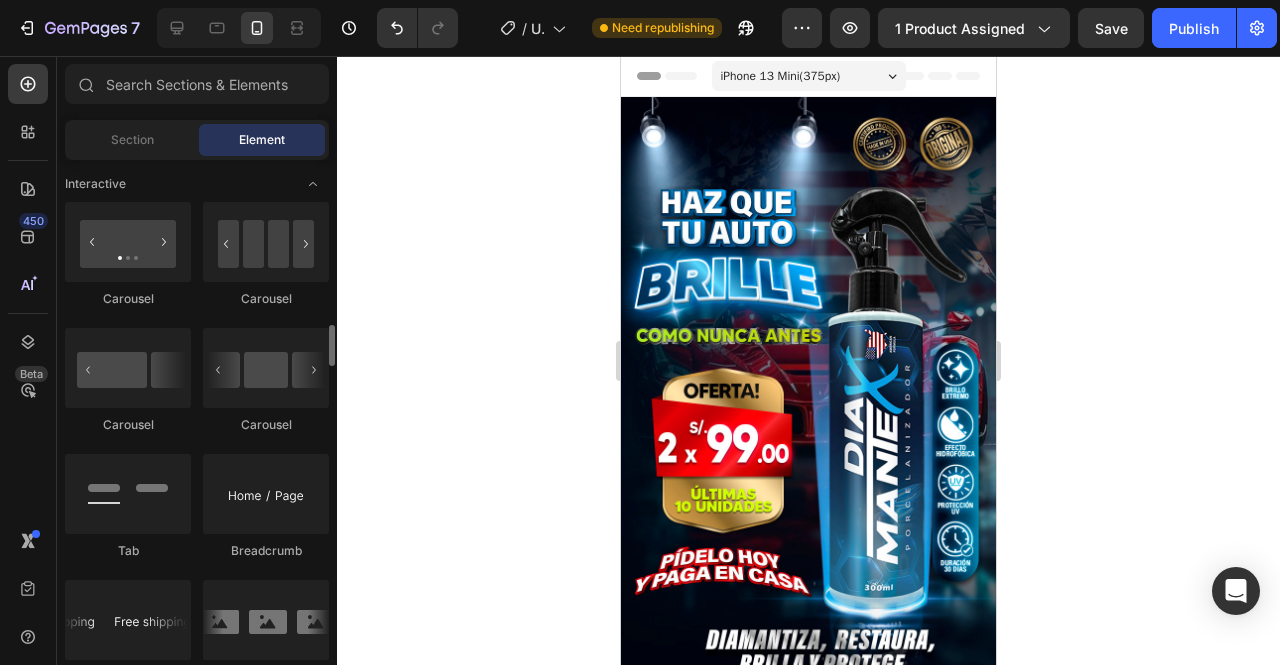 scroll, scrollTop: 2200, scrollLeft: 0, axis: vertical 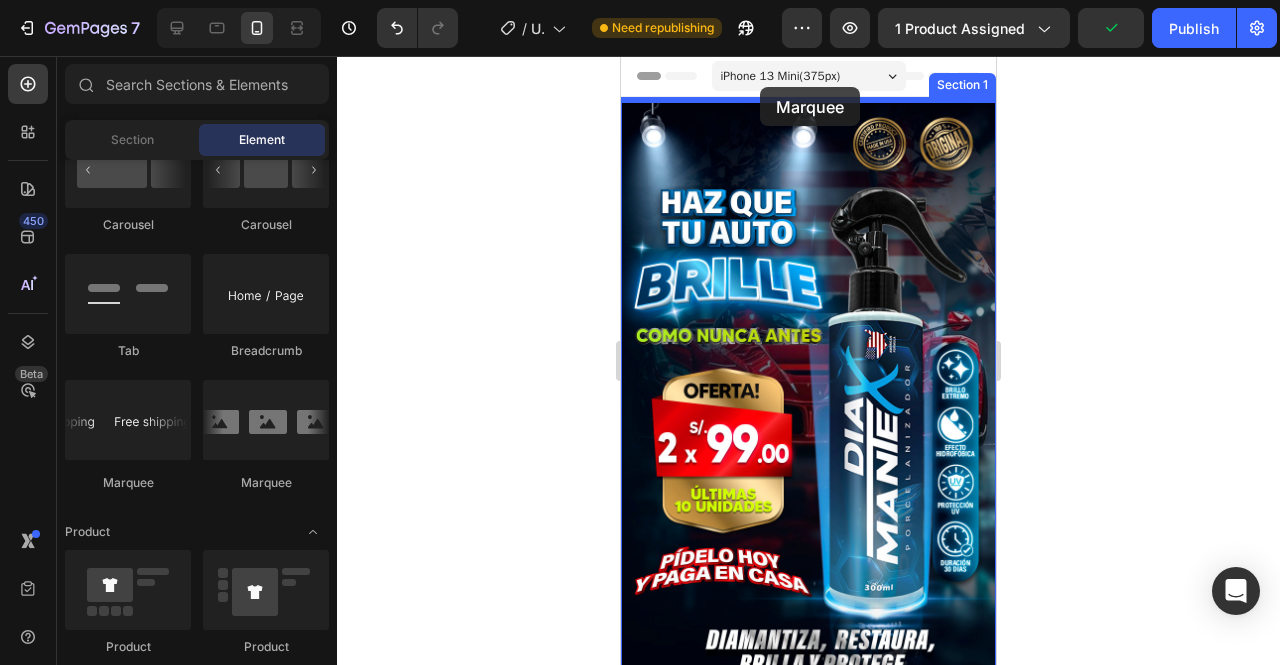 drag, startPoint x: 880, startPoint y: 506, endPoint x: 760, endPoint y: 87, distance: 435.84515 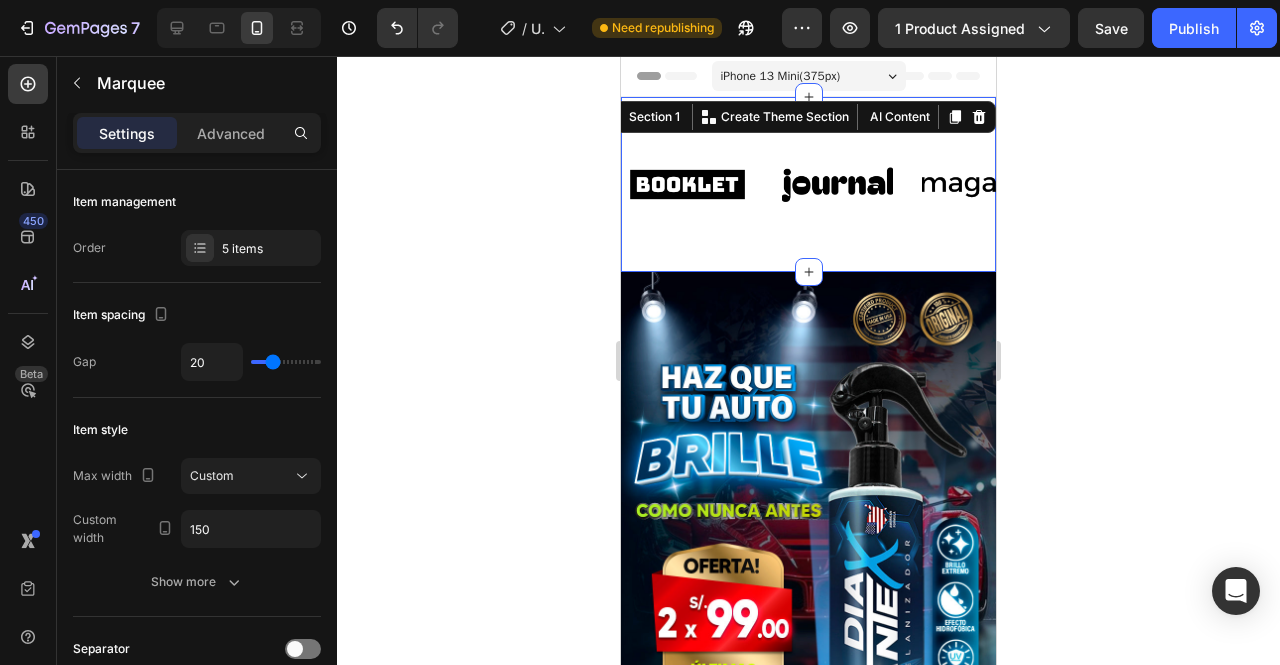 click on "Image Image Image Image Image Image Image Image Image Image Marquee Section 1   You can create reusable sections Create Theme Section AI Content Write with GemAI What would you like to describe here? Tone and Voice Persuasive Product TIRANIDOS Show more Generate" at bounding box center [808, 184] 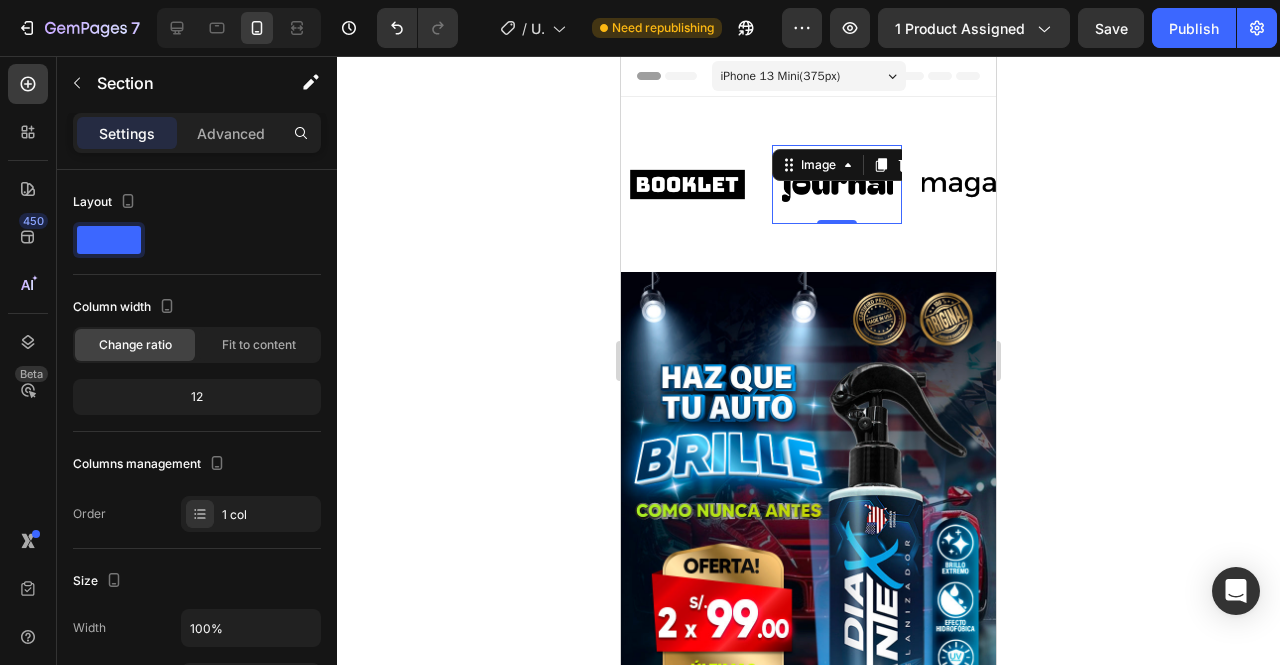 click on "Image   0" at bounding box center (837, 184) 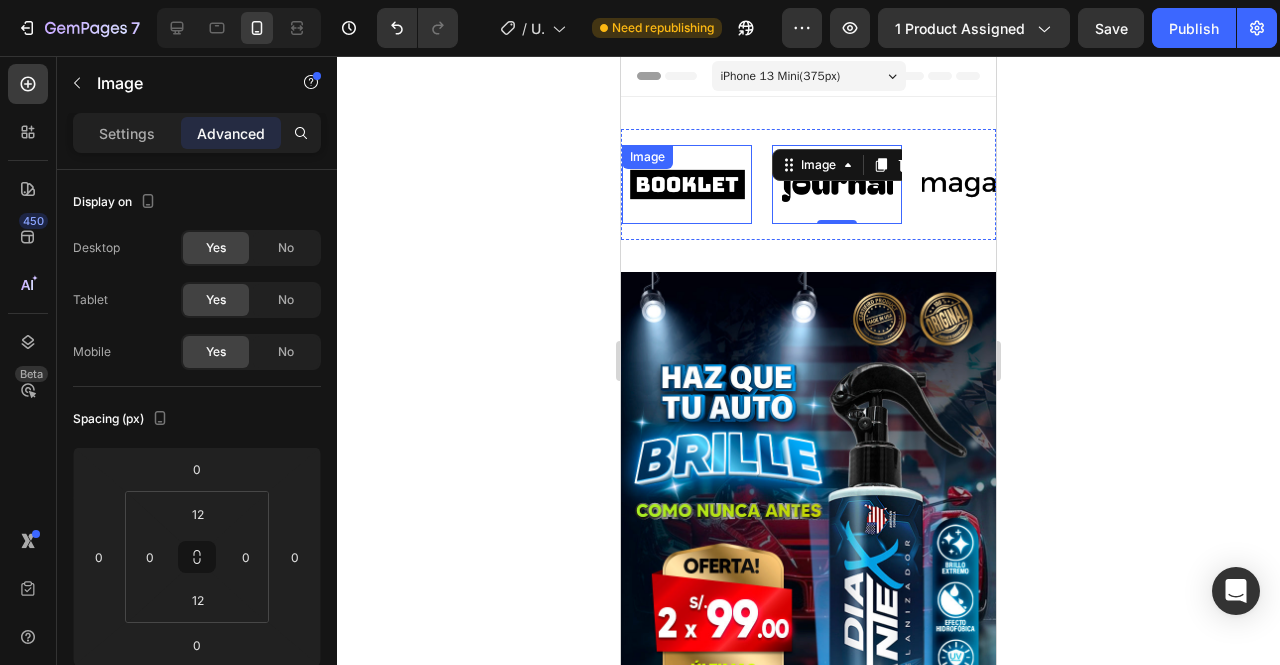 click on "Image" at bounding box center [687, 184] 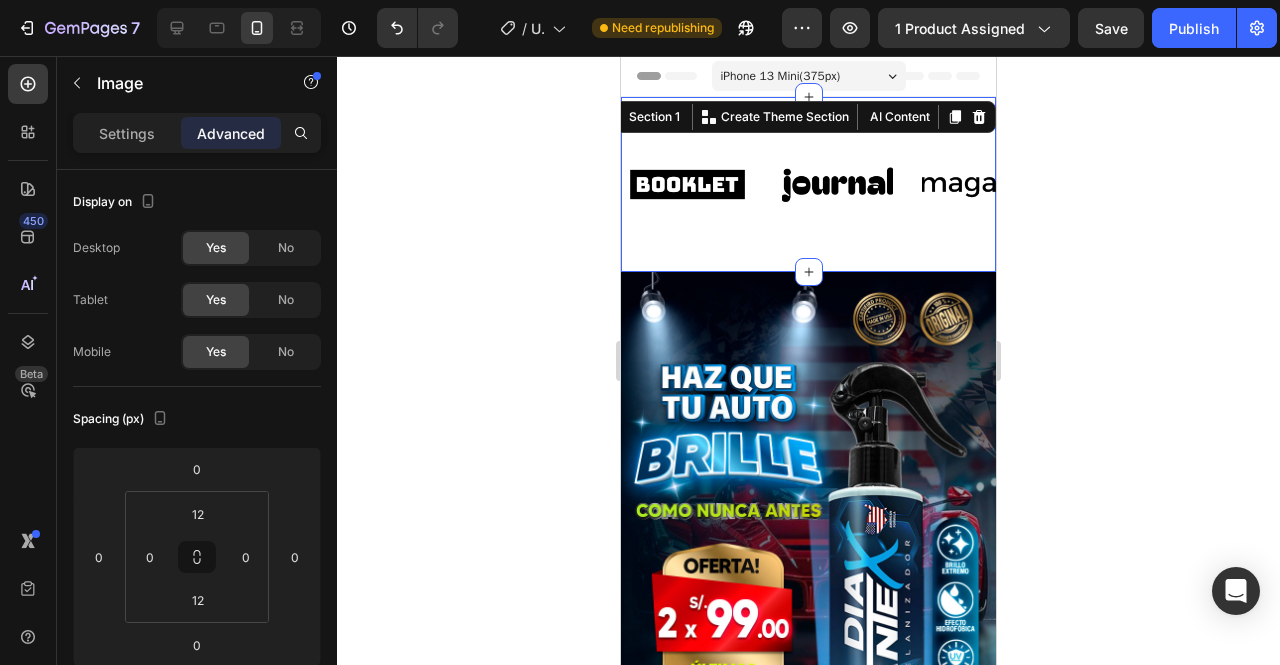 click on "Image Image Image Image Image Image Image Image Image Image Marquee Section 1   You can create reusable sections Create Theme Section AI Content Write with GemAI What would you like to describe here? Tone and Voice Persuasive Product TIRANIDOS Show more Generate" at bounding box center [808, 184] 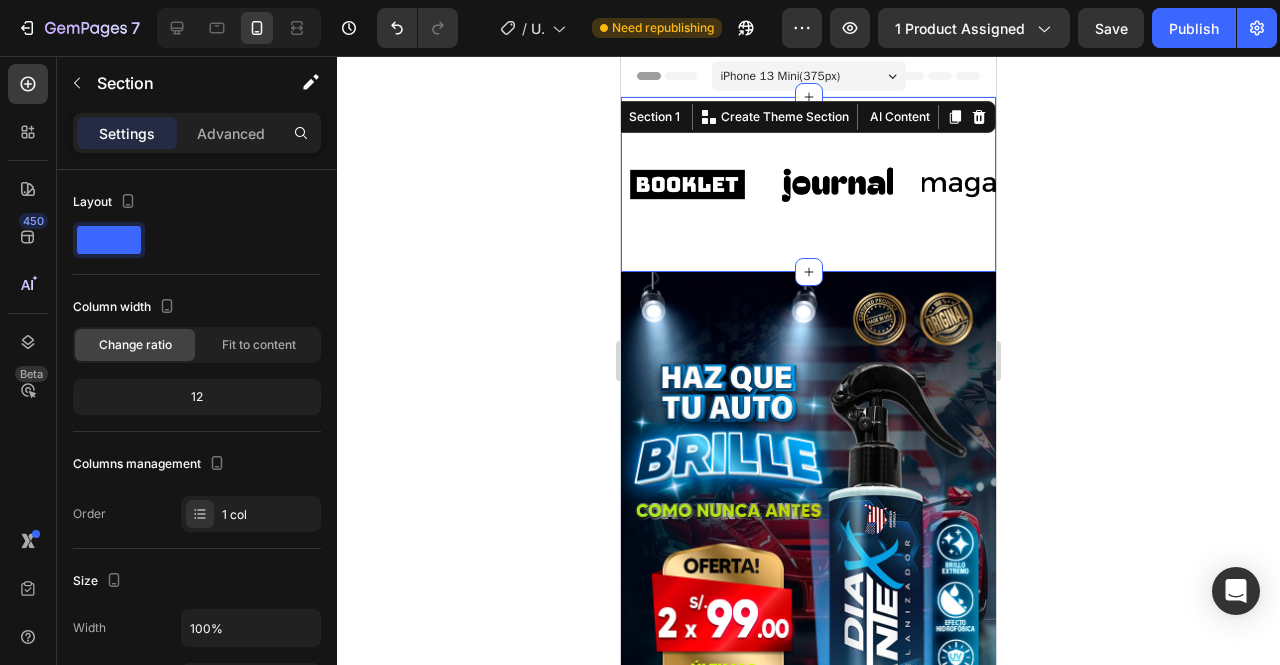 click on "Image Image Image Image Image Image Image Image Image Image Marquee Section 1   You can create reusable sections Create Theme Section AI Content Write with GemAI What would you like to describe here? Tone and Voice Persuasive Product TIRANIDOS Show more Generate" at bounding box center [808, 184] 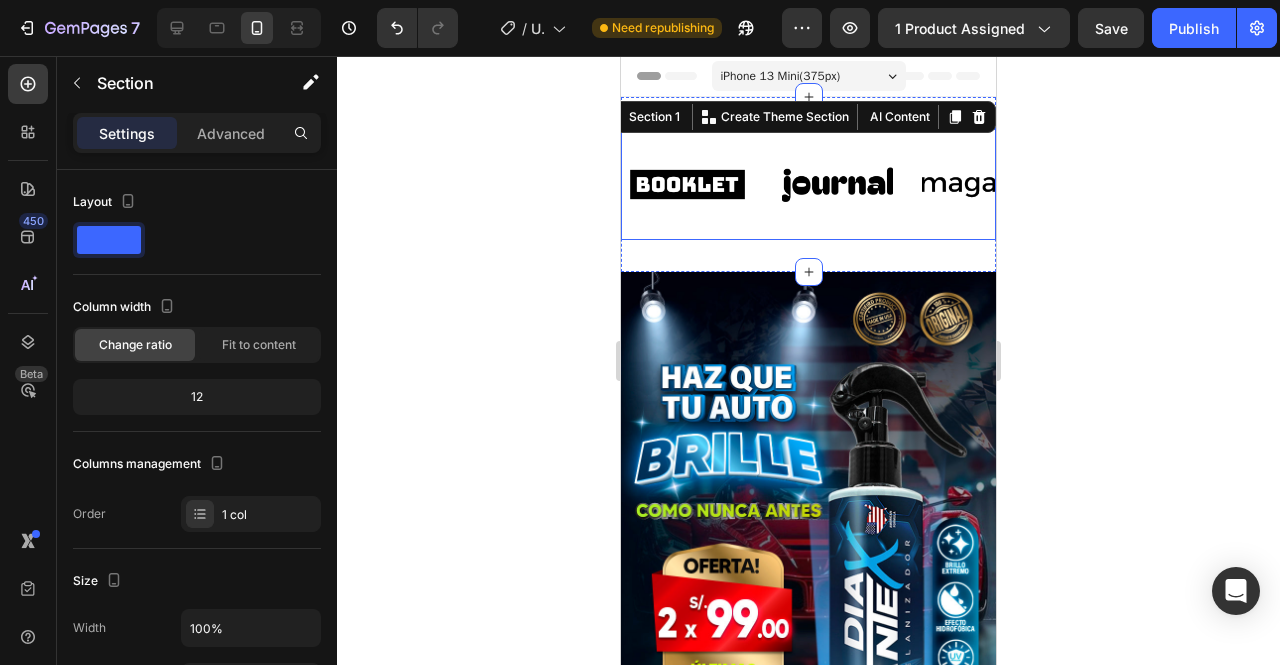 click at bounding box center (837, 184) 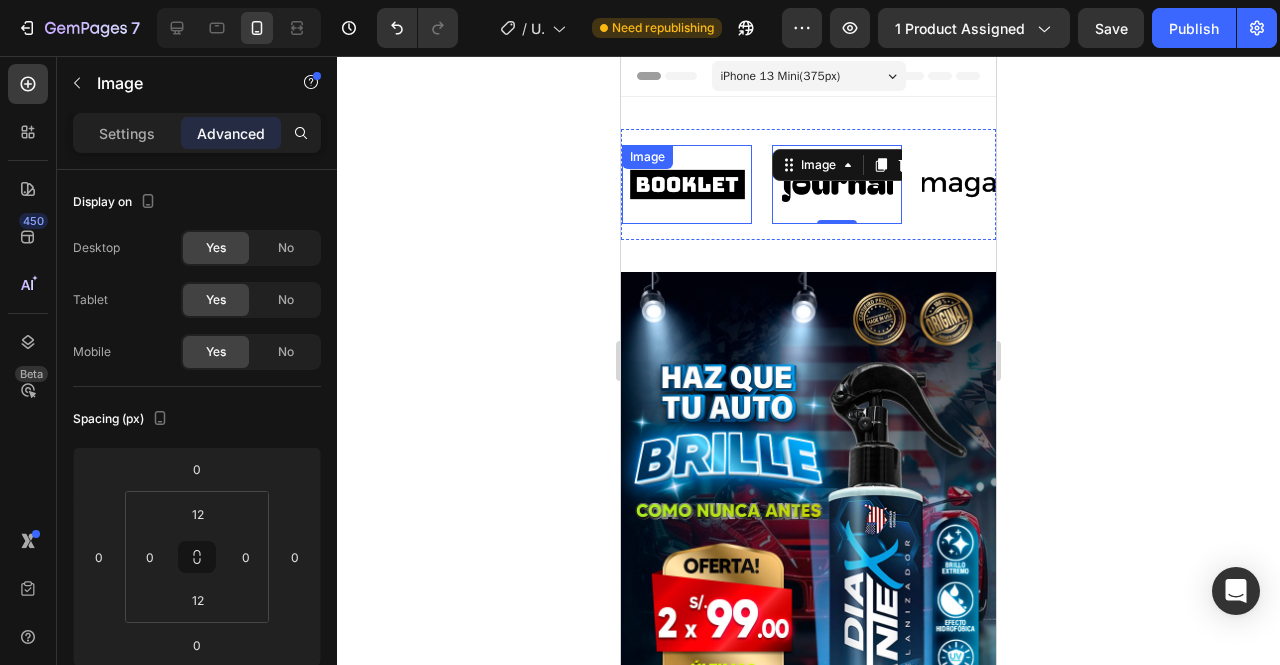 click at bounding box center [687, 184] 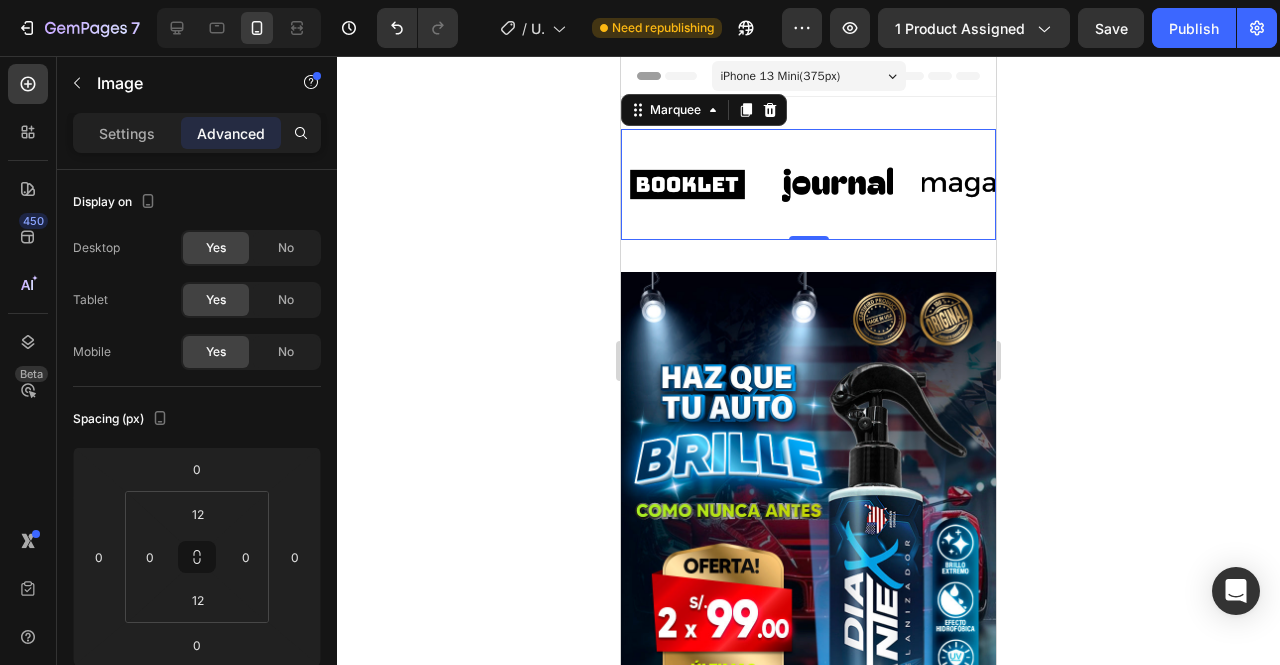 click on "Image Image Image Image Image Image Image Image Image Image Marquee   0" at bounding box center [808, 184] 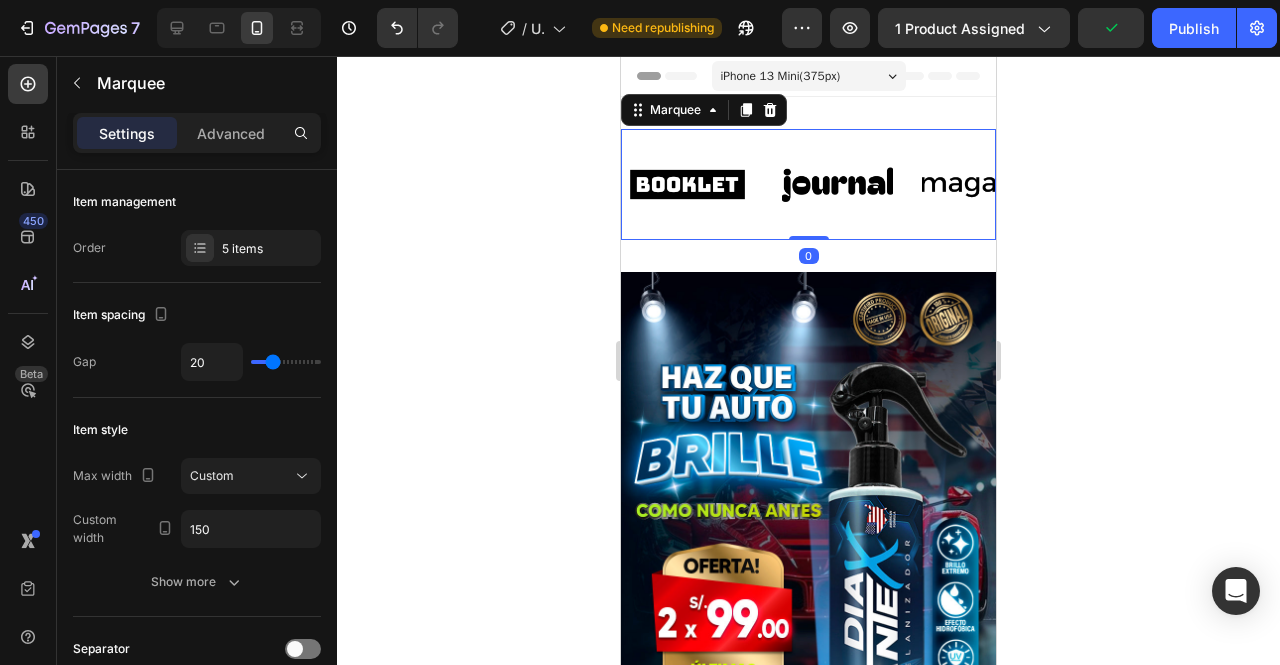 drag, startPoint x: 804, startPoint y: 237, endPoint x: 786, endPoint y: 193, distance: 47.539455 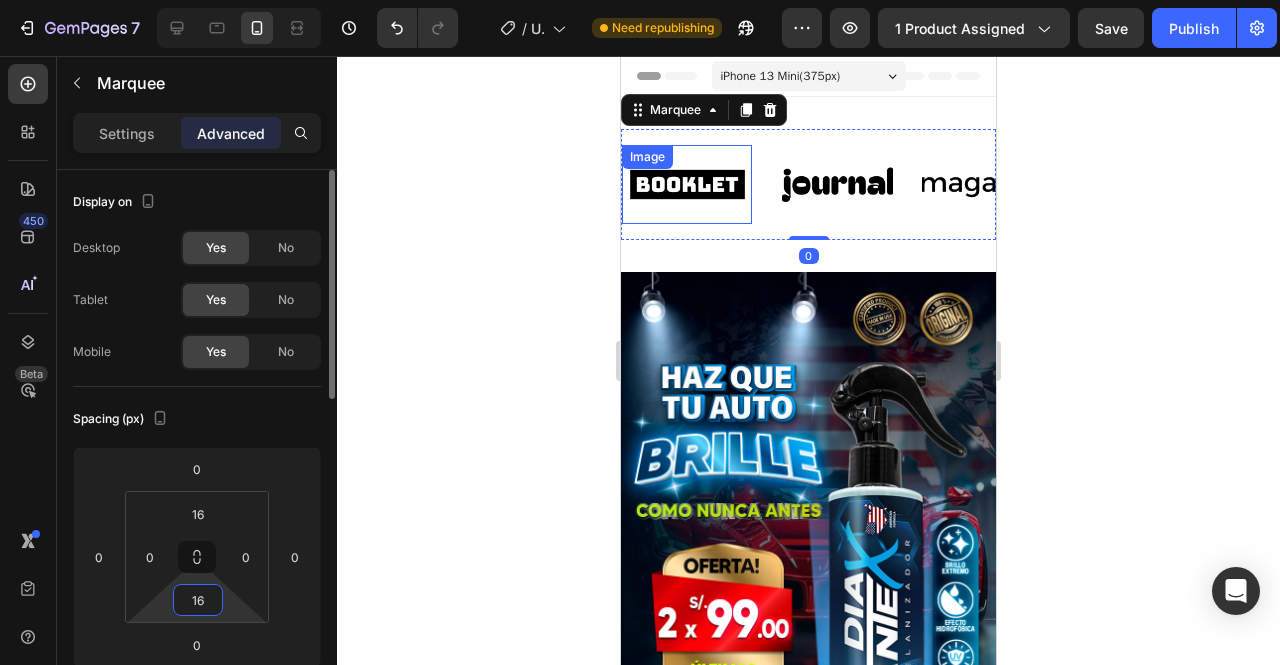click on "16" at bounding box center (198, 600) 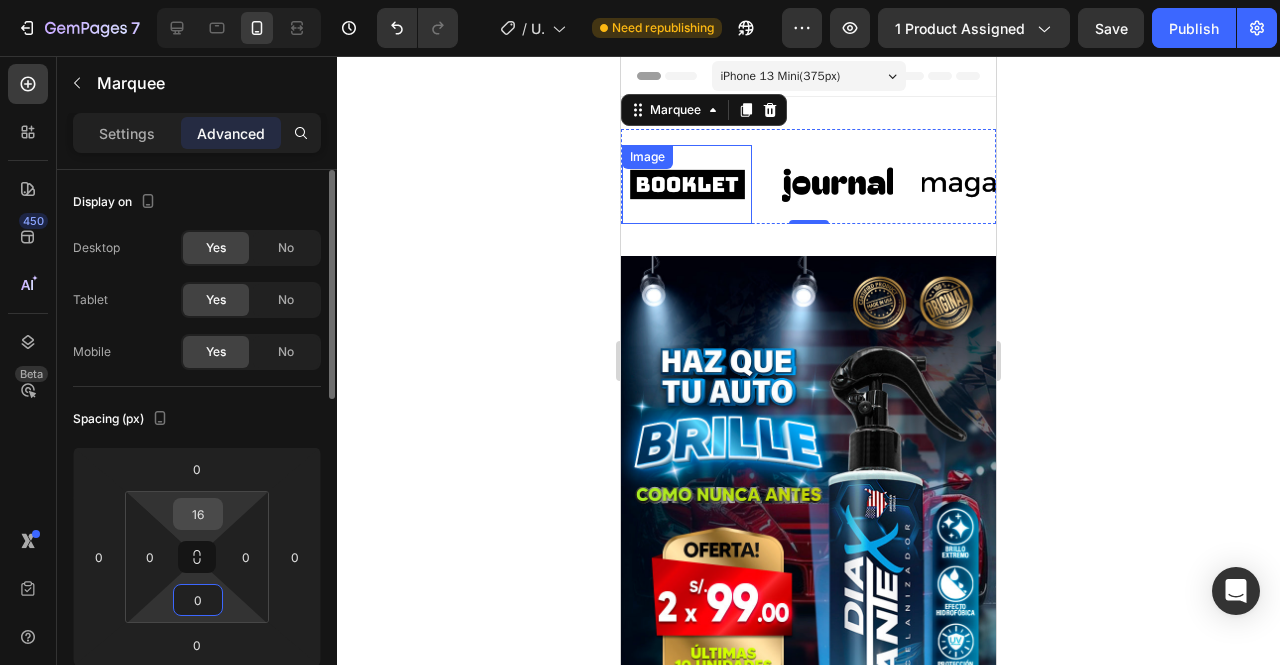 type on "0" 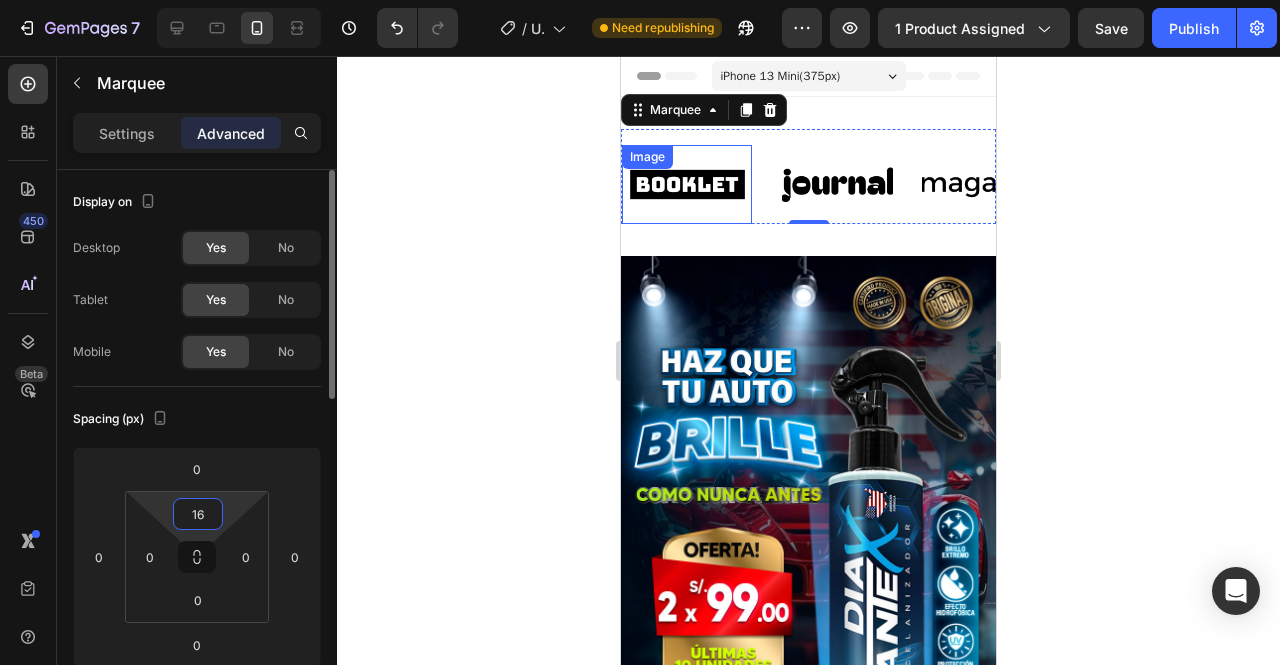 type on "0" 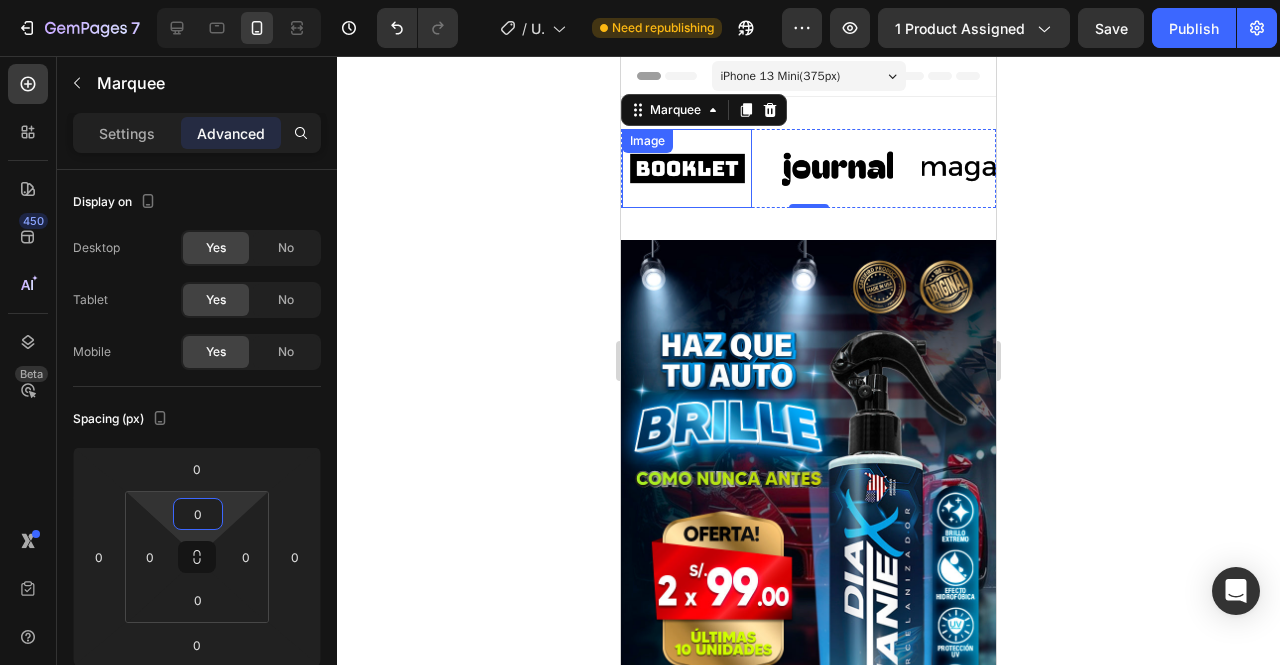click 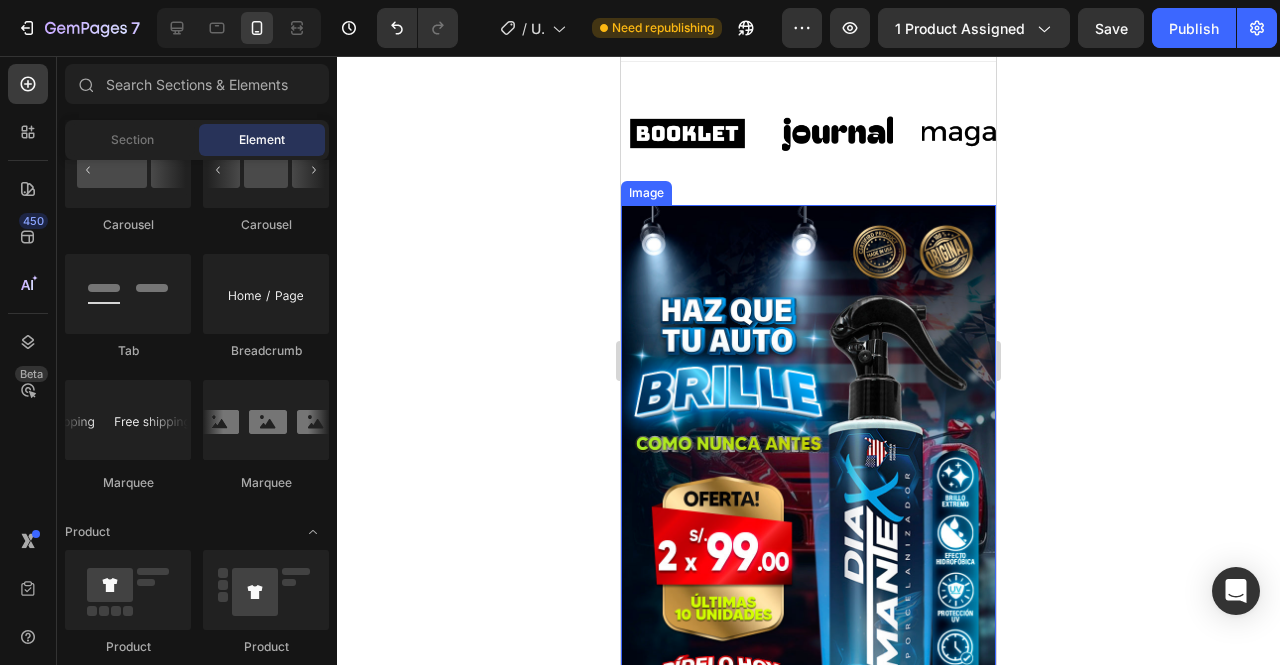 scroll, scrollTop: 0, scrollLeft: 0, axis: both 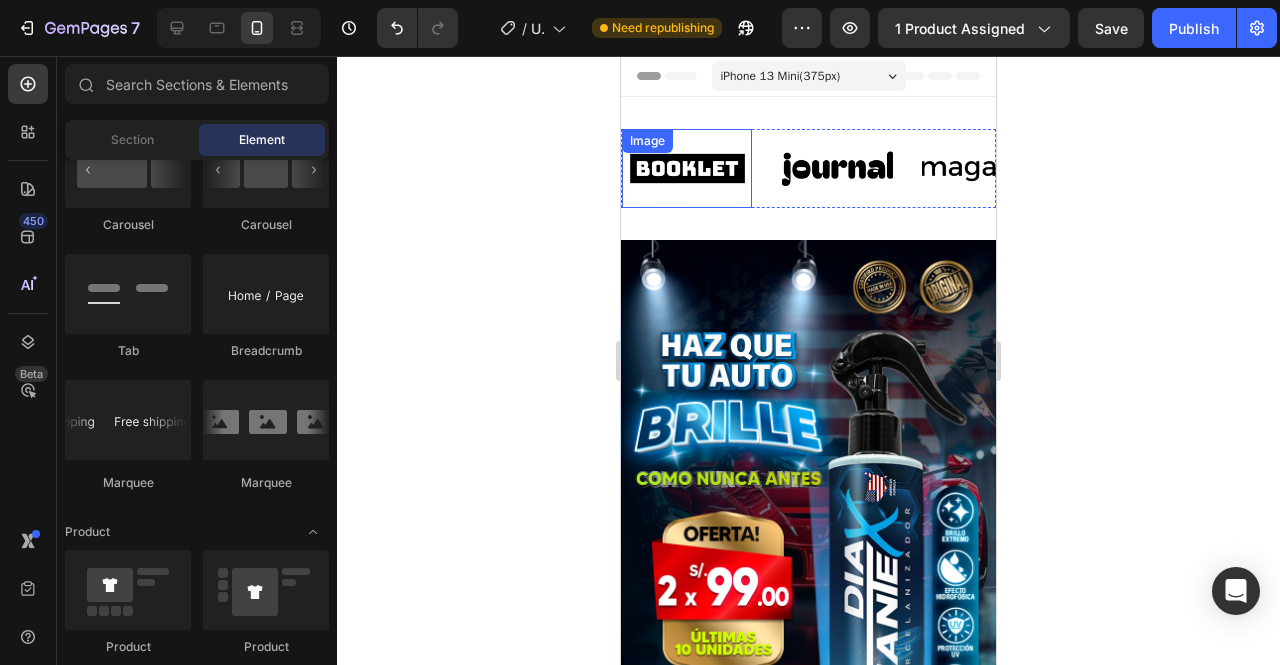 click at bounding box center (687, 168) 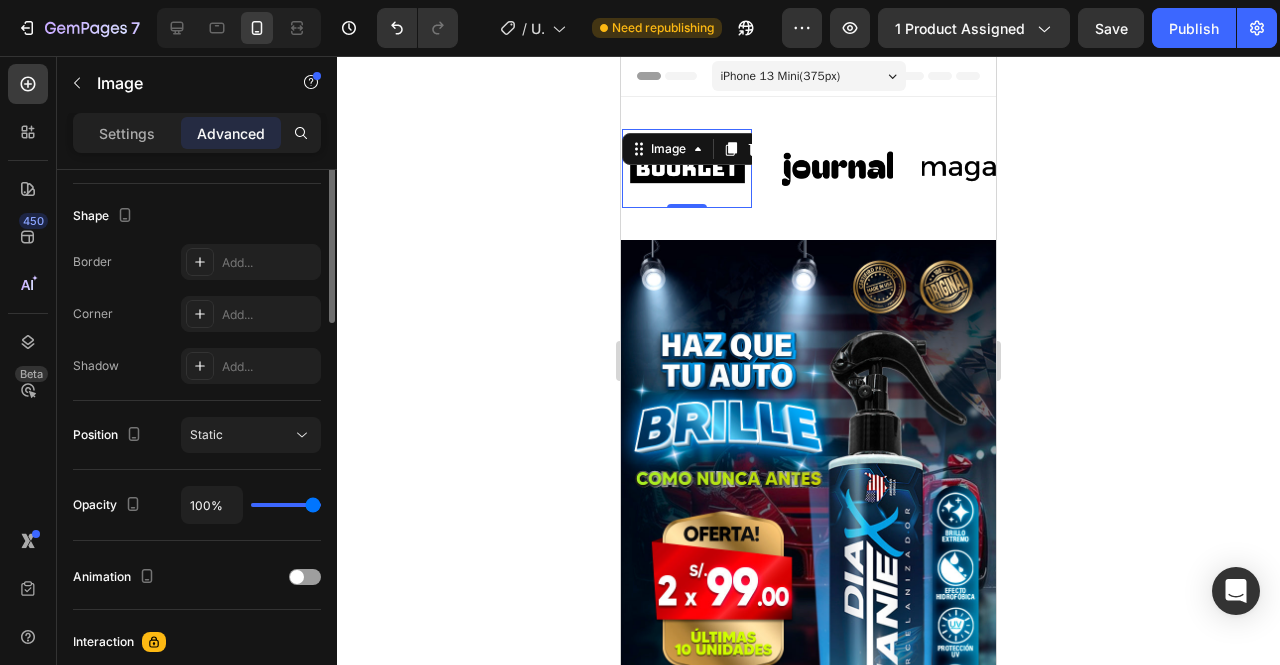scroll, scrollTop: 0, scrollLeft: 0, axis: both 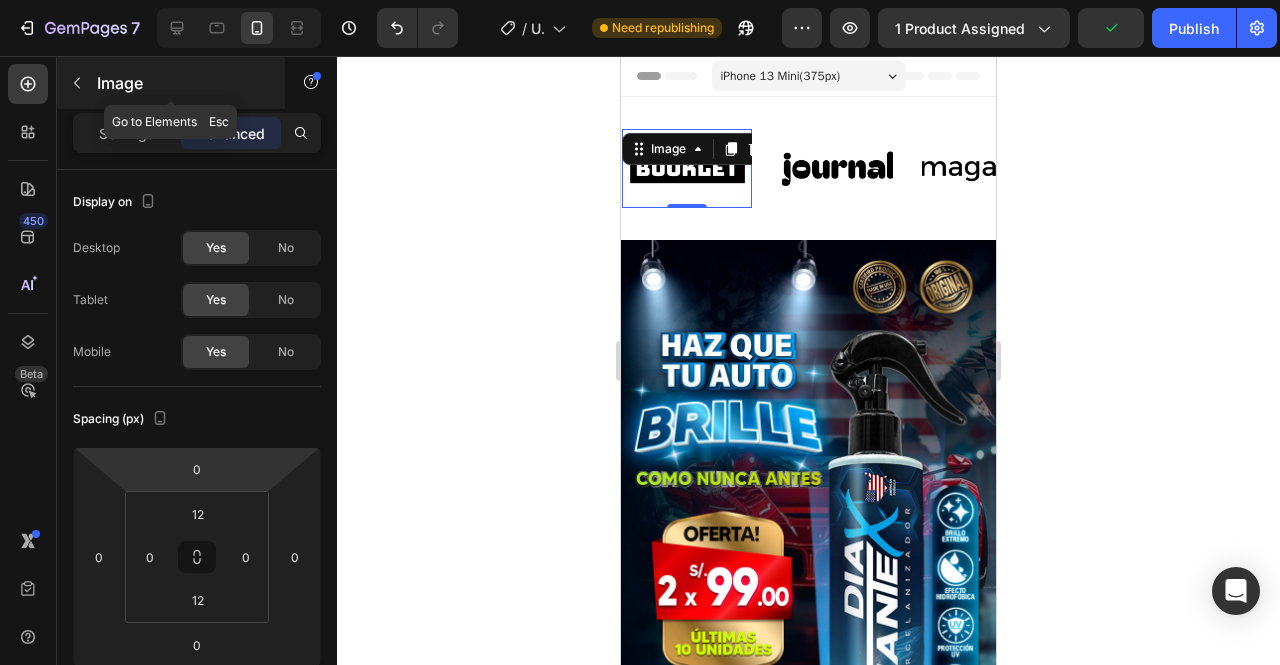 click 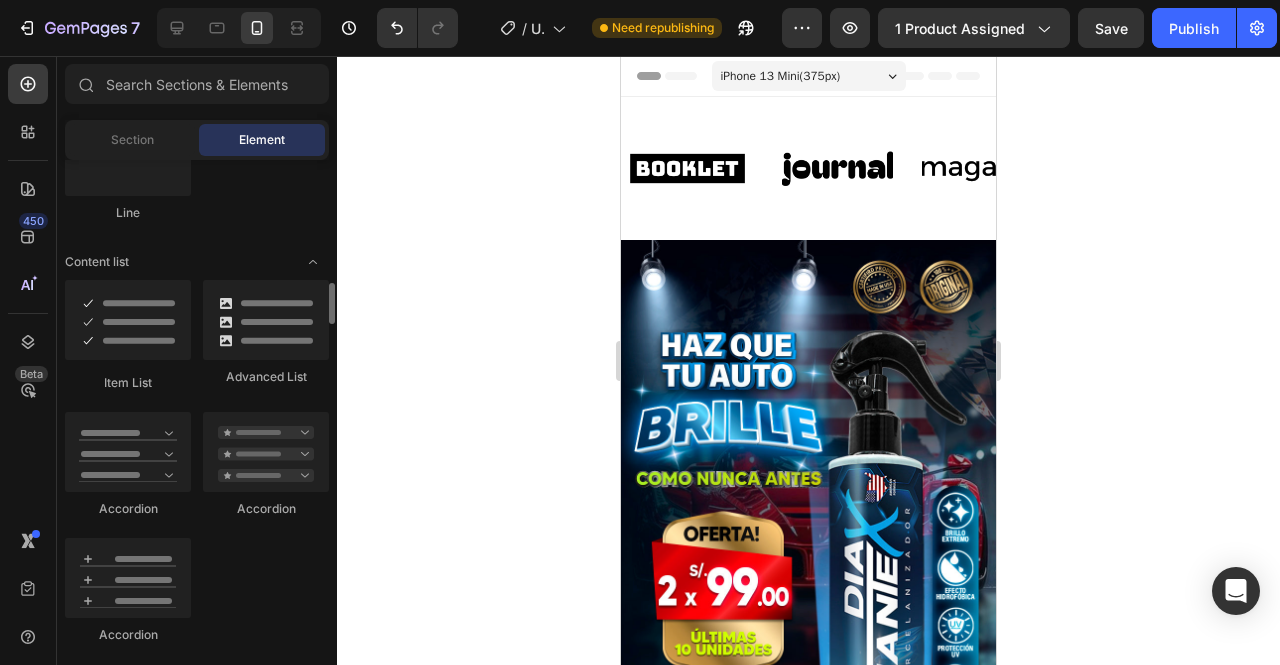 scroll, scrollTop: 1000, scrollLeft: 0, axis: vertical 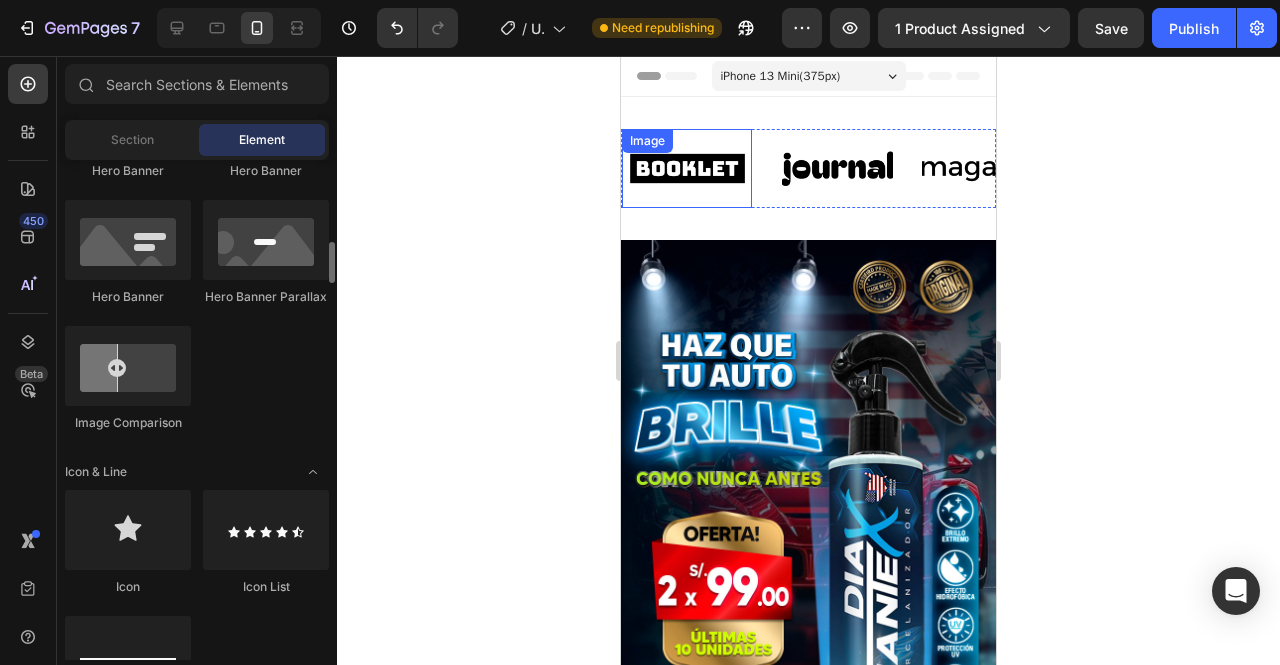 click on "Image" at bounding box center [687, 168] 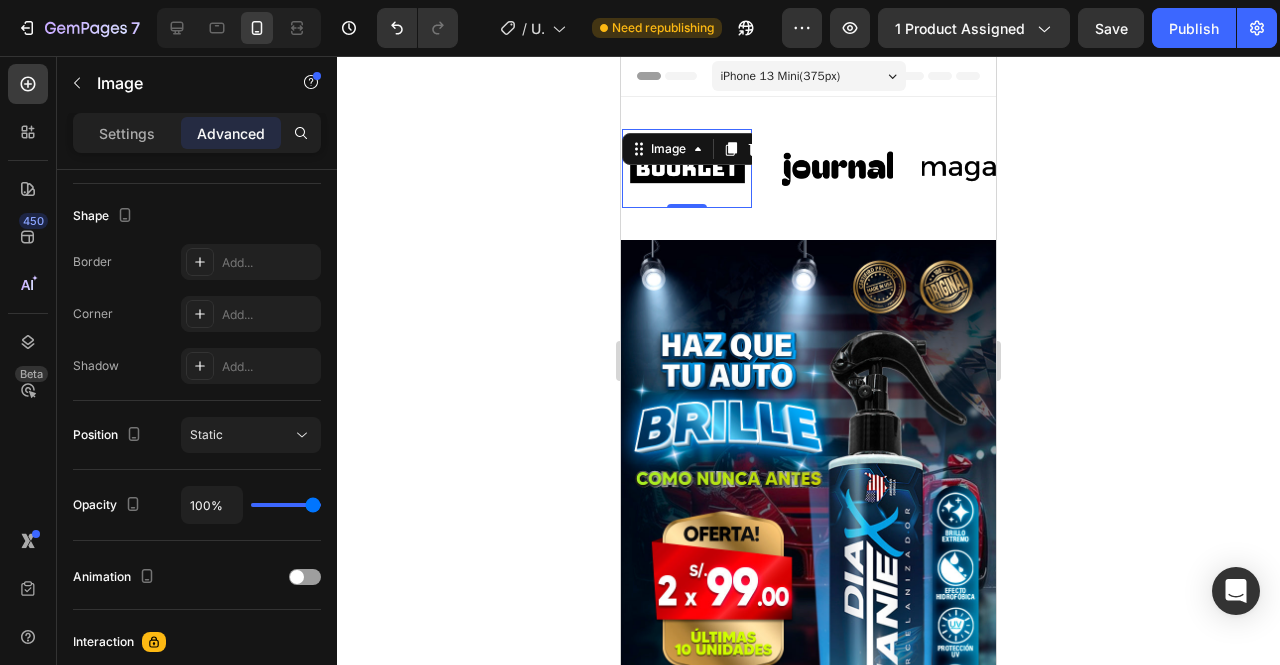 scroll, scrollTop: 778, scrollLeft: 0, axis: vertical 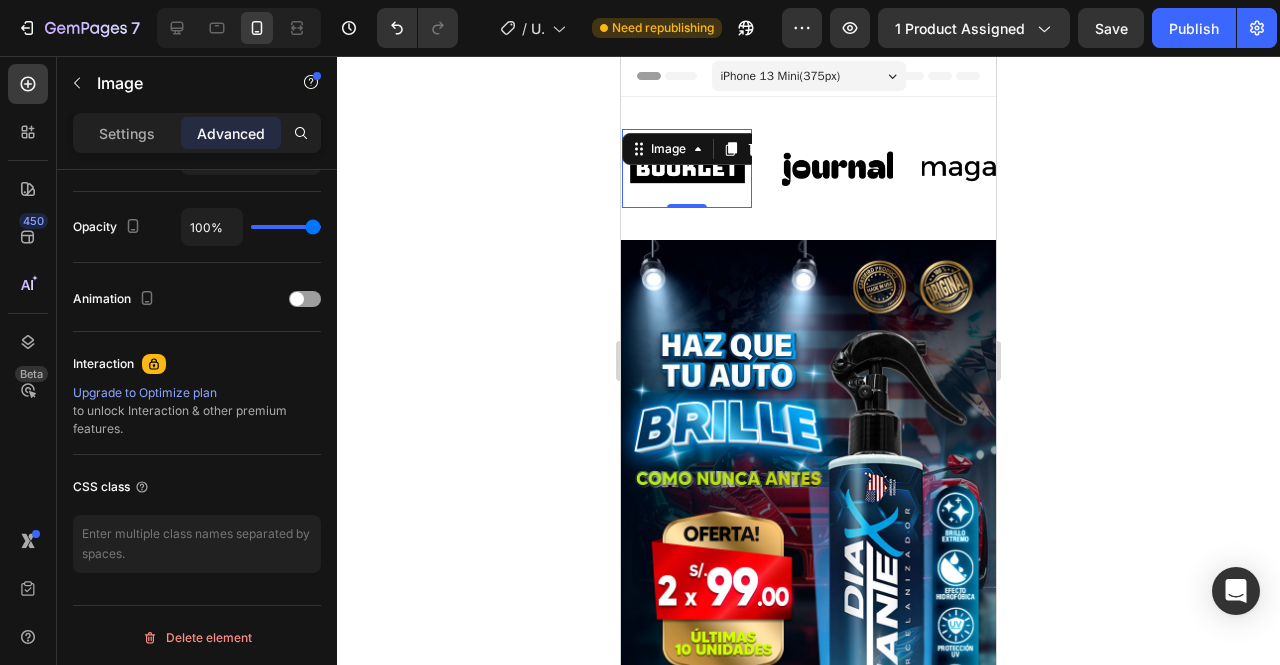 click at bounding box center (687, 168) 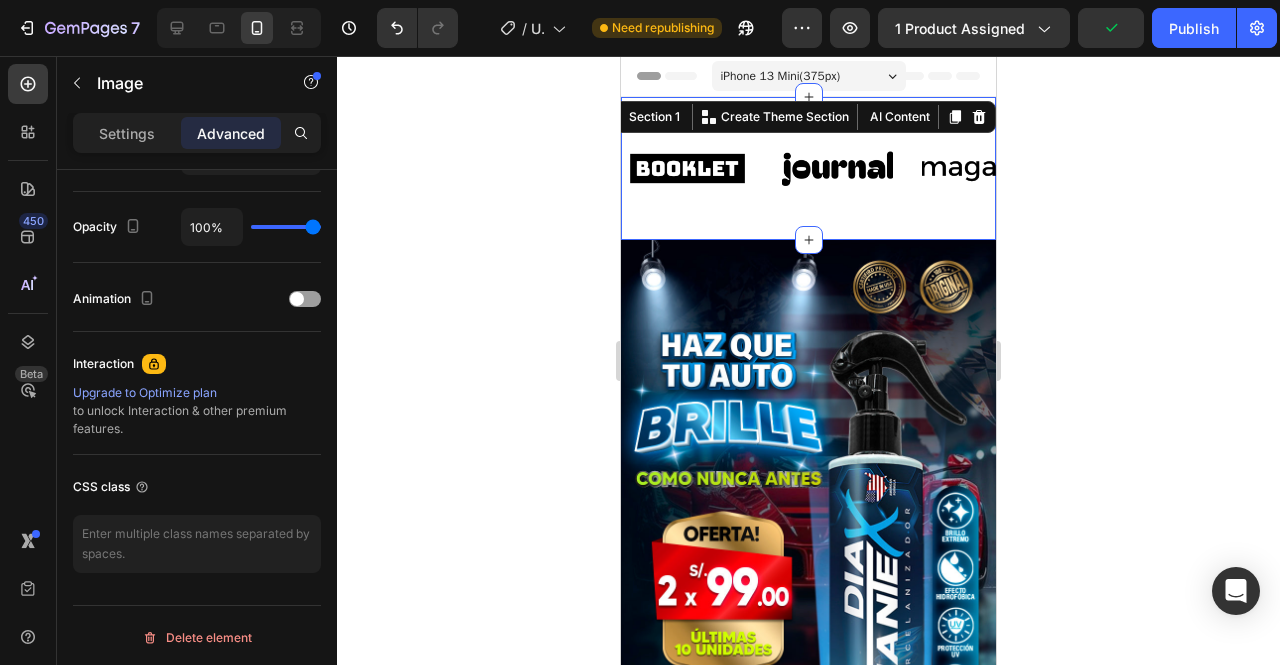 scroll, scrollTop: 613, scrollLeft: 0, axis: vertical 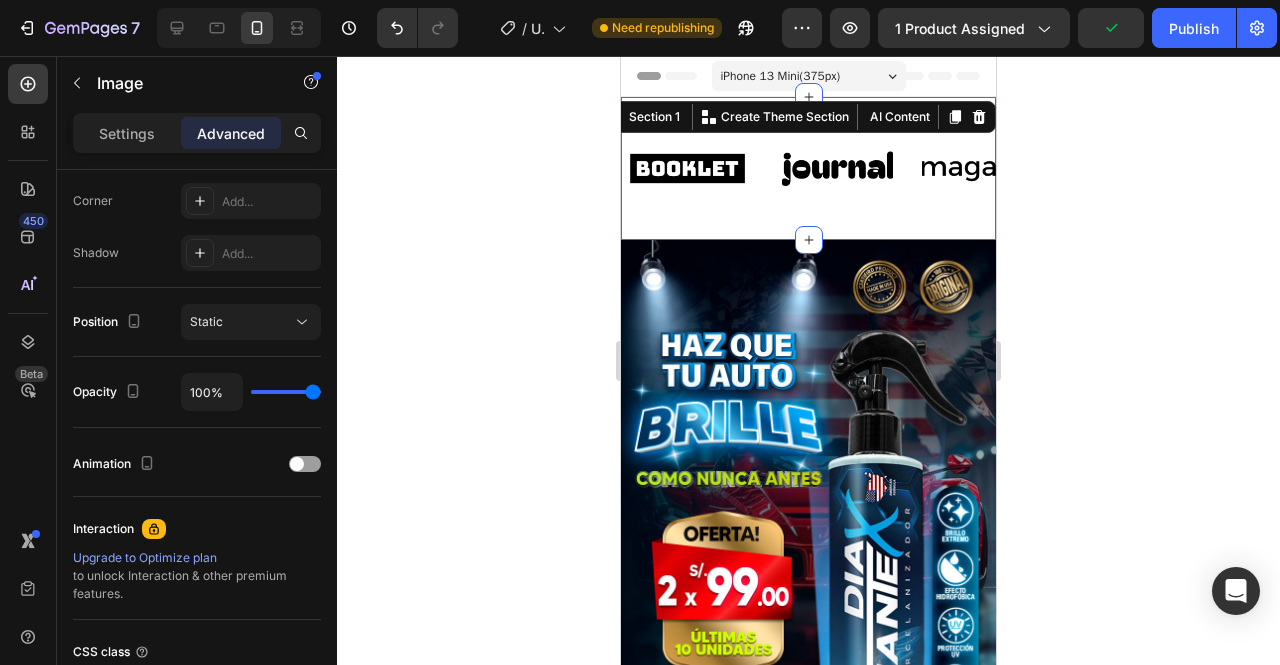 click on "Image Image Image Image Image Image Image Image Image Image Marquee Section 1   You can create reusable sections Create Theme Section AI Content Write with GemAI What would you like to describe here? Tone and Voice Persuasive Product Show more Generate" at bounding box center (808, 168) 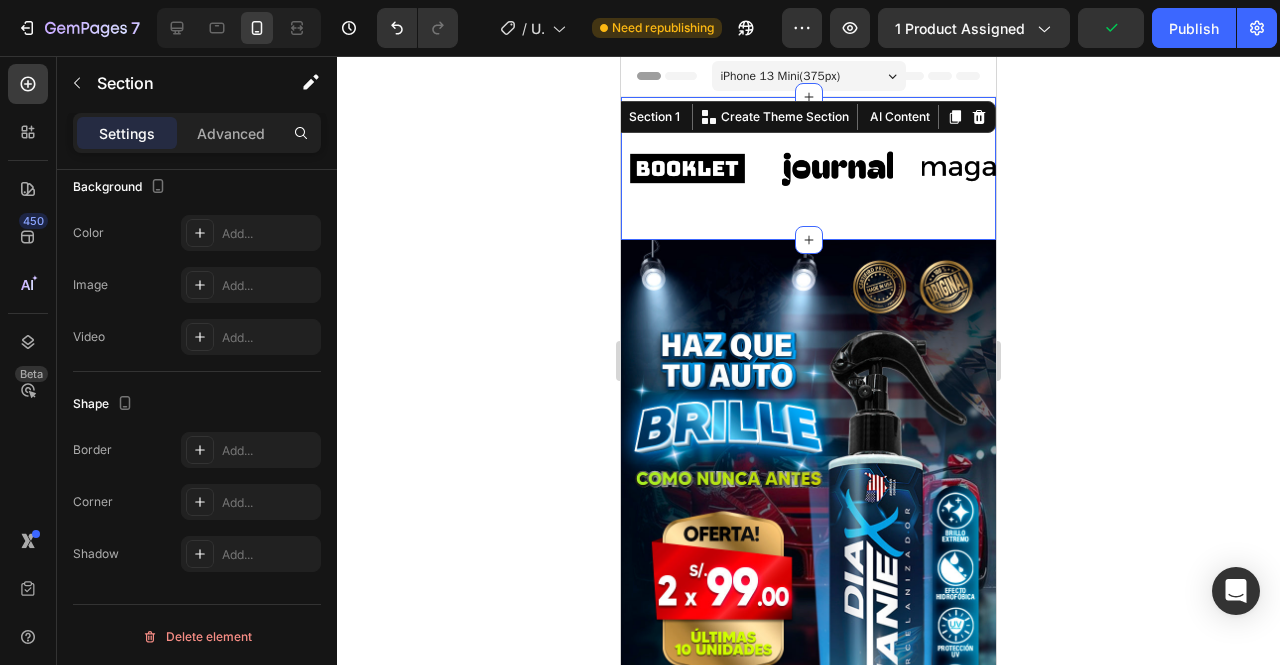 scroll, scrollTop: 0, scrollLeft: 0, axis: both 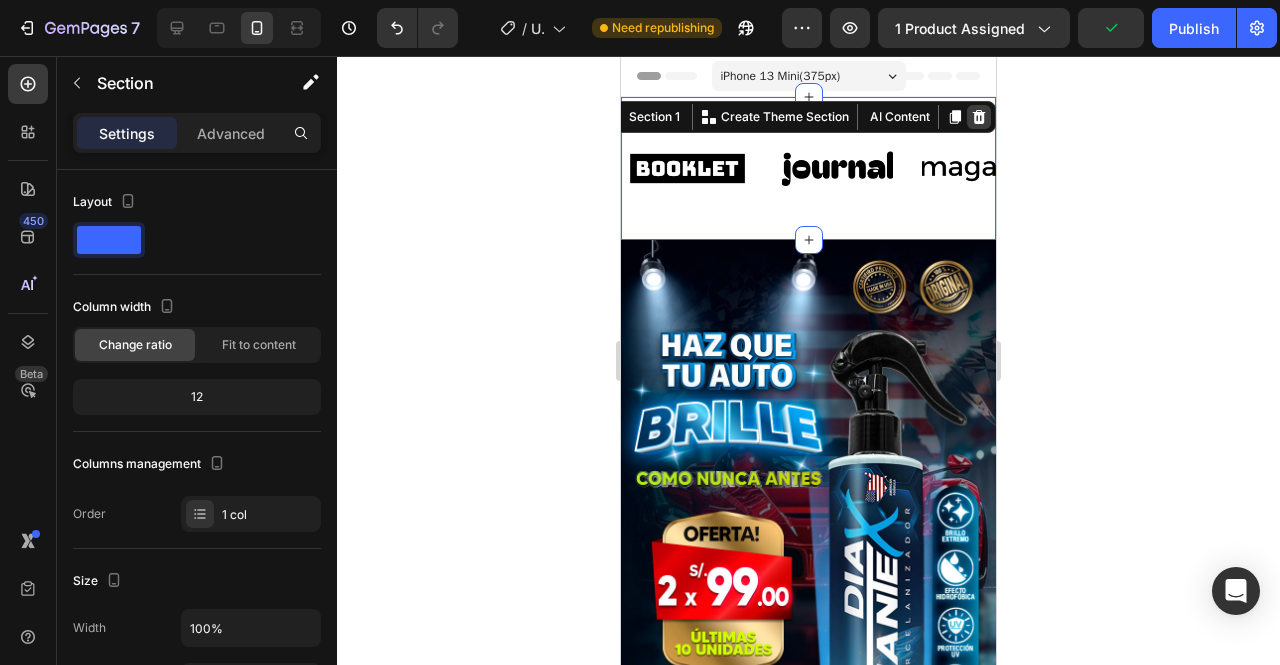 click 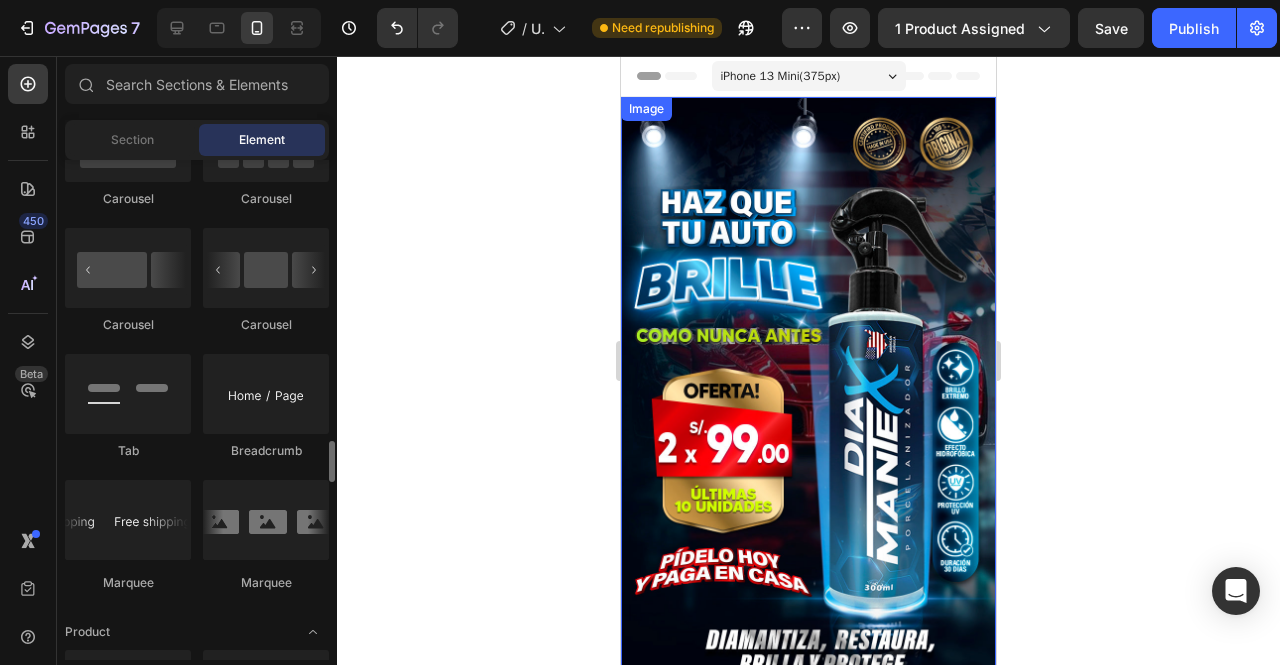 scroll, scrollTop: 2200, scrollLeft: 0, axis: vertical 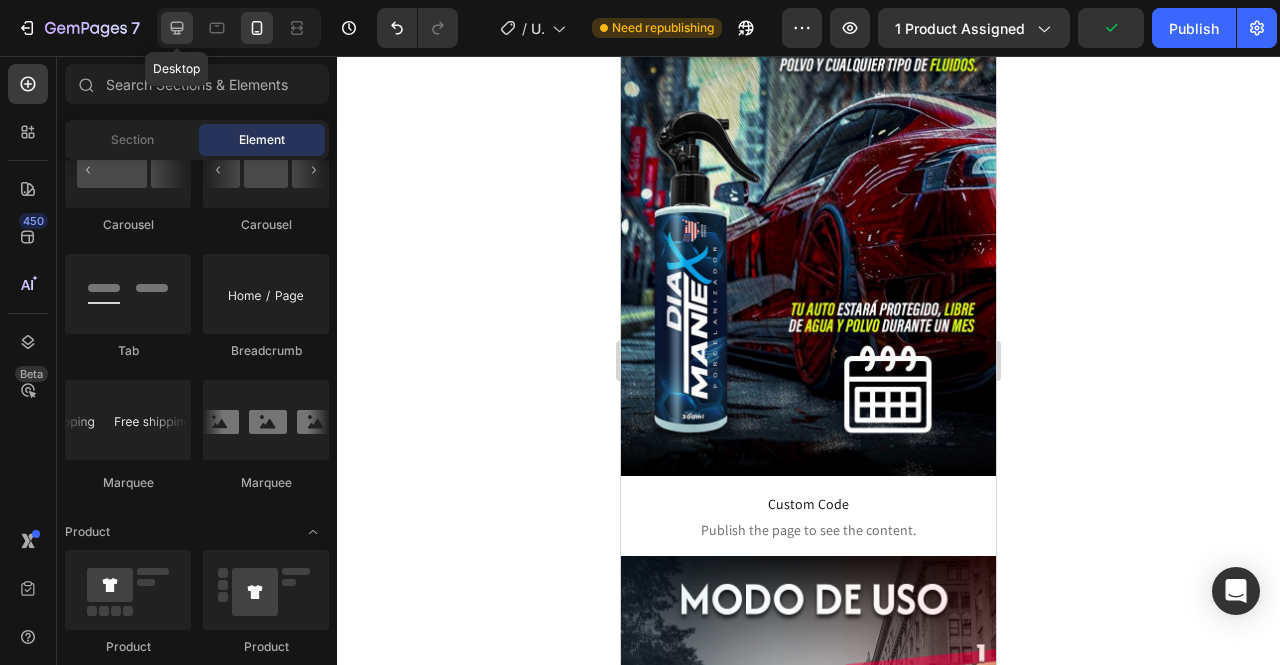 click 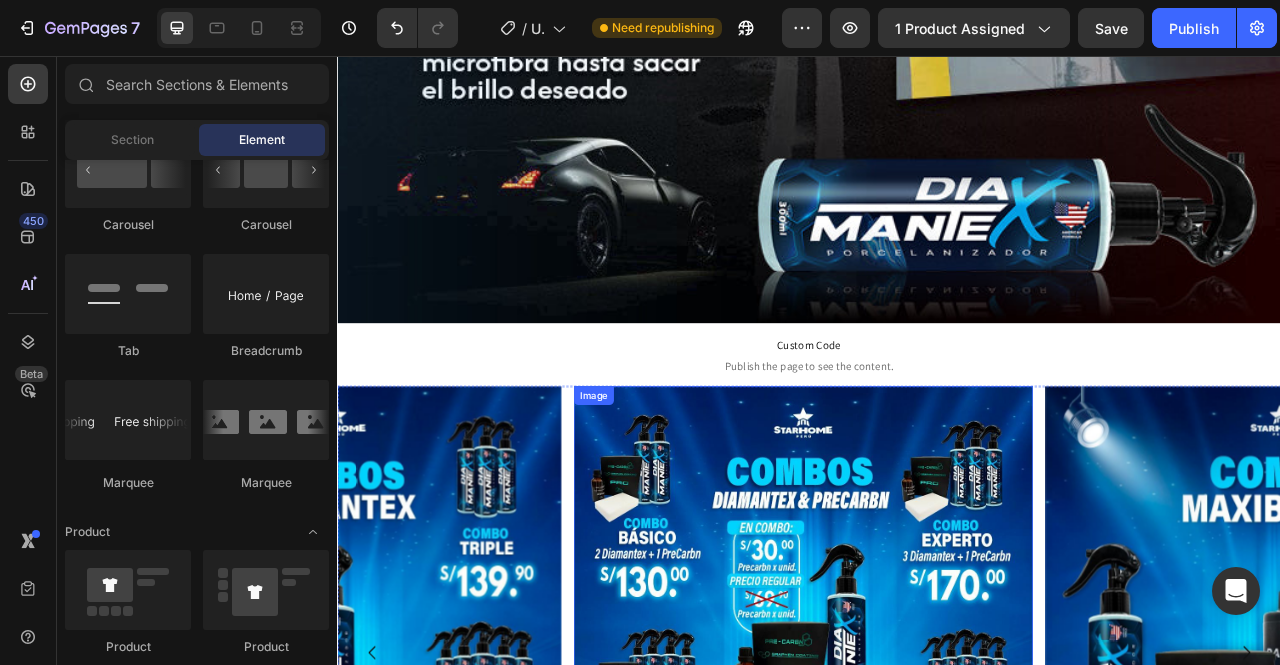 scroll, scrollTop: 12451, scrollLeft: 0, axis: vertical 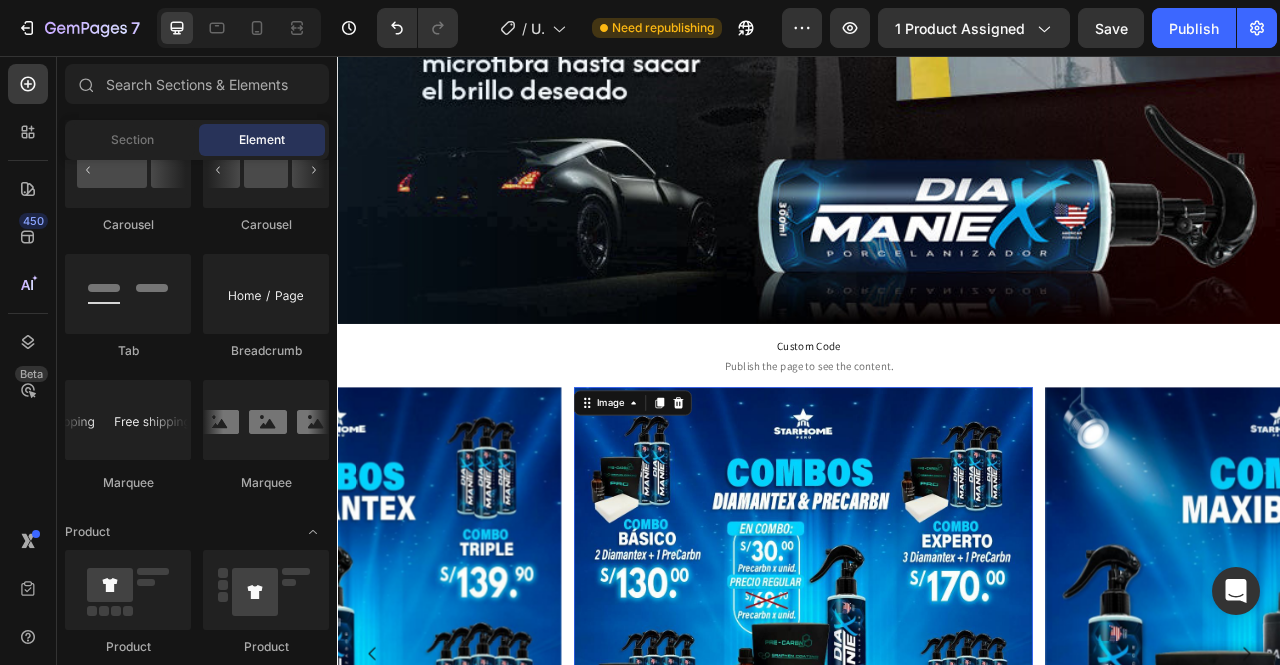 click at bounding box center [929, 815] 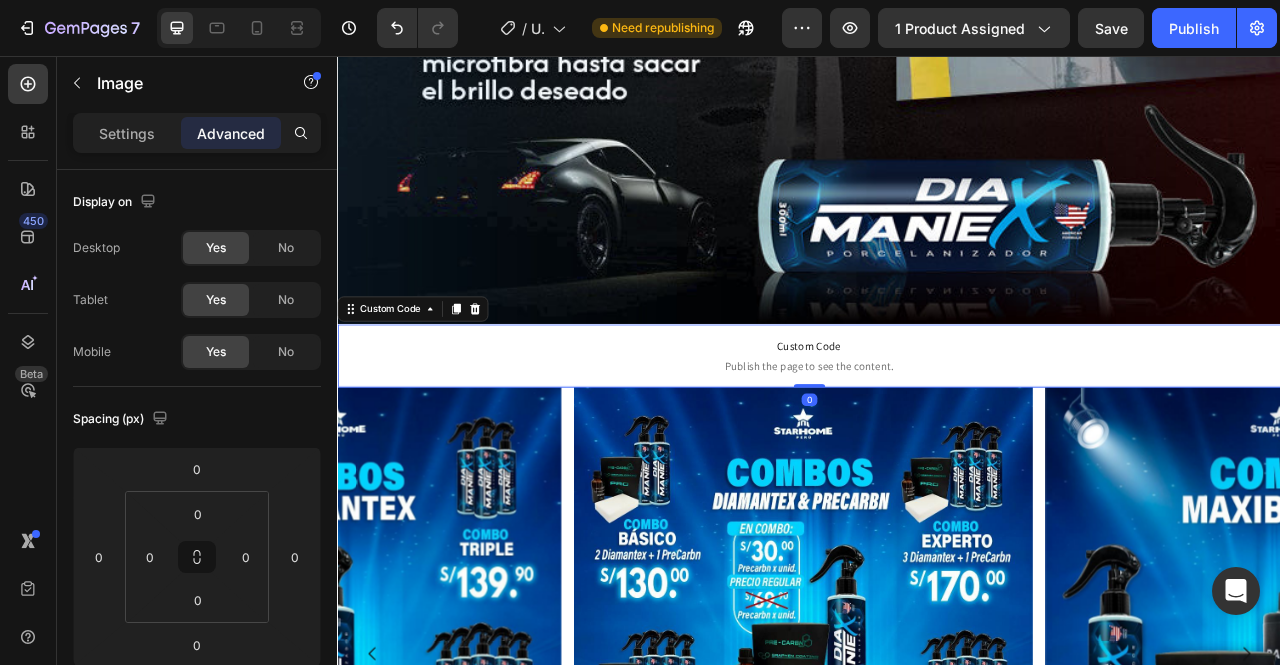 click on "Custom Code
Publish the page to see the content." at bounding box center [937, 437] 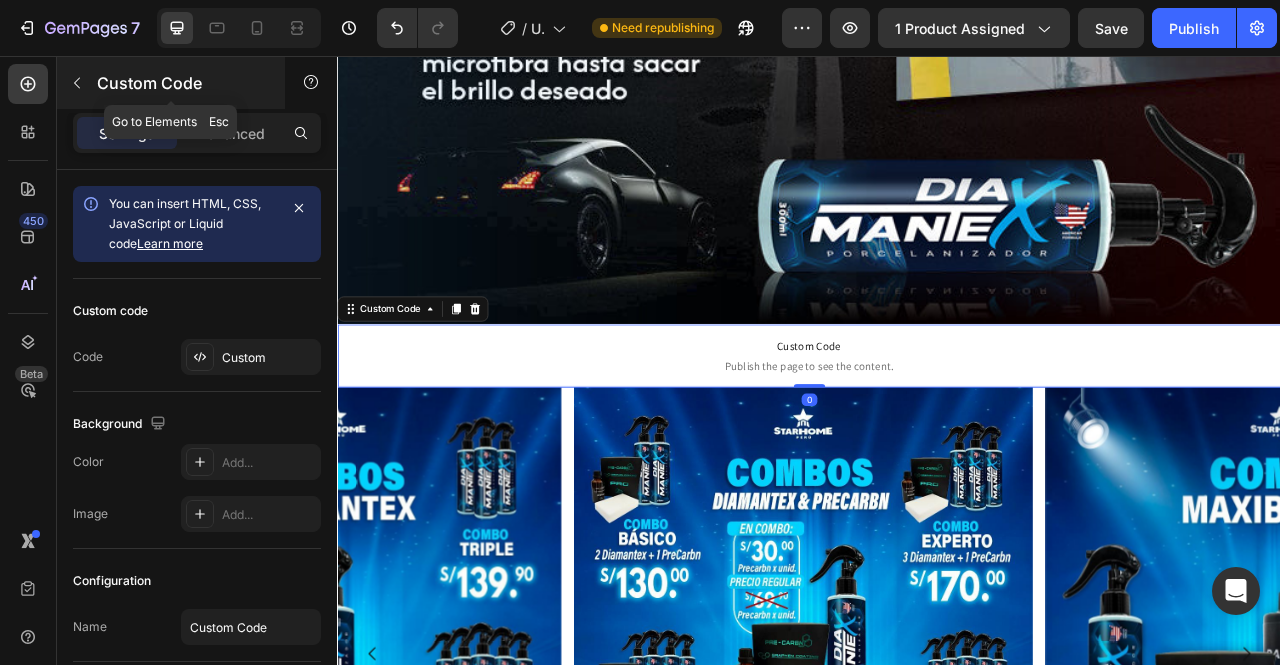 click 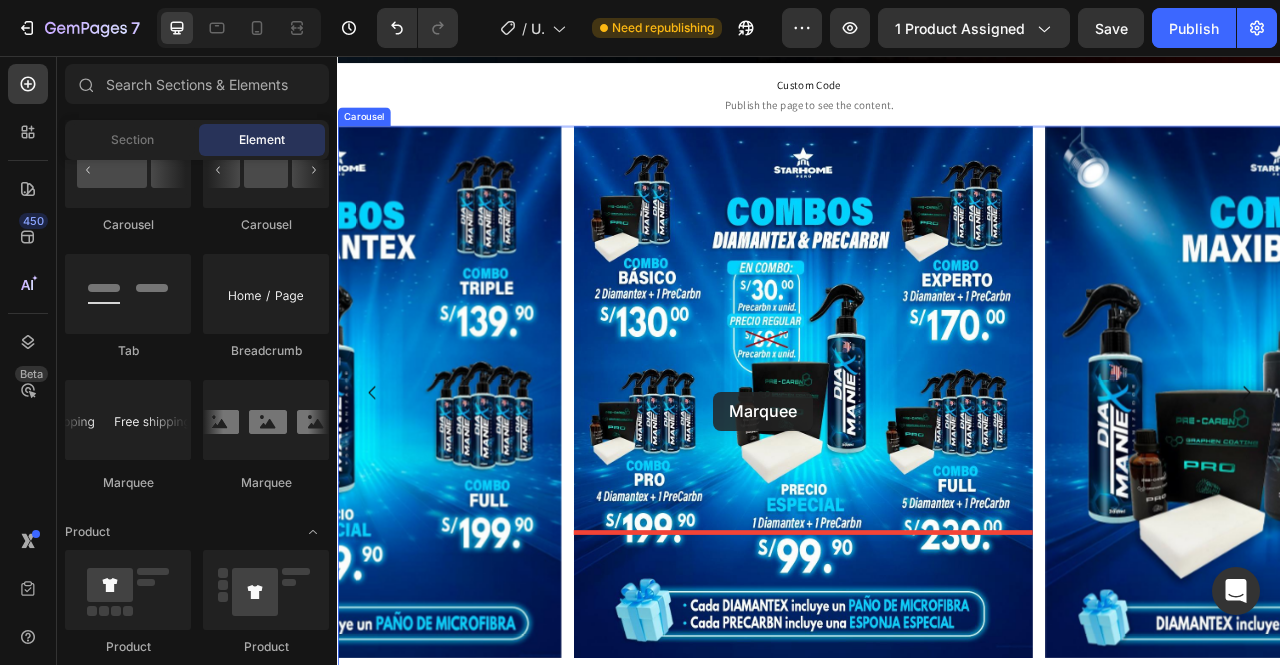 scroll, scrollTop: 12951, scrollLeft: 0, axis: vertical 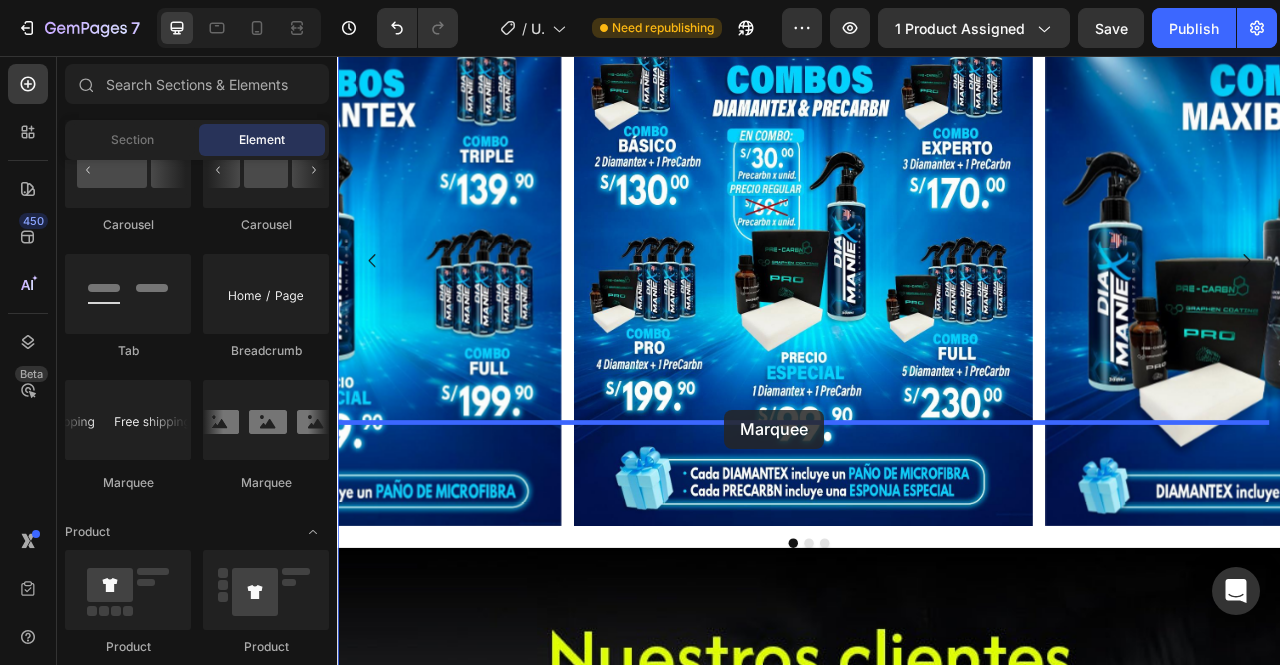 drag, startPoint x: 580, startPoint y: 465, endPoint x: 829, endPoint y: 506, distance: 252.35292 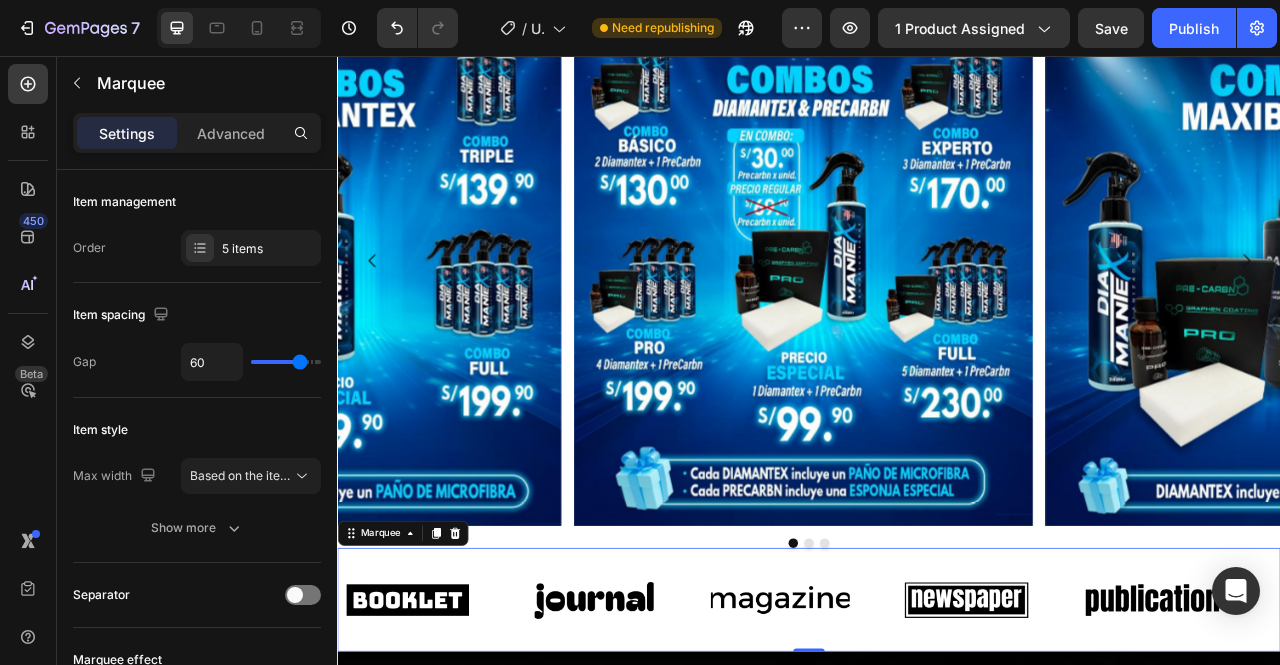 click on "Image Image Image Image Image Image Image Image Image Image Marquee   0" at bounding box center (937, 748) 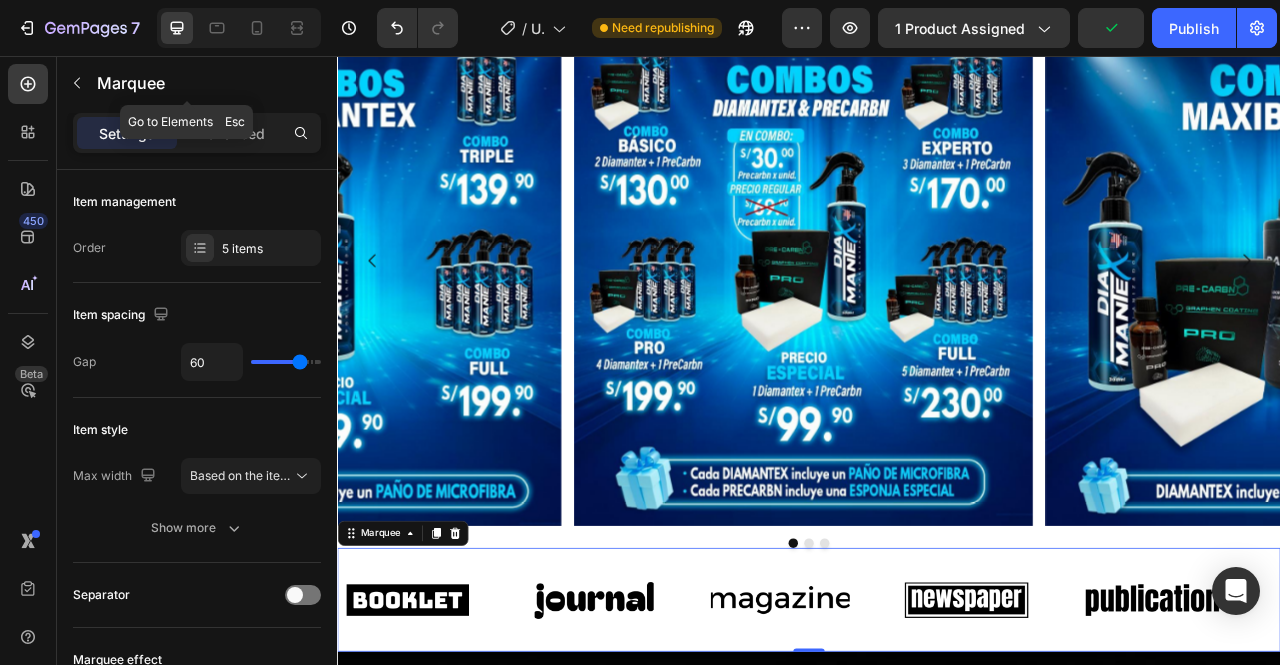 click 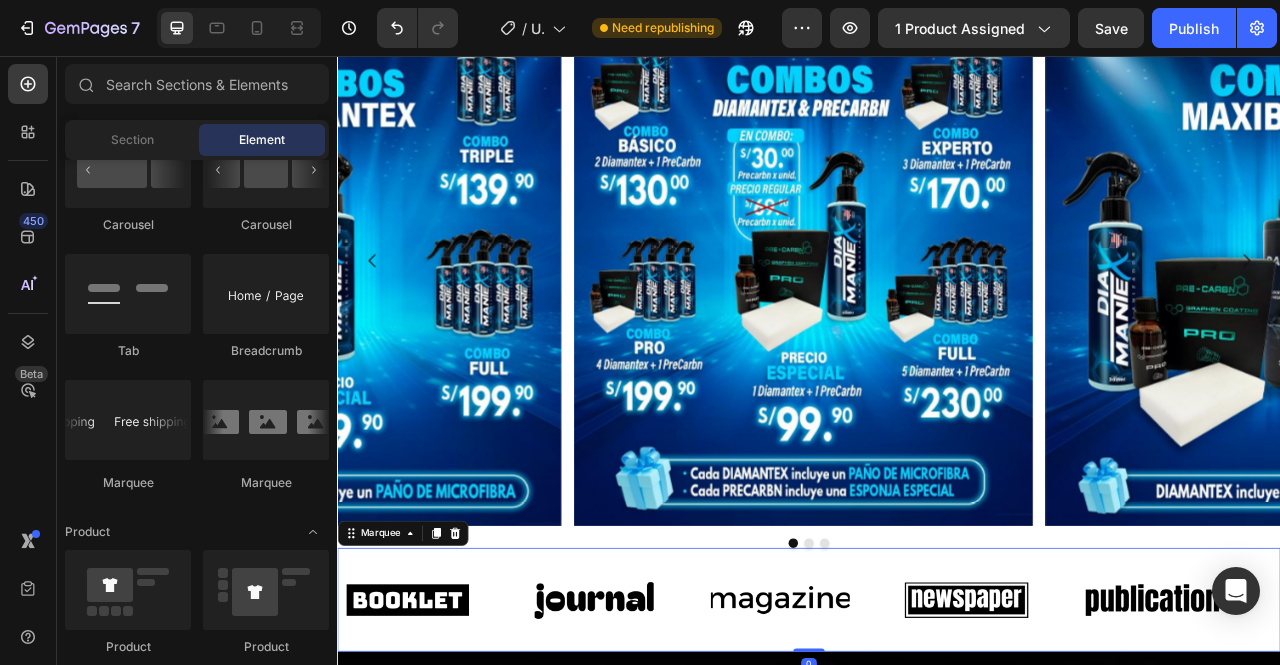 click on "Image Image Image Image Image Image Image Image Image Image Marquee   0" at bounding box center (937, 748) 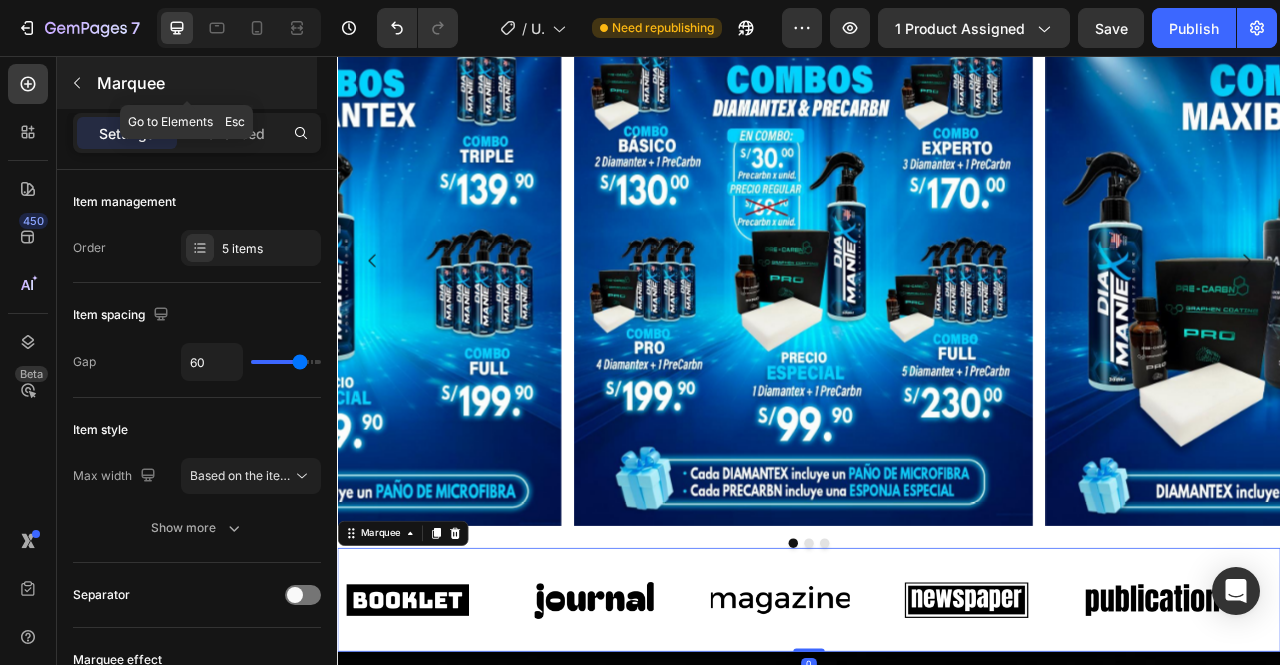 click at bounding box center [77, 83] 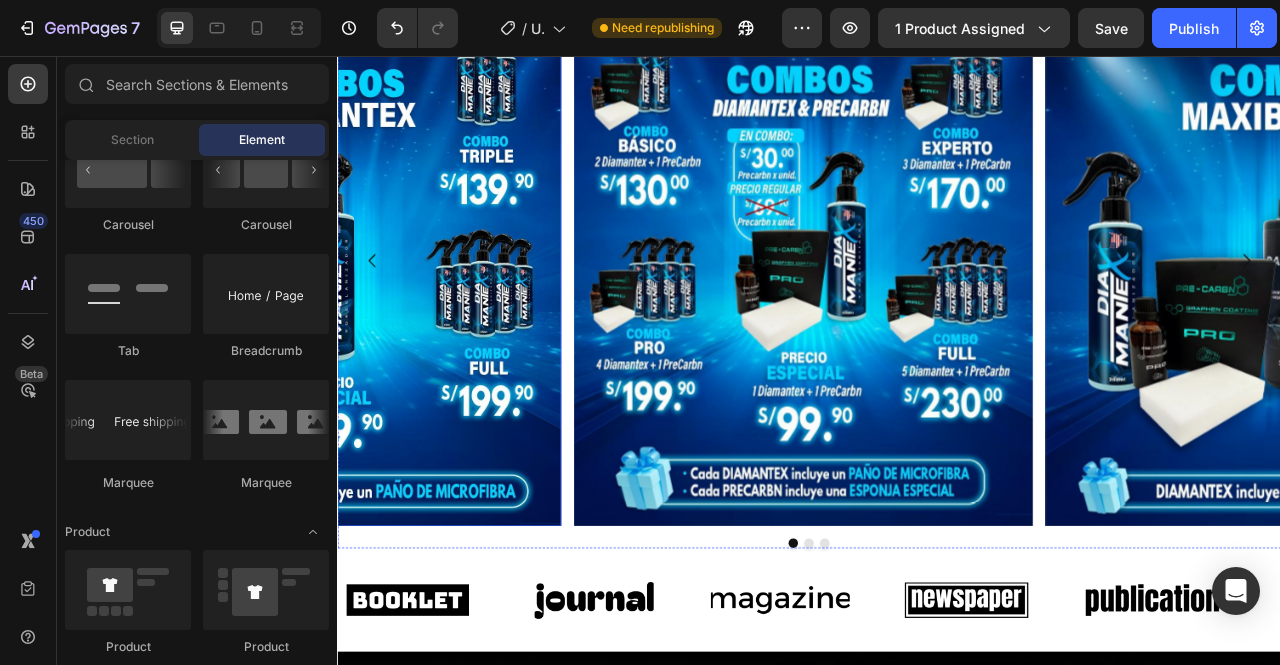 click on "Image
Custom Code
Publish the page to see the content.
Custom Code Image Image Image
Custom Code
Publish the page to see the content.
Custom Code Image Image Image
Custom Code
Publish the page to see the content.
Custom Code Image
Custom Code
Publish the page to see the content.
Custom Code
Image Image Image
Carousel Image Image Image Image Image Image Image Image Image Image Marquee Image" at bounding box center (937, -5076) 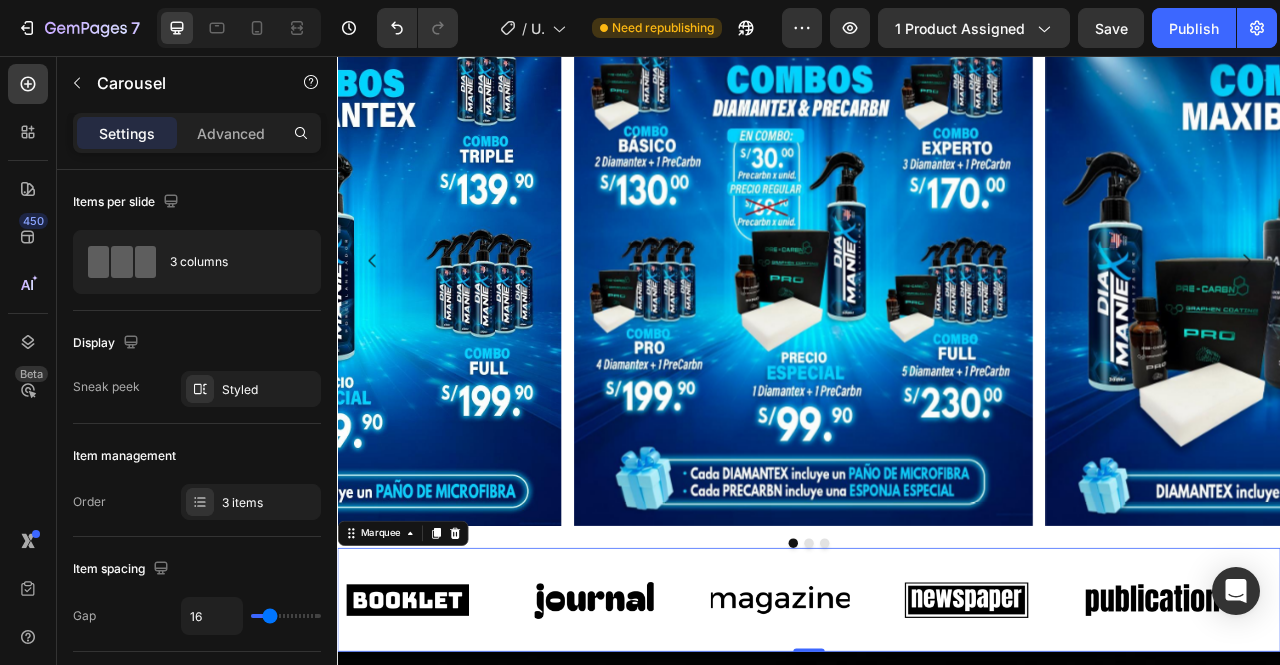 click on "Image Image Image Image Image Image Image Image Image Image Marquee   0" at bounding box center (937, 748) 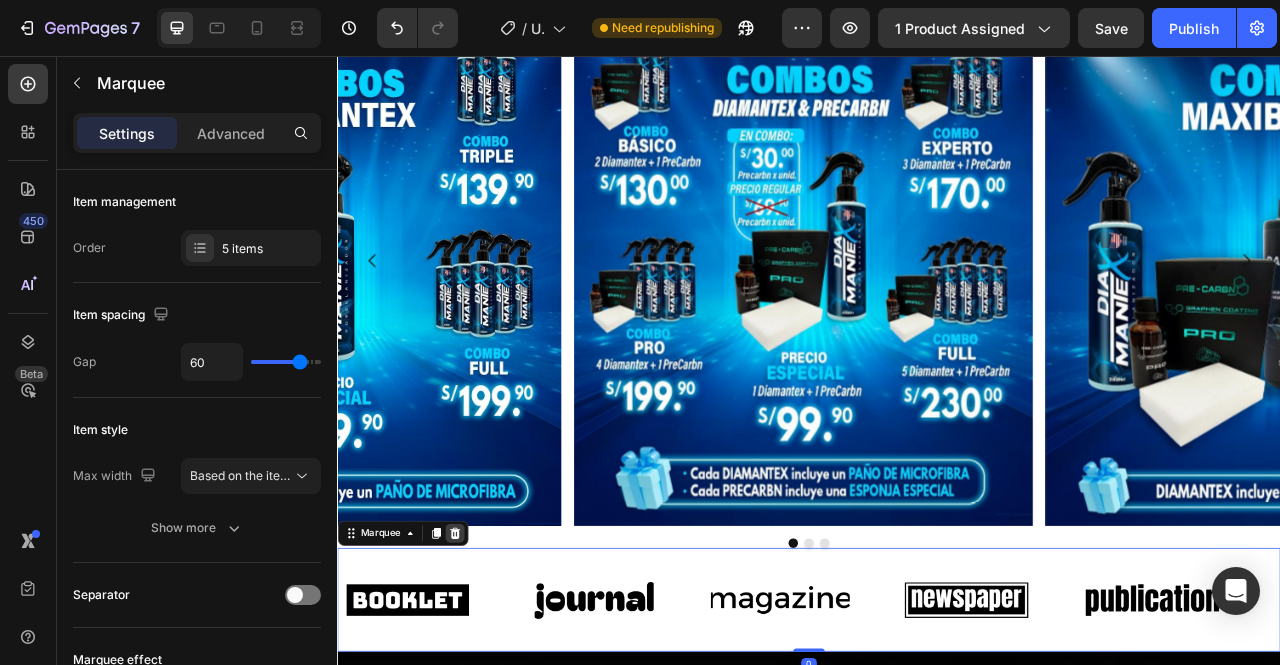 click on "Marquee" at bounding box center [420, 663] 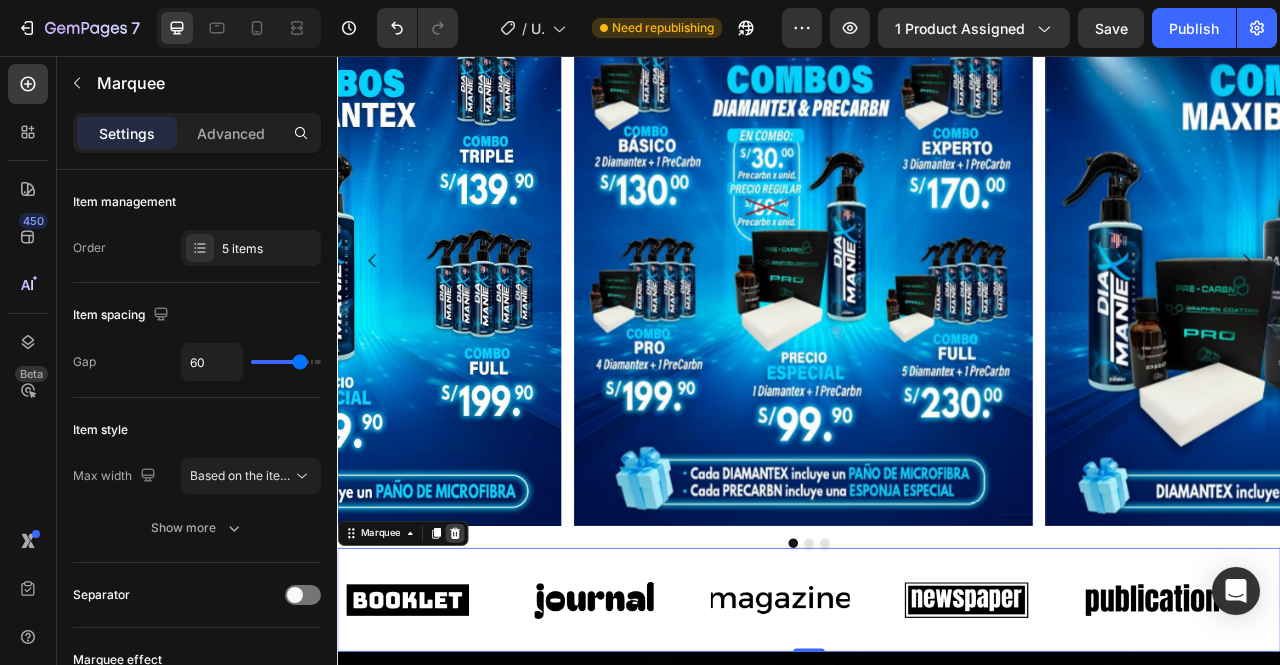 click 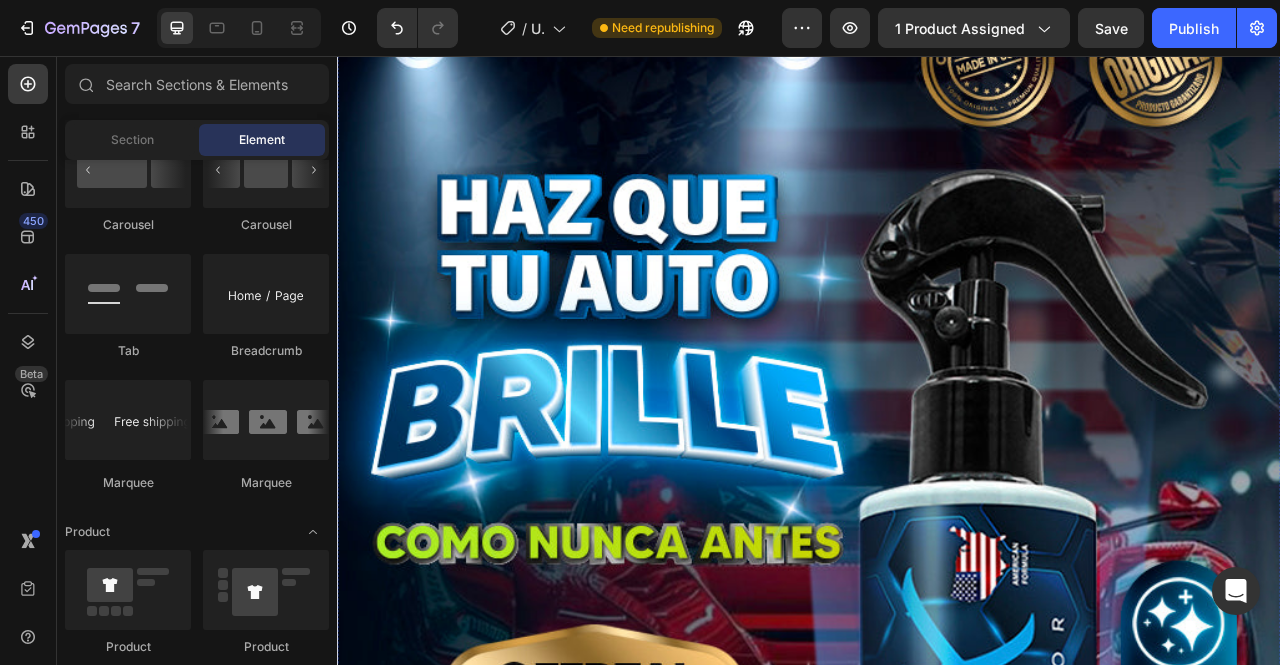 scroll, scrollTop: 0, scrollLeft: 0, axis: both 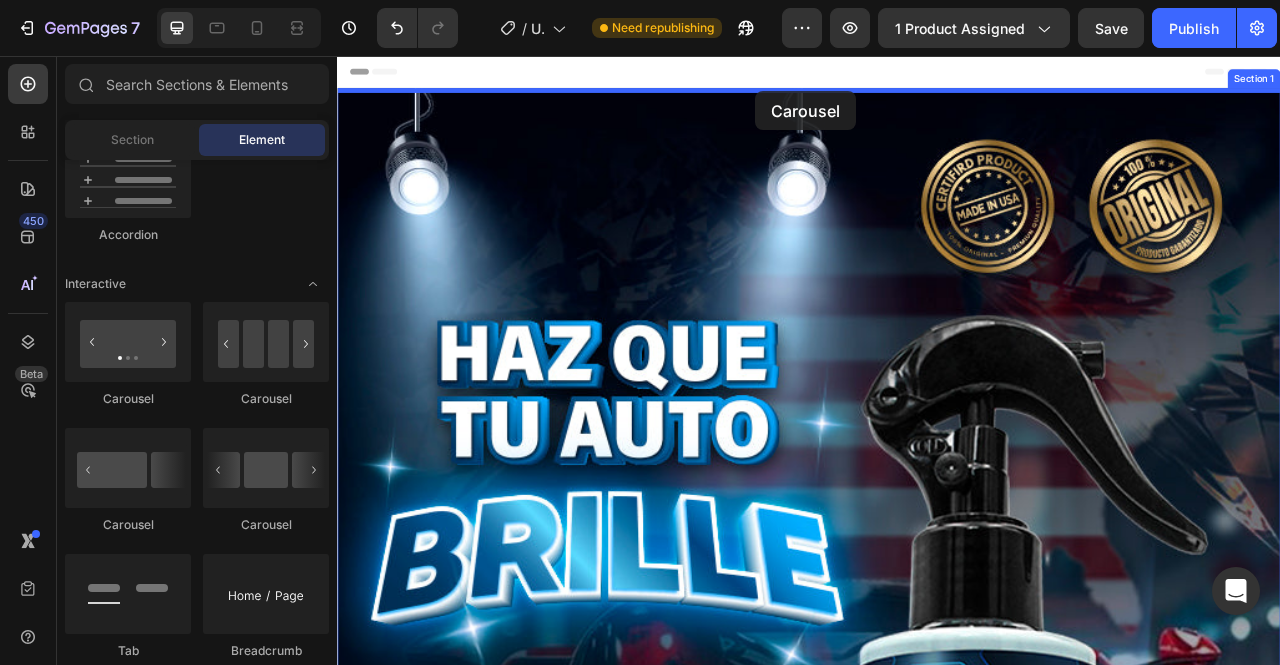 drag, startPoint x: 461, startPoint y: 405, endPoint x: 869, endPoint y: 101, distance: 508.80252 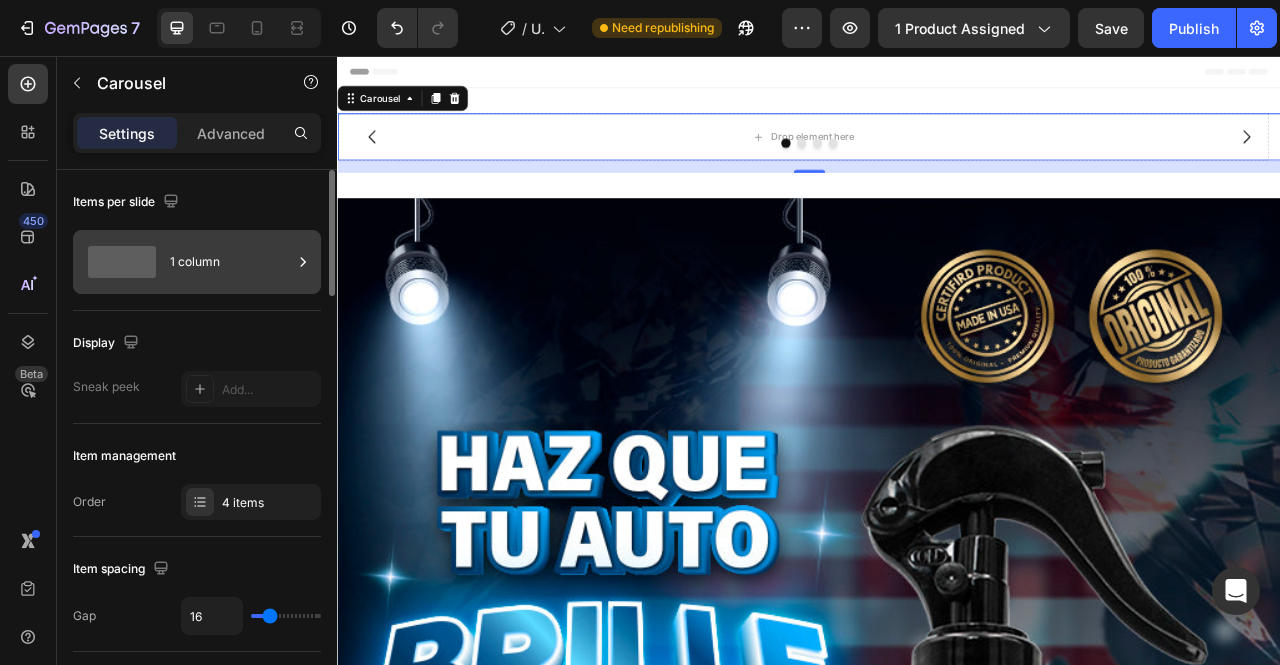 click on "1 column" at bounding box center (231, 262) 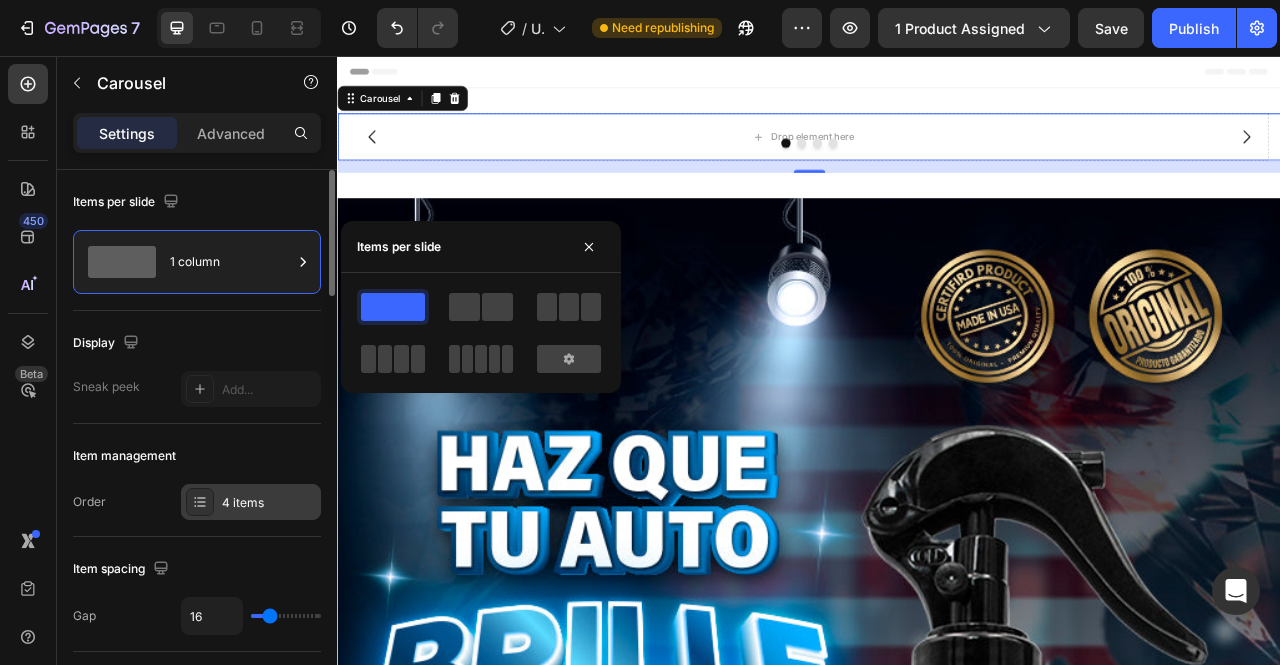 click on "4 items" at bounding box center [269, 503] 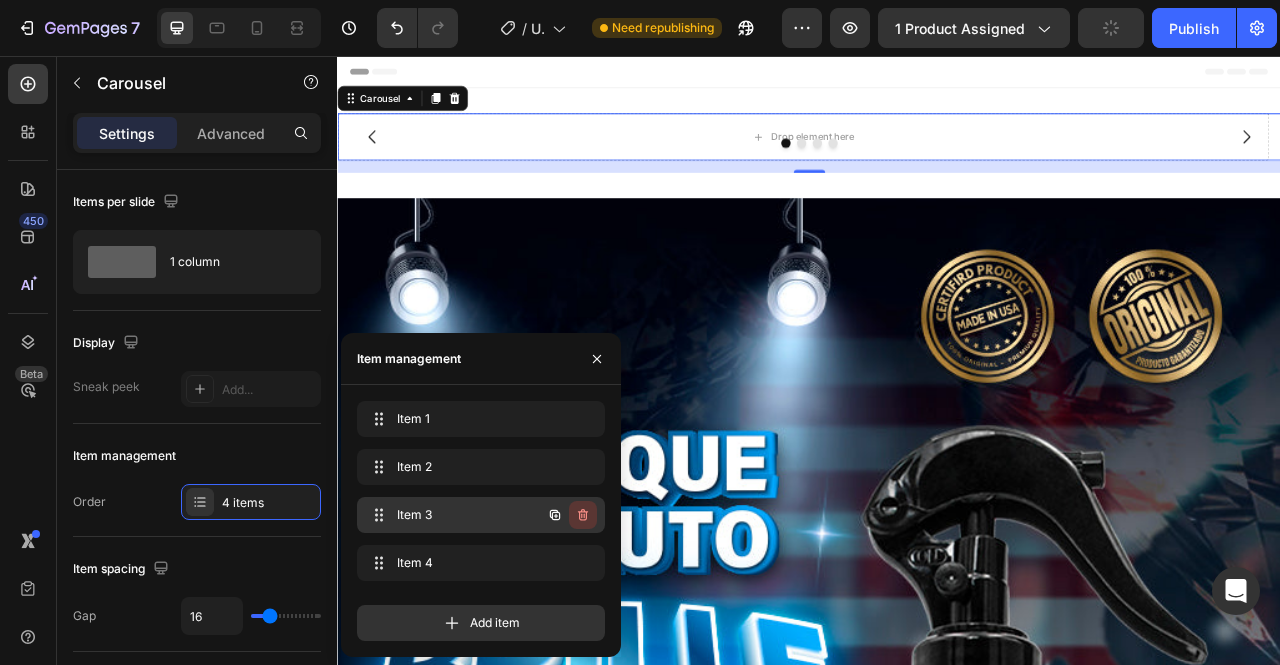 click 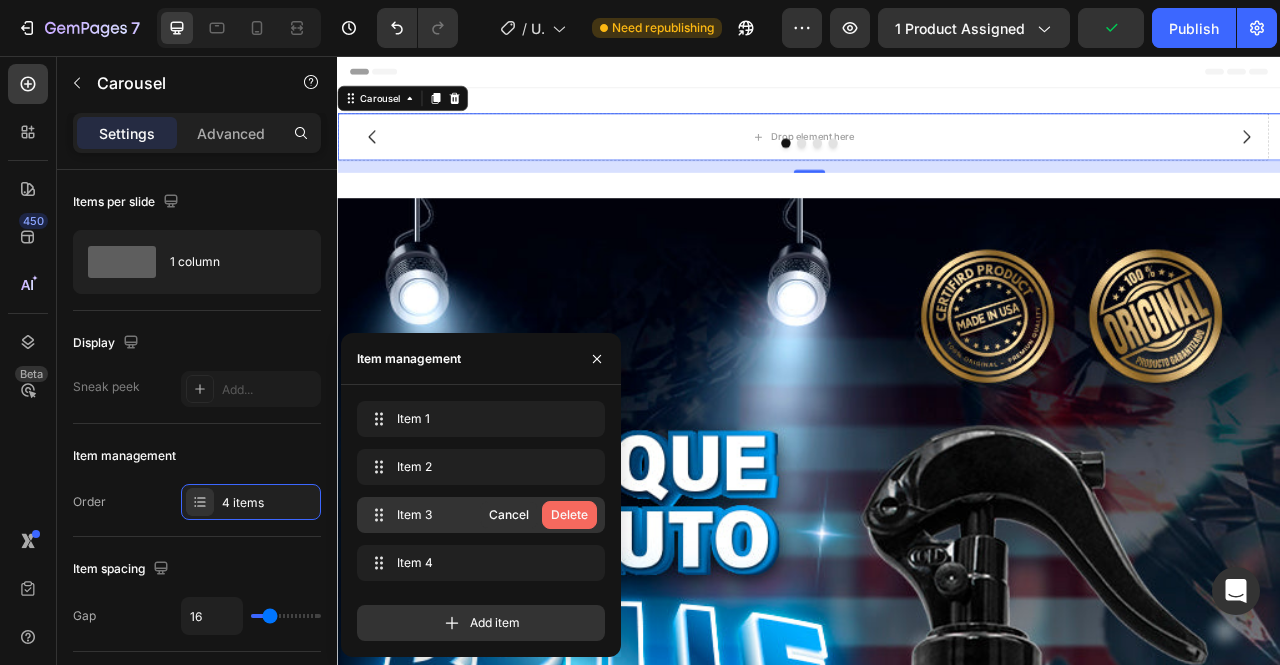 click on "Delete" at bounding box center [569, 515] 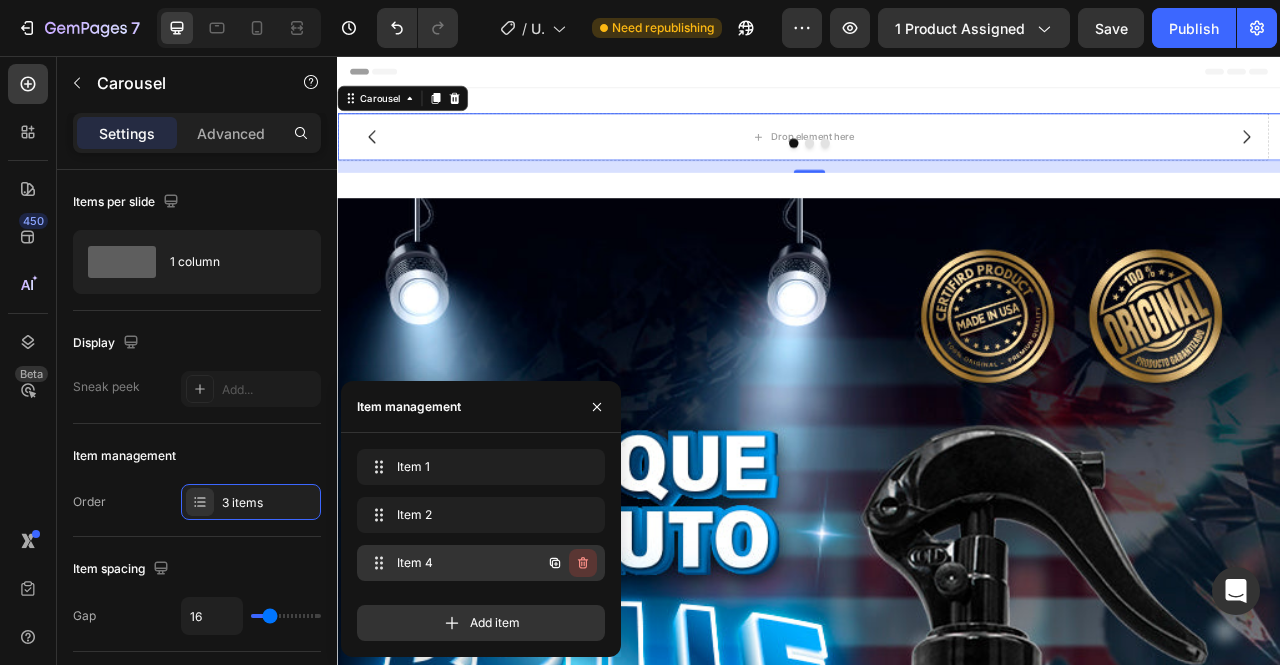 click 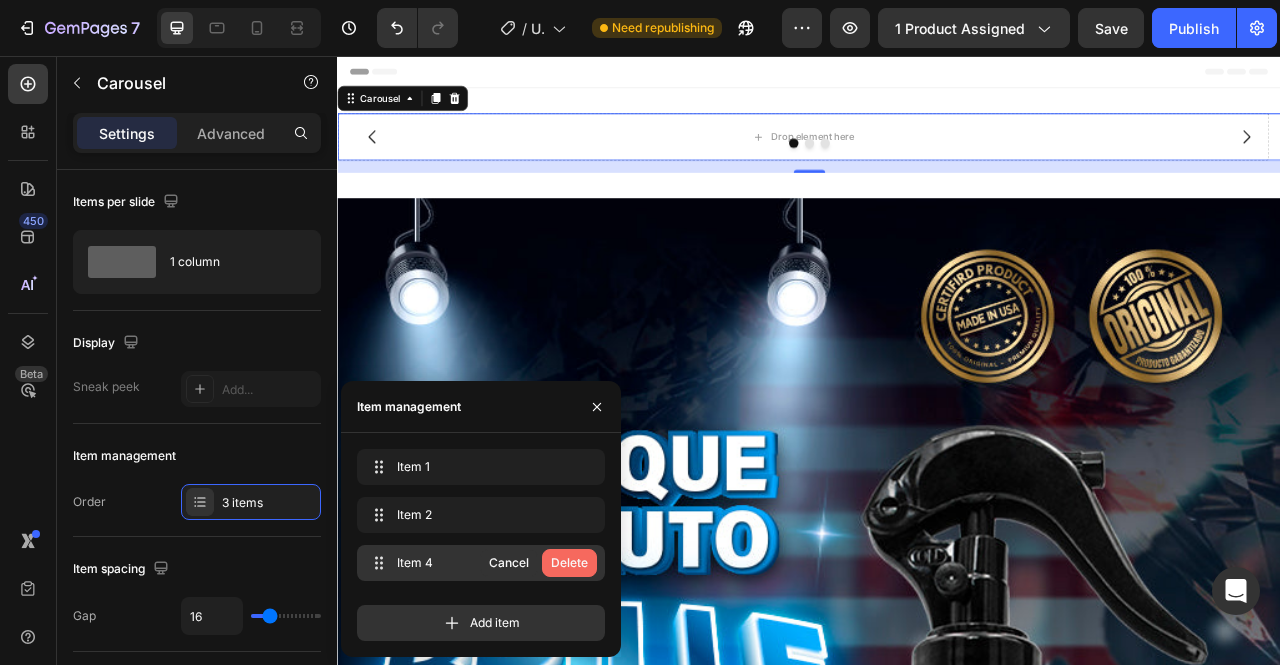 click on "Delete" at bounding box center (569, 563) 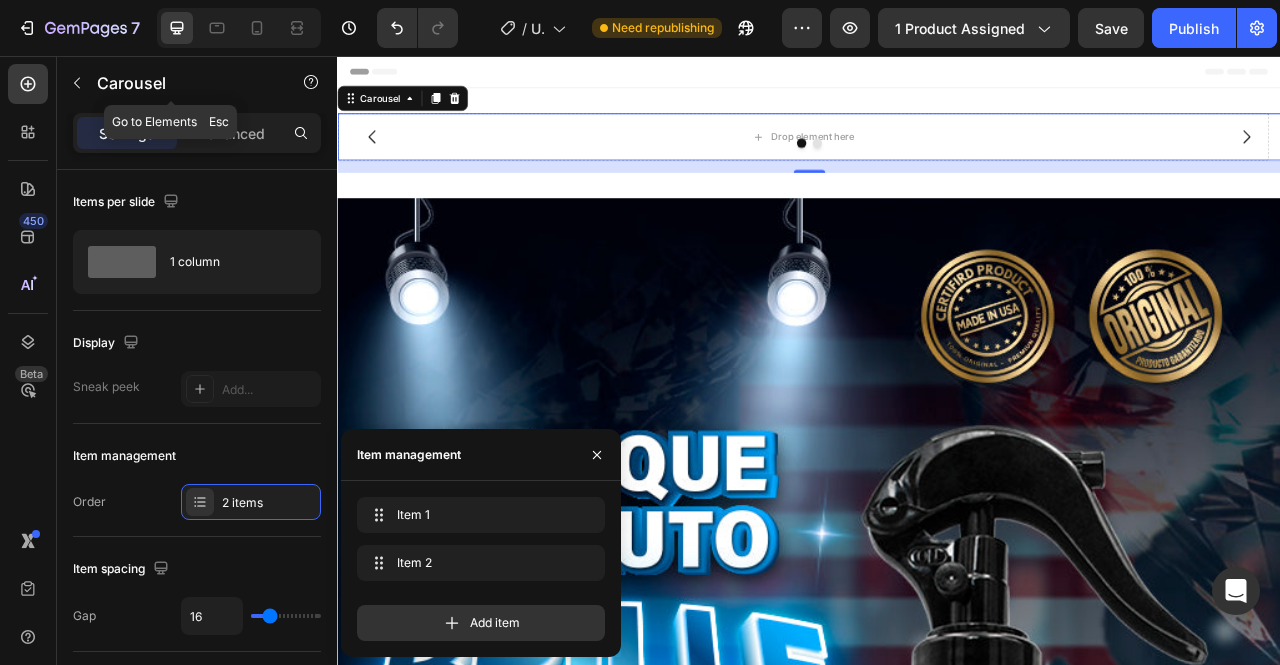 click 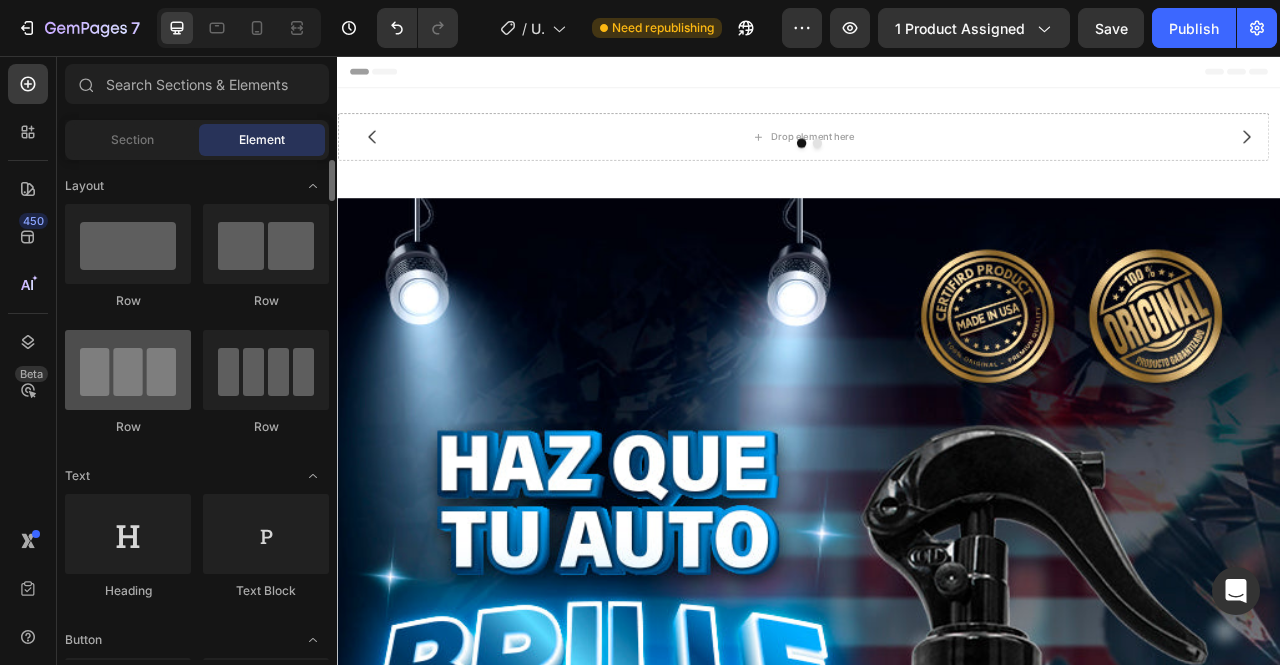 scroll, scrollTop: 300, scrollLeft: 0, axis: vertical 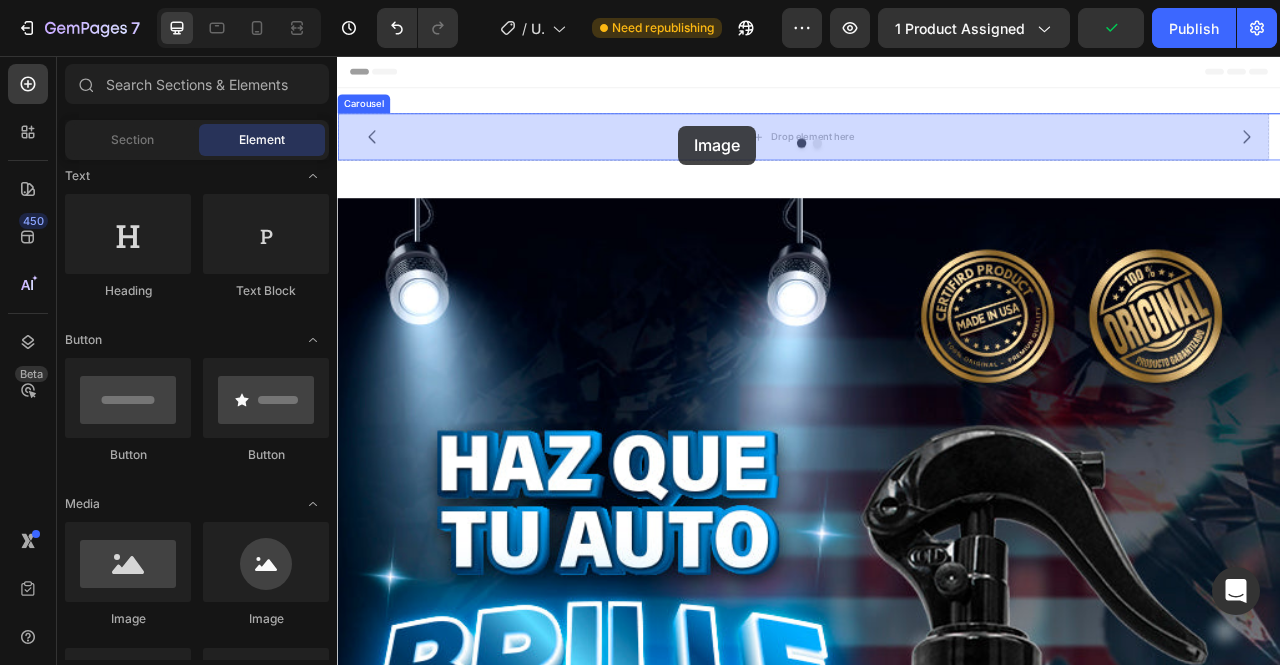 drag, startPoint x: 443, startPoint y: 613, endPoint x: 771, endPoint y: 145, distance: 571.4963 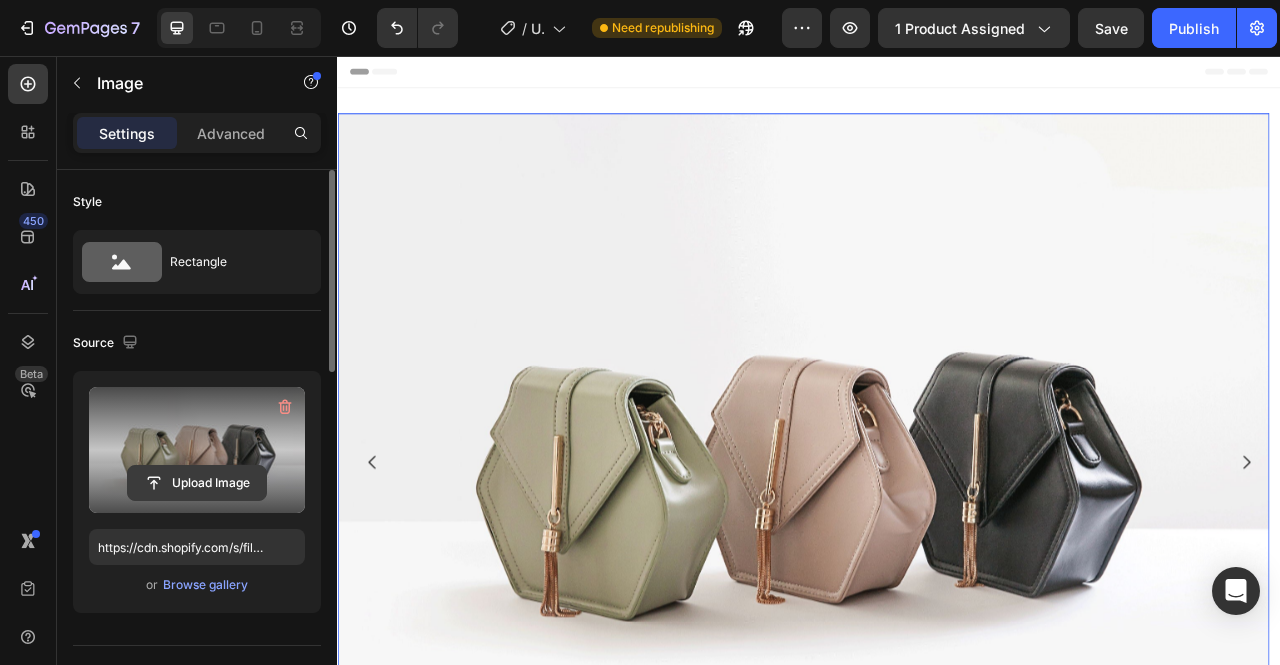 click 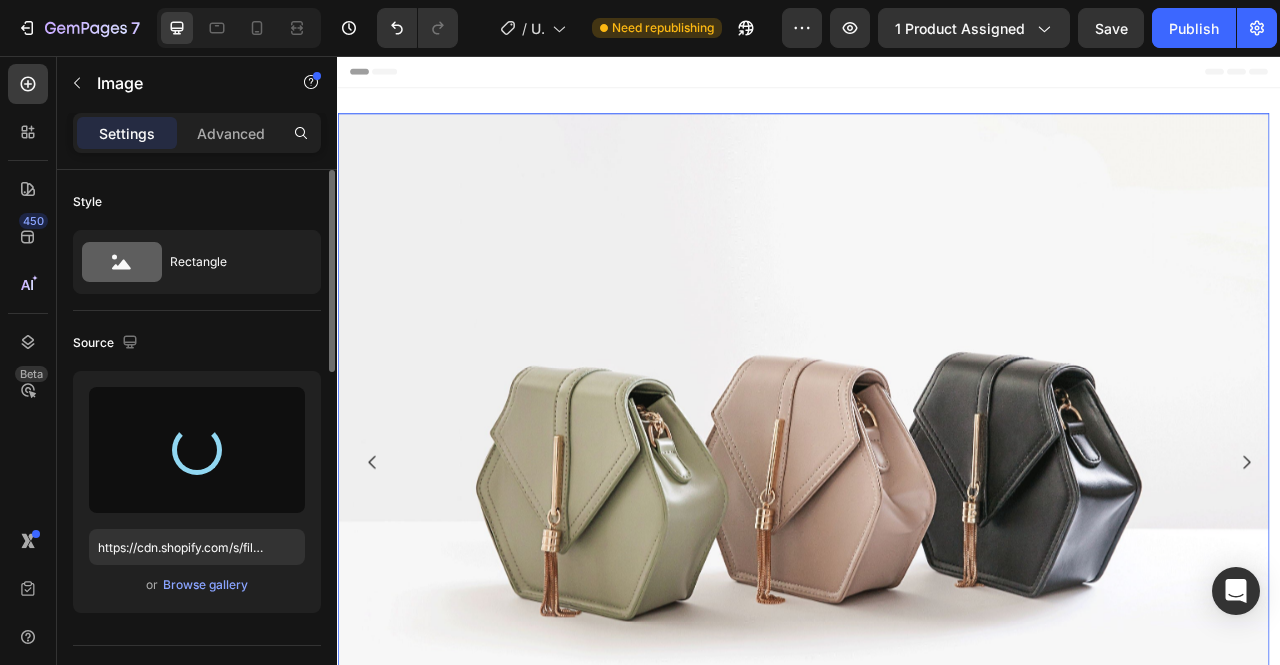 type on "https://cdn.shopify.com/s/files/1/0702/5475/6134/files/gempages_483693520306045978-86aab4e0-146b-44d1-9c1c-9c71fa1a2d05.jpg" 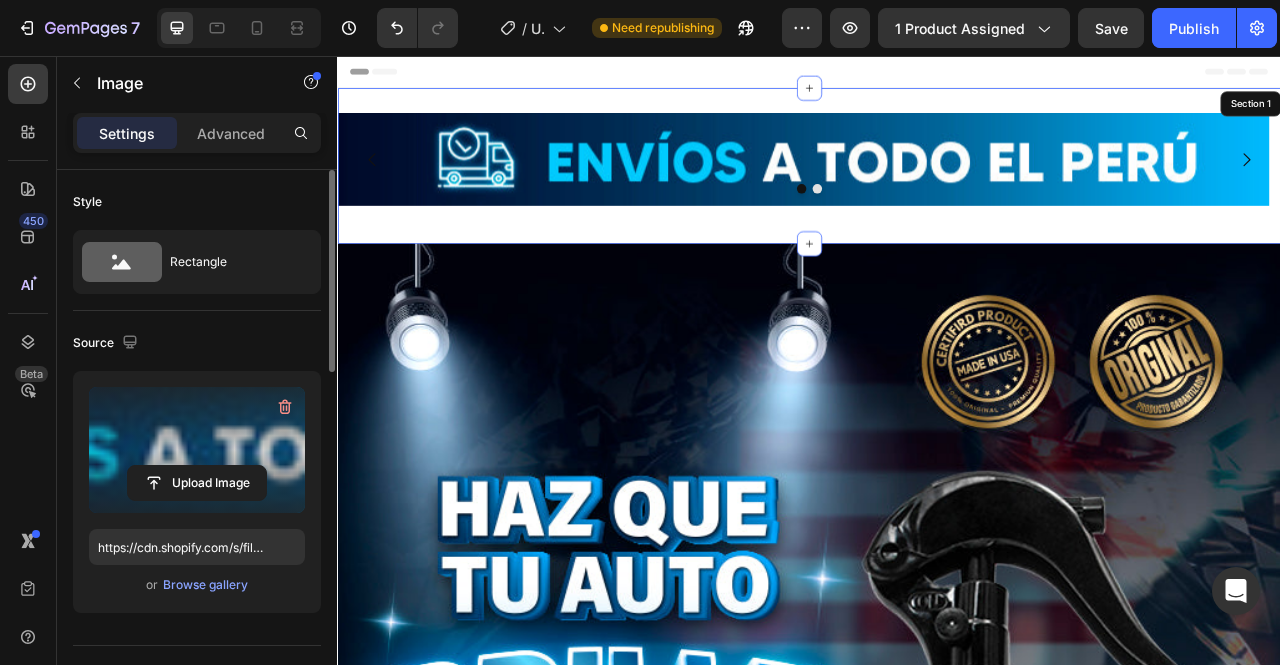 click on "Image   0
Drop element here
Carousel Section 1" at bounding box center (937, 196) 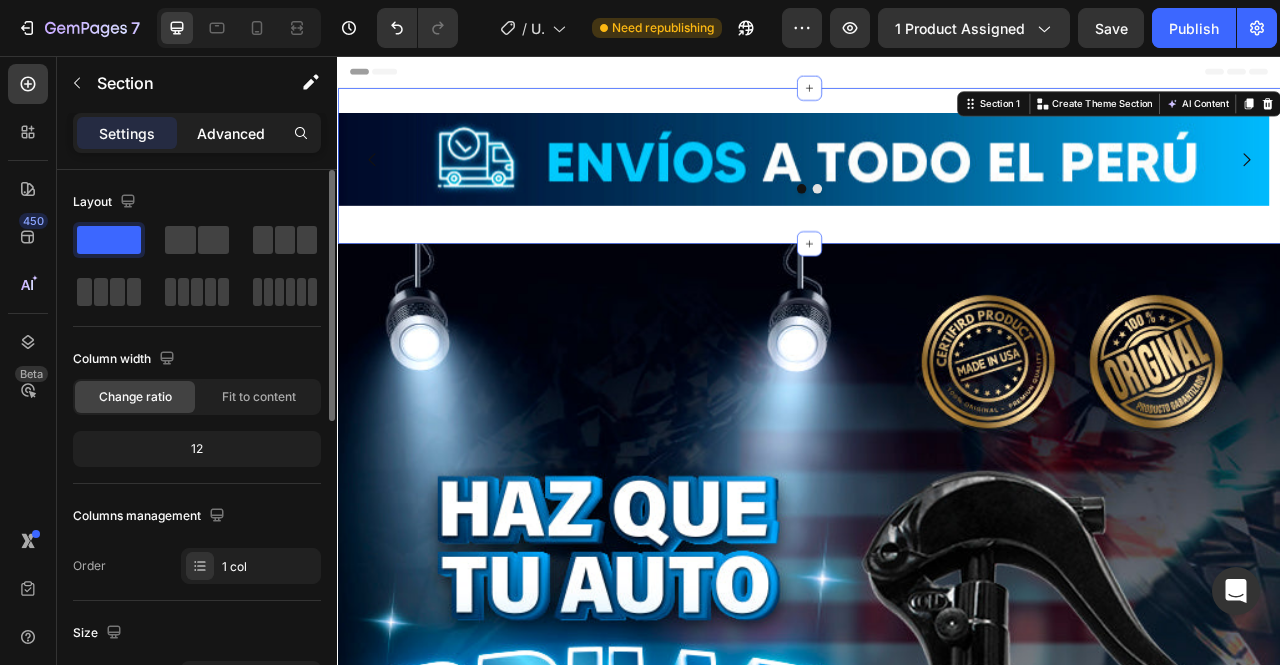 click on "Advanced" at bounding box center [231, 133] 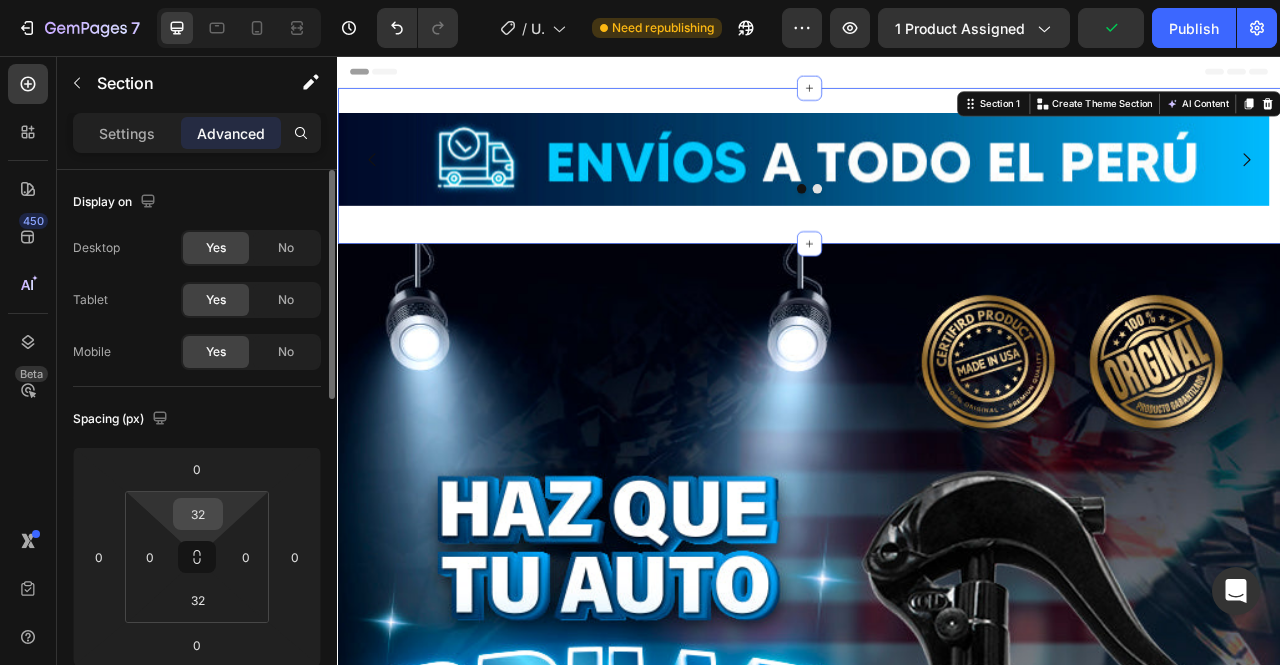 click on "32" at bounding box center [198, 514] 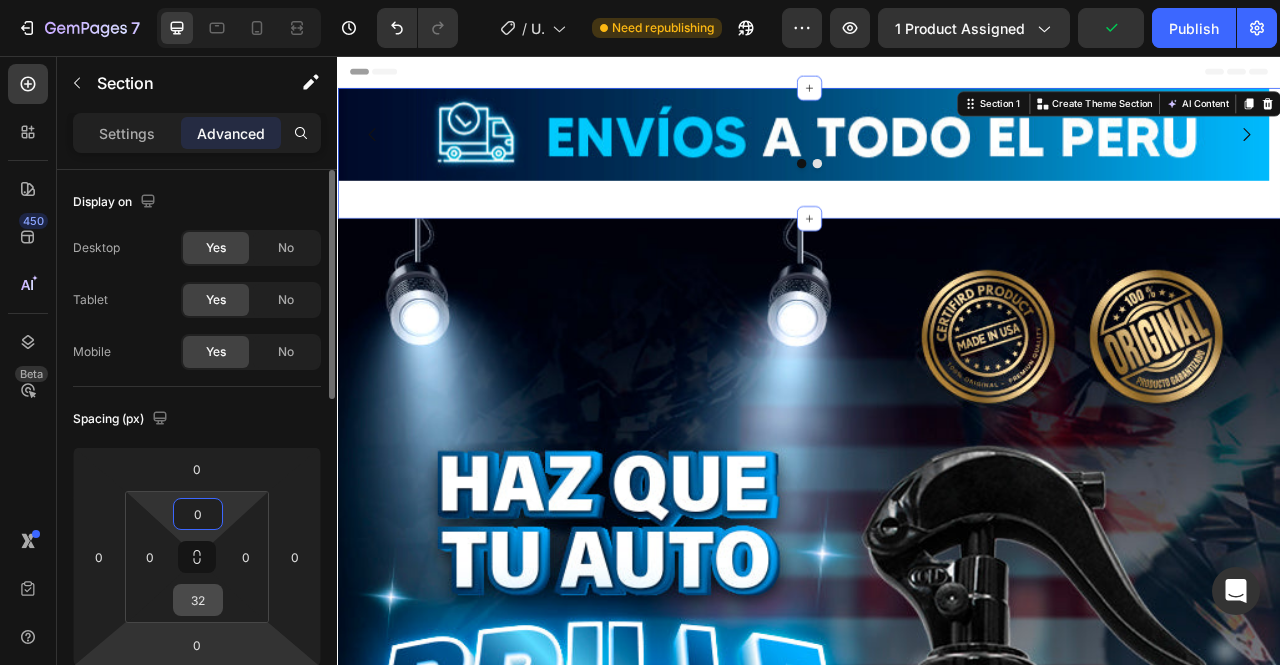 type on "0" 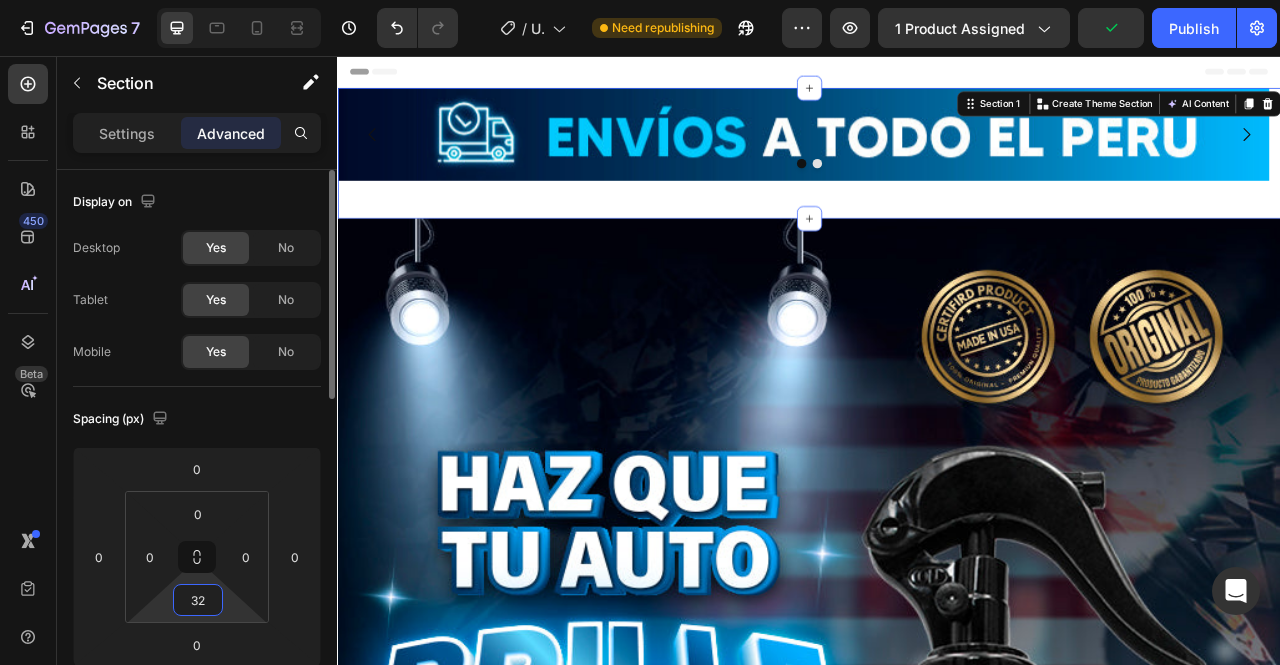 click on "32" at bounding box center (198, 600) 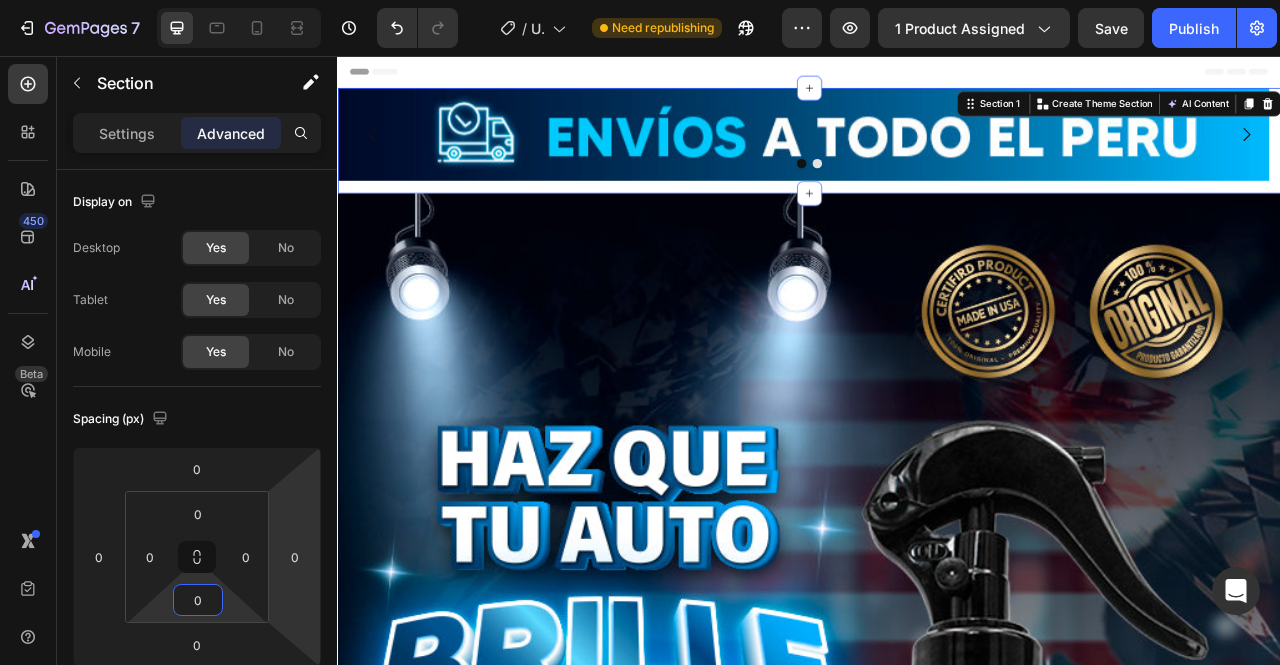 type on "0" 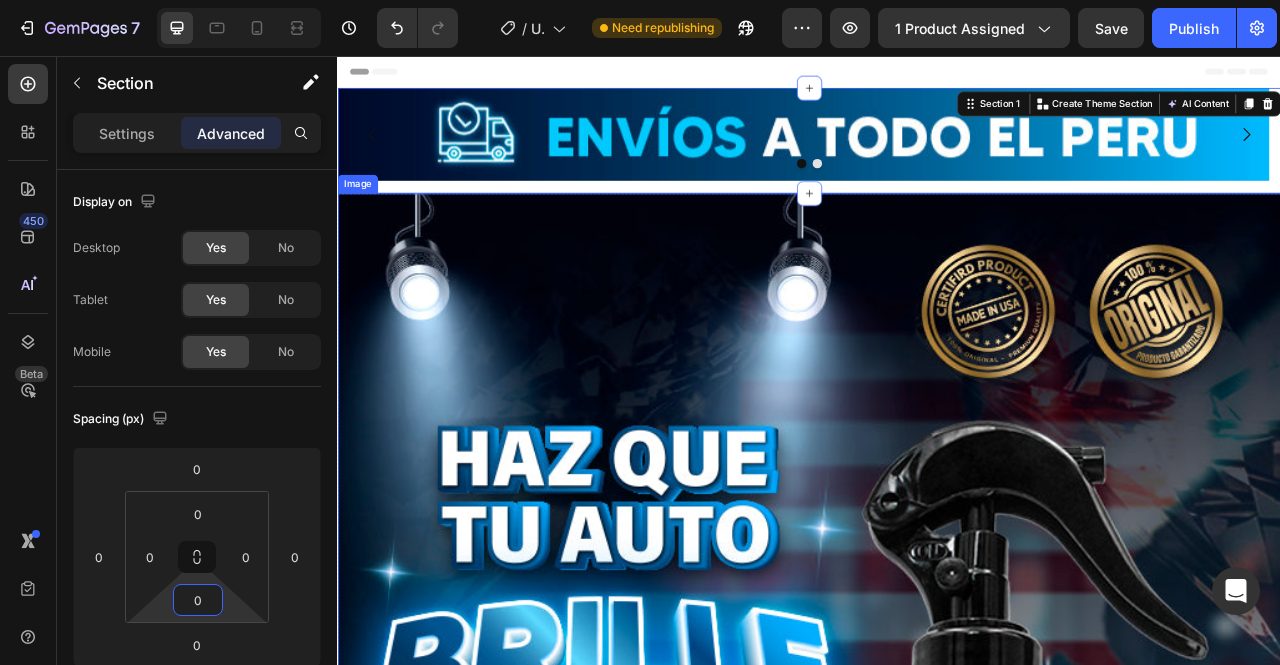 click at bounding box center (937, 1175) 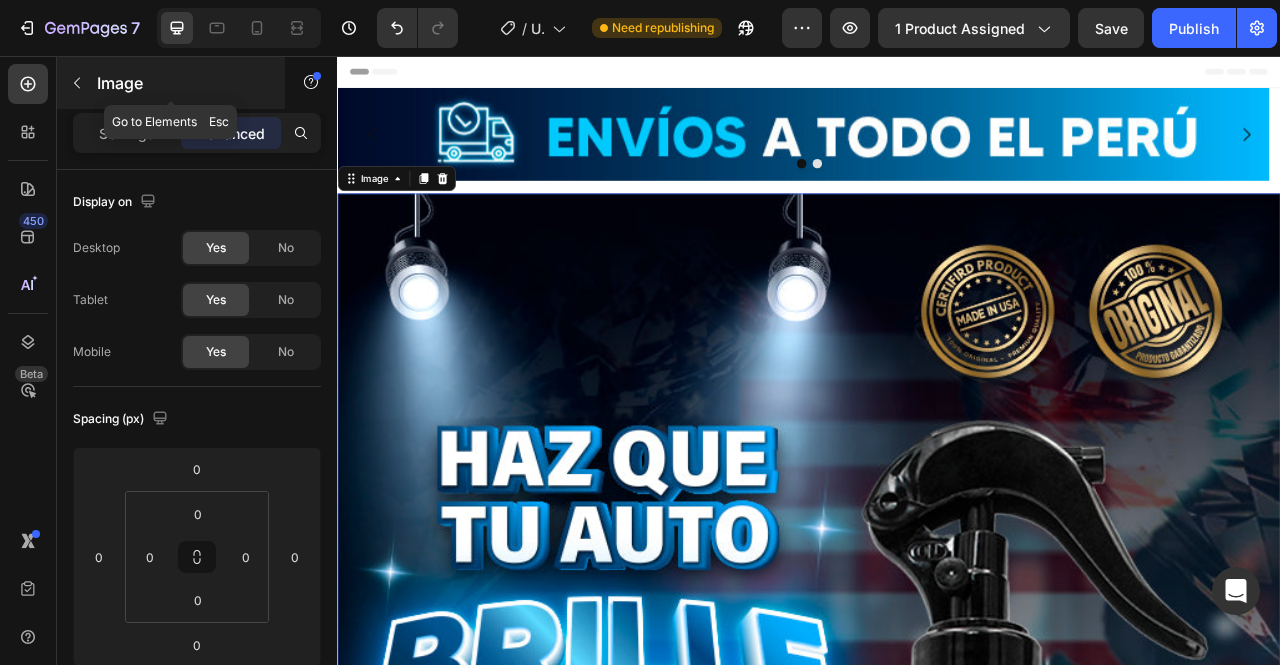 click 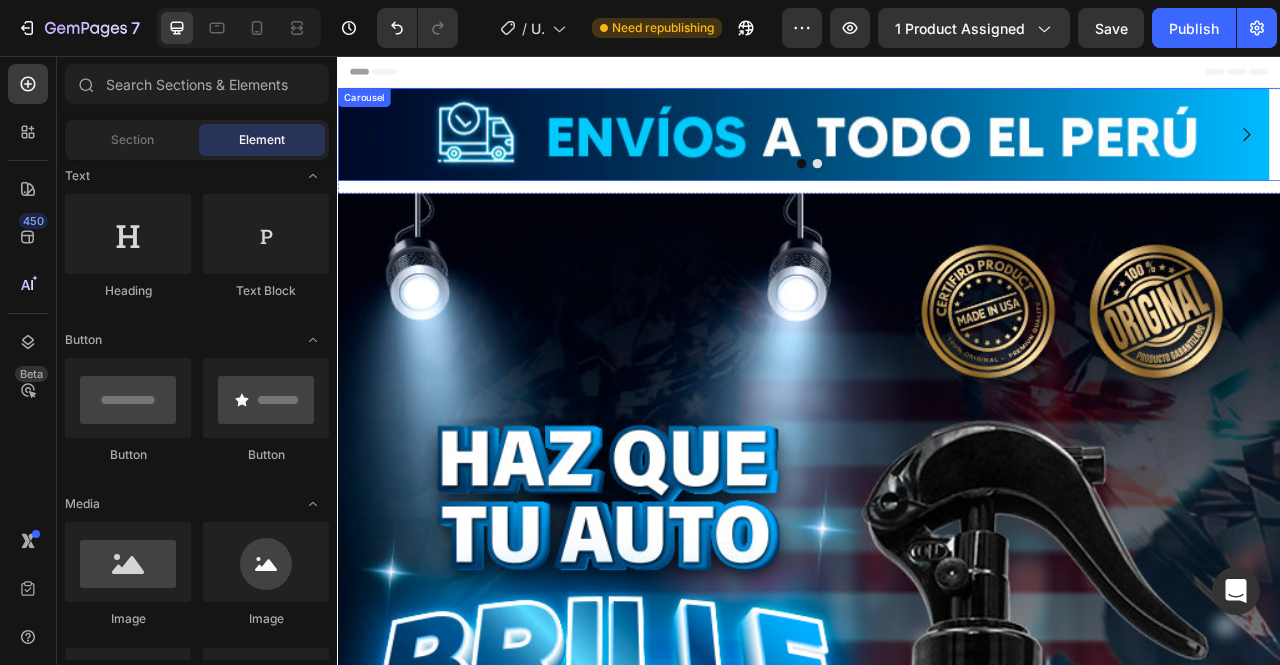 click 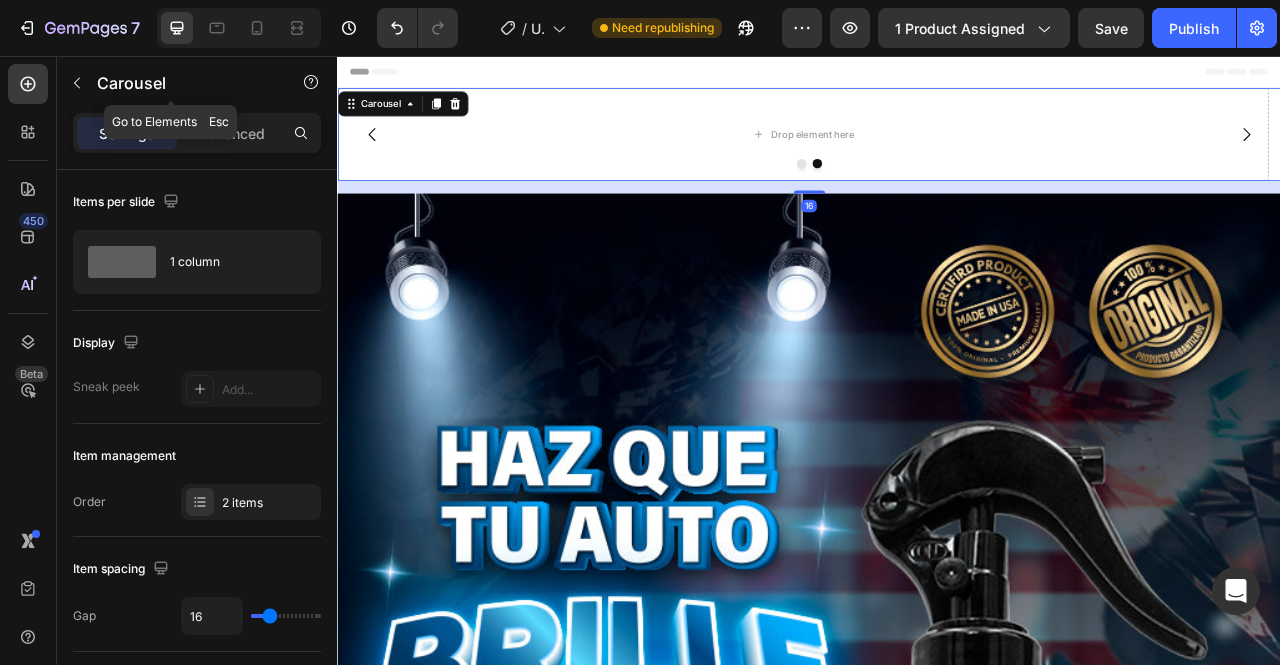 click at bounding box center (77, 83) 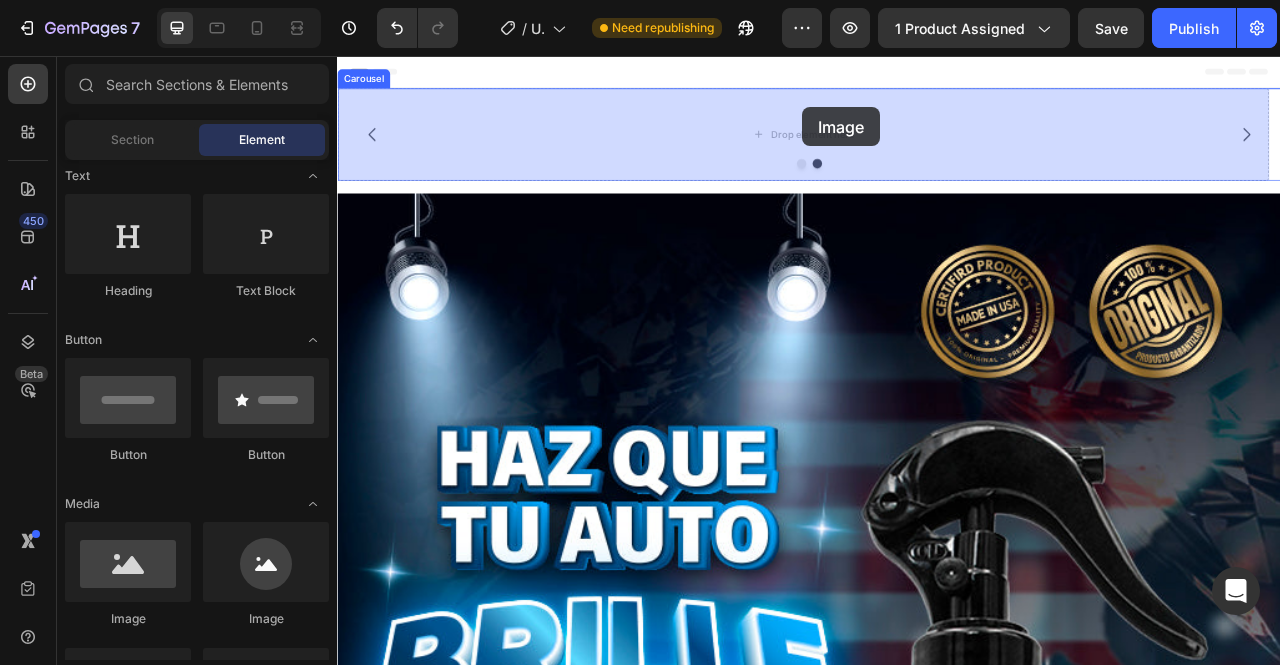 drag, startPoint x: 459, startPoint y: 607, endPoint x: 929, endPoint y: 121, distance: 676.08875 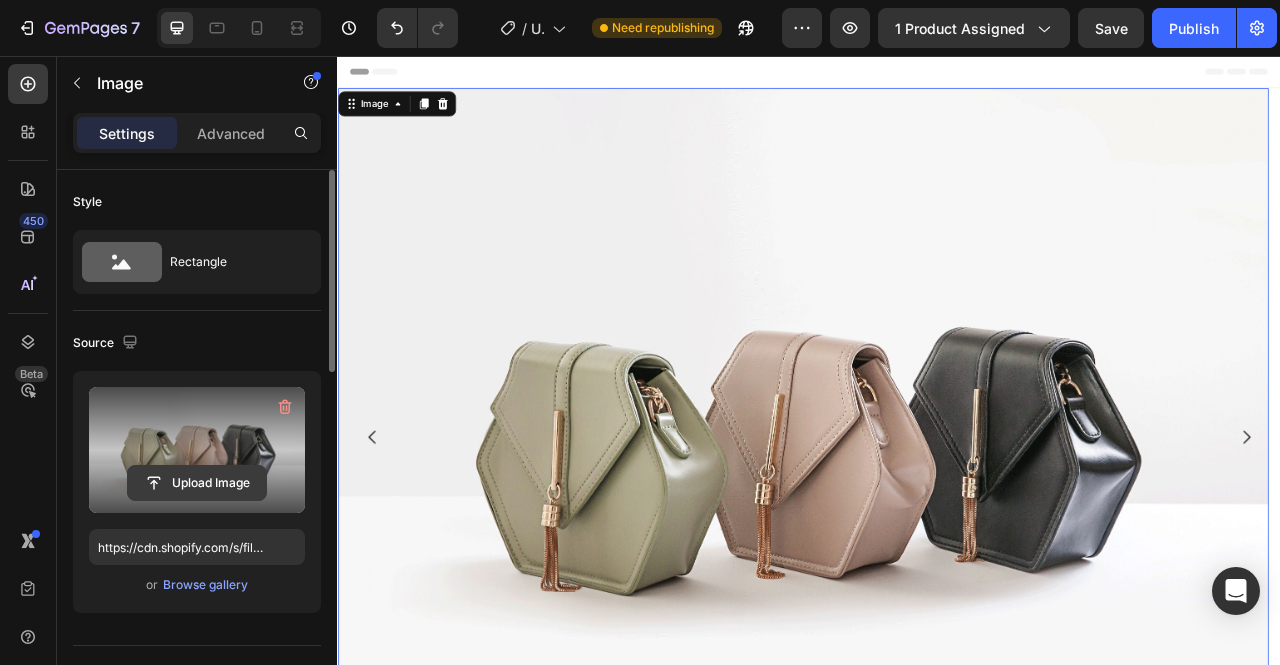 click 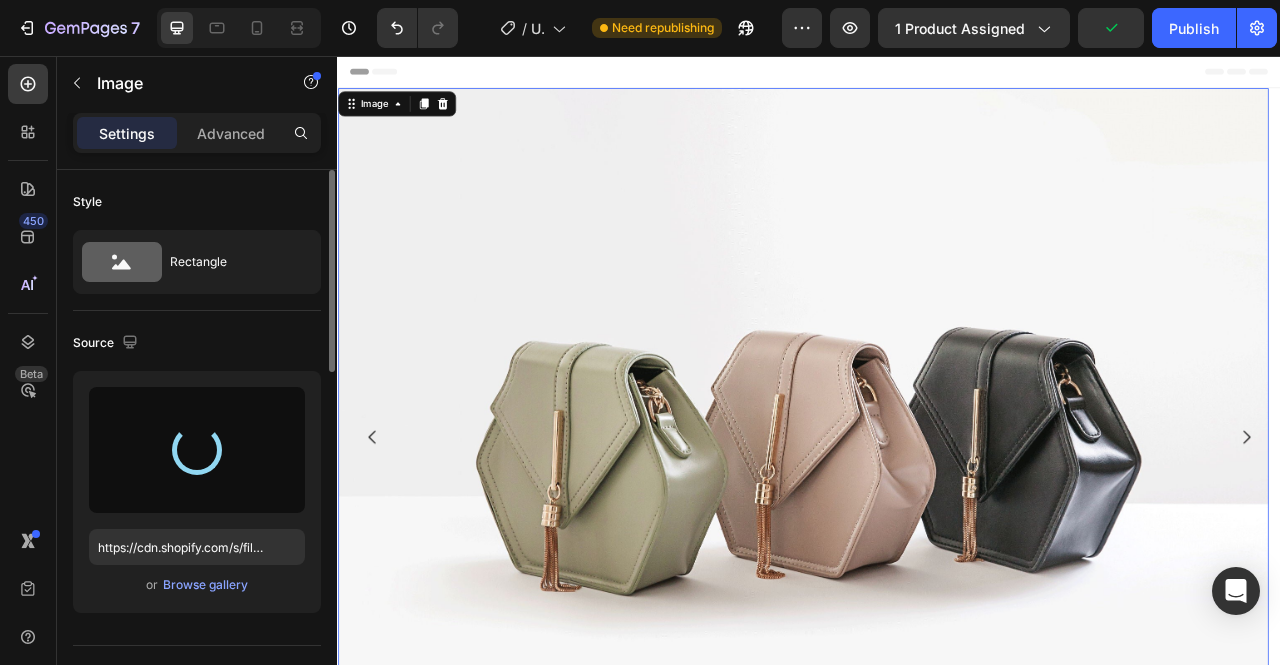 type on "https://cdn.shopify.com/s/files/1/0702/5475/6134/files/gempages_483693520306045978-415240f1-778b-45a4-84fd-1947b67b6f3f.jpg" 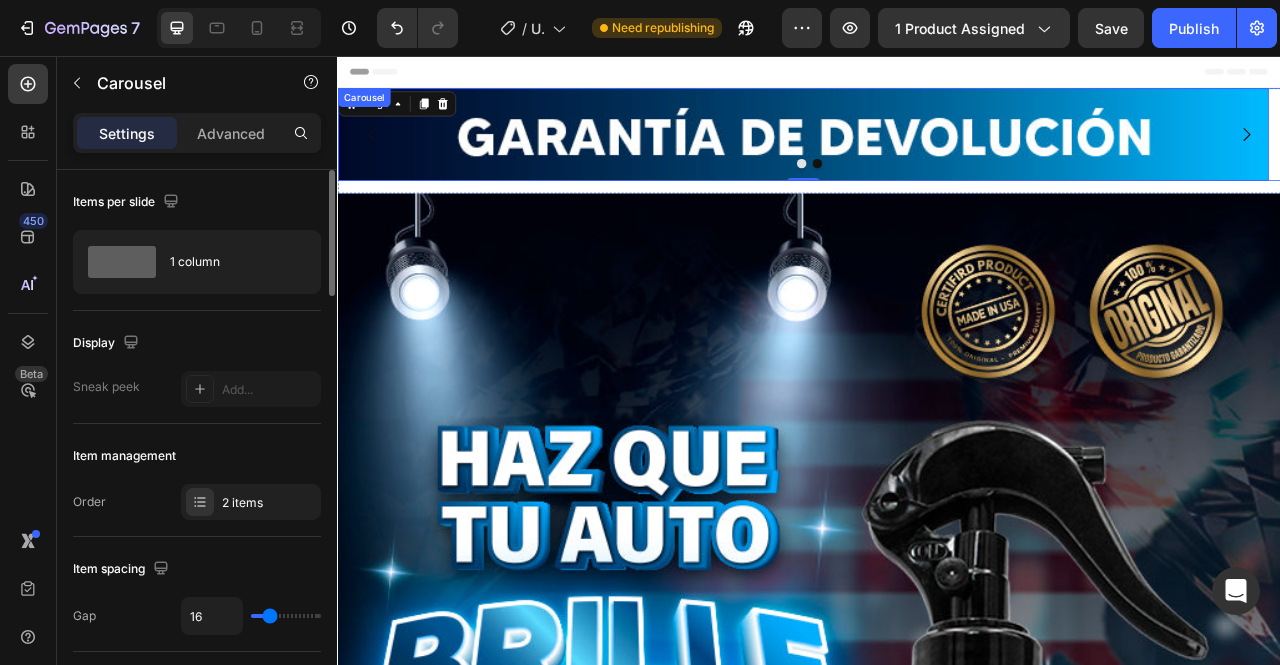 click 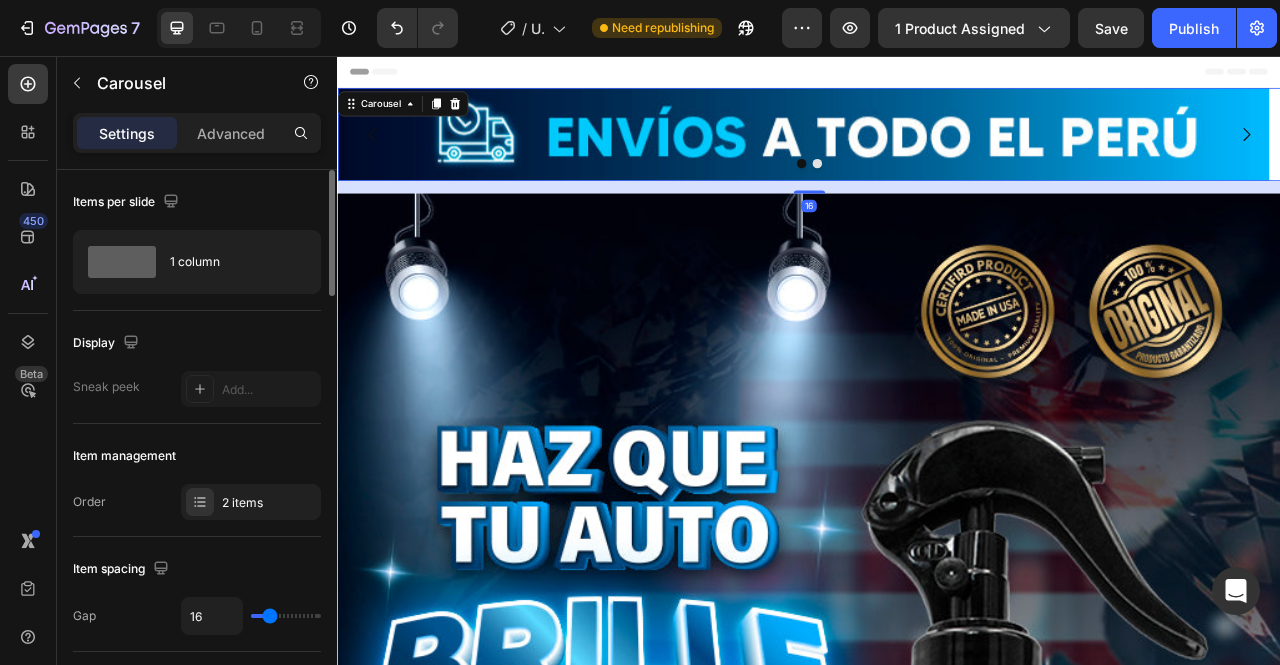 click 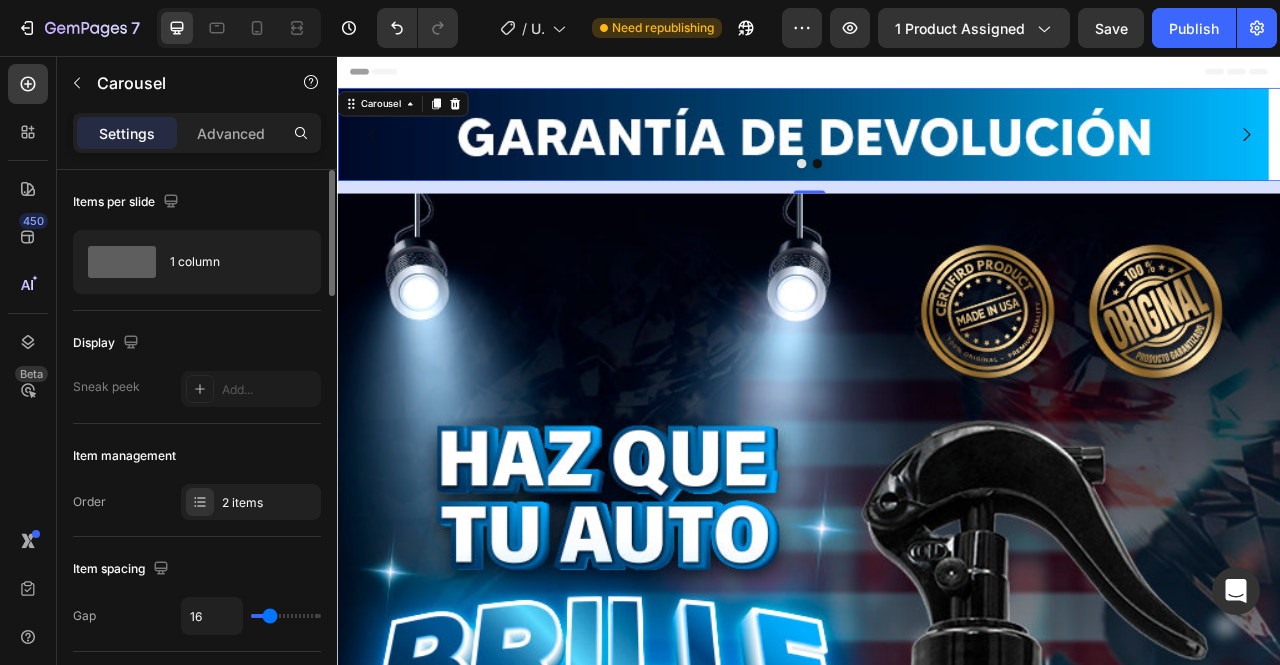 click 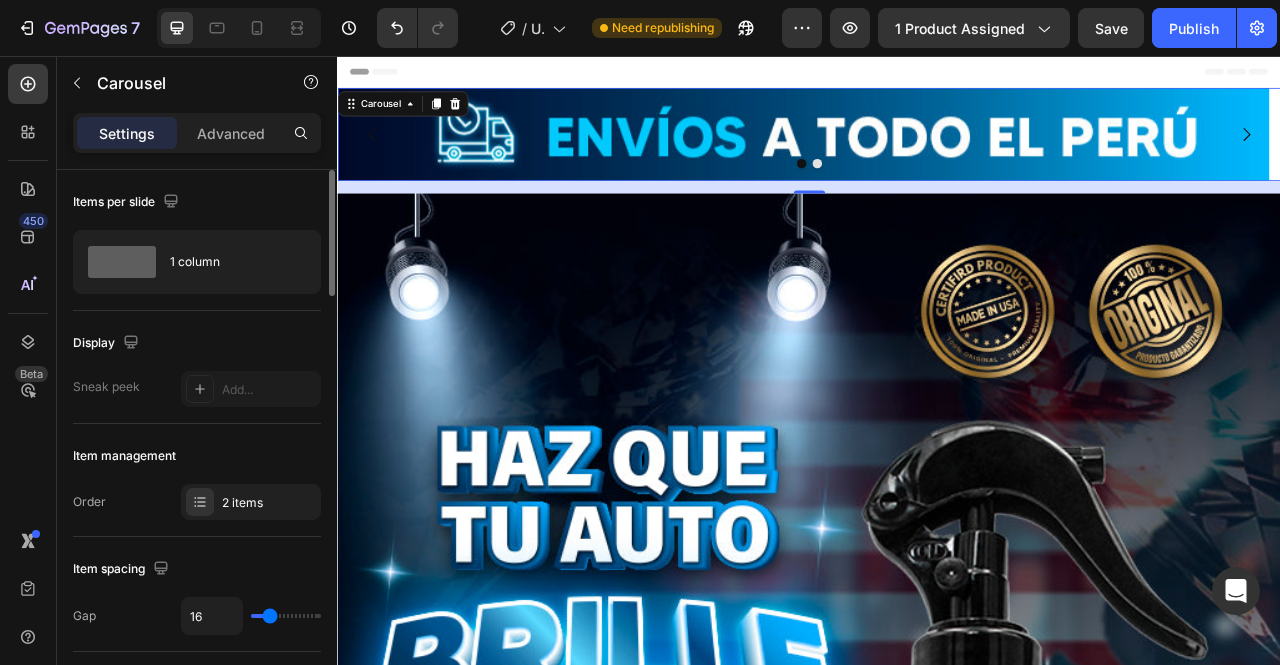 click 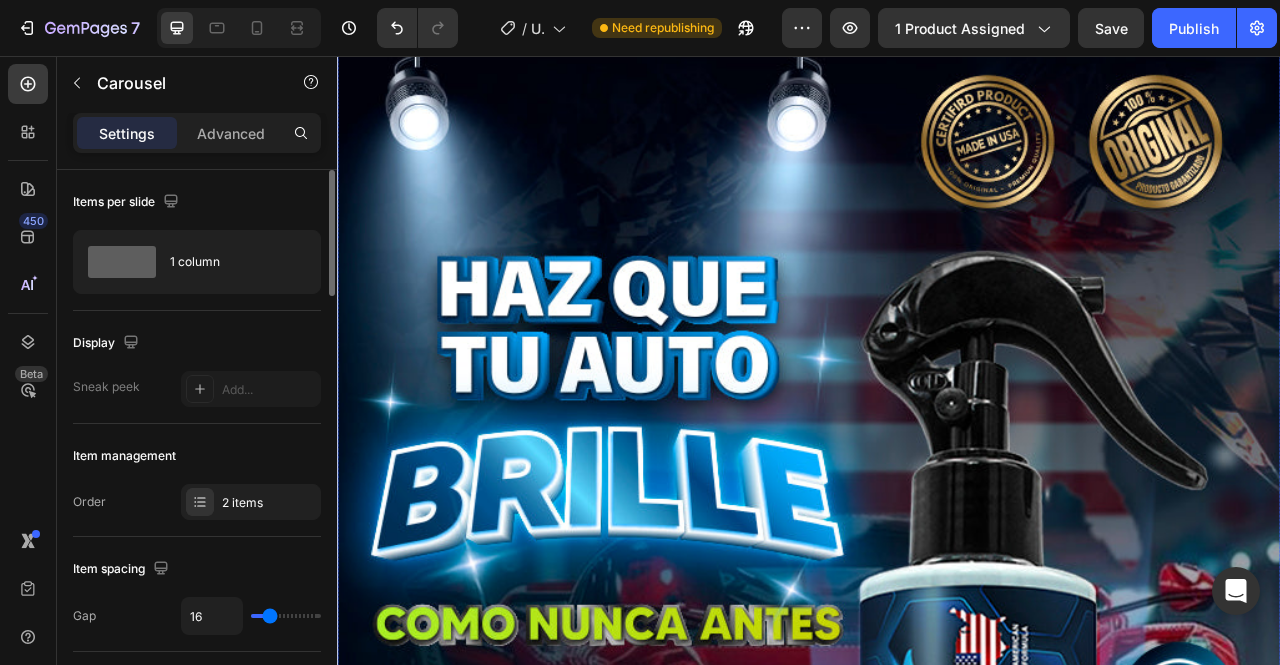 scroll, scrollTop: 0, scrollLeft: 0, axis: both 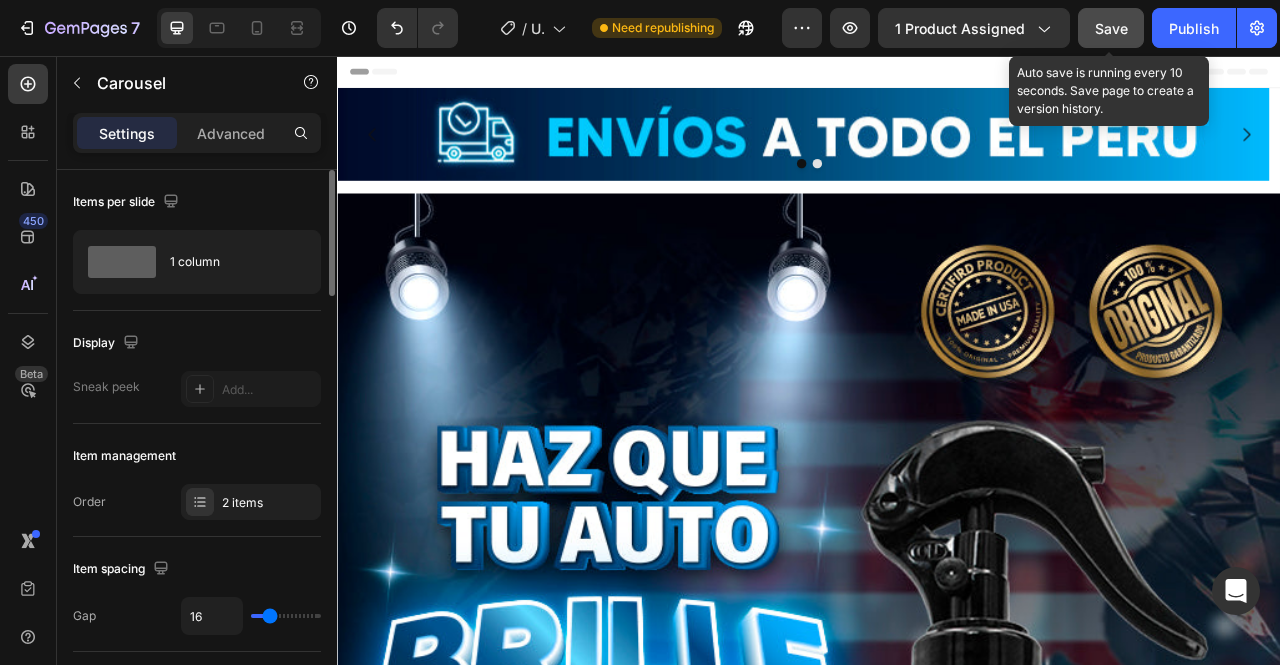click on "Save" at bounding box center [1111, 28] 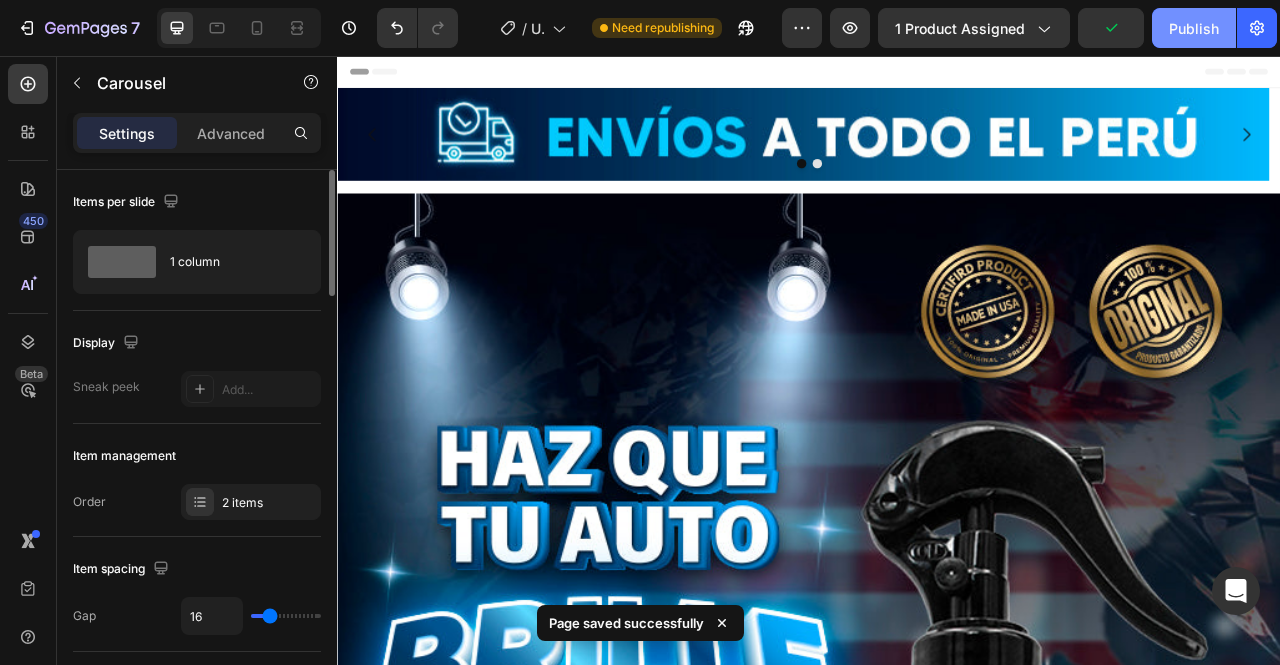 click on "Publish" at bounding box center [1194, 28] 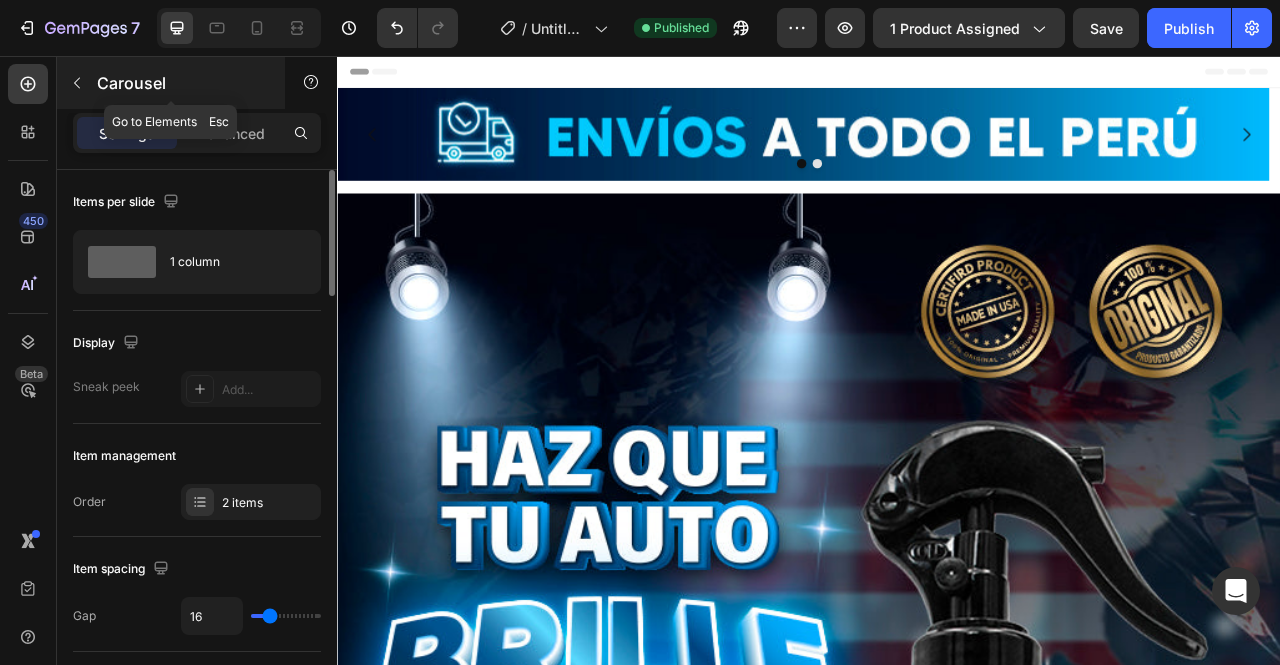 click 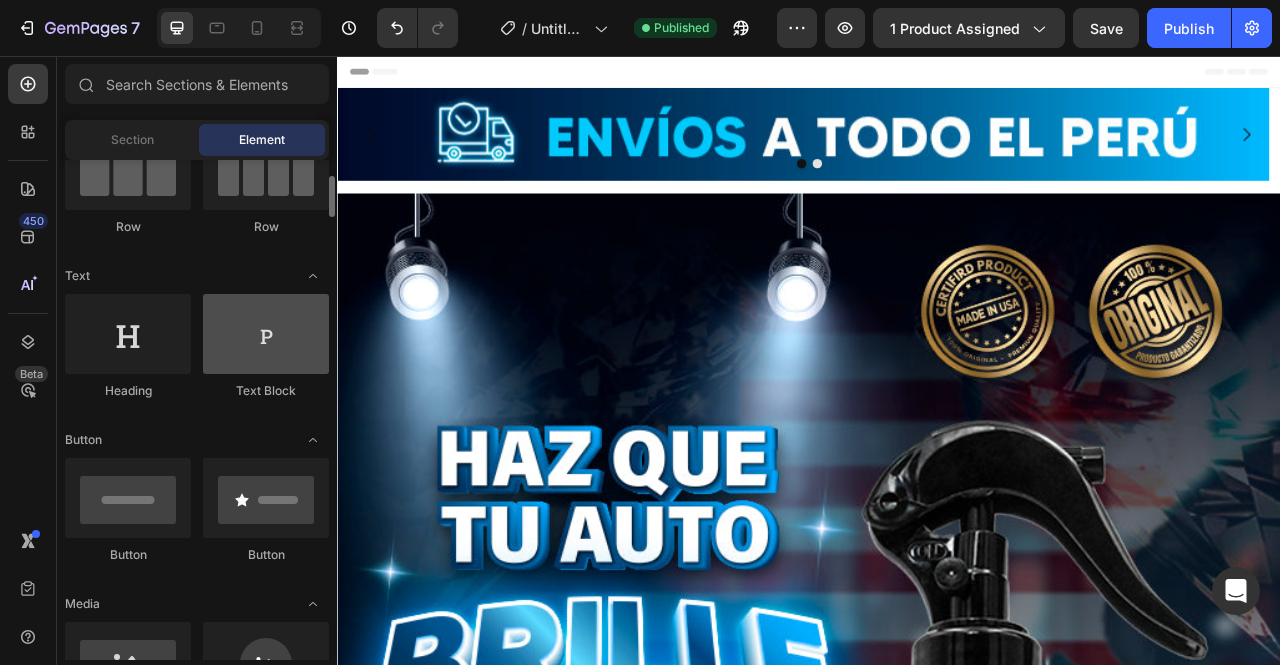 scroll, scrollTop: 0, scrollLeft: 0, axis: both 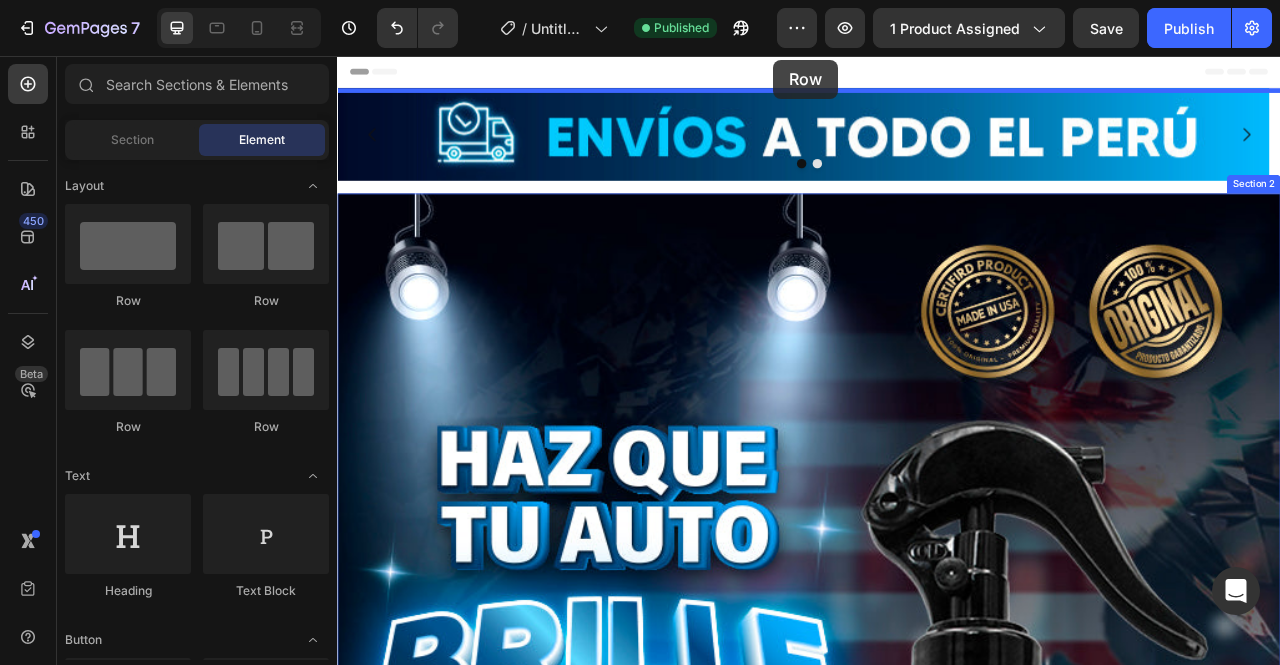 drag, startPoint x: 604, startPoint y: 315, endPoint x: 892, endPoint y: 61, distance: 384.00522 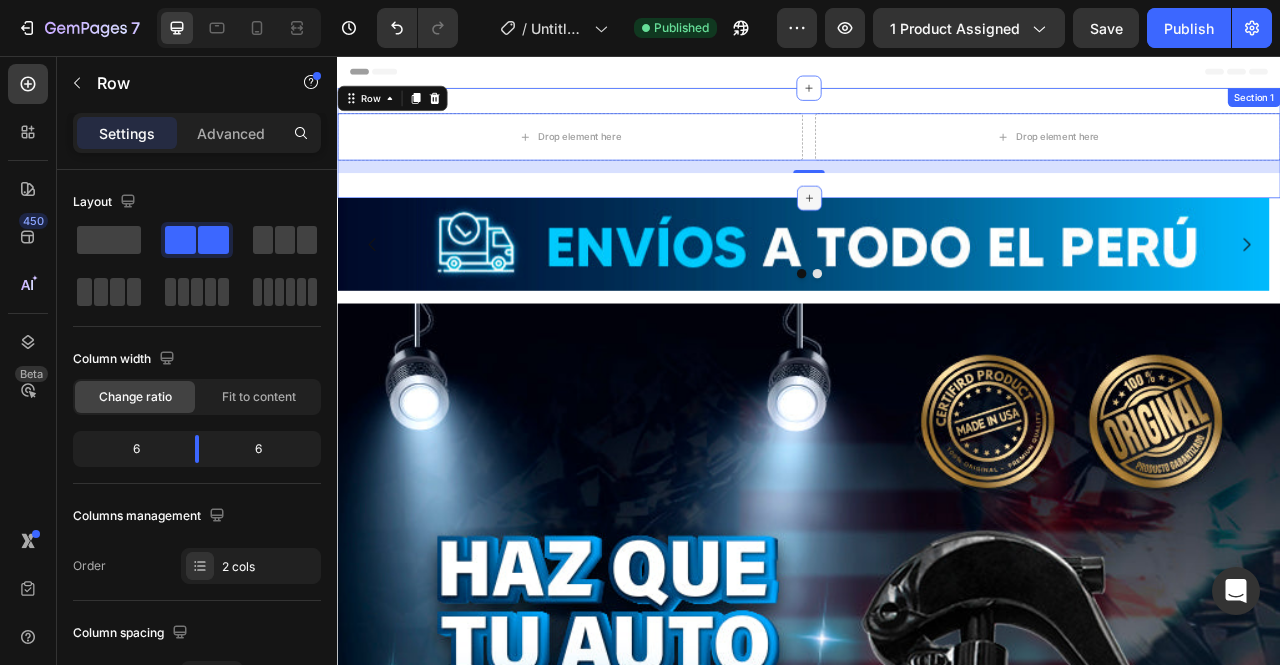 click at bounding box center [937, 237] 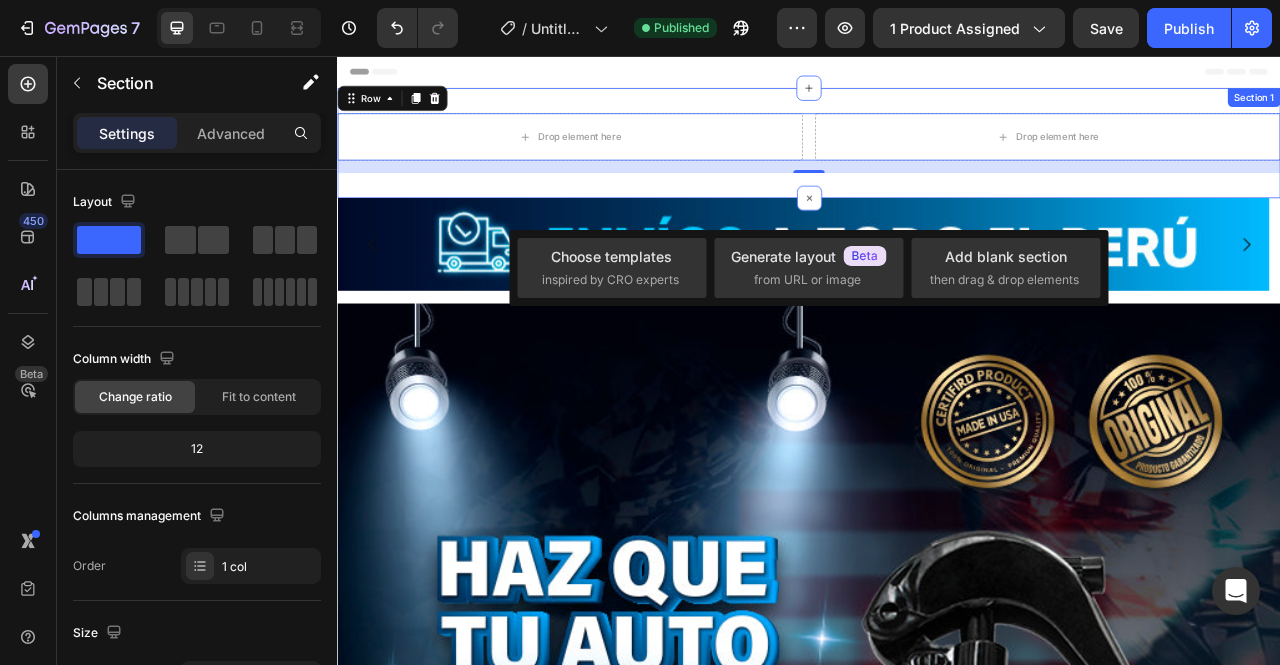 click on "Drop element here
Drop element here Row   16 Section 1" at bounding box center [937, 167] 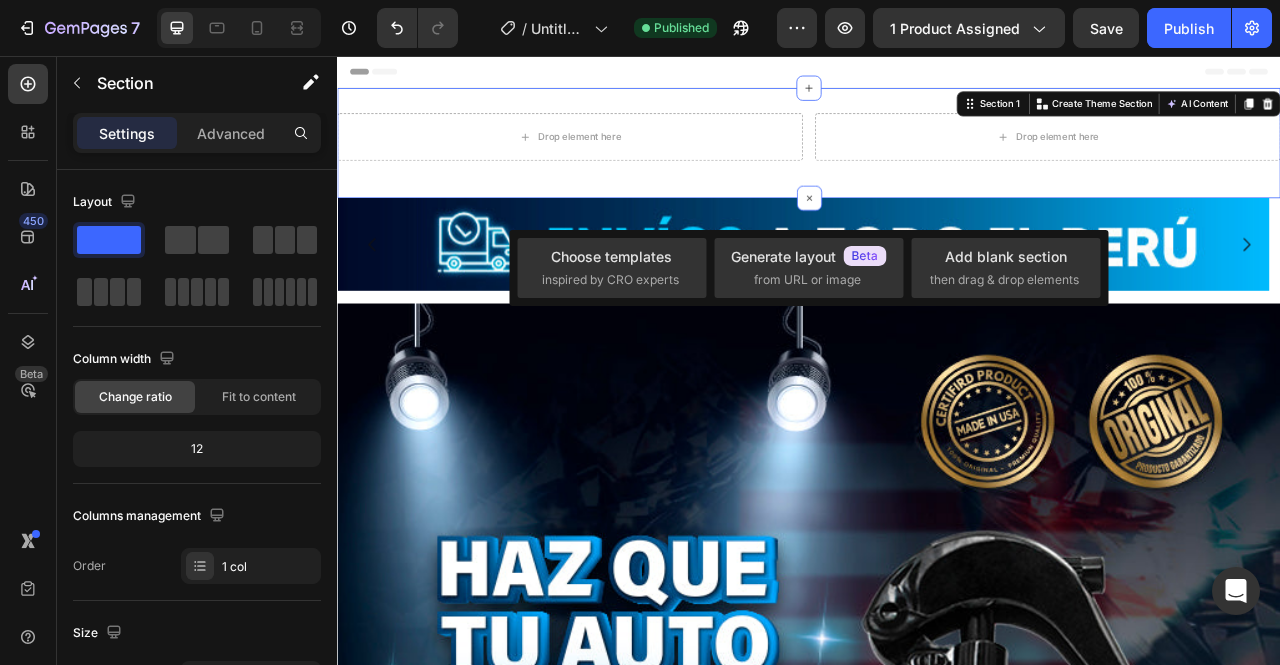 click on "Drop element here
Drop element here Row Section 1   You can create reusable sections Create Theme Section AI Content Write with GemAI What would you like to describe here? Tone and Voice Persuasive Product TIRANIDOS Show more Generate" at bounding box center [937, 167] 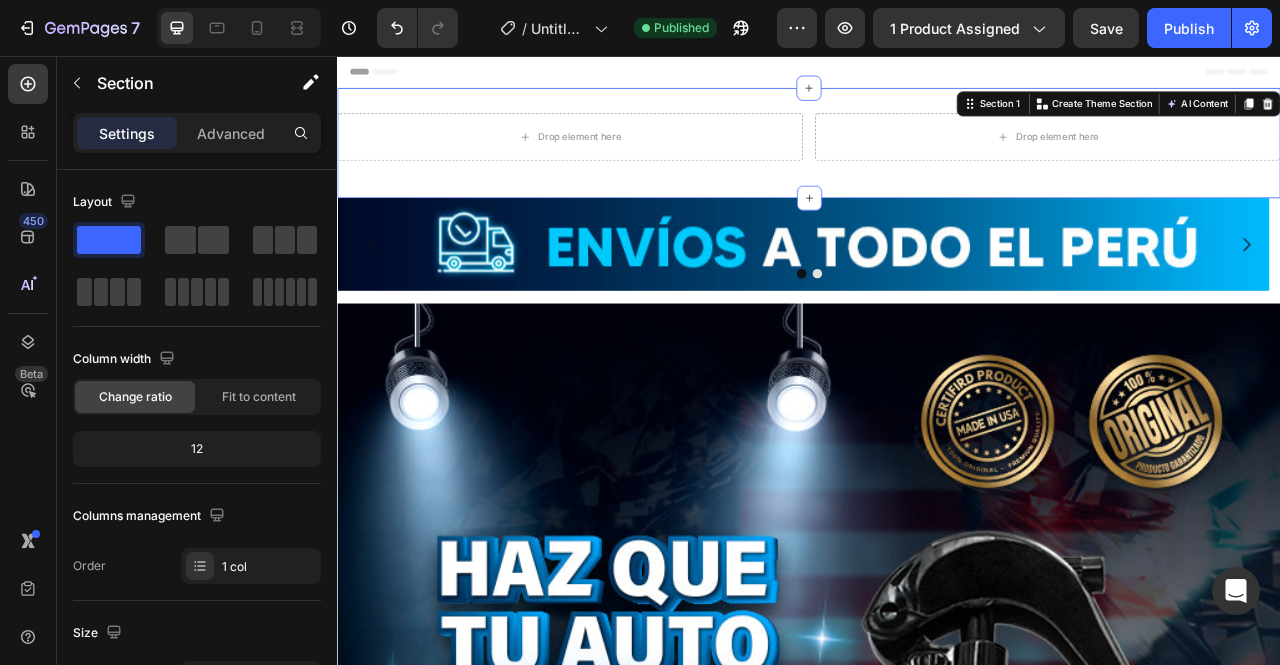 click on "Drop element here
Drop element here Row Section 1   You can create reusable sections Create Theme Section AI Content Write with GemAI What would you like to describe here? Tone and Voice Persuasive Product TIRANIDOS Show more Generate" at bounding box center [937, 167] 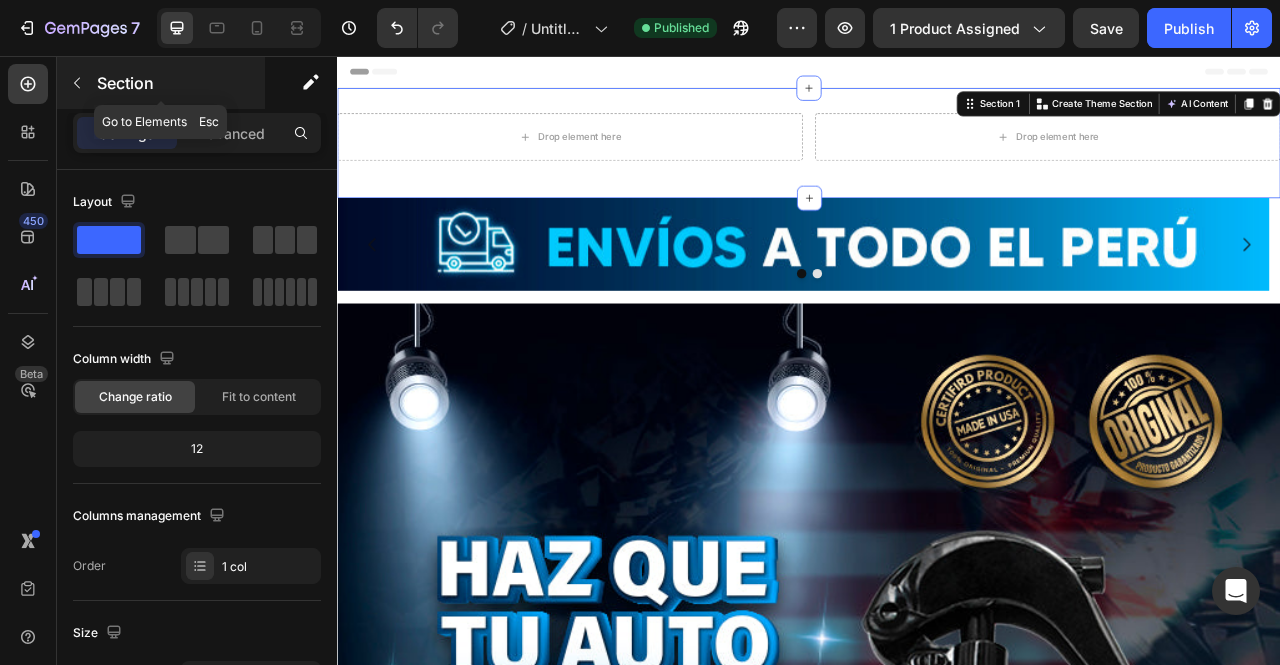 click 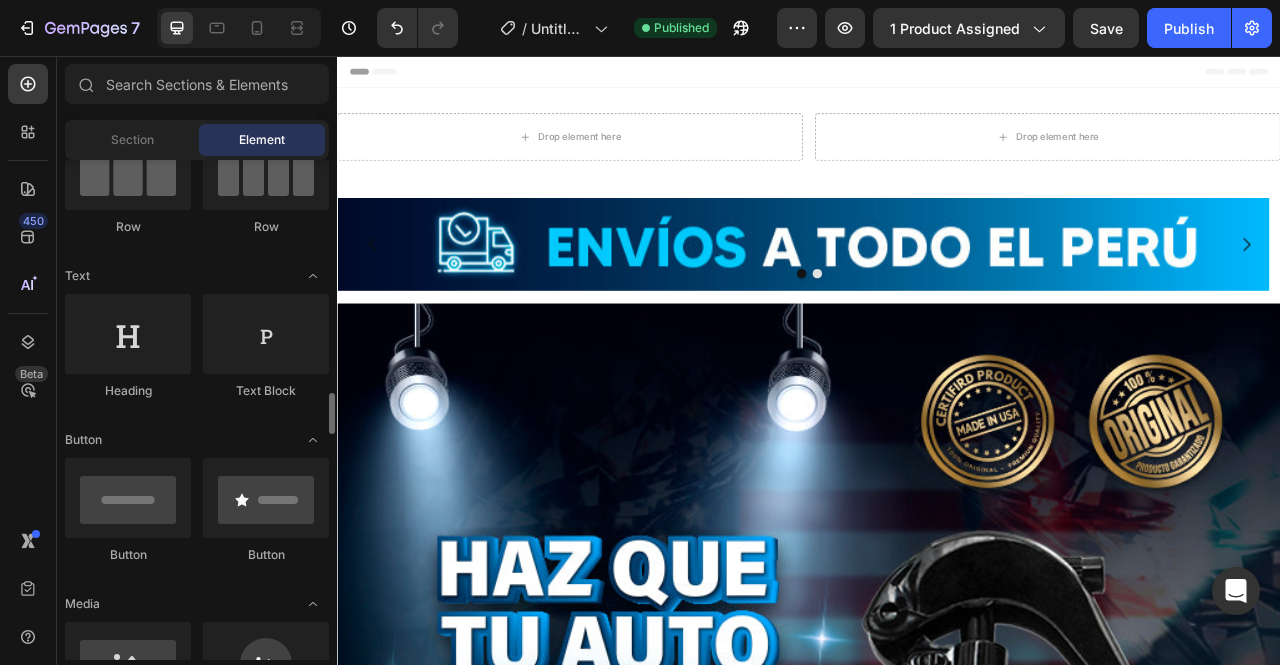 scroll, scrollTop: 400, scrollLeft: 0, axis: vertical 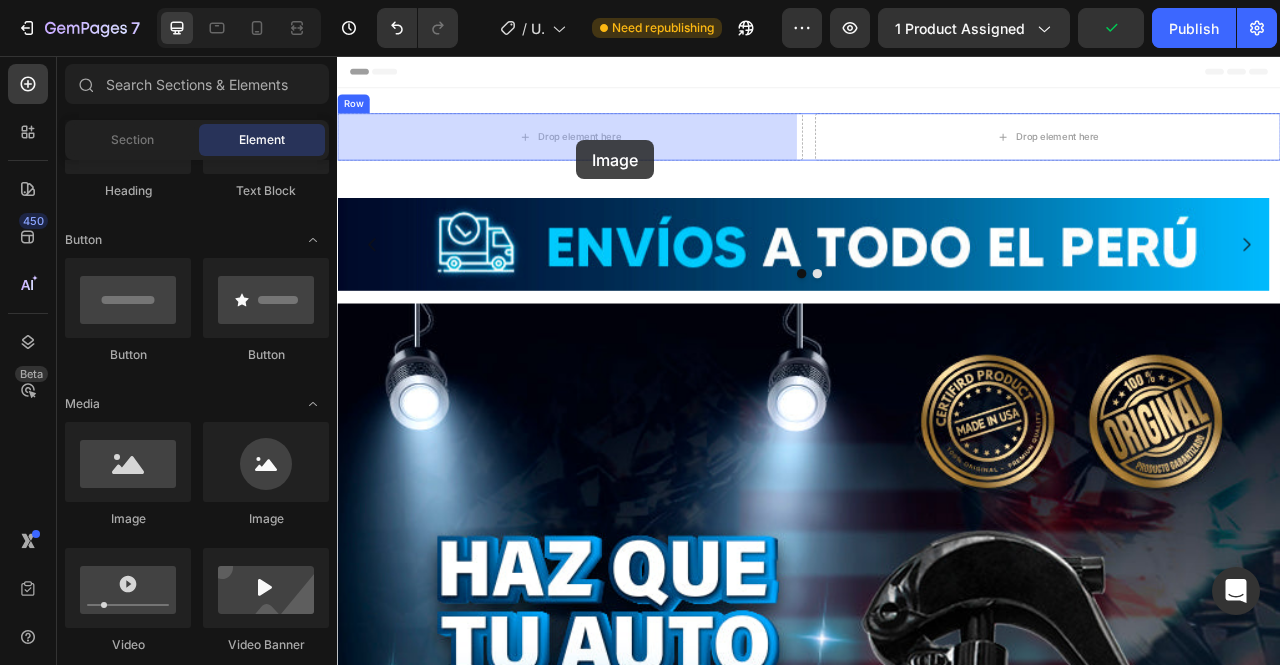 drag, startPoint x: 434, startPoint y: 541, endPoint x: 641, endPoint y: 163, distance: 430.96753 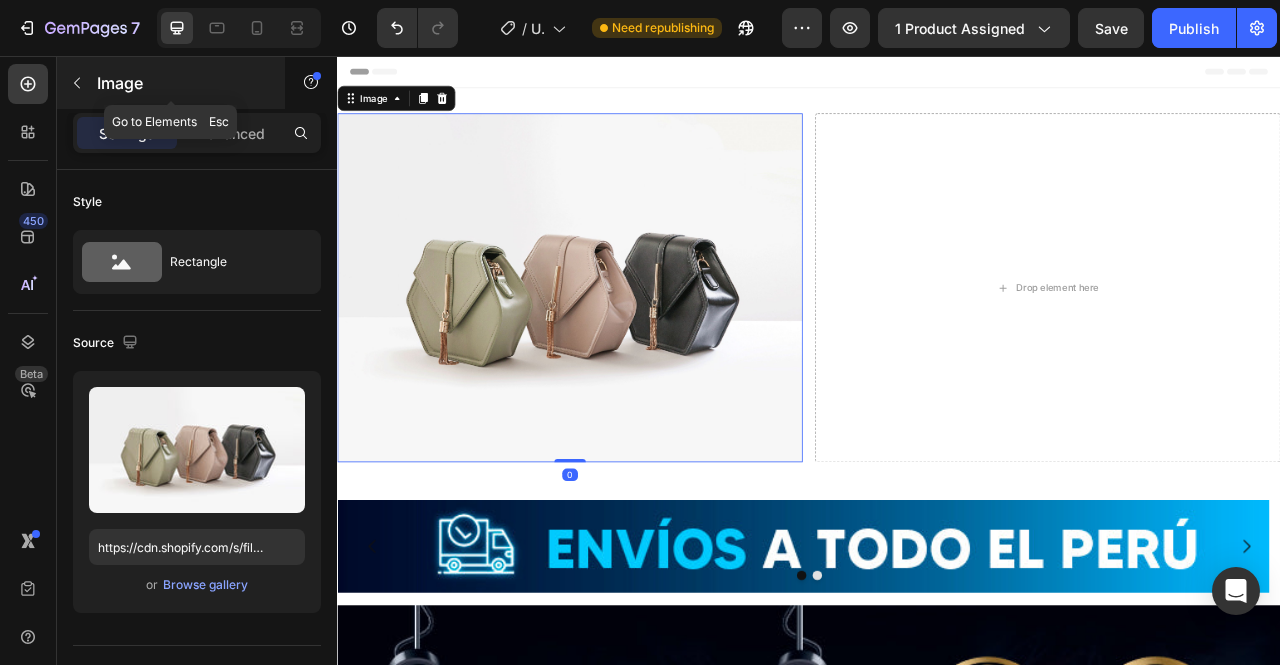 click 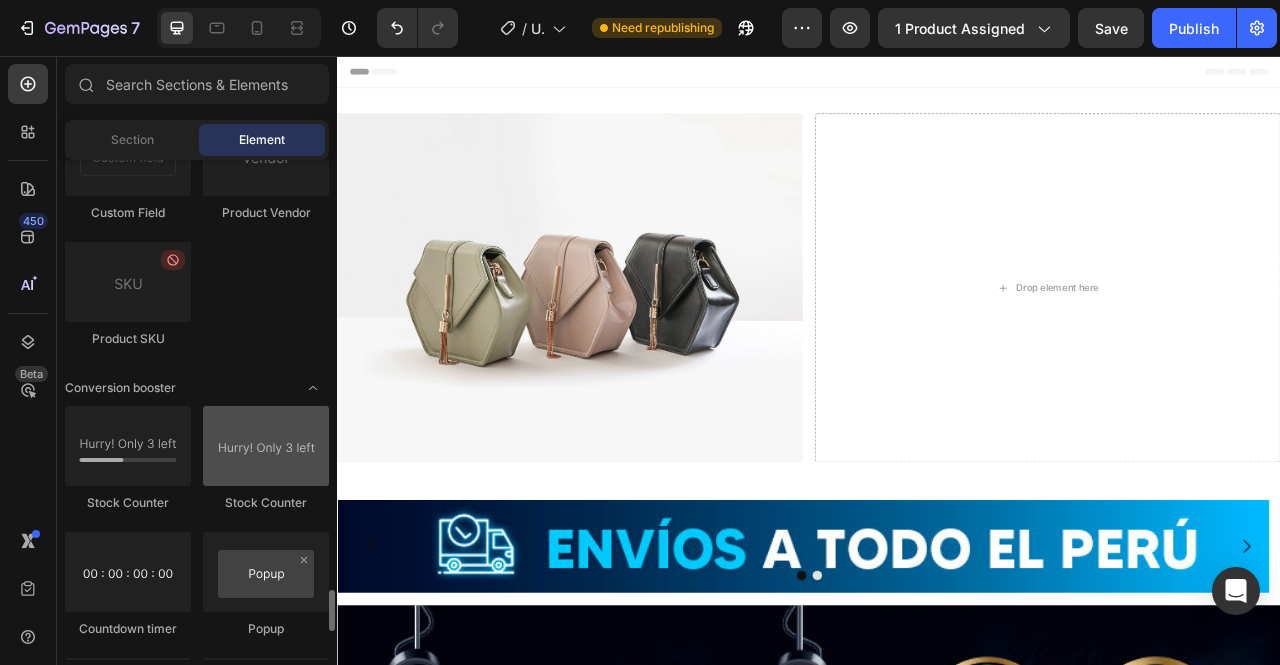 scroll, scrollTop: 4000, scrollLeft: 0, axis: vertical 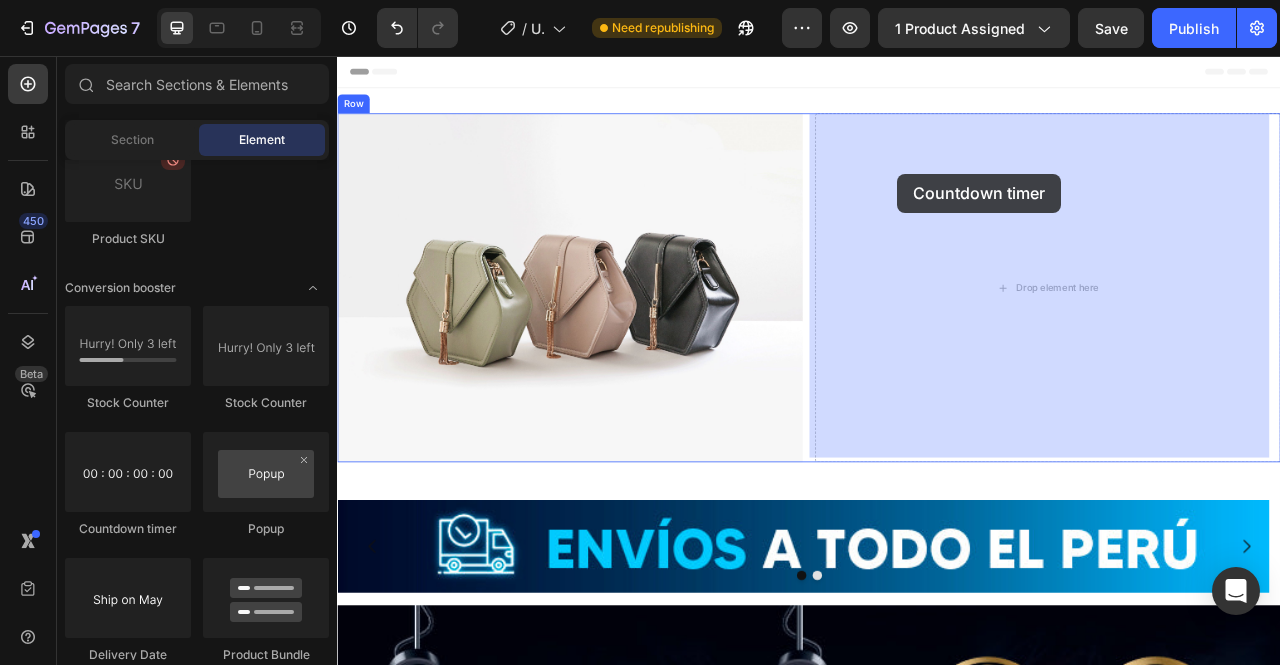 drag, startPoint x: 497, startPoint y: 543, endPoint x: 1050, endPoint y: 209, distance: 646.0379 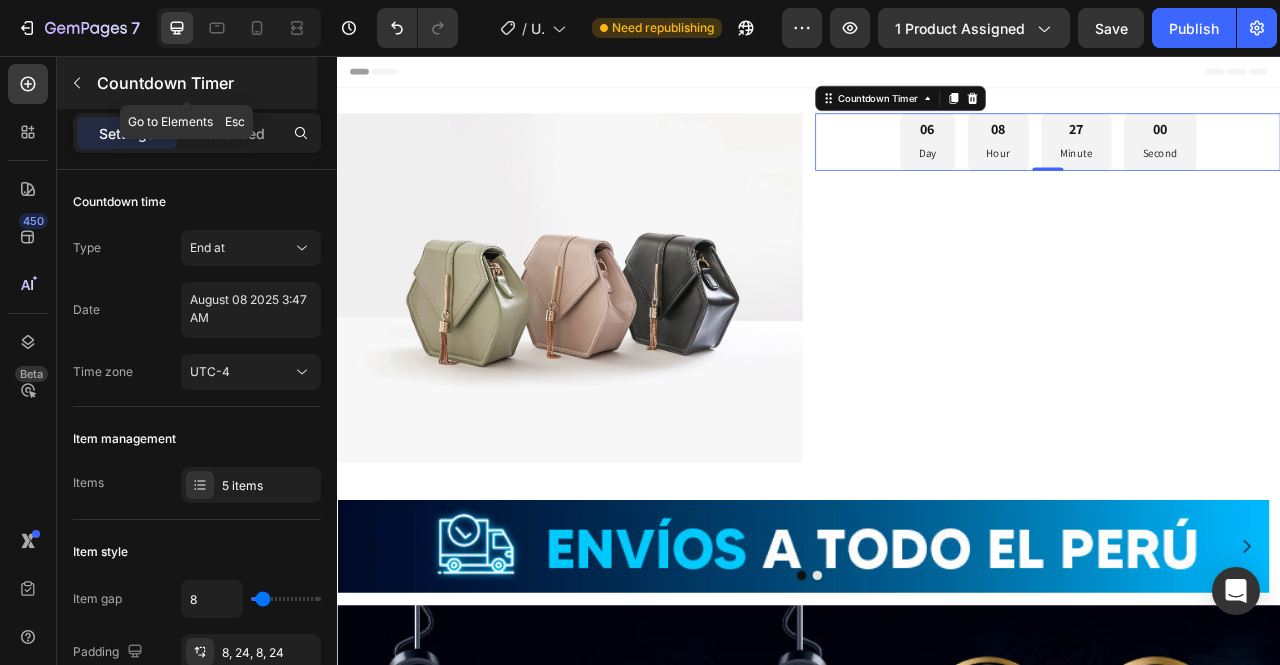 click 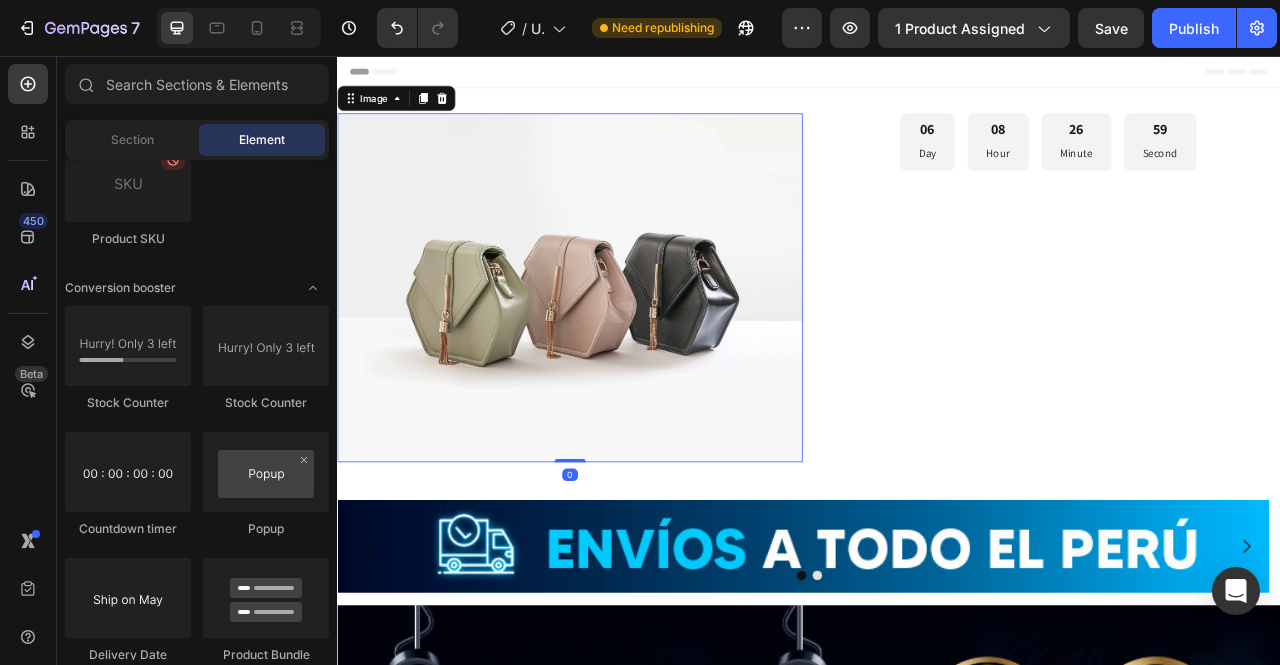 click at bounding box center [633, 351] 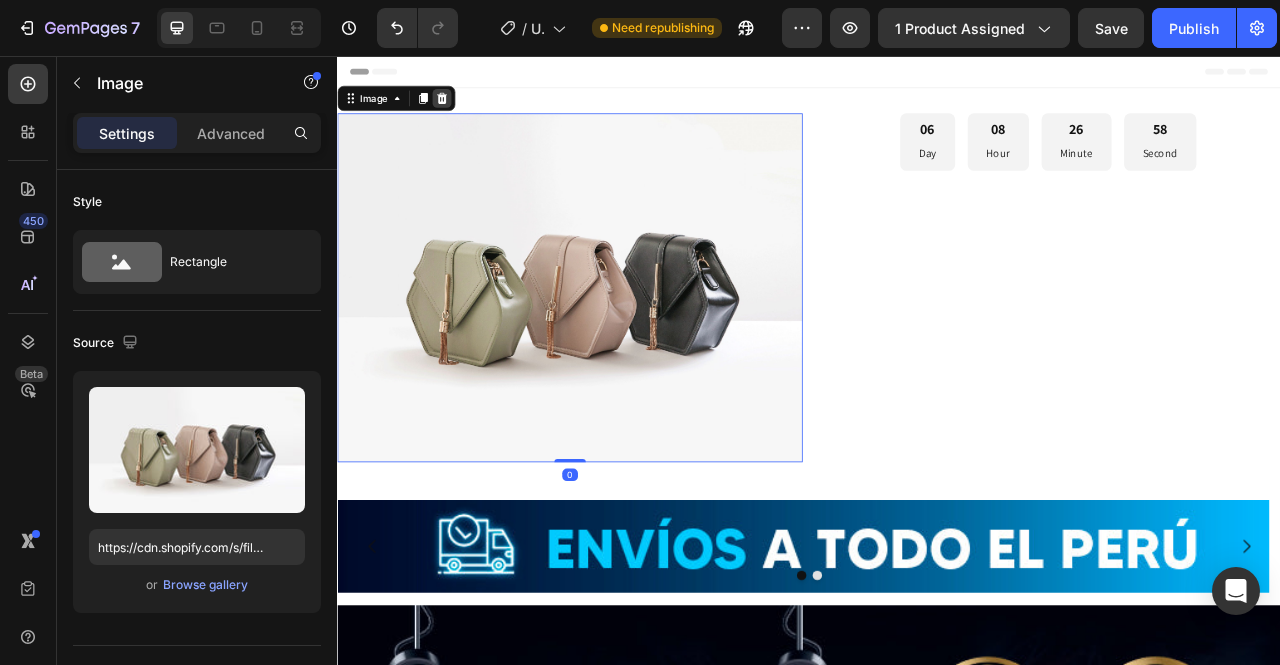 click 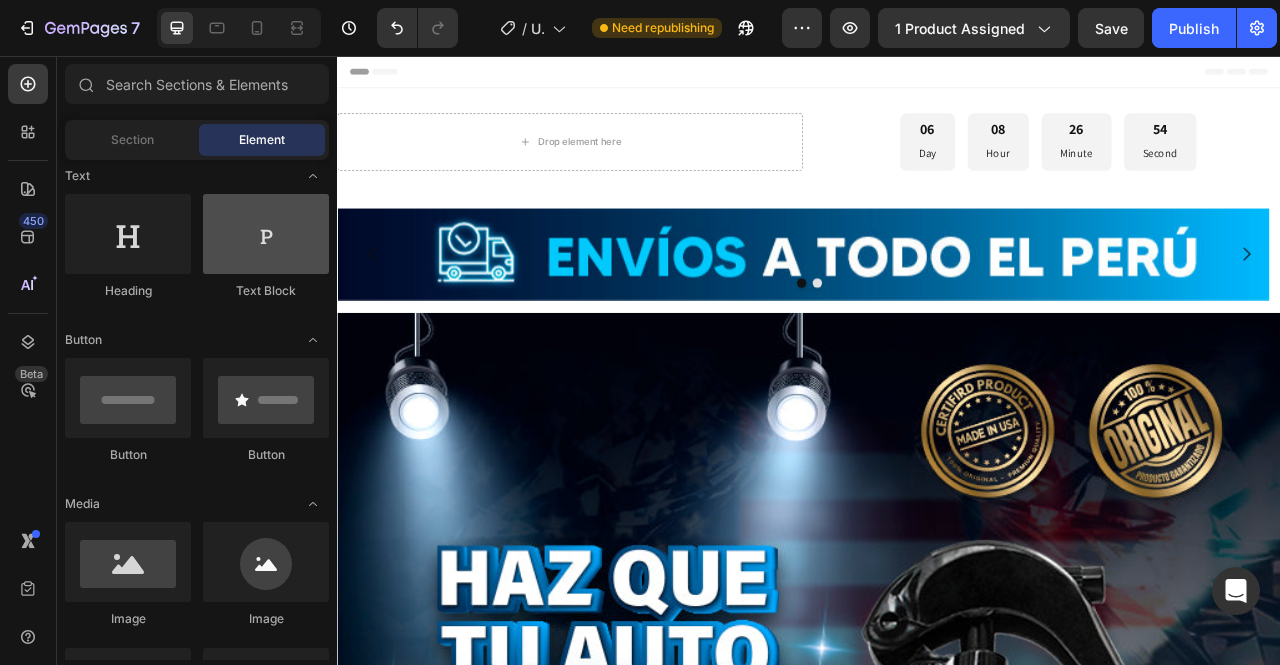 scroll, scrollTop: 200, scrollLeft: 0, axis: vertical 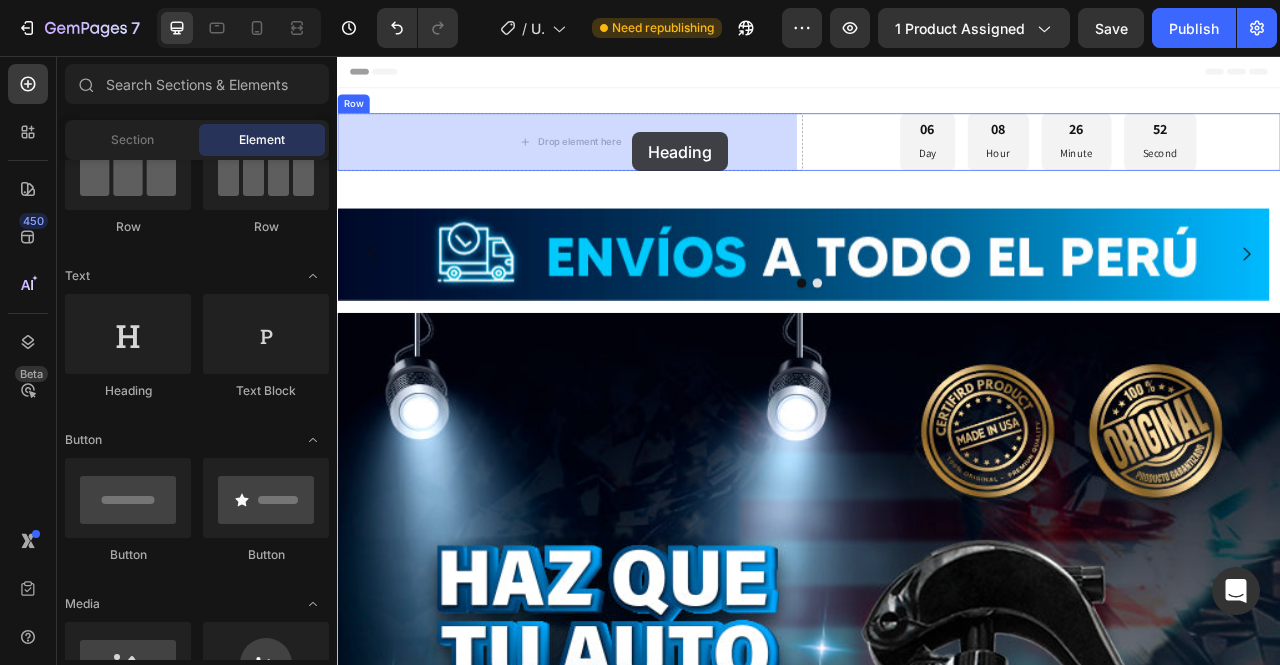 drag, startPoint x: 489, startPoint y: 423, endPoint x: 709, endPoint y: 152, distance: 349.0573 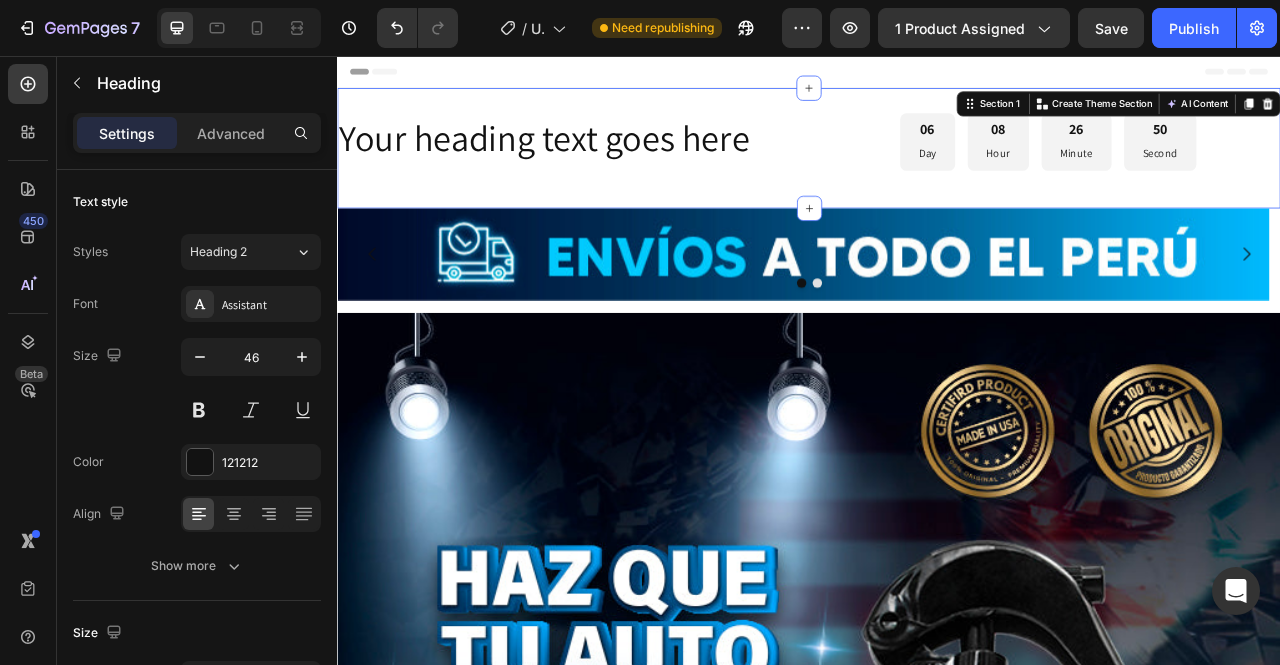 click on "Your heading text goes here Heading 06 Day 08 Hour 26 Minute 50 Second Countdown Timer Row Section 1   You can create reusable sections Create Theme Section AI Content Write with GemAI What would you like to describe here? Tone and Voice Persuasive Product TIRANIDOS Show more Generate" at bounding box center [937, 173] 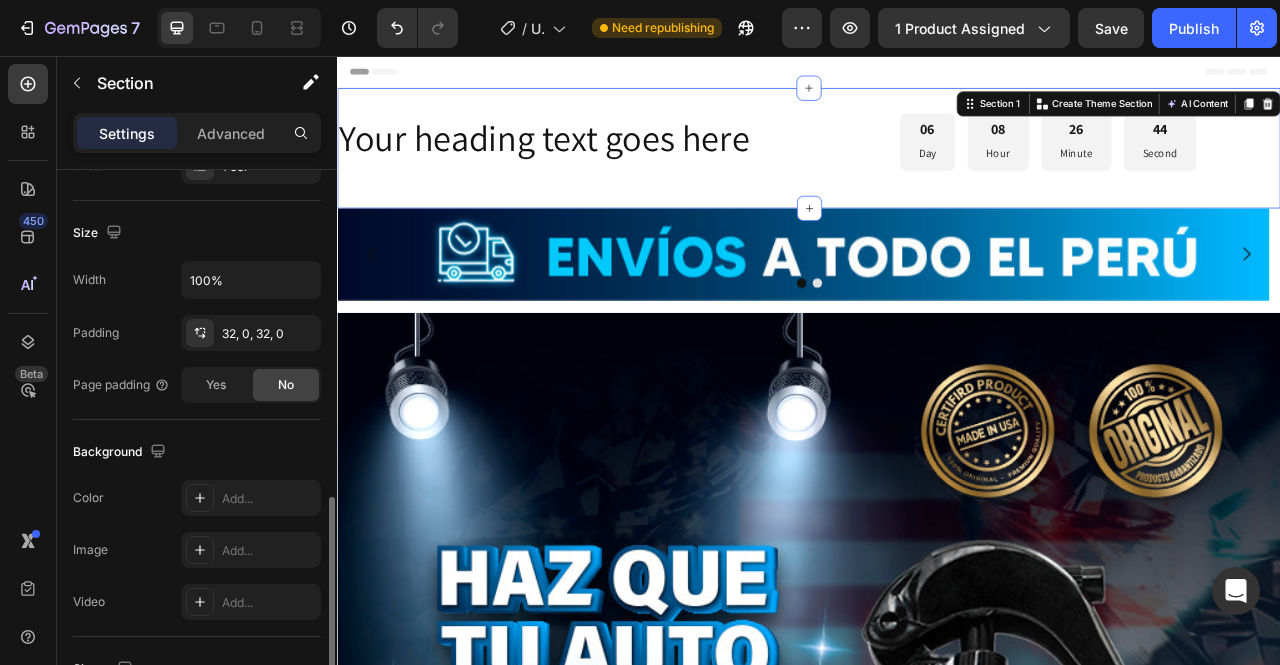 scroll, scrollTop: 665, scrollLeft: 0, axis: vertical 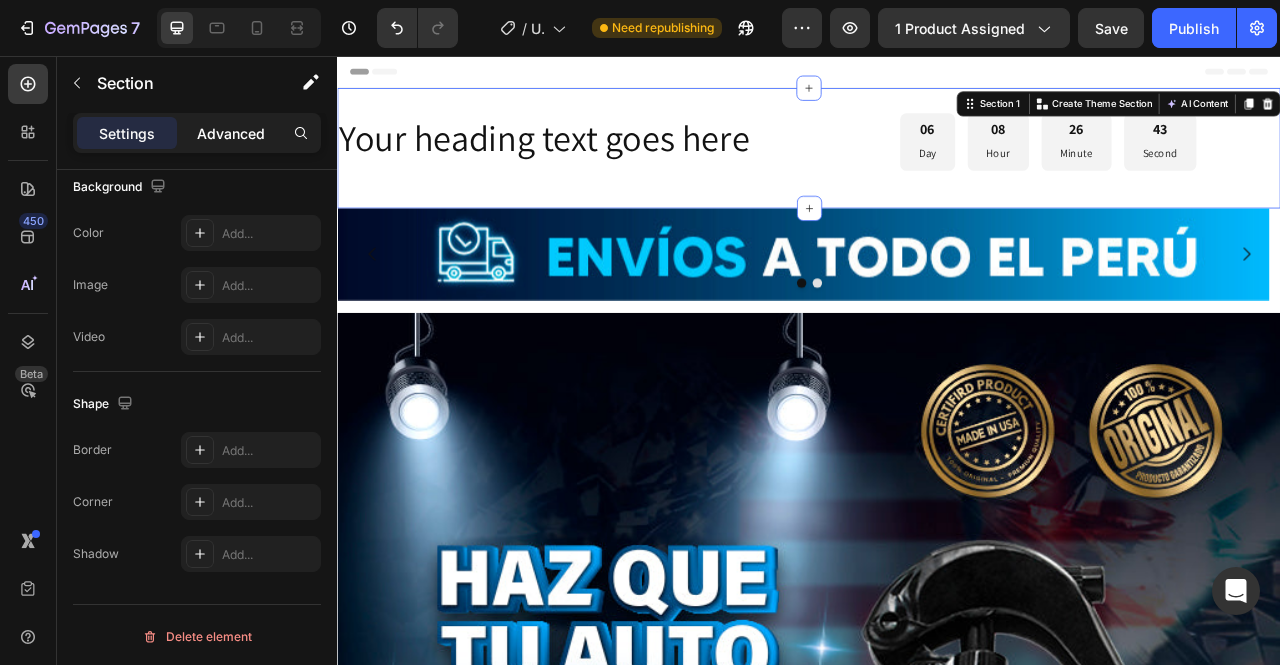click on "Advanced" at bounding box center (231, 133) 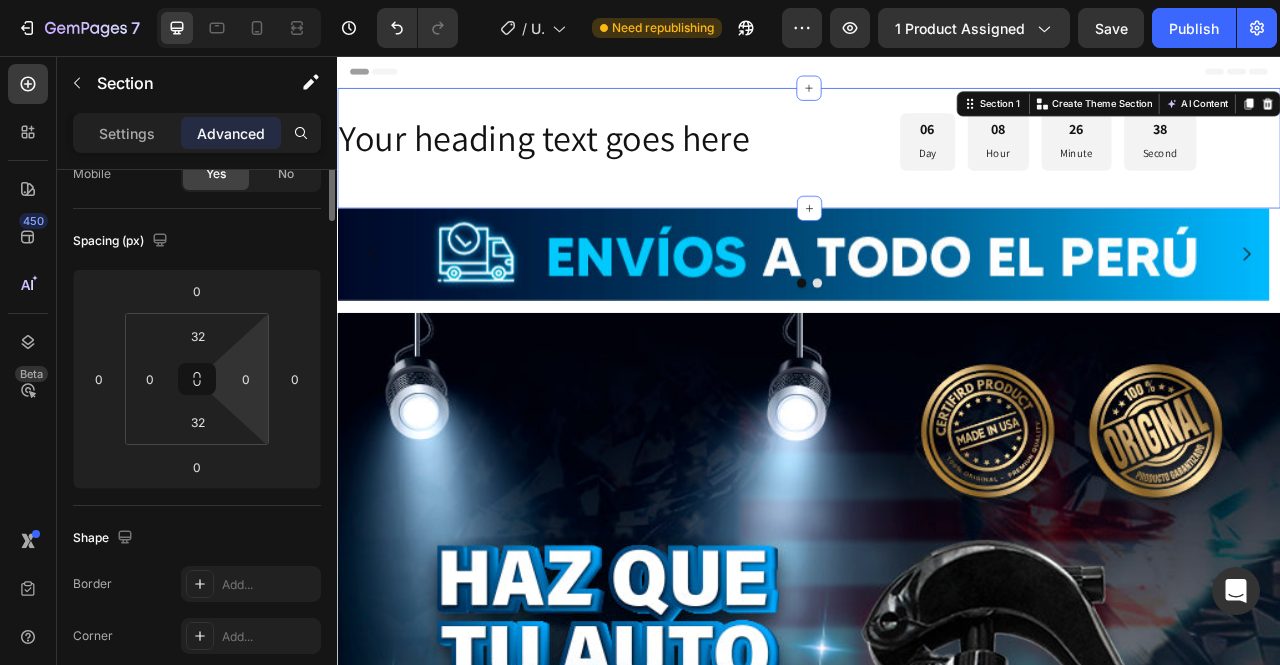 scroll, scrollTop: 0, scrollLeft: 0, axis: both 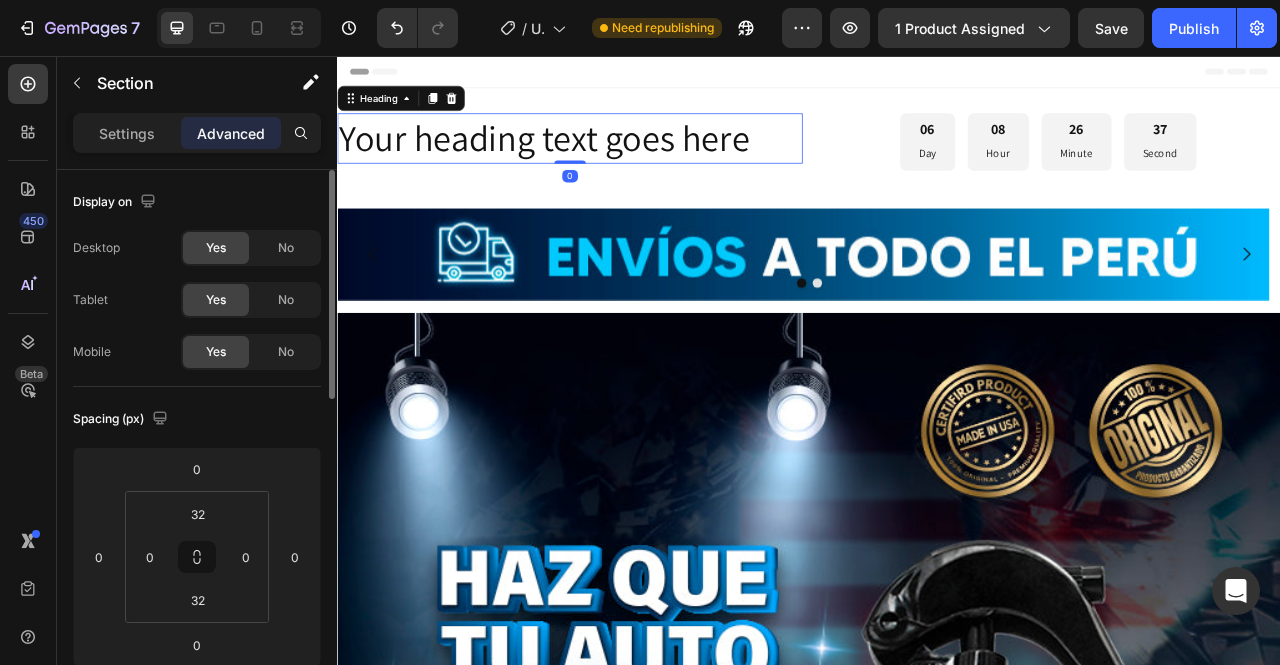 click on "Your heading text goes here" at bounding box center [633, 161] 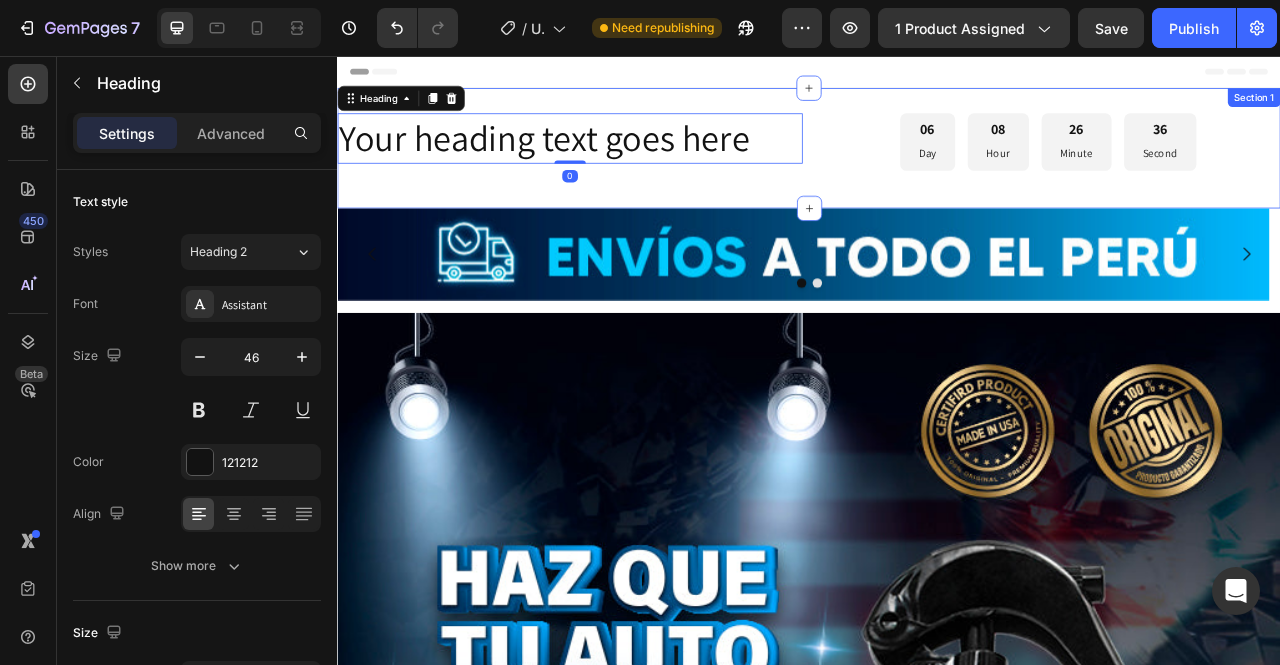 click on "Your heading text goes here Heading   0 06 Day 08 Hour 26 Minute 36 Second Countdown Timer Row Section 1" at bounding box center (937, 173) 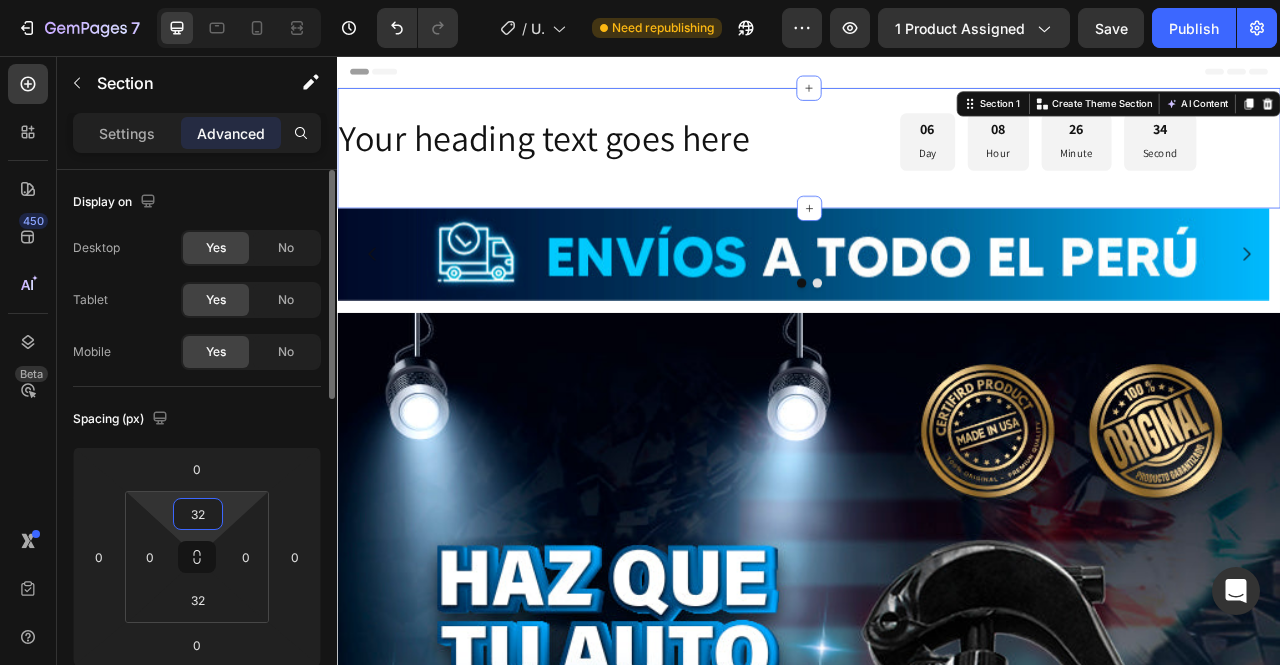 click on "32" at bounding box center [198, 514] 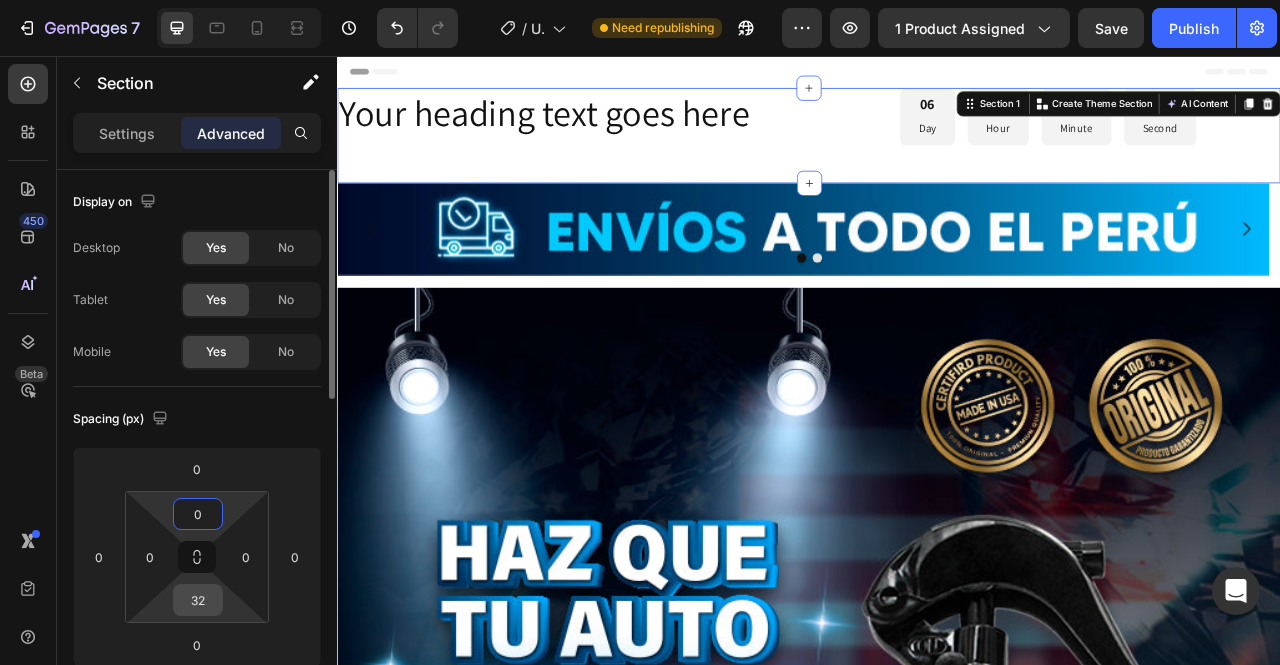 type on "0" 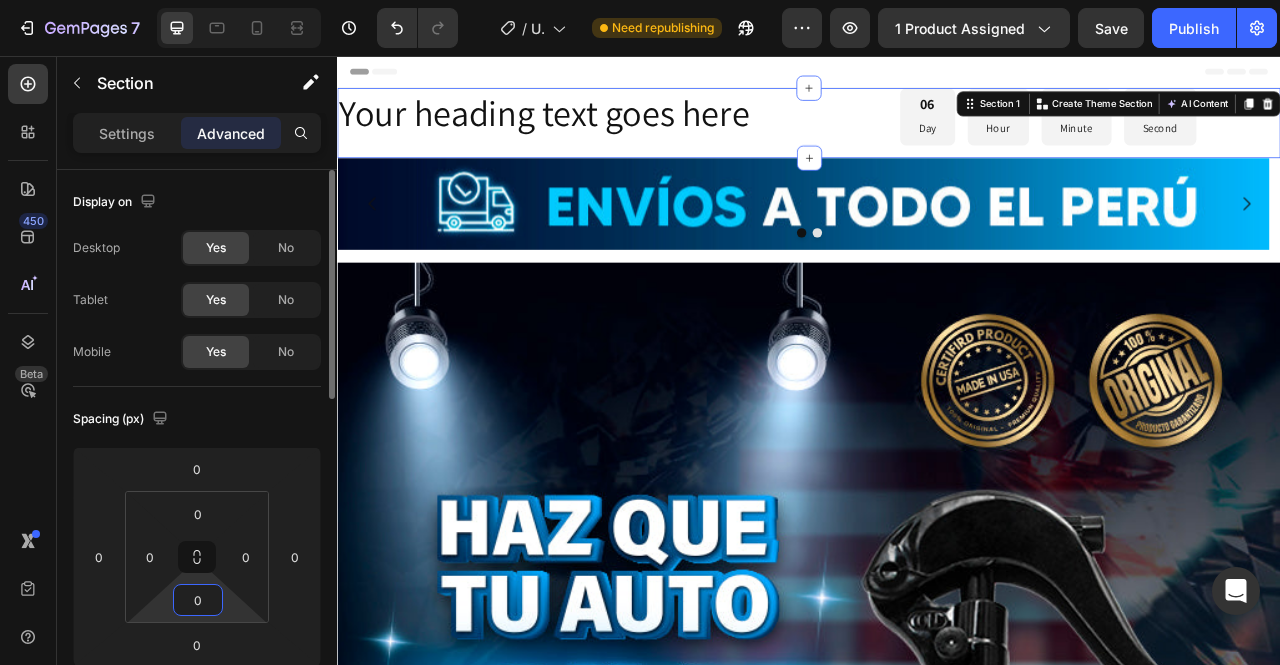 type on "0" 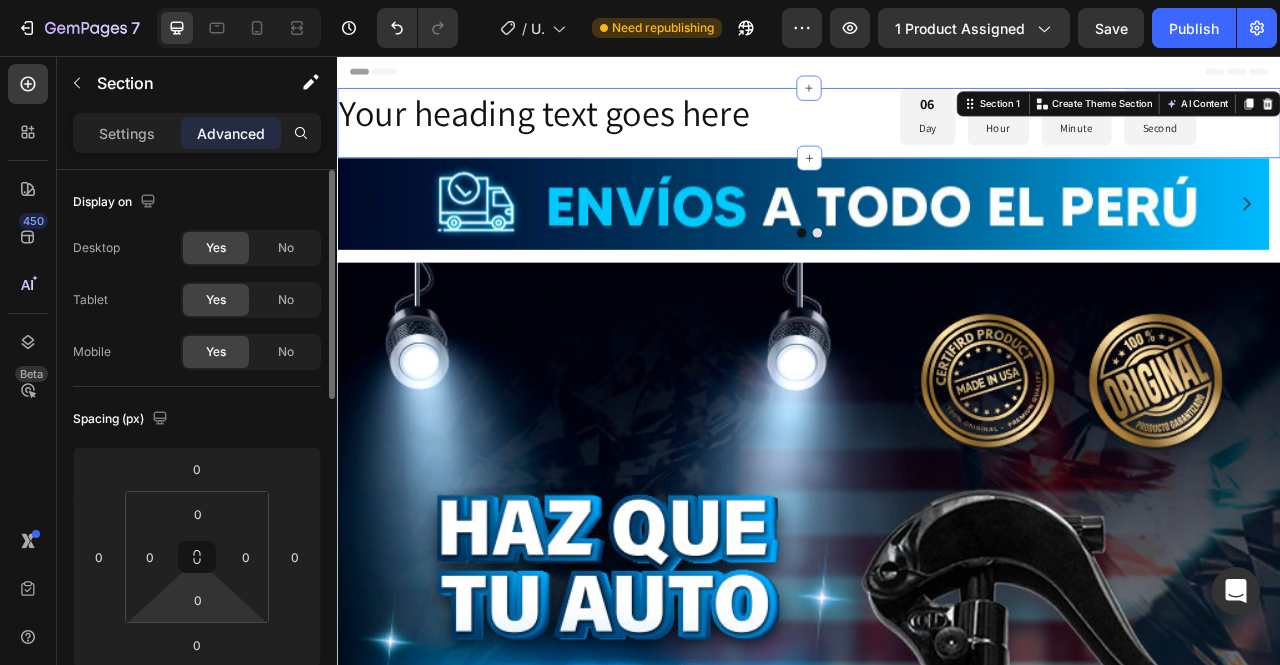 click on "Spacing (px)" at bounding box center (197, 419) 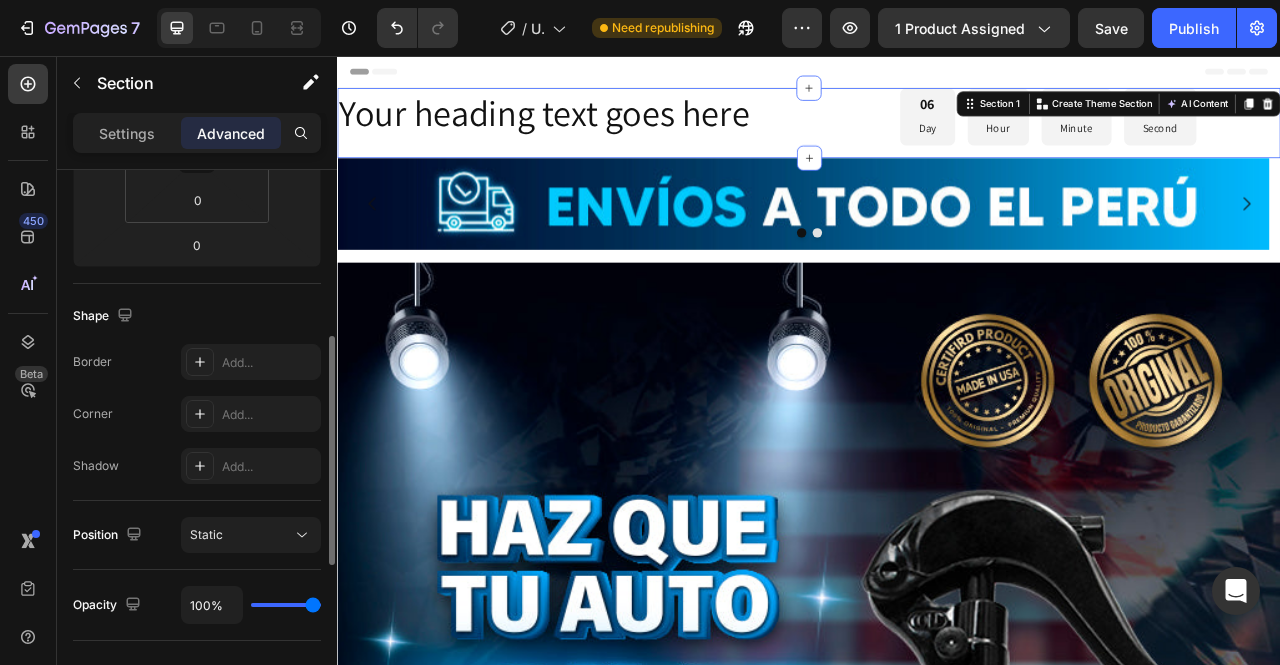 scroll, scrollTop: 778, scrollLeft: 0, axis: vertical 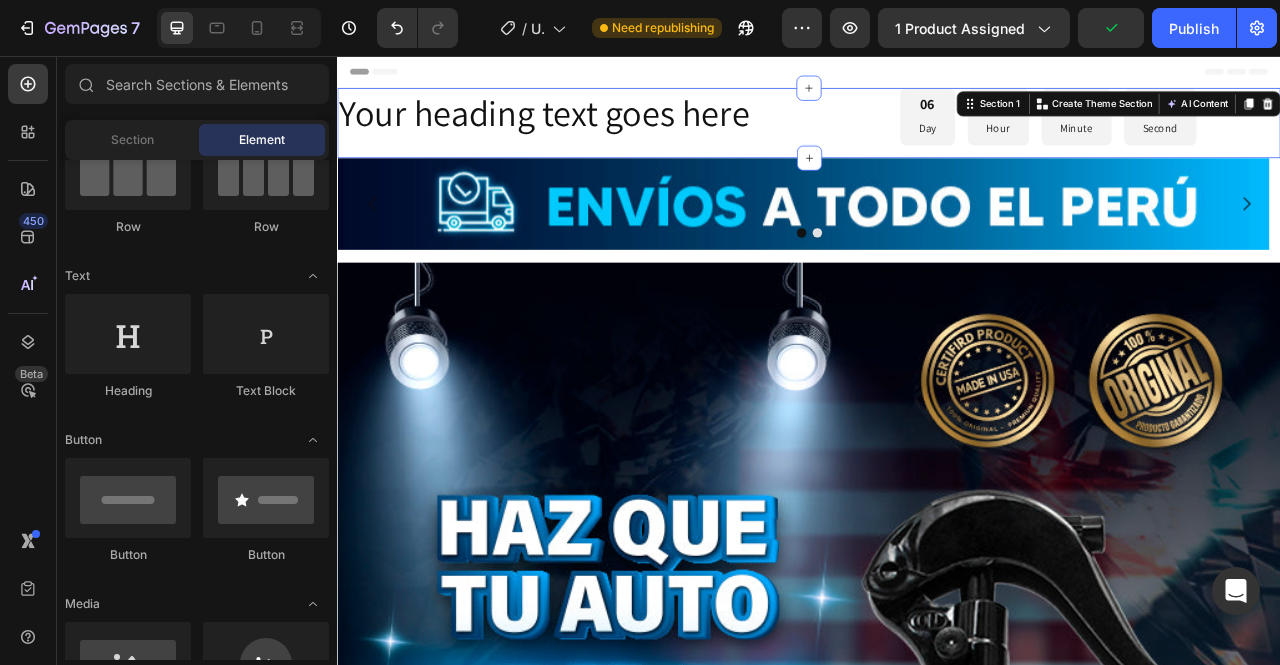 drag, startPoint x: 625, startPoint y: 75, endPoint x: 619, endPoint y: 87, distance: 13.416408 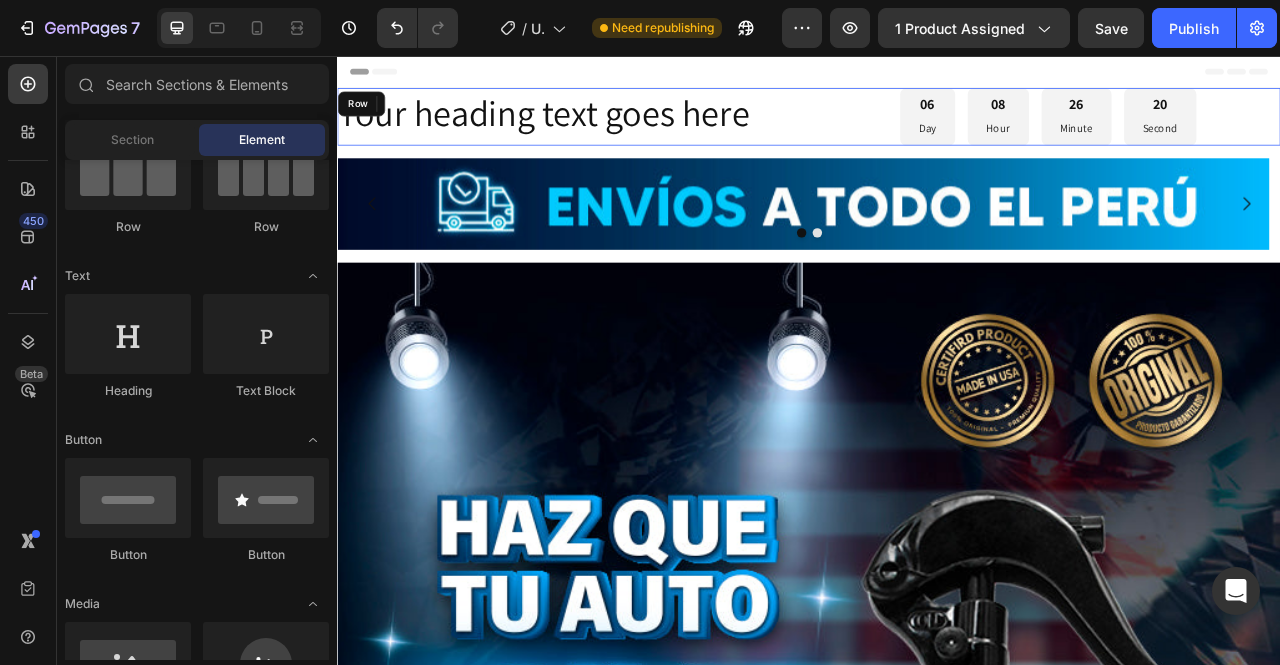 click on "Your heading text goes here Heading 06 Day 08 Hour 26 Minute 20 Second Countdown Timer Row" at bounding box center (937, 133) 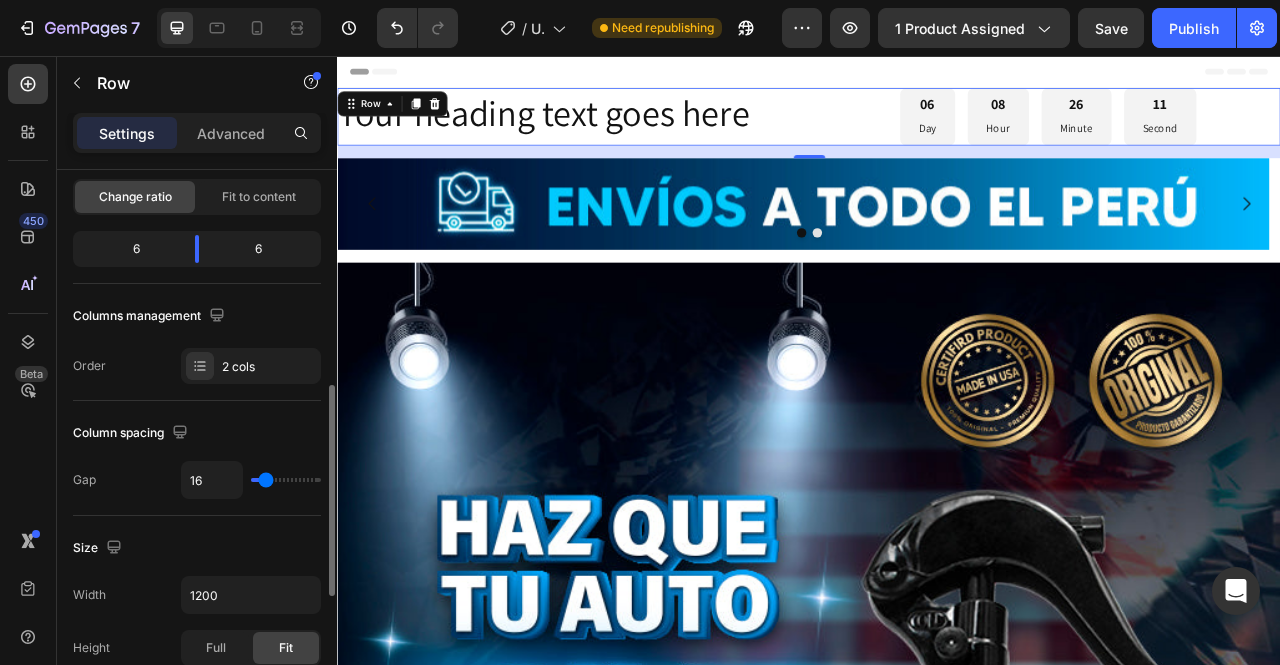 scroll, scrollTop: 300, scrollLeft: 0, axis: vertical 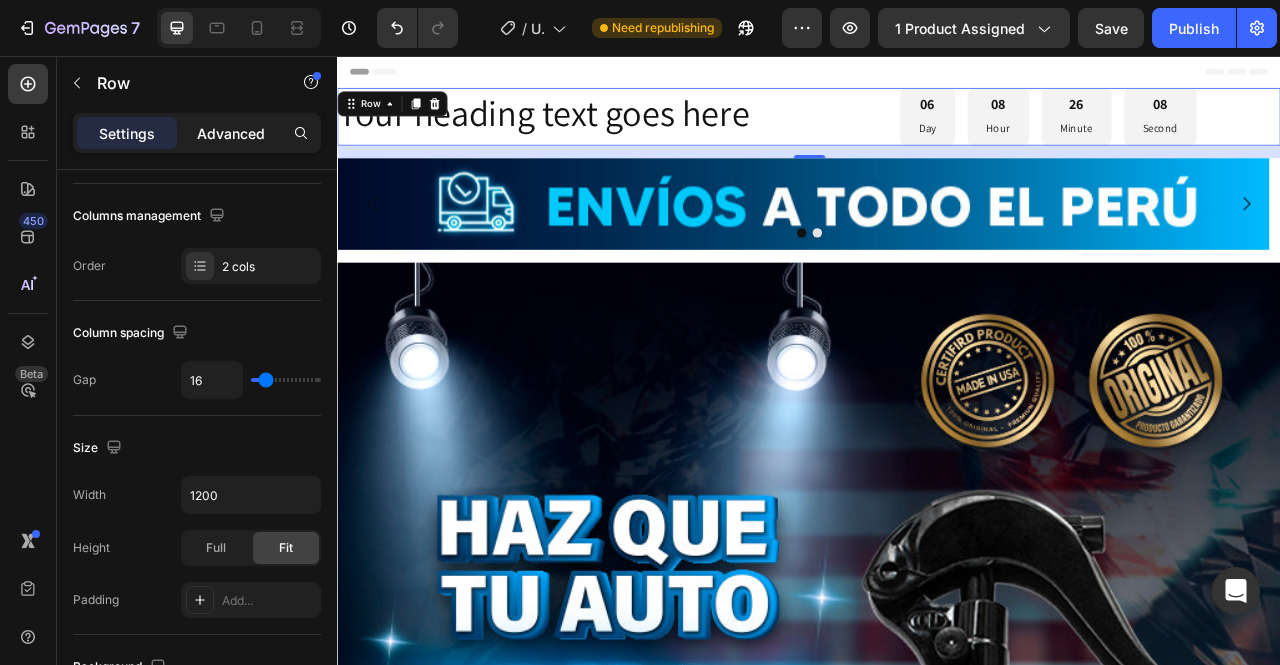 click on "Advanced" at bounding box center [231, 133] 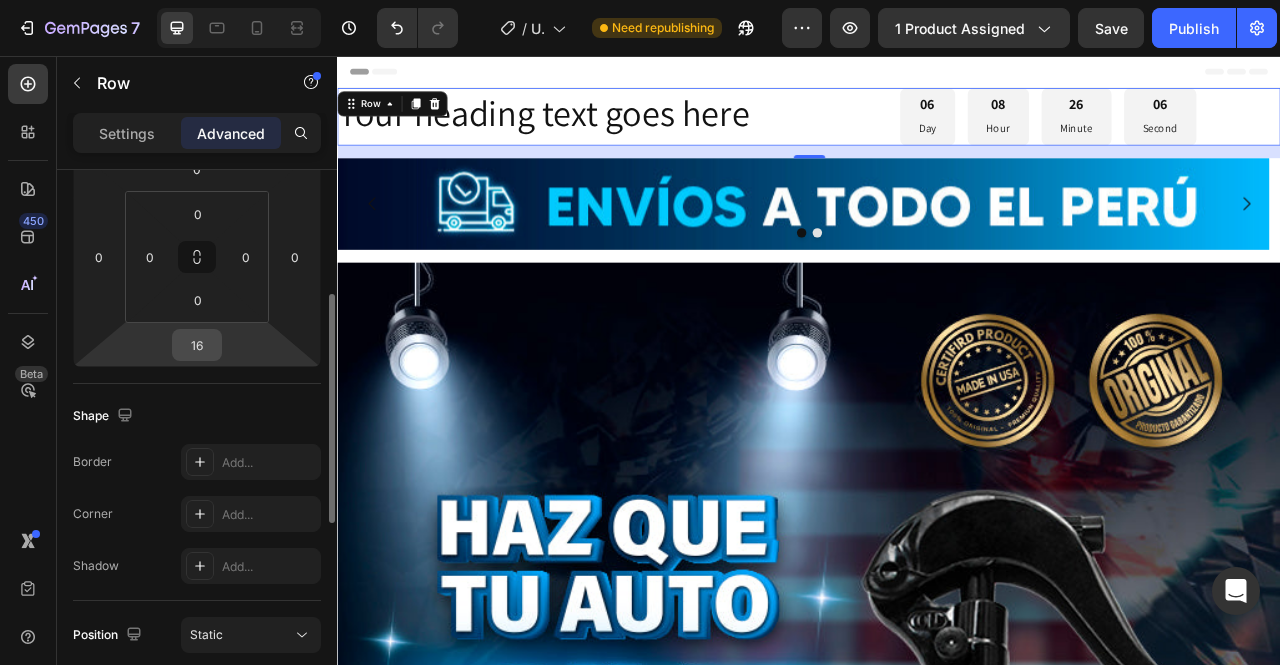 click on "16" at bounding box center (197, 345) 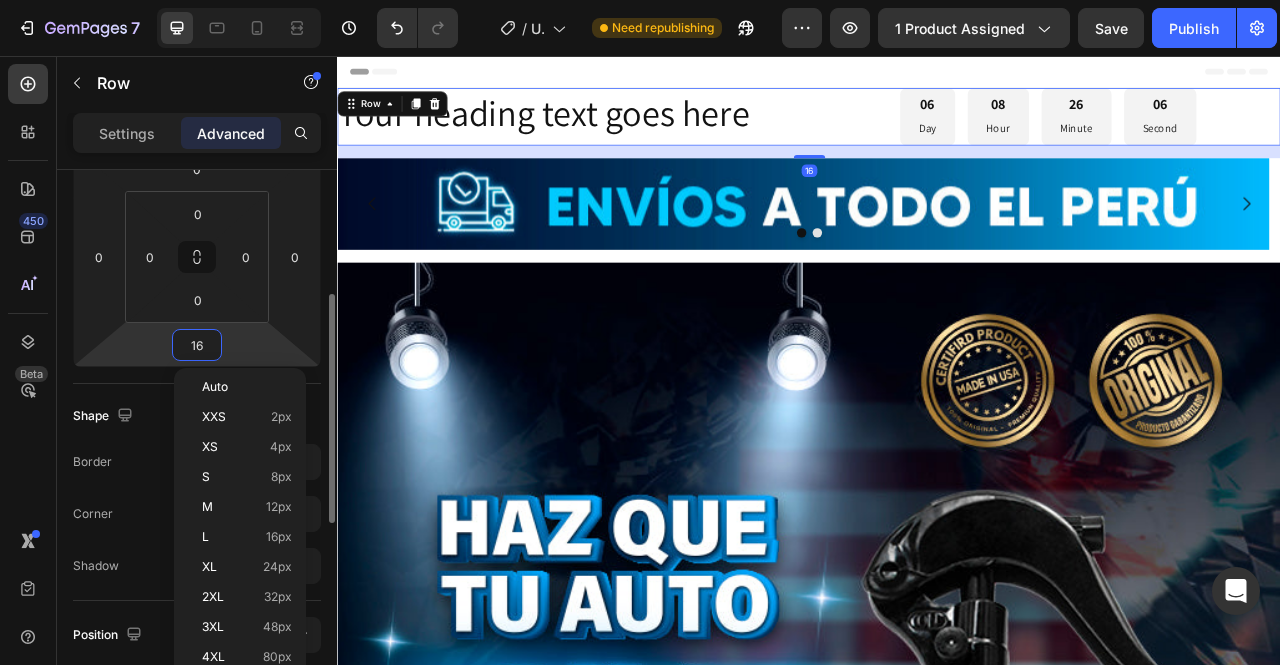 type on "0" 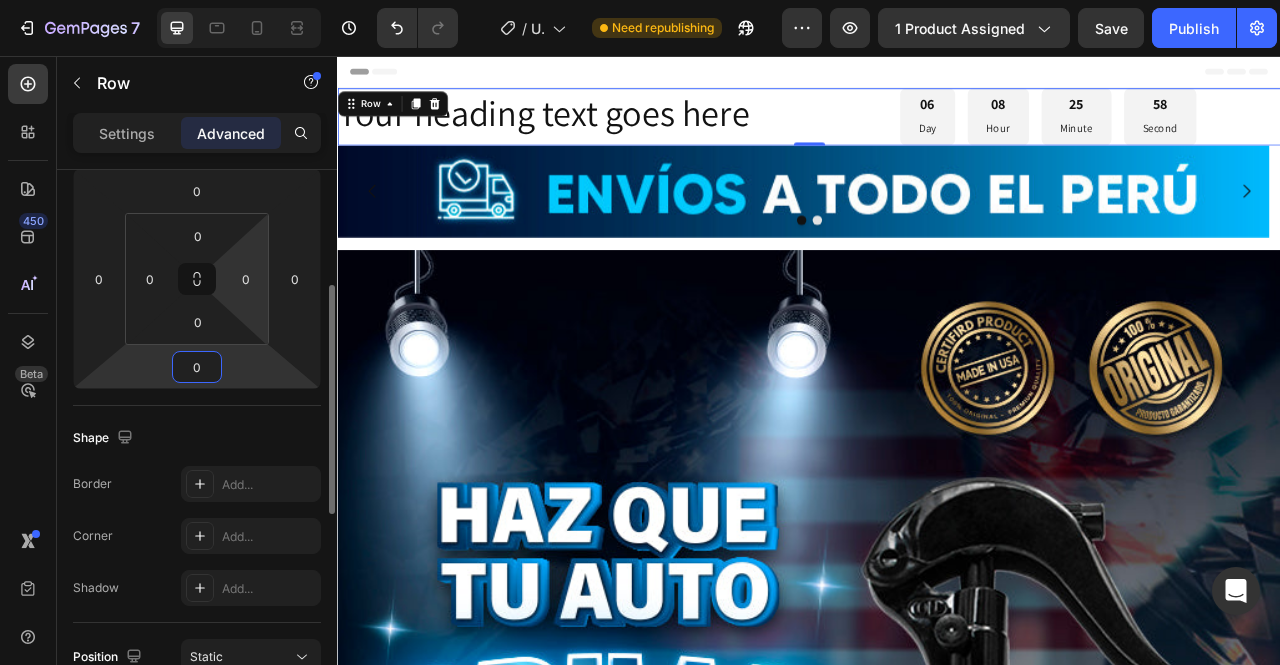 scroll, scrollTop: 0, scrollLeft: 0, axis: both 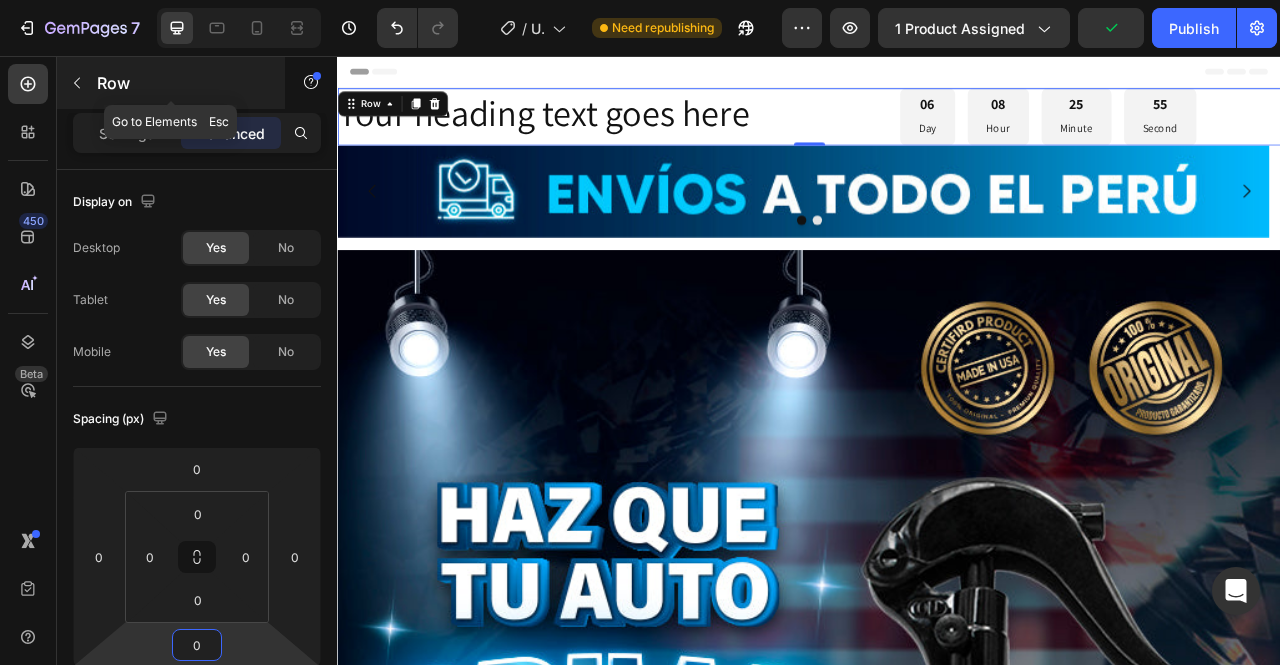 click 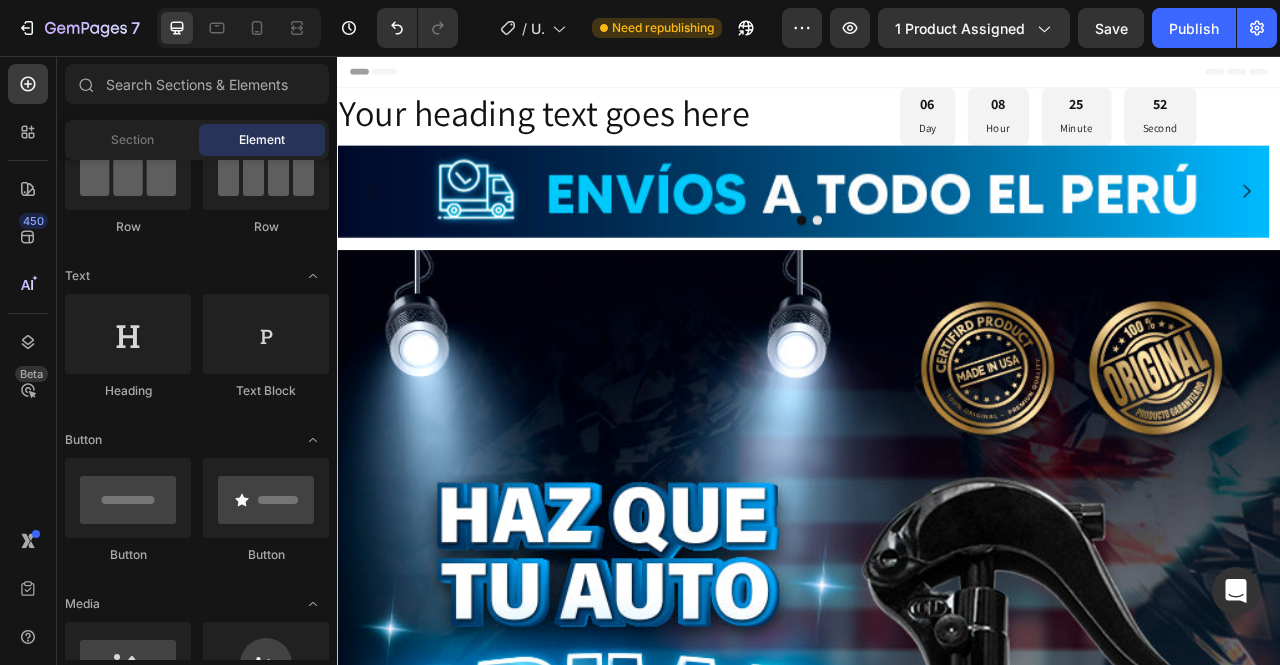 click on "Header" at bounding box center [937, 76] 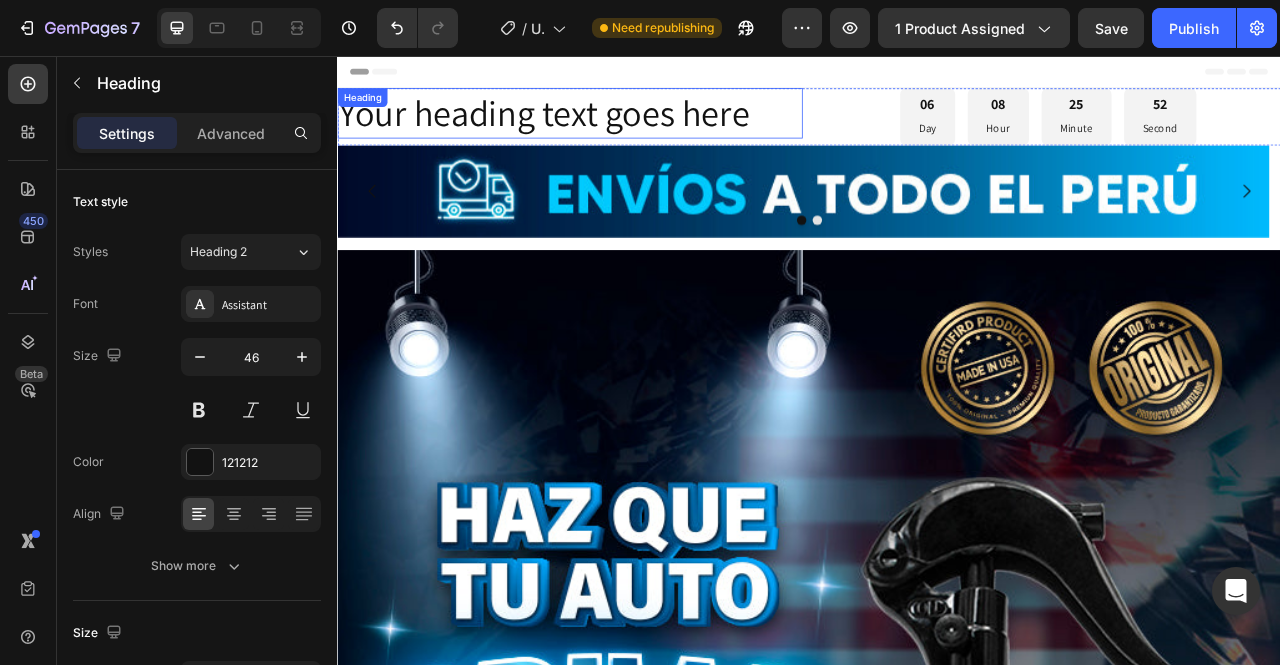 click on "Your heading text goes here Heading" at bounding box center (633, 129) 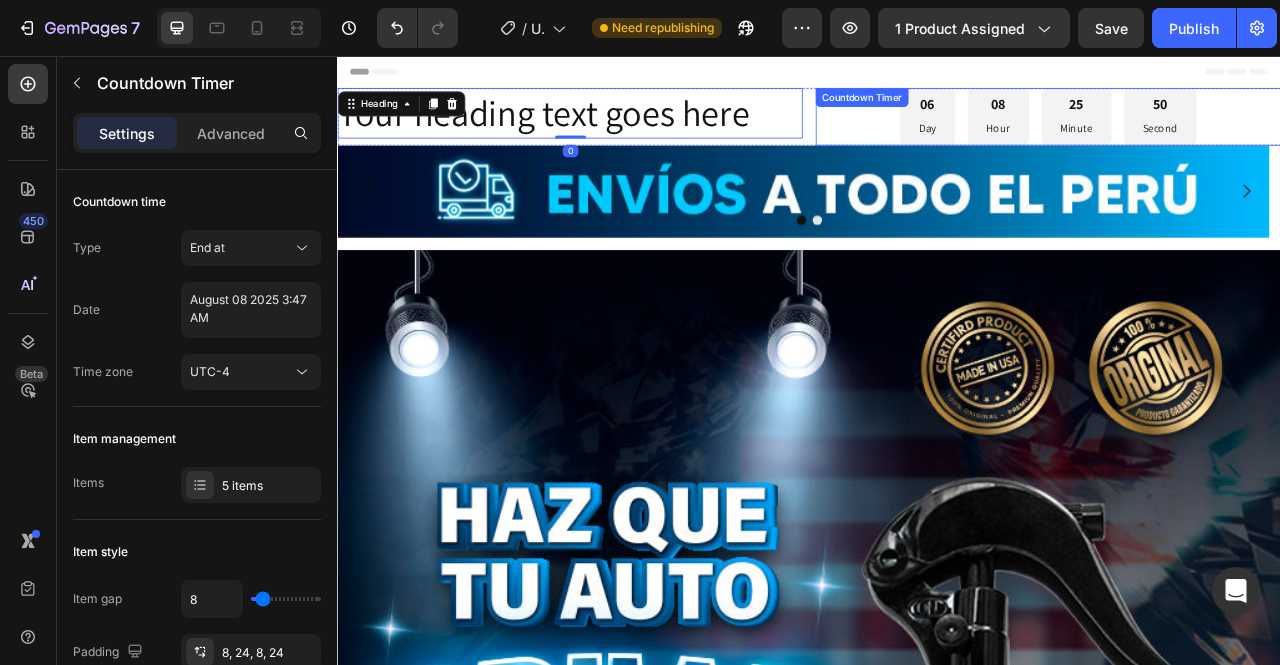 click on "Countdown Timer" at bounding box center (1004, 109) 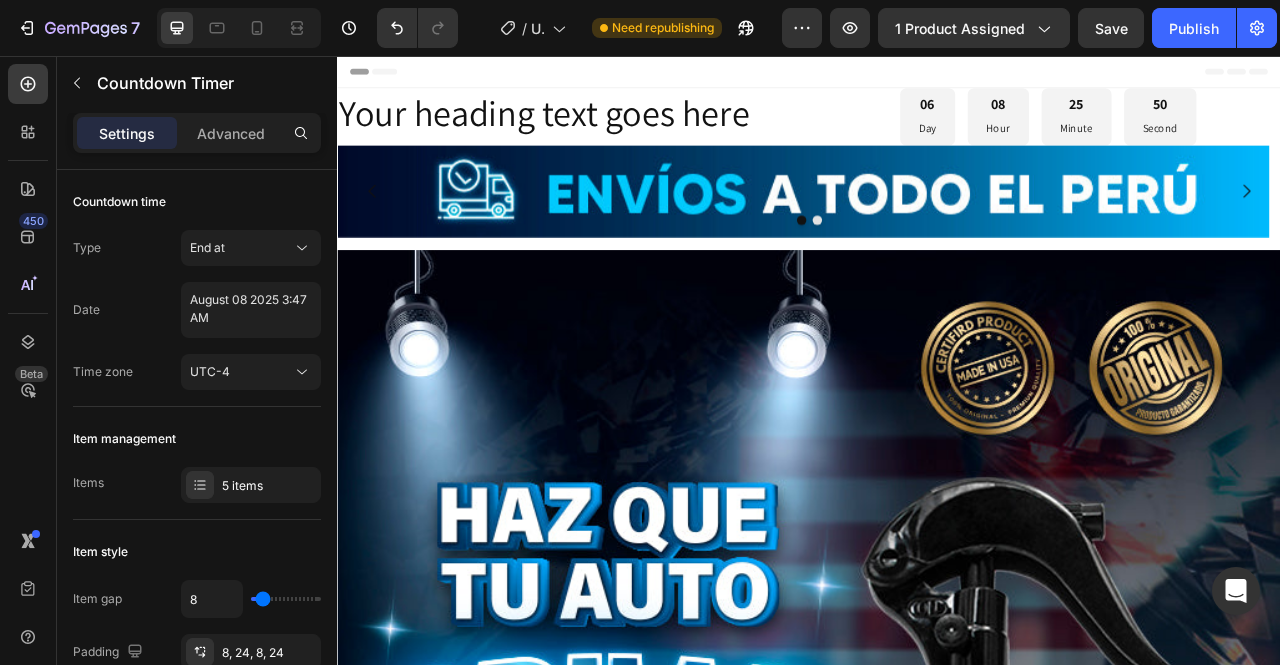 click on "Header" at bounding box center (937, 76) 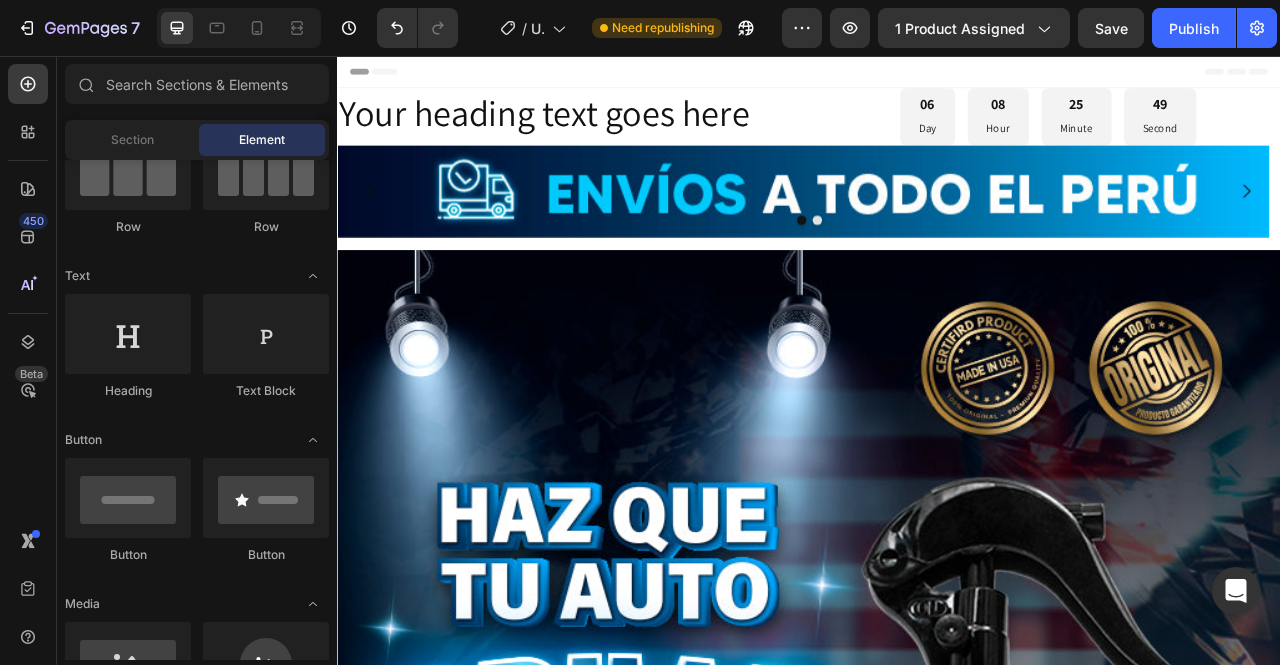 click on "Header" at bounding box center (937, 76) 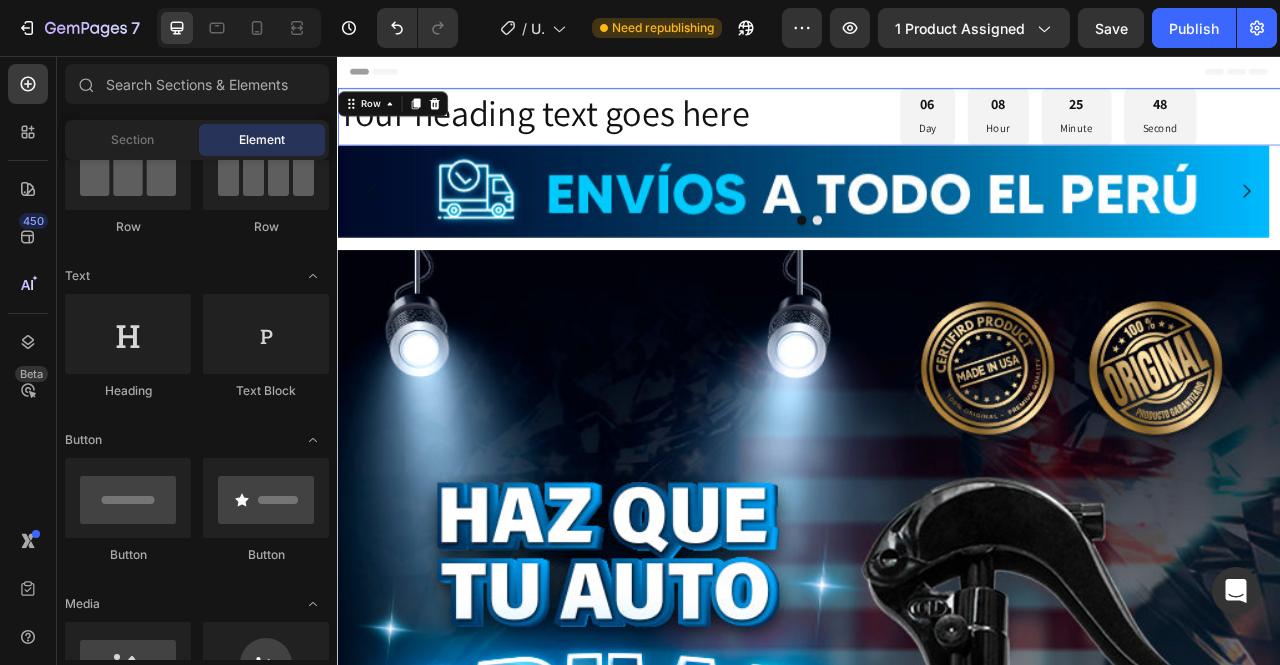 click on "Your heading text goes here Heading 06 Day 08 Hour 25 Minute 48 Second Countdown Timer Row   0" at bounding box center [937, 133] 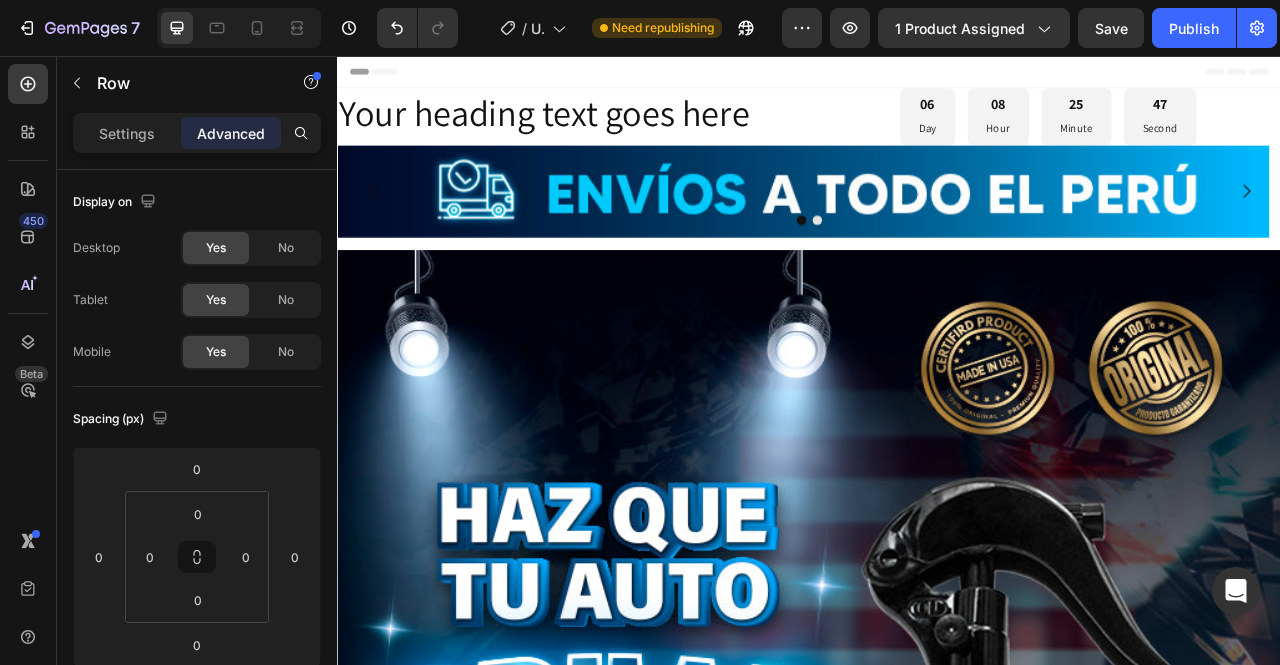 click on "Header" at bounding box center (937, 76) 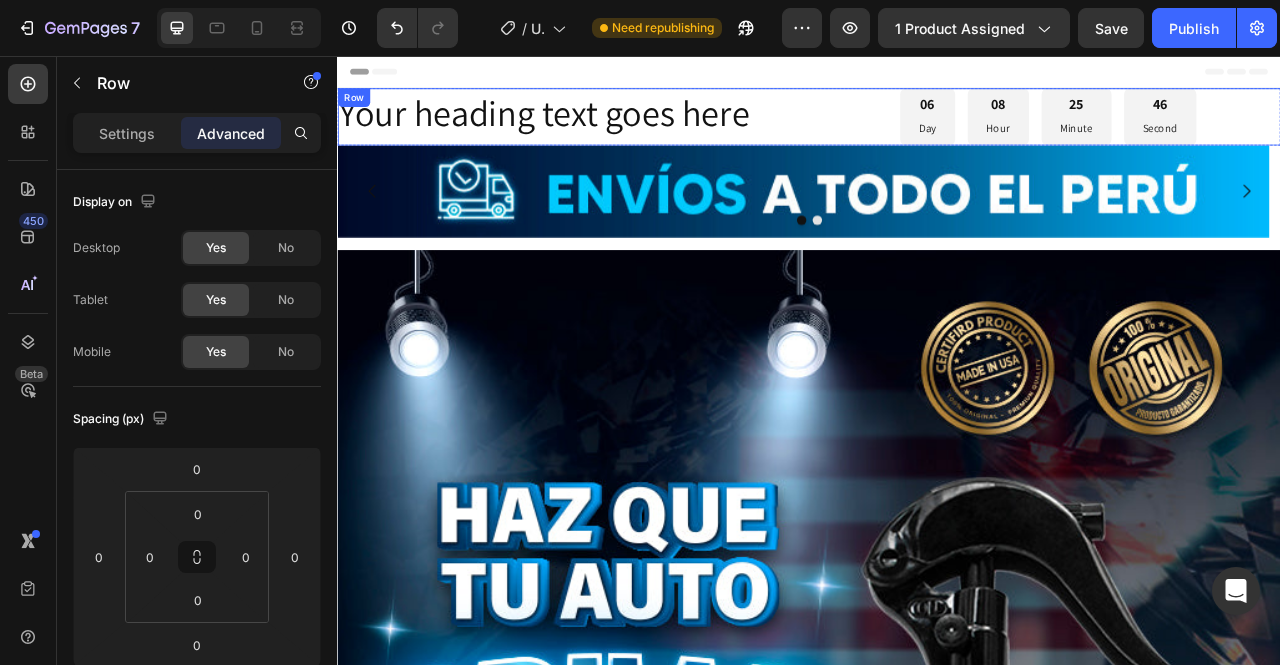 click on "Your heading text goes here Heading 06 Day 08 Hour 25 Minute 46 Second Countdown Timer Row" at bounding box center [937, 133] 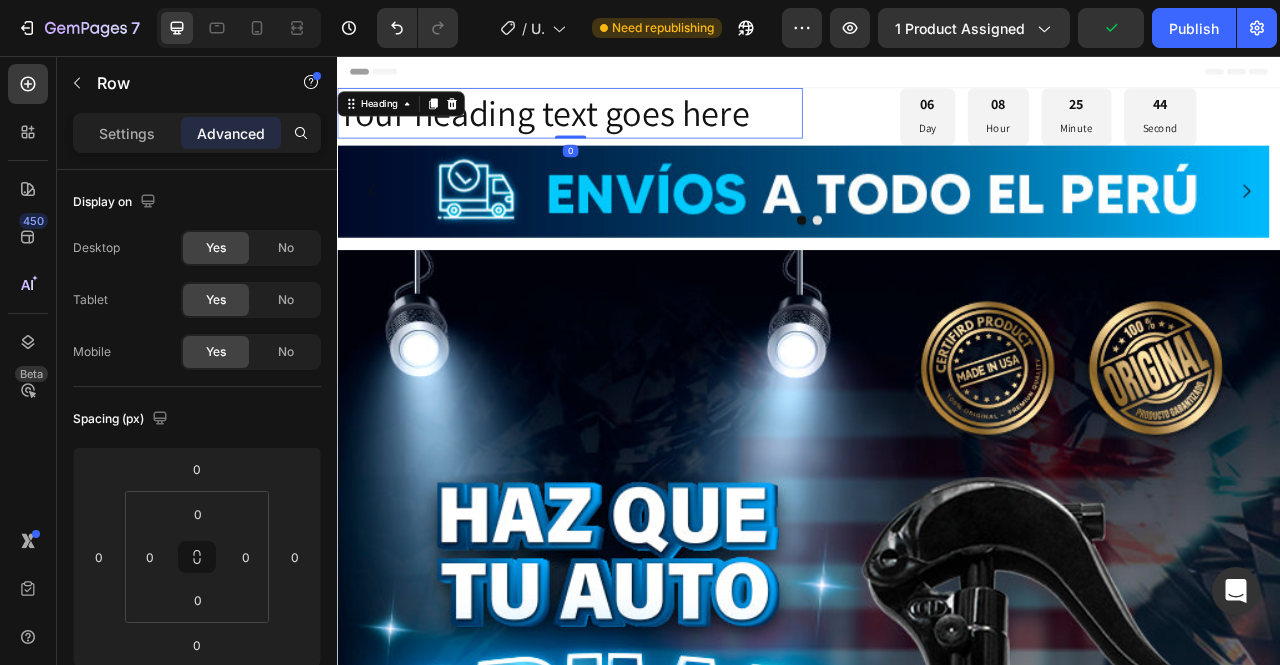 click on "Your heading text goes here" at bounding box center (633, 129) 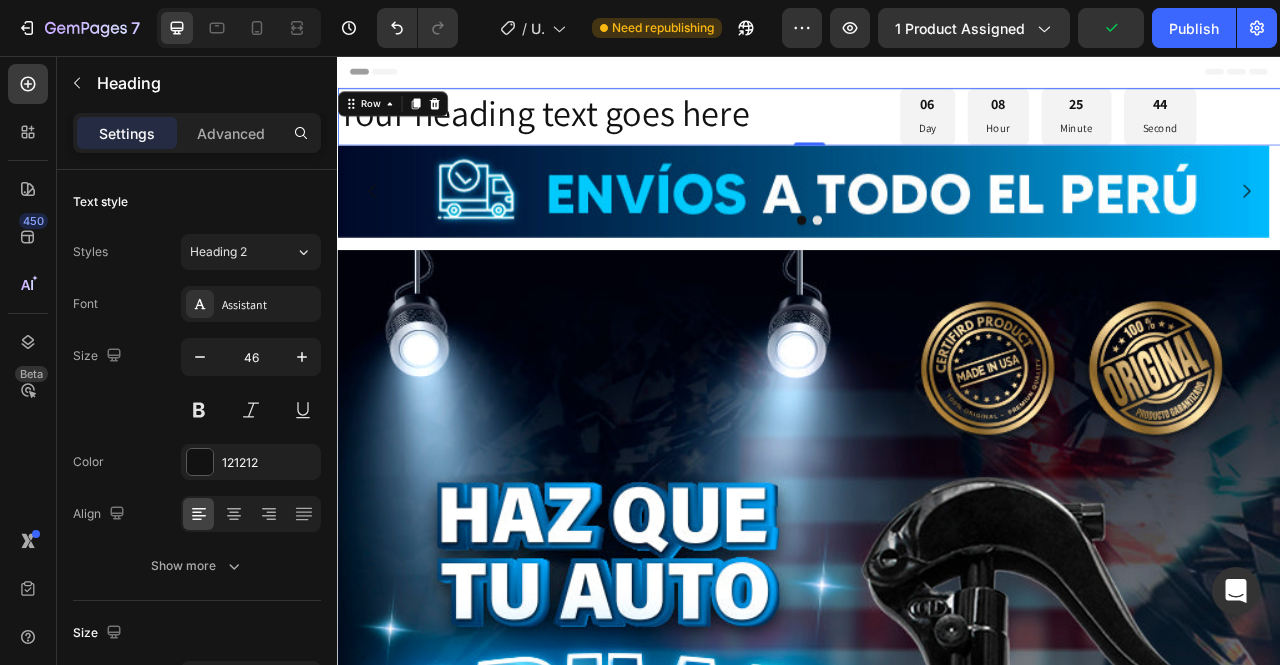 click on "Your heading text goes here Heading" at bounding box center (633, 133) 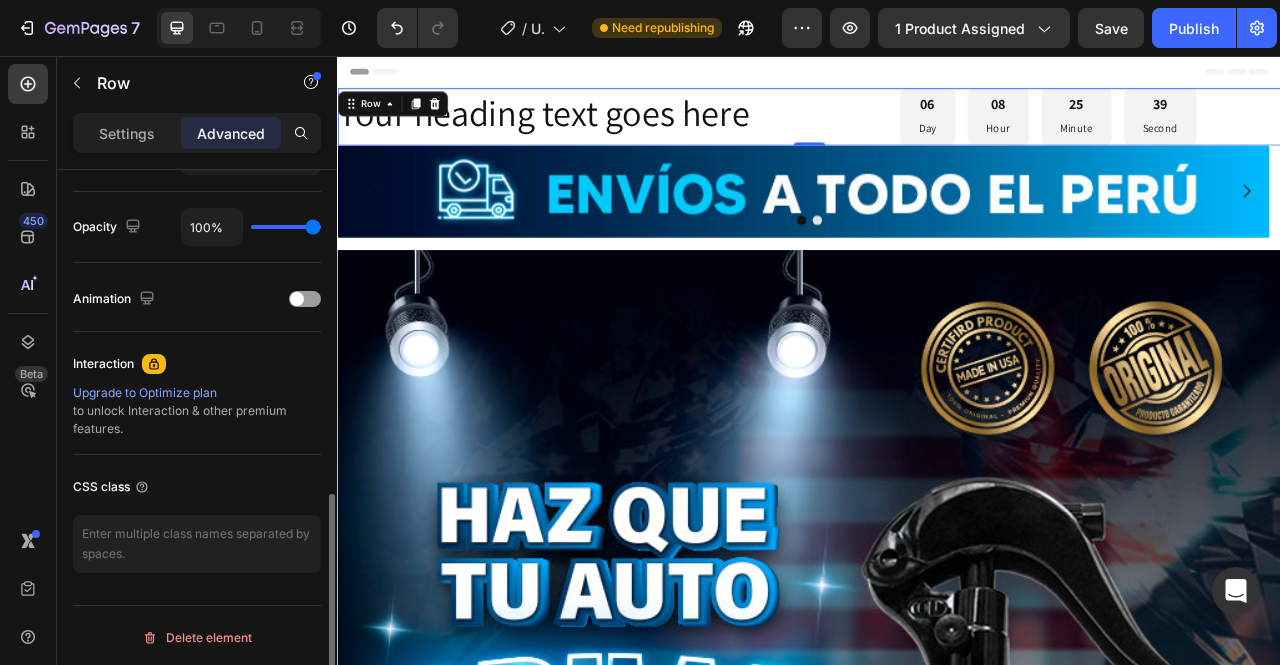 scroll, scrollTop: 578, scrollLeft: 0, axis: vertical 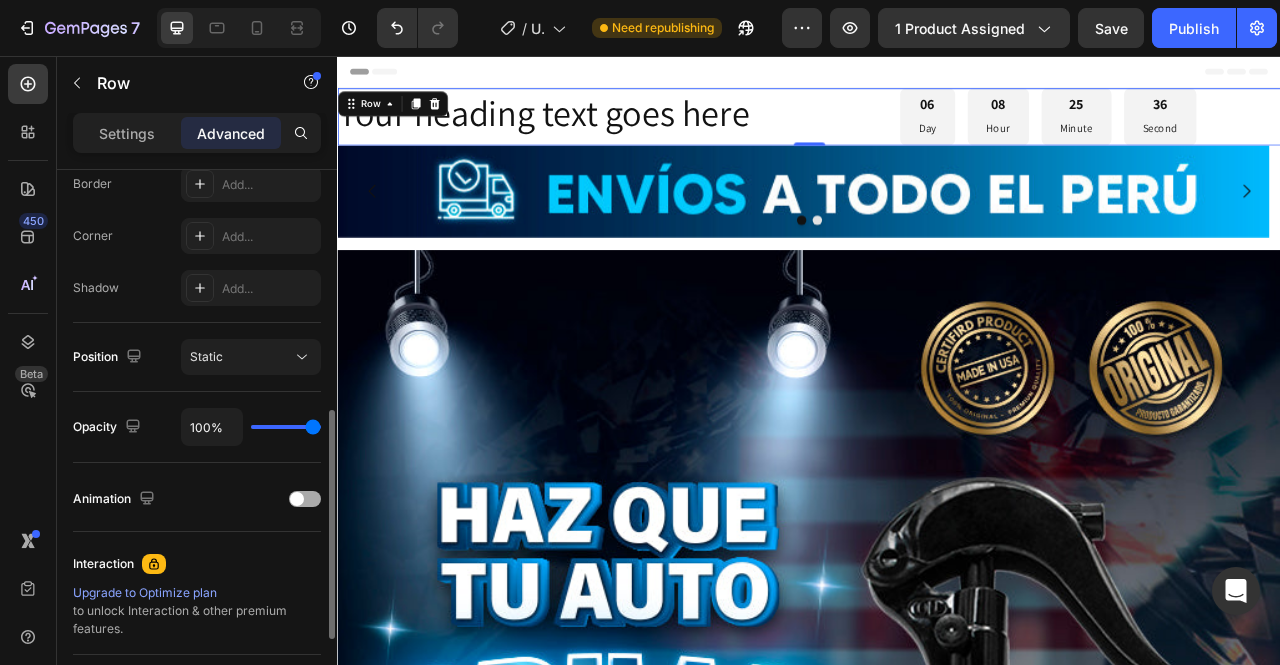 click at bounding box center [305, 499] 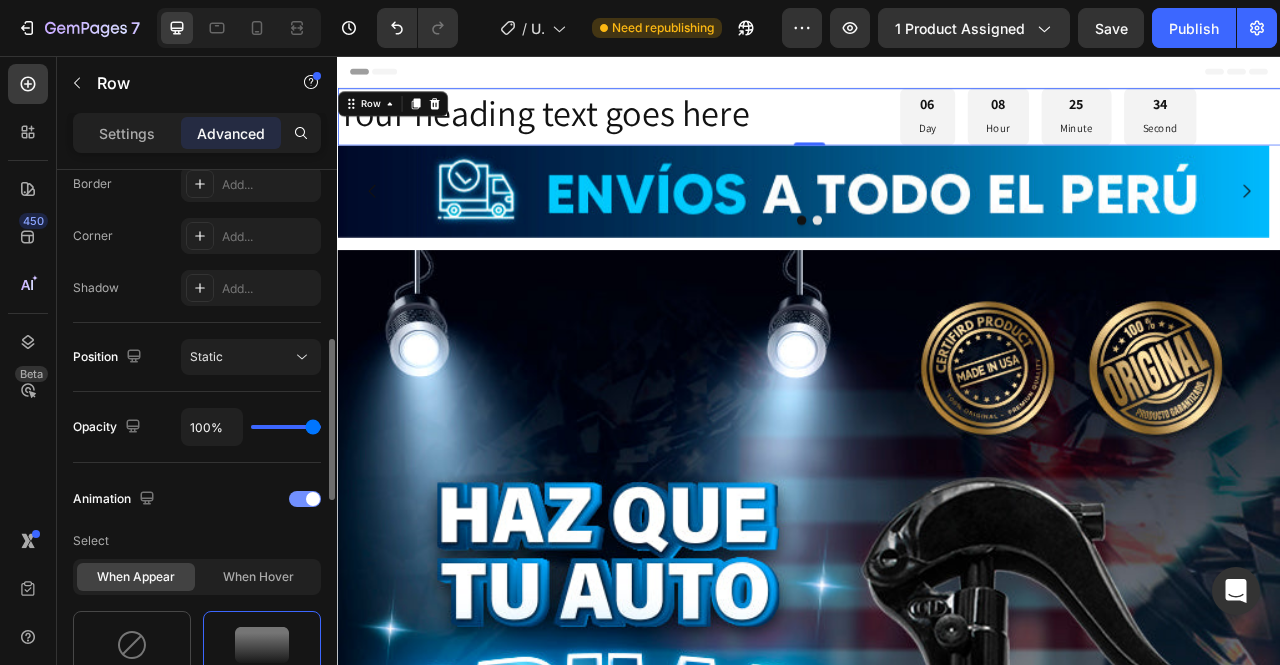 click at bounding box center (313, 499) 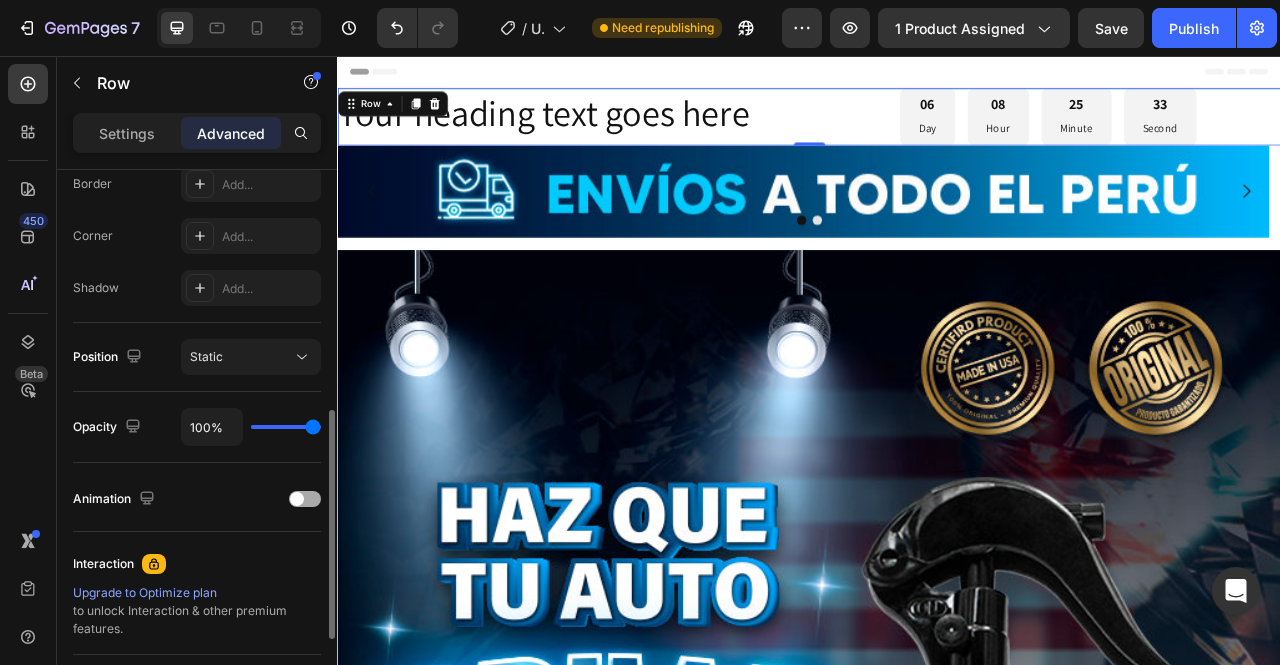 click at bounding box center (305, 499) 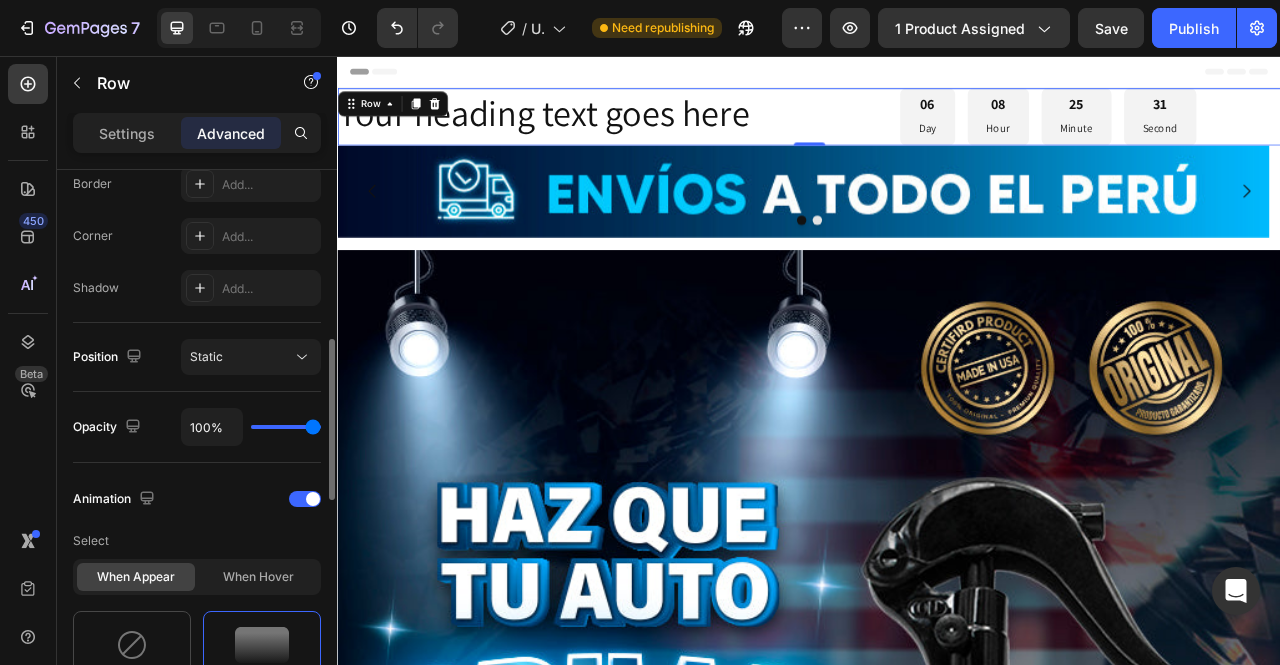 scroll, scrollTop: 878, scrollLeft: 0, axis: vertical 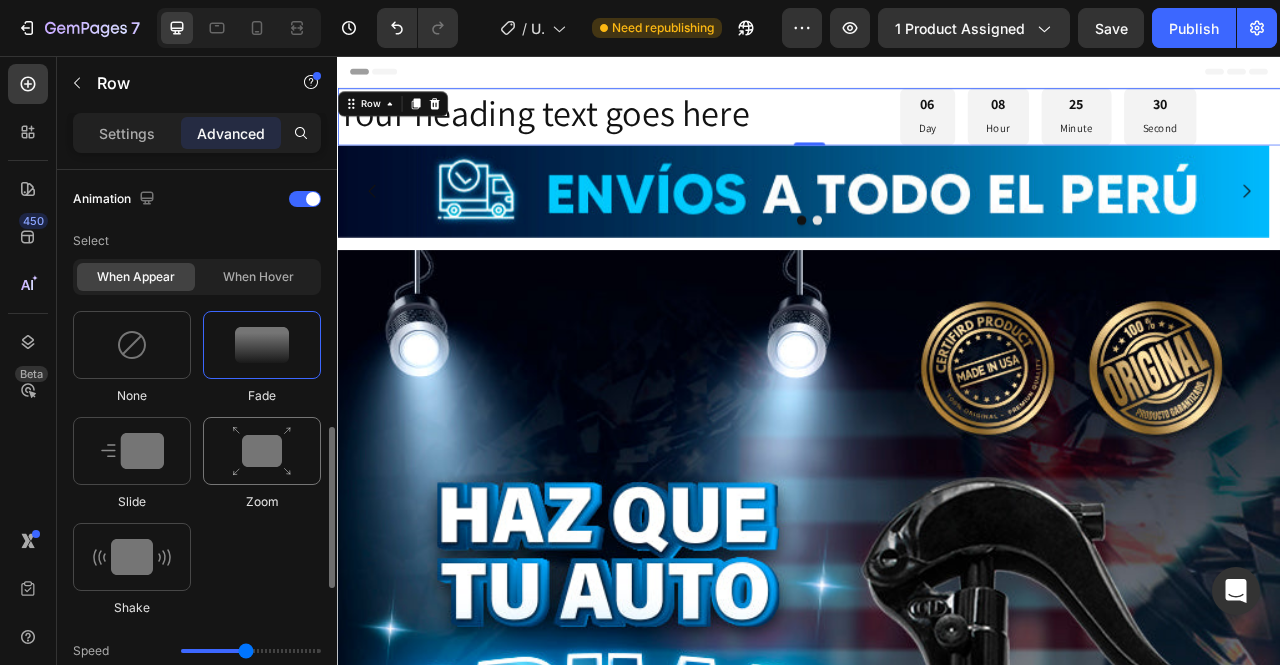 click at bounding box center (262, 451) 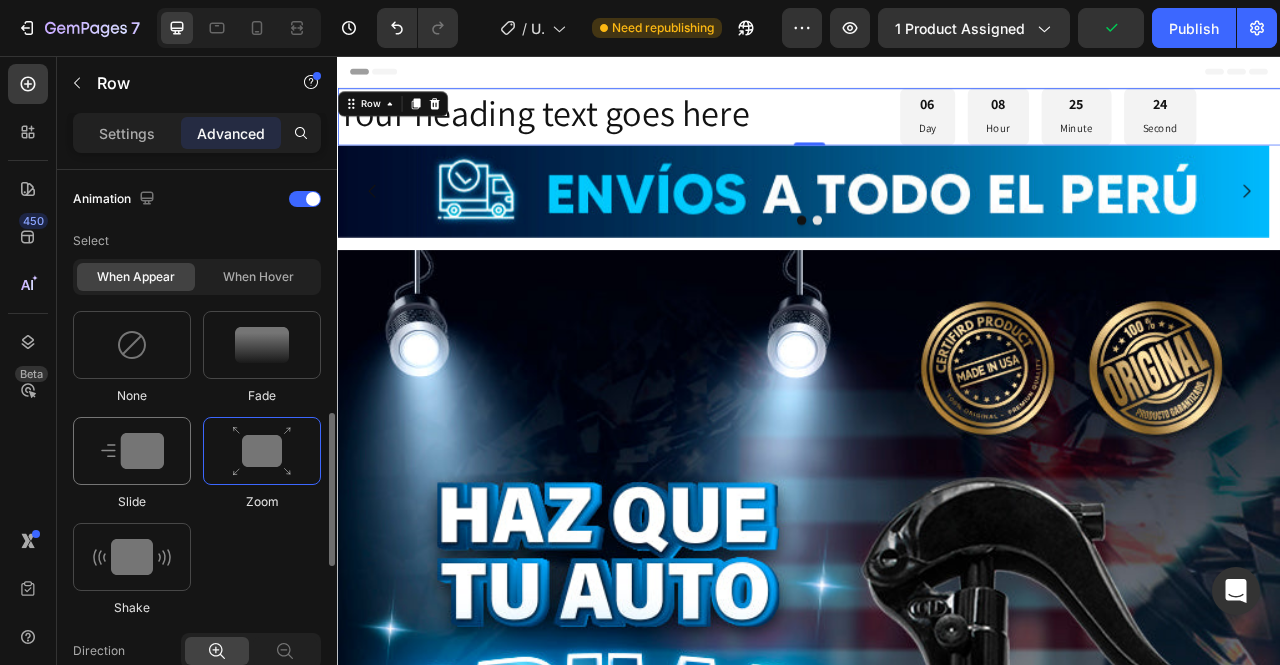 click at bounding box center (132, 451) 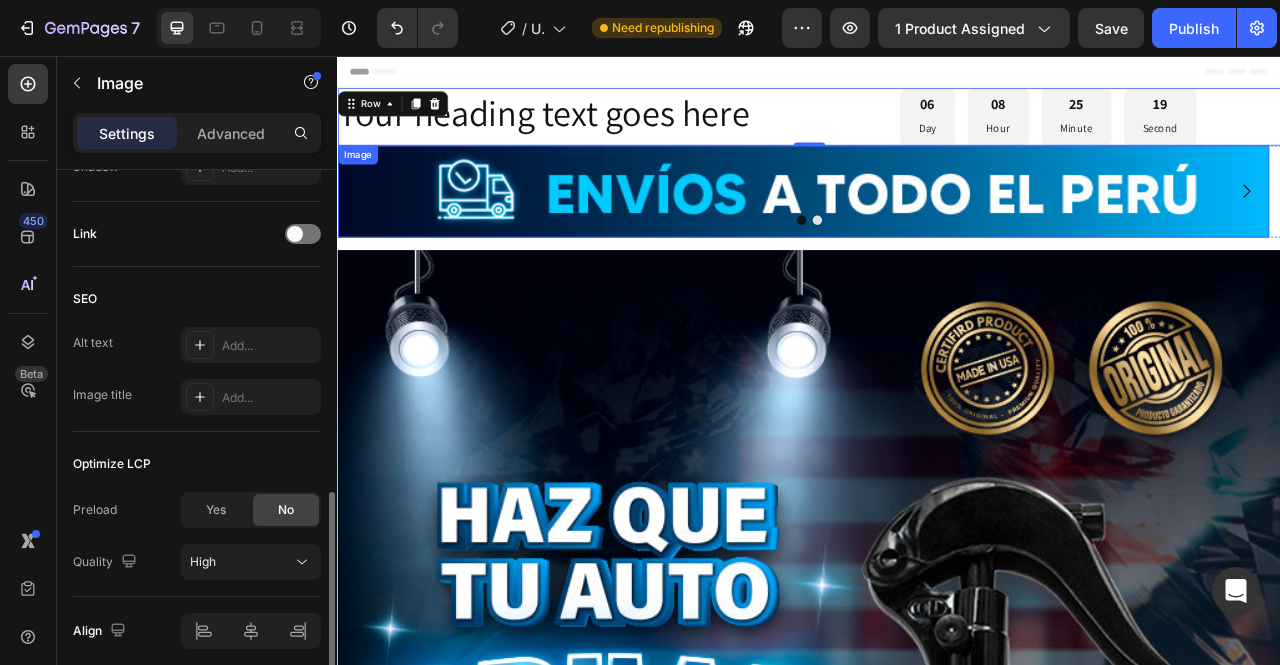 click at bounding box center (929, 229) 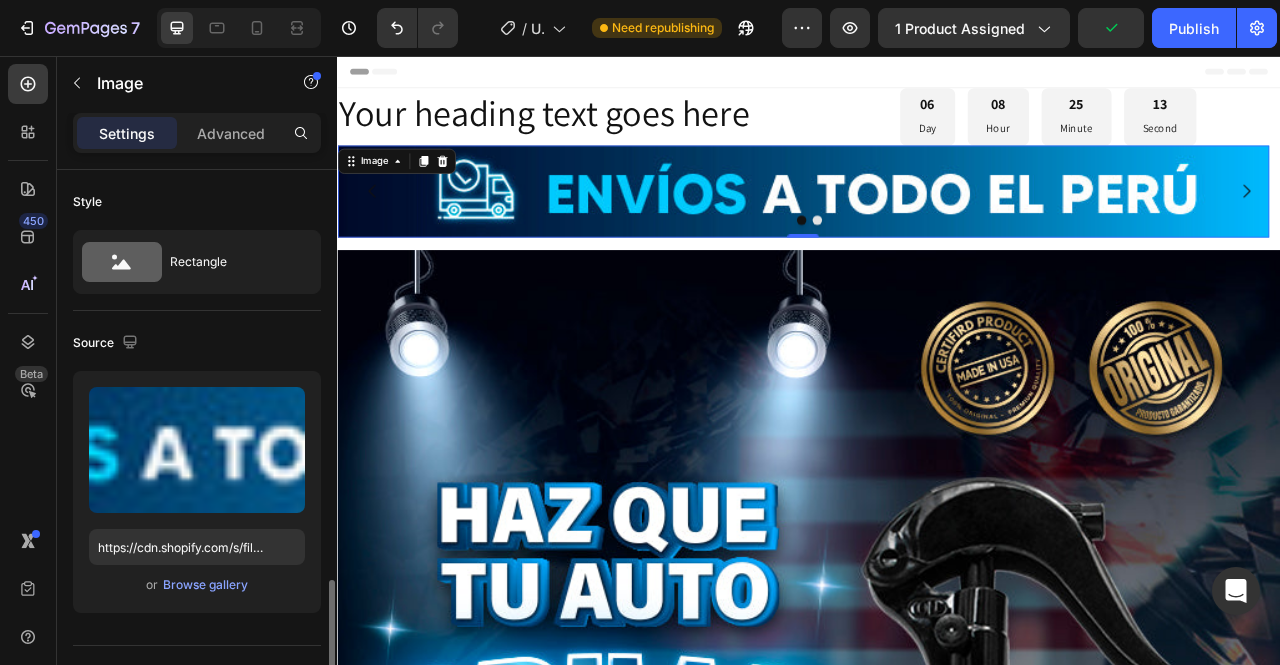 scroll, scrollTop: 500, scrollLeft: 0, axis: vertical 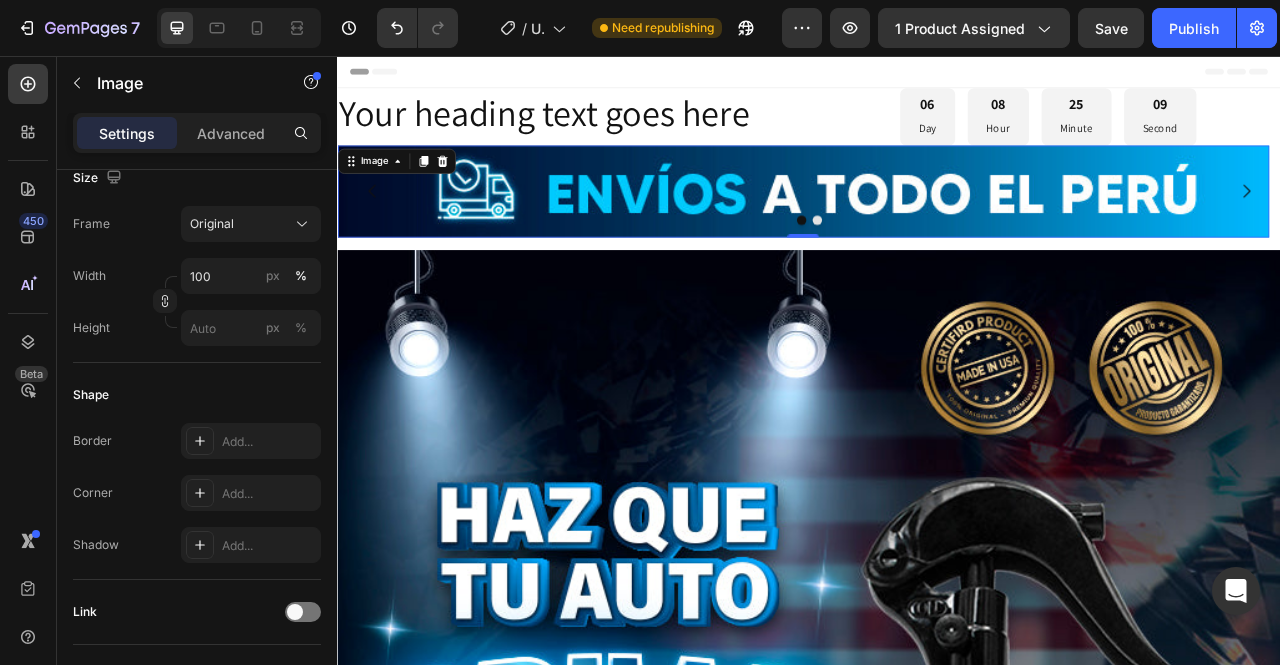 click at bounding box center (929, 229) 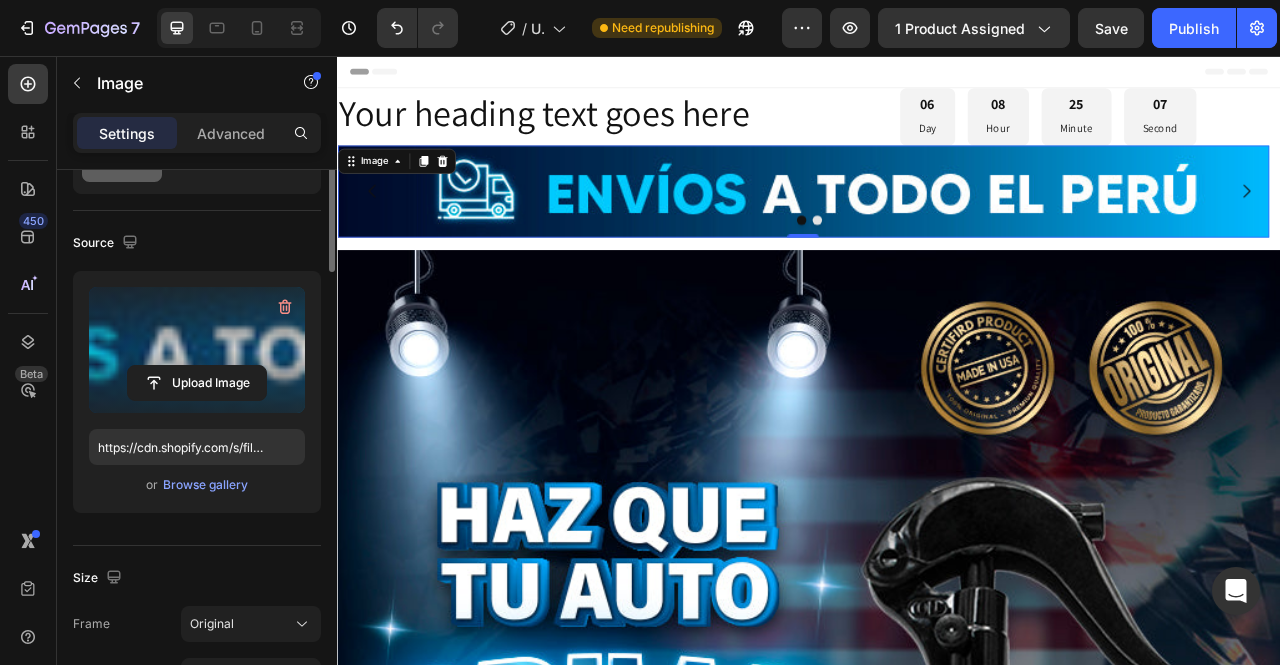 scroll, scrollTop: 0, scrollLeft: 0, axis: both 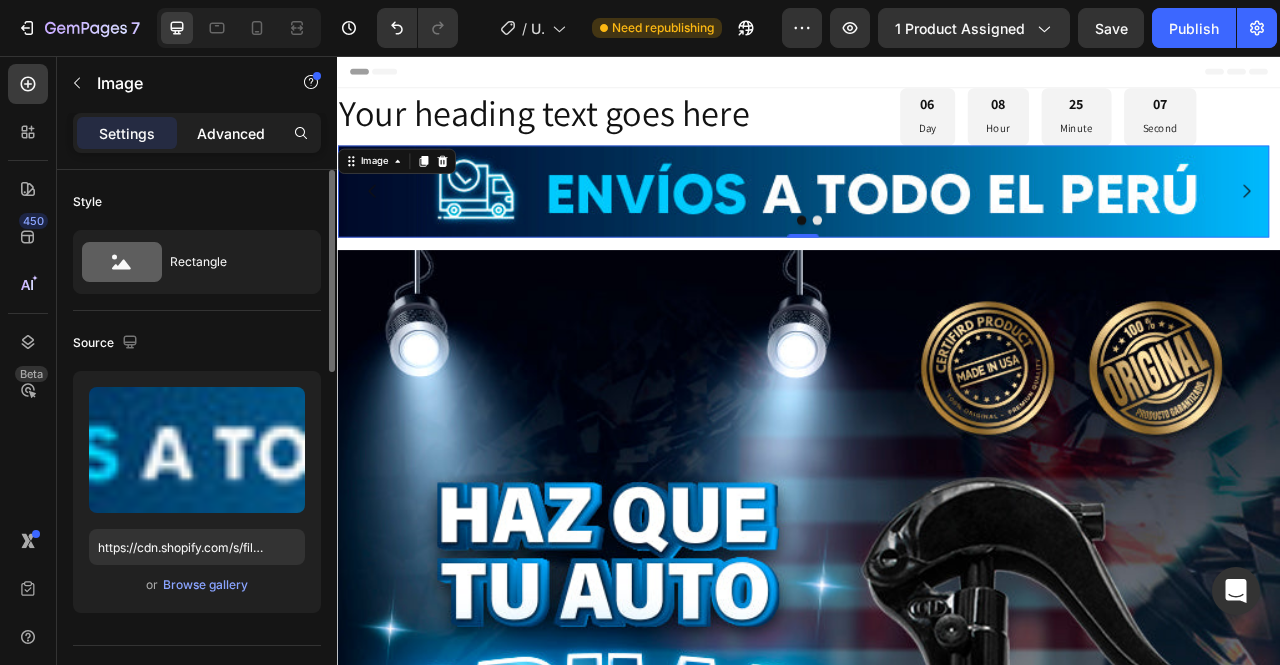 click on "Advanced" at bounding box center [231, 133] 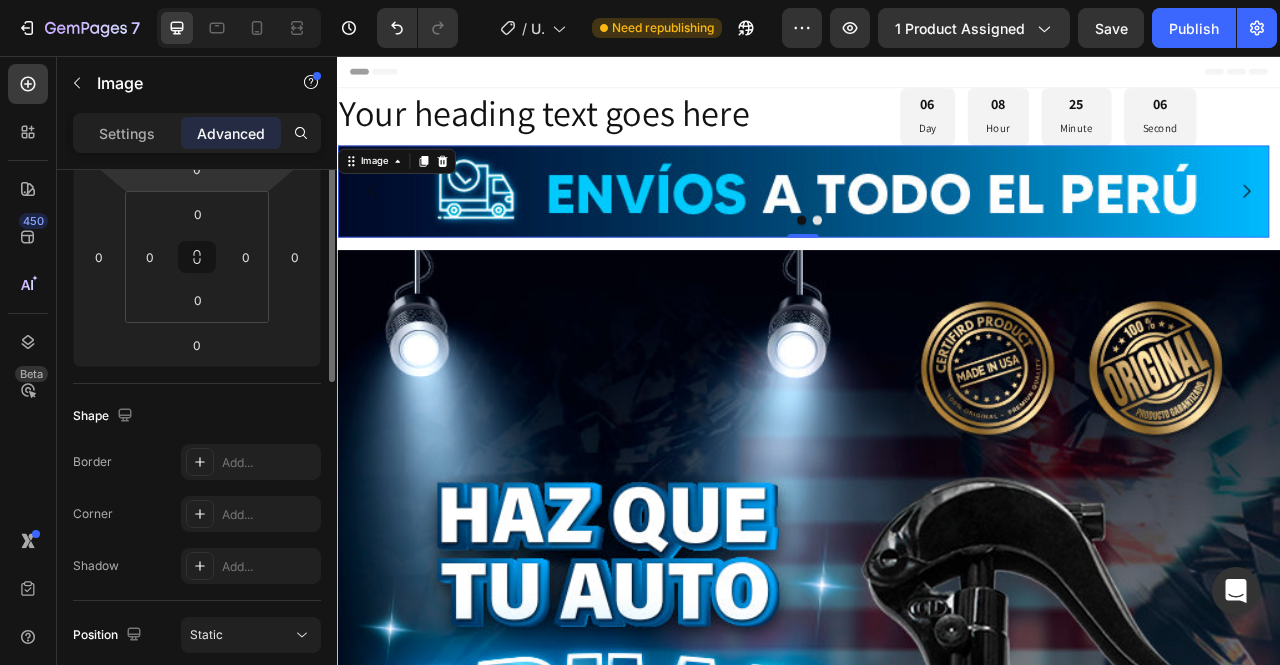 scroll, scrollTop: 600, scrollLeft: 0, axis: vertical 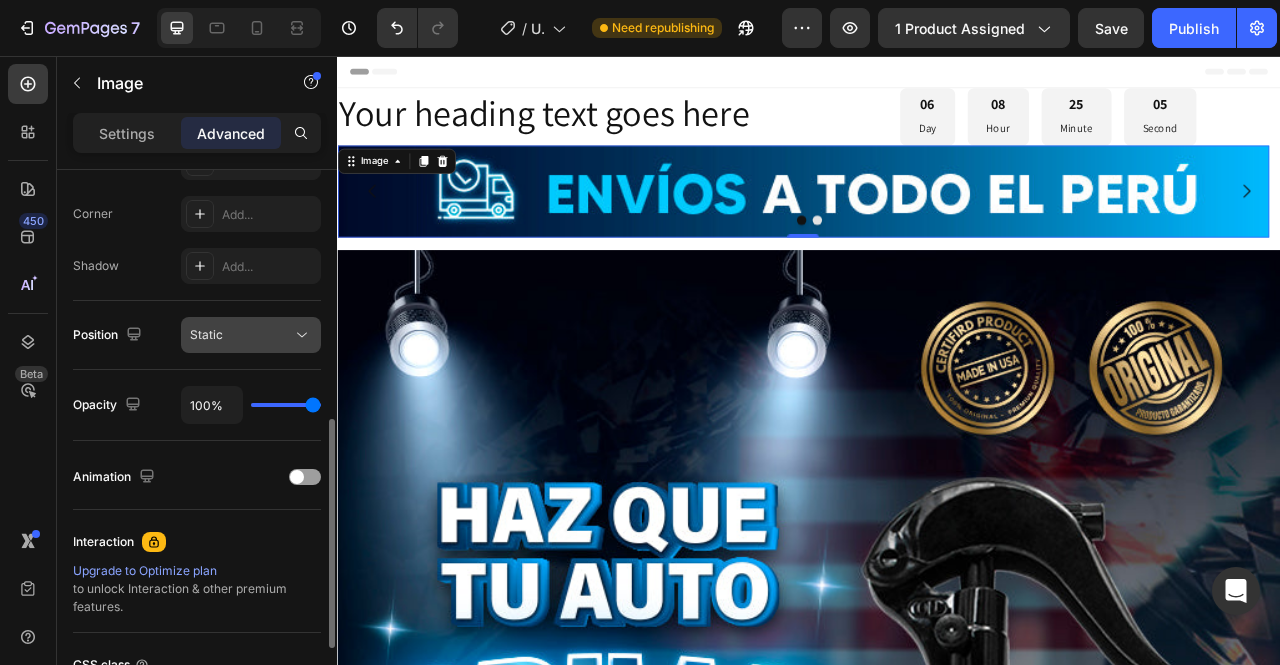 click on "Static" at bounding box center (251, 335) 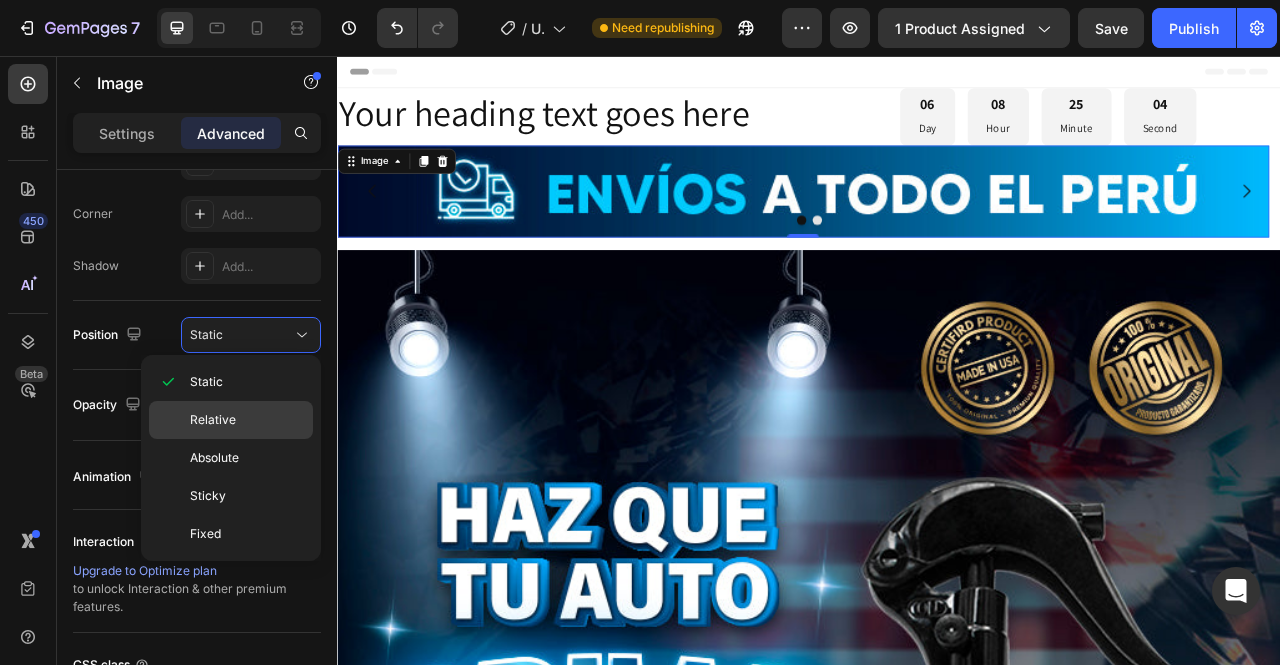 click on "Relative" 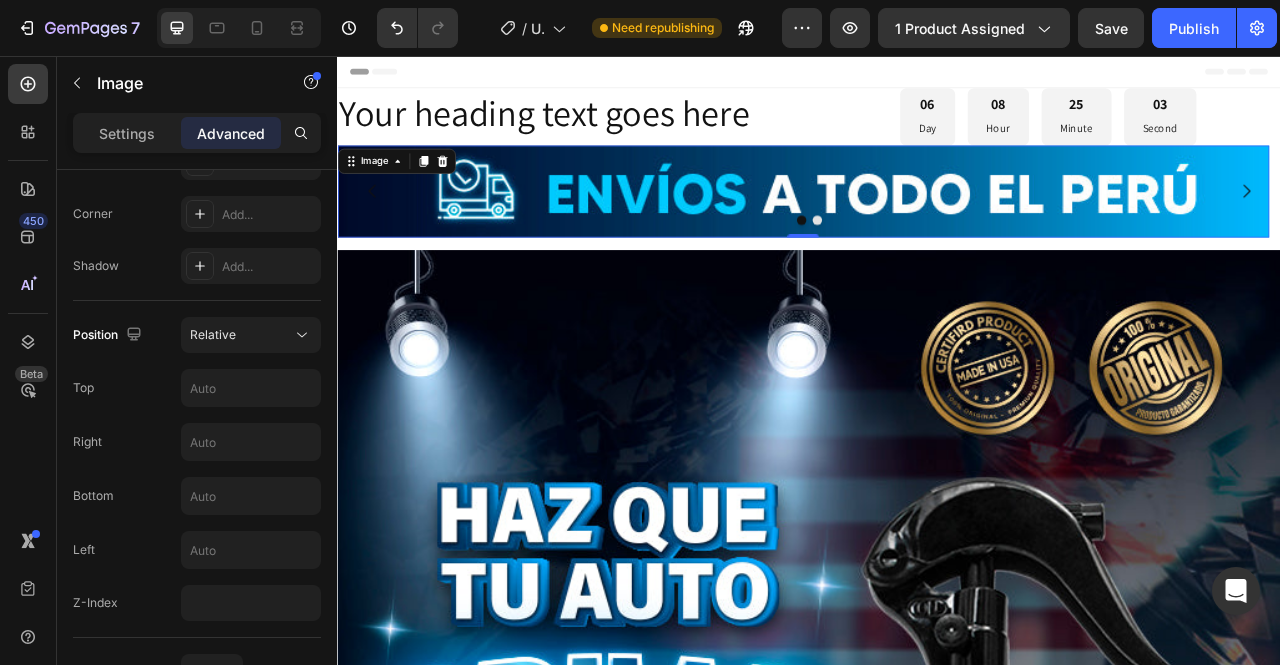 scroll, scrollTop: 0, scrollLeft: 0, axis: both 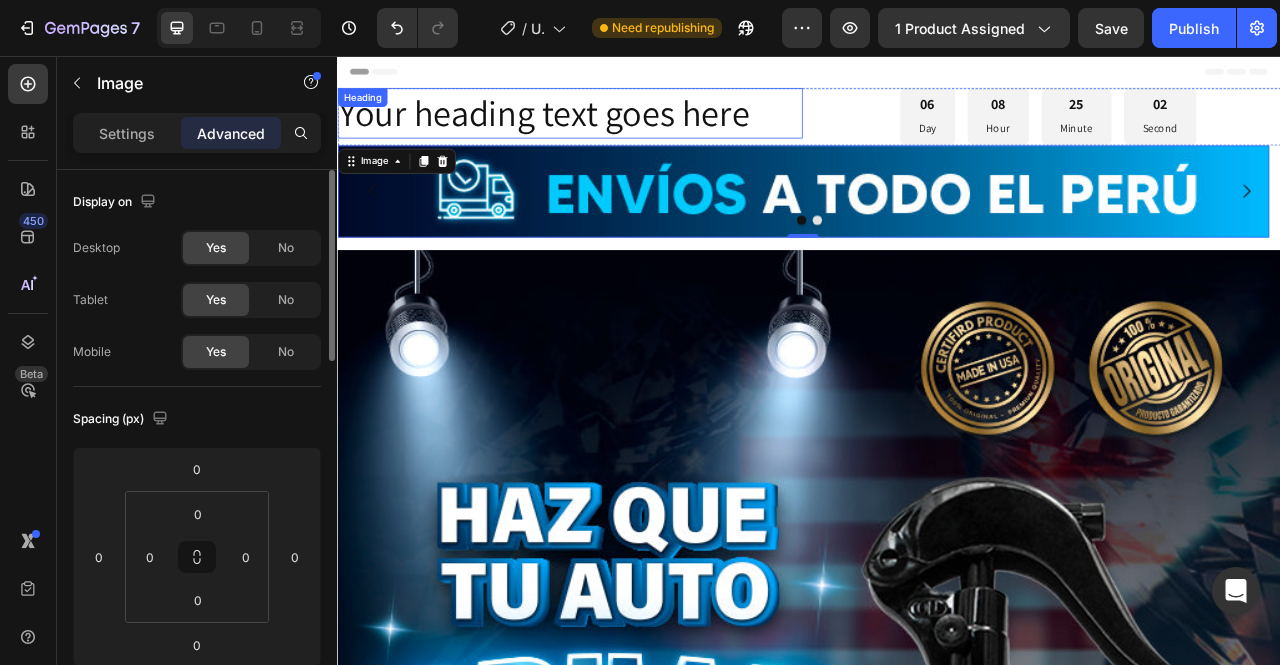 click on "Header" at bounding box center [937, 76] 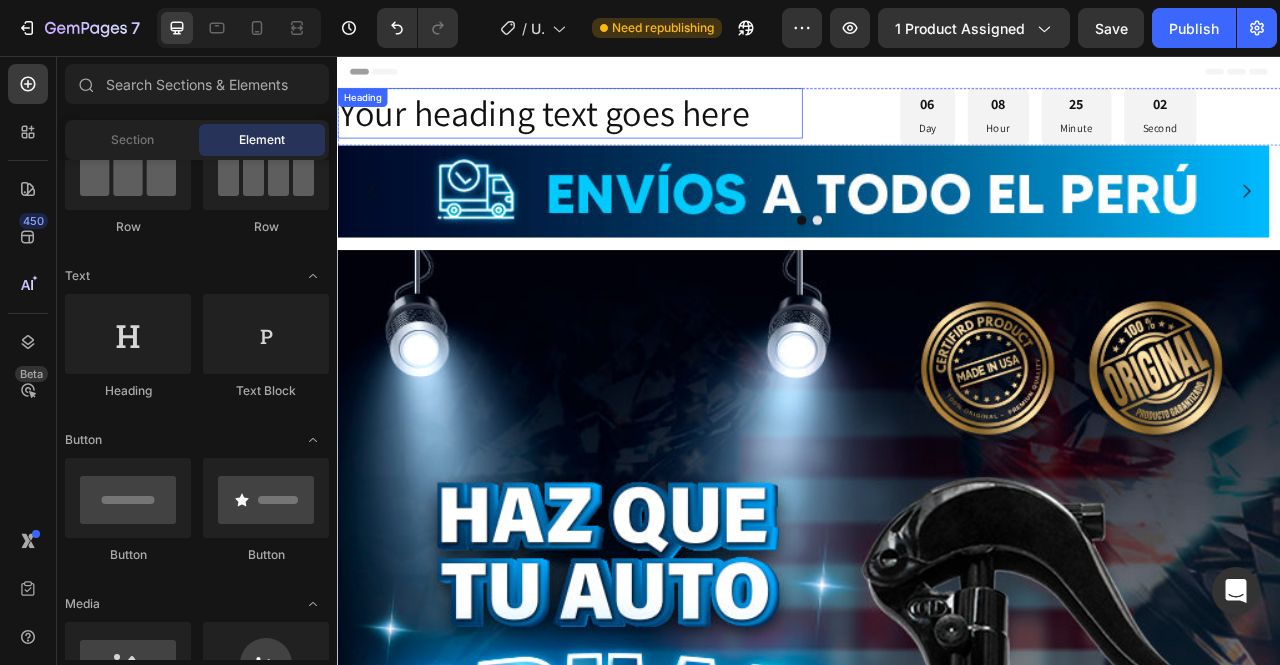click on "Your heading text goes here" at bounding box center [633, 129] 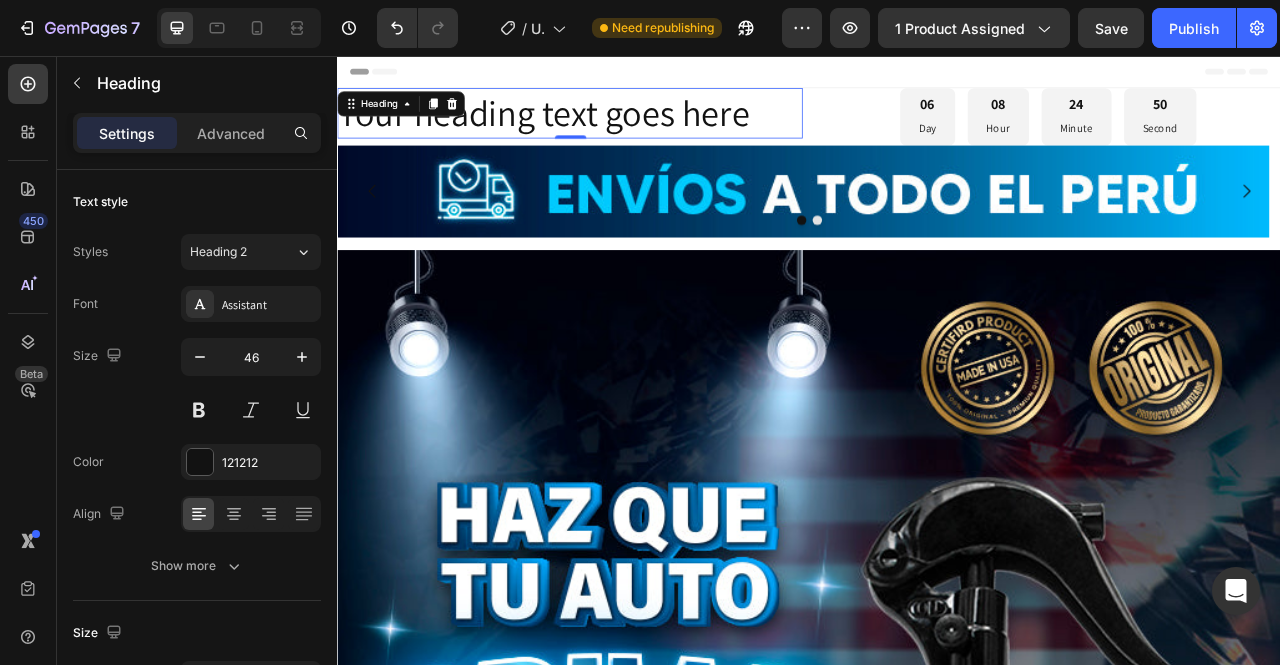 click on "Your heading text goes here" at bounding box center [633, 129] 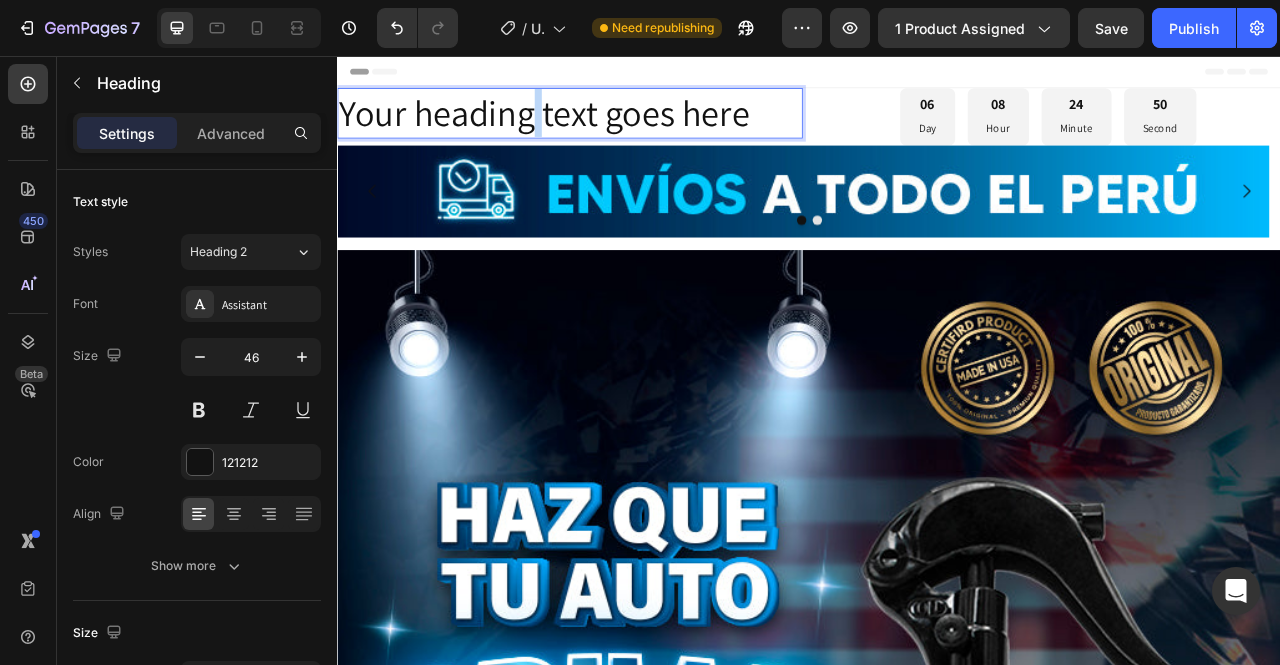 click on "Your heading text goes here" at bounding box center (633, 129) 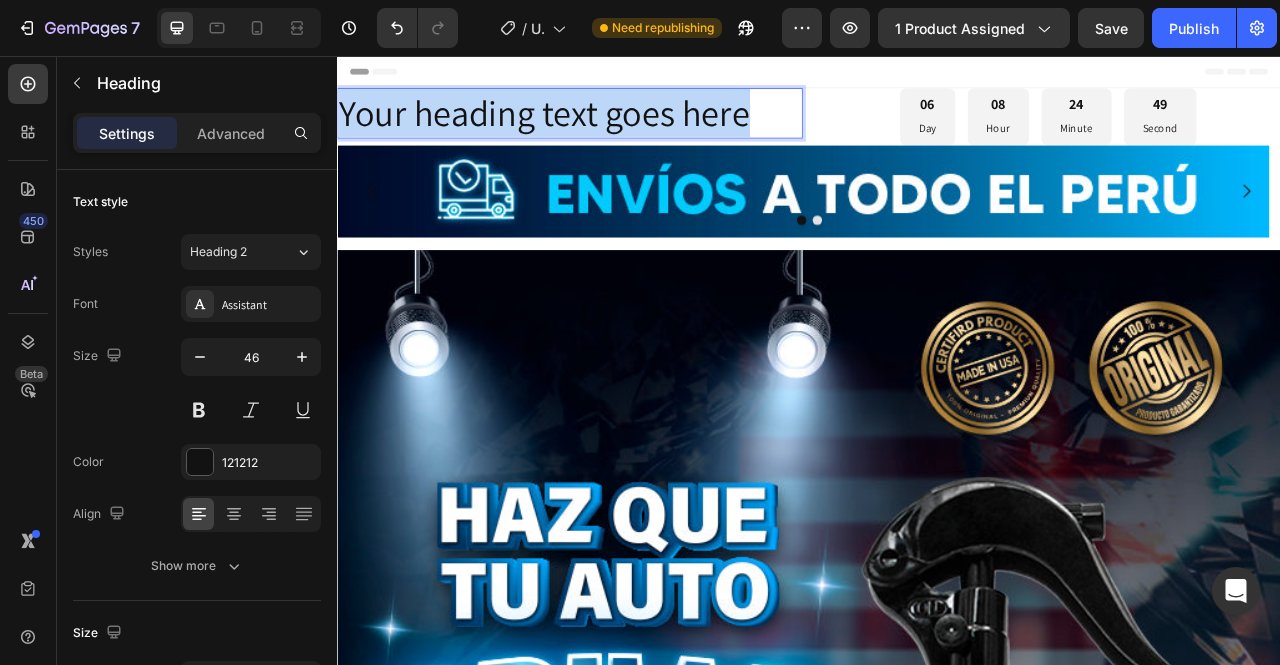 click on "Your heading text goes here" at bounding box center [633, 129] 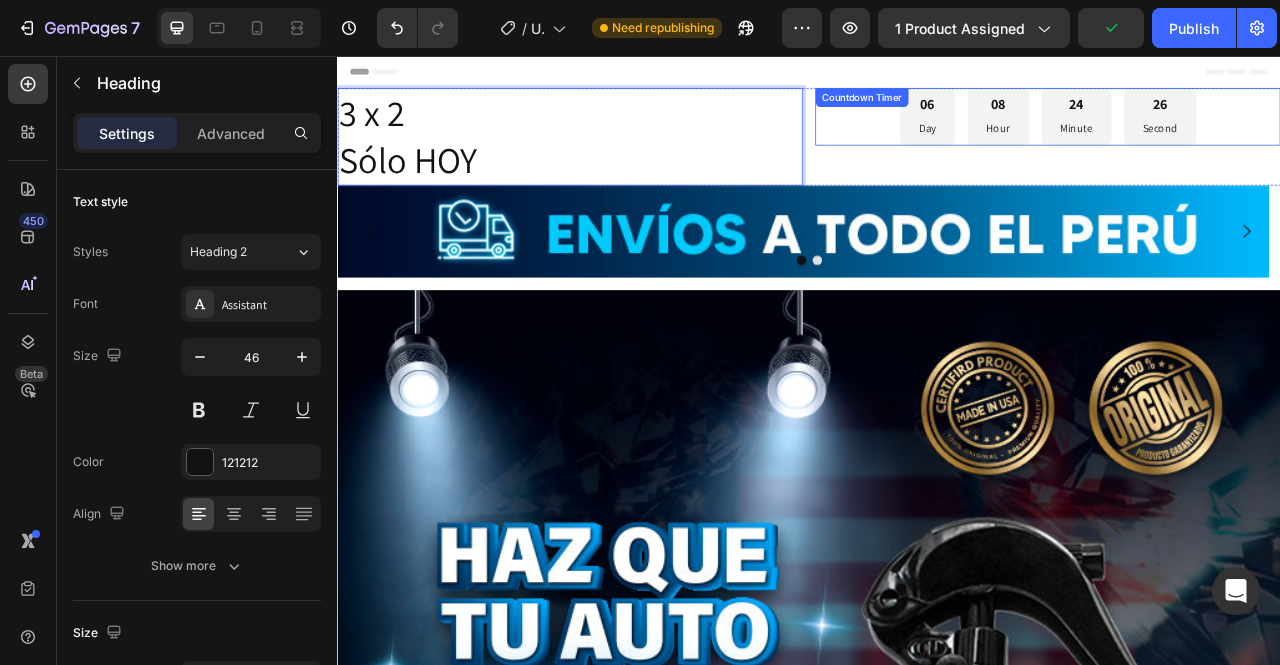 click on "06 Day 08 Hour 24 Minute 26 Second Countdown Timer" at bounding box center (1241, 133) 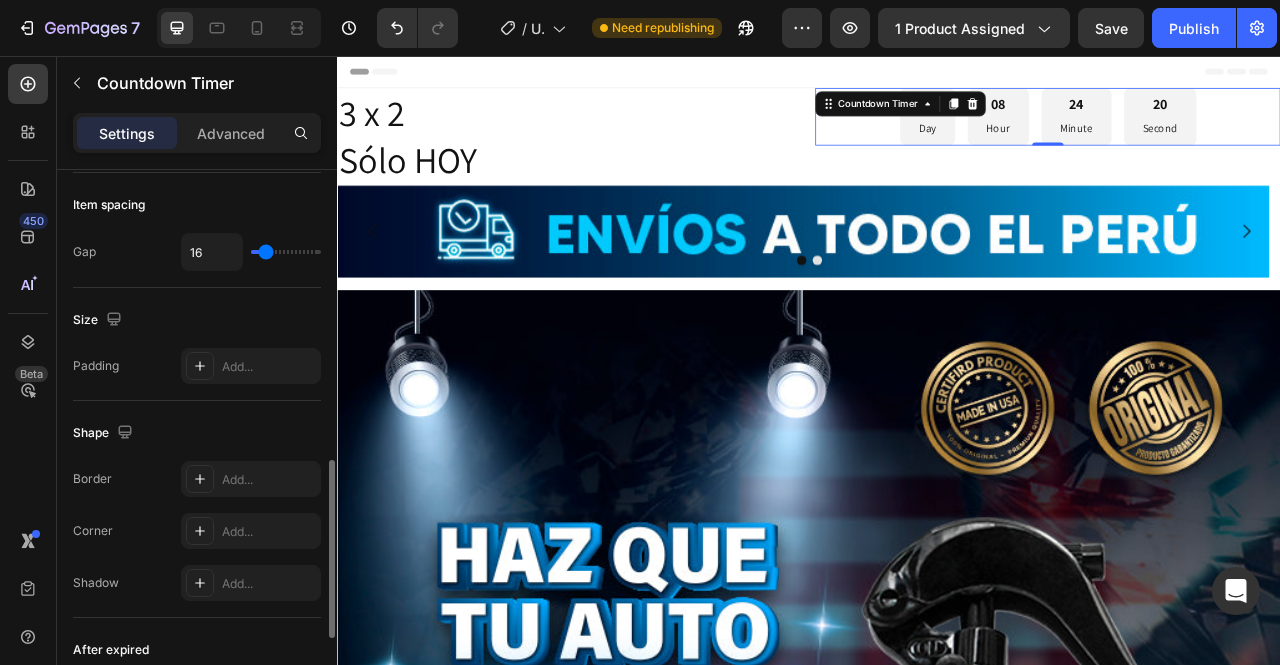 scroll, scrollTop: 1161, scrollLeft: 0, axis: vertical 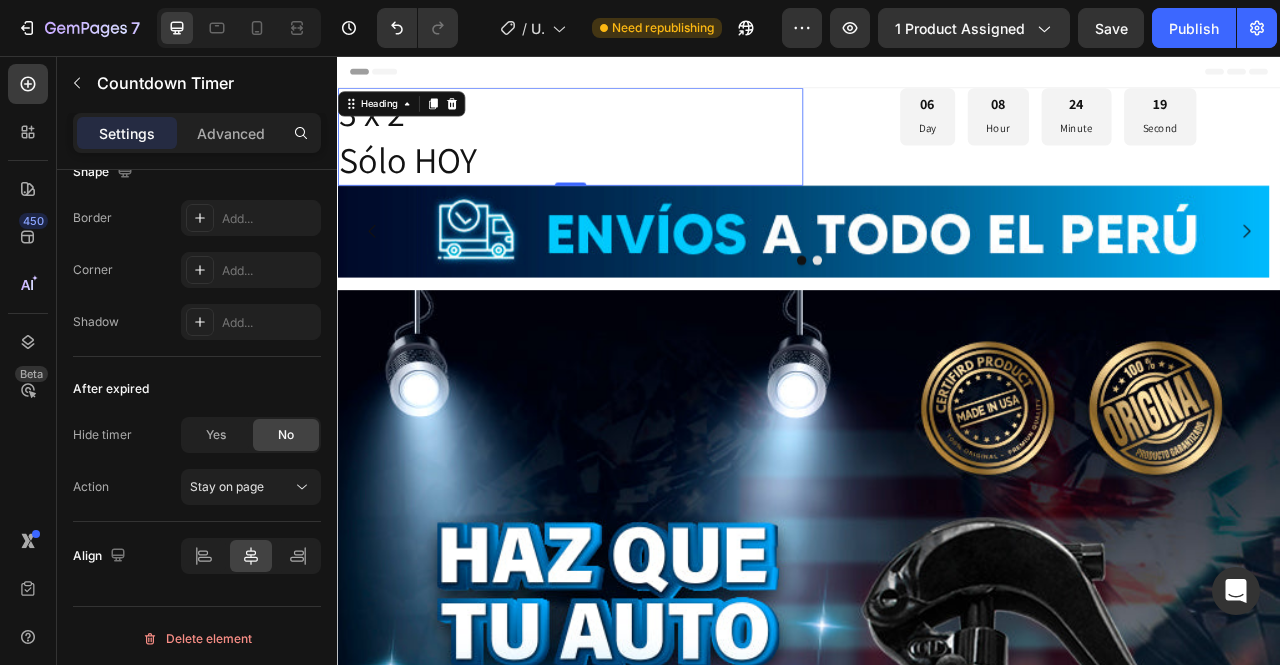 click on "3 x 2 Sólo HOY" at bounding box center (633, 159) 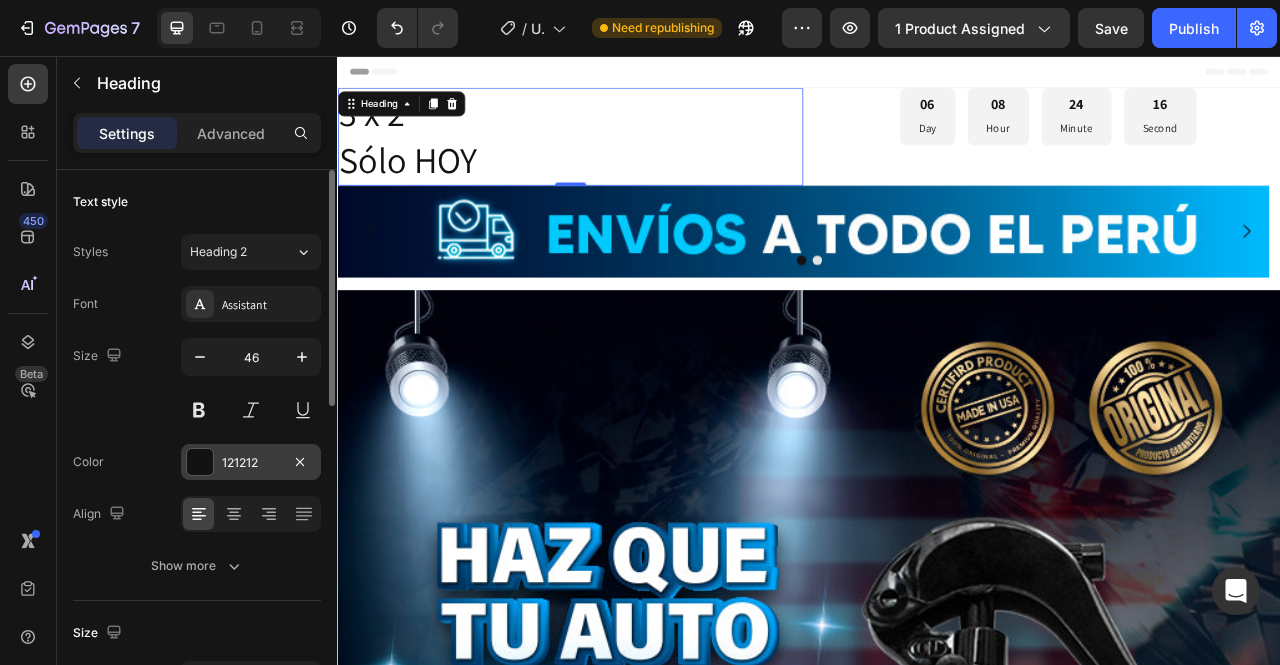 click at bounding box center (200, 462) 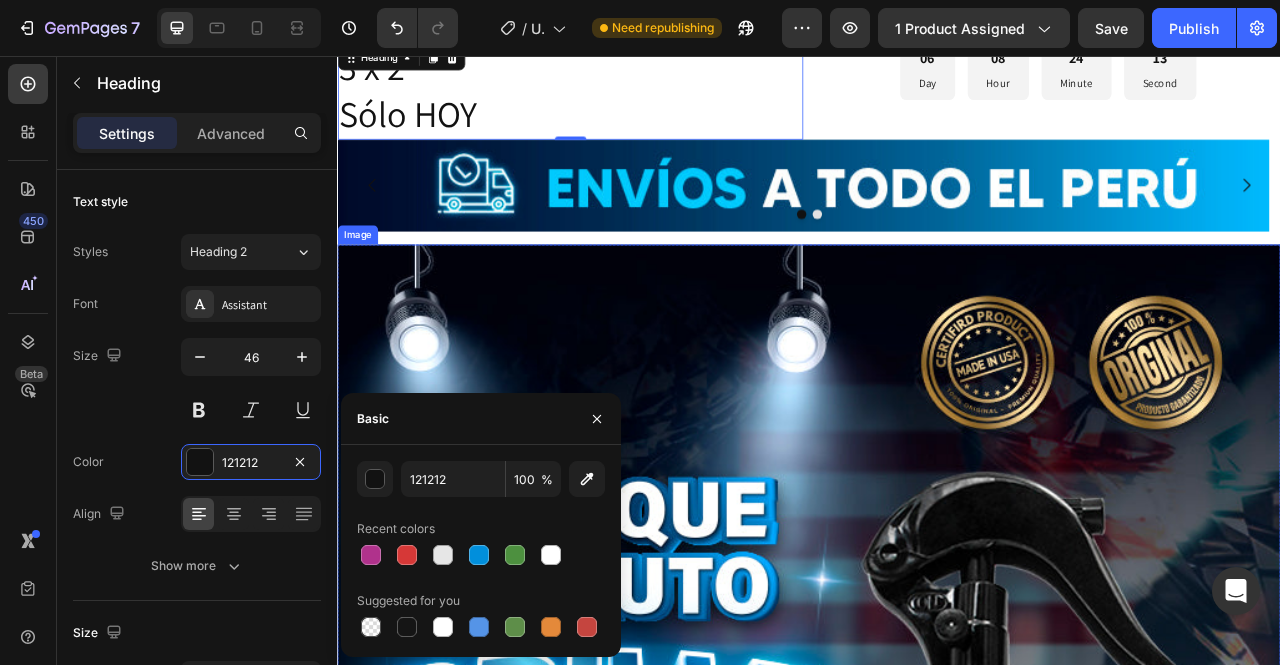 scroll, scrollTop: 100, scrollLeft: 0, axis: vertical 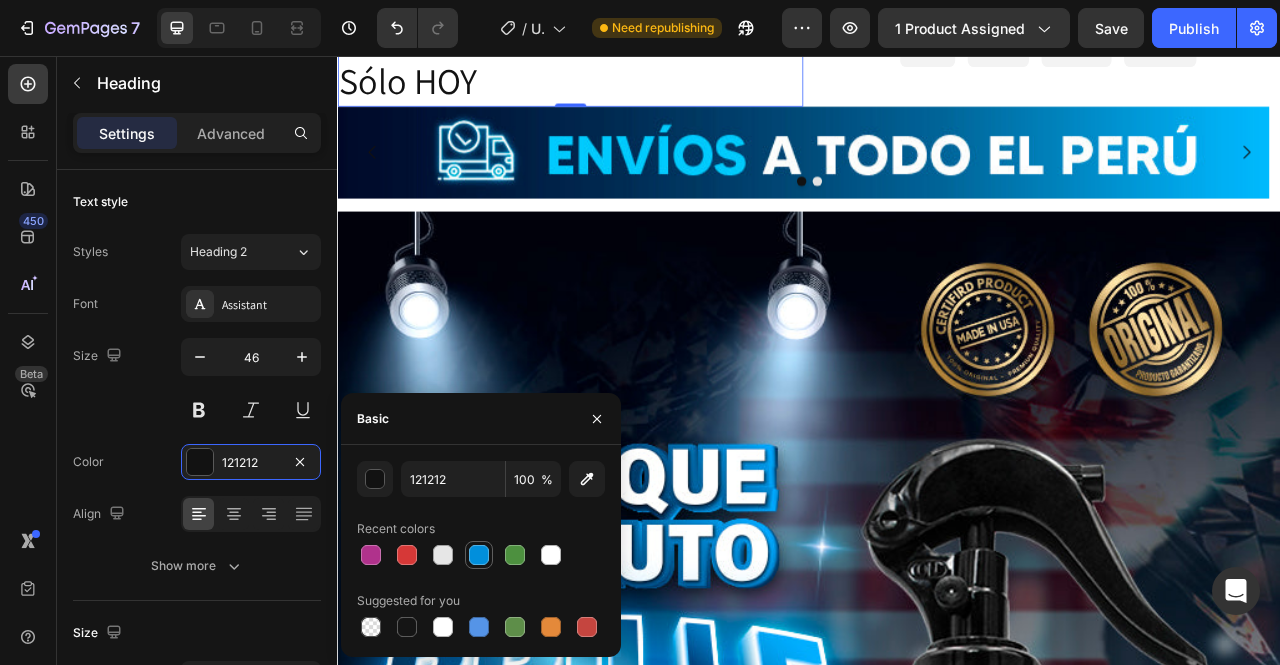click at bounding box center (479, 555) 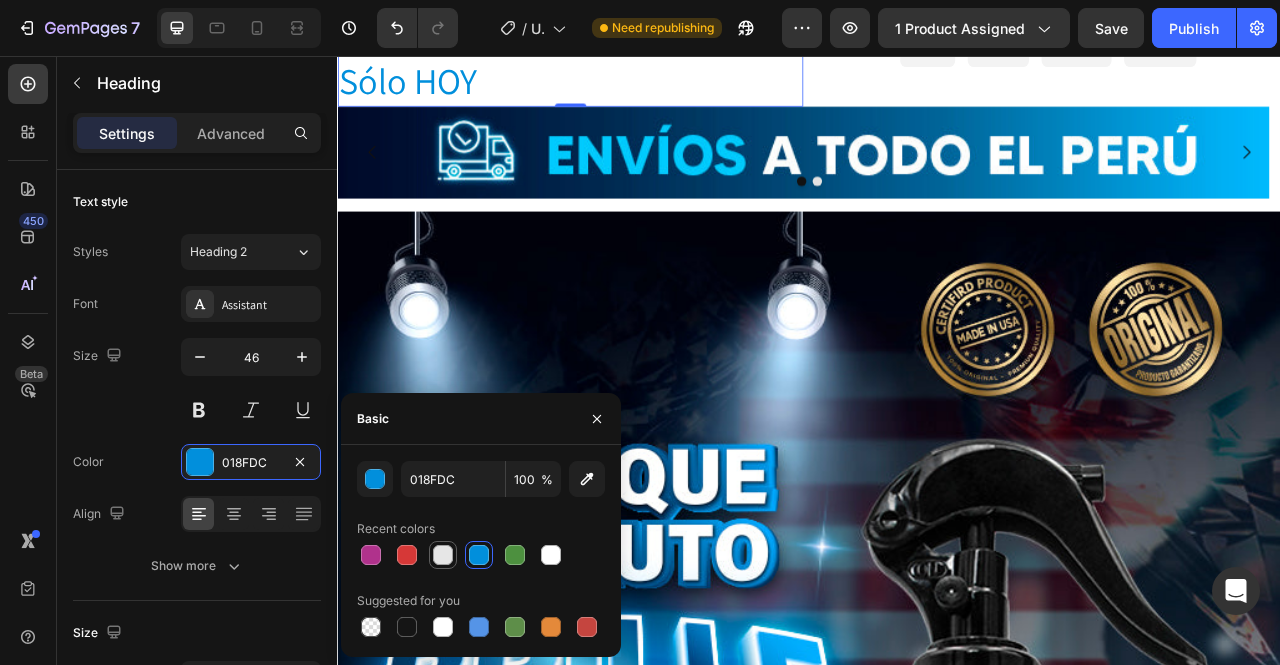 click at bounding box center (443, 555) 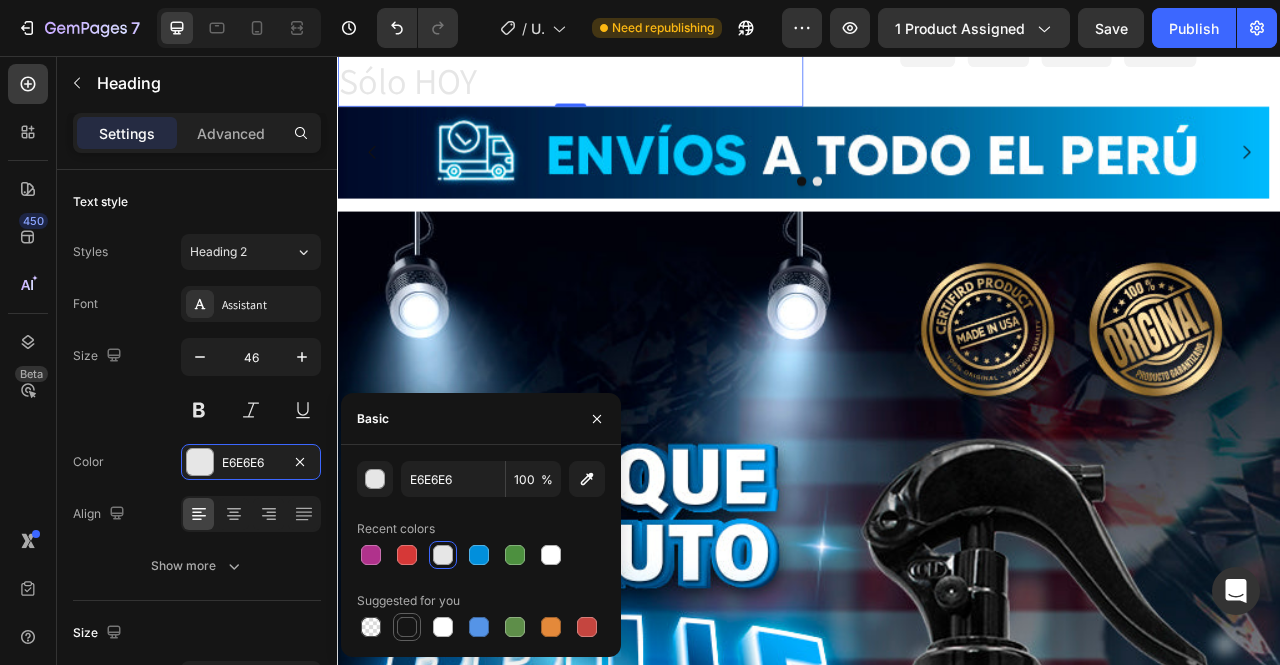click at bounding box center [407, 627] 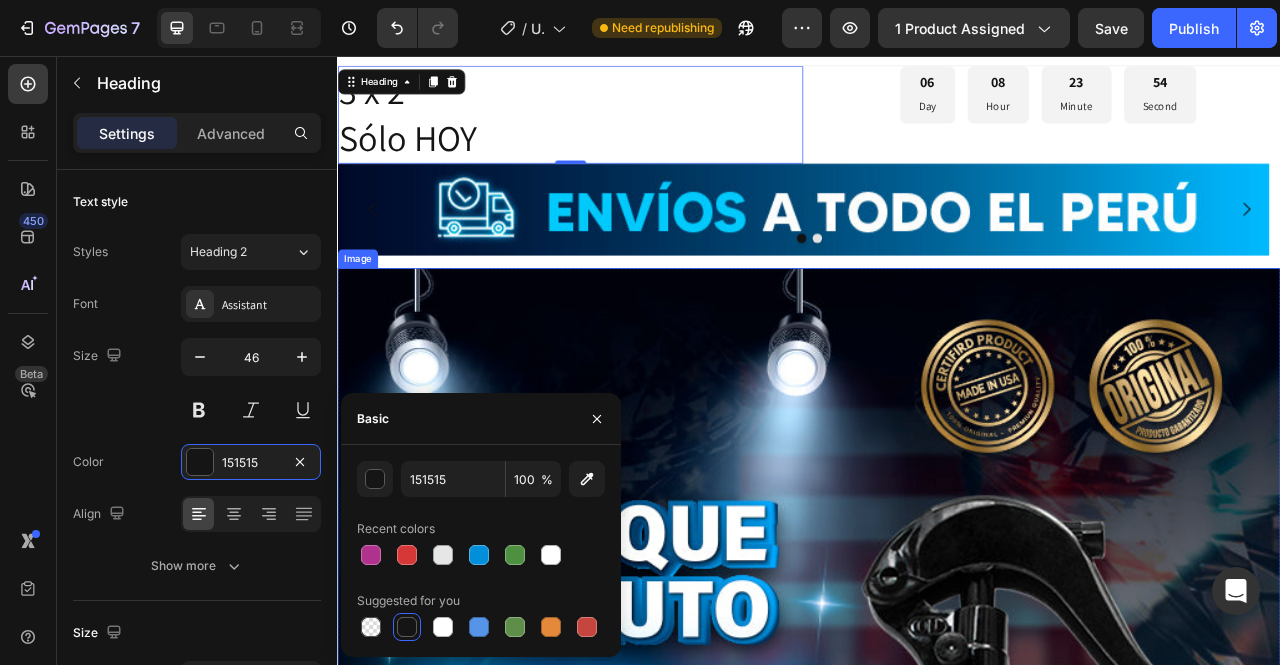 scroll, scrollTop: 0, scrollLeft: 0, axis: both 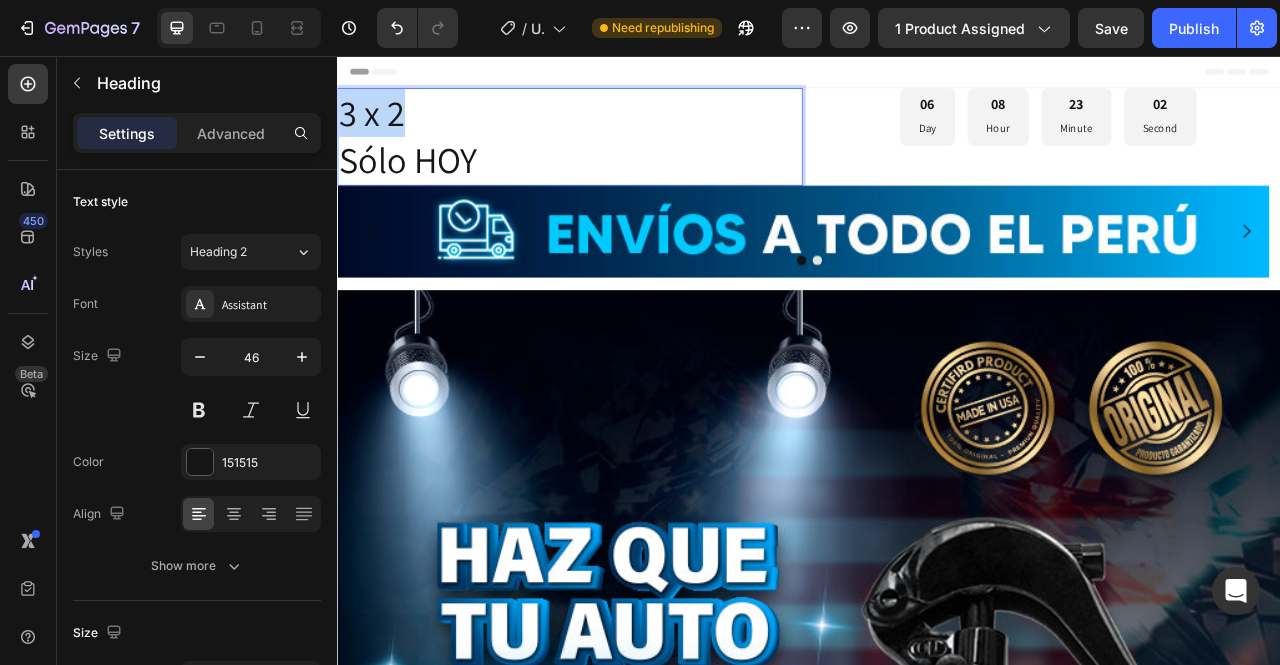 drag, startPoint x: 422, startPoint y: 118, endPoint x: 655, endPoint y: 211, distance: 250.87447 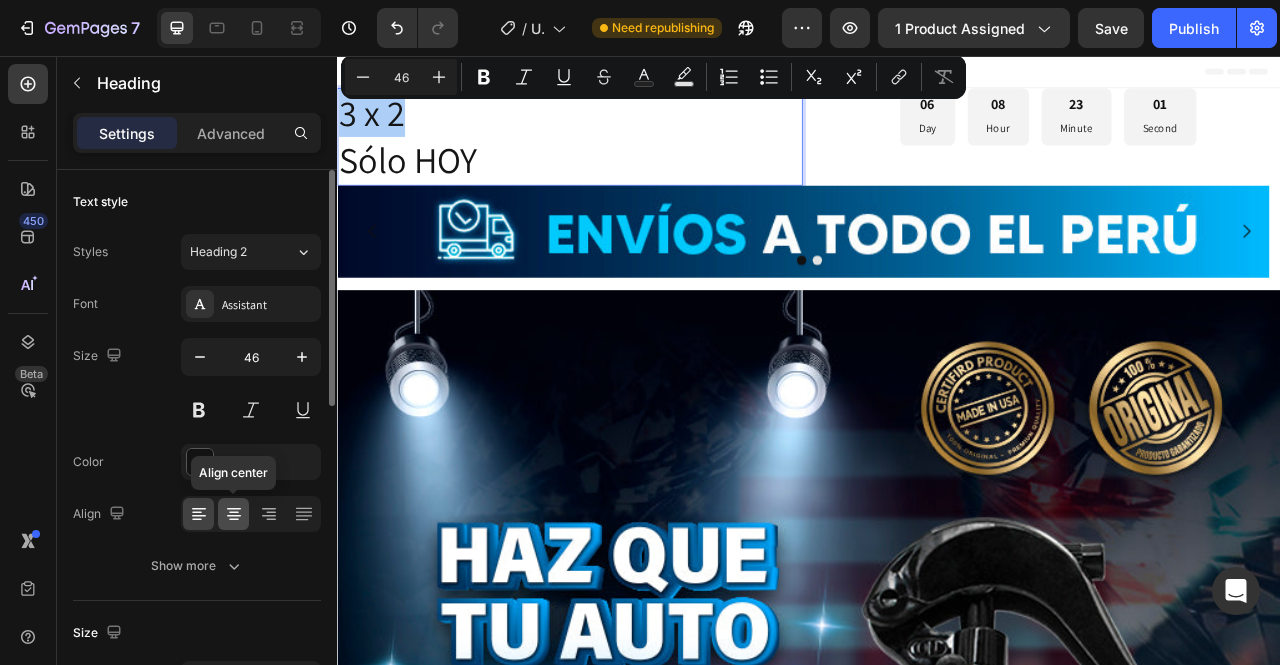 click 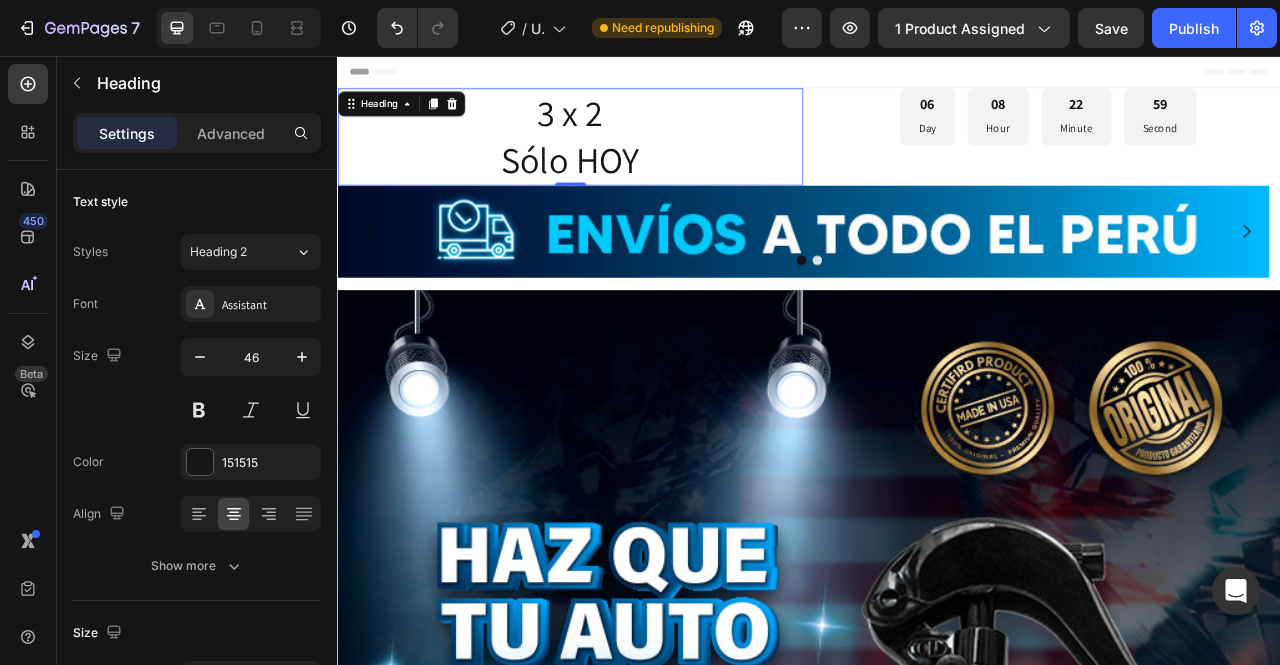 click on "3 x 2 Sólo HOY" at bounding box center [633, 159] 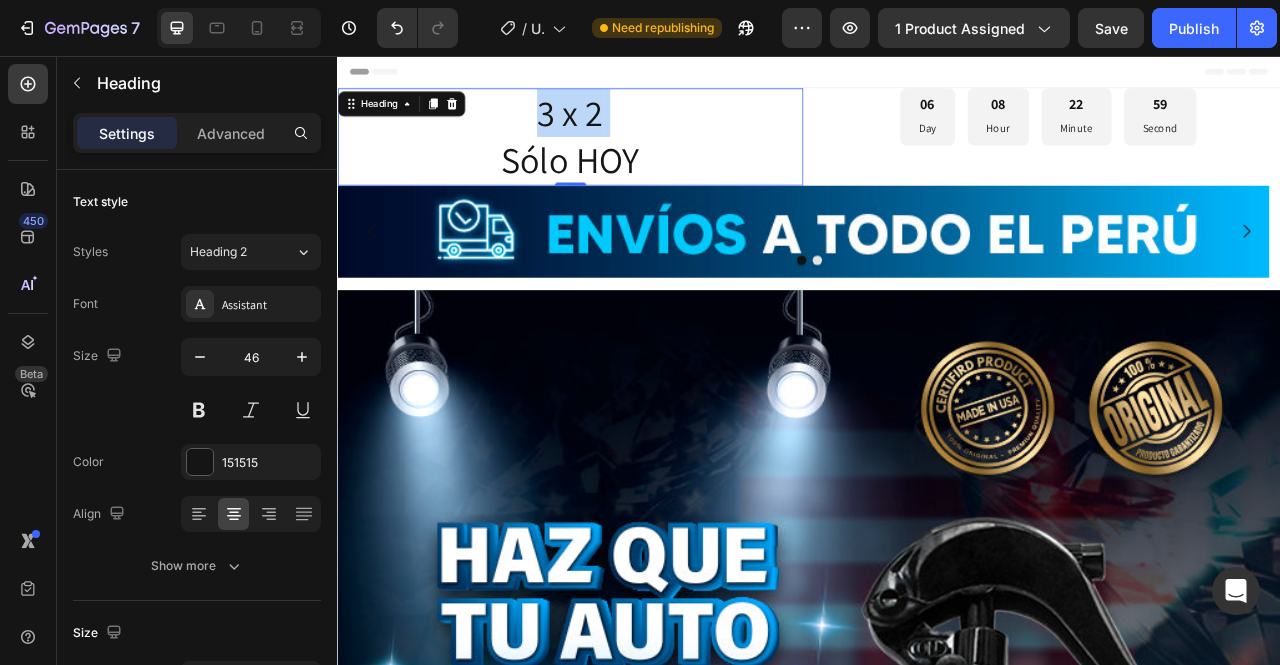 click on "3 x 2 Sólo HOY" at bounding box center [633, 159] 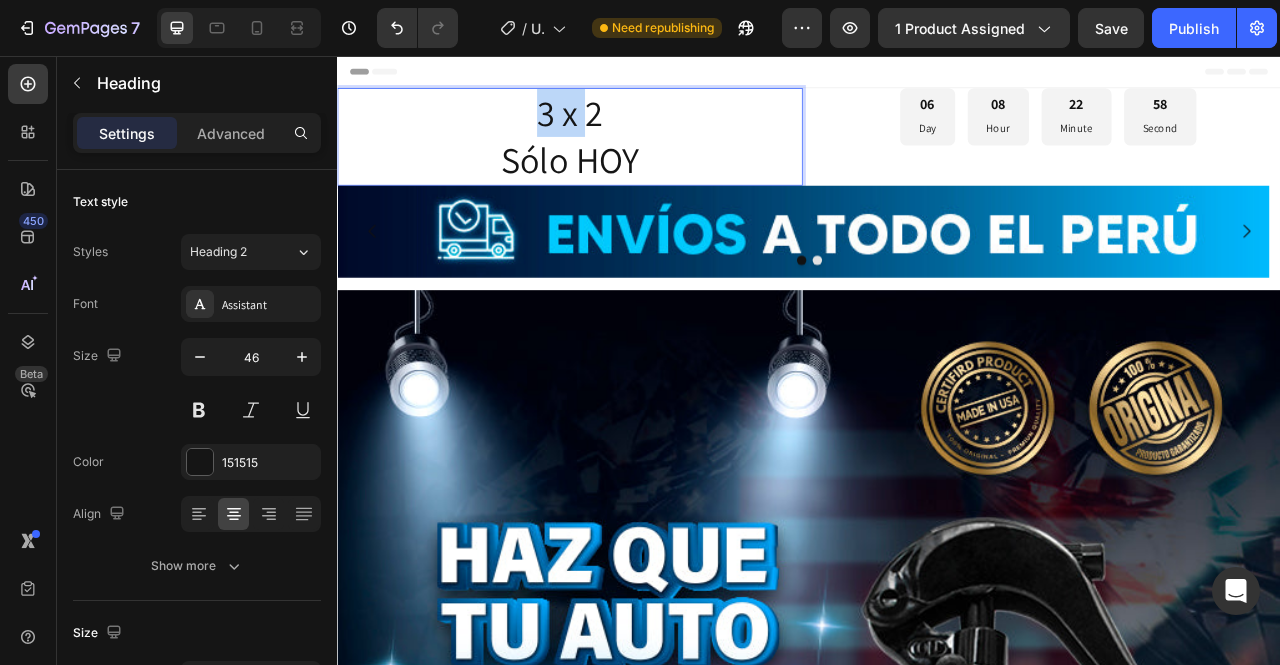 drag, startPoint x: 652, startPoint y: 132, endPoint x: 592, endPoint y: 137, distance: 60.207973 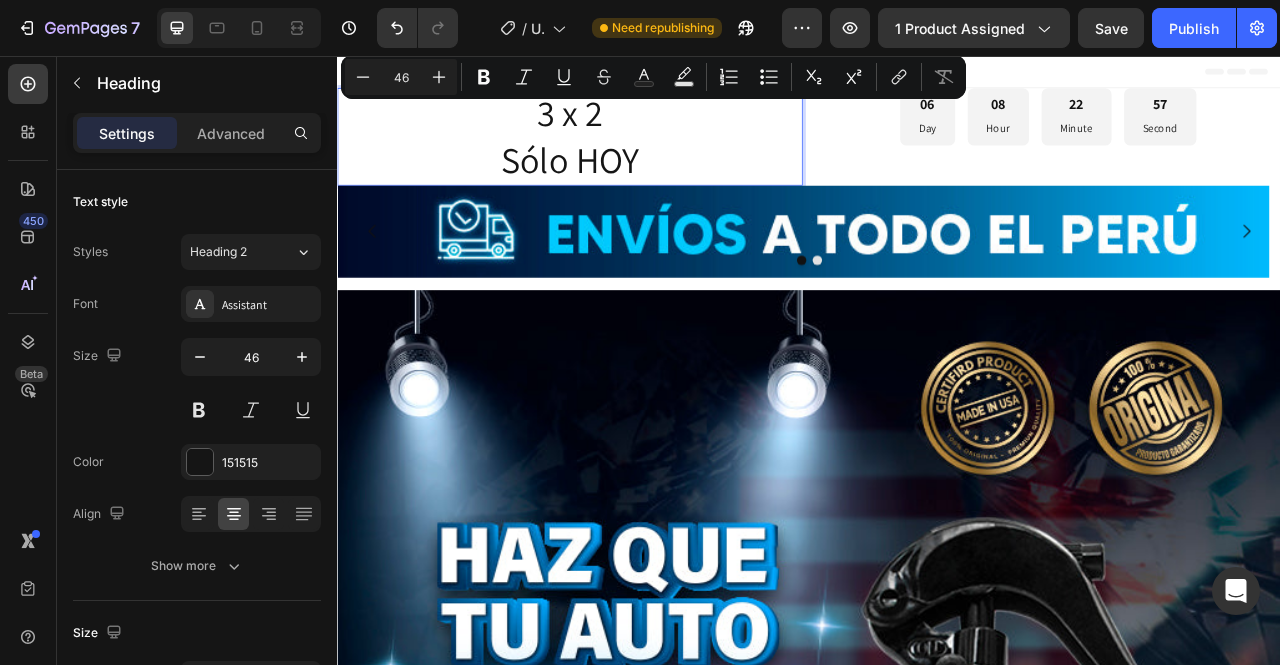 click on "3 x 2 Sólo HOY" at bounding box center (633, 159) 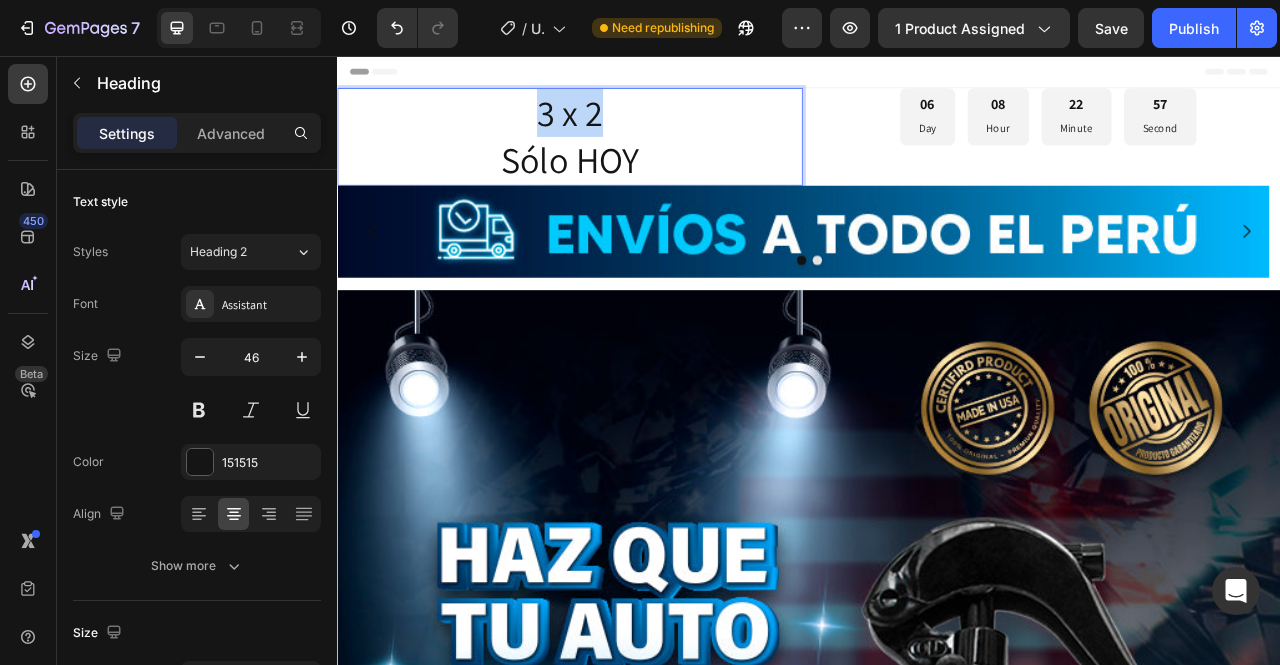 drag, startPoint x: 666, startPoint y: 139, endPoint x: 553, endPoint y: 140, distance: 113.004425 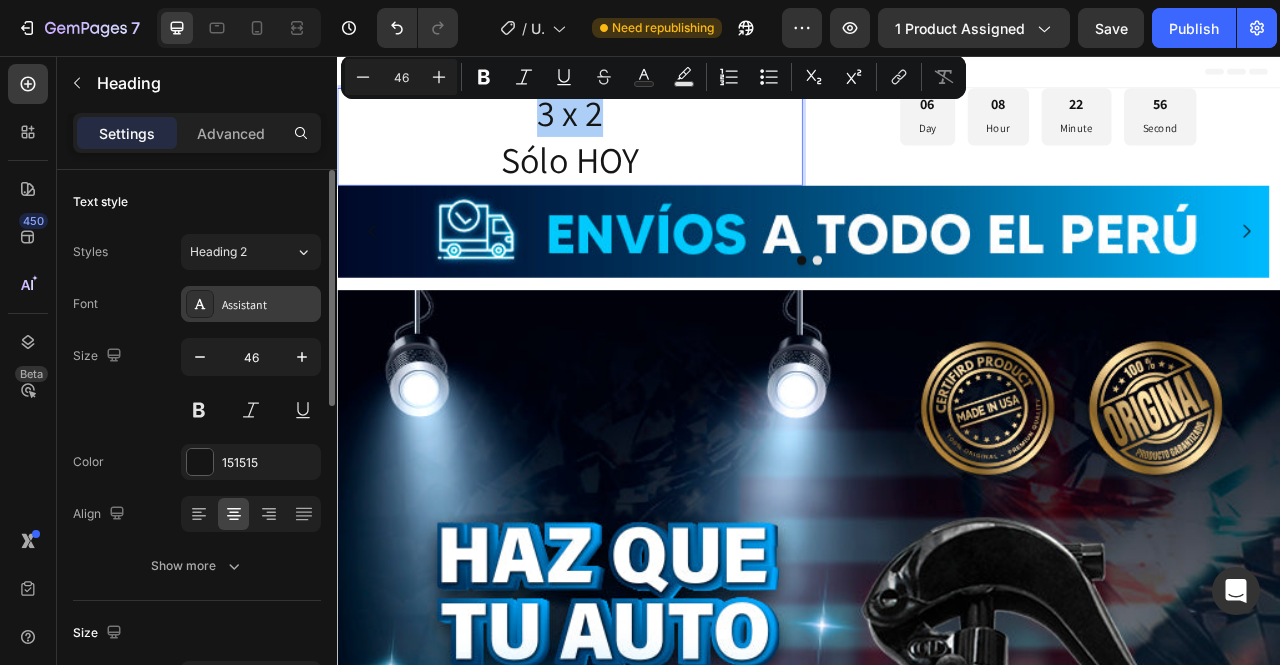click on "Assistant" at bounding box center (269, 305) 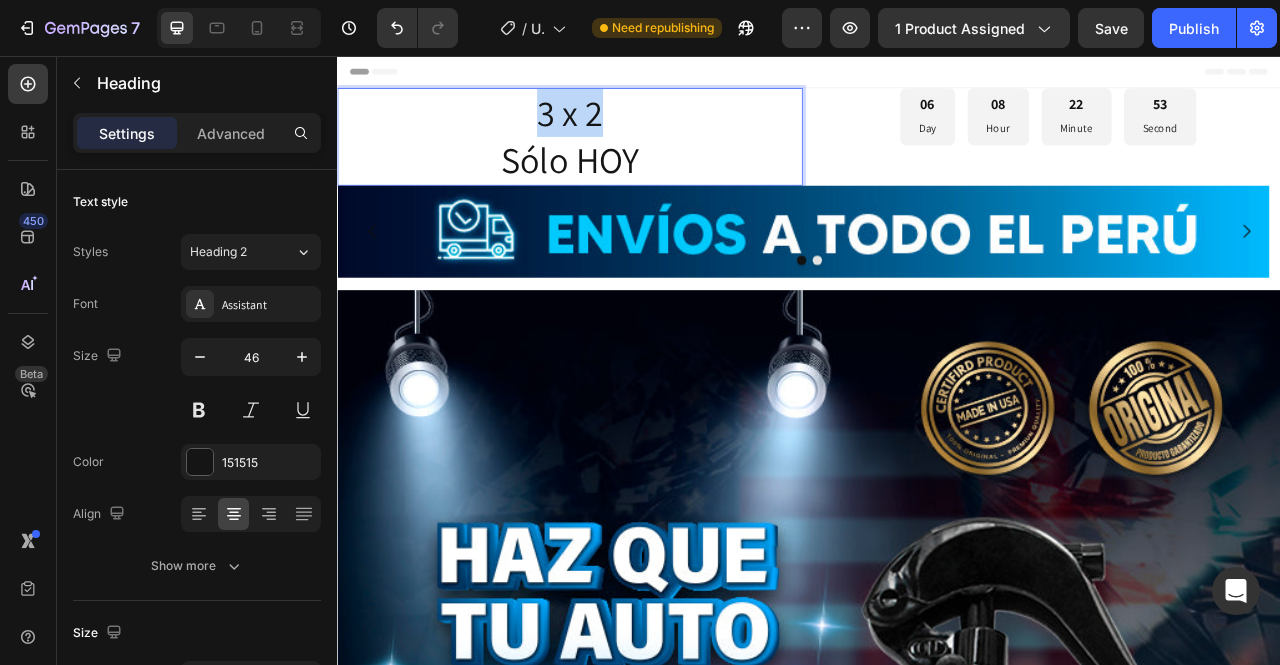 drag, startPoint x: 705, startPoint y: 133, endPoint x: 556, endPoint y: 154, distance: 150.4726 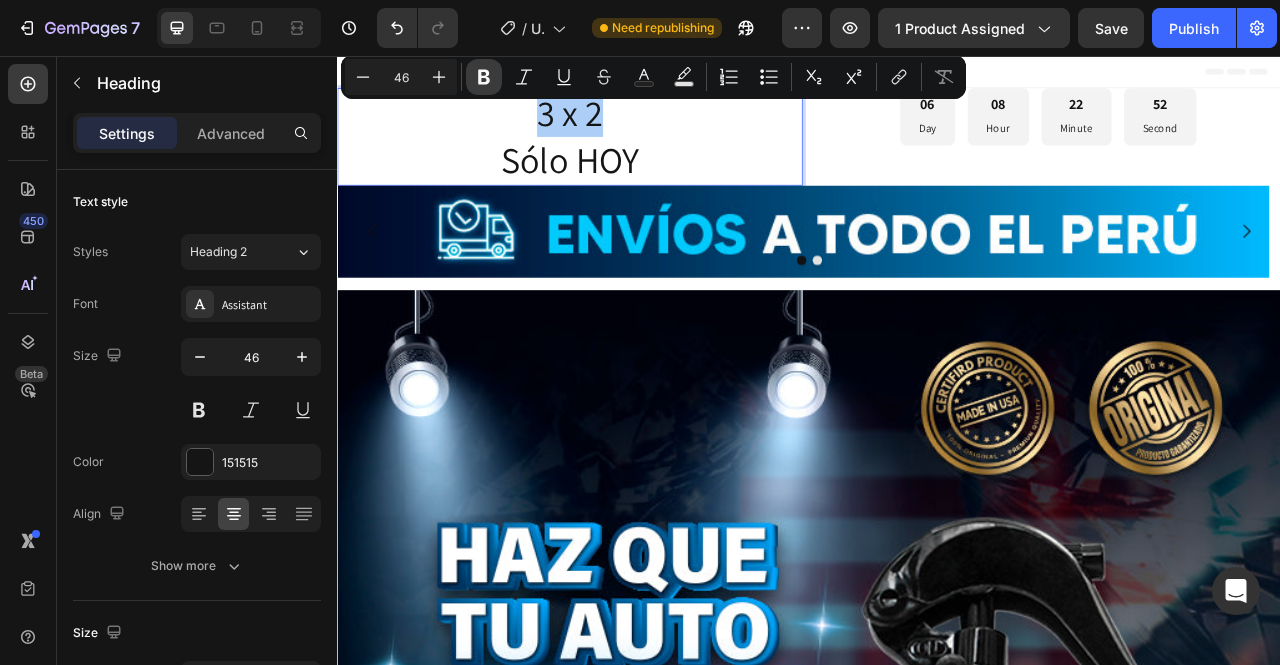 click 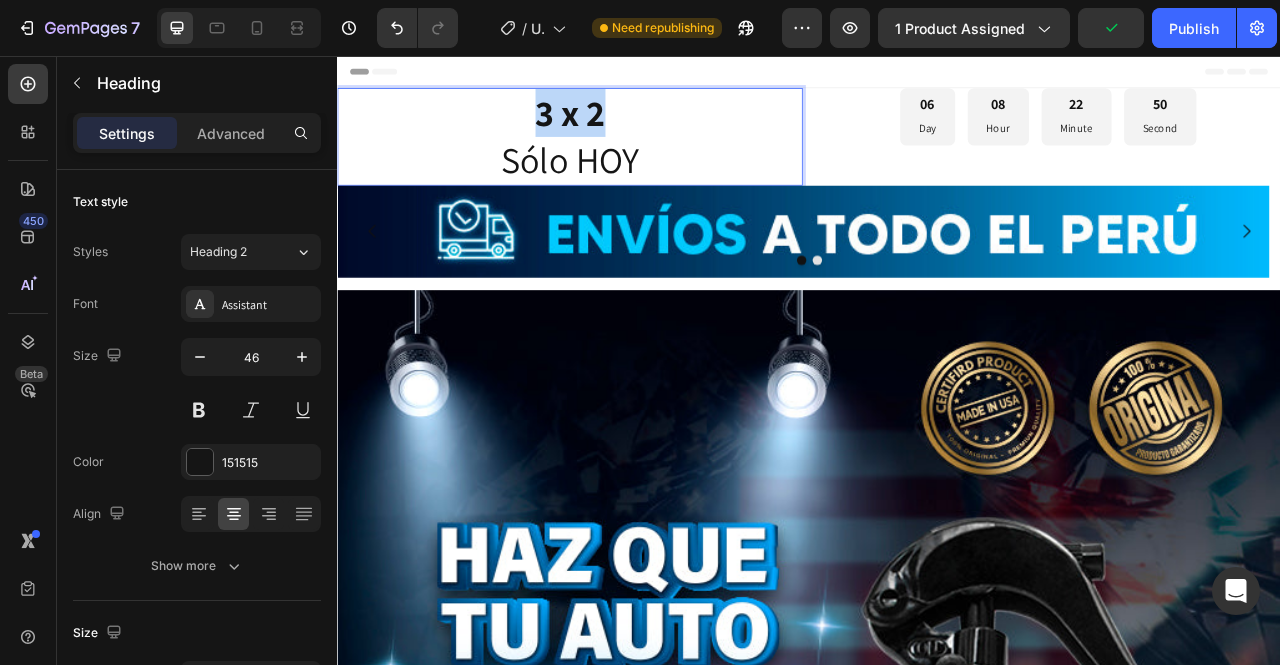 drag, startPoint x: 729, startPoint y: 137, endPoint x: 556, endPoint y: 153, distance: 173.73831 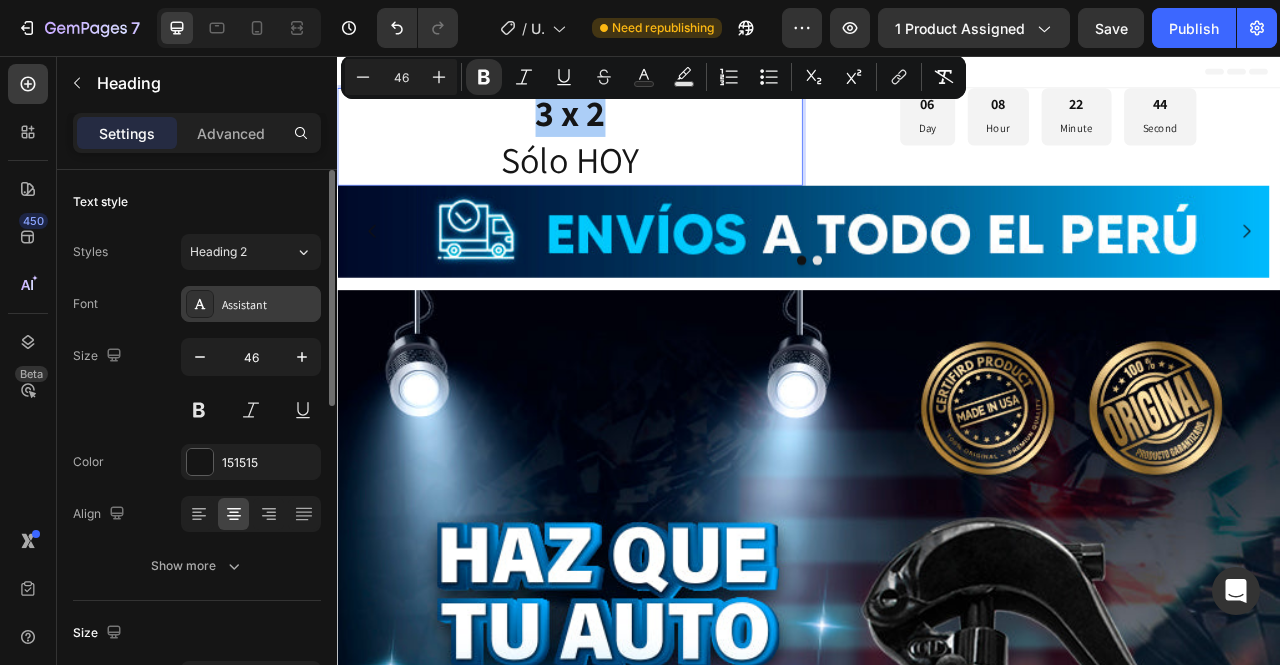 click on "Assistant" at bounding box center [269, 305] 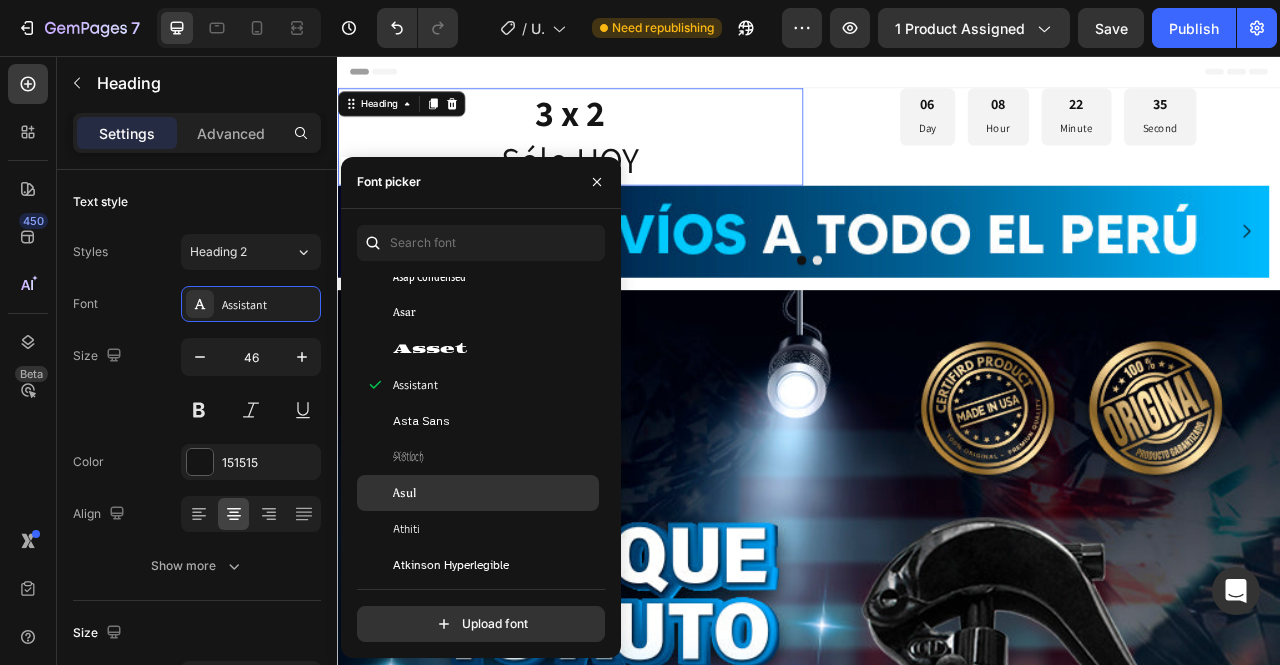scroll, scrollTop: 4200, scrollLeft: 0, axis: vertical 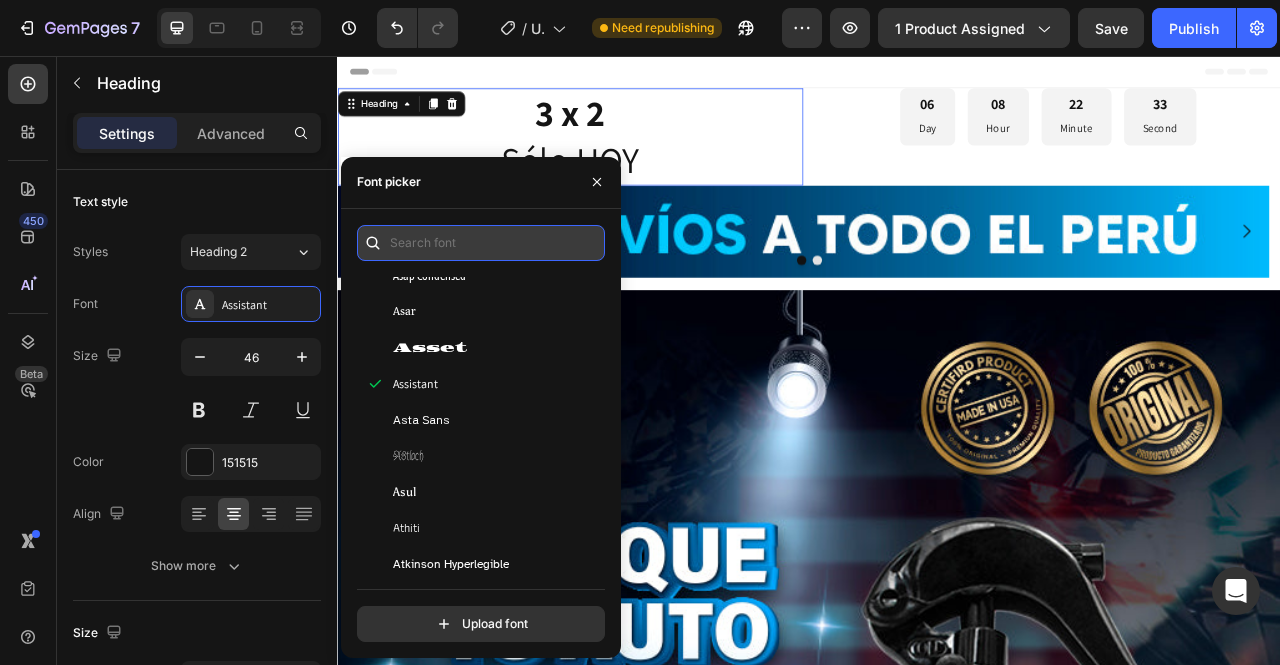 click at bounding box center (481, 243) 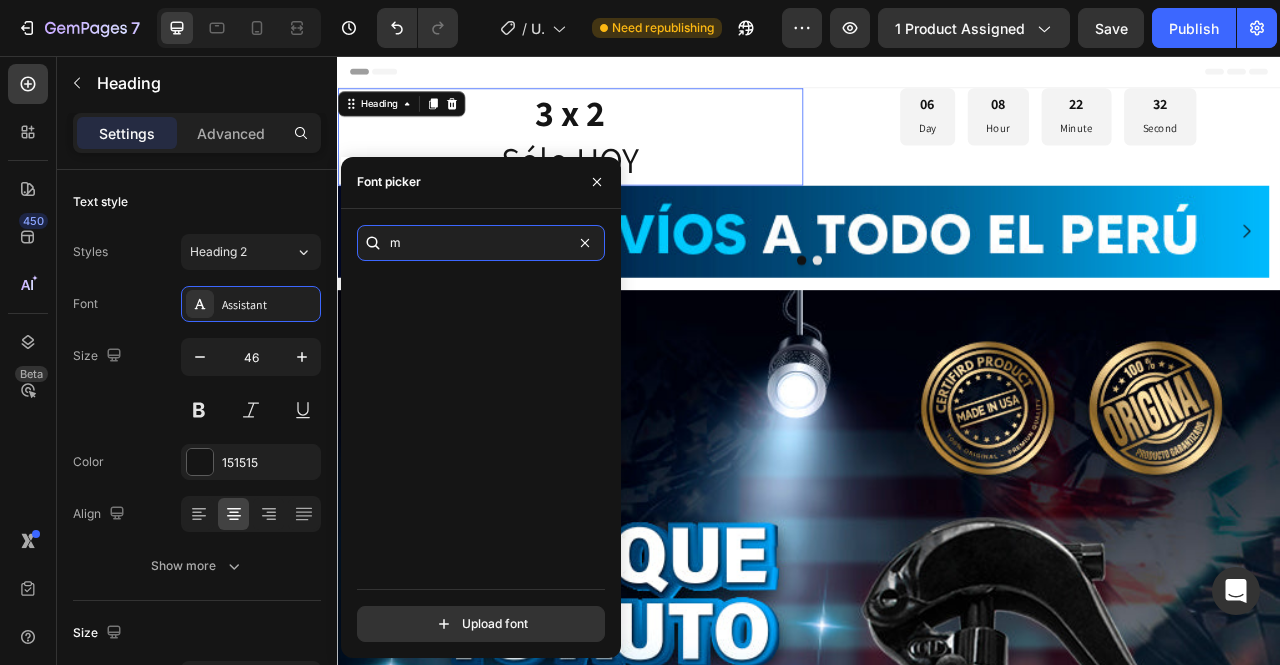 scroll, scrollTop: 0, scrollLeft: 0, axis: both 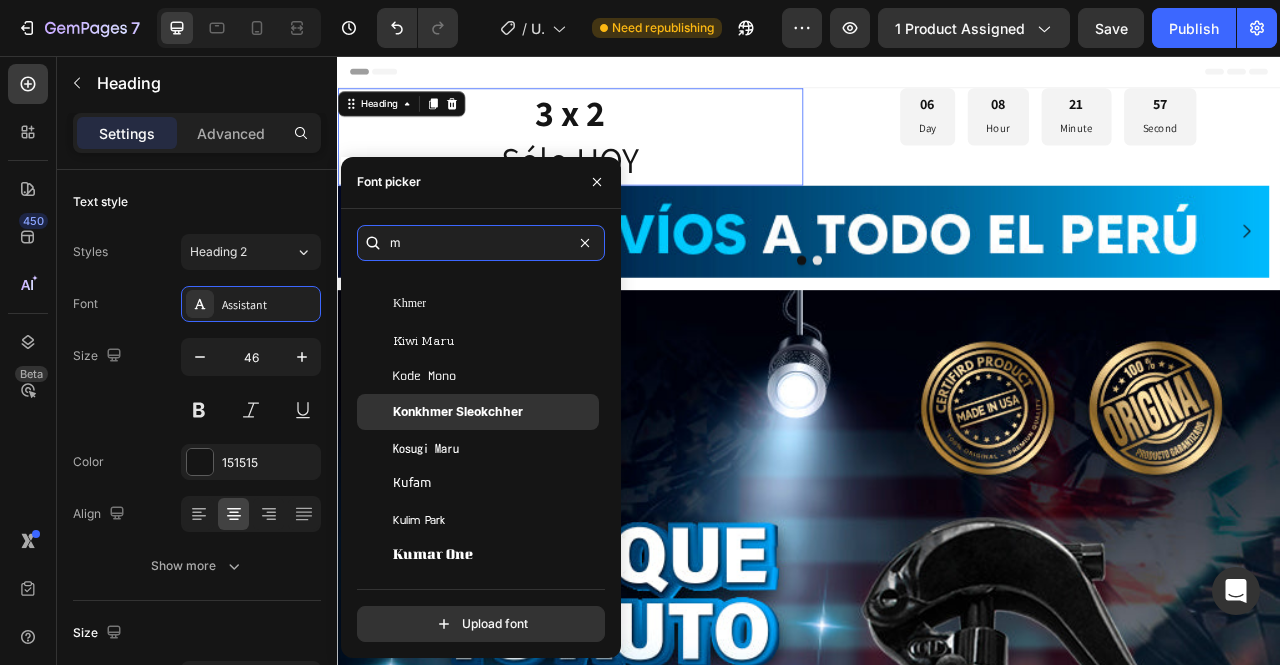 type on "m" 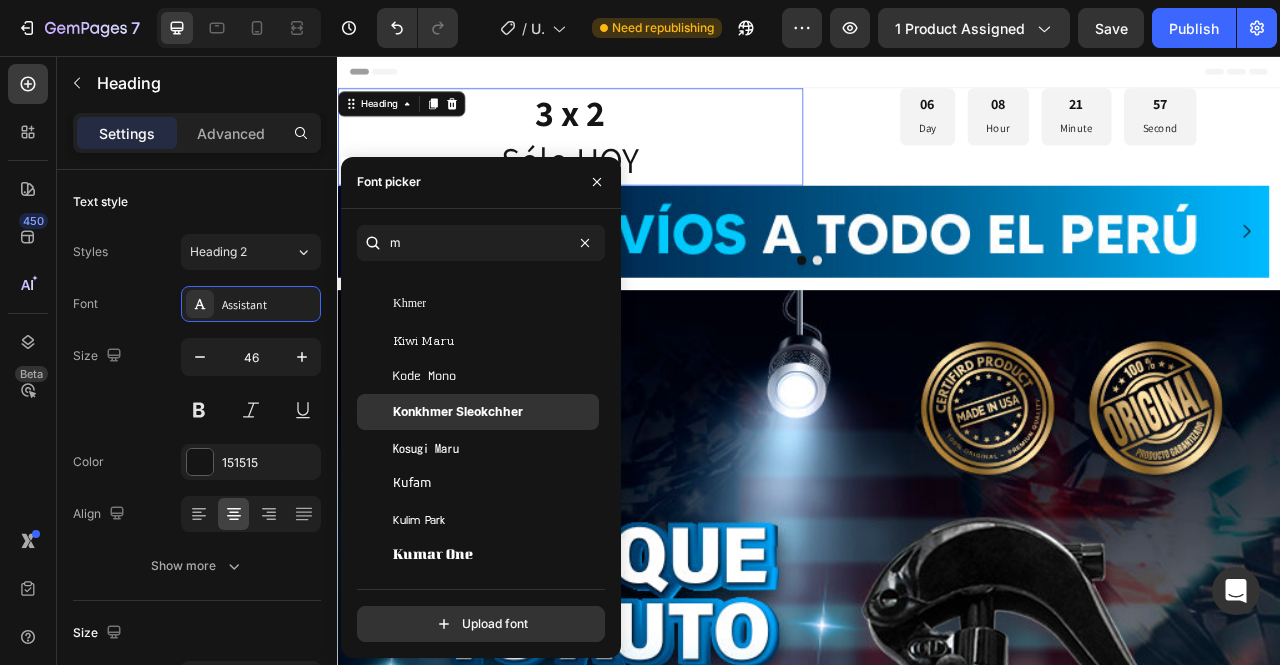 click on "Konkhmer Sleokchher" at bounding box center [458, 412] 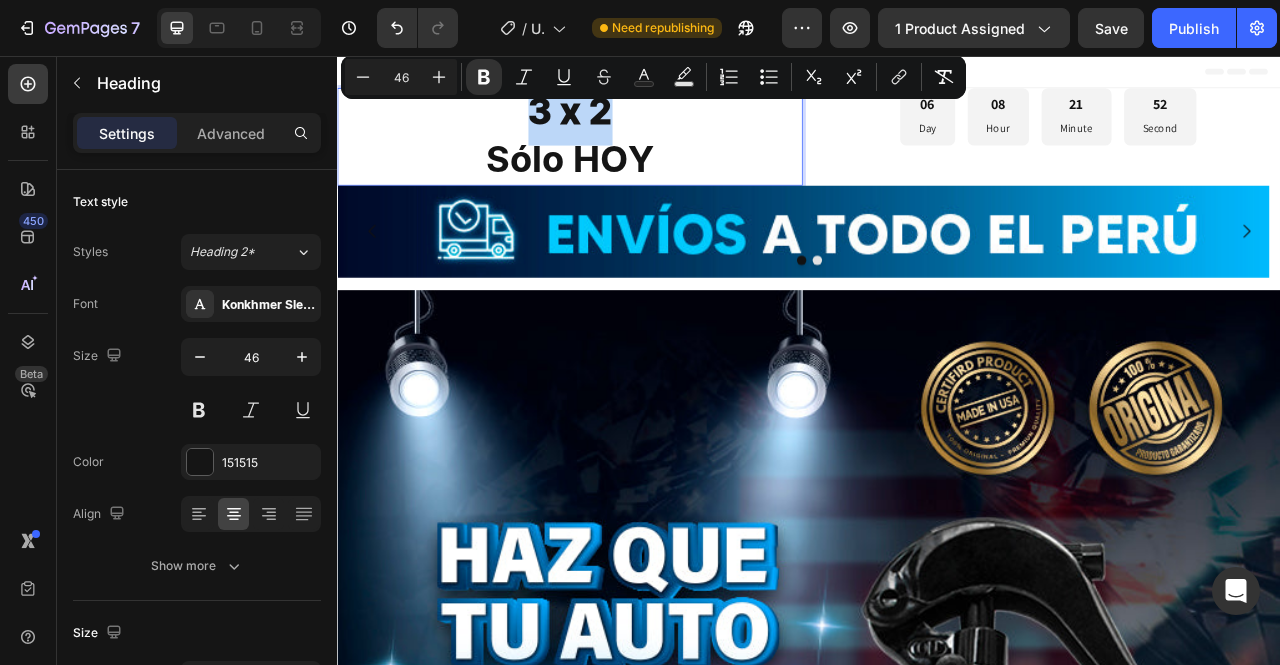 drag, startPoint x: 684, startPoint y: 137, endPoint x: 539, endPoint y: 121, distance: 145.88008 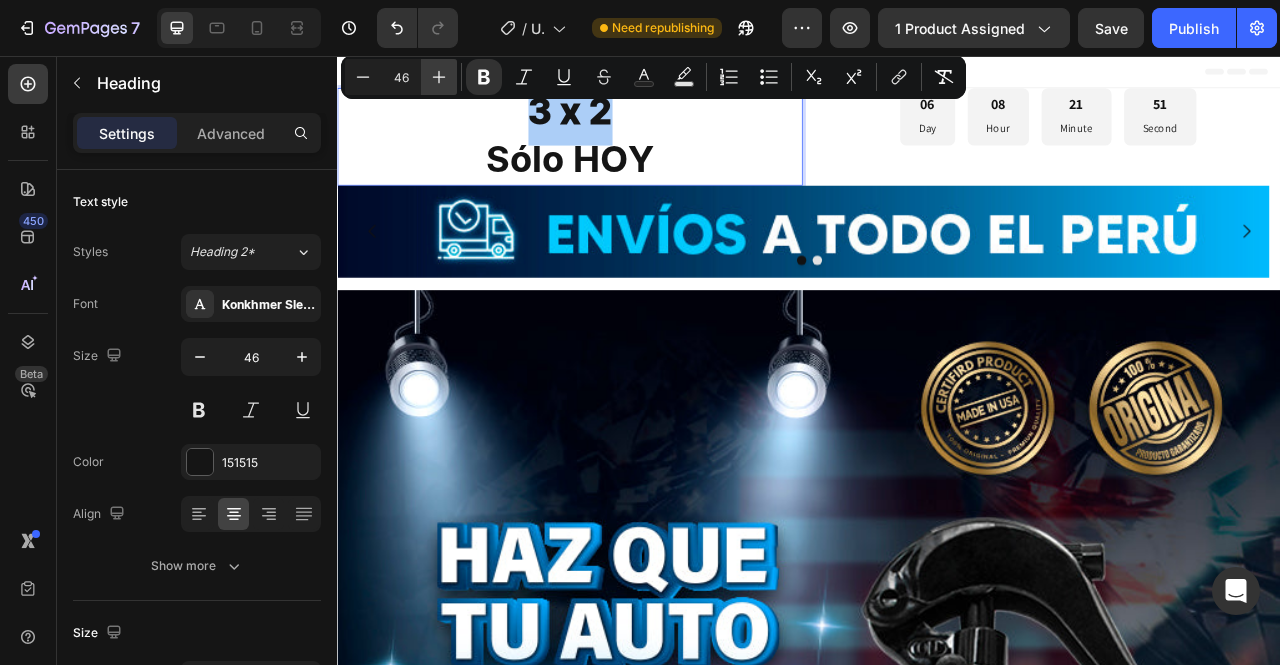 click 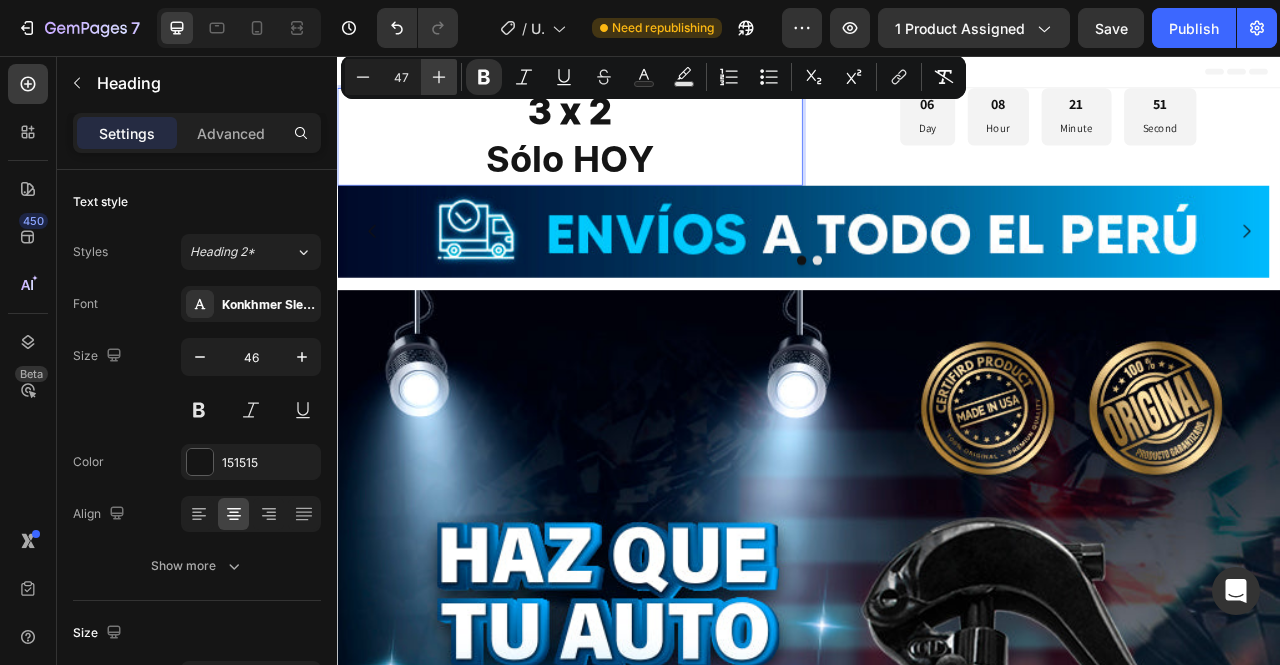 click 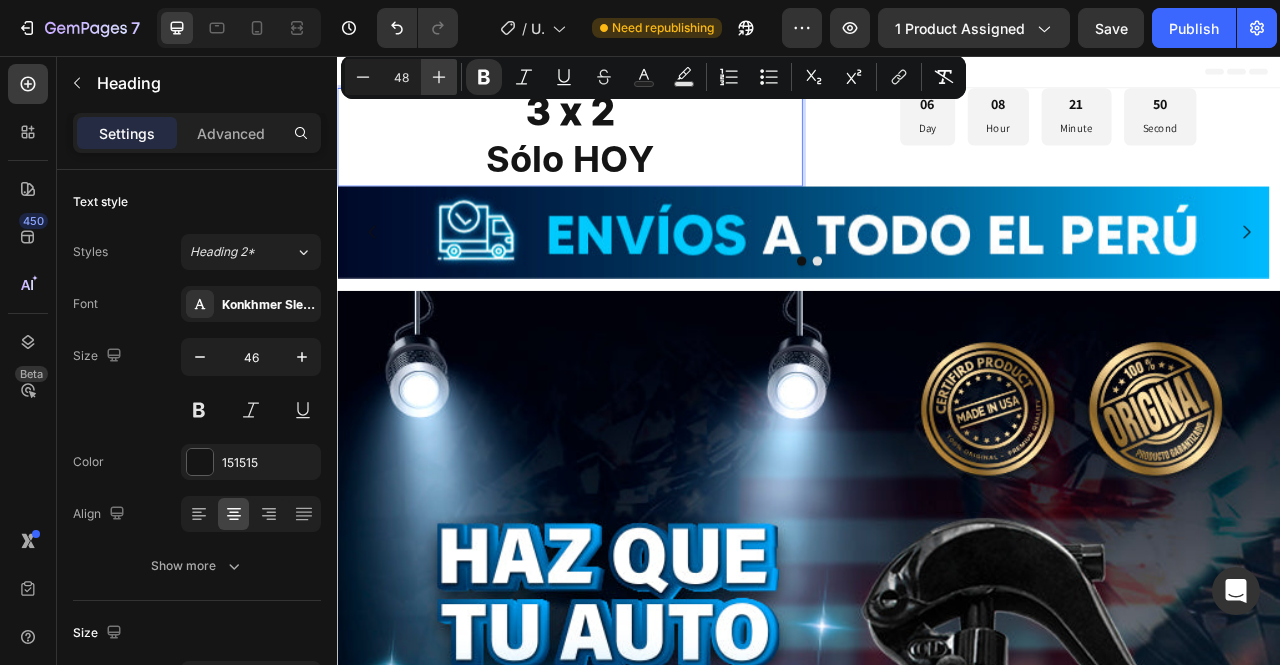 click 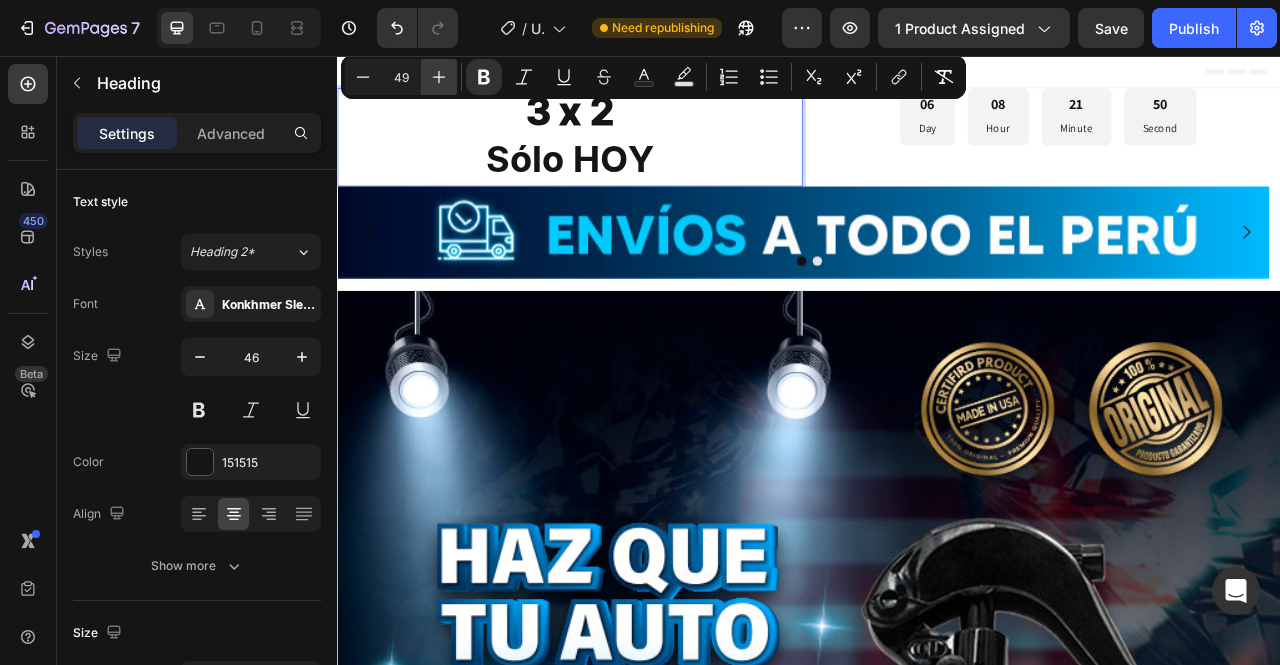 click 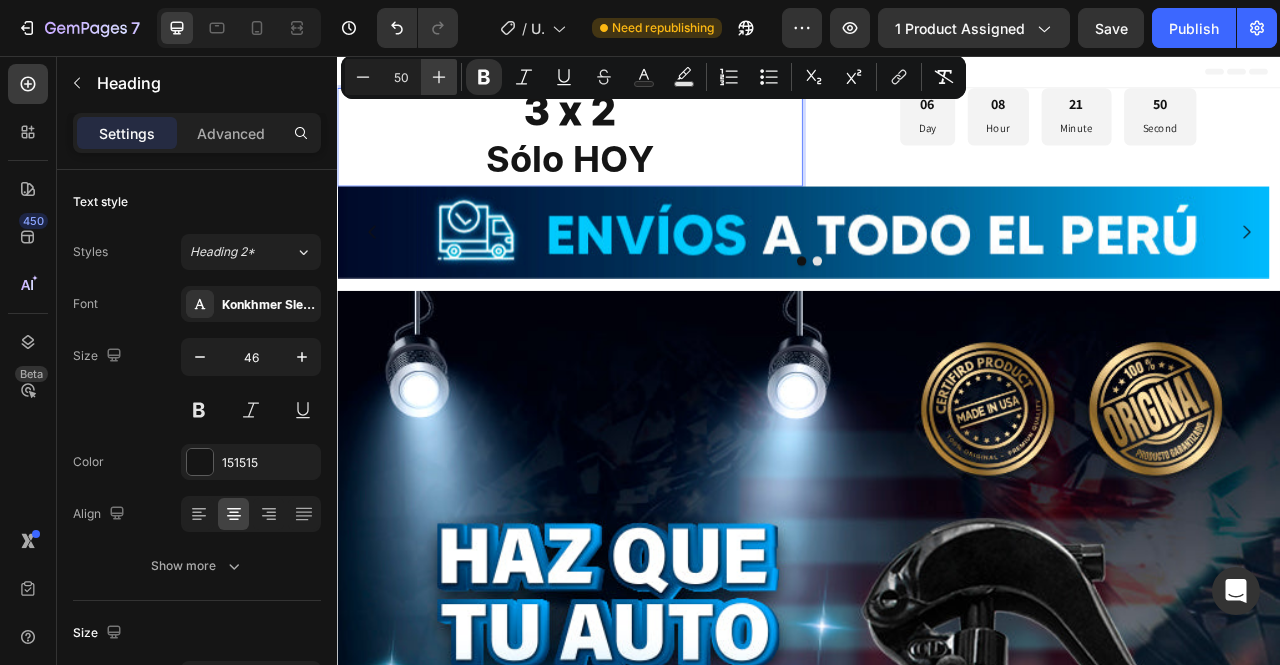 click 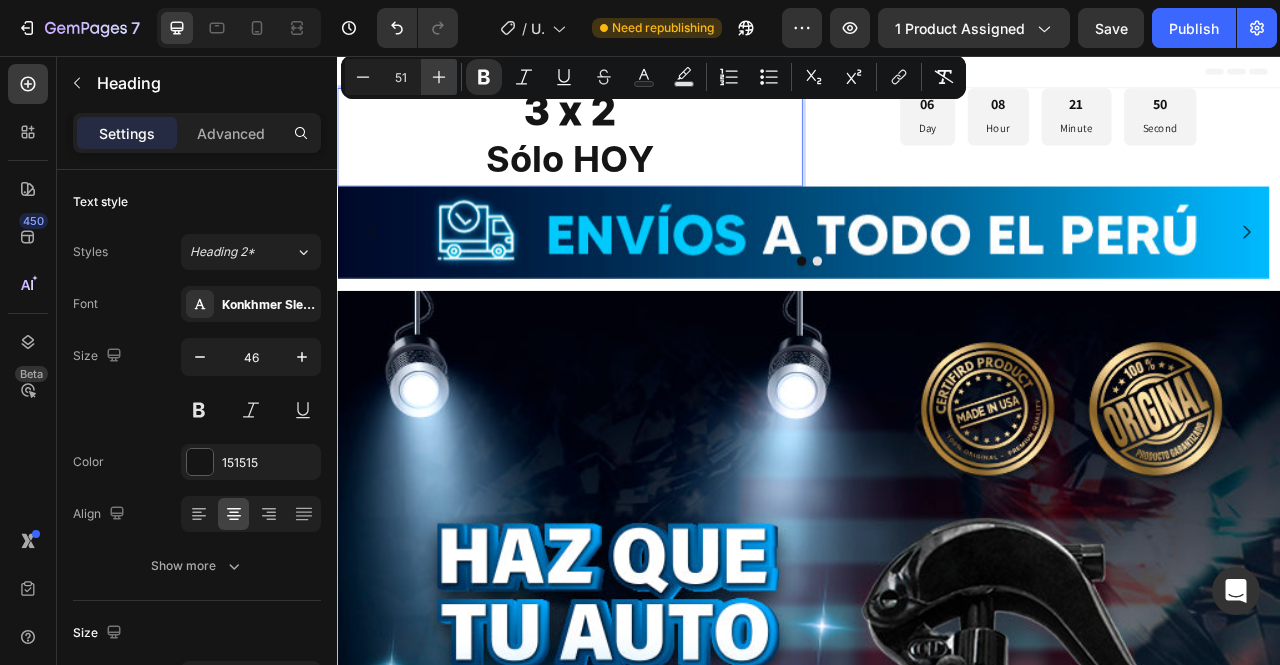 click 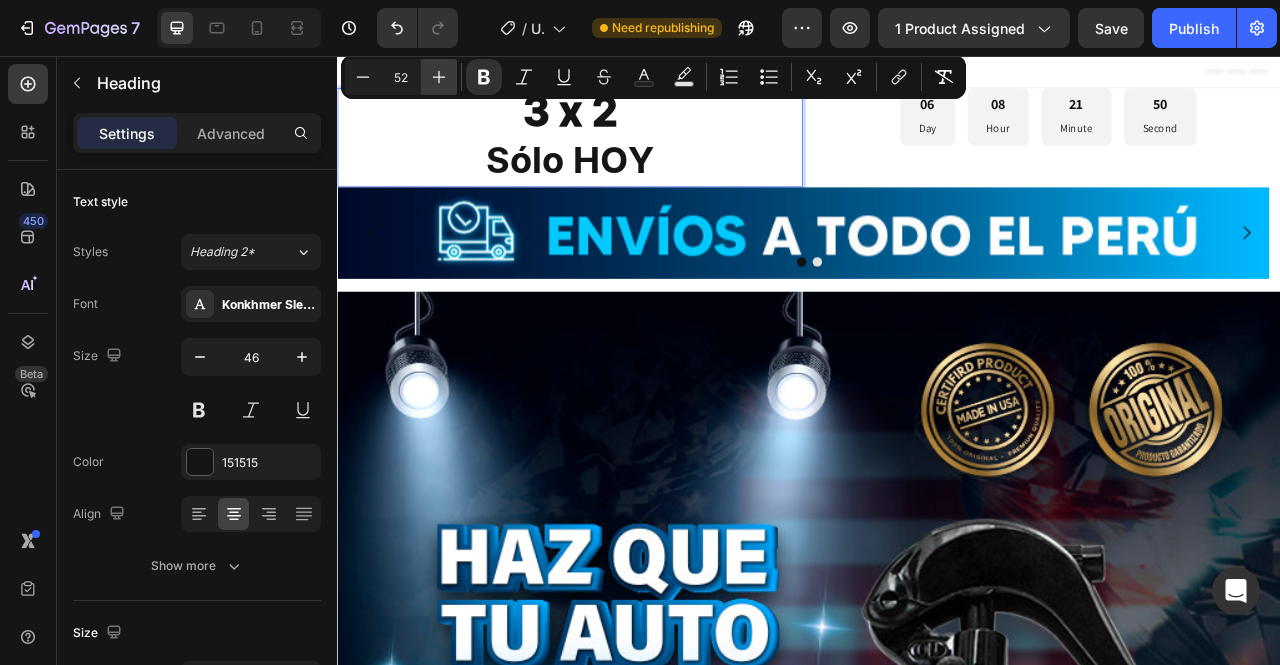 click 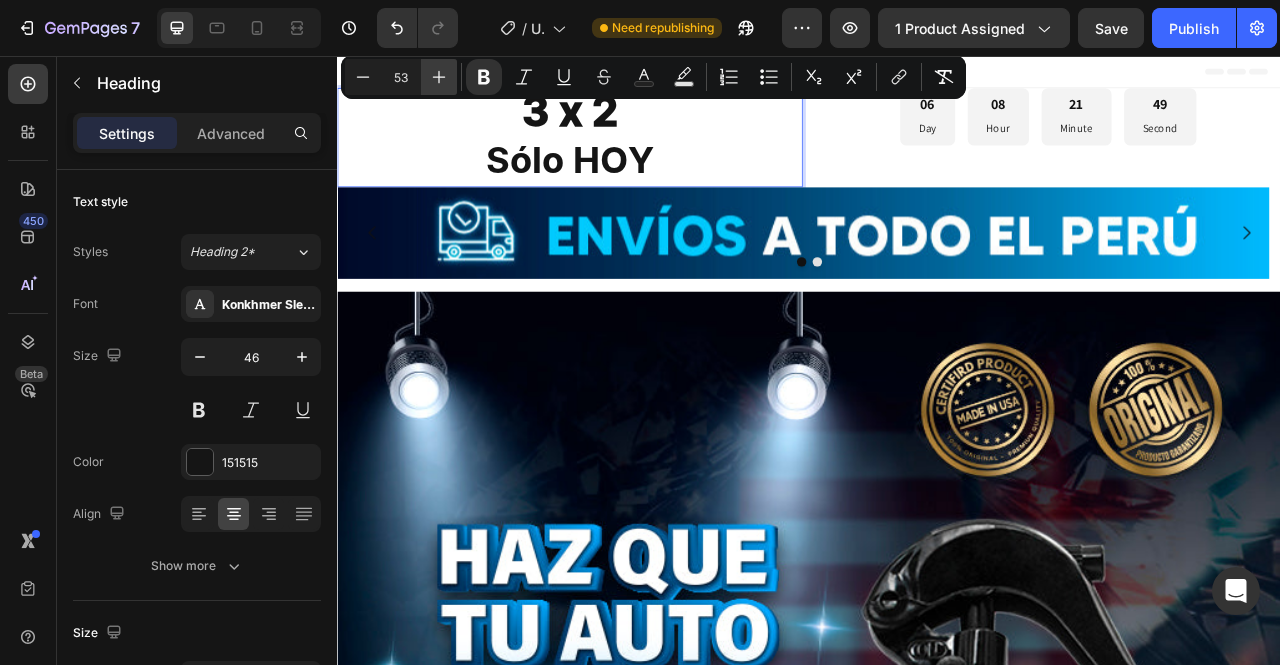 click 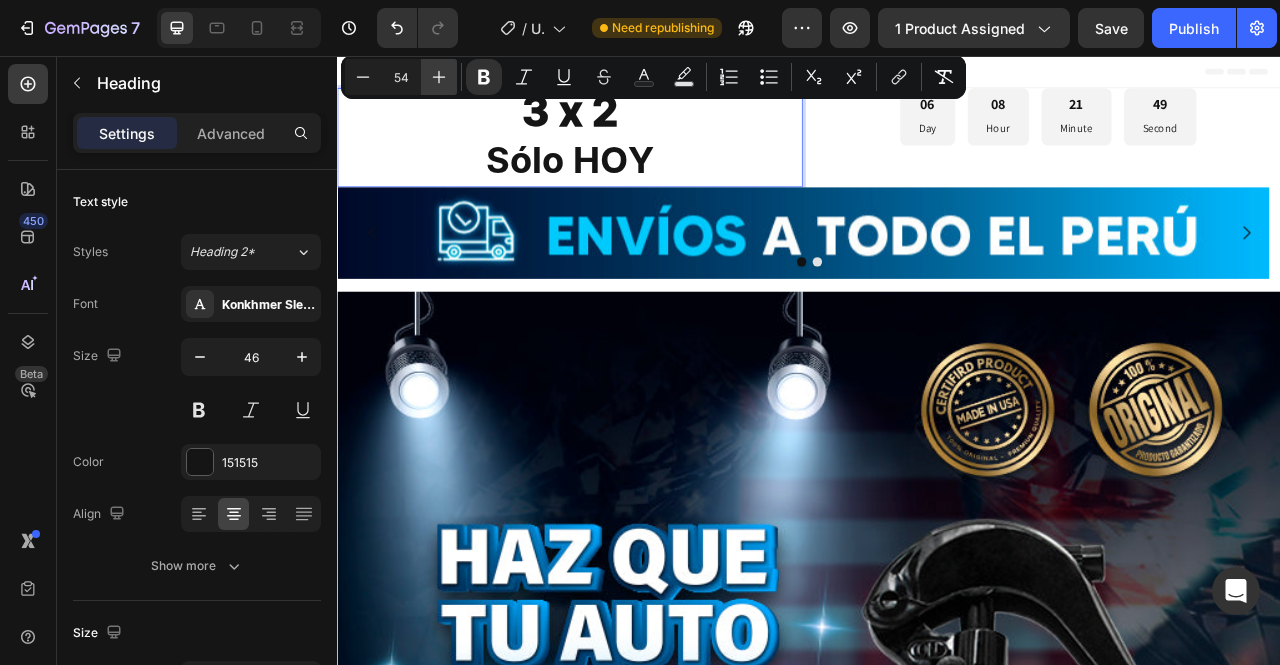 click 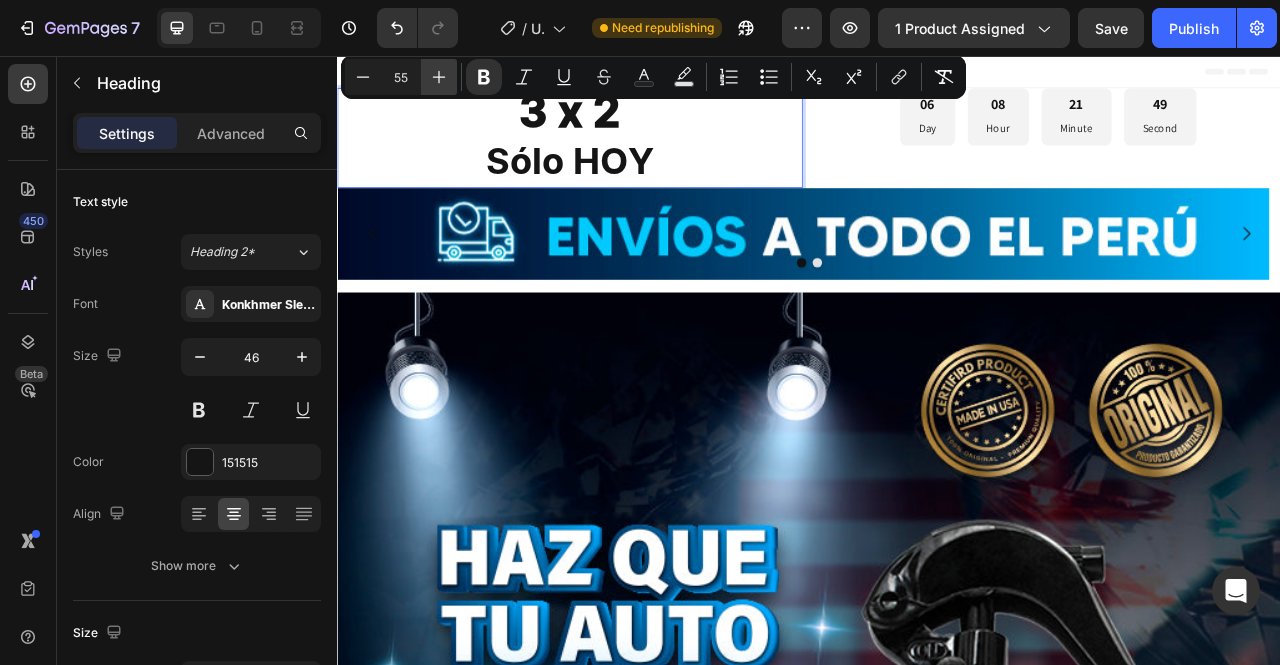 click 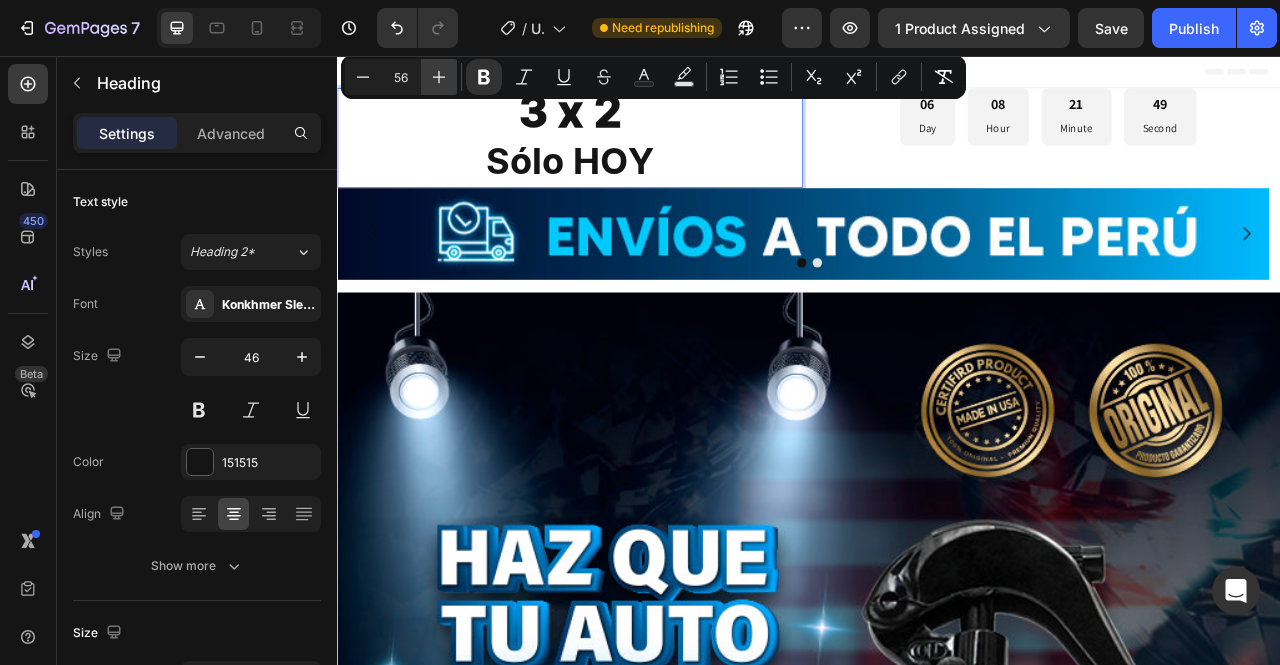 click 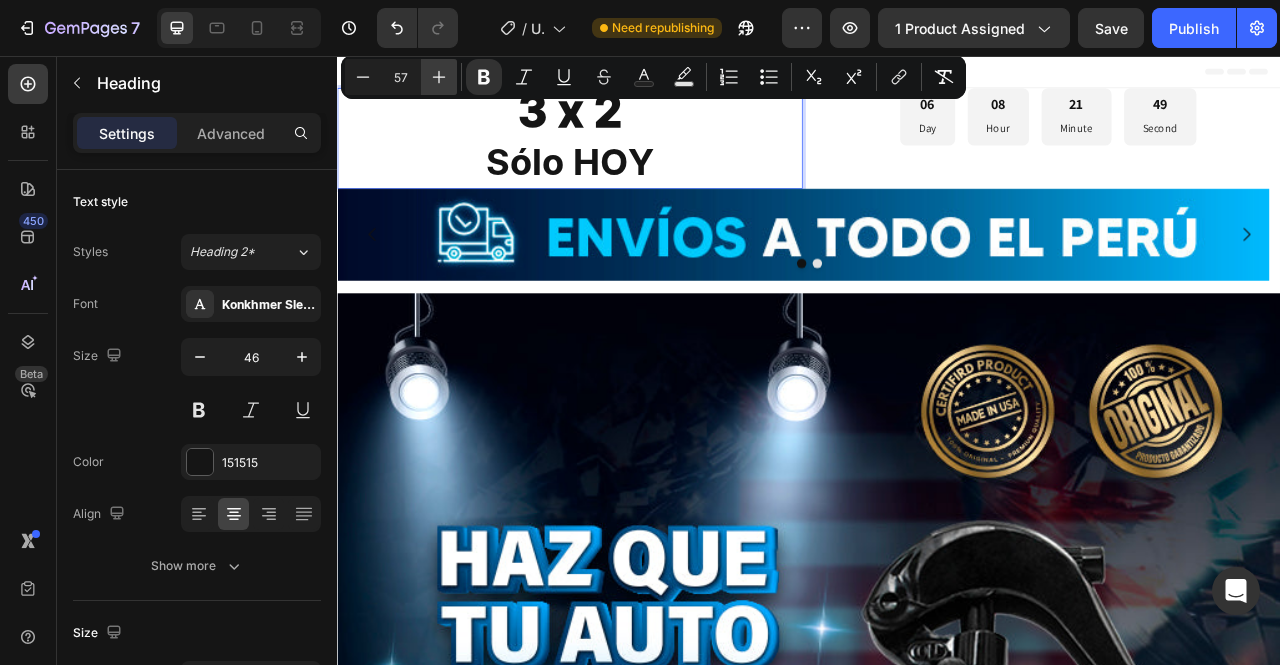 click 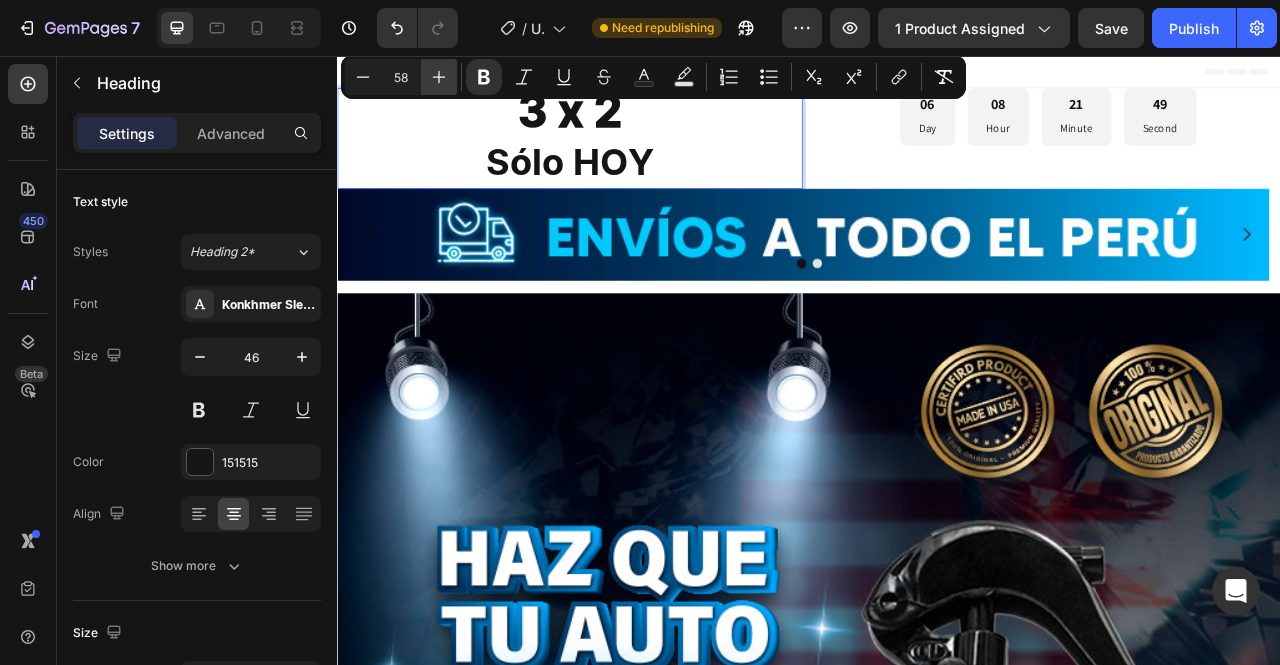 click 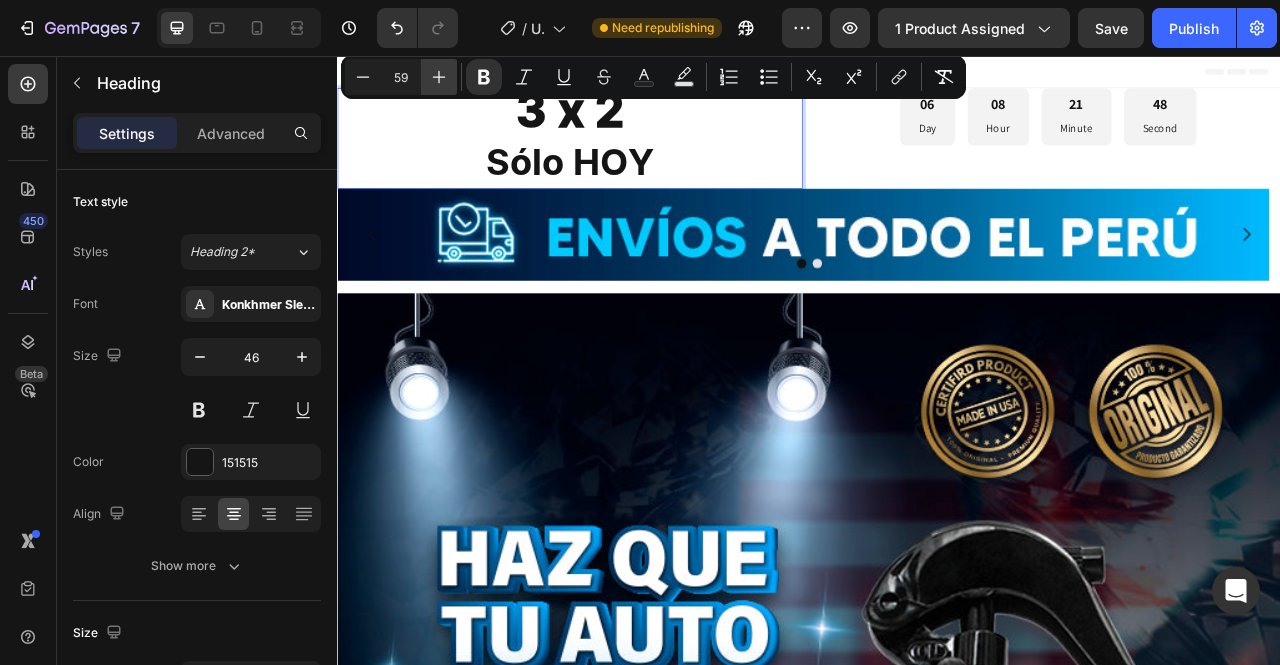 click 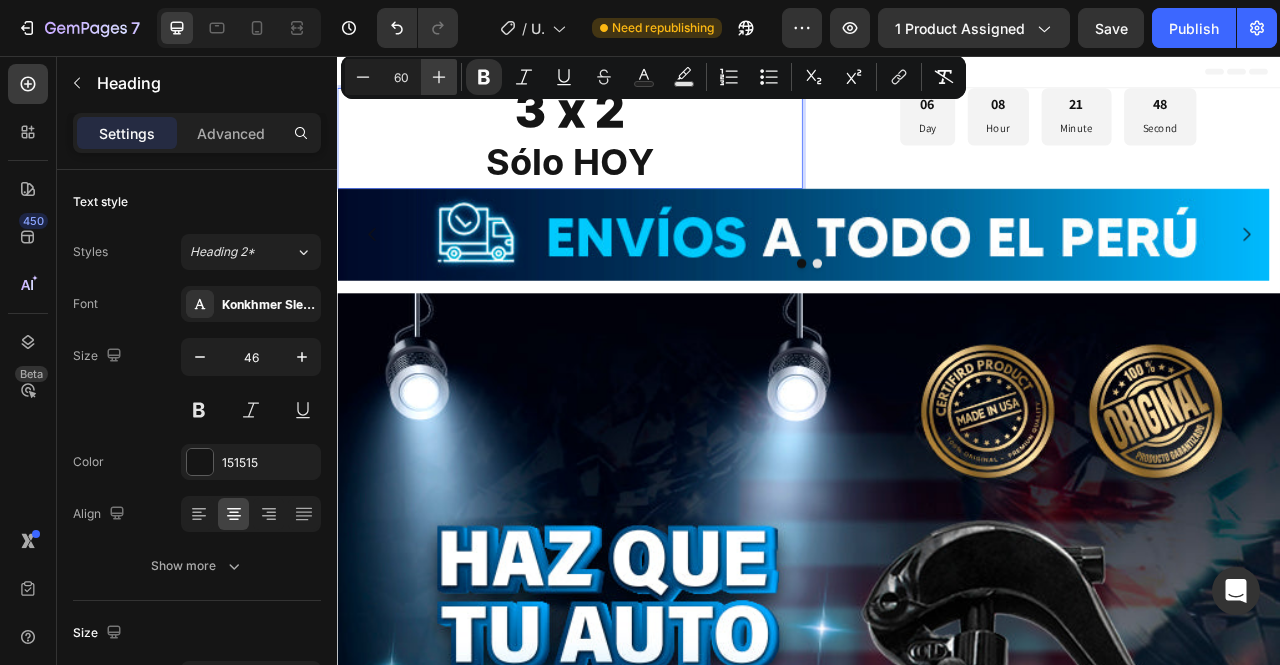 click 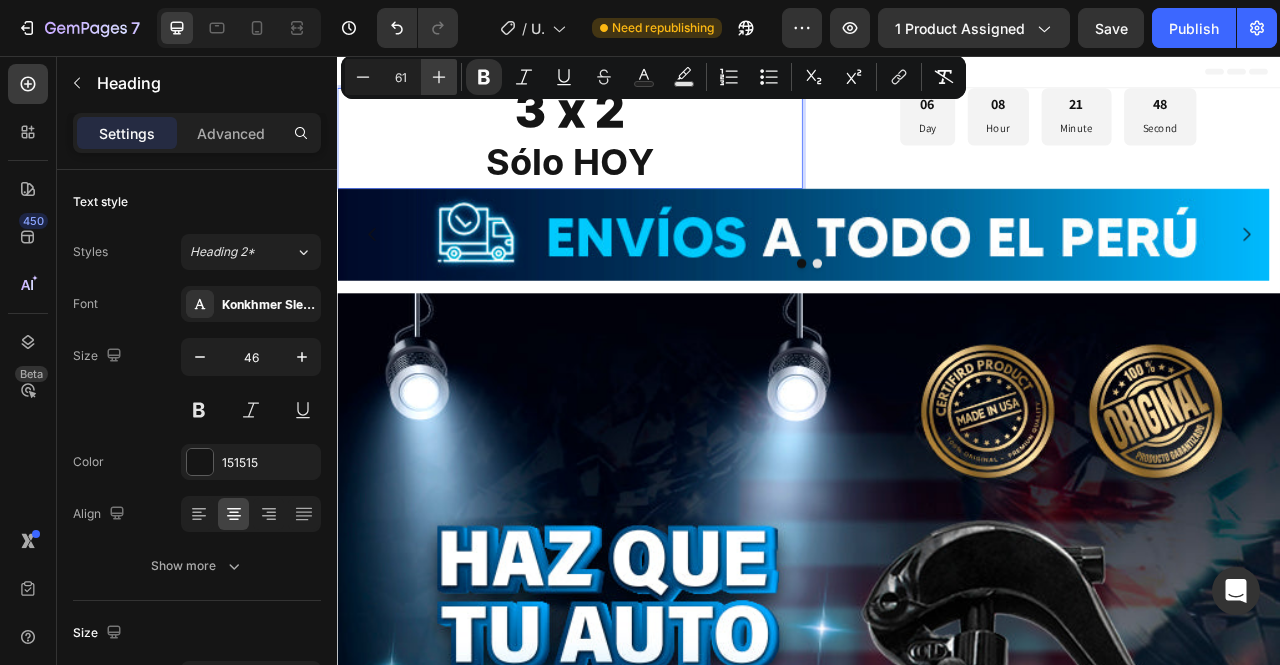 click 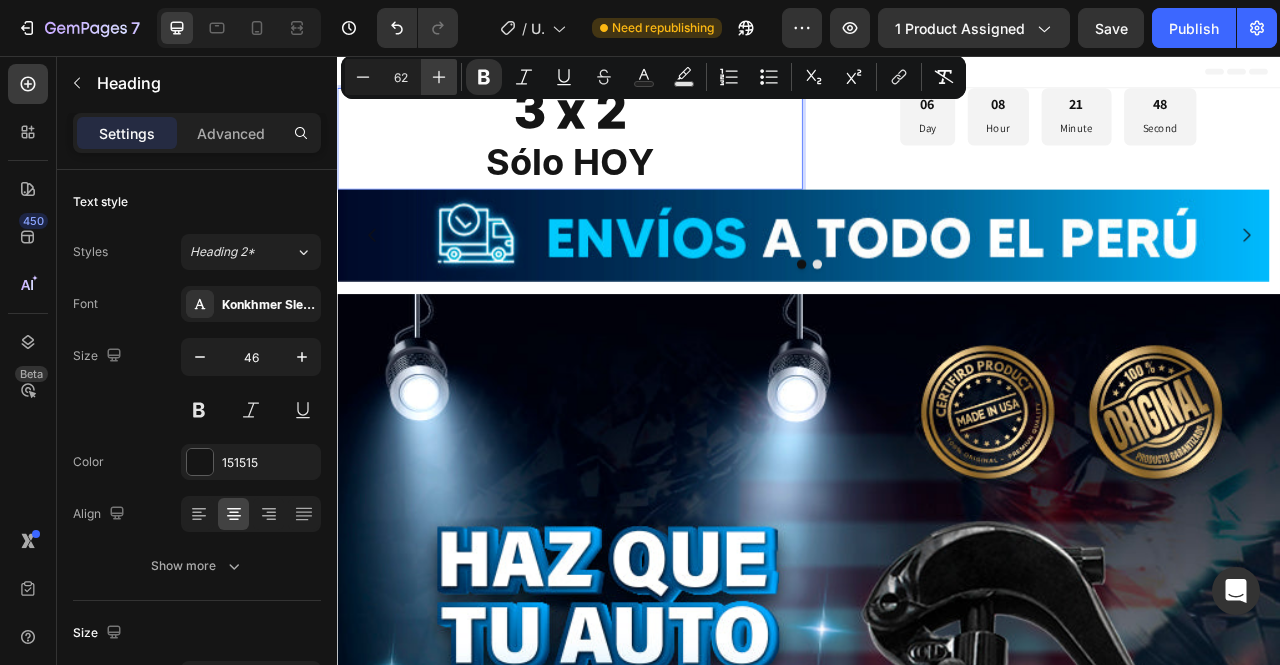 click 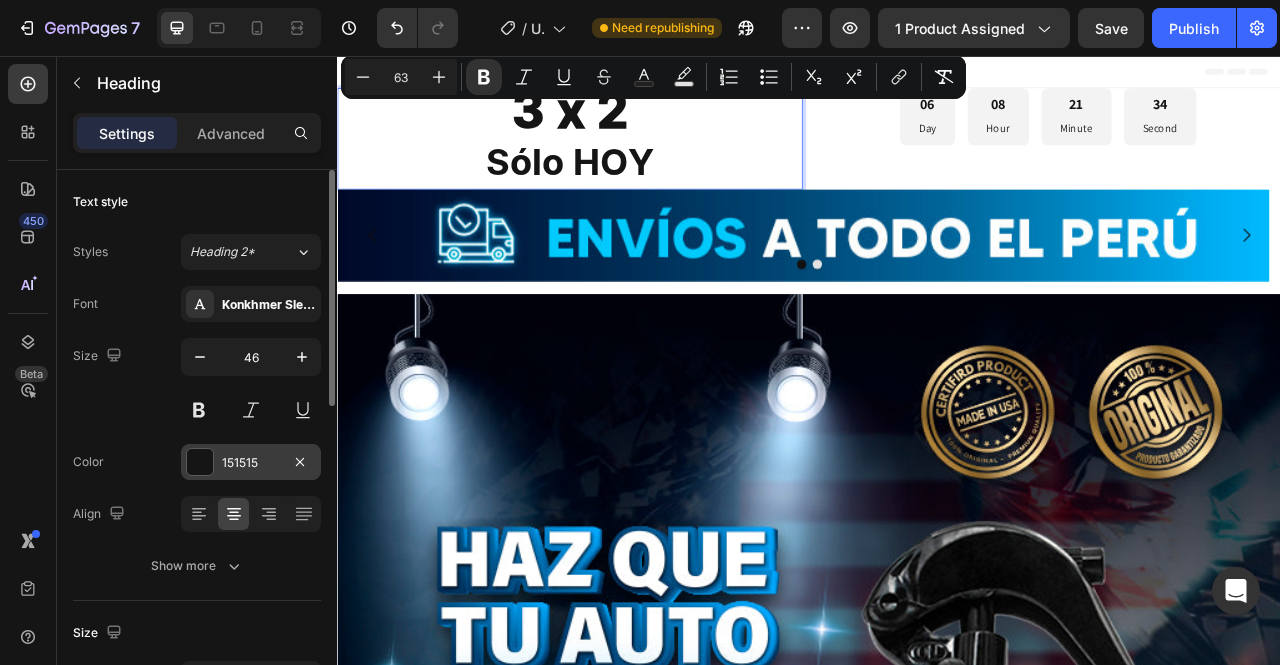 click at bounding box center (200, 462) 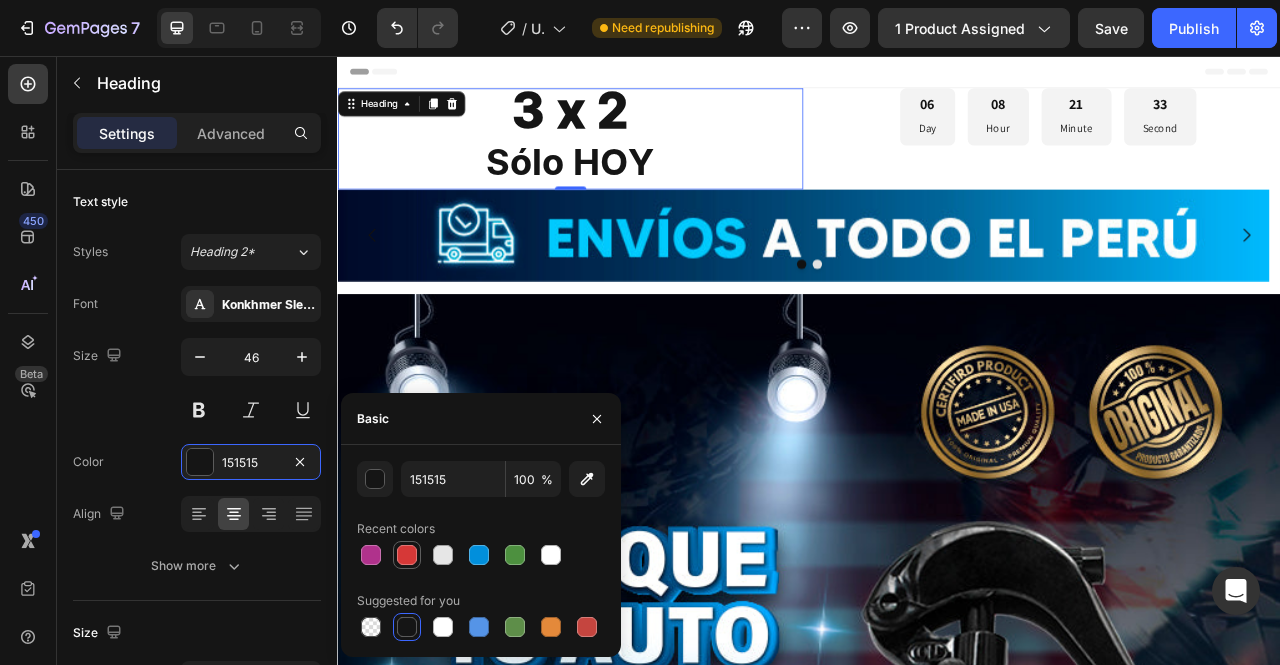 click at bounding box center (407, 555) 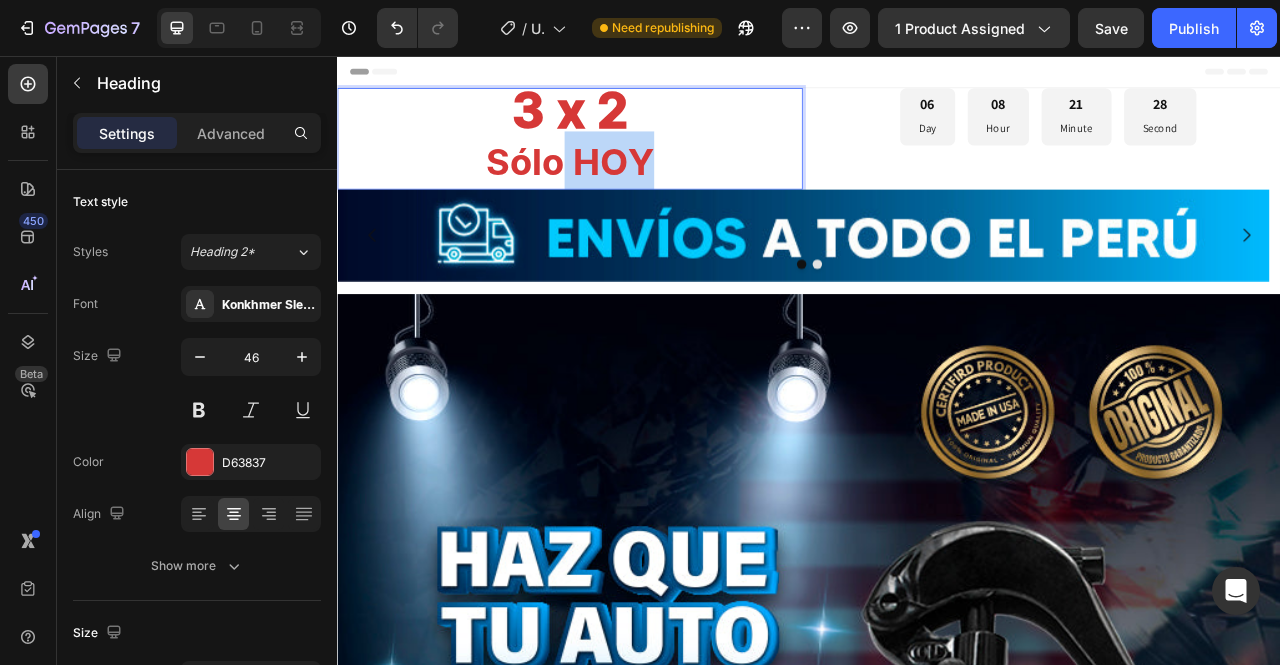 drag, startPoint x: 735, startPoint y: 190, endPoint x: 619, endPoint y: 199, distance: 116.34862 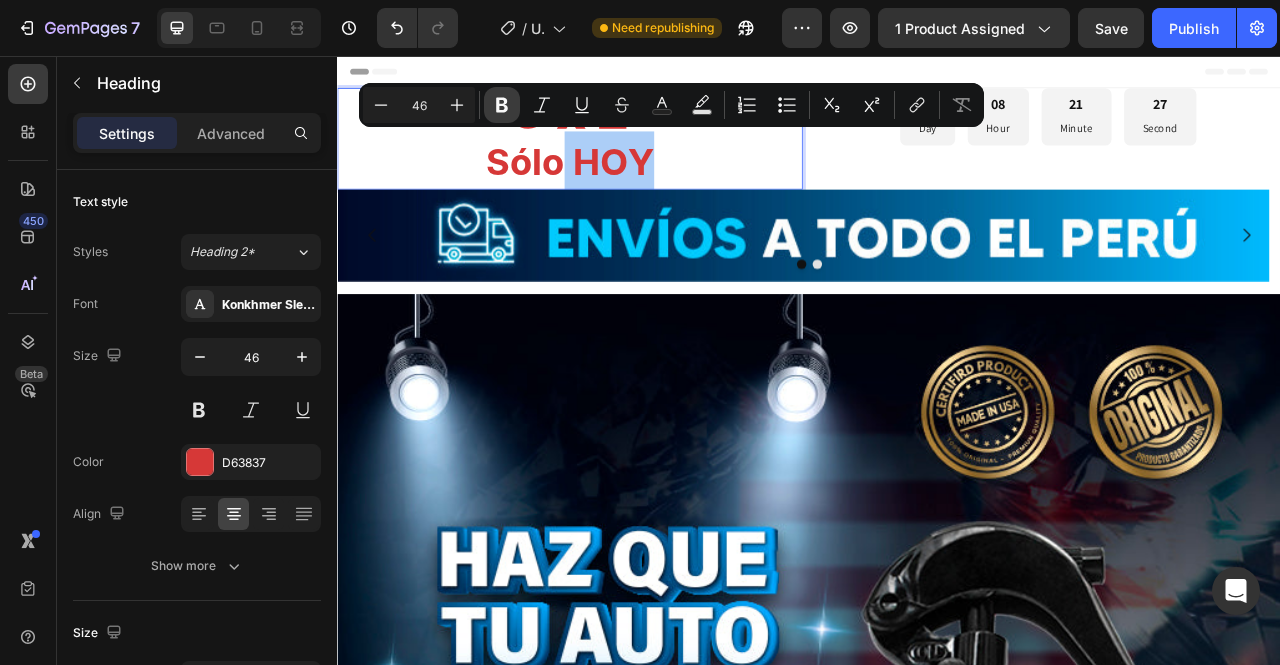 click 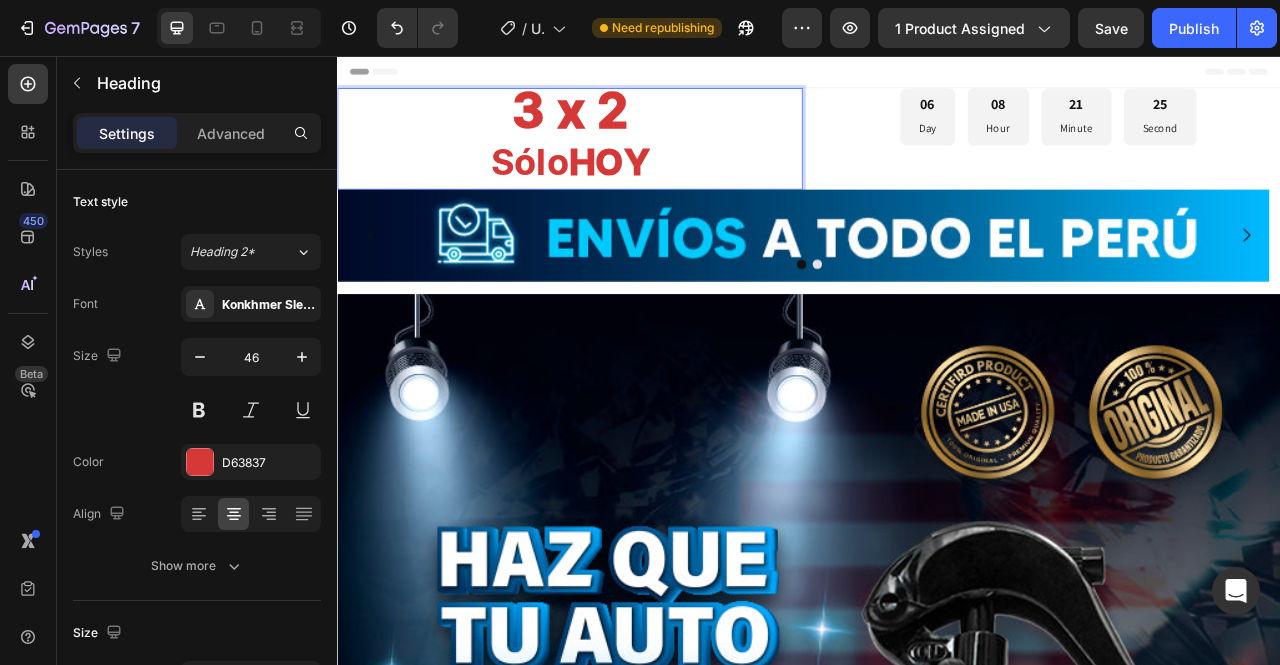 drag, startPoint x: 752, startPoint y: 193, endPoint x: 458, endPoint y: 193, distance: 294 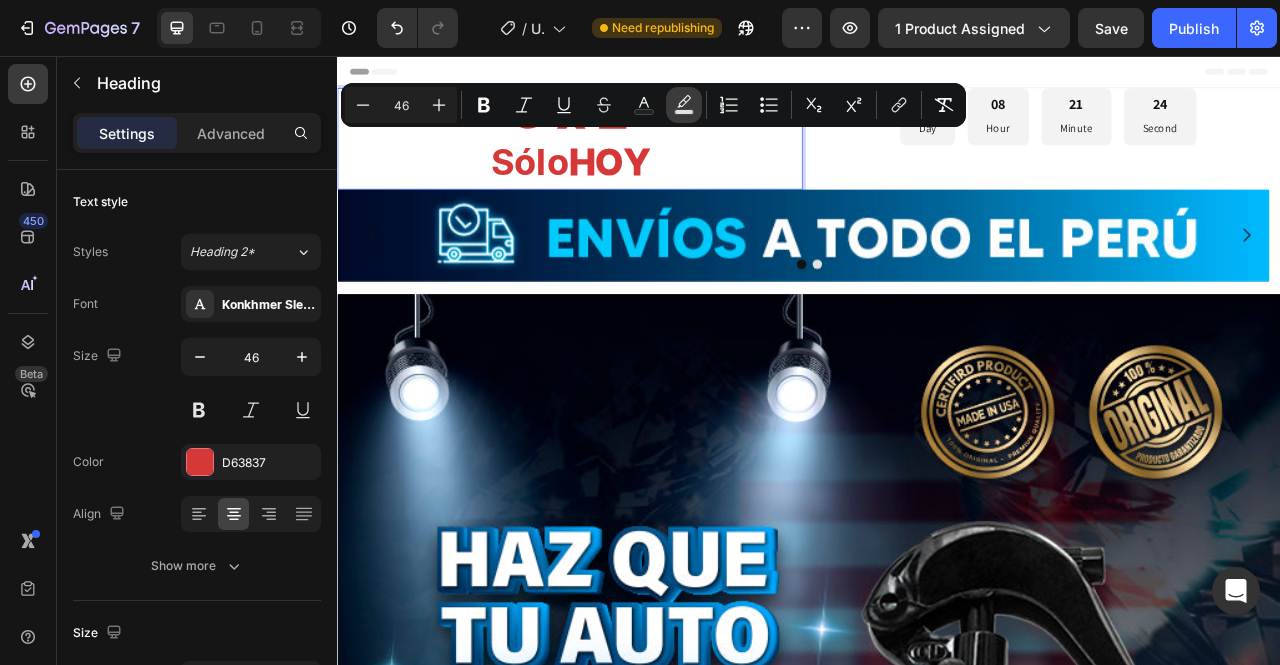 click 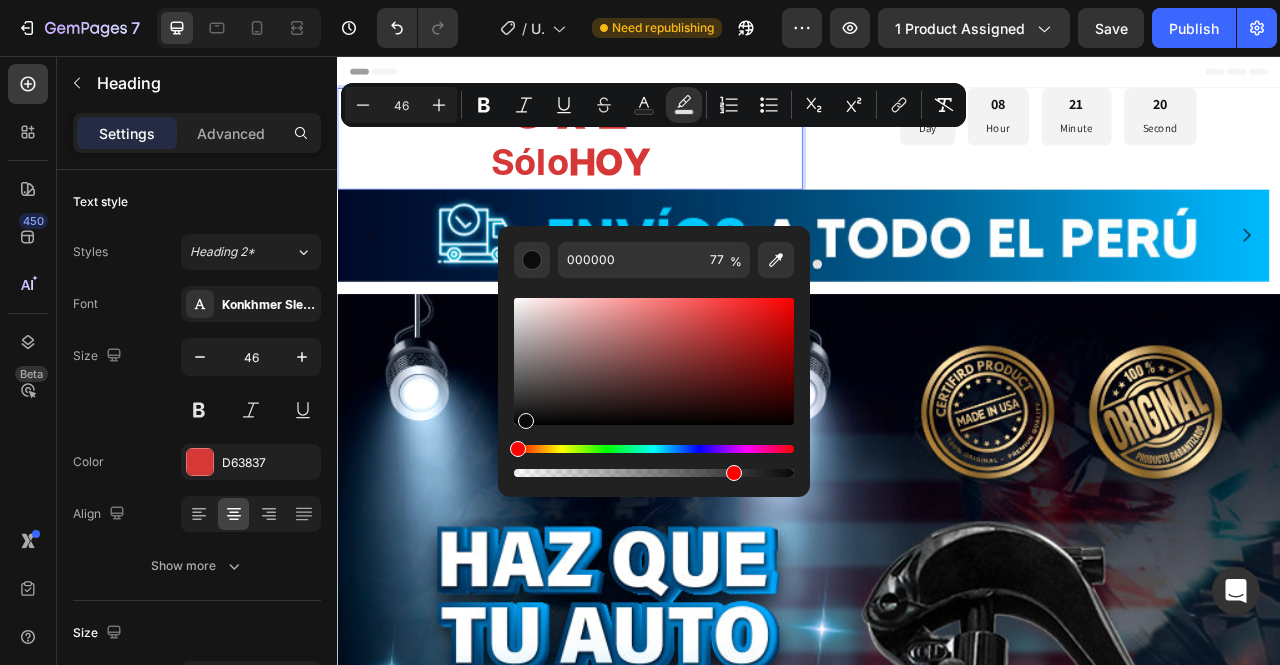drag, startPoint x: 513, startPoint y: 425, endPoint x: 522, endPoint y: 419, distance: 10.816654 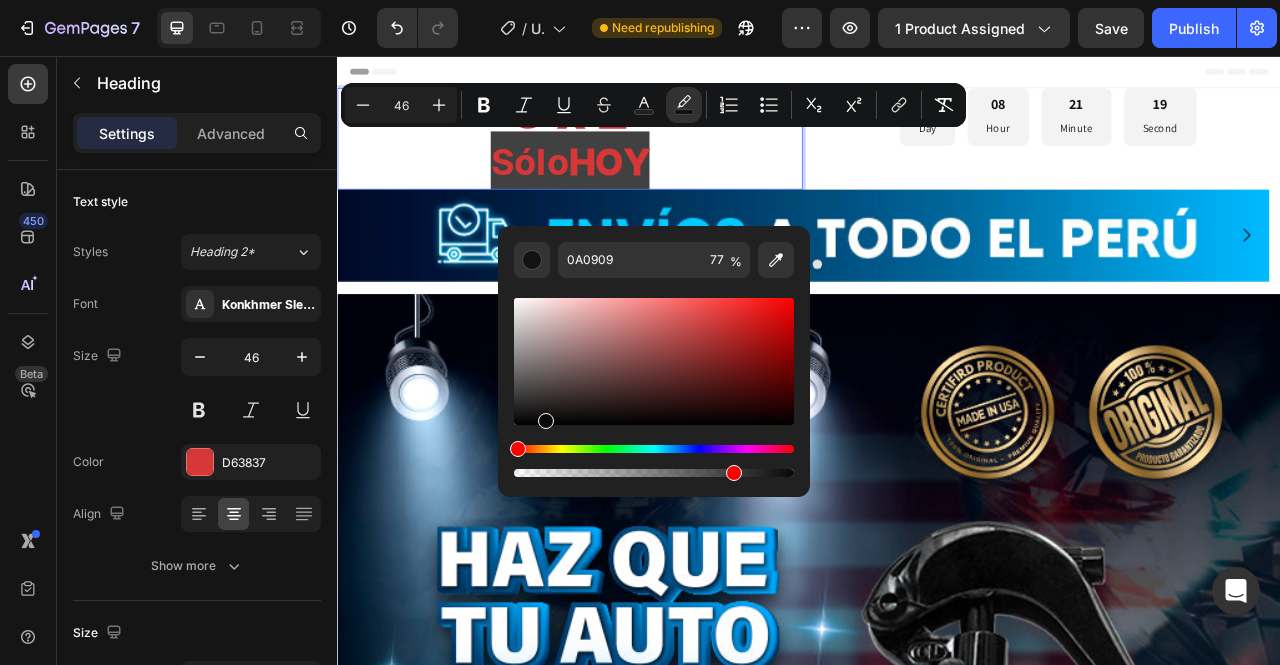 click at bounding box center [654, 361] 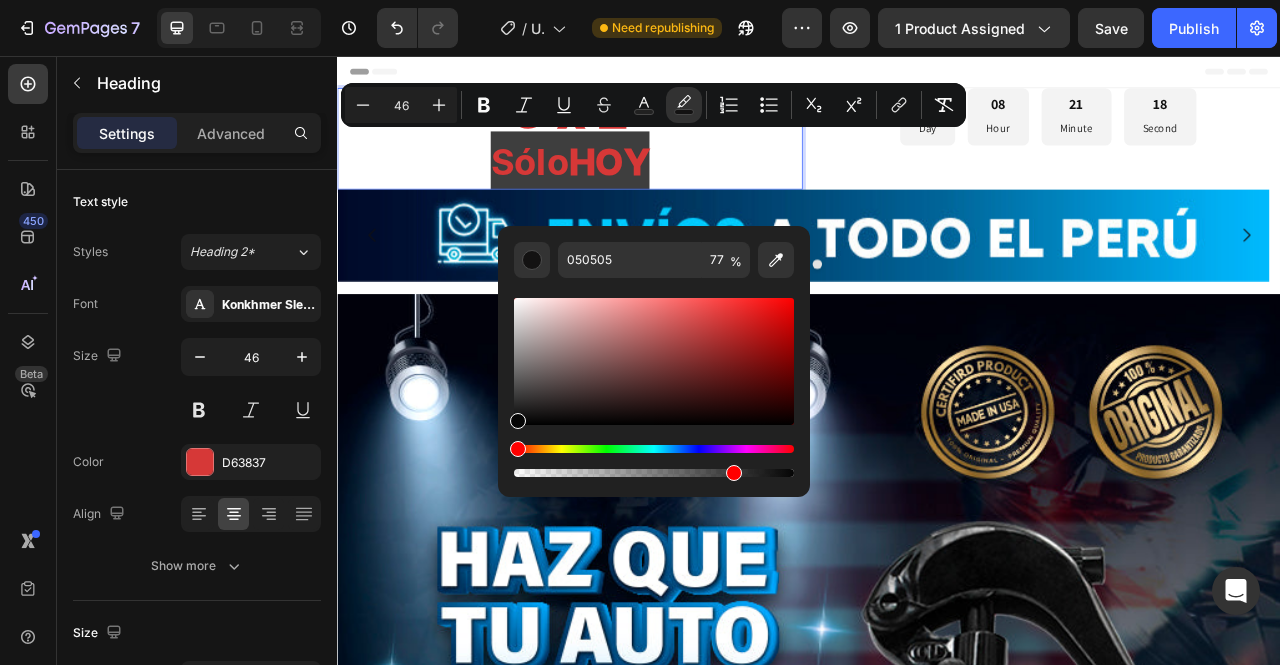 click at bounding box center (518, 421) 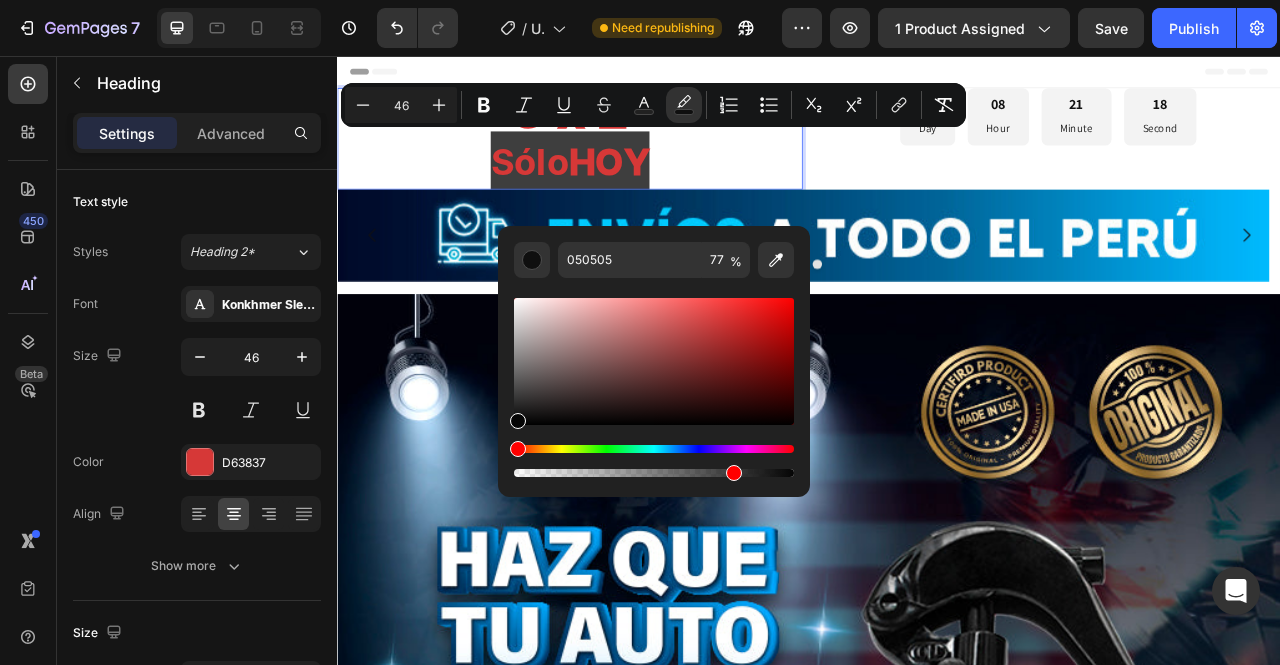 click at bounding box center (518, 421) 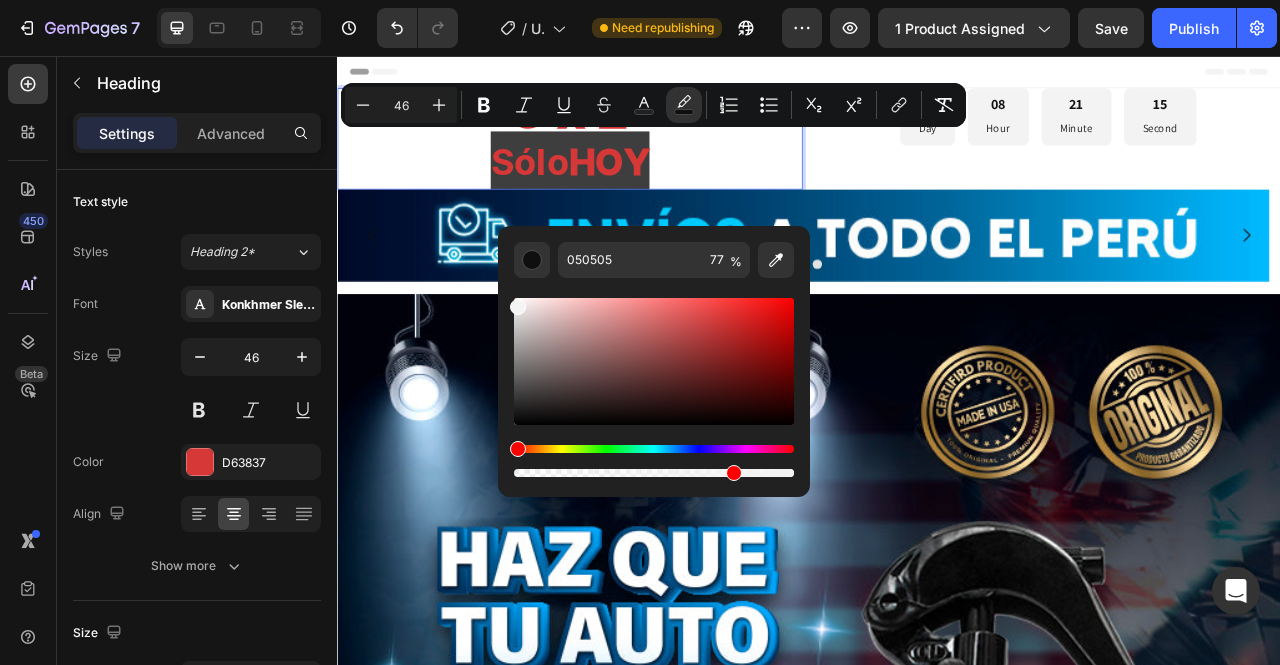 drag, startPoint x: 522, startPoint y: 299, endPoint x: 502, endPoint y: 303, distance: 20.396078 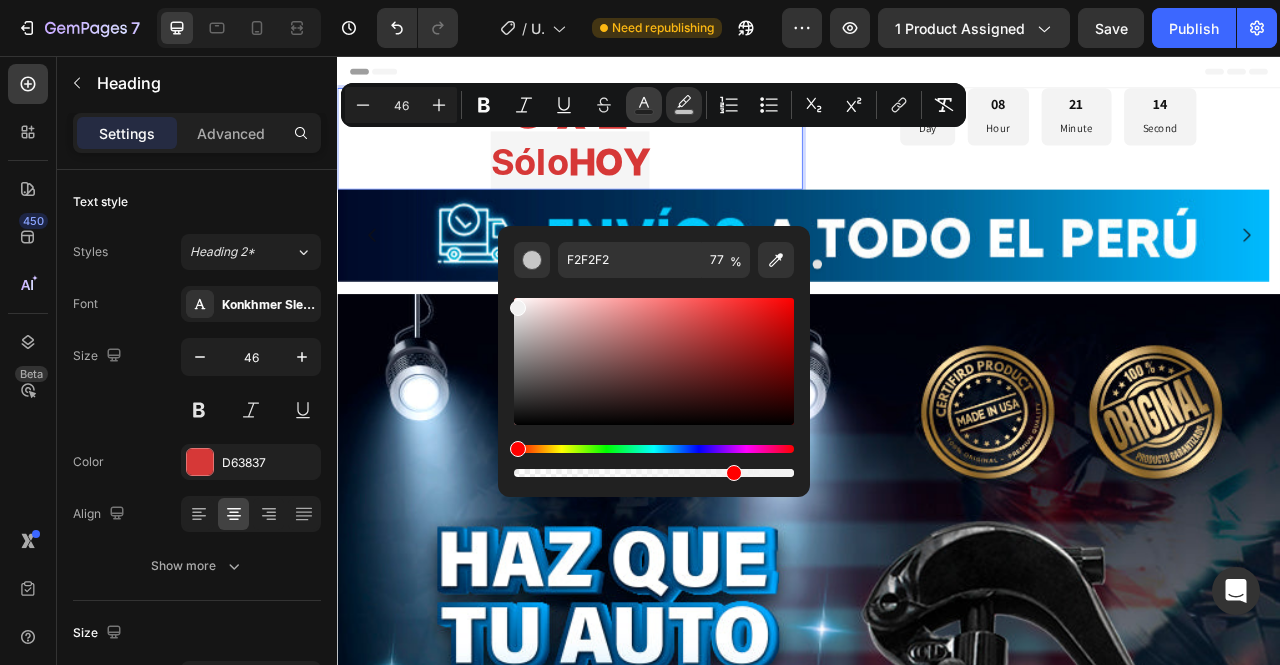 click 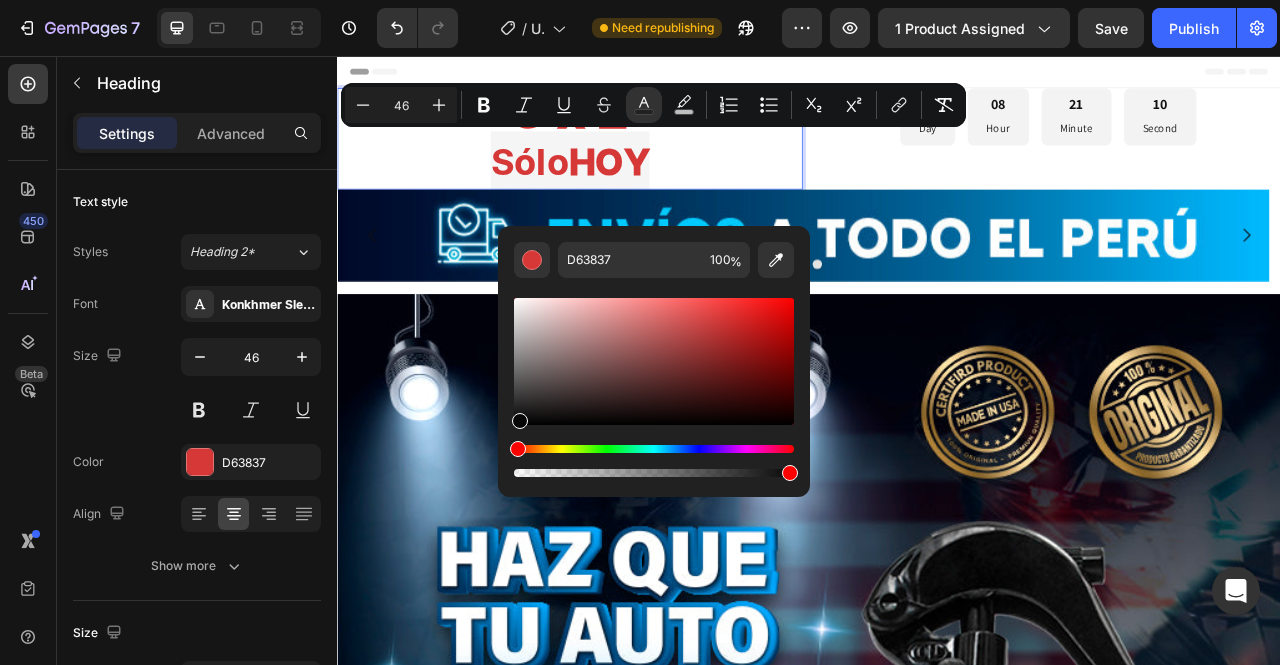 click at bounding box center [654, 361] 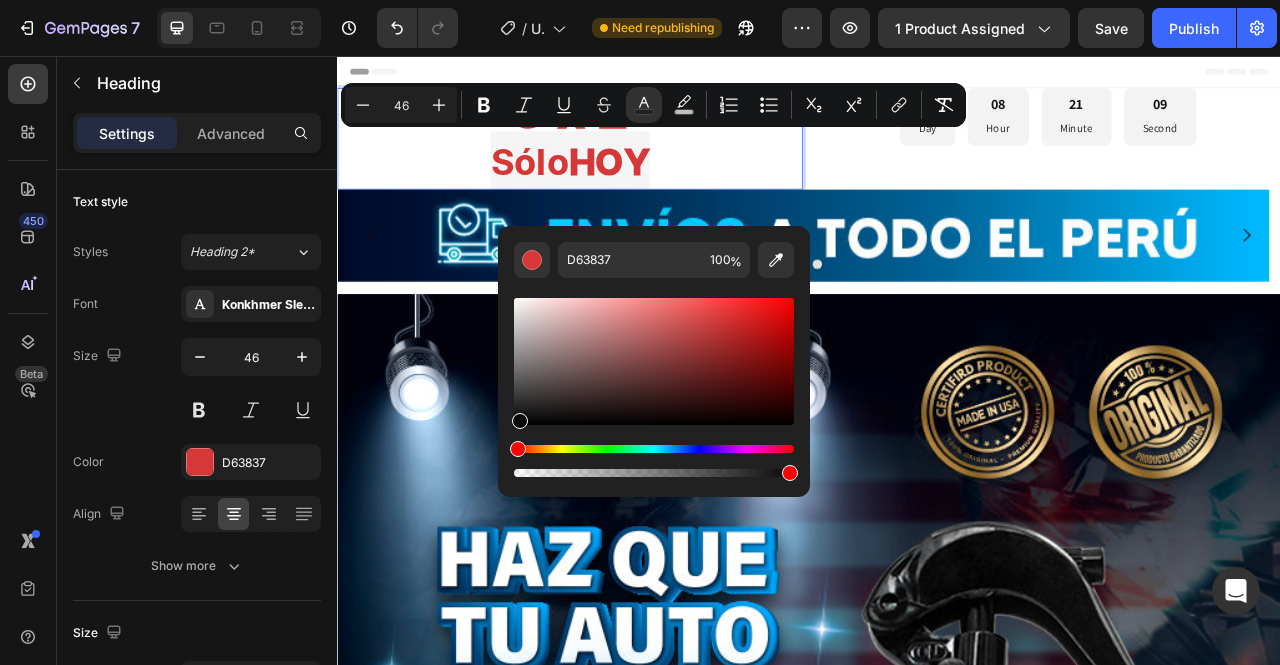 type on "070707" 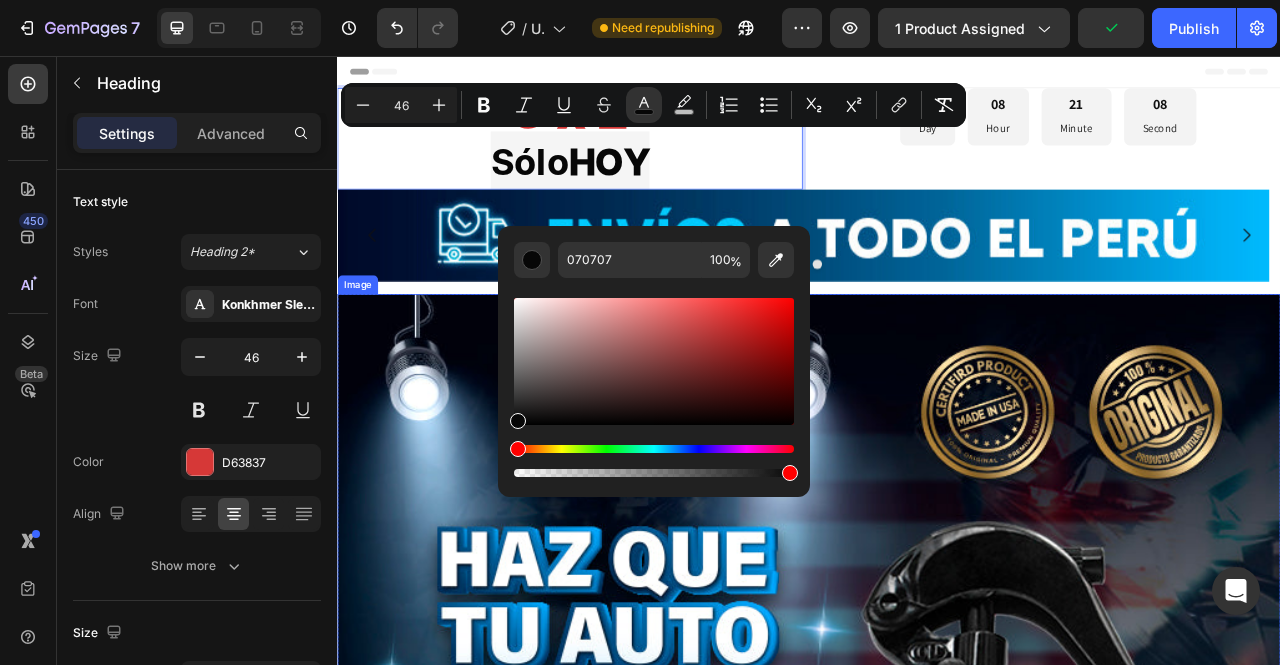 click at bounding box center [937, 1303] 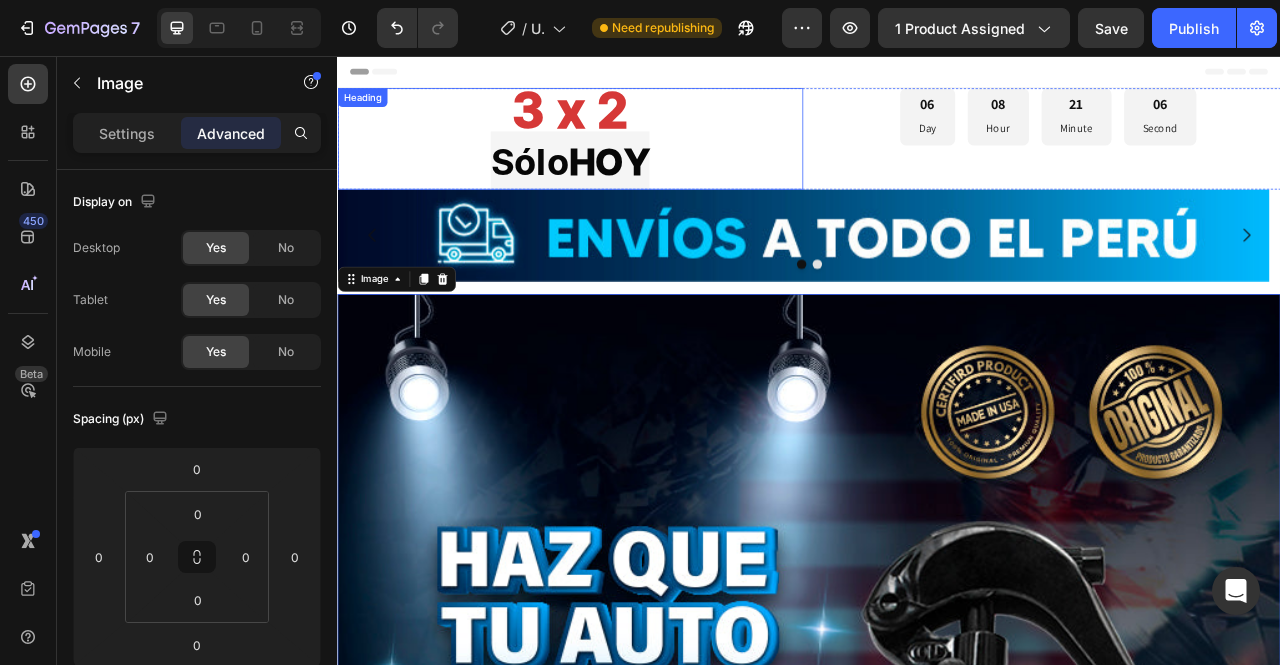 click on "HOY" at bounding box center (682, 193) 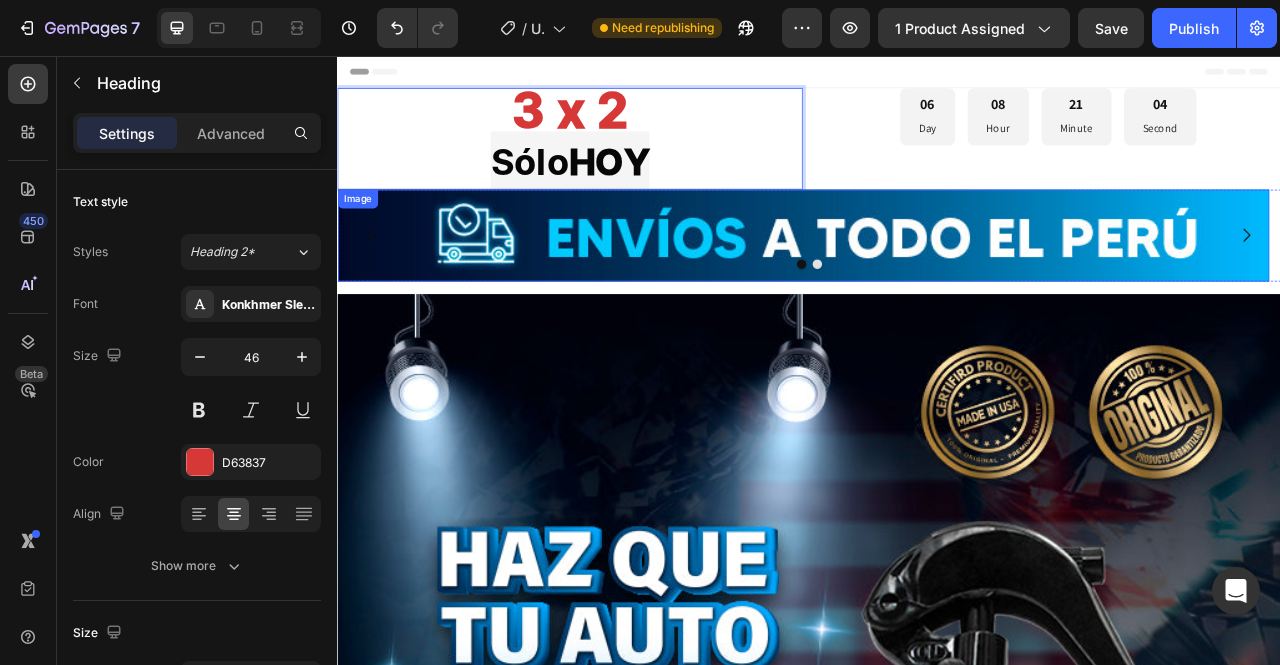 drag, startPoint x: 748, startPoint y: 206, endPoint x: 491, endPoint y: 226, distance: 257.77704 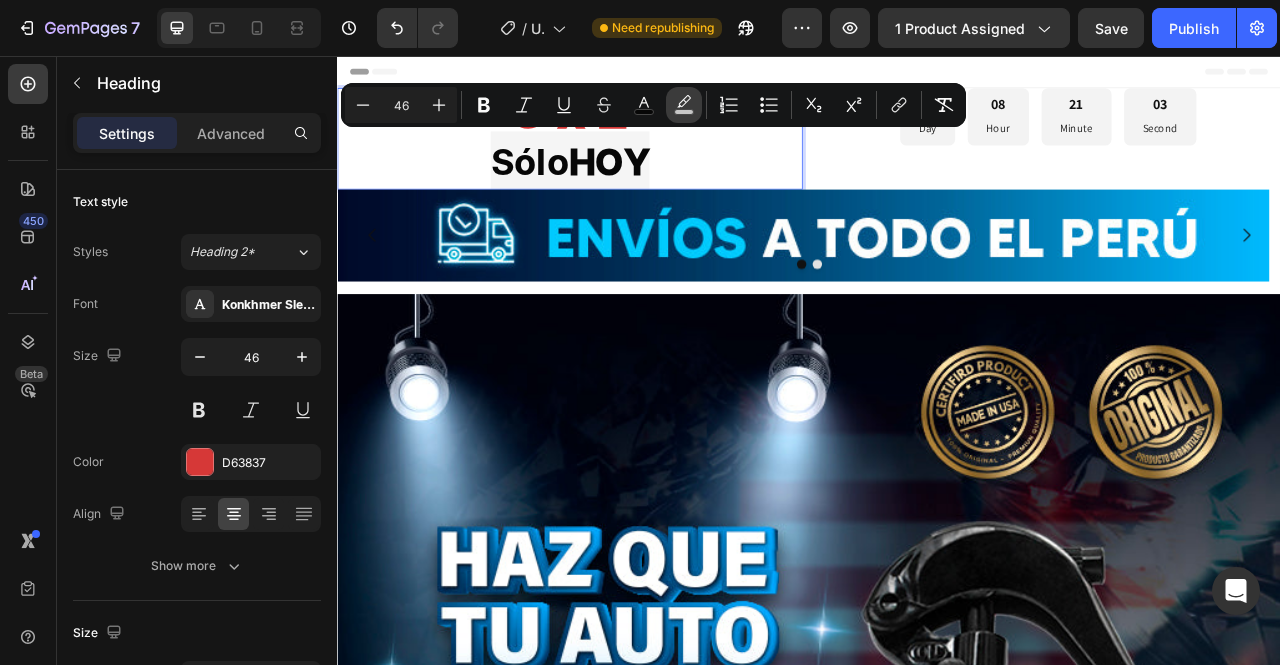 click 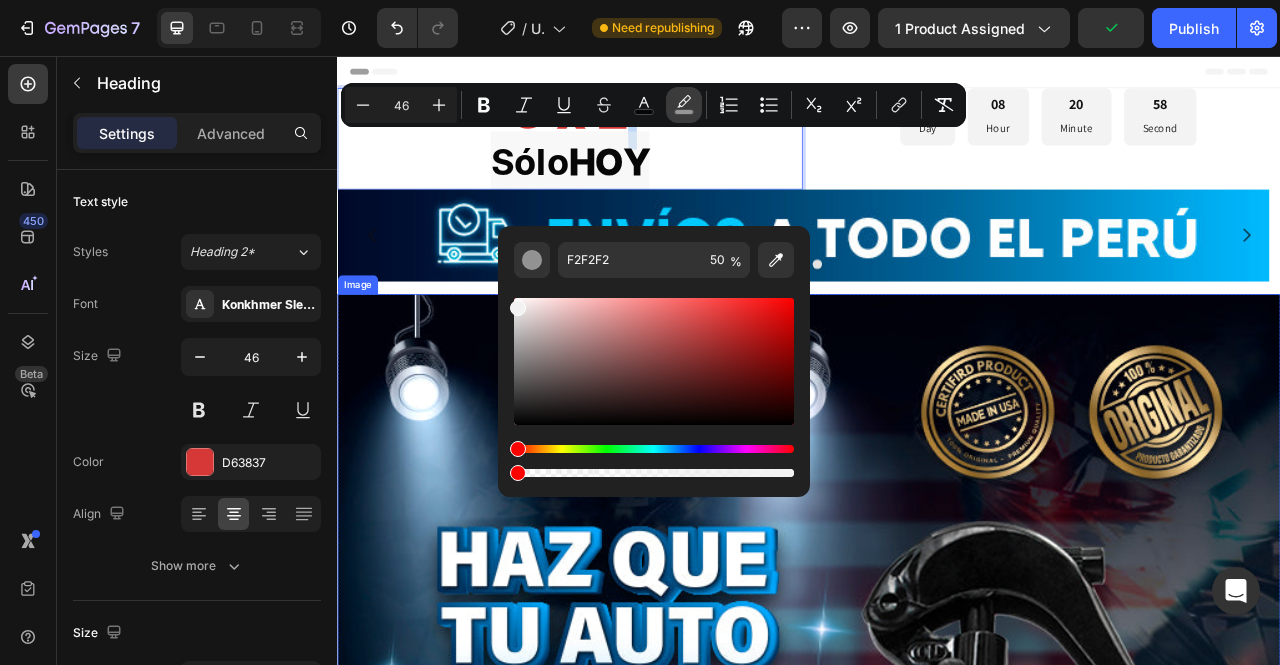 drag, startPoint x: 730, startPoint y: 471, endPoint x: 507, endPoint y: 461, distance: 223.2241 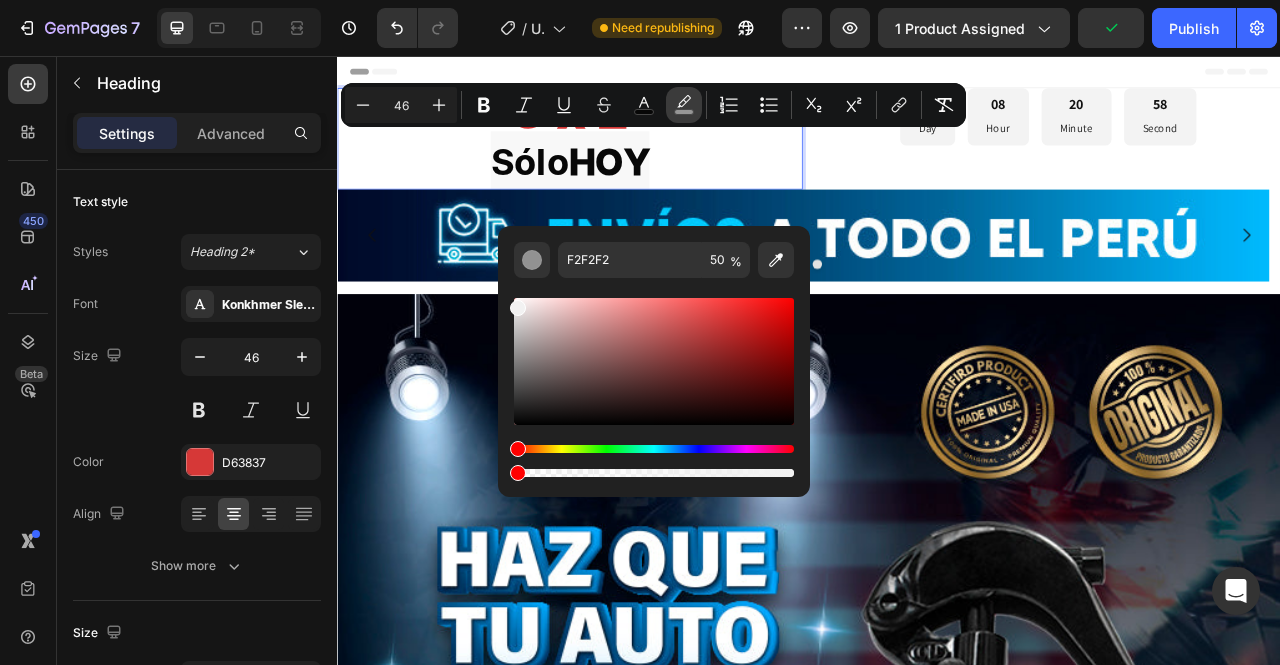 type on "0" 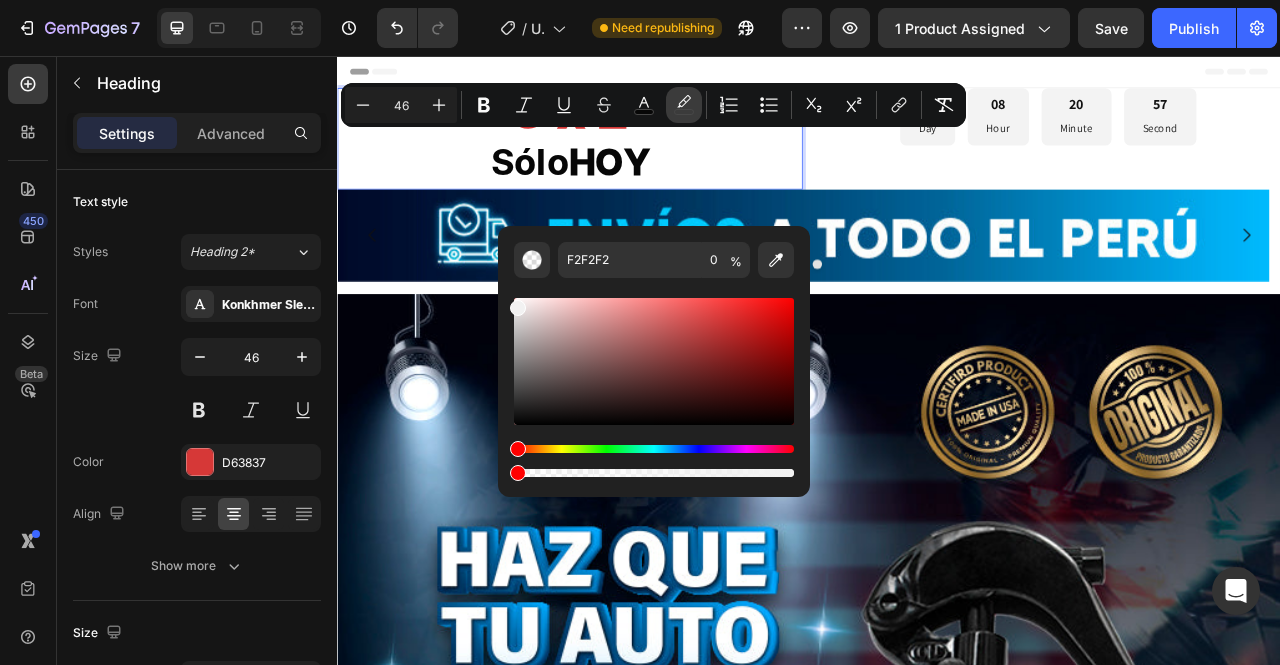 drag, startPoint x: 850, startPoint y: 536, endPoint x: 519, endPoint y: 597, distance: 336.5739 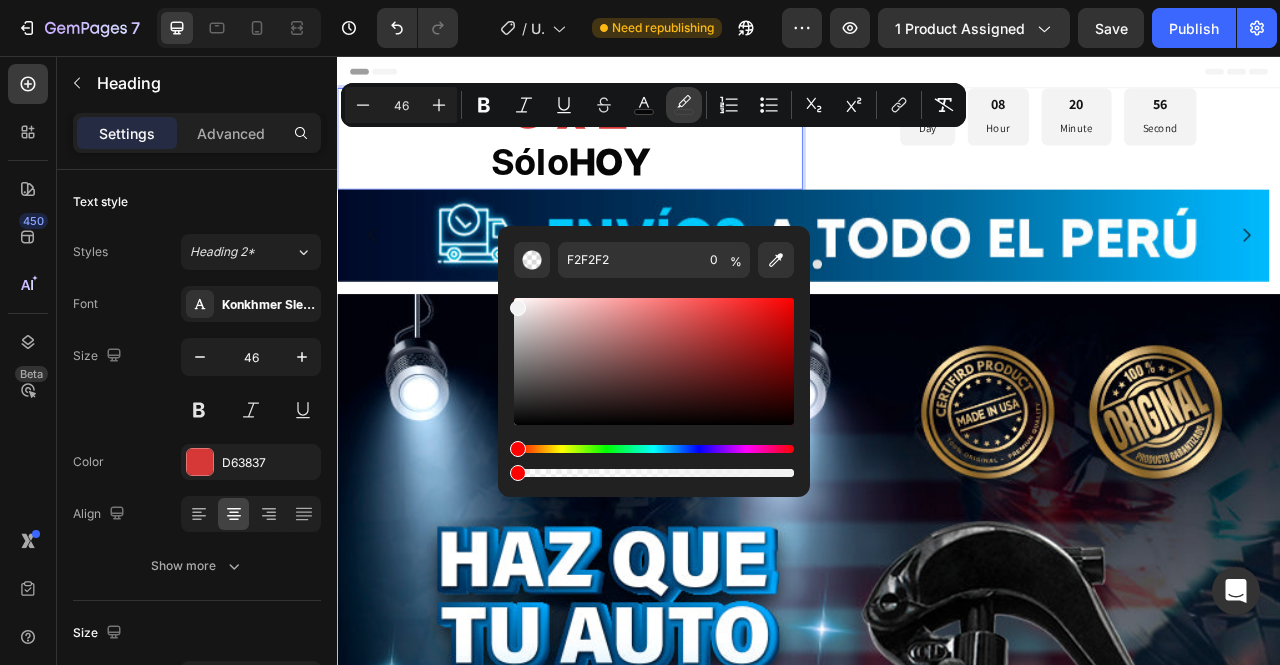 click on "3 x 2 Sólo  HOY" at bounding box center [633, 161] 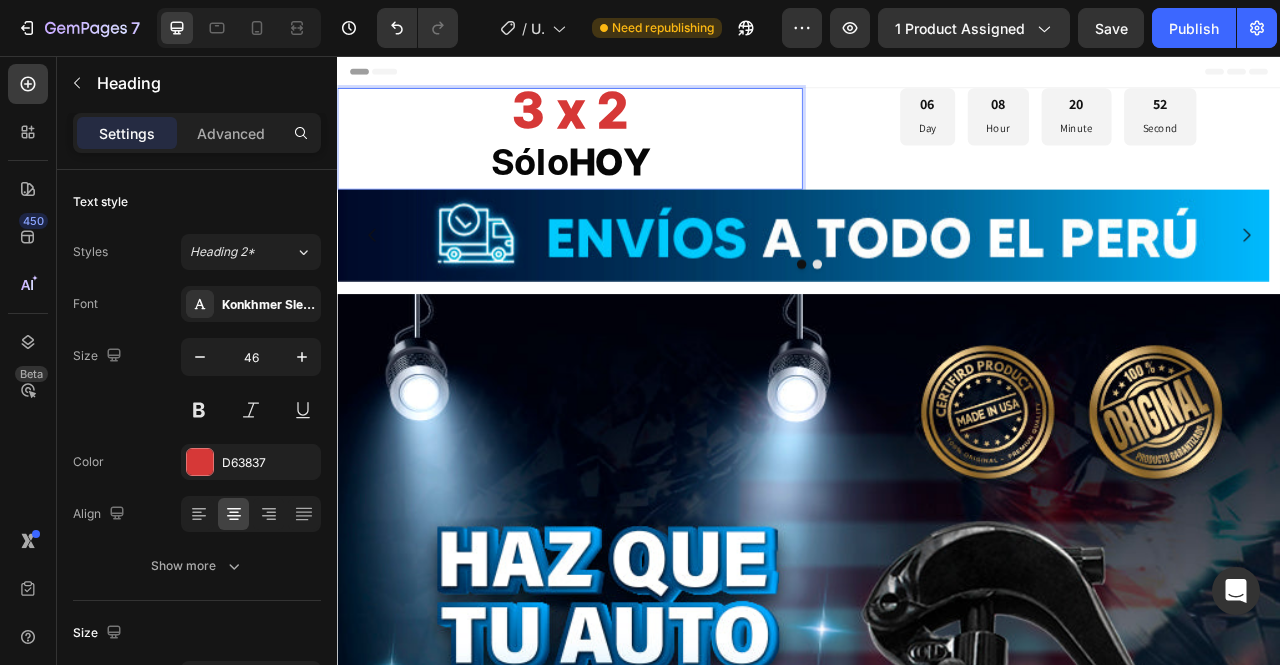 click on "3 x 2 Sólo  HOY" at bounding box center (633, 161) 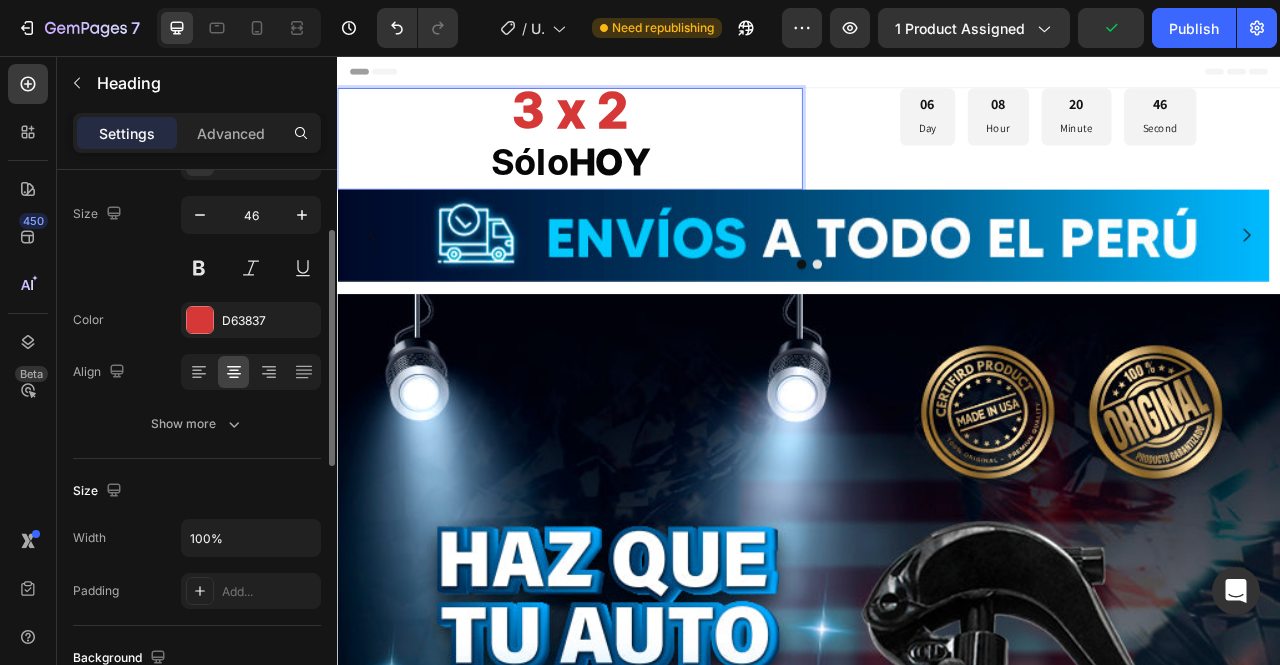scroll, scrollTop: 0, scrollLeft: 0, axis: both 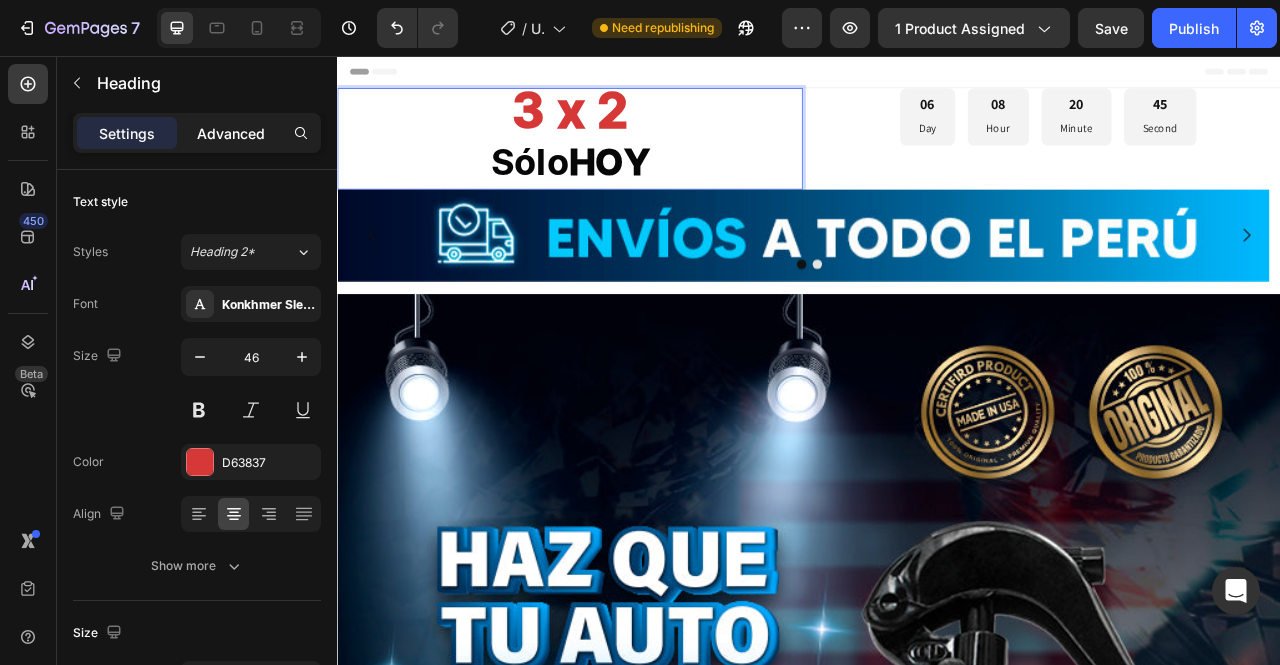 click on "Advanced" at bounding box center (231, 133) 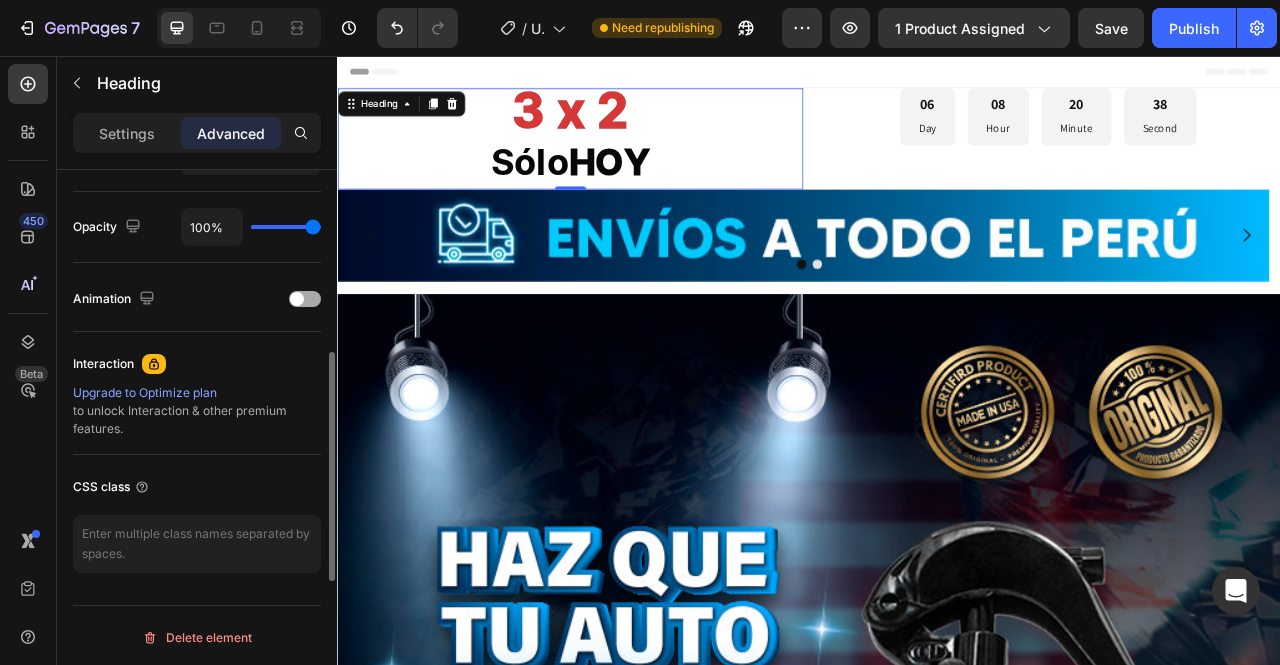 scroll, scrollTop: 478, scrollLeft: 0, axis: vertical 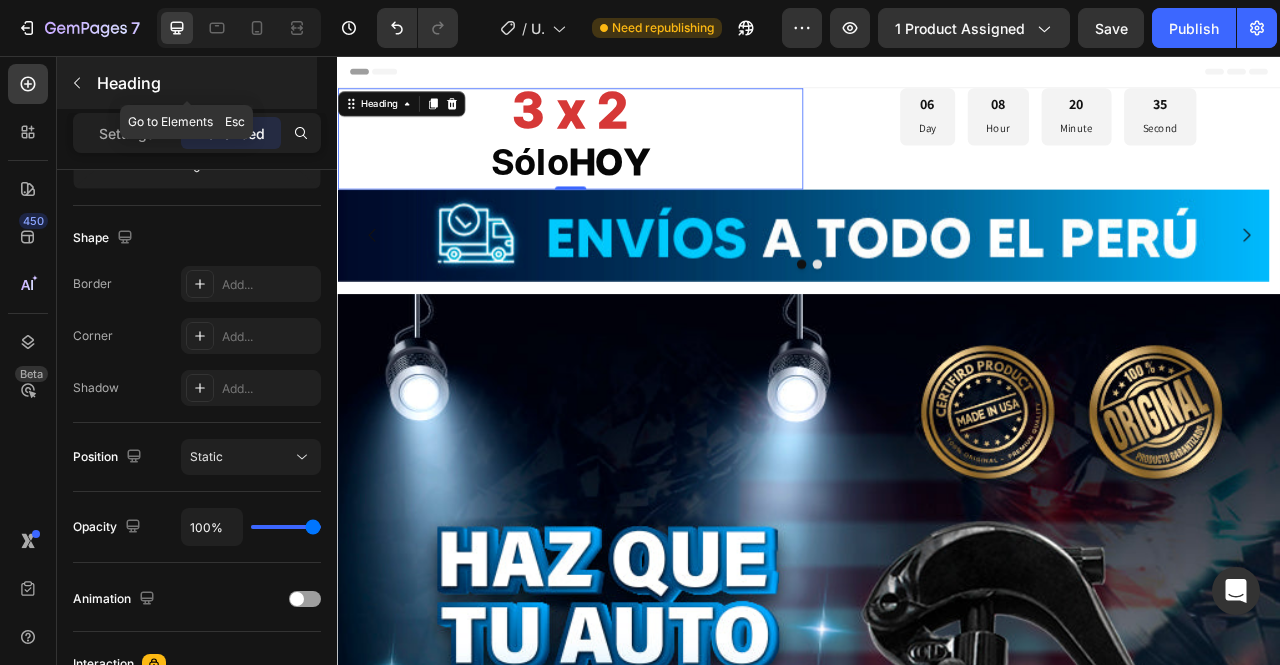click at bounding box center [77, 83] 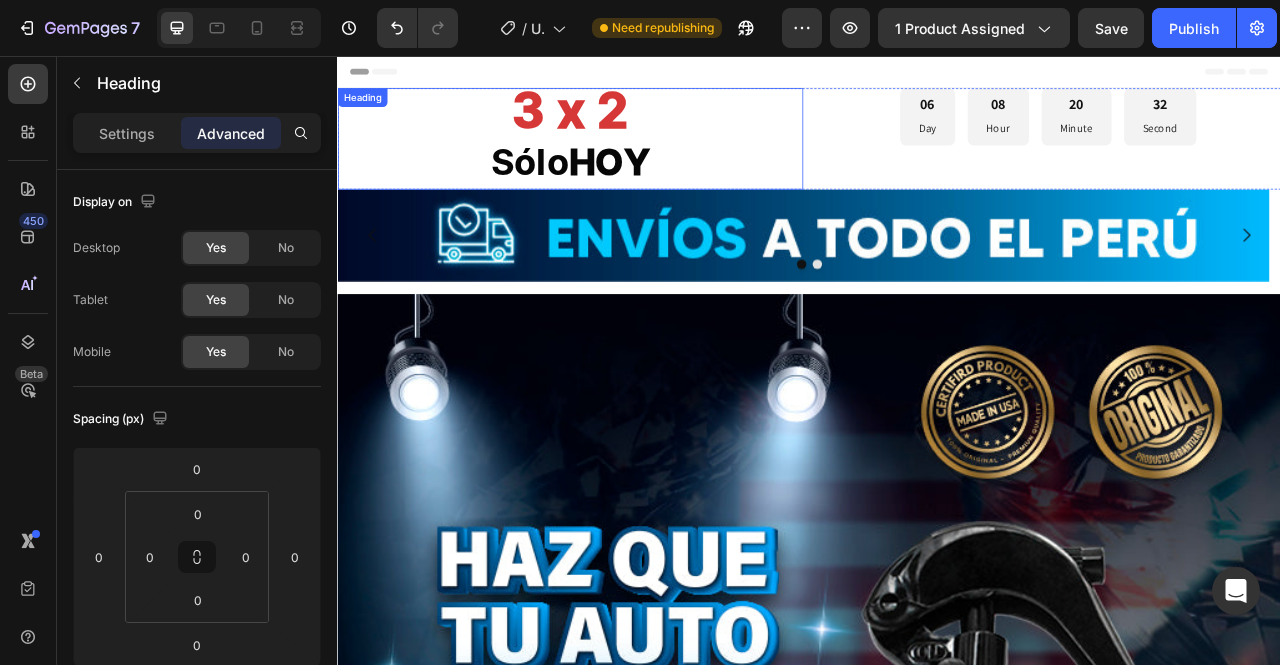 click on "3 x 2 Sólo  HOY" at bounding box center [633, 161] 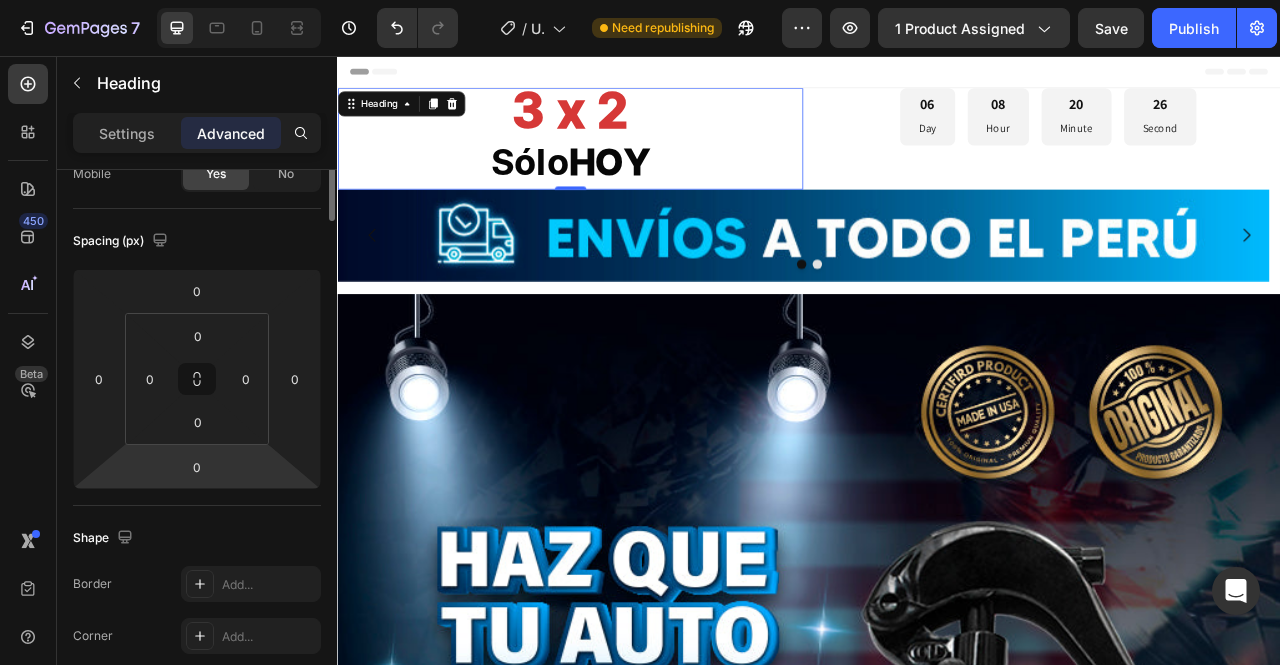 scroll, scrollTop: 0, scrollLeft: 0, axis: both 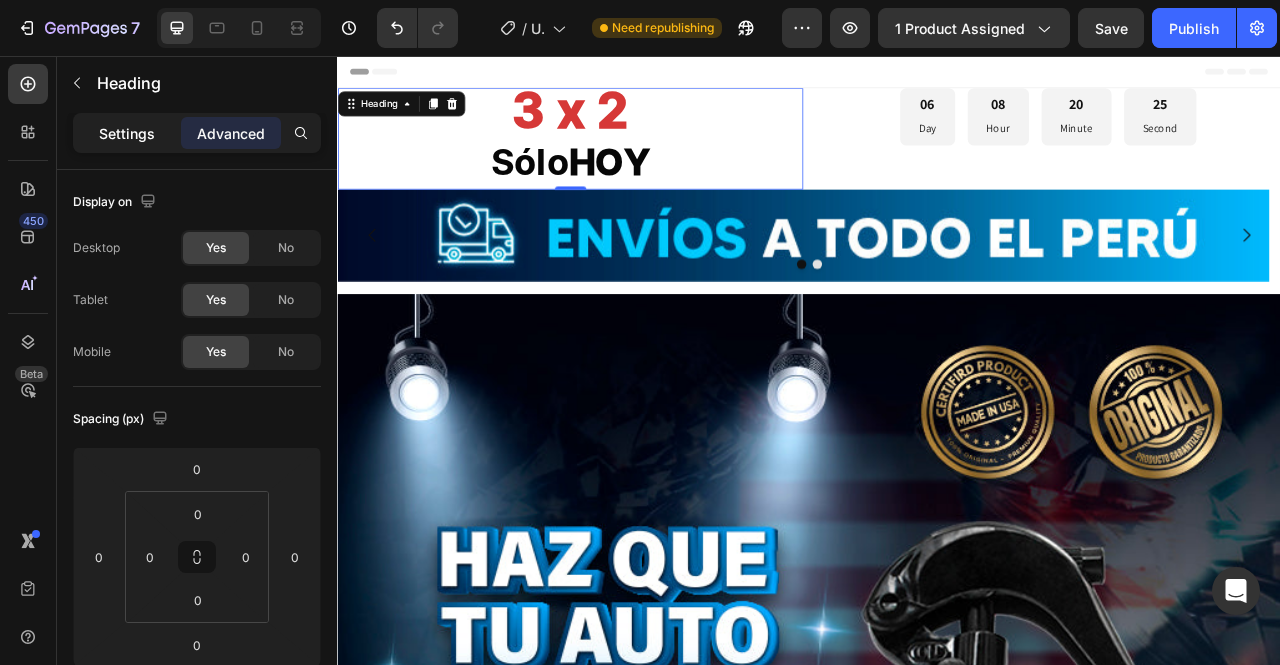 click on "Settings" at bounding box center (127, 133) 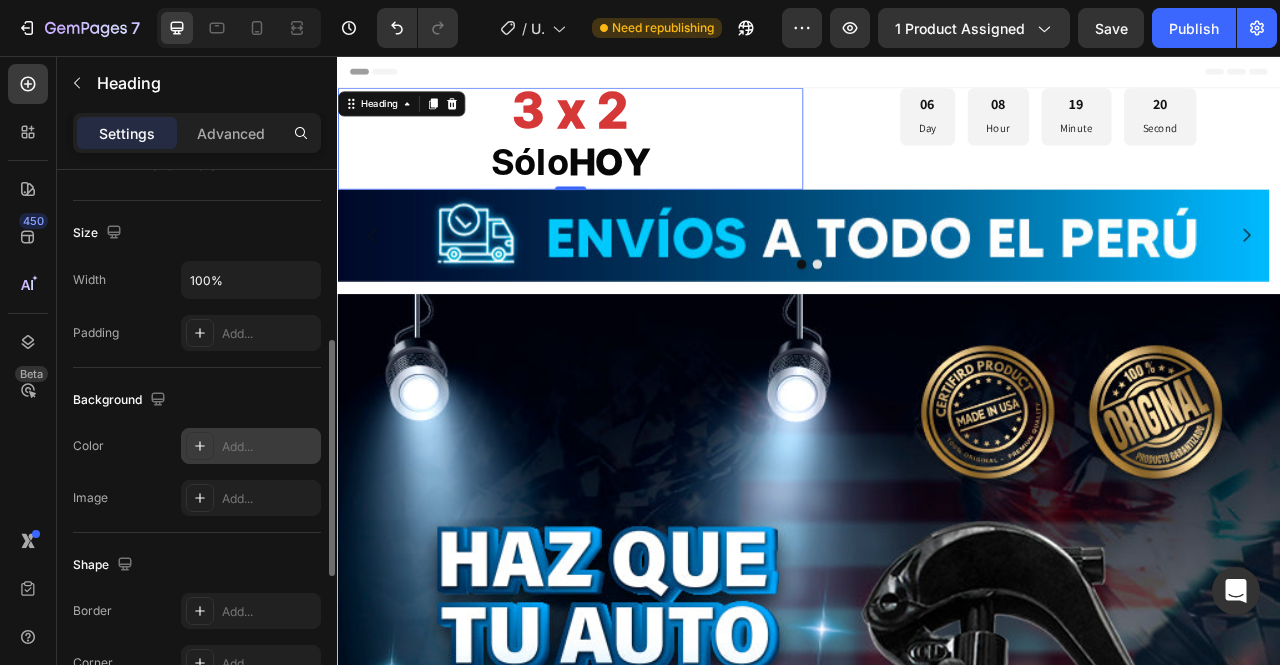 scroll, scrollTop: 700, scrollLeft: 0, axis: vertical 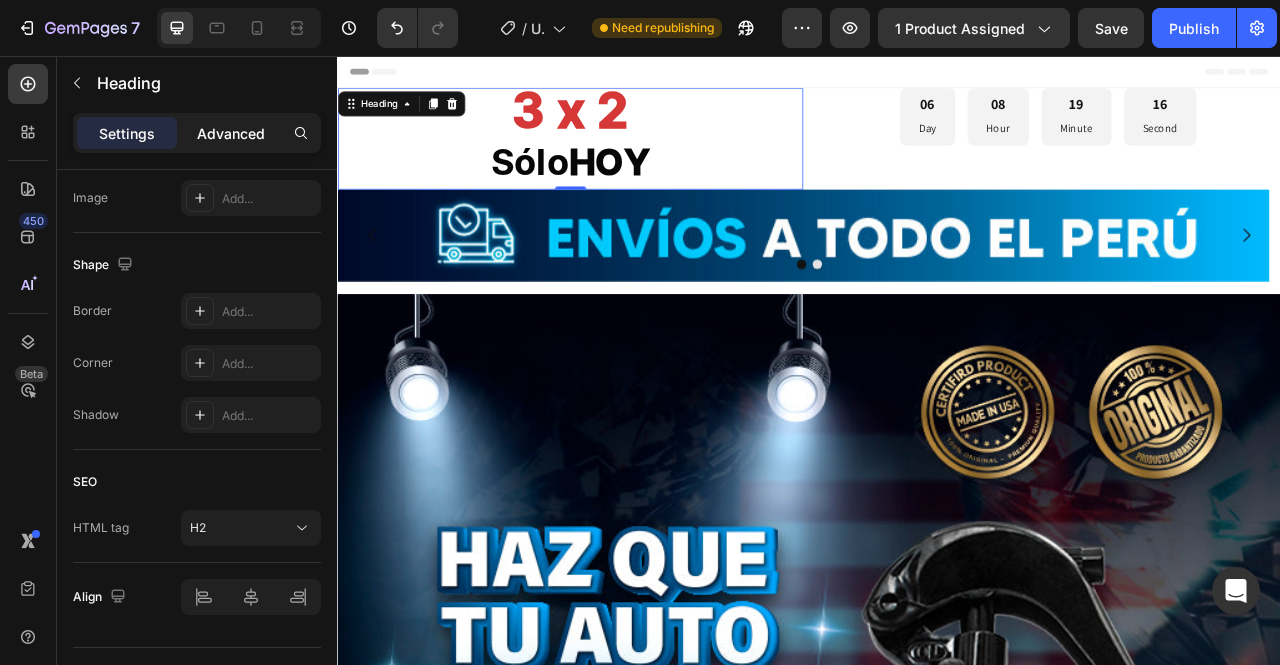click on "Advanced" at bounding box center [231, 133] 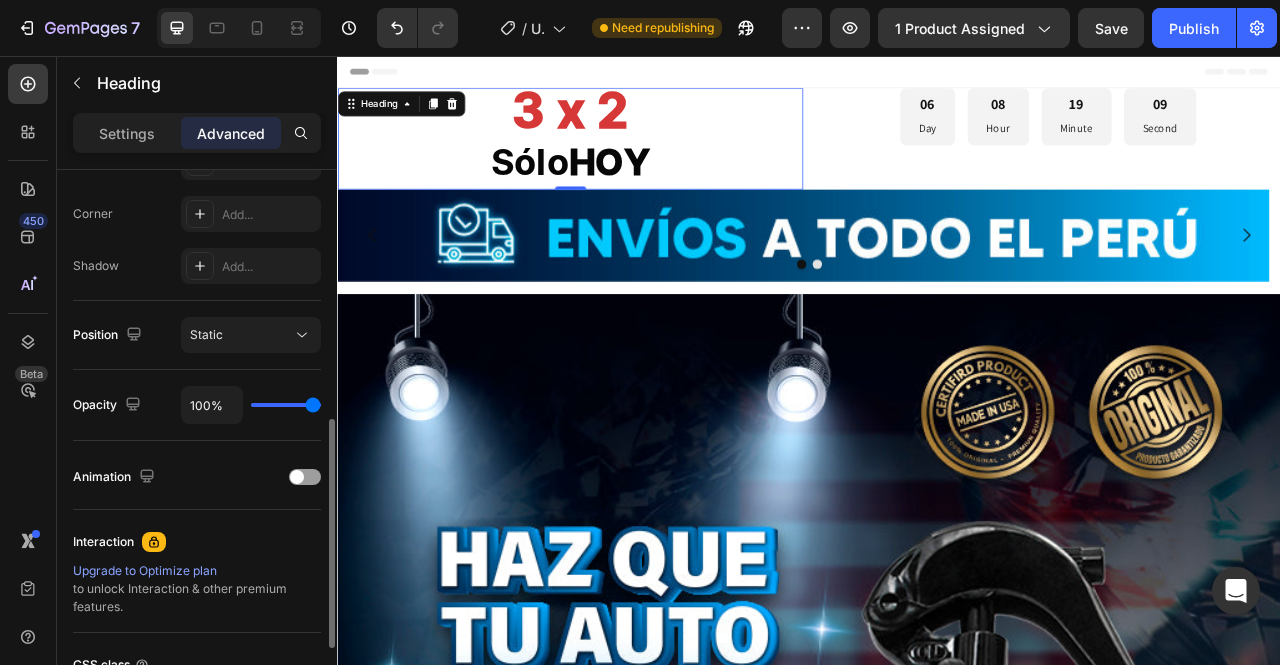 scroll, scrollTop: 700, scrollLeft: 0, axis: vertical 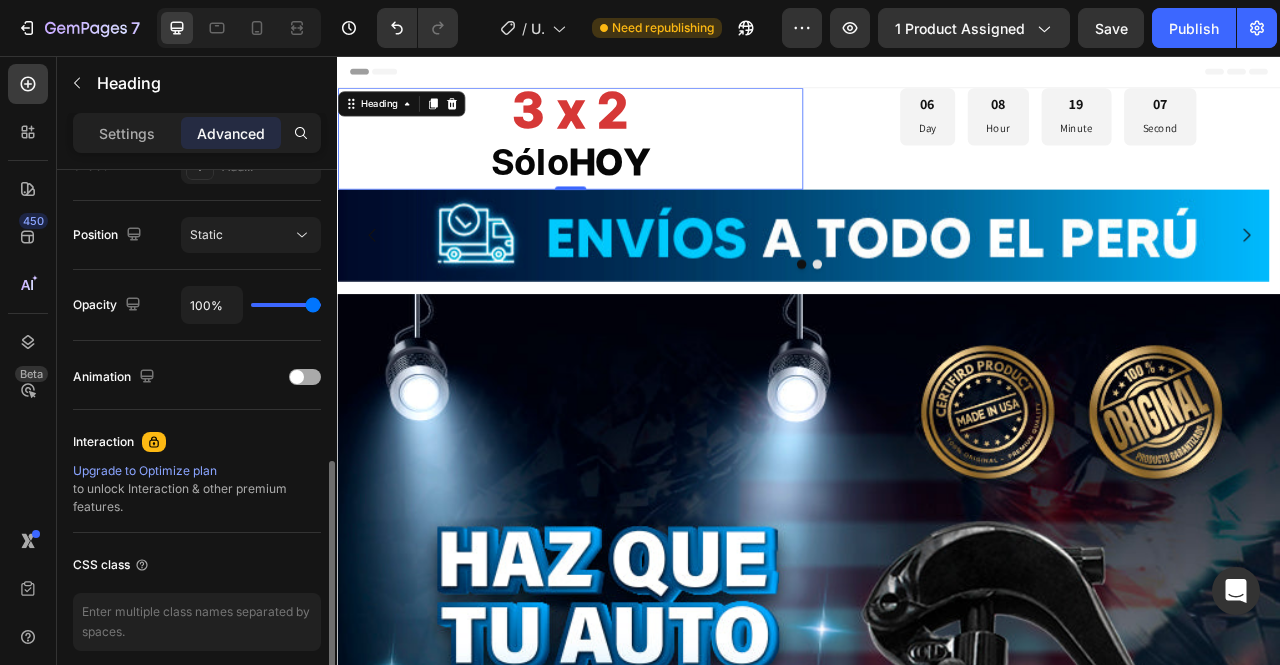 click at bounding box center (305, 377) 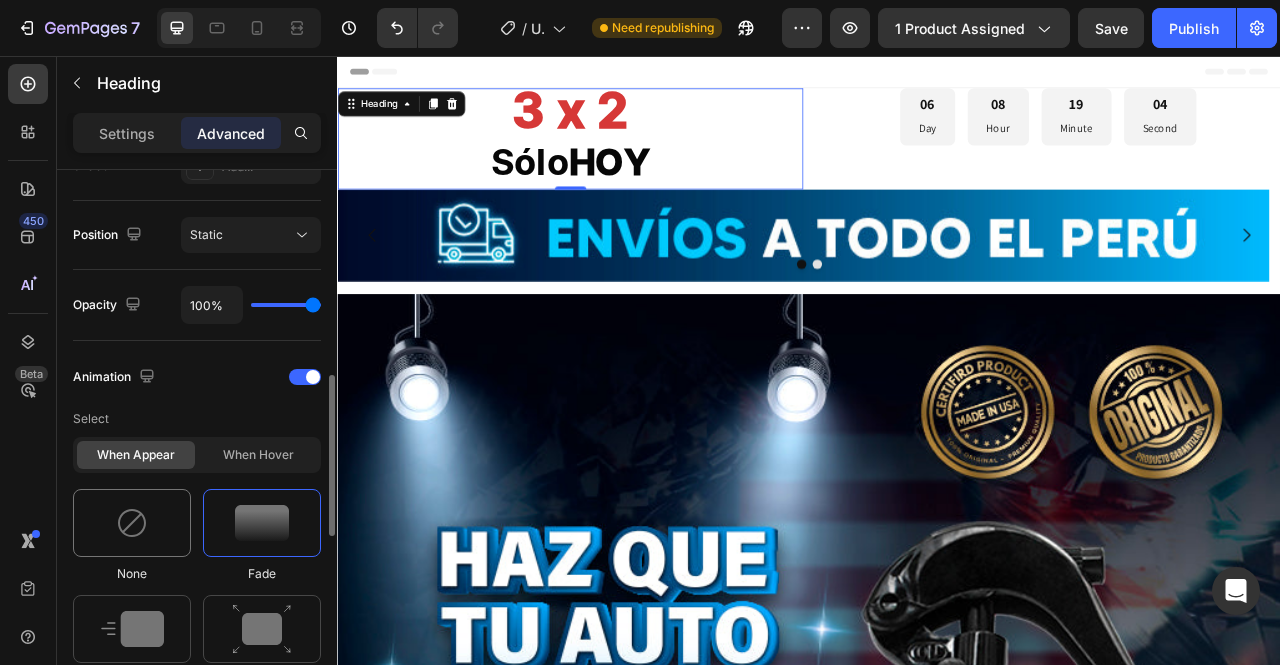 click at bounding box center [132, 523] 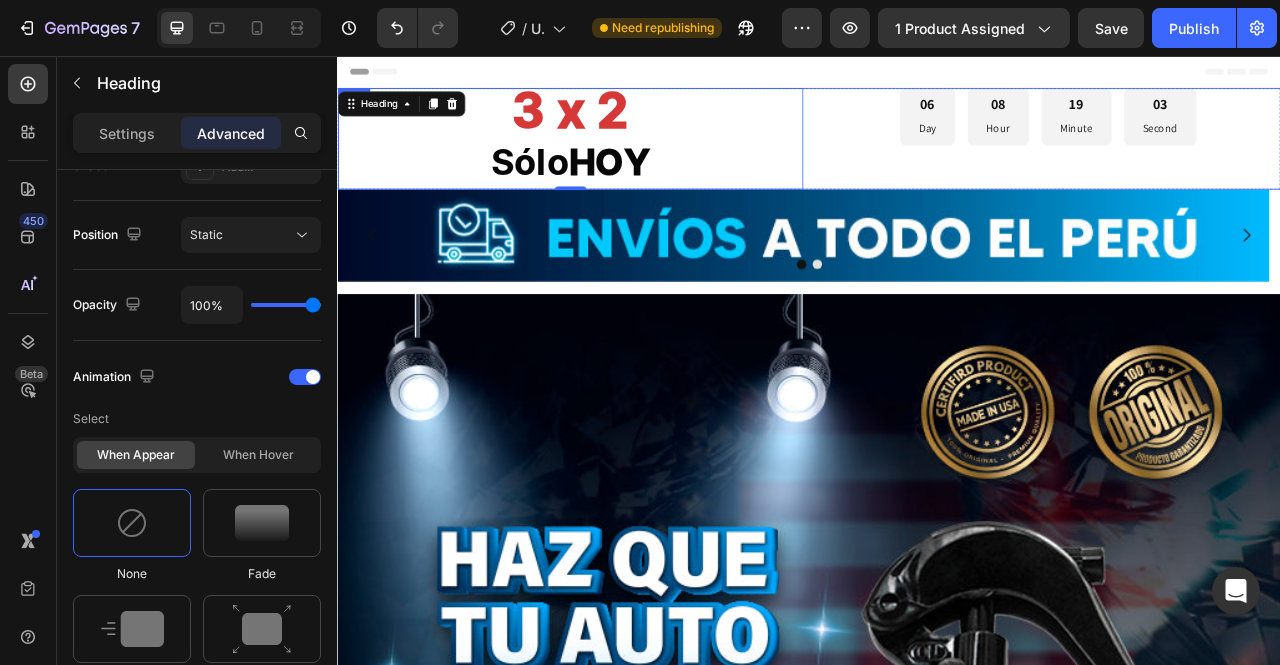 click on "06 Day 08 Hour 19 Minute 03 Second Countdown Timer" at bounding box center (1241, 161) 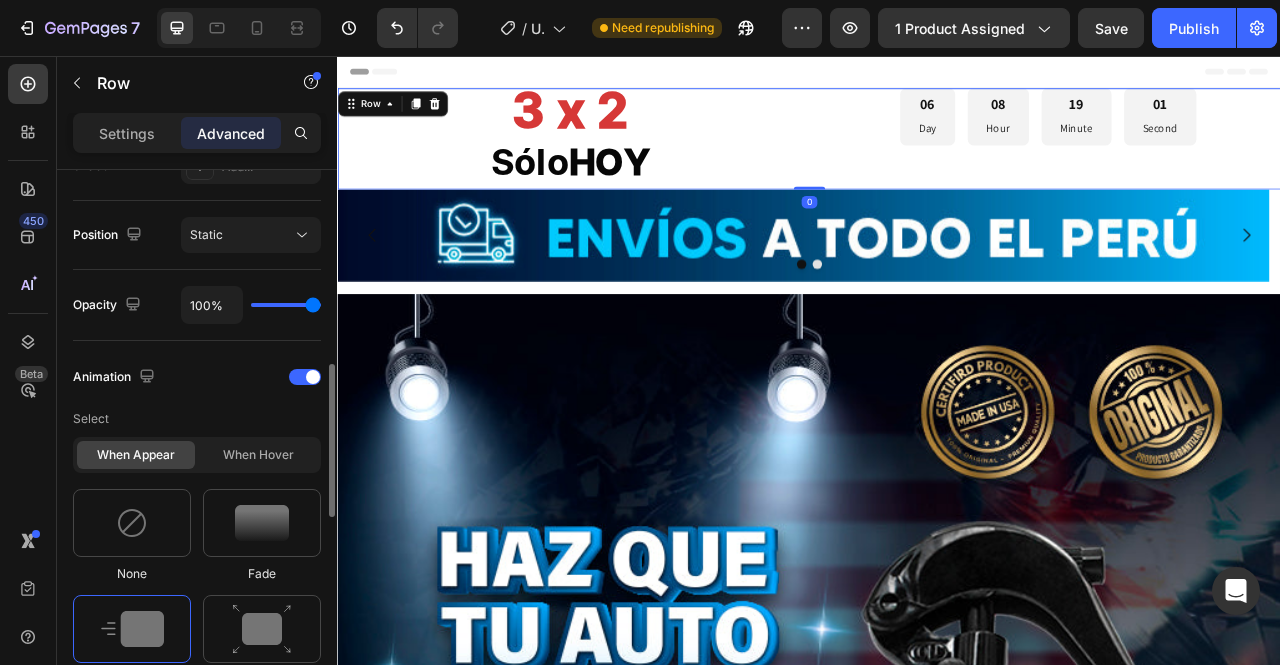 scroll, scrollTop: 800, scrollLeft: 0, axis: vertical 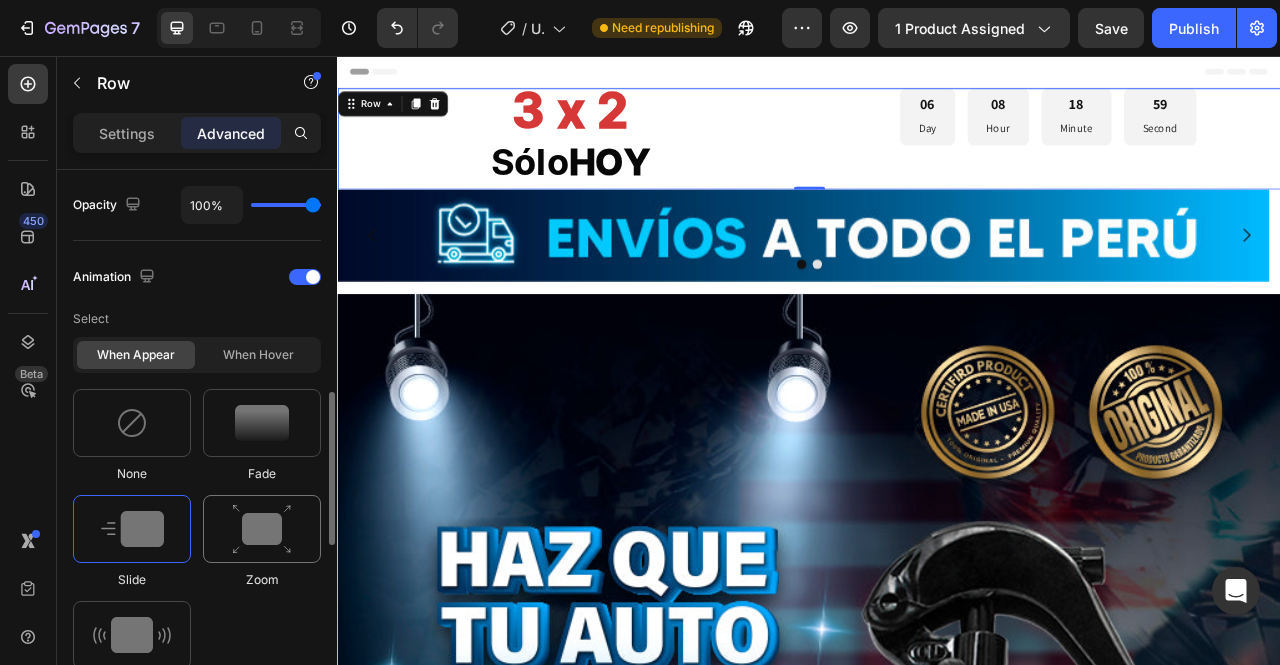 click at bounding box center [262, 529] 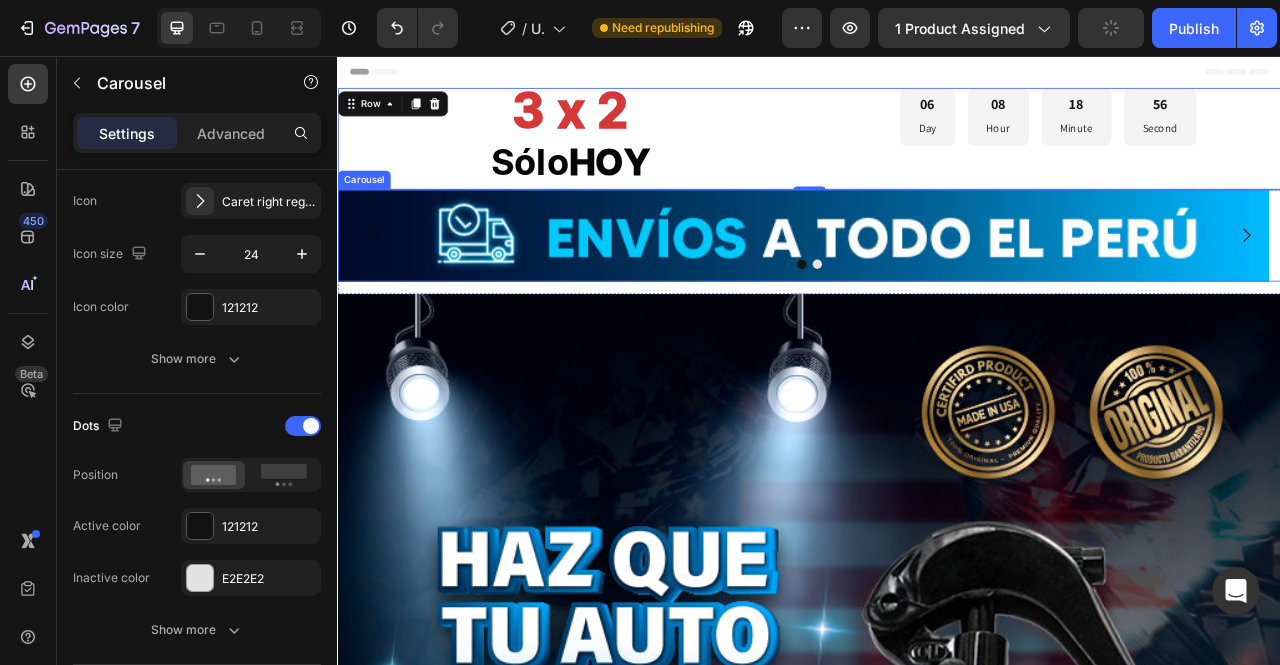 click at bounding box center [937, 321] 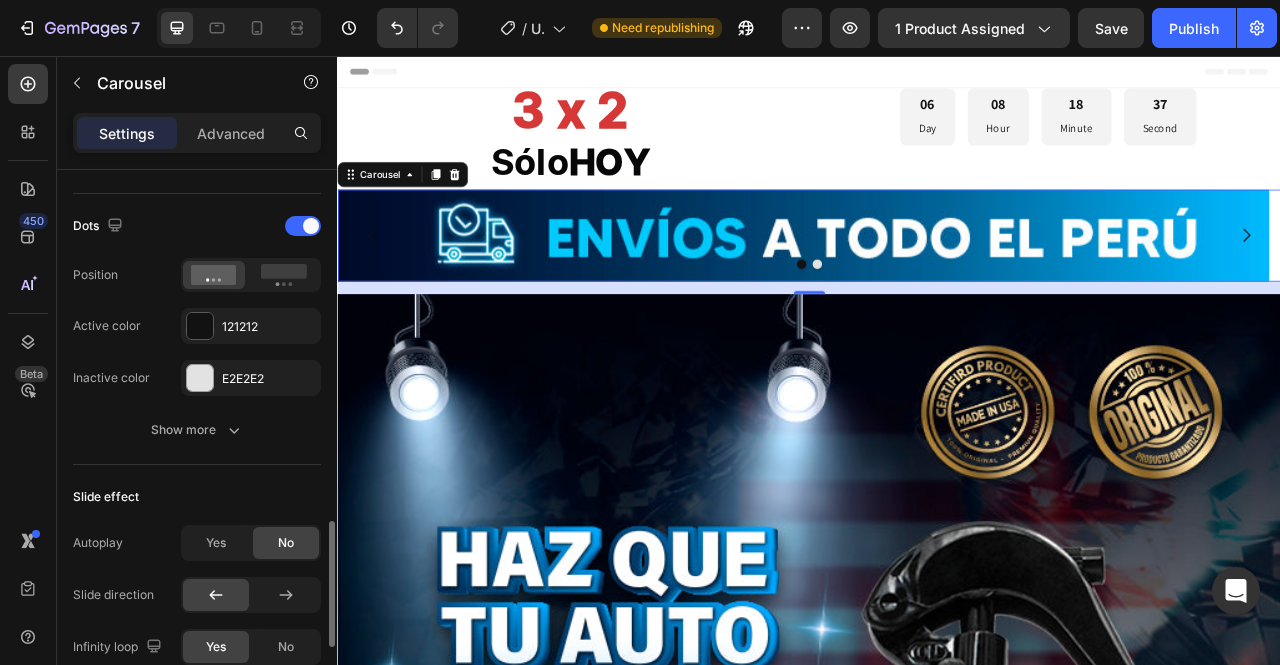 scroll, scrollTop: 1200, scrollLeft: 0, axis: vertical 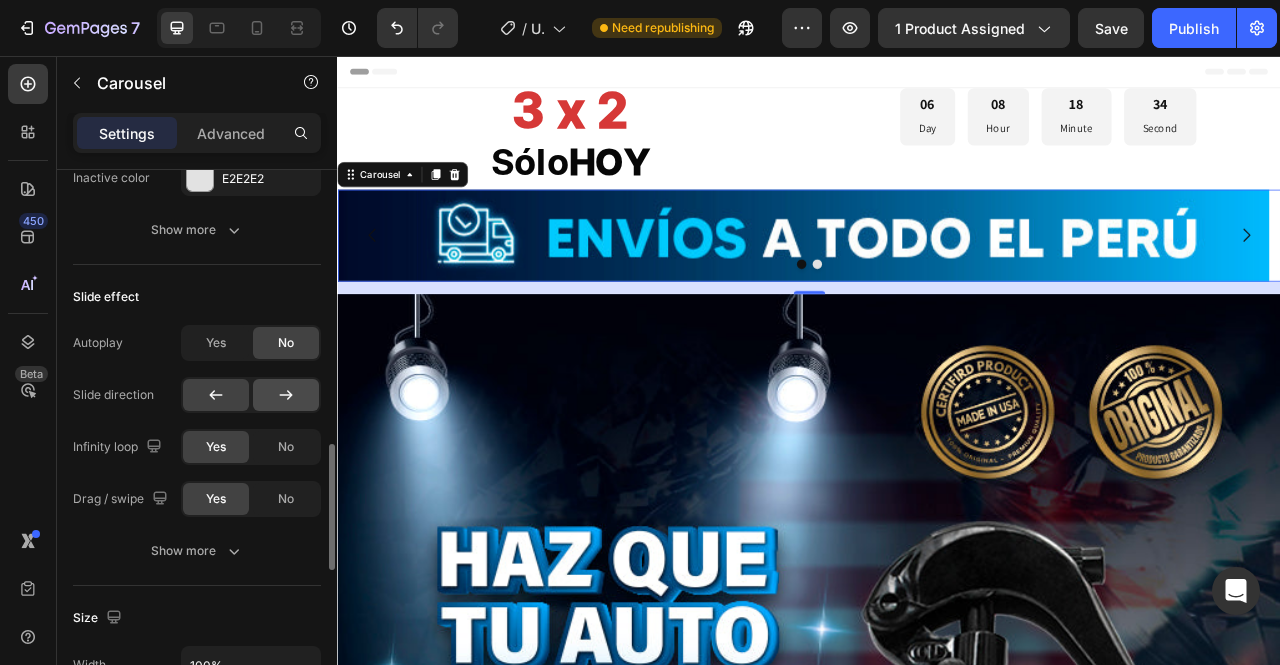 click 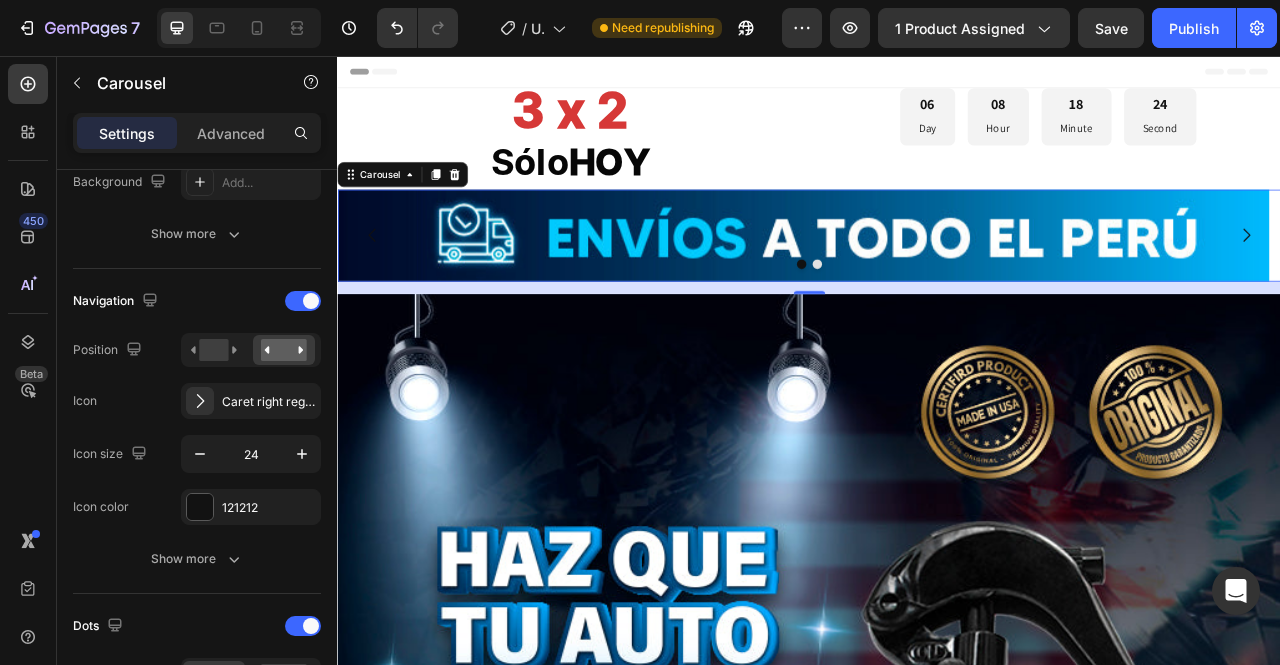 scroll, scrollTop: 0, scrollLeft: 0, axis: both 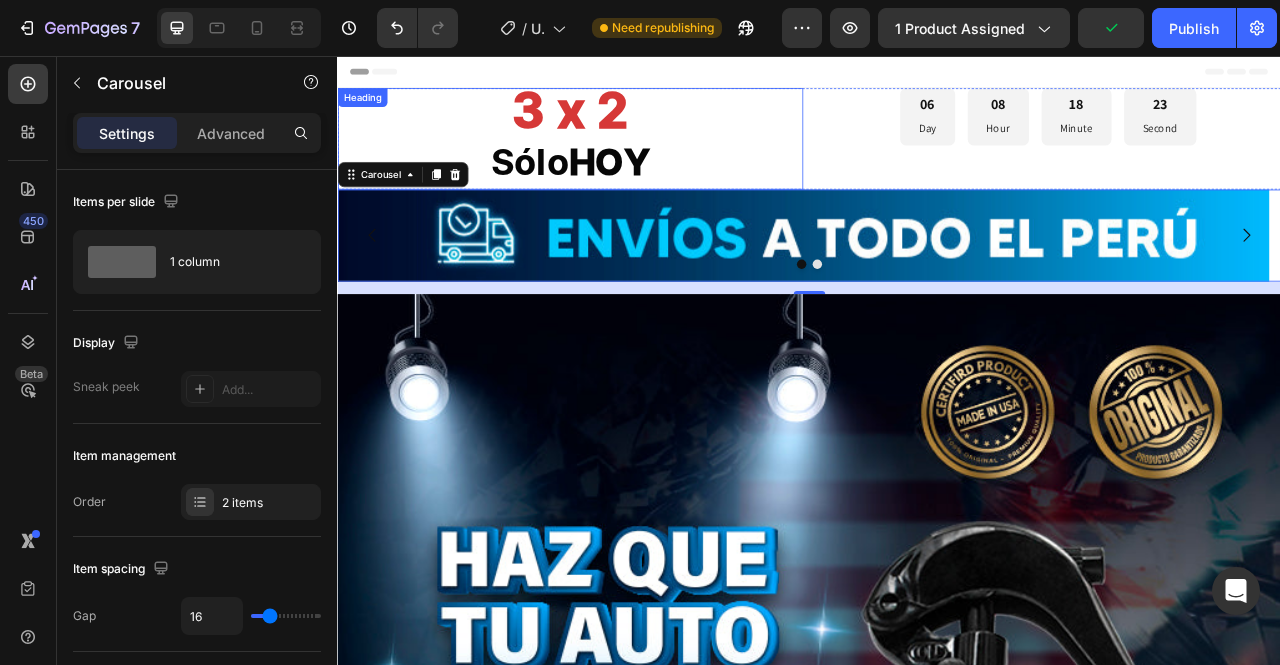click on "3 x 2 Sólo  HOY" at bounding box center (633, 161) 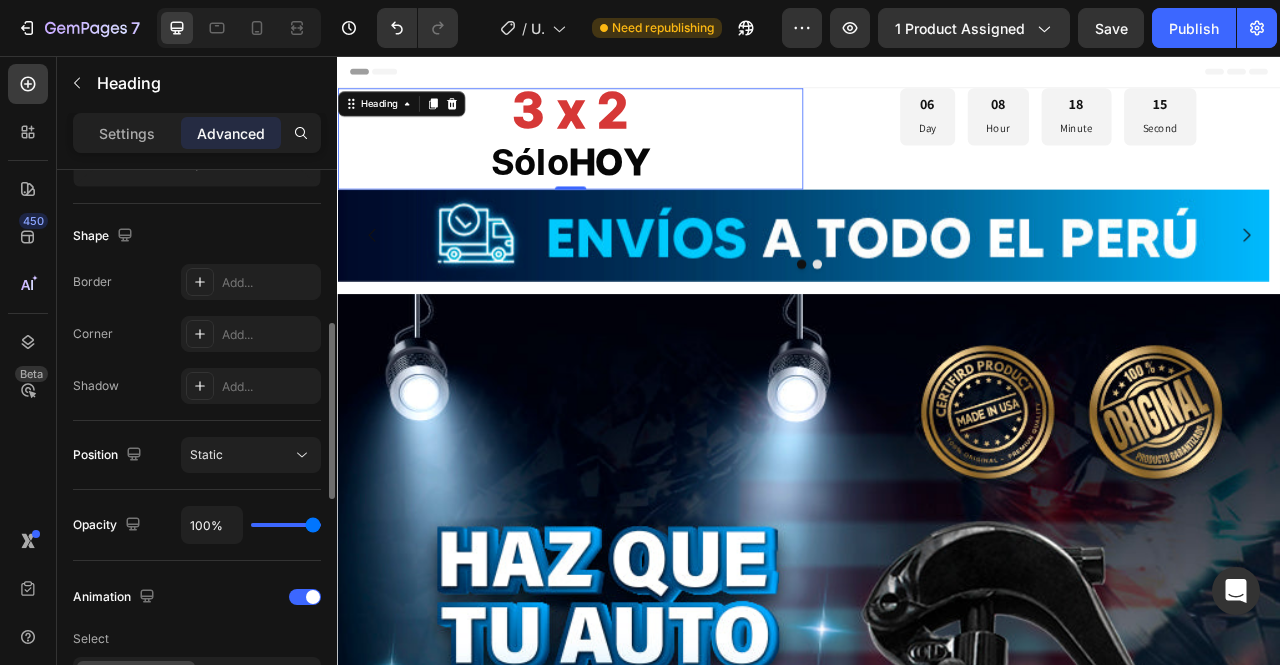 scroll, scrollTop: 0, scrollLeft: 0, axis: both 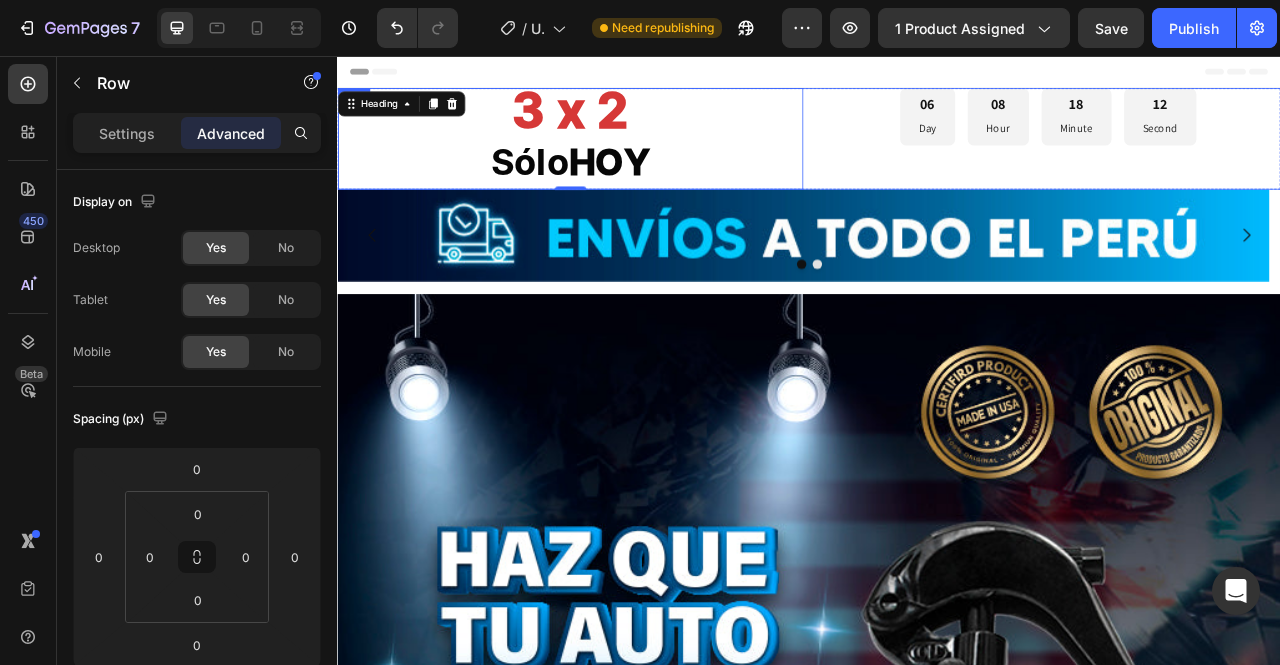 click on "3 x 2 Sólo  HOY Heading   0 06 Day 08 Hour 18 Minute 12 Second Countdown Timer Row" at bounding box center [937, 161] 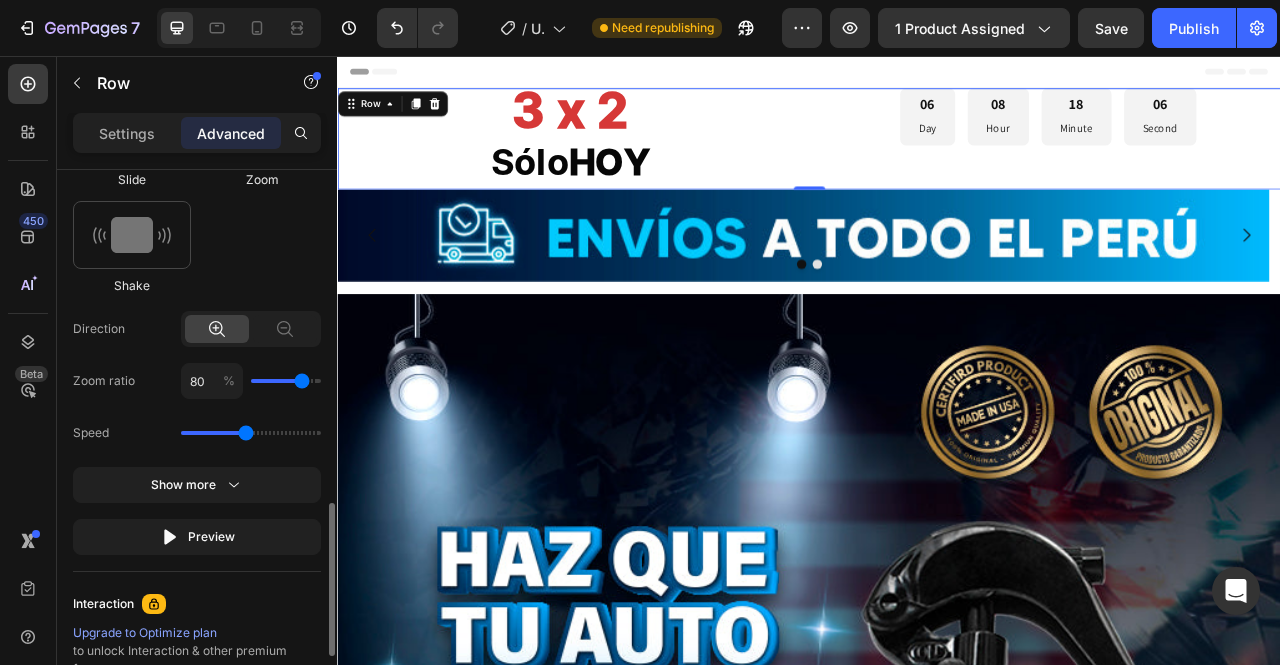 scroll, scrollTop: 1300, scrollLeft: 0, axis: vertical 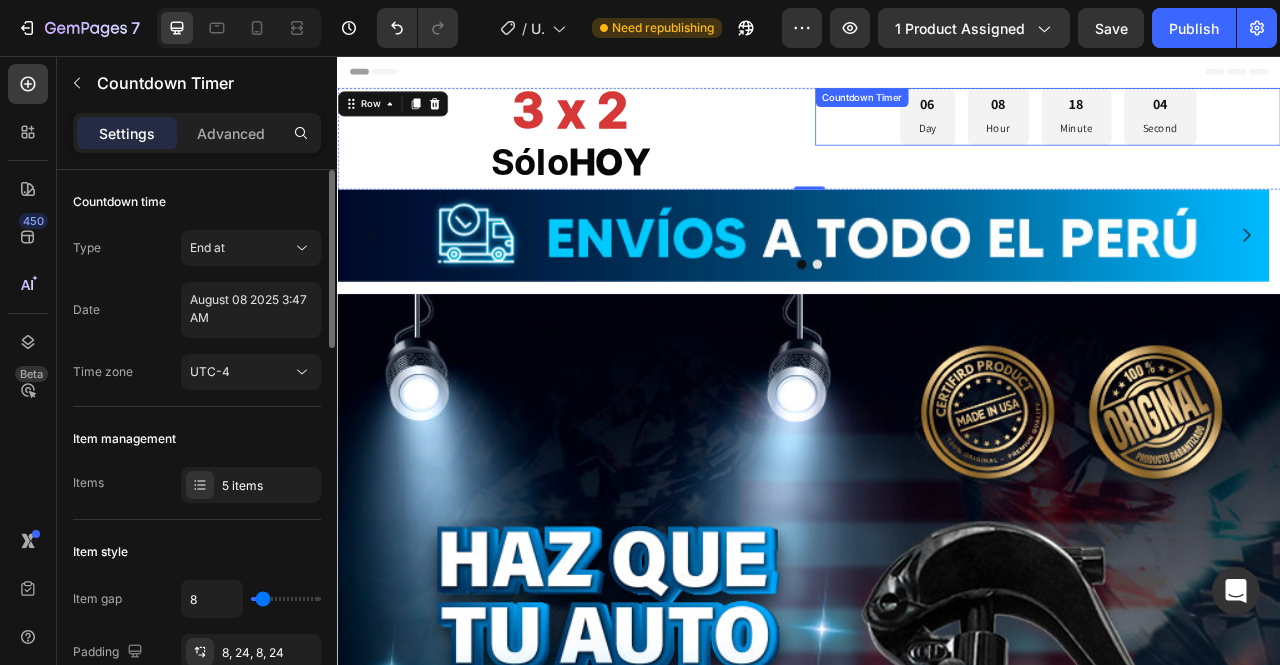 click on "06 Day 08 Hour 18 Minute 04 Second" at bounding box center [1241, 133] 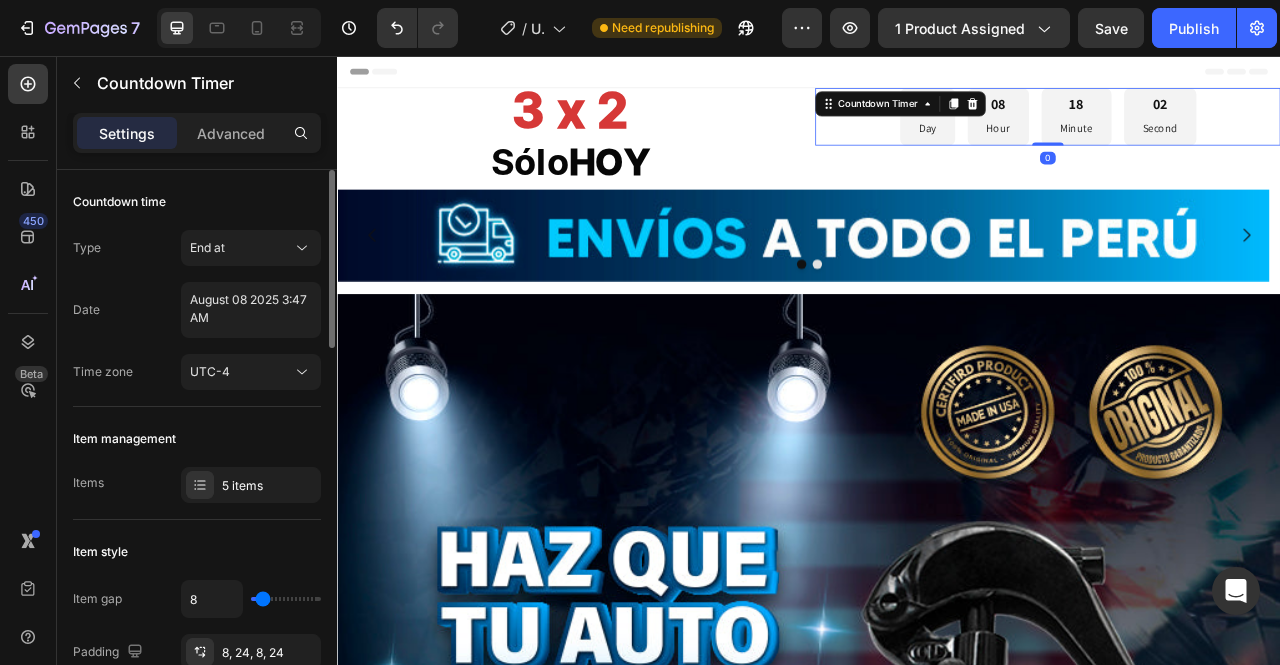 scroll, scrollTop: 500, scrollLeft: 0, axis: vertical 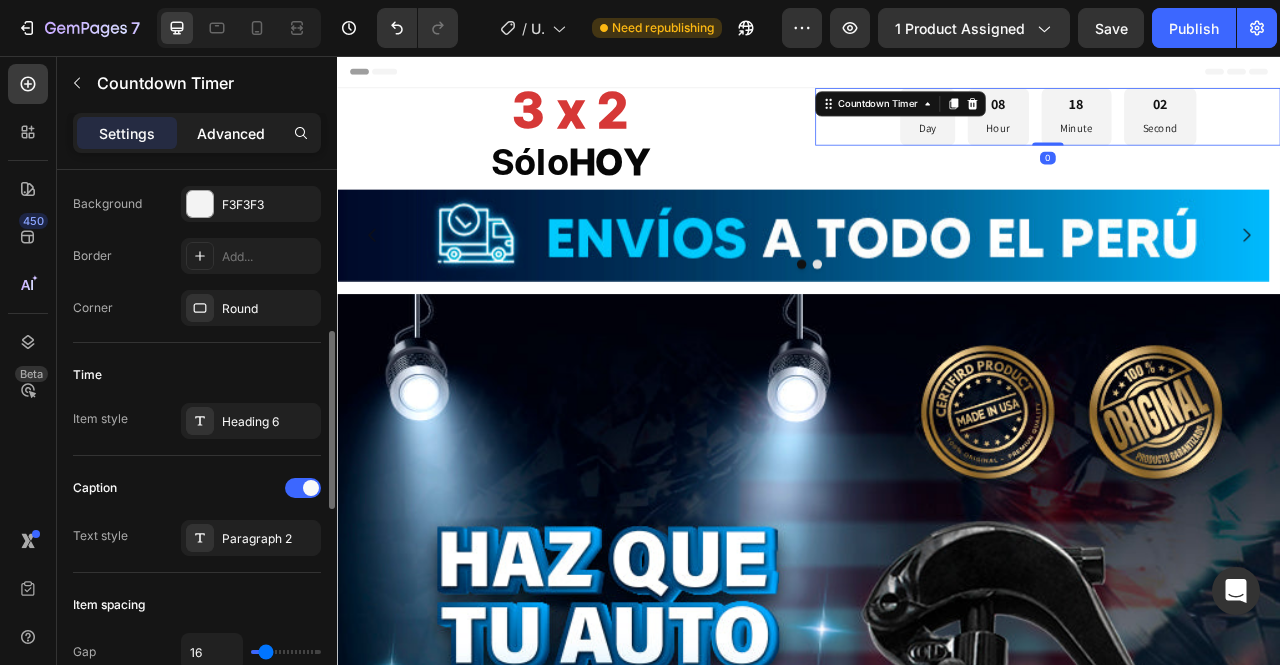 click on "Advanced" at bounding box center [231, 133] 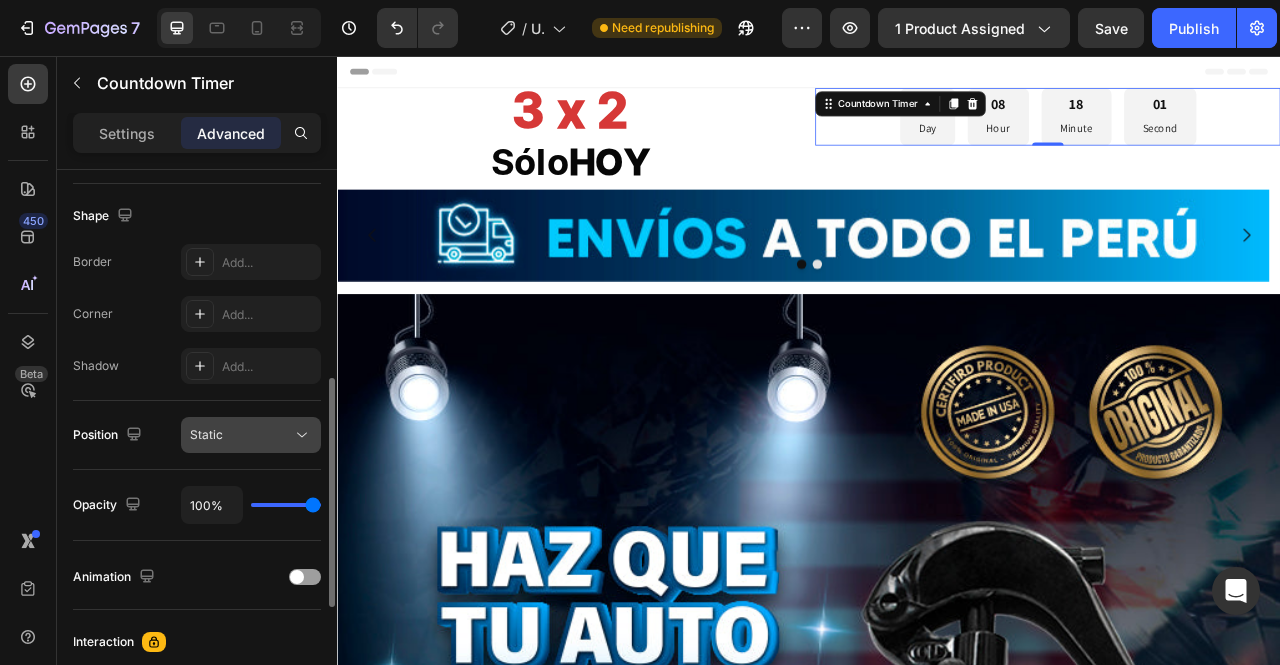 scroll, scrollTop: 778, scrollLeft: 0, axis: vertical 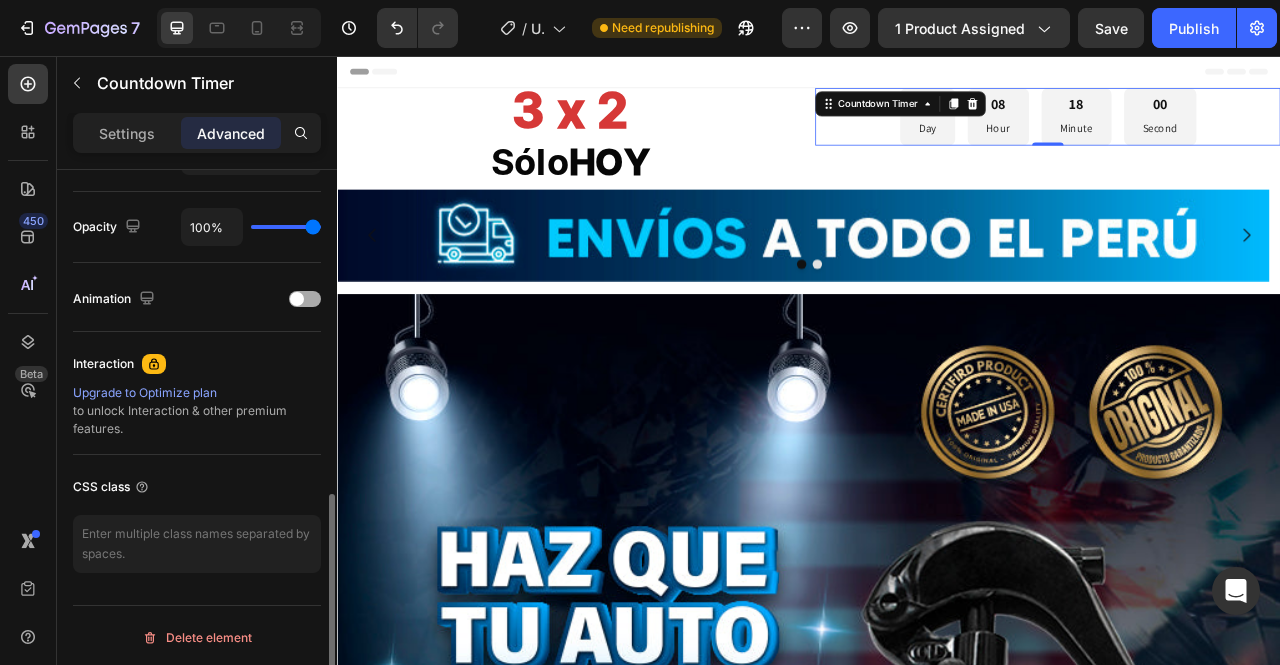 click at bounding box center [297, 299] 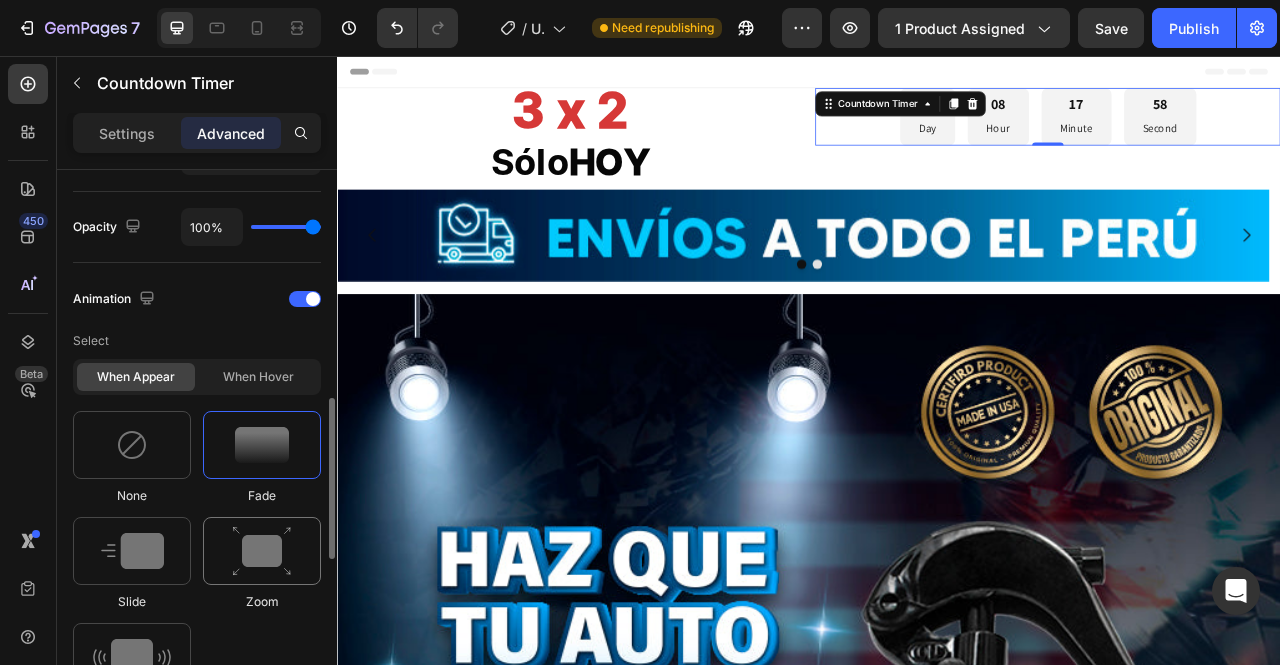 click at bounding box center (262, 551) 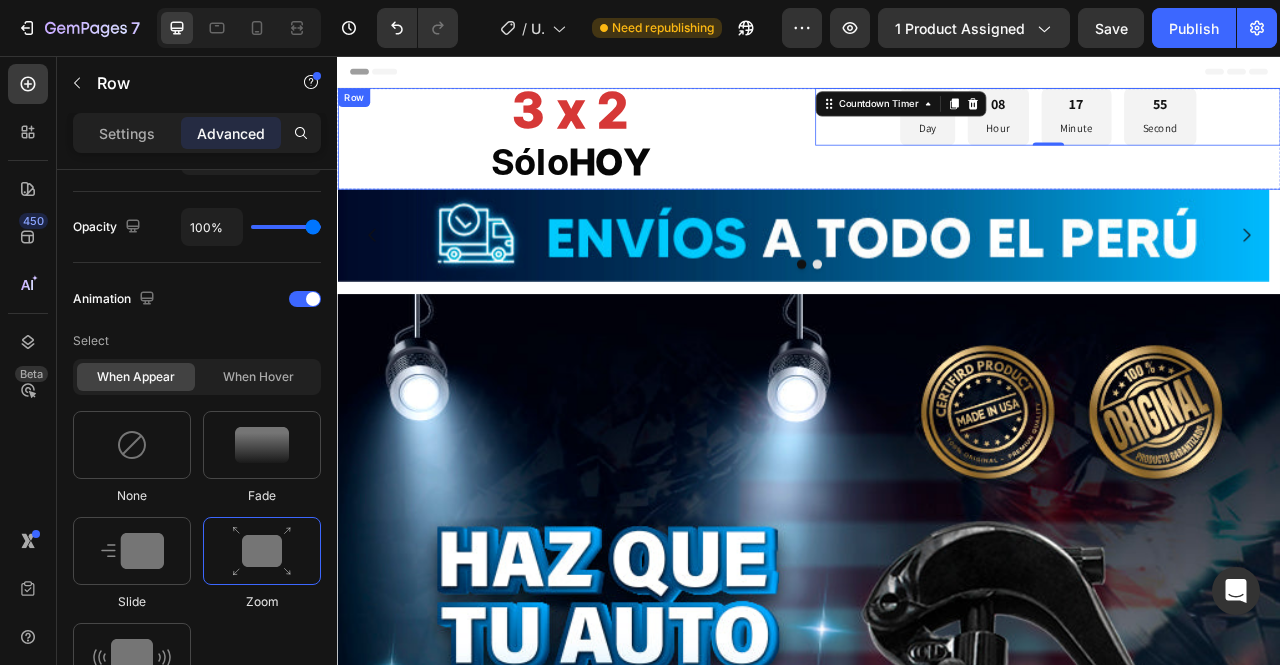 click on "3 x 2 Sólo  HOY Heading 06 Day 08 Hour 17 Minute 55 Second Countdown Timer   0 Row" at bounding box center (937, 161) 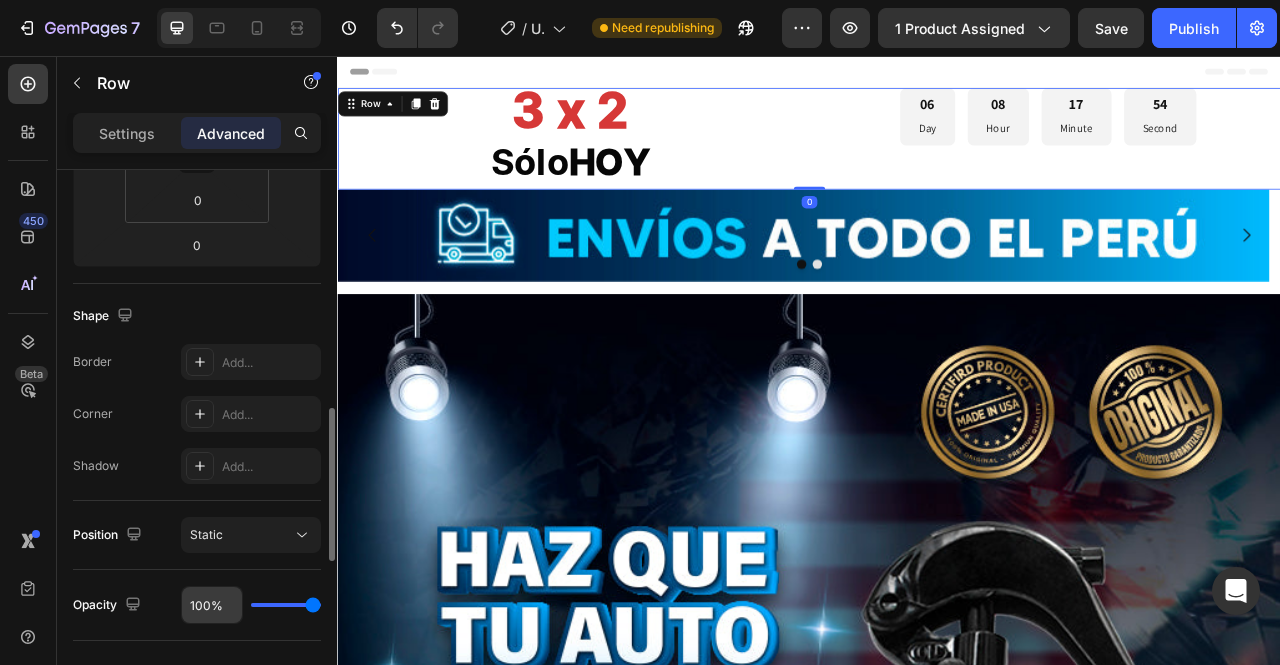 scroll, scrollTop: 500, scrollLeft: 0, axis: vertical 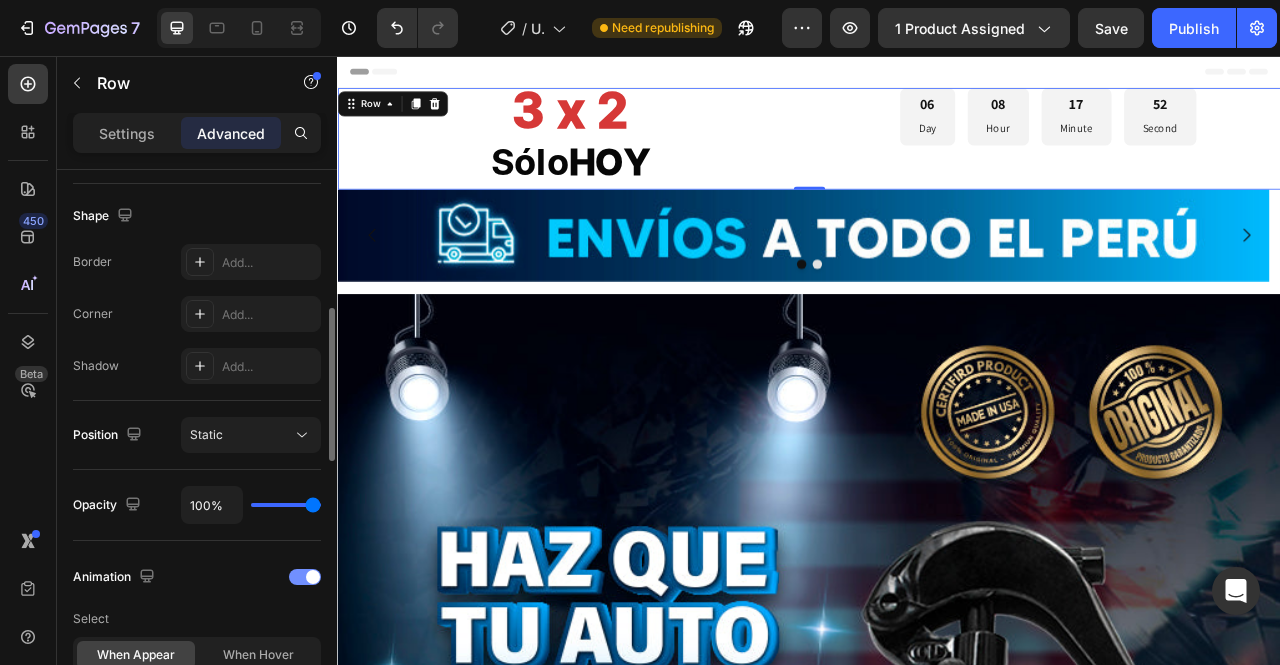 click at bounding box center [305, 577] 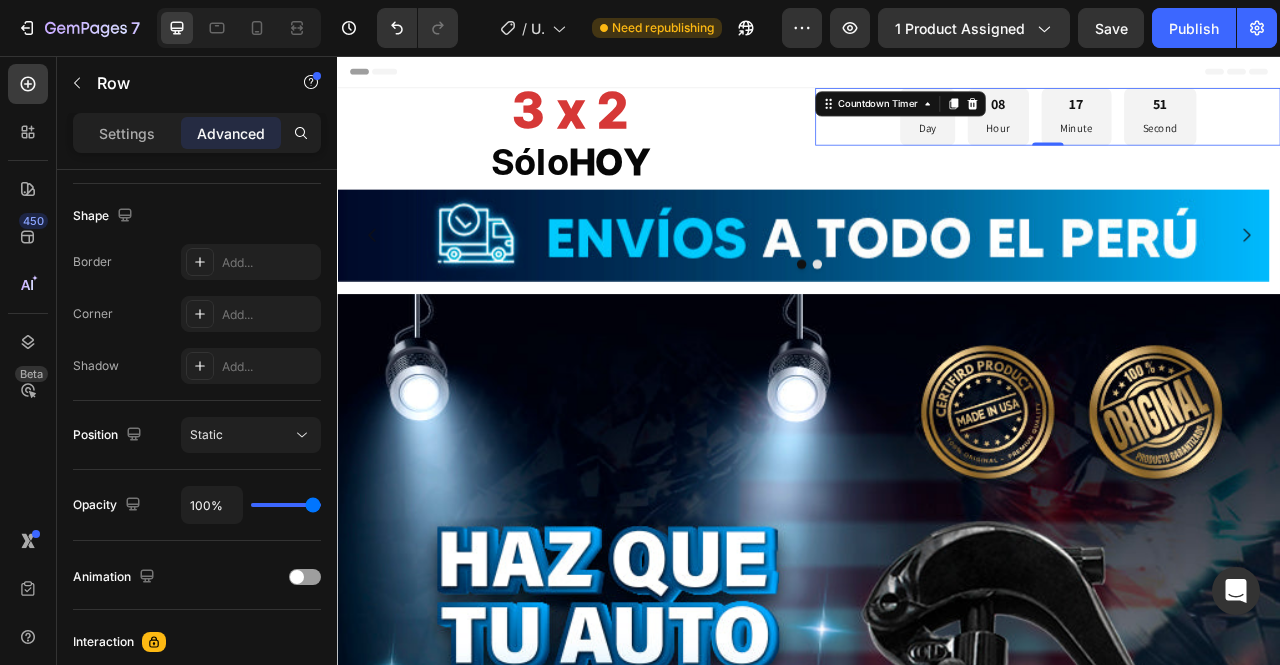 click on "08 Hour" at bounding box center [1178, 133] 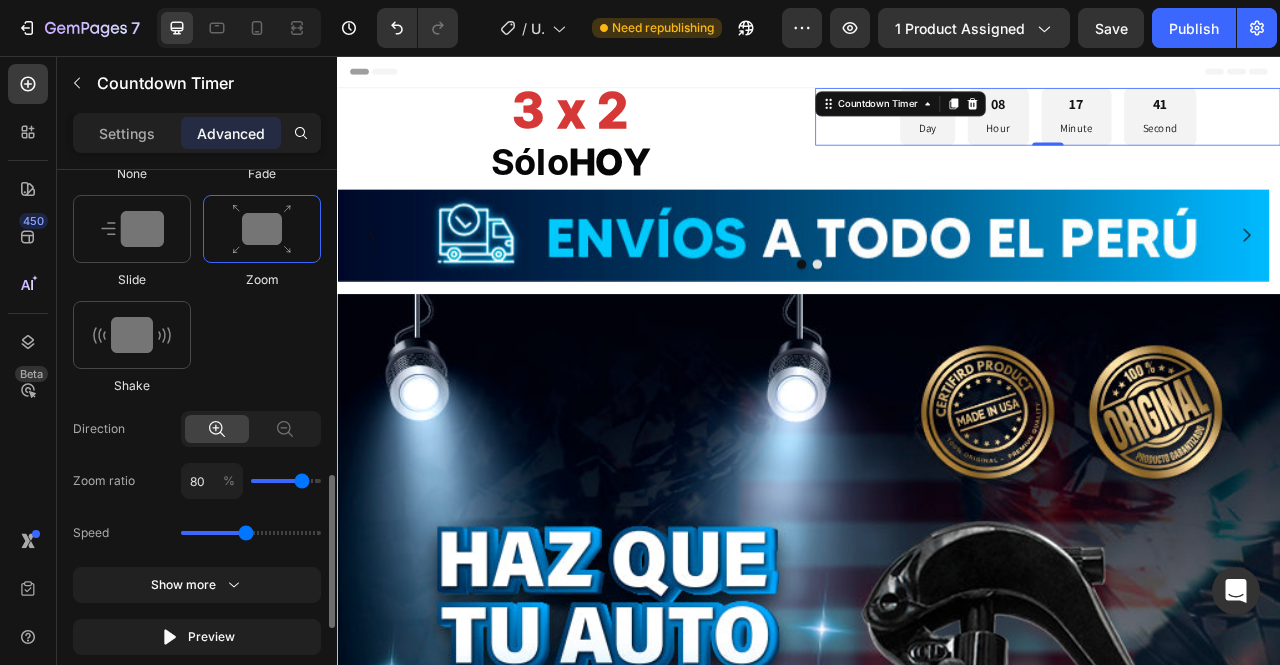 scroll, scrollTop: 1400, scrollLeft: 0, axis: vertical 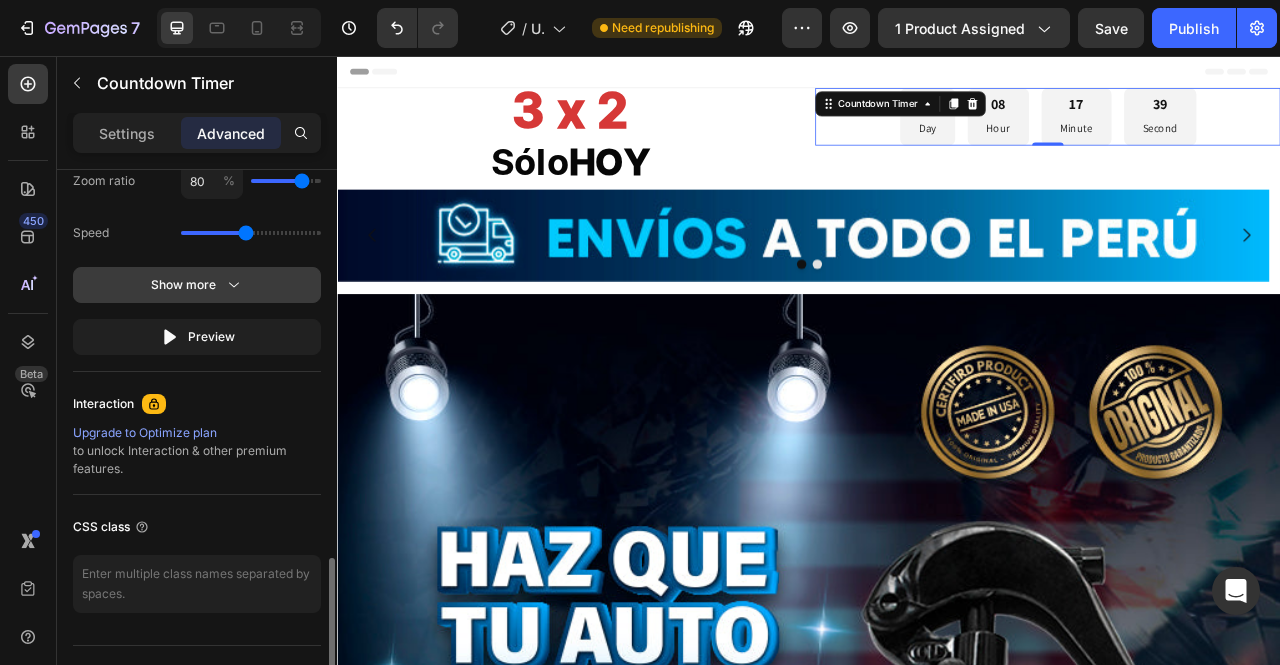 click 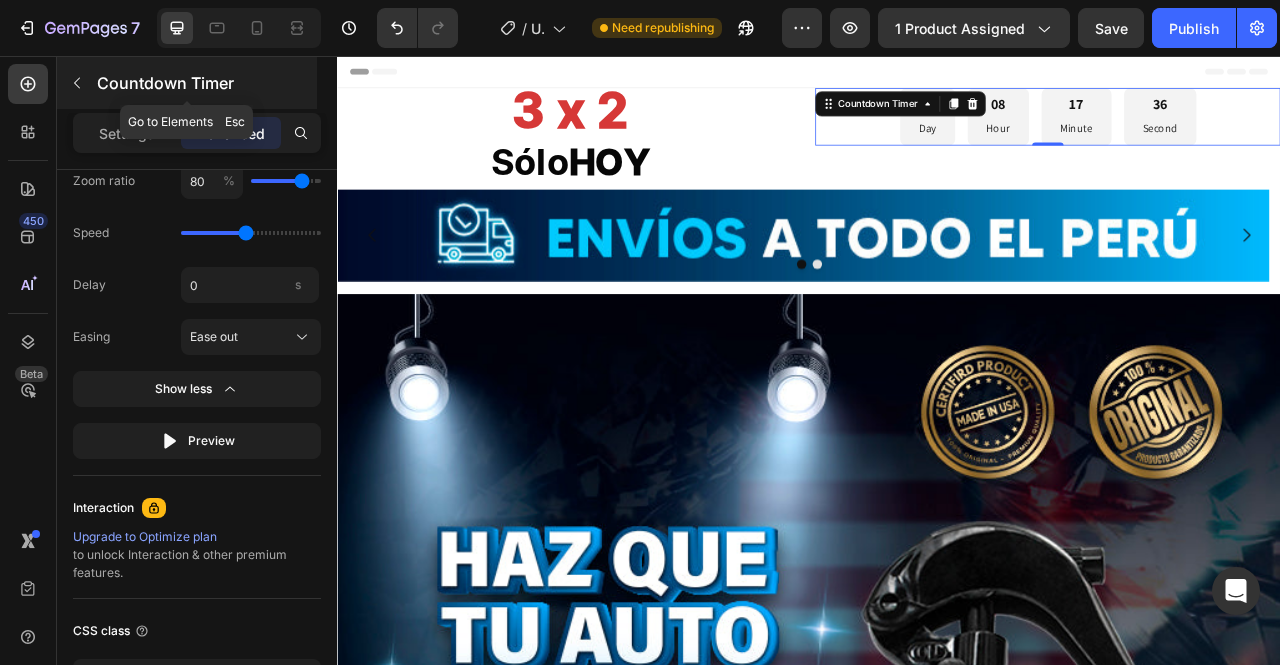 click 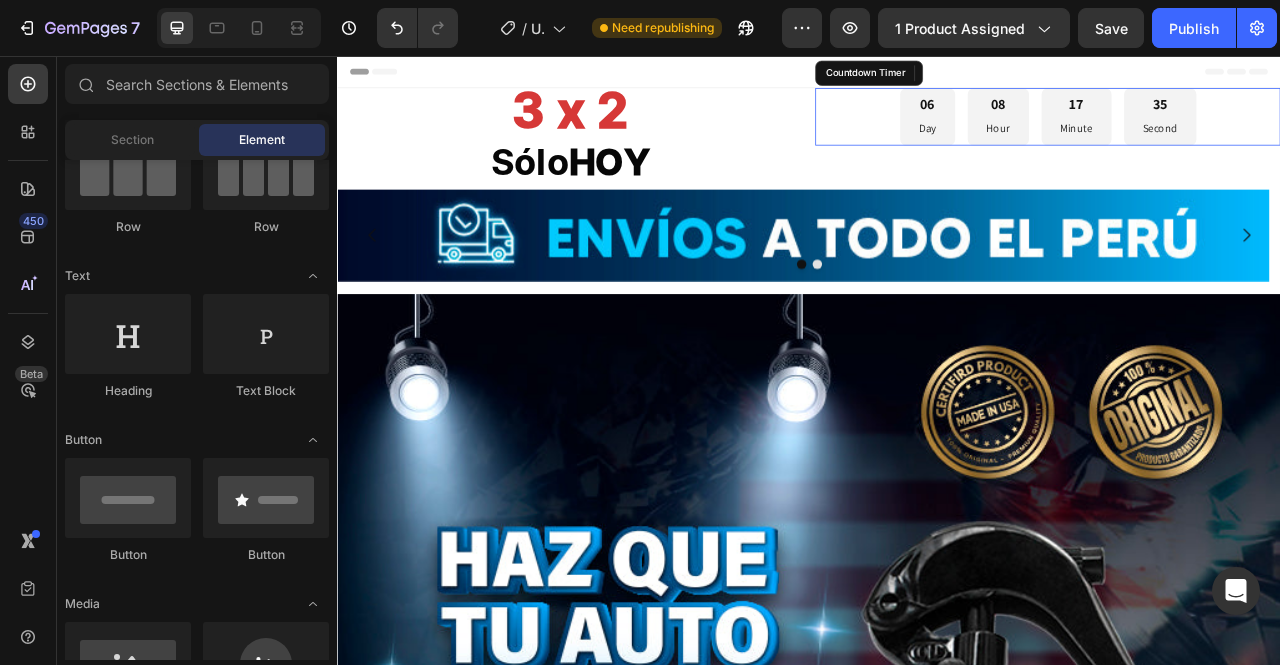 scroll, scrollTop: 0, scrollLeft: 0, axis: both 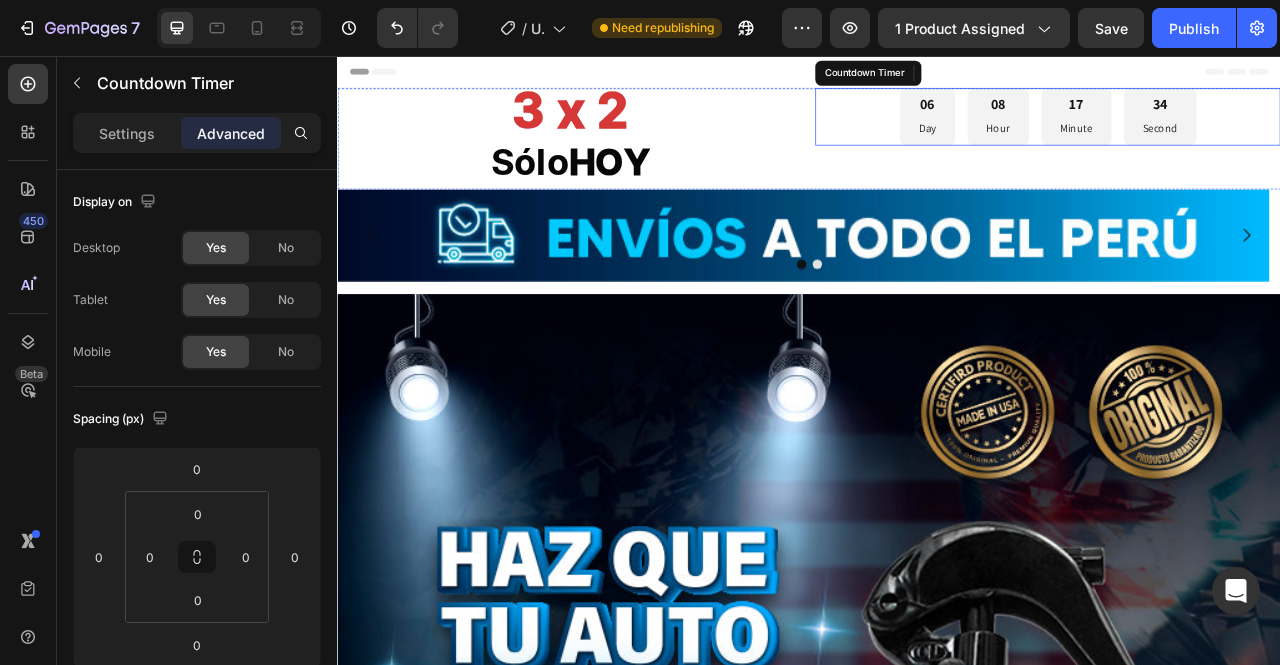 click on "06 Day 08 Hour 17 Minute 34 Second" at bounding box center [1241, 133] 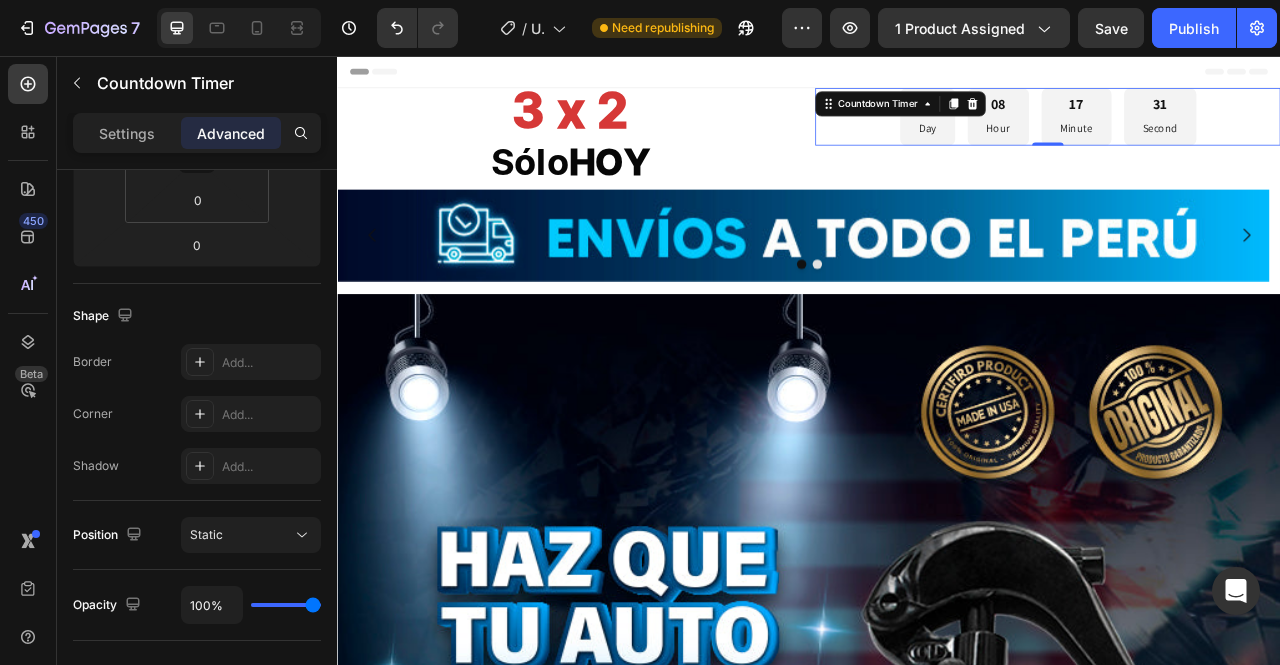 scroll, scrollTop: 0, scrollLeft: 0, axis: both 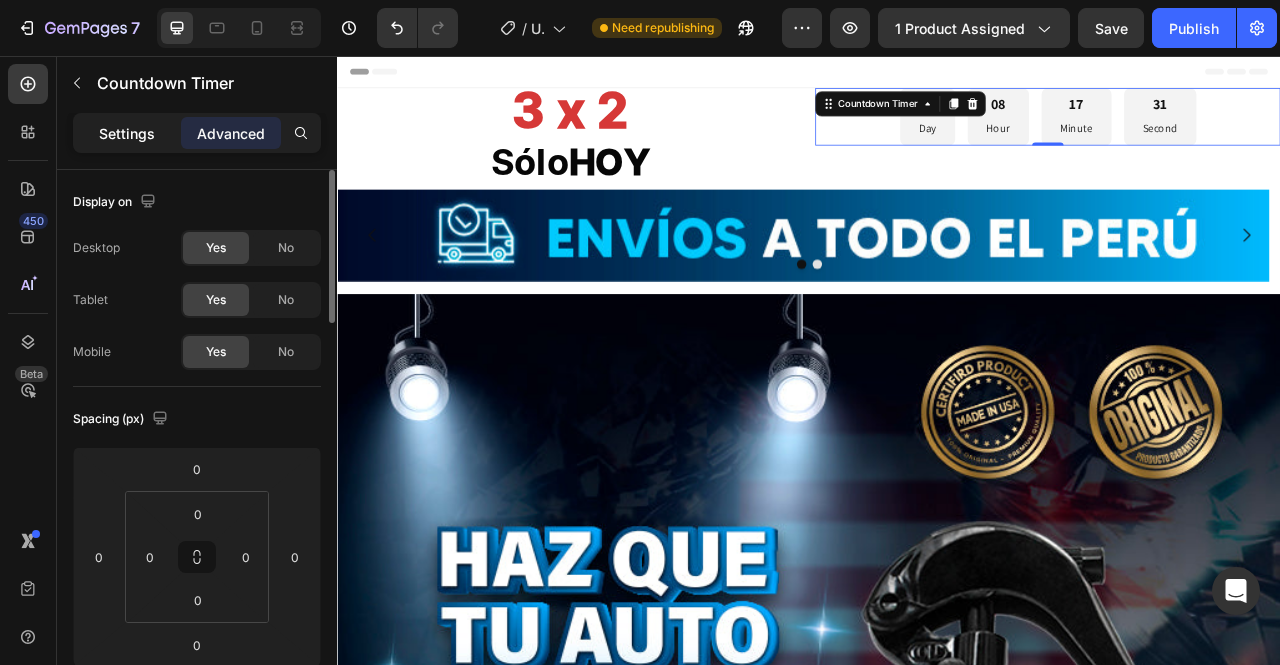 click on "Settings" at bounding box center [127, 133] 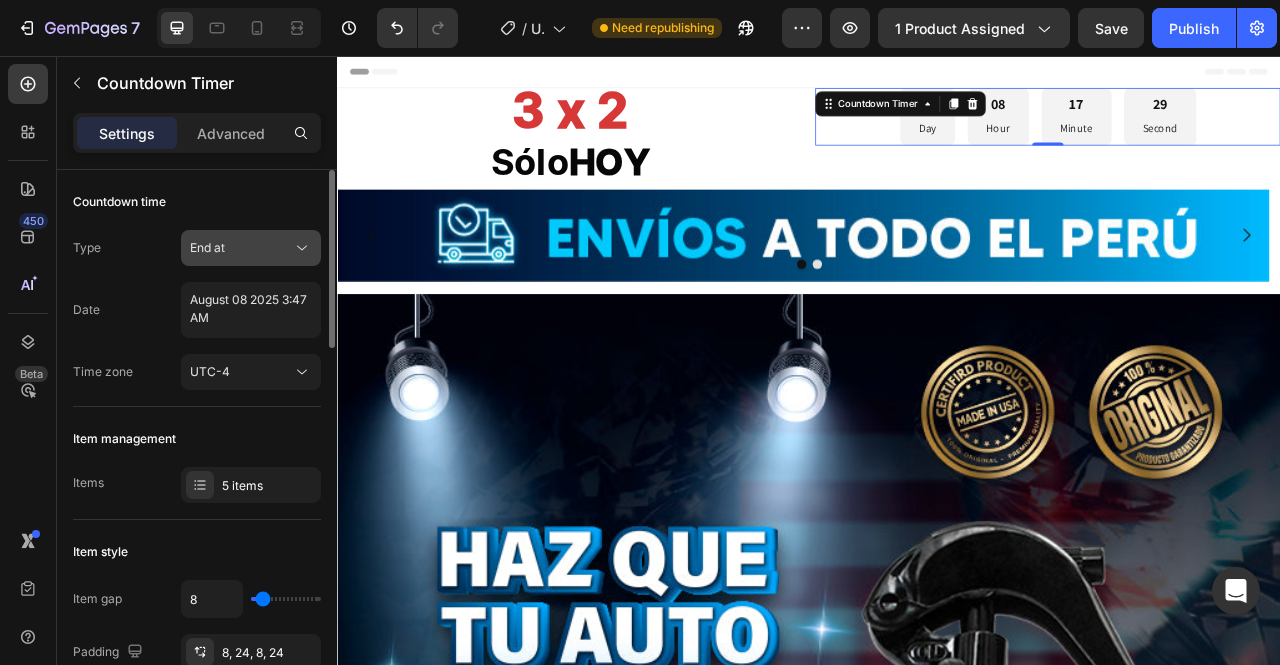 click on "End at" at bounding box center (241, 248) 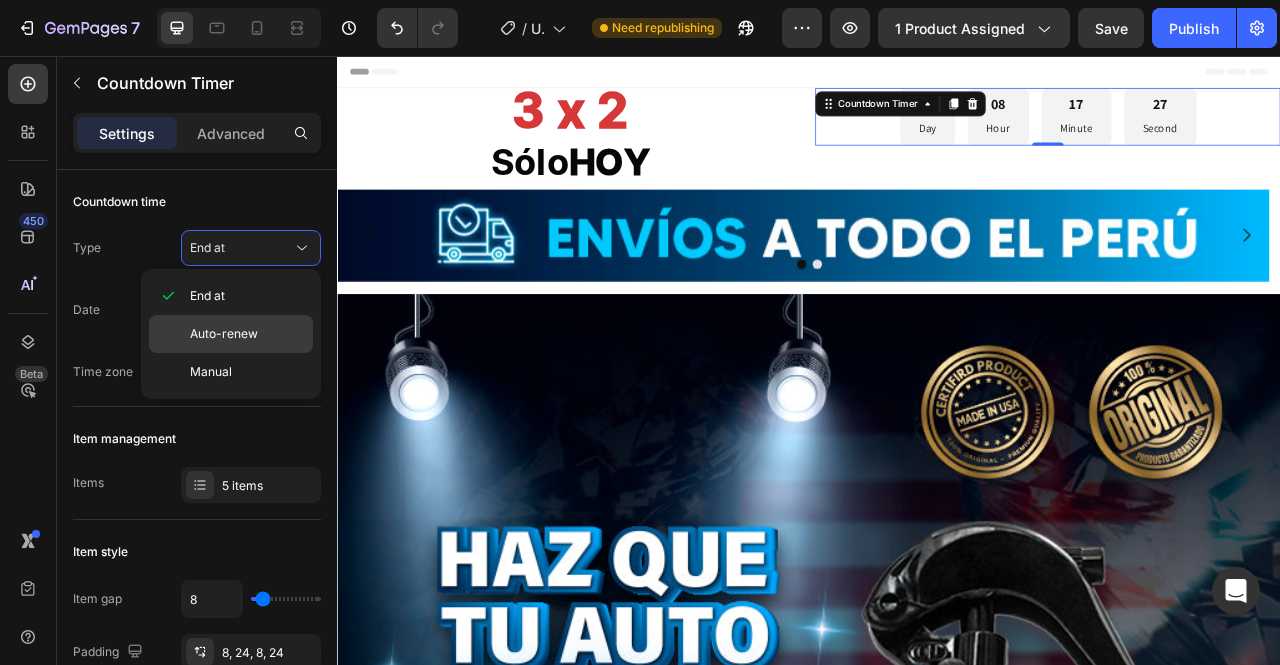 click on "Auto-renew" at bounding box center (247, 334) 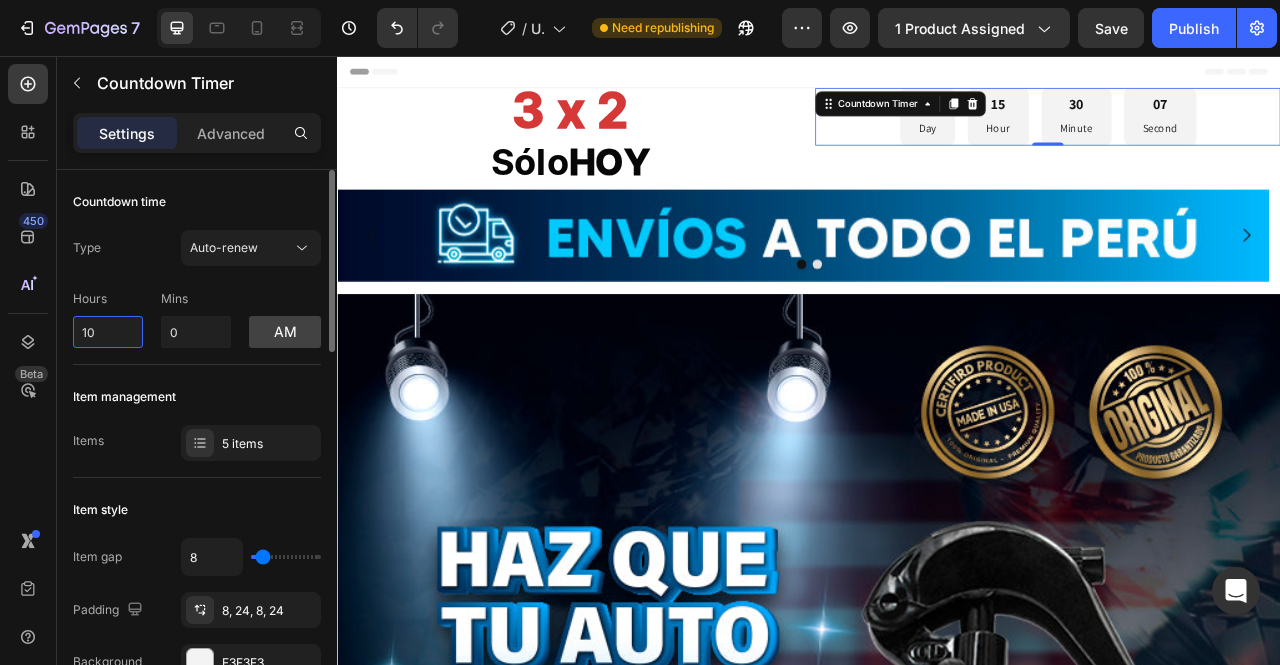 drag, startPoint x: 124, startPoint y: 333, endPoint x: 70, endPoint y: 345, distance: 55.31727 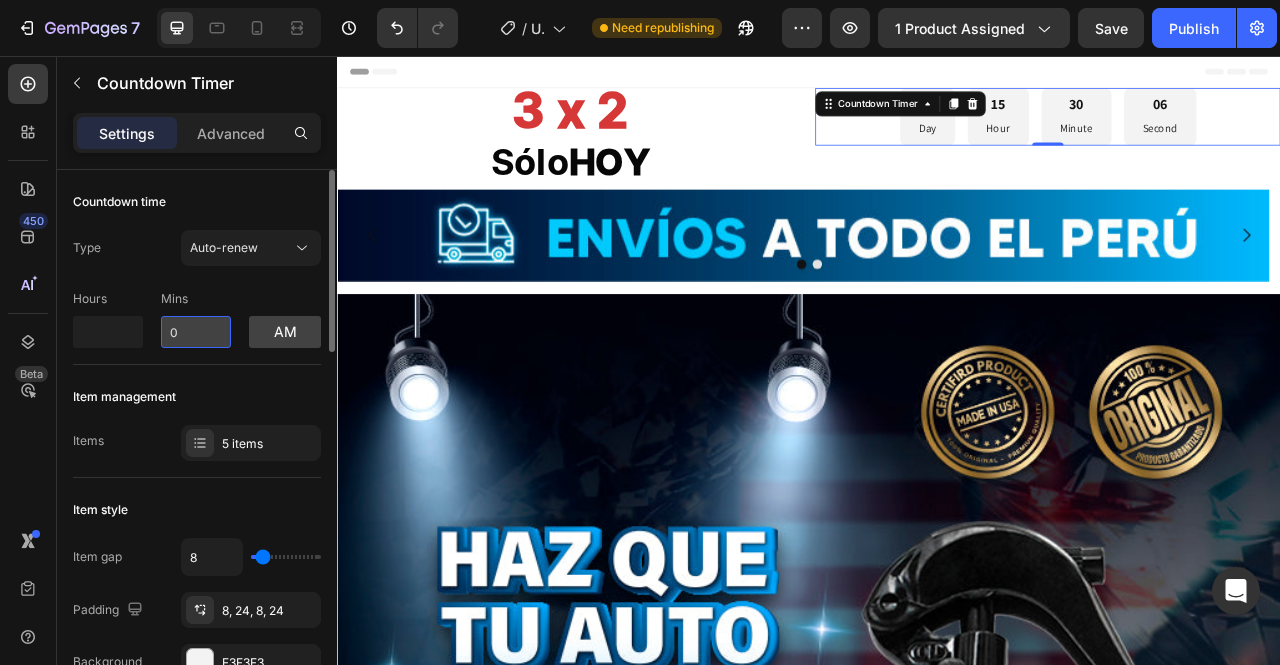 type on "0" 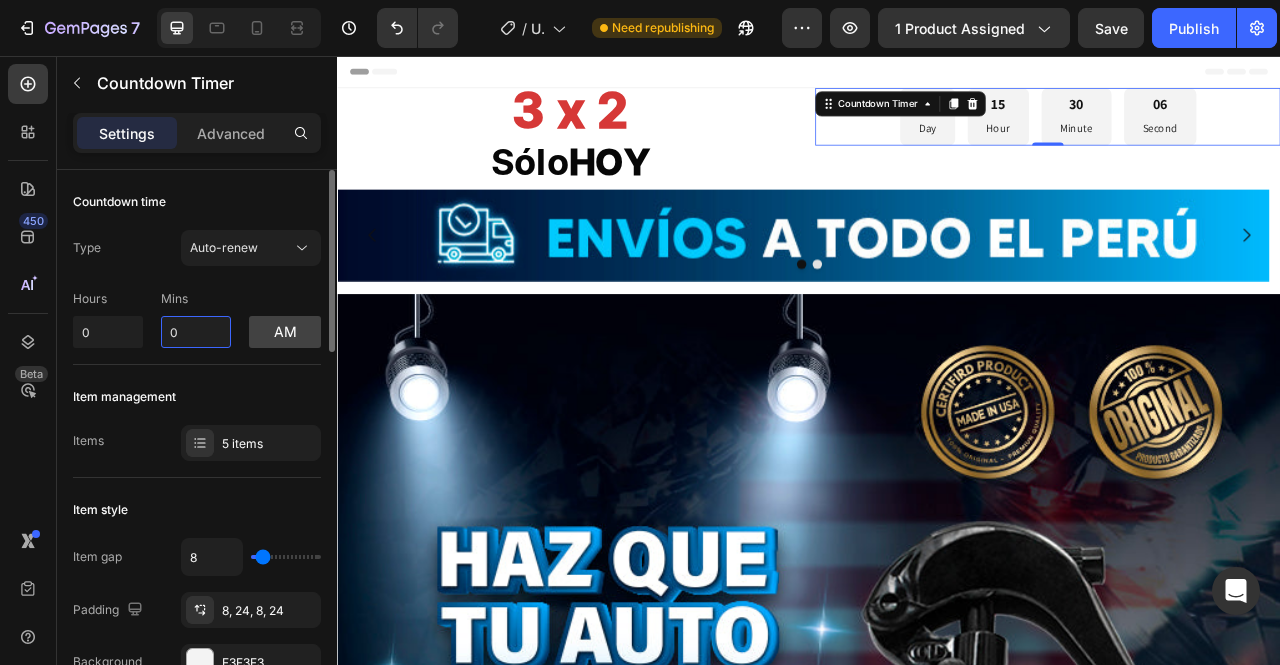drag, startPoint x: 190, startPoint y: 330, endPoint x: 151, endPoint y: 340, distance: 40.261642 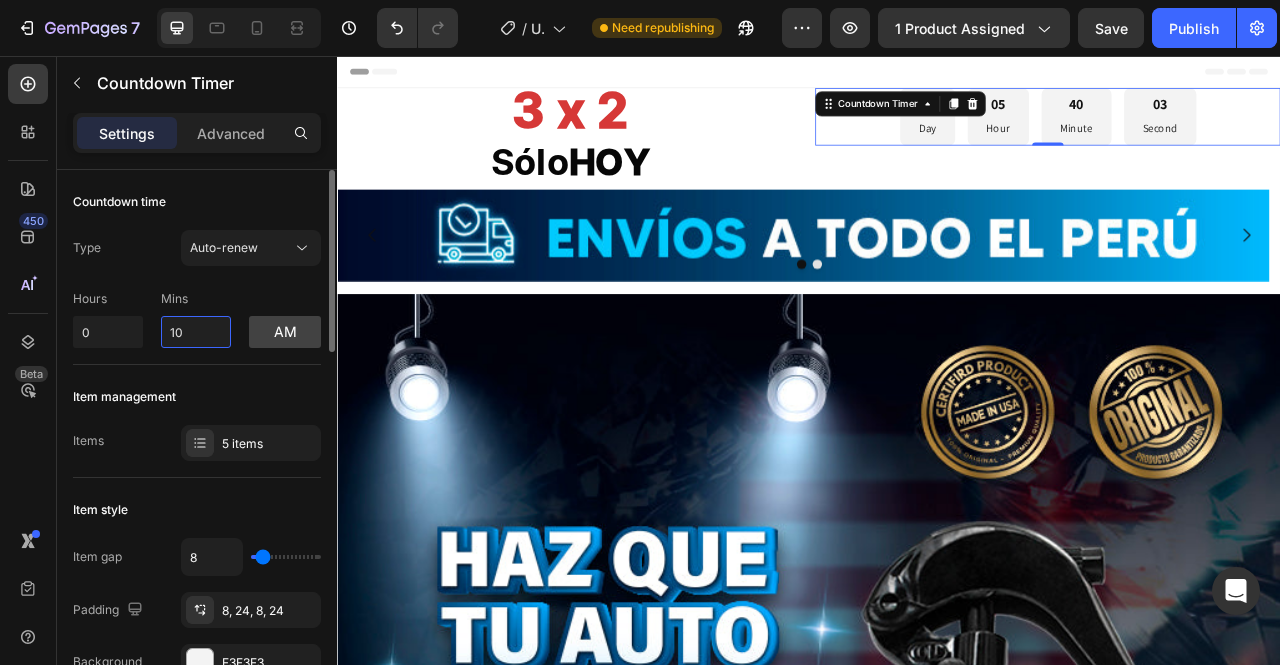 type on "10" 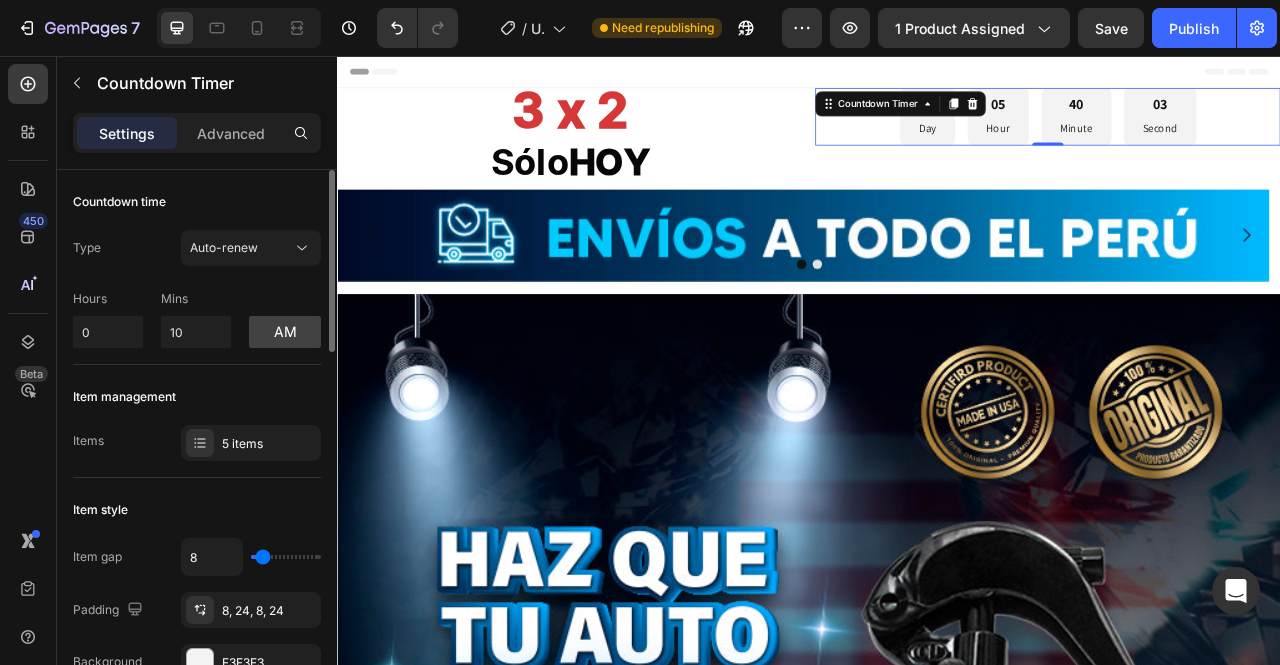 click on "Hours 0 Mins 10 am" at bounding box center (197, 315) 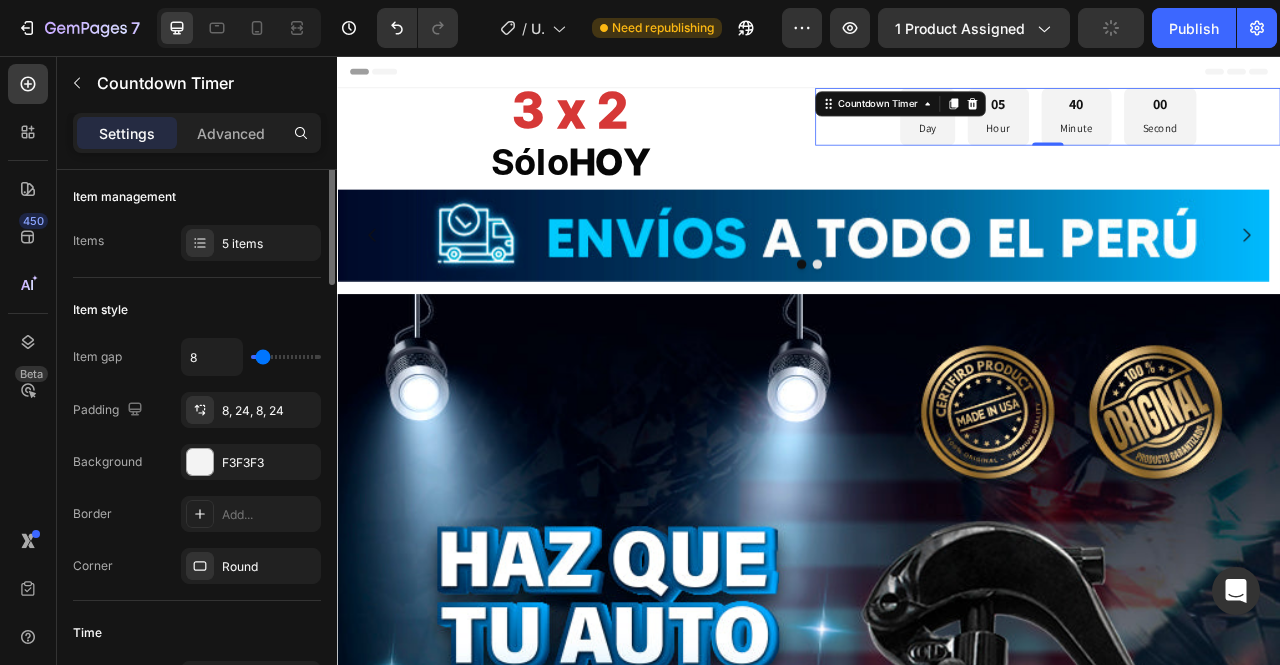 scroll, scrollTop: 0, scrollLeft: 0, axis: both 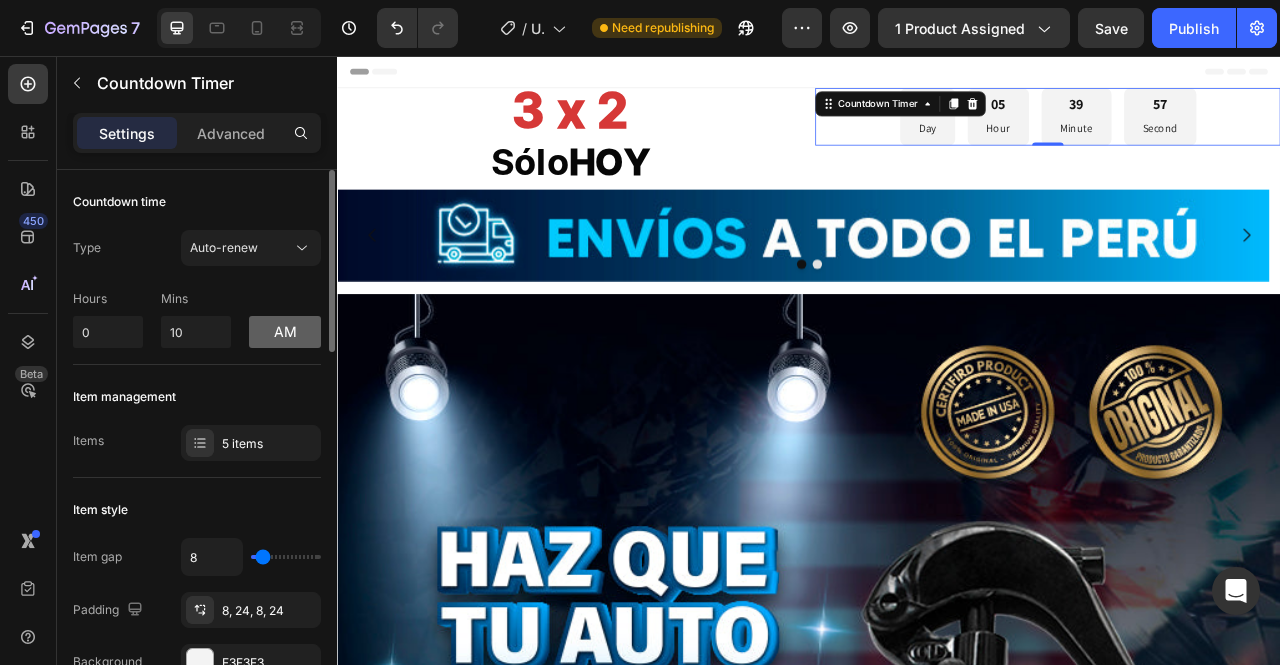 click on "am" at bounding box center [285, 332] 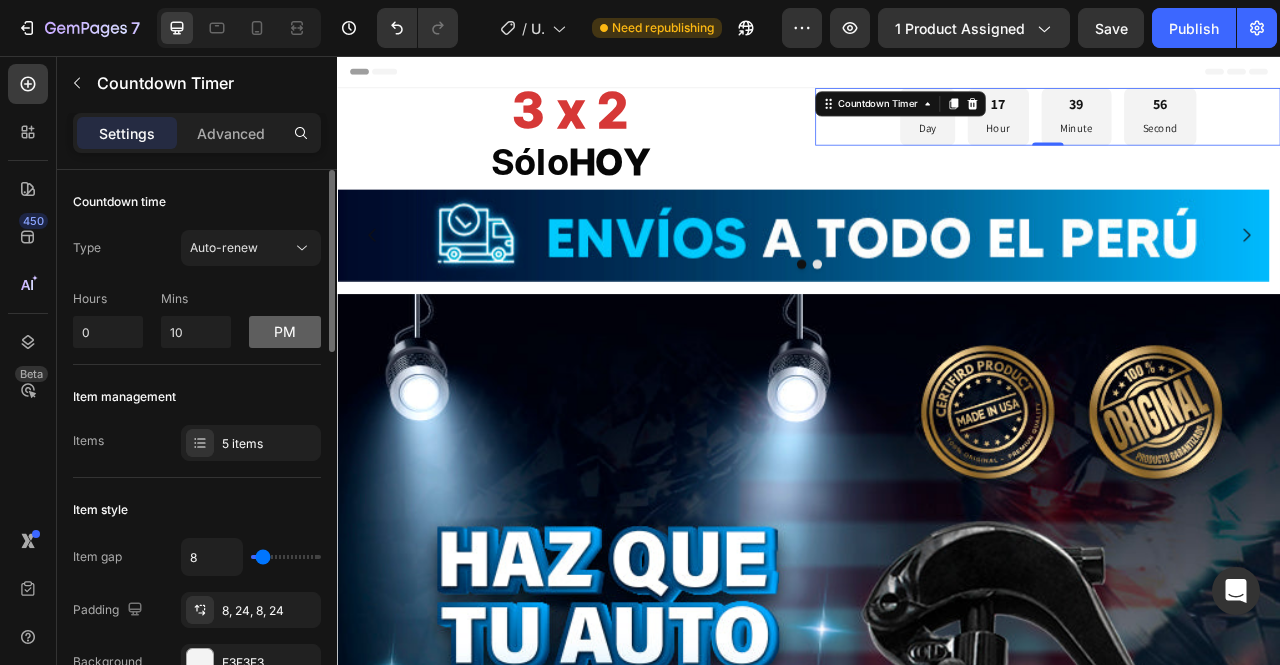 click on "pm" at bounding box center [285, 332] 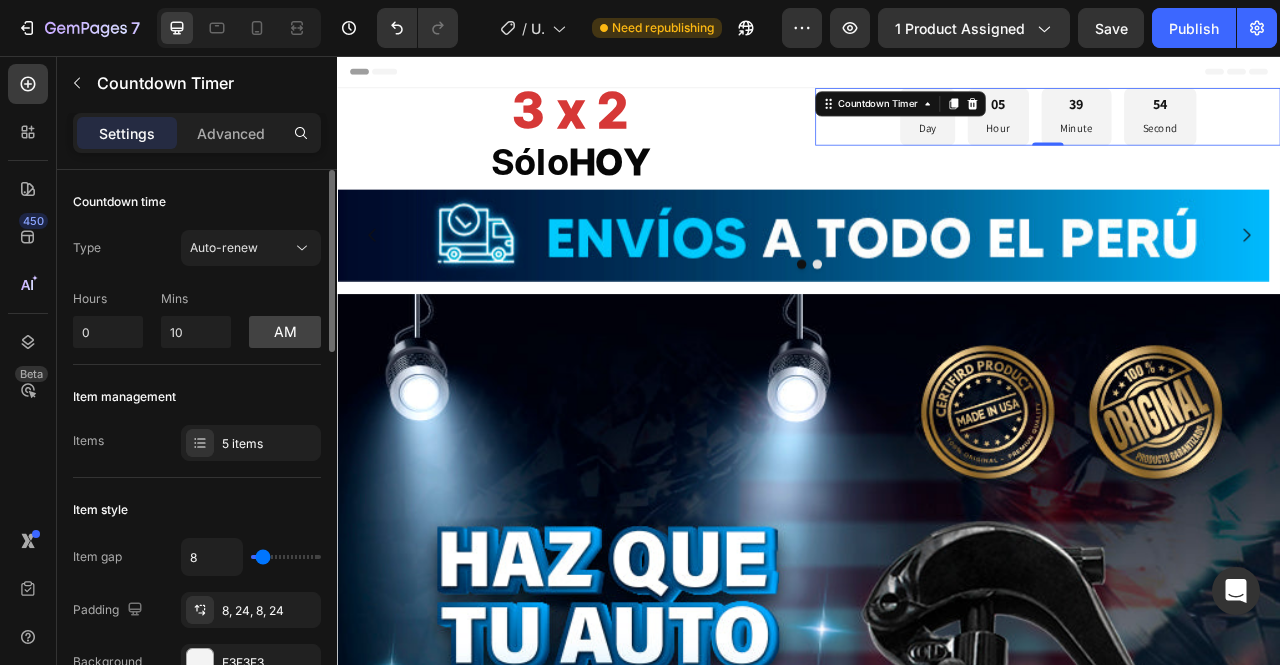 scroll, scrollTop: 100, scrollLeft: 0, axis: vertical 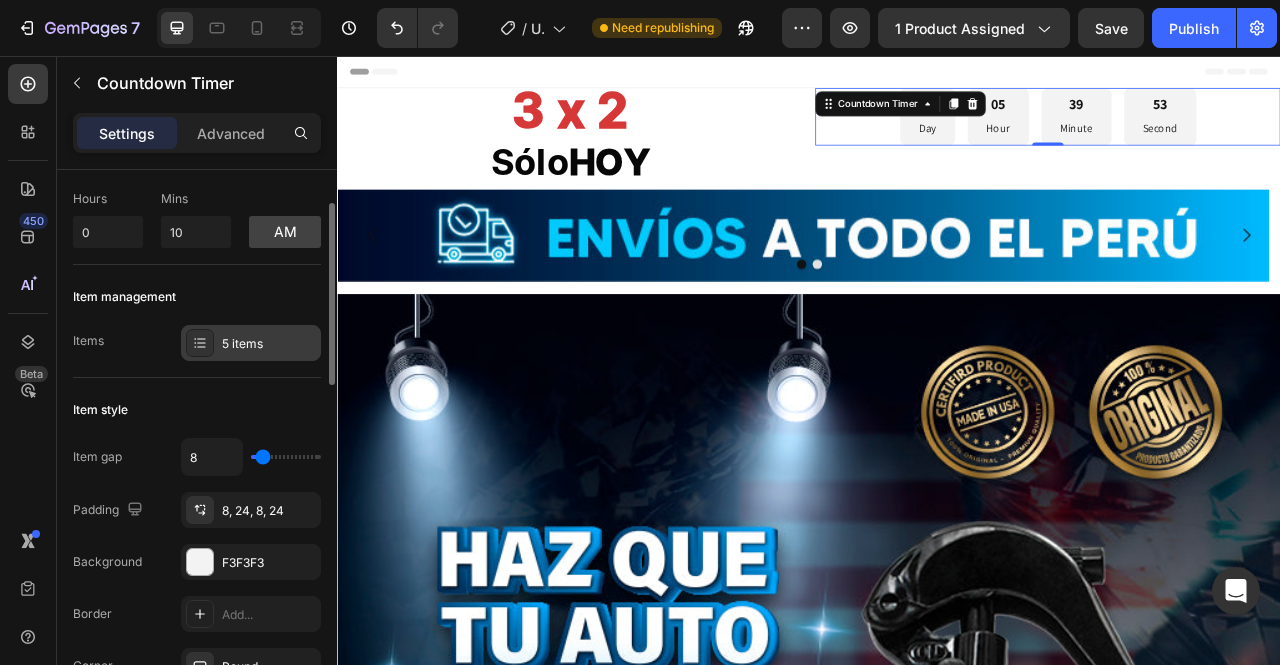 click on "5 items" at bounding box center (251, 343) 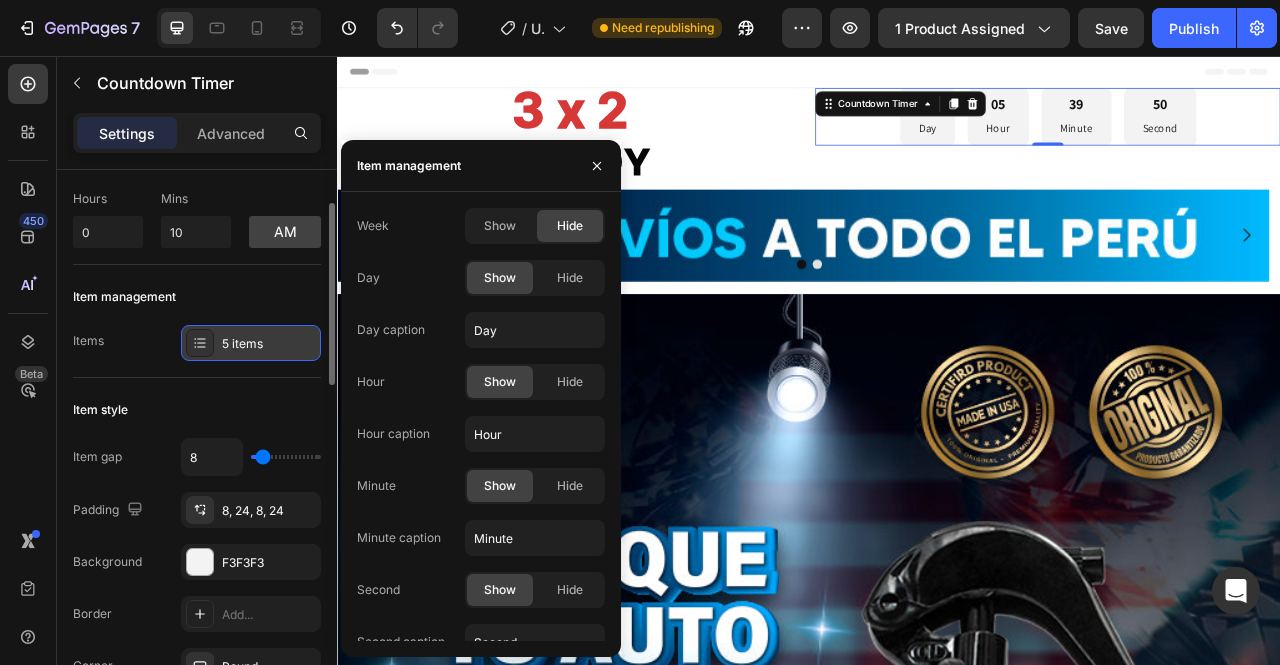 click on "5 items" at bounding box center [251, 343] 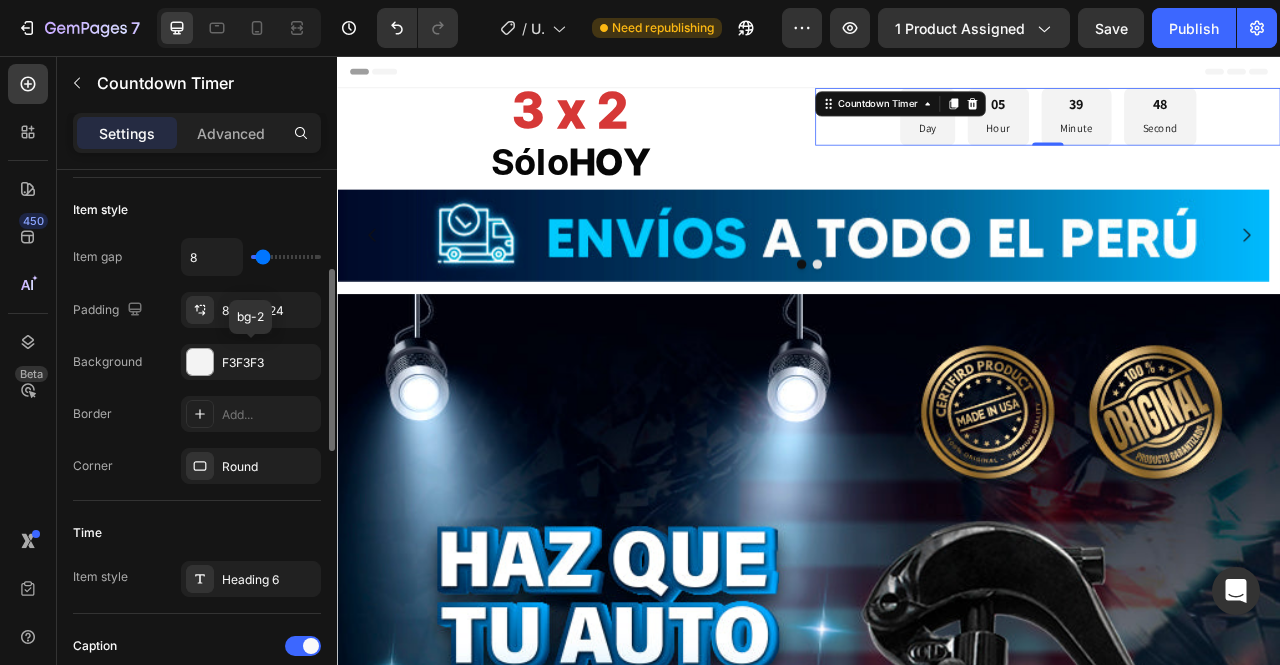 scroll, scrollTop: 100, scrollLeft: 0, axis: vertical 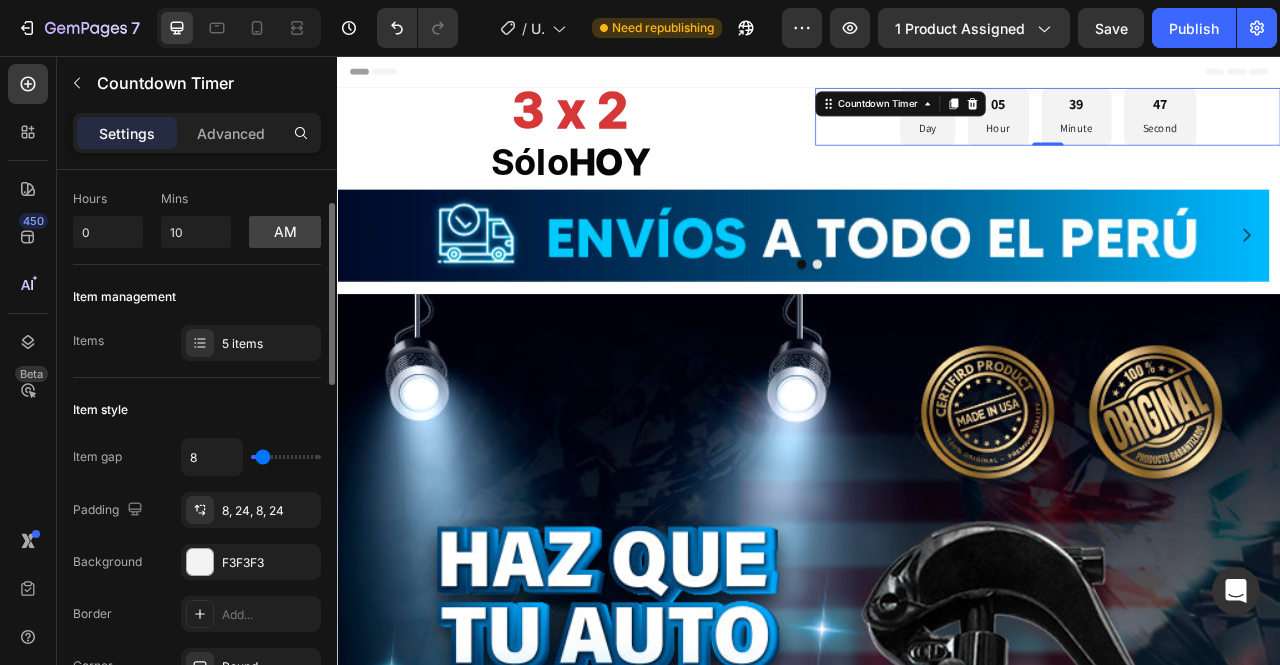 click on "5 items" at bounding box center (251, 343) 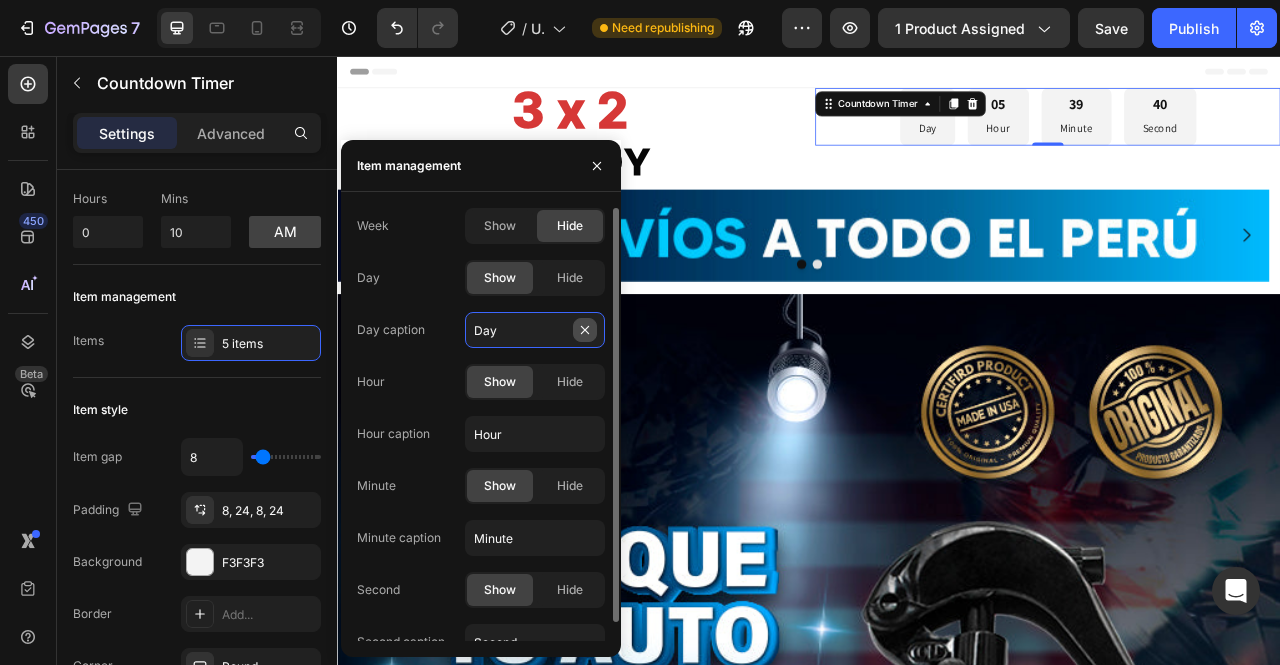 type 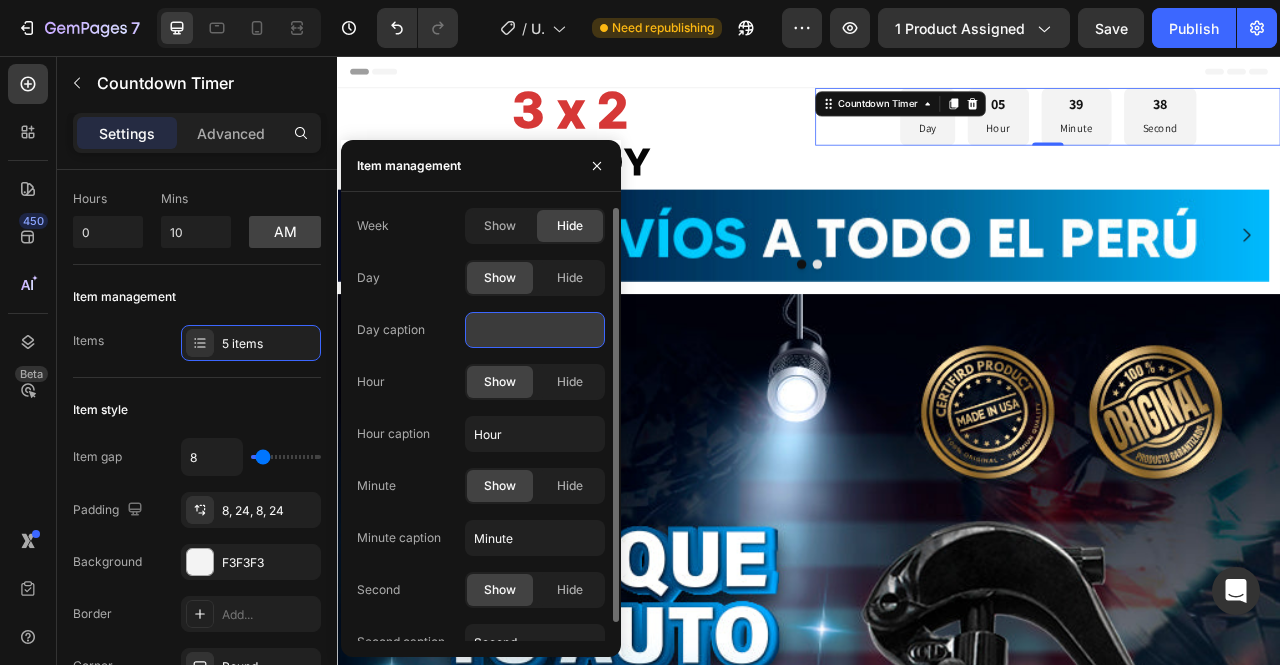 click at bounding box center [535, 330] 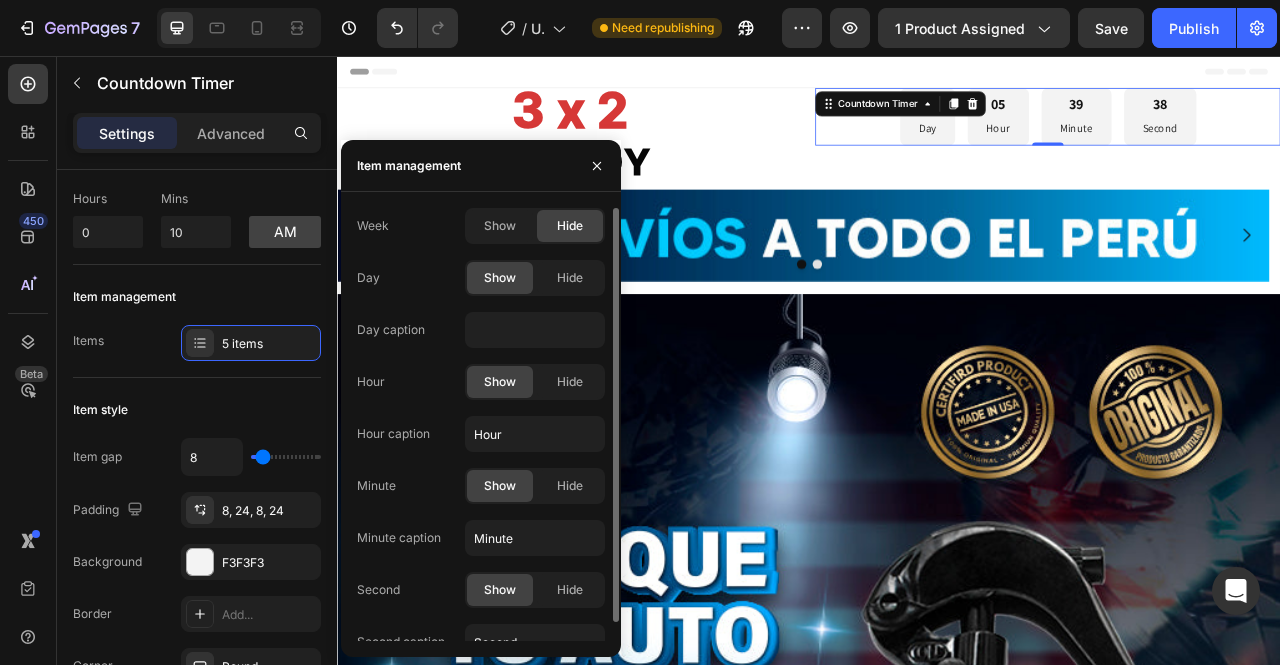 click on "Week Show Hide Day Show Hide Day caption Hour Show Hide Hour caption Hour Minute Show Hide Minute caption Minute Second Show Hide Second caption Second" 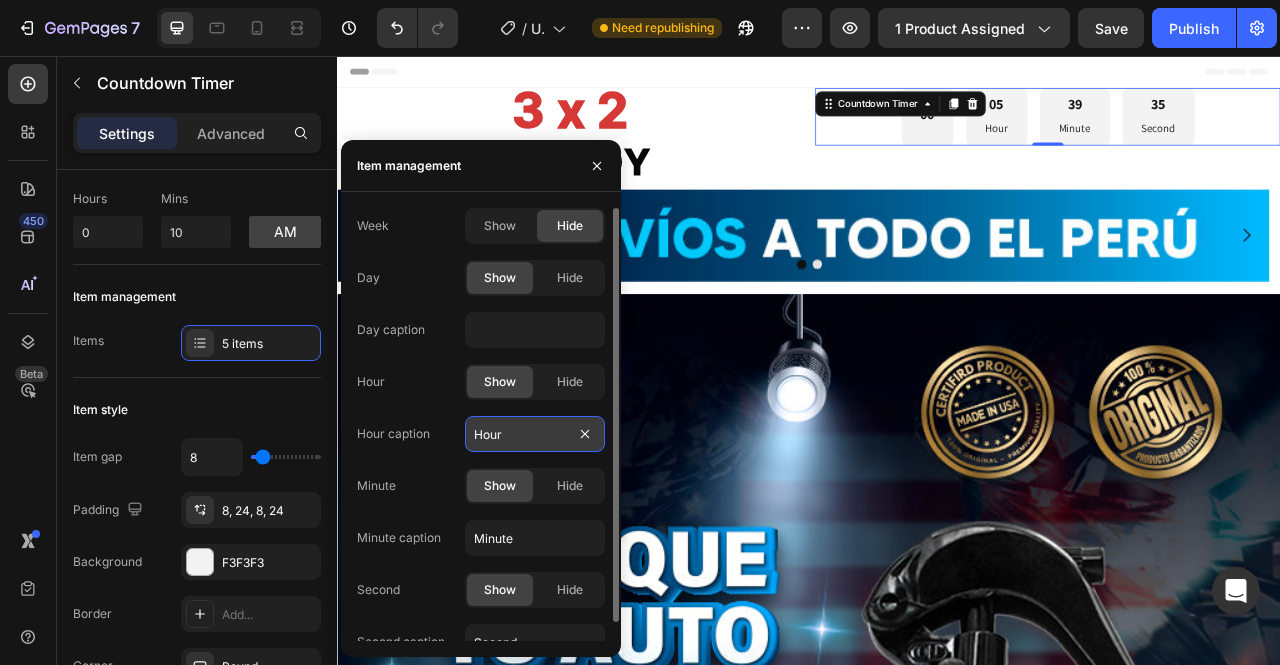 type on "h" 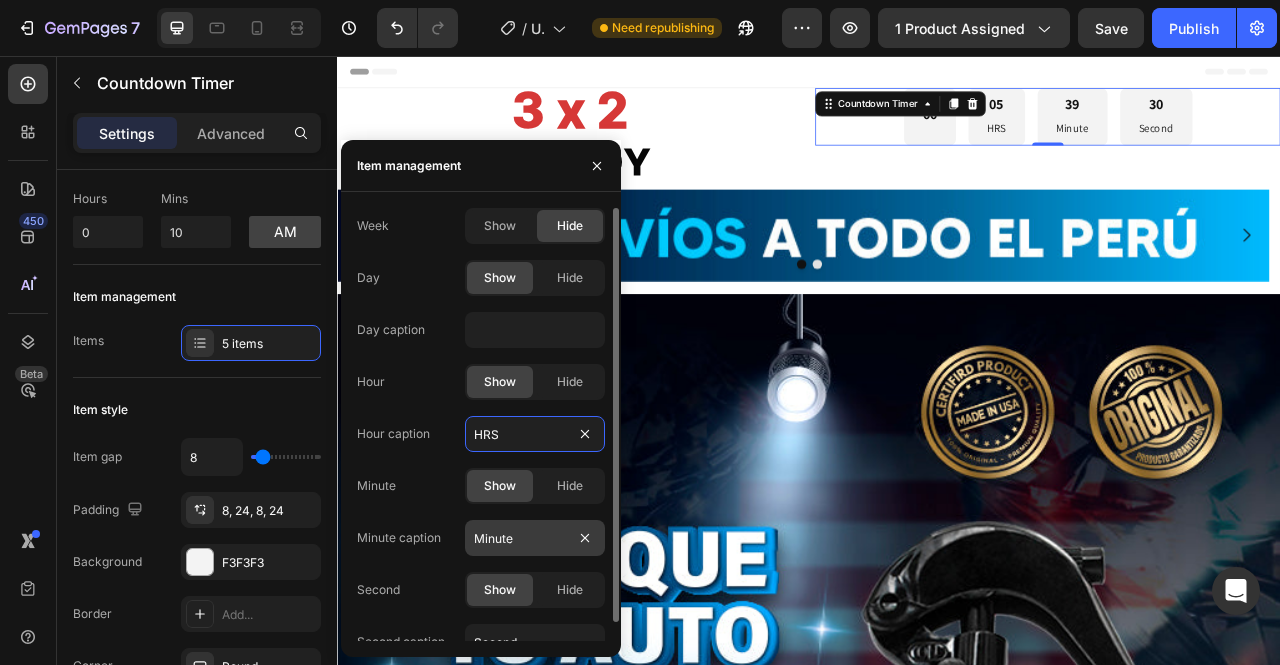 type on "HRS" 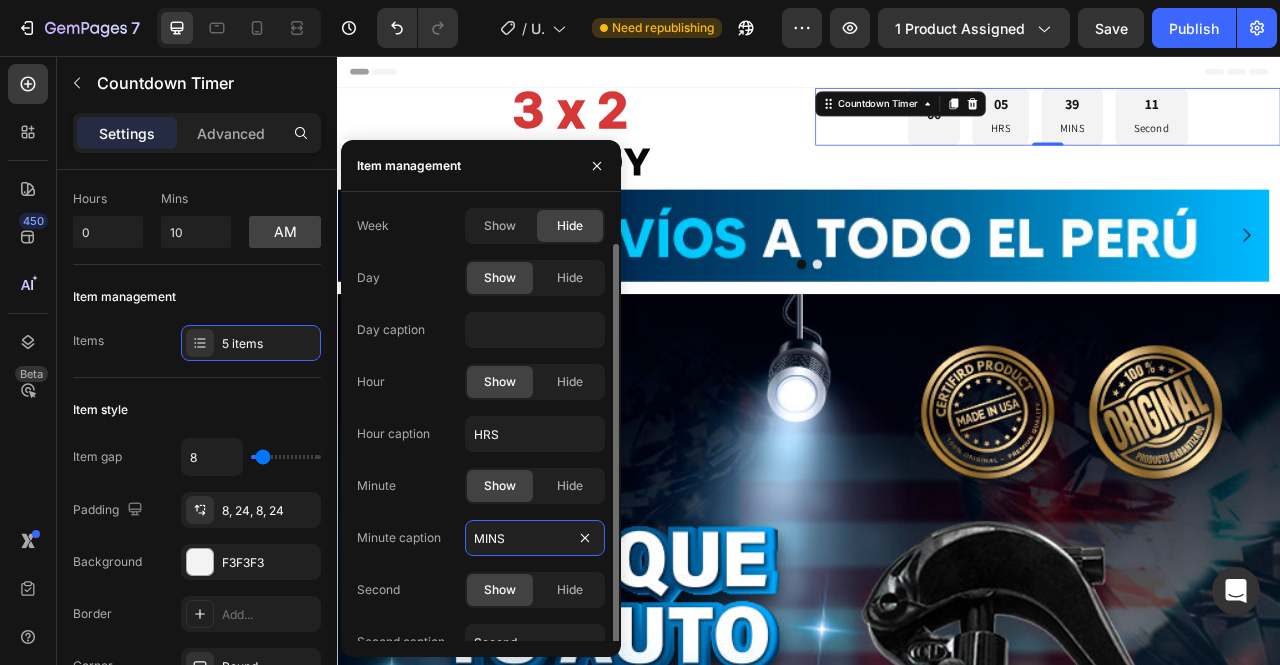 scroll, scrollTop: 18, scrollLeft: 0, axis: vertical 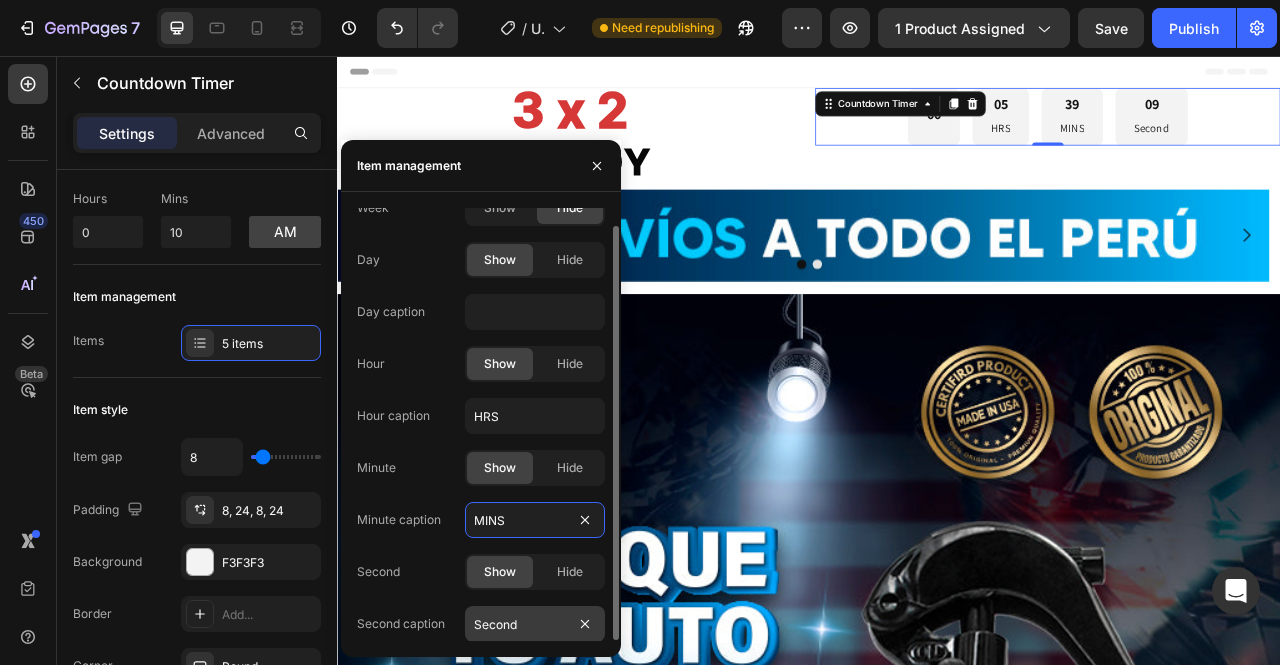 type on "MINS" 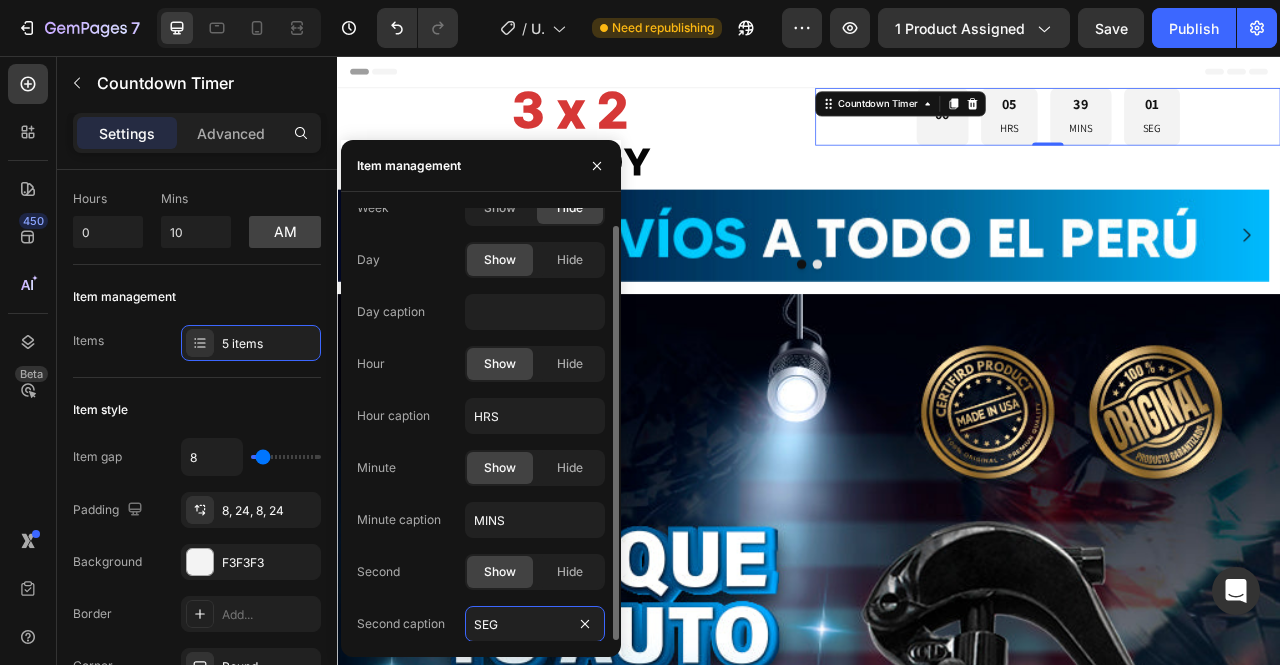 type on "SEG" 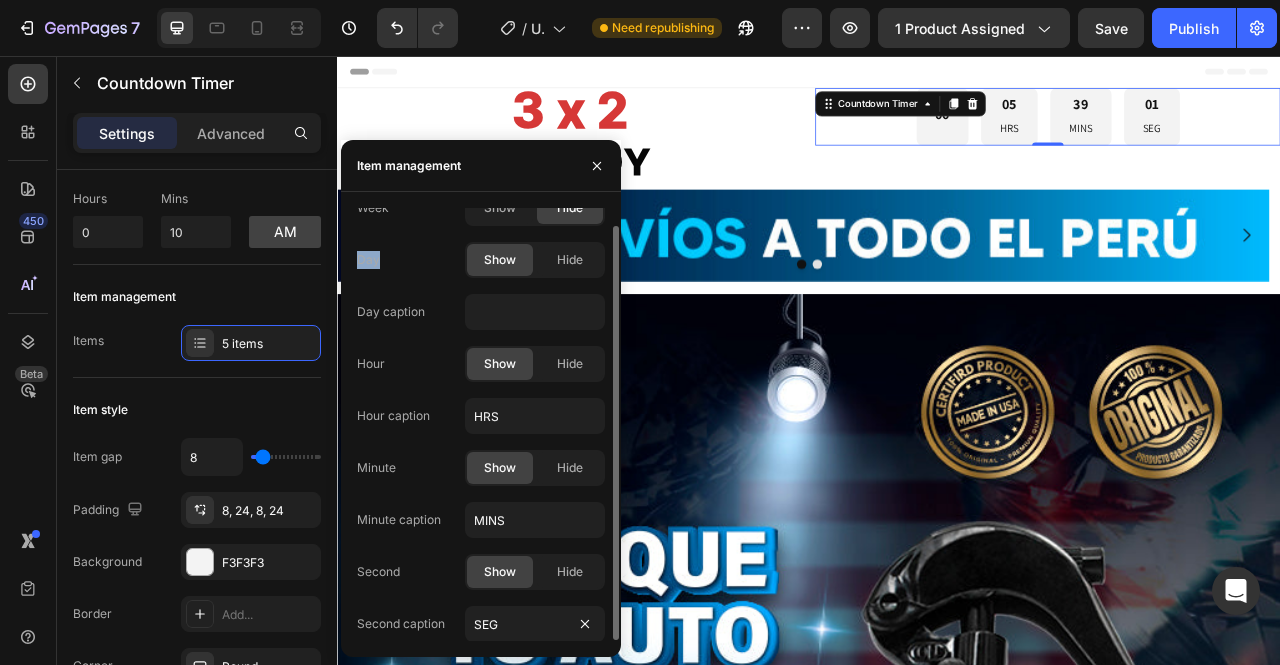 click on "Week Show Hide Day Show Hide Day caption Hour Show Hide Hour caption HRS Minute Show Hide Minute caption MINS Second Show Hide Second caption SEG" 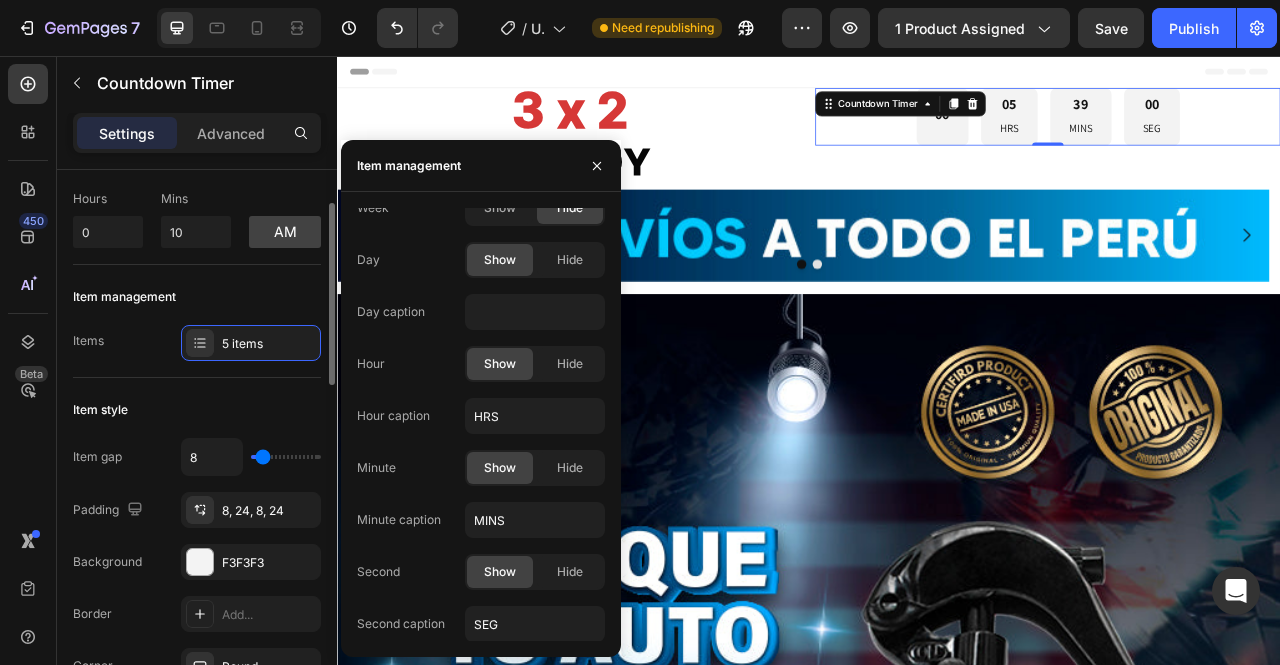 click on "Item style" at bounding box center (197, 410) 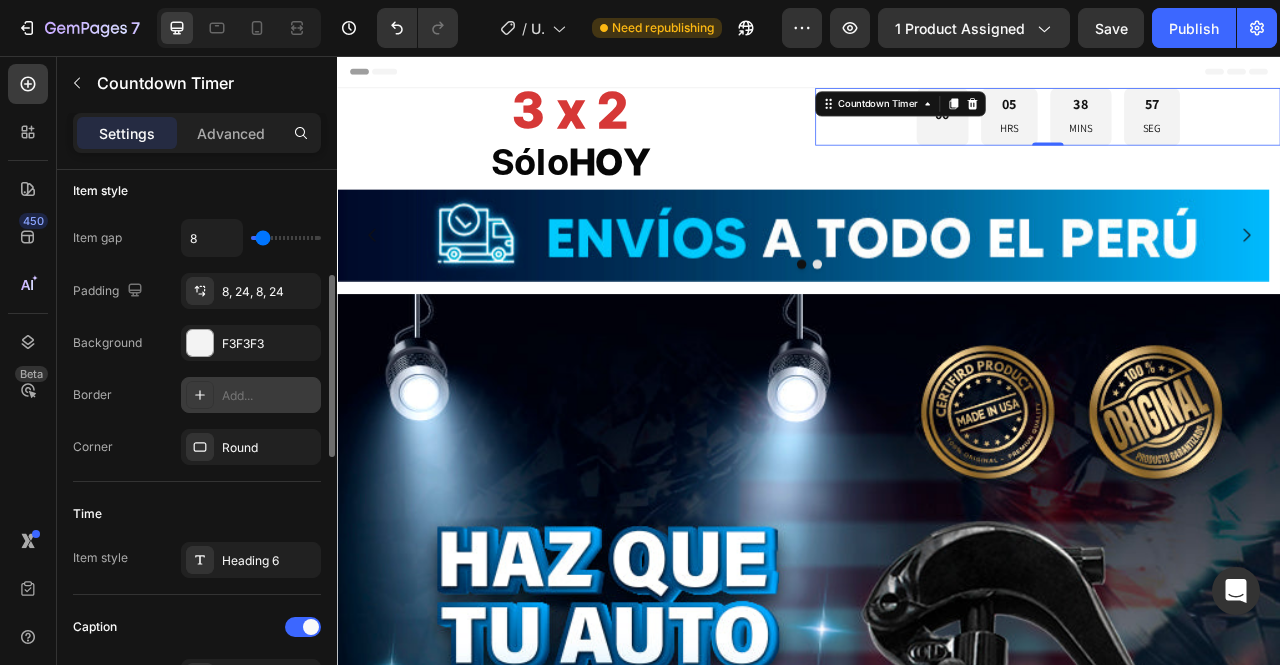 scroll, scrollTop: 0, scrollLeft: 0, axis: both 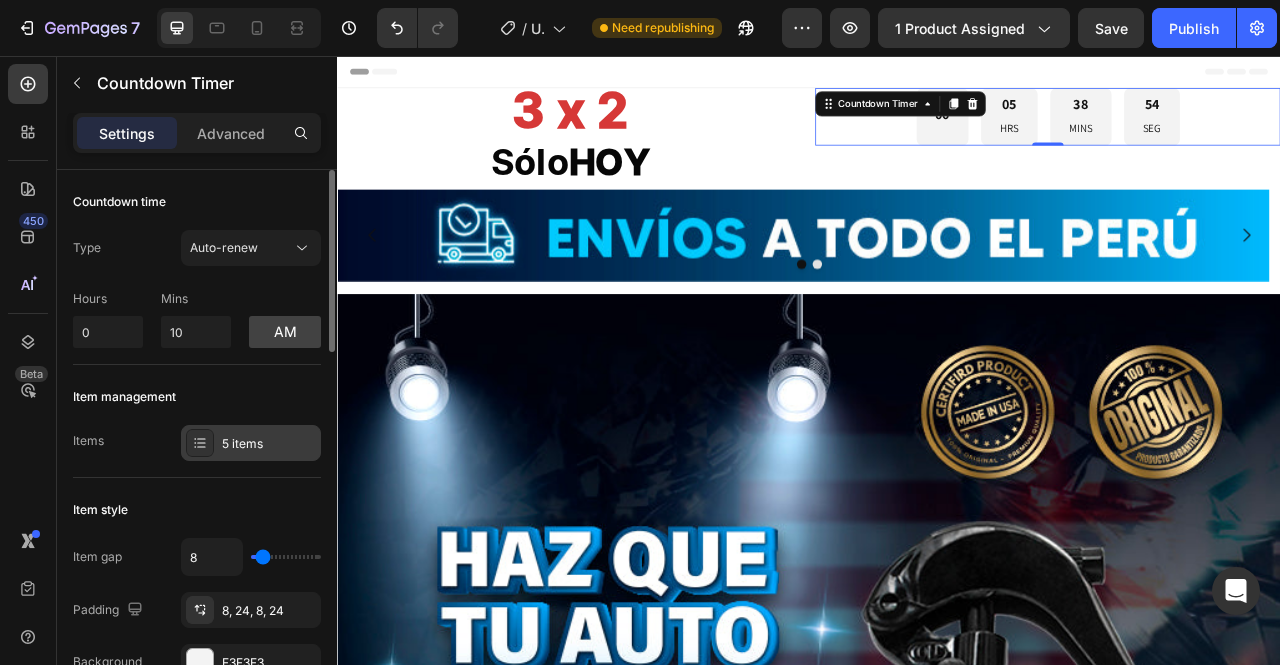 click on "5 items" at bounding box center (269, 444) 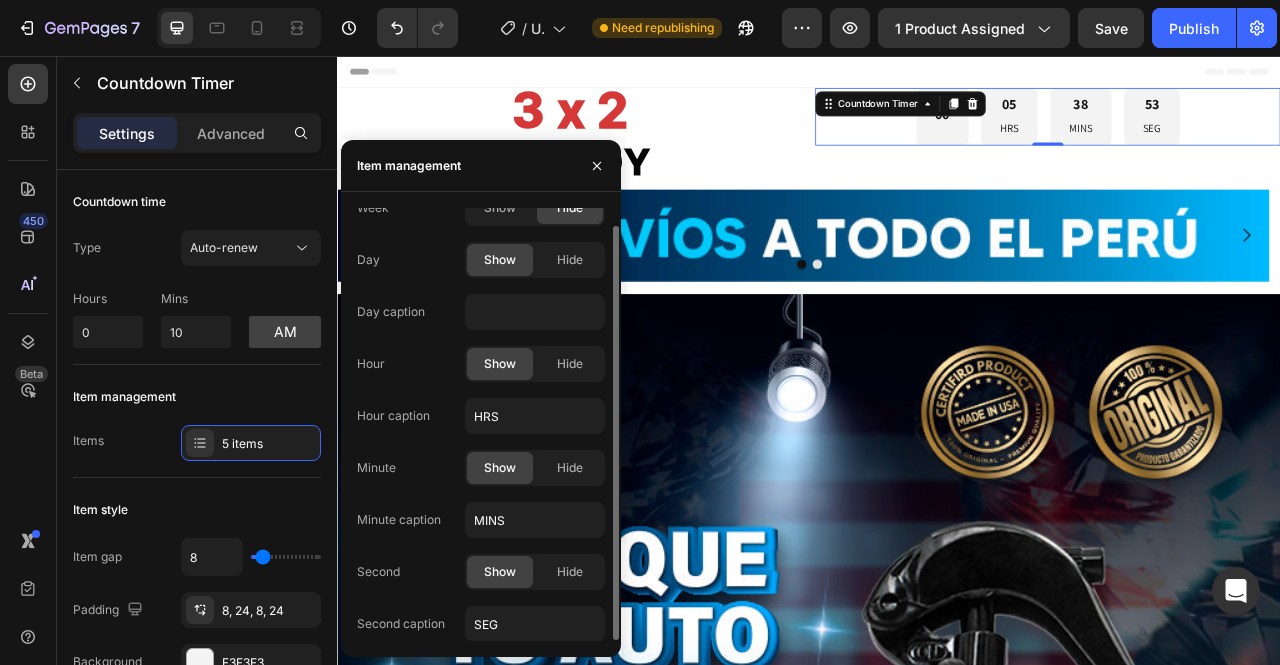 scroll, scrollTop: 0, scrollLeft: 0, axis: both 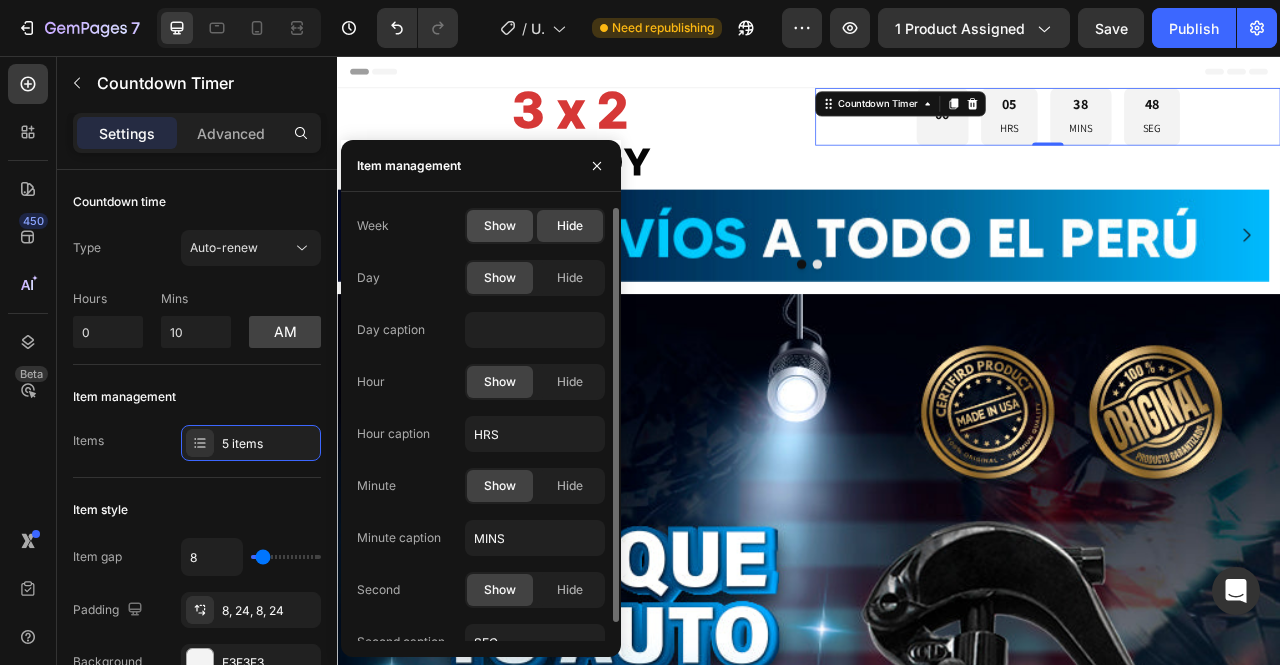 click on "Show" 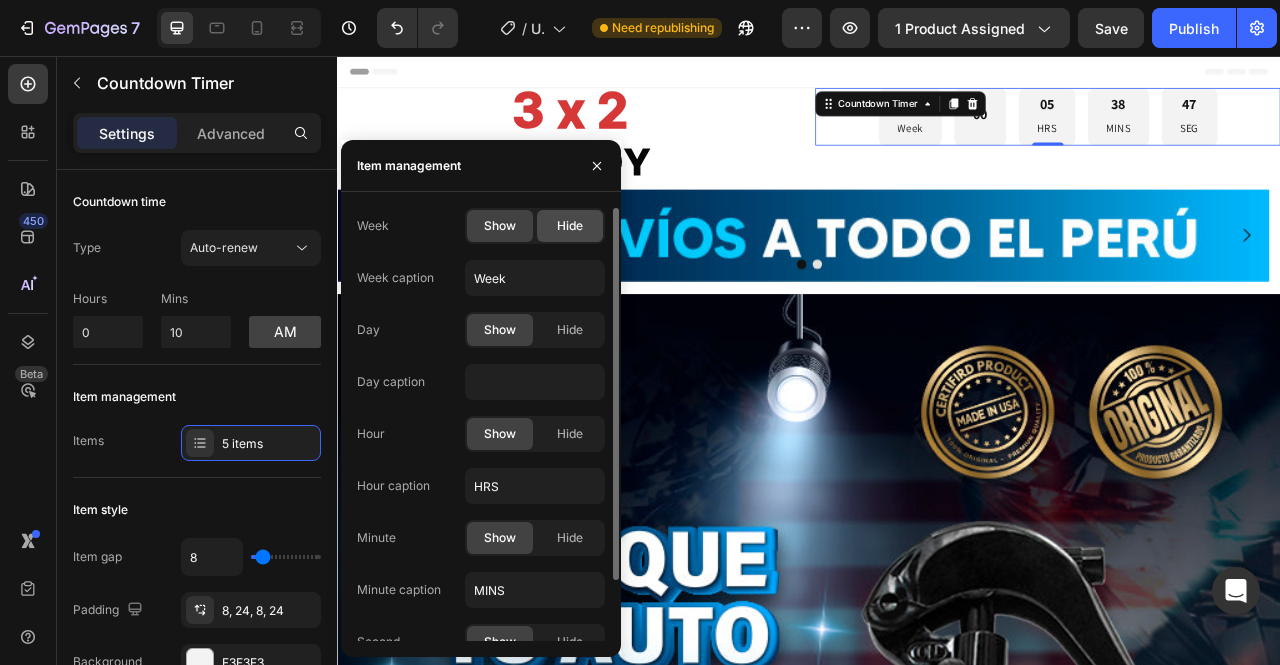 click on "Hide" 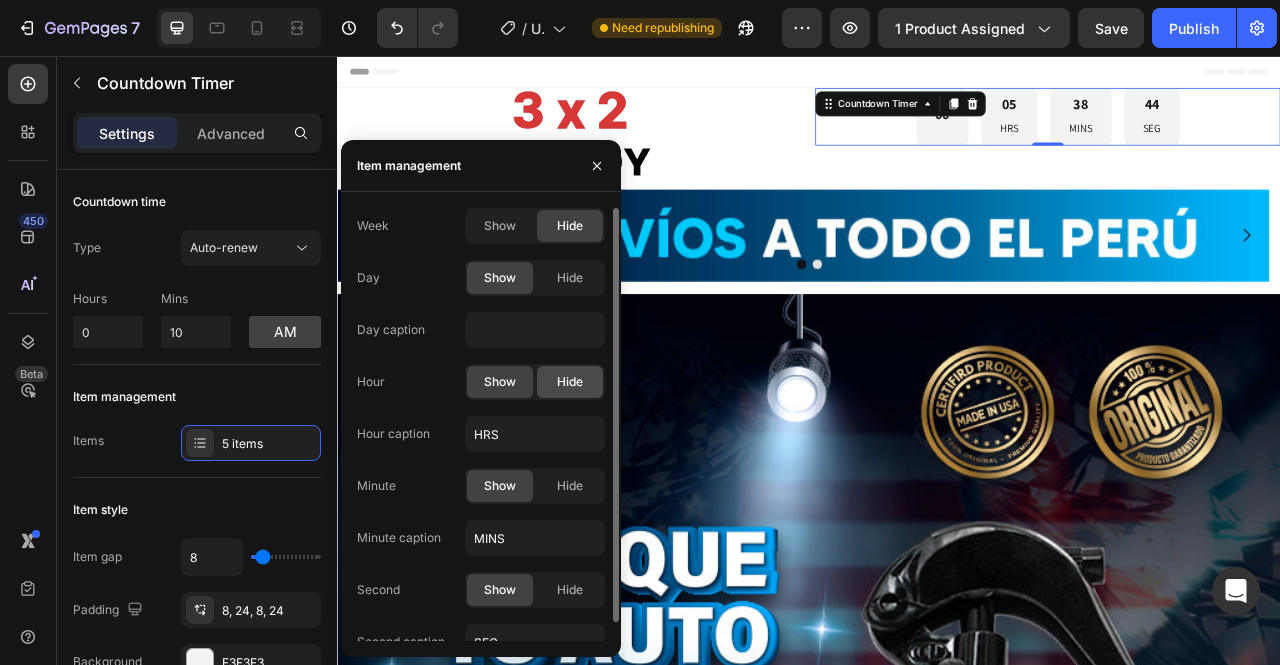 click on "Hide" 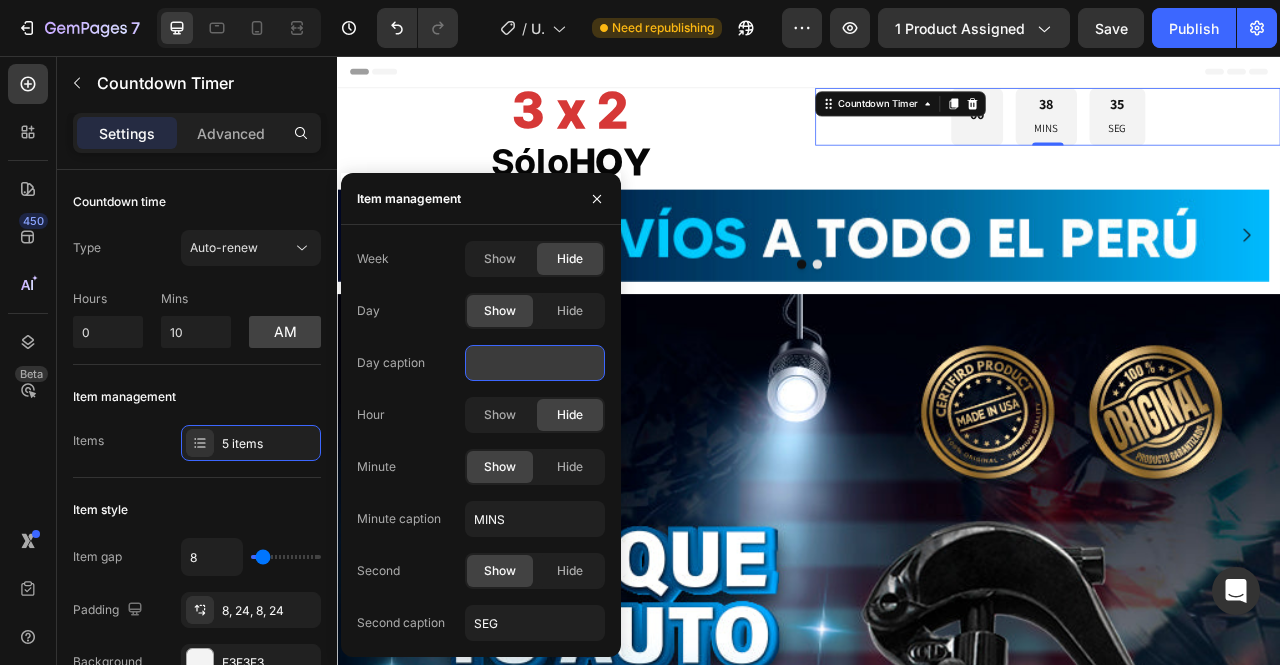 click at bounding box center (535, 363) 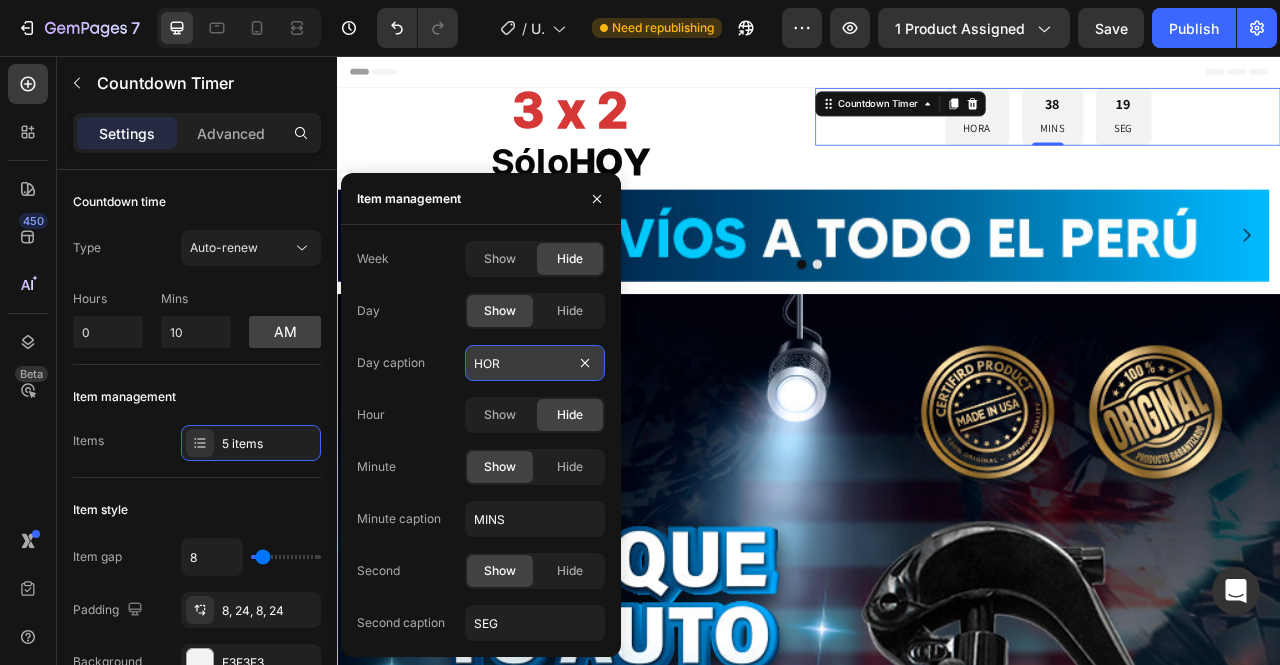 type on "HORA" 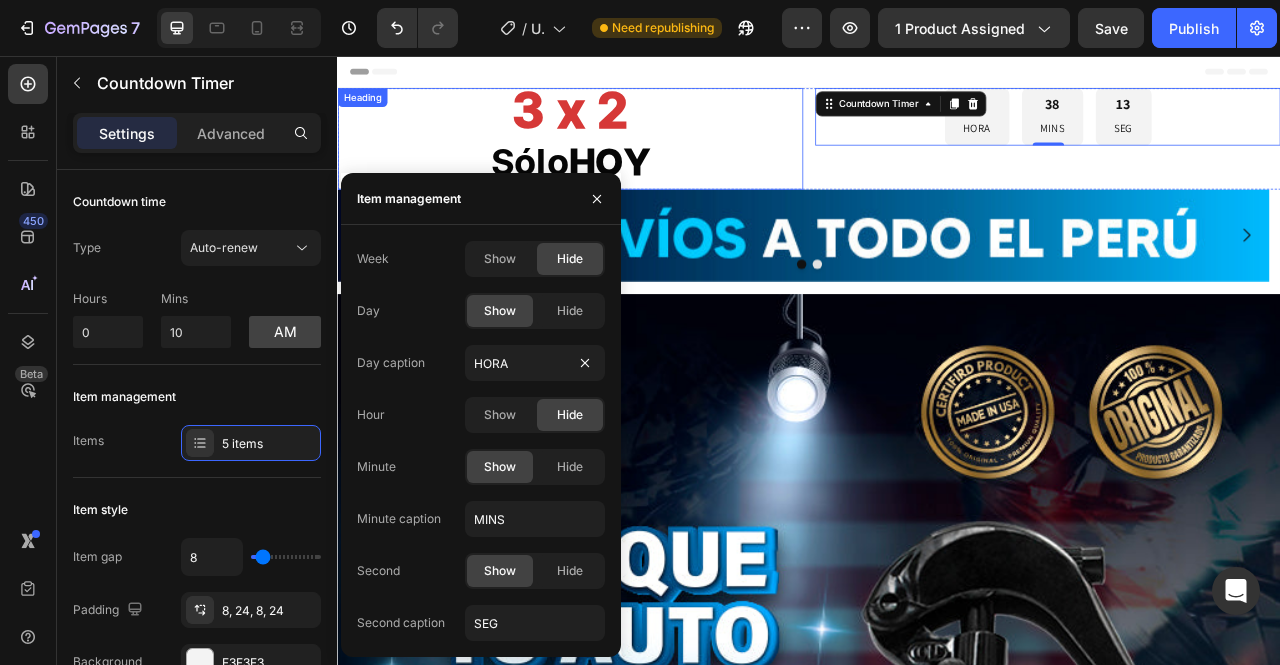 click on "3 x 2 Sólo  HOY" at bounding box center (633, 161) 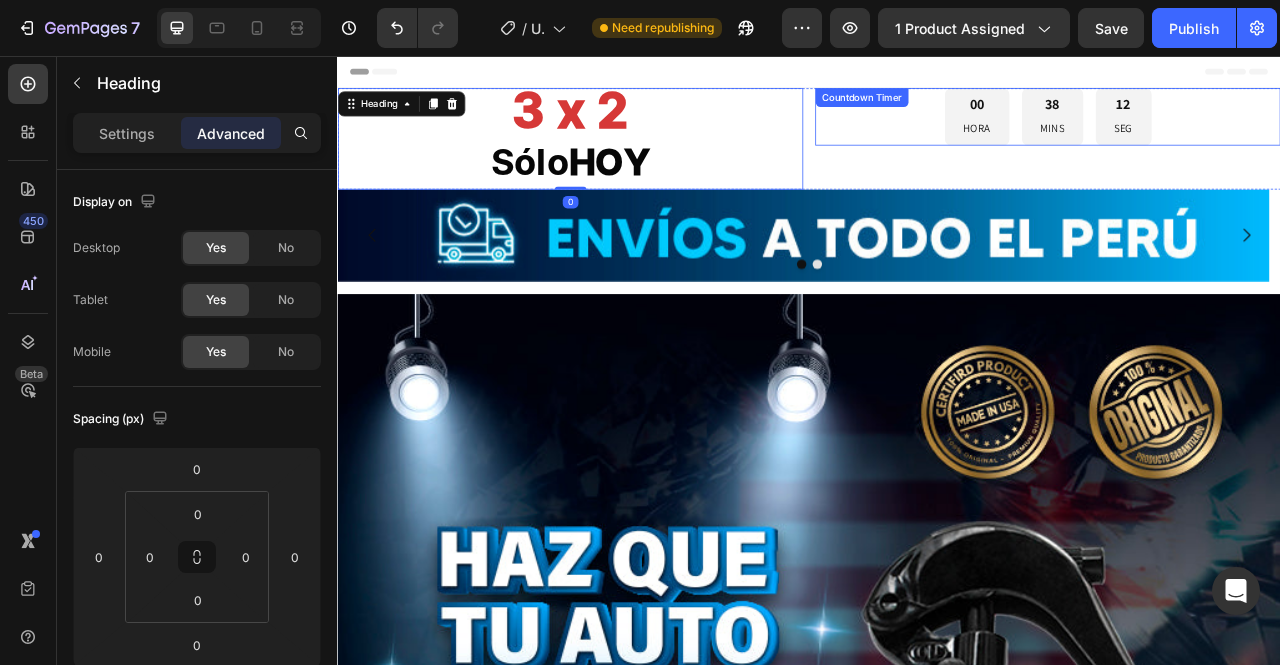 click on "12 SEG" at bounding box center (1337, 133) 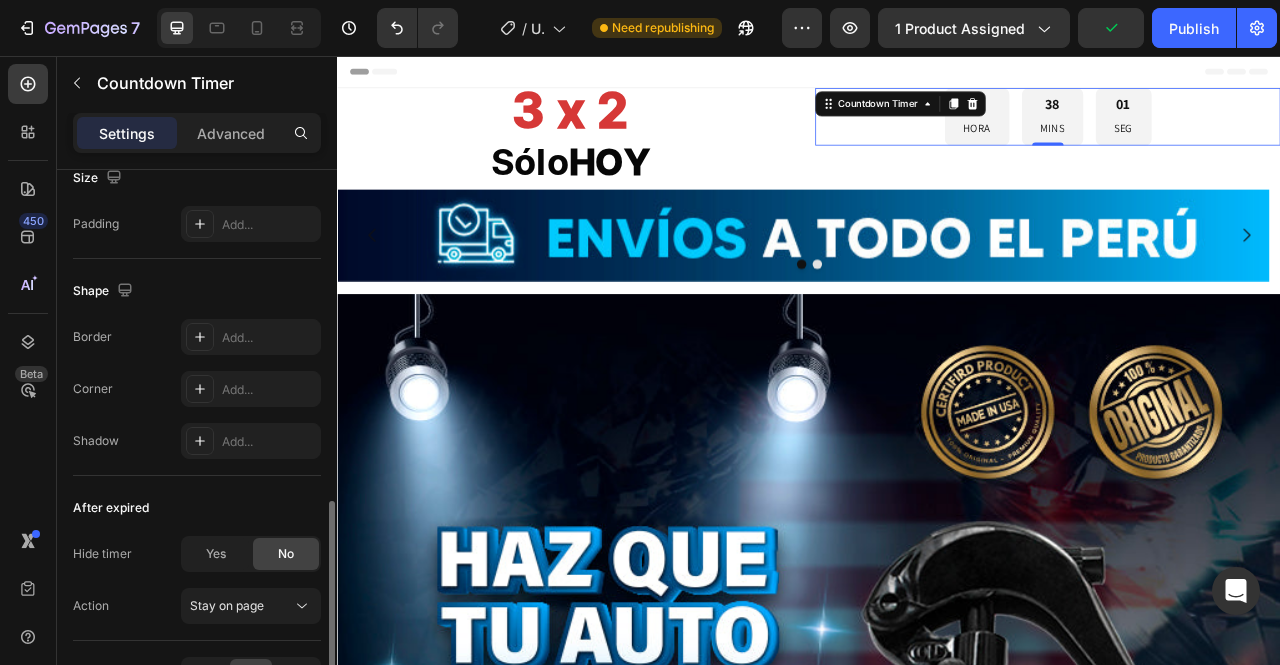 scroll, scrollTop: 1119, scrollLeft: 0, axis: vertical 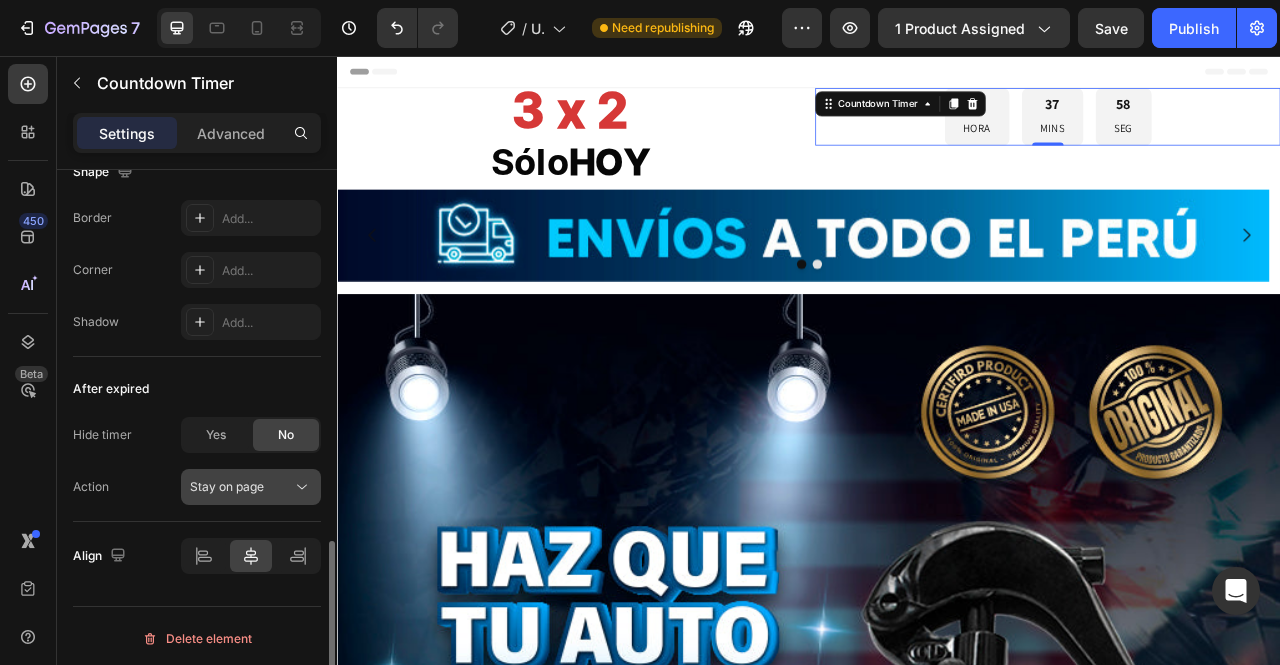 click on "Stay on page" at bounding box center [241, 487] 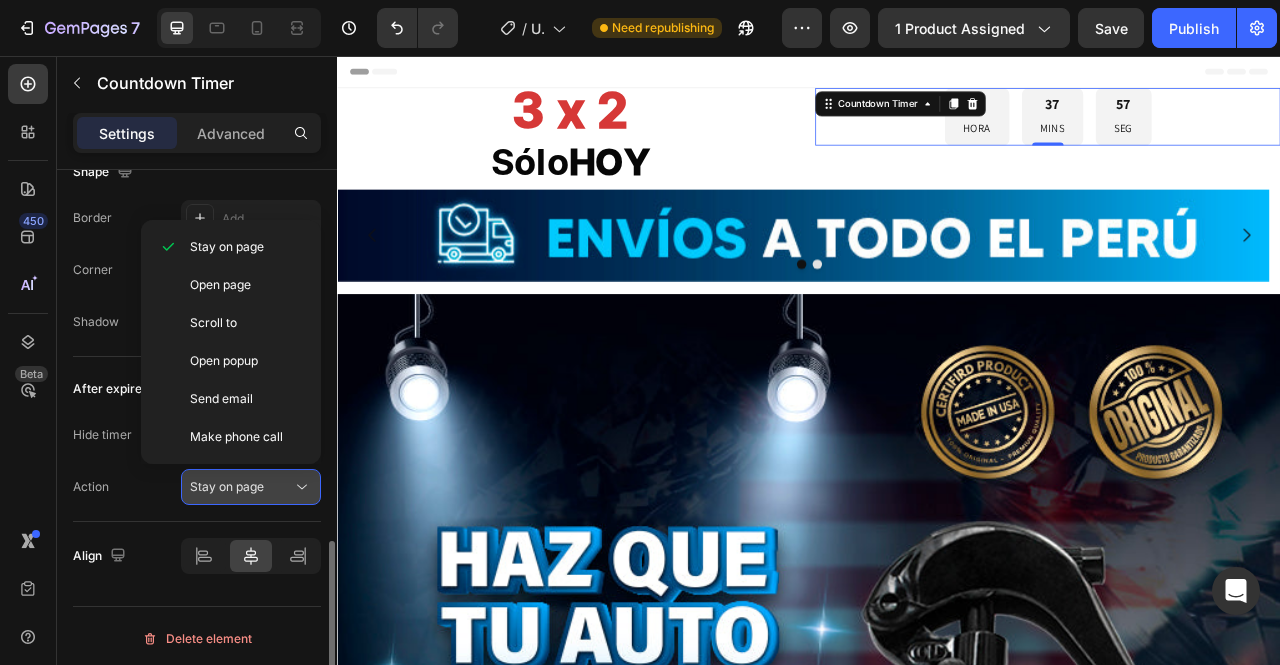 click on "Stay on page" at bounding box center [241, 487] 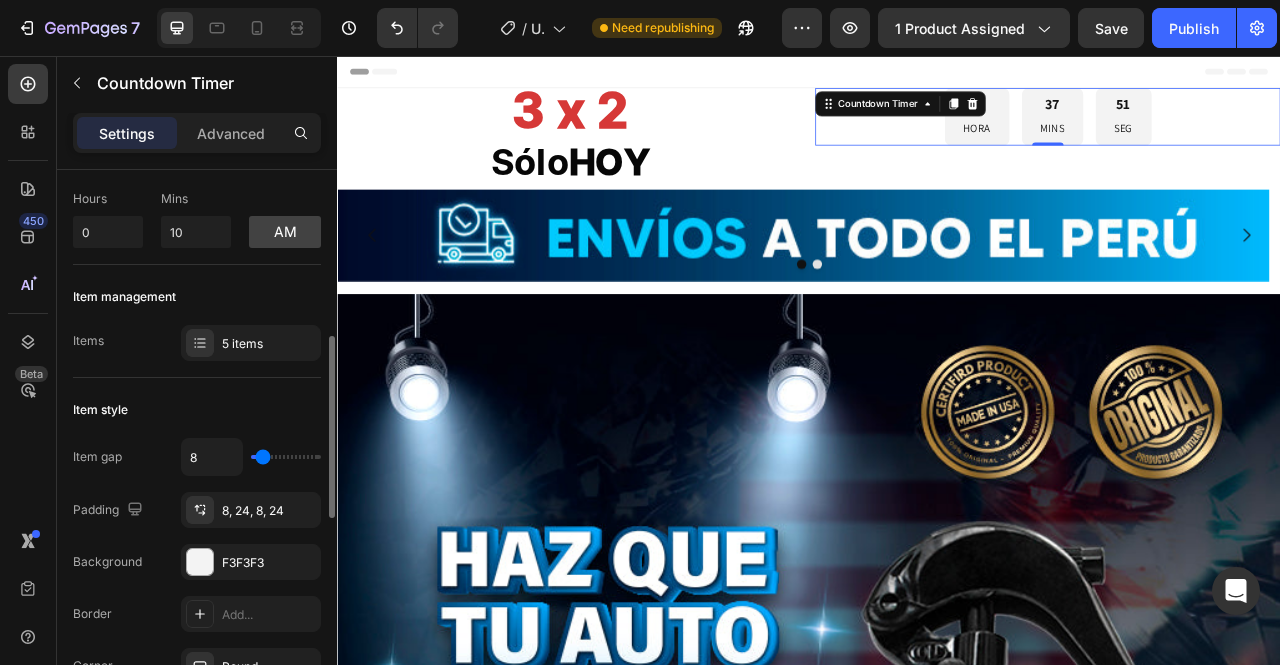 scroll, scrollTop: 200, scrollLeft: 0, axis: vertical 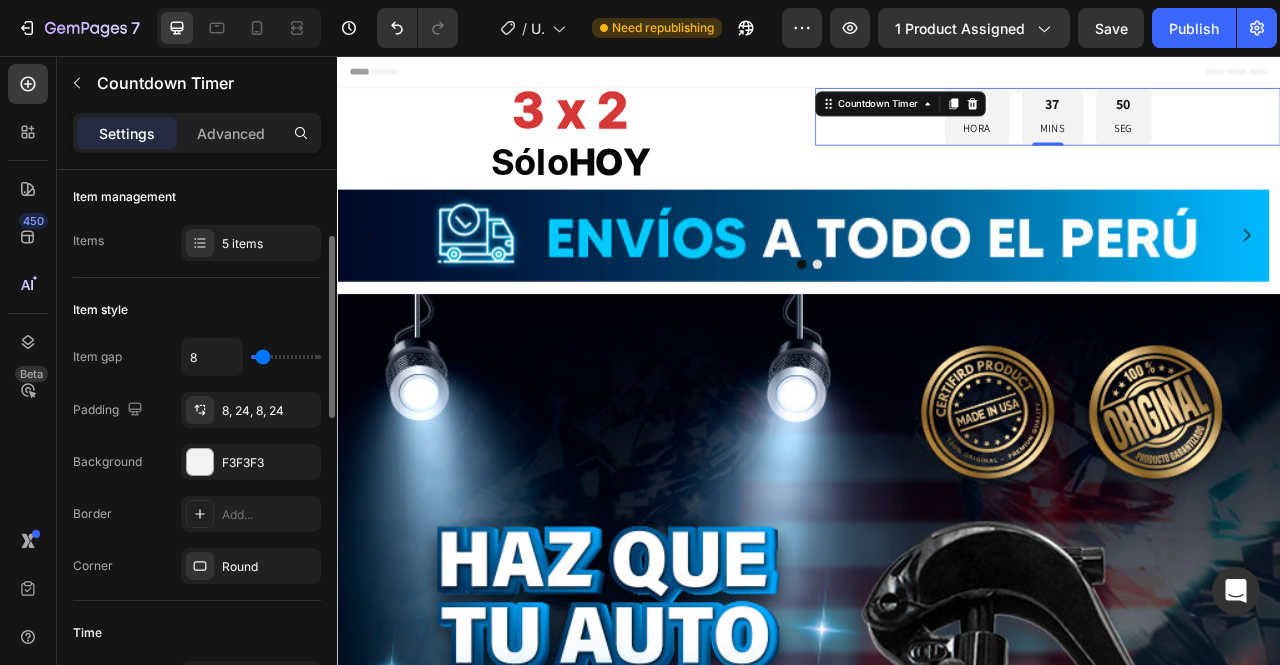click on "Item gap 8 Padding 8, 24, 8, 24 Background F3F3F3 Border Add... Corner Round" at bounding box center [197, 461] 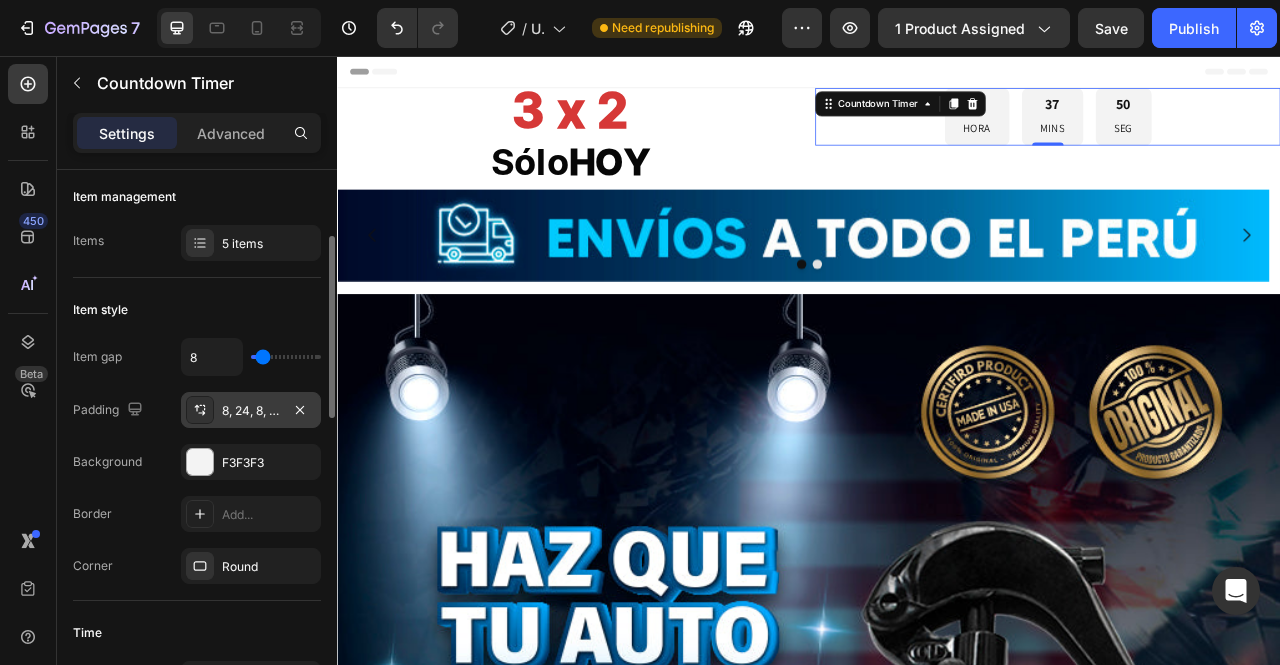 click on "8, 24, 8, 24" at bounding box center (251, 410) 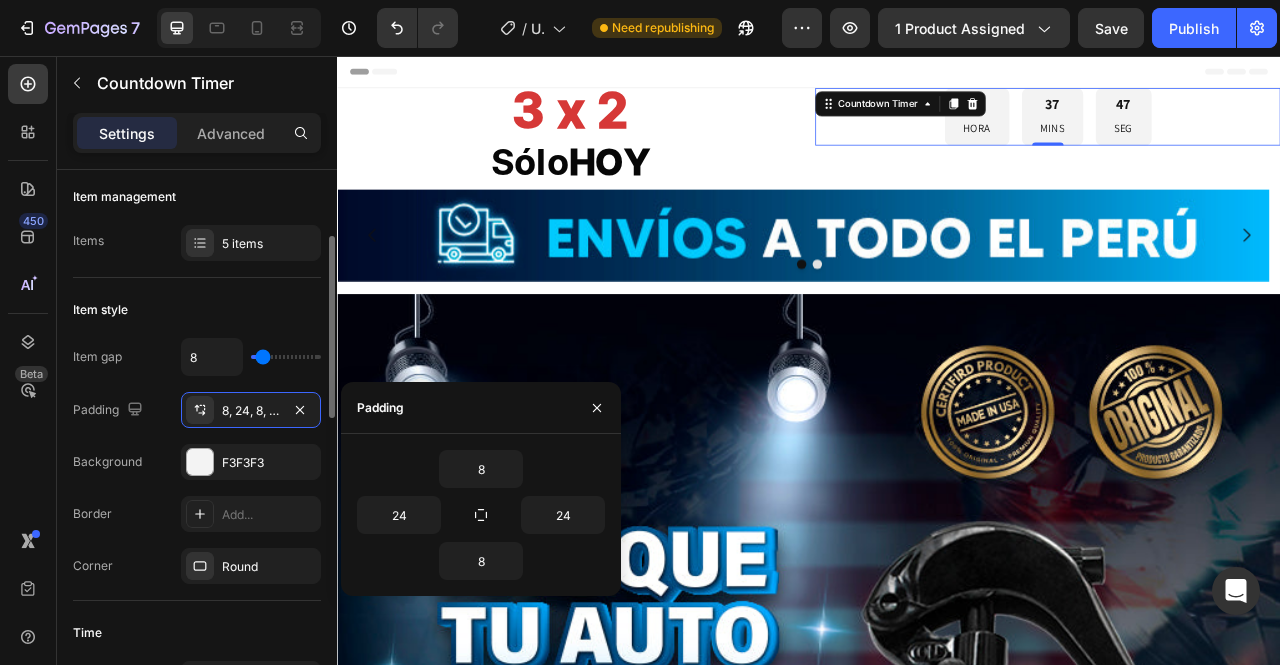 click on "Item style" at bounding box center [197, 310] 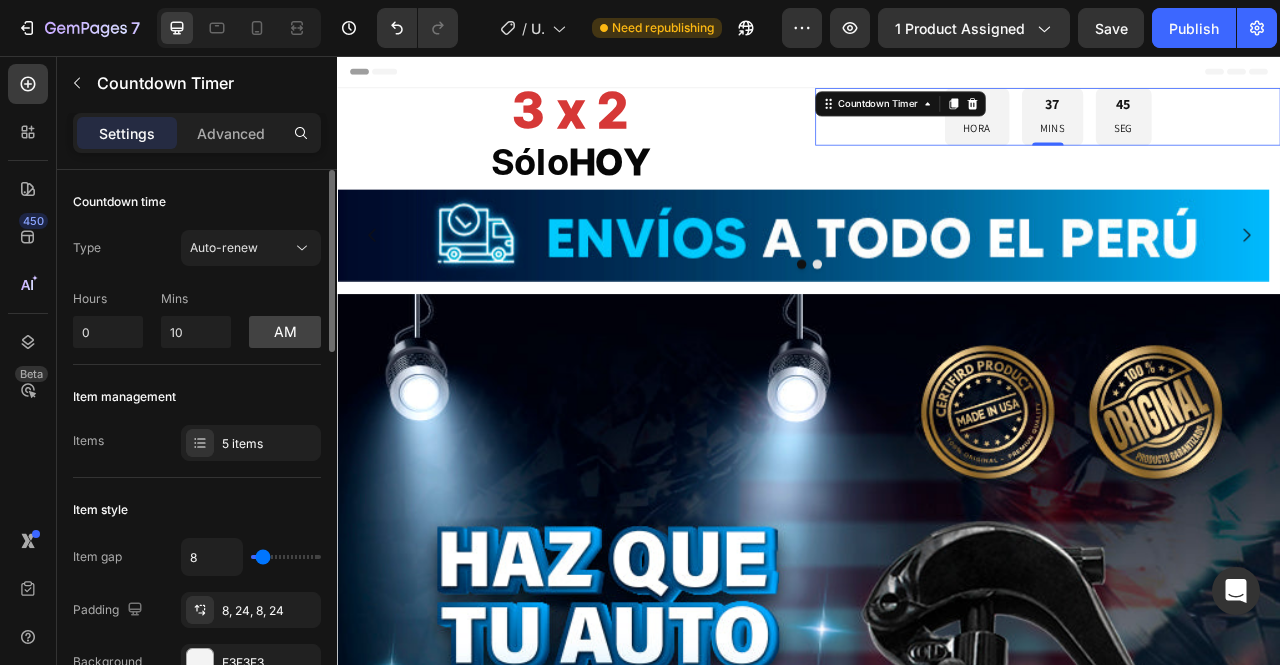scroll, scrollTop: 400, scrollLeft: 0, axis: vertical 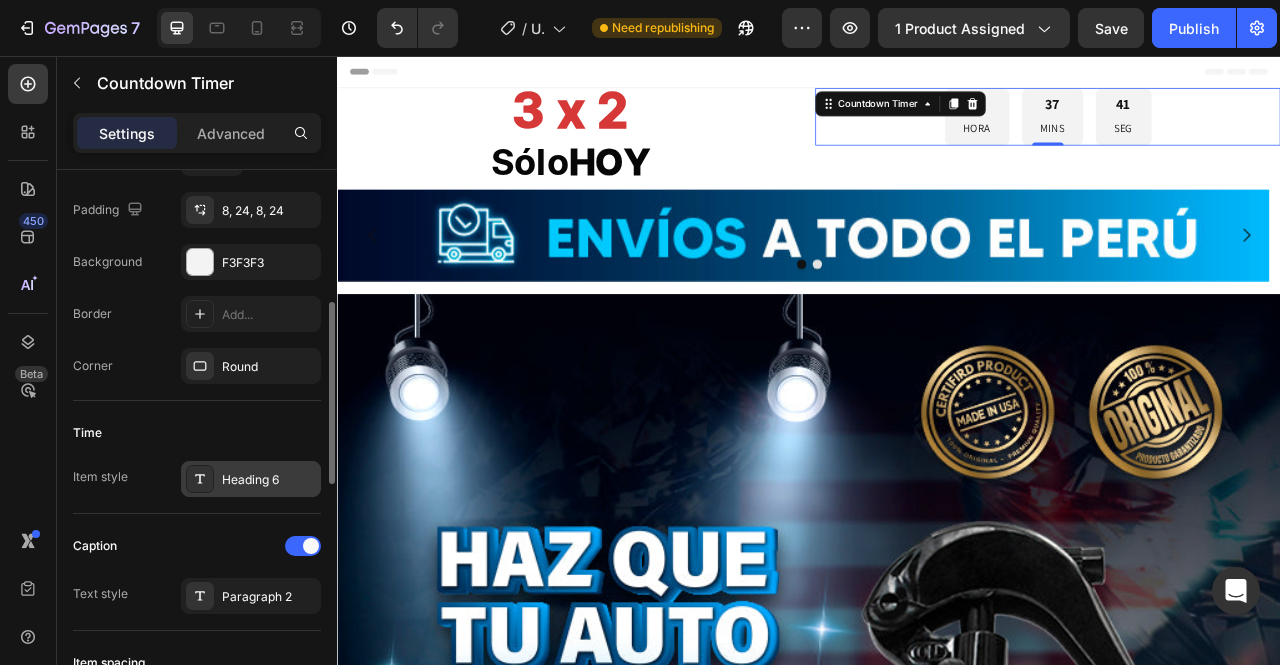 click on "Heading 6" at bounding box center [269, 480] 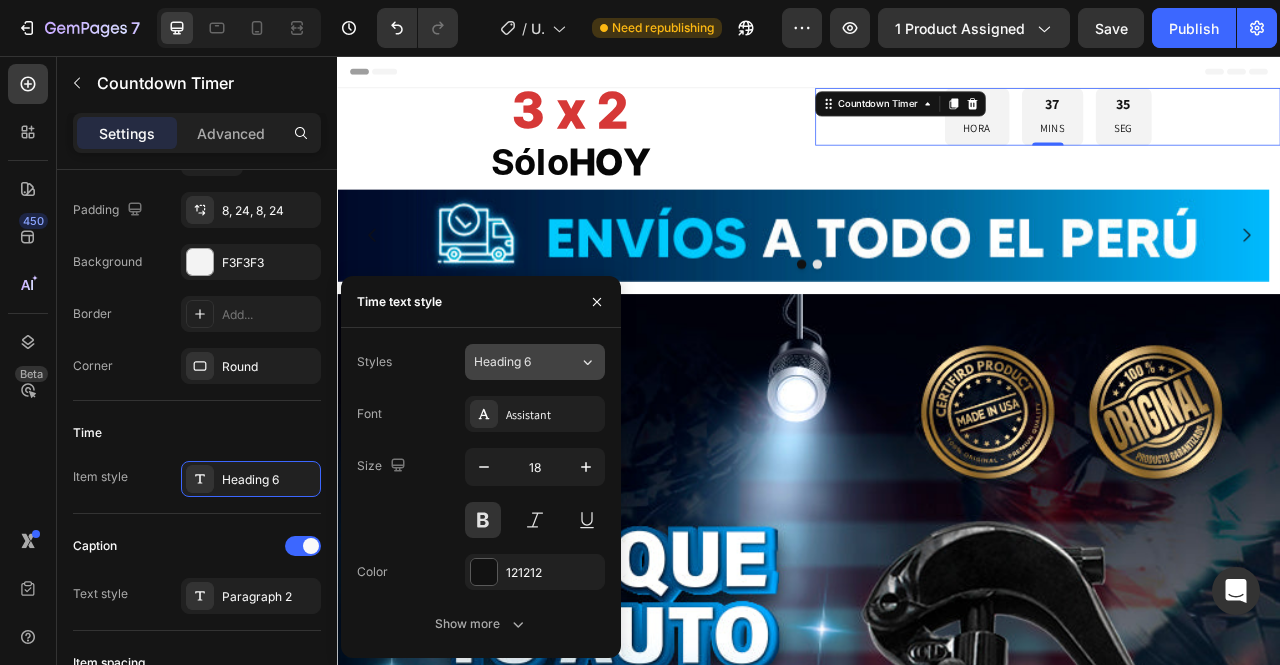 click on "Heading 6" 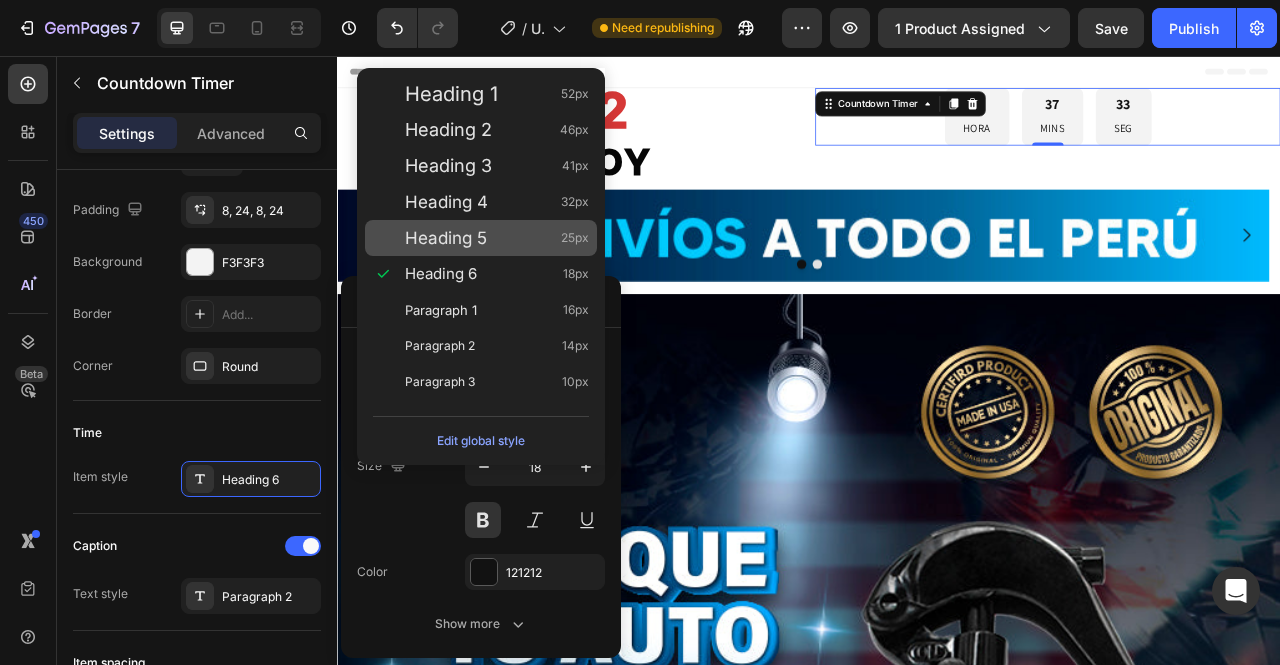 click on "Heading 5 25px" at bounding box center [497, 238] 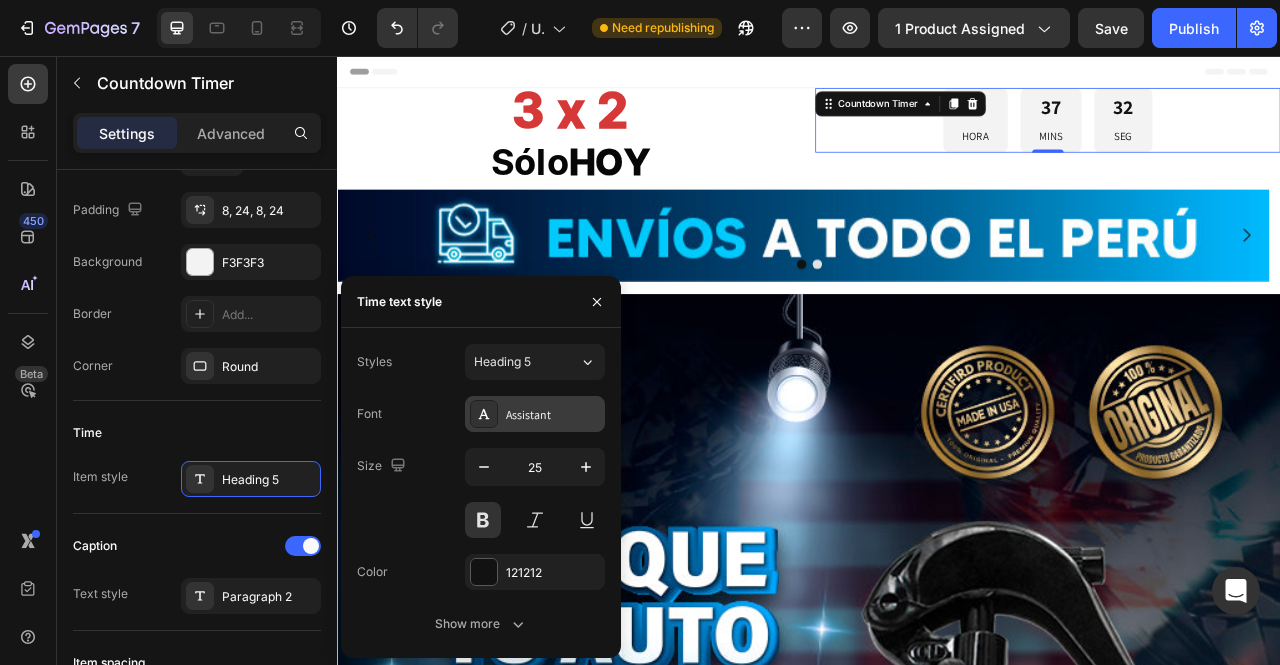 click on "Assistant" at bounding box center (553, 415) 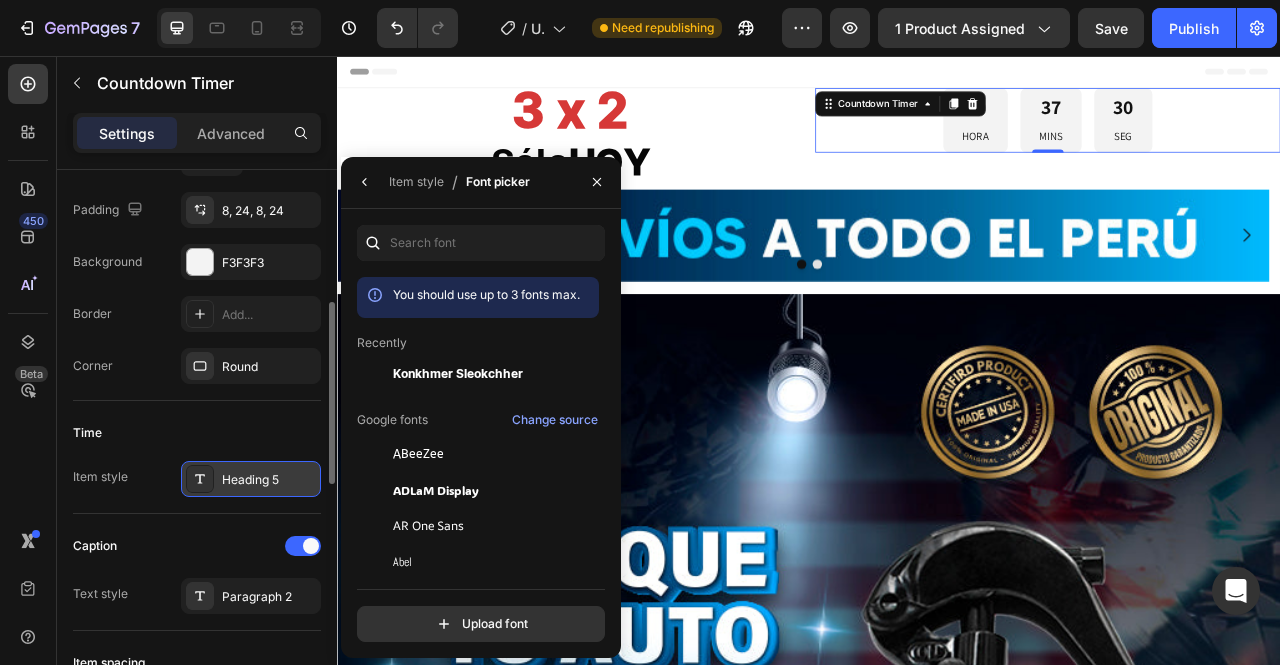 click on "Heading 5" at bounding box center (269, 480) 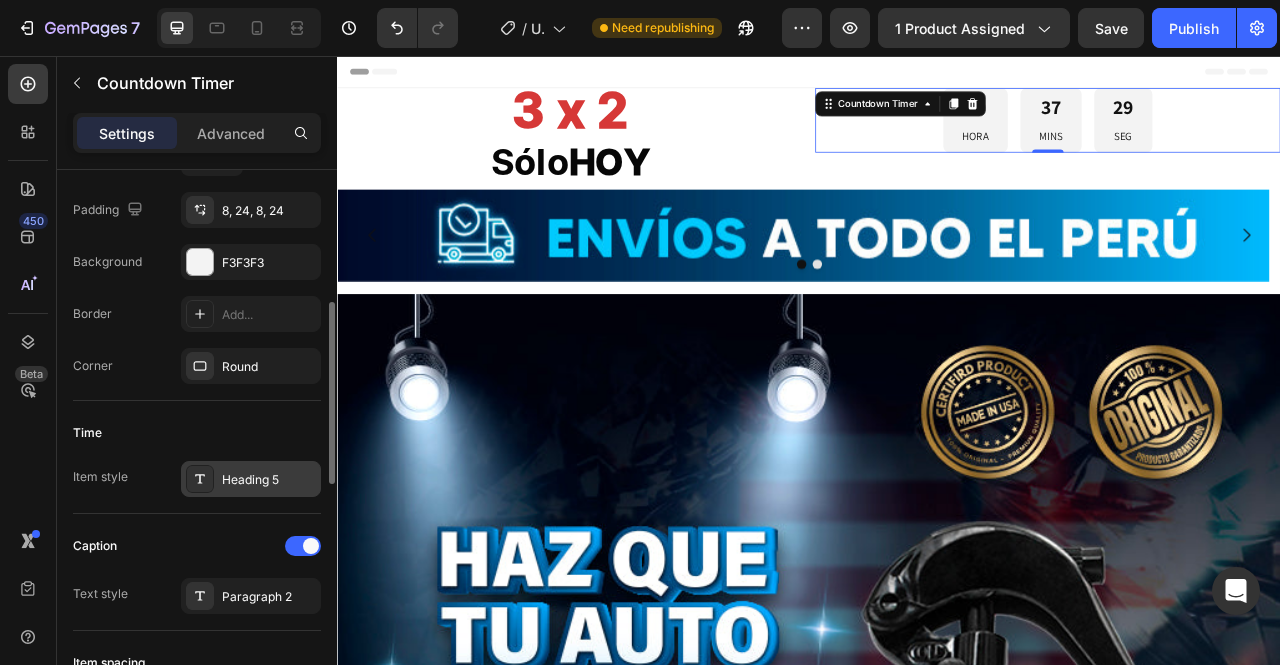 click on "Heading 5" at bounding box center [251, 479] 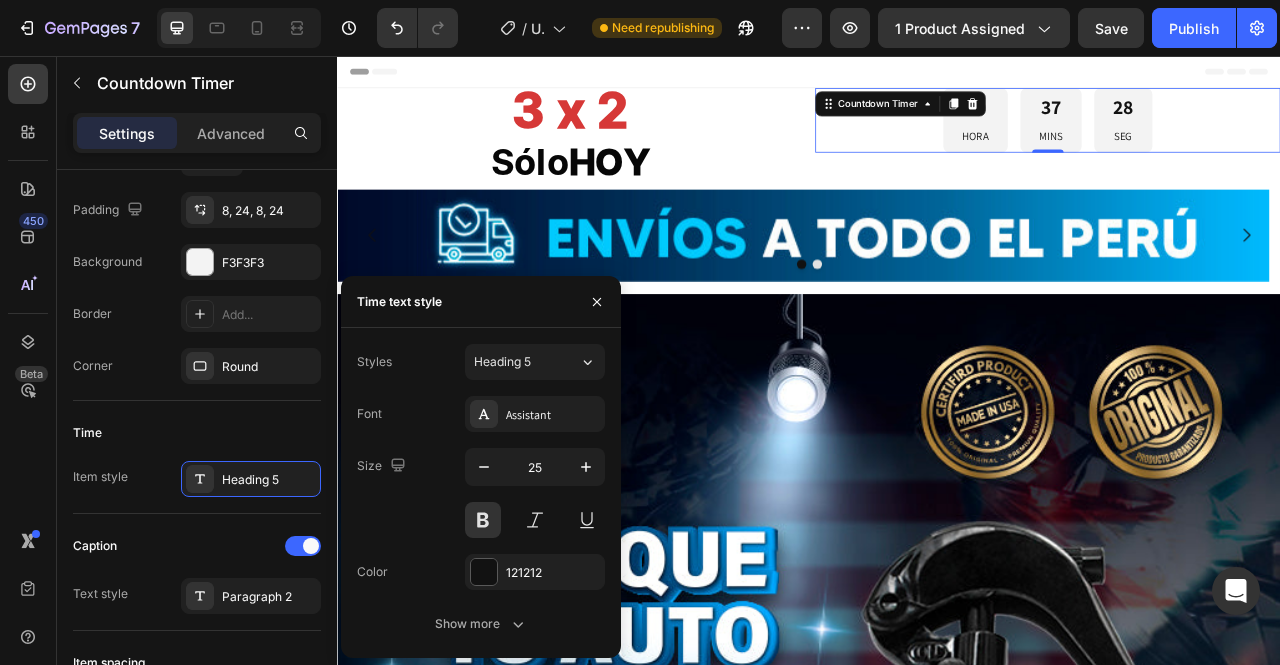 click on "Assistant" at bounding box center (553, 415) 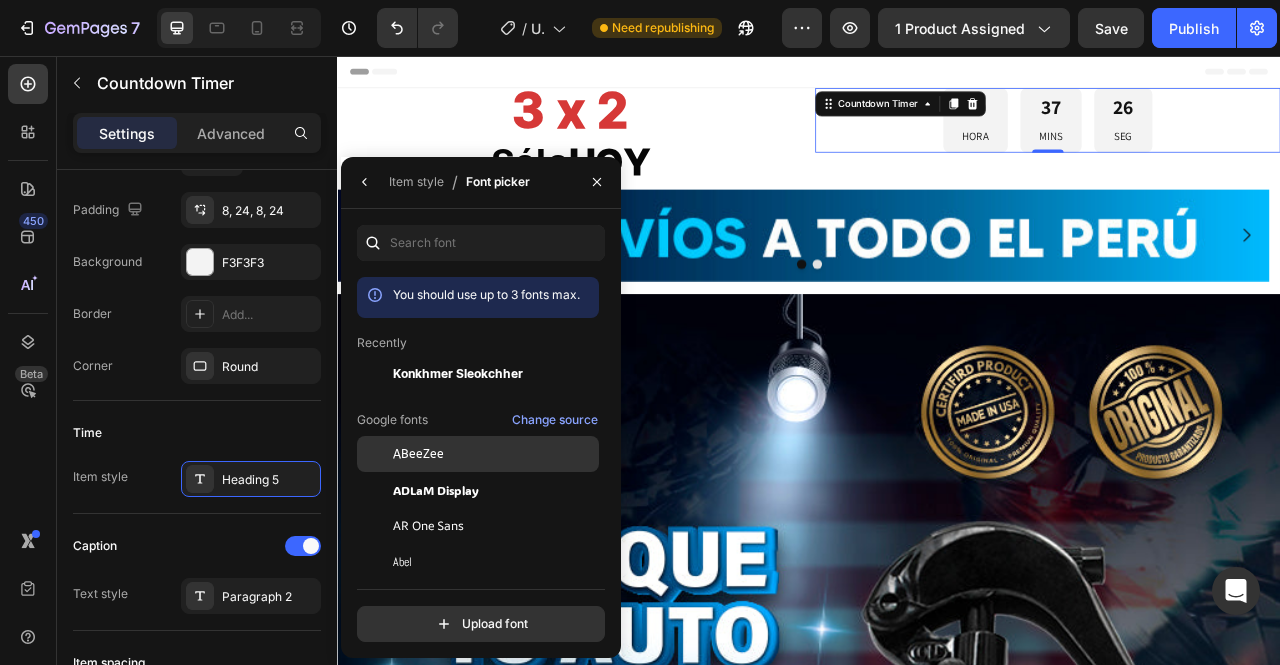 scroll, scrollTop: 100, scrollLeft: 0, axis: vertical 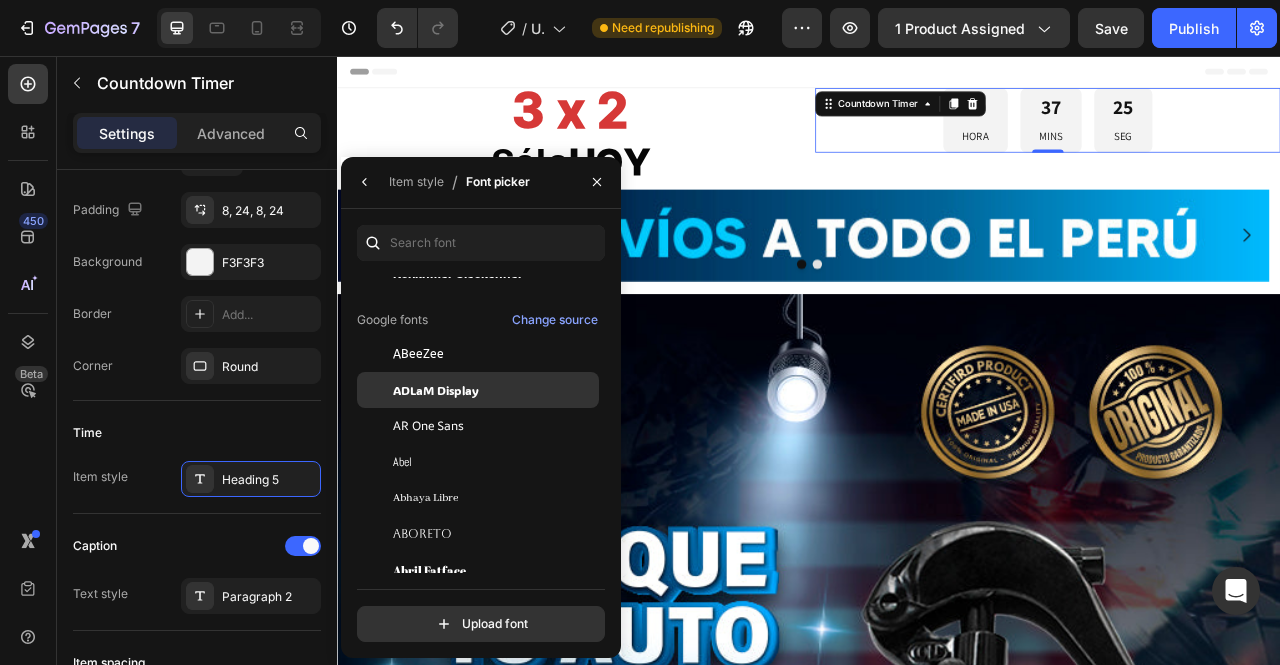 click on "ADLaM Display" at bounding box center (436, 390) 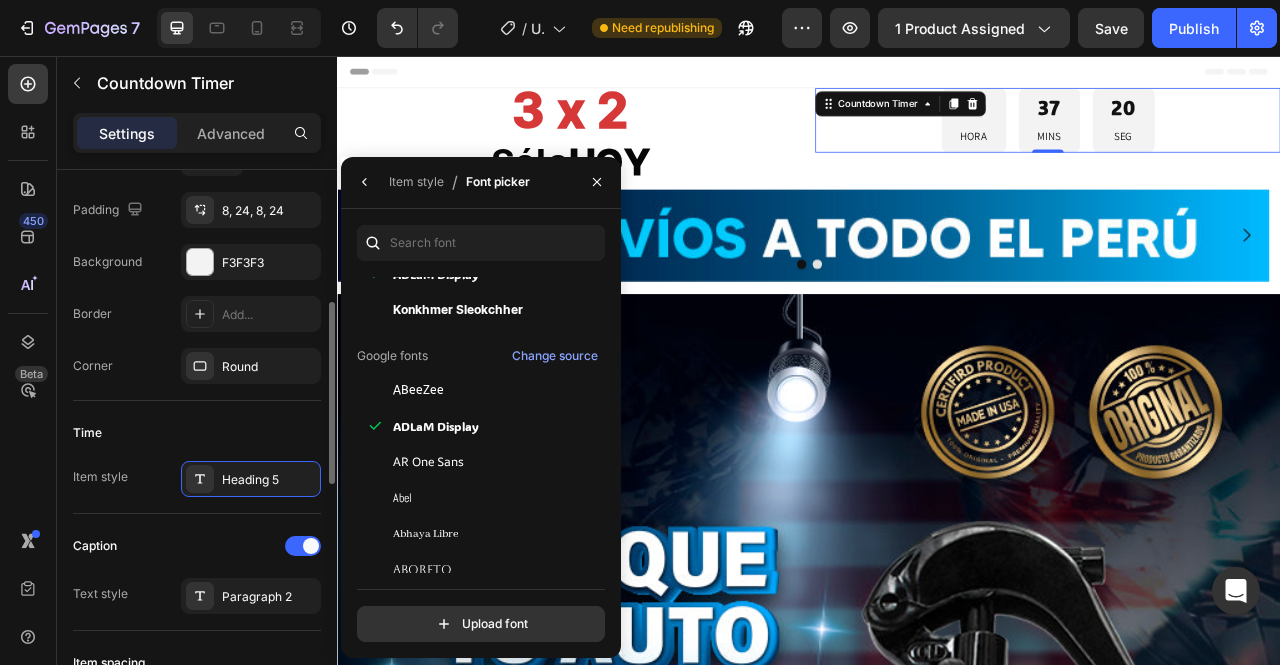 click on "Time" at bounding box center (197, 433) 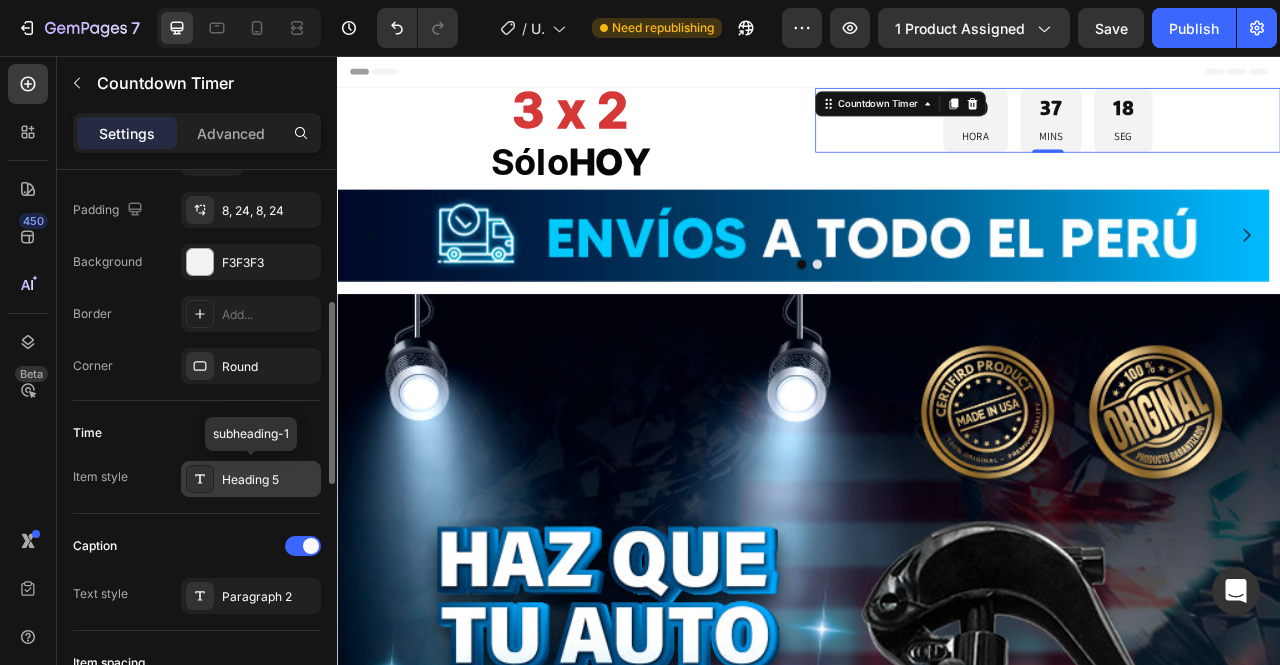 click on "Heading 5" at bounding box center [269, 480] 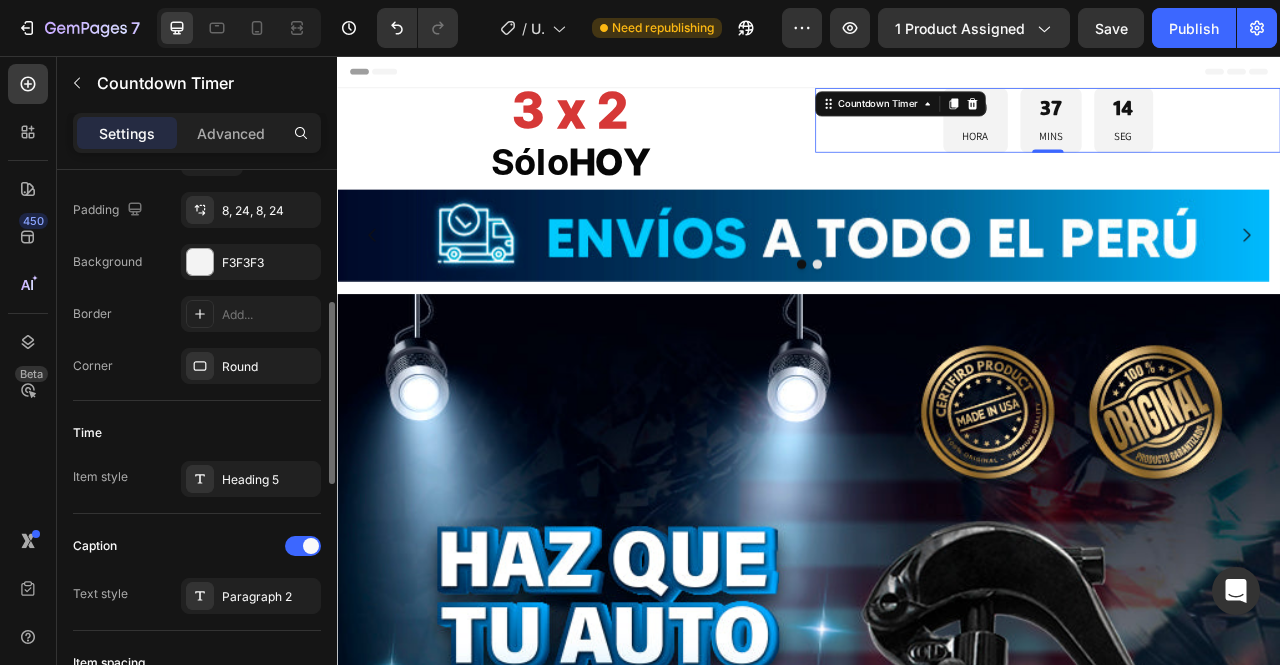click on "Time" at bounding box center [197, 433] 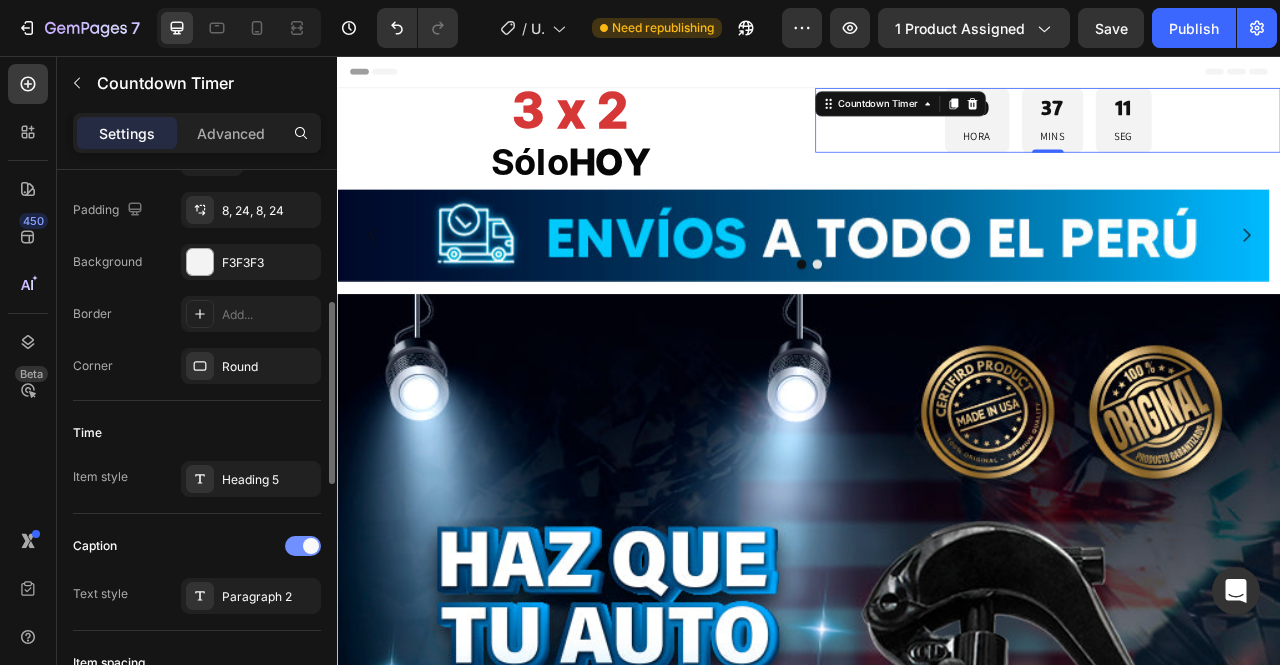 scroll, scrollTop: 500, scrollLeft: 0, axis: vertical 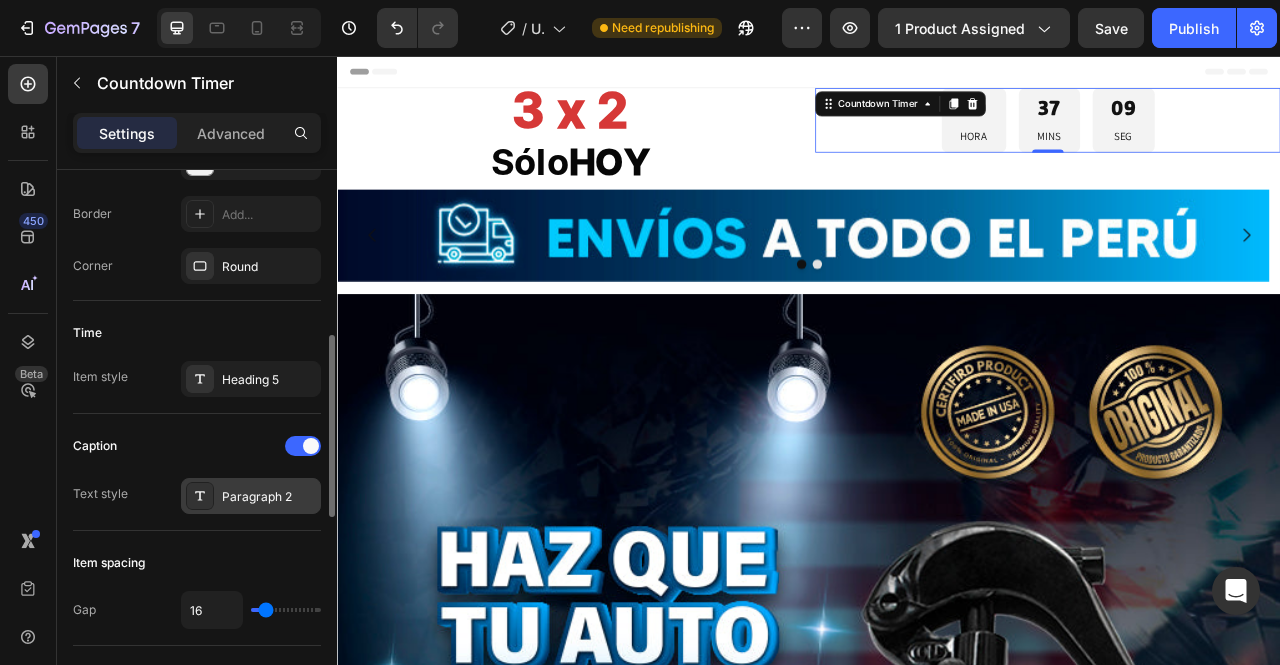 click on "Paragraph 2" at bounding box center [269, 497] 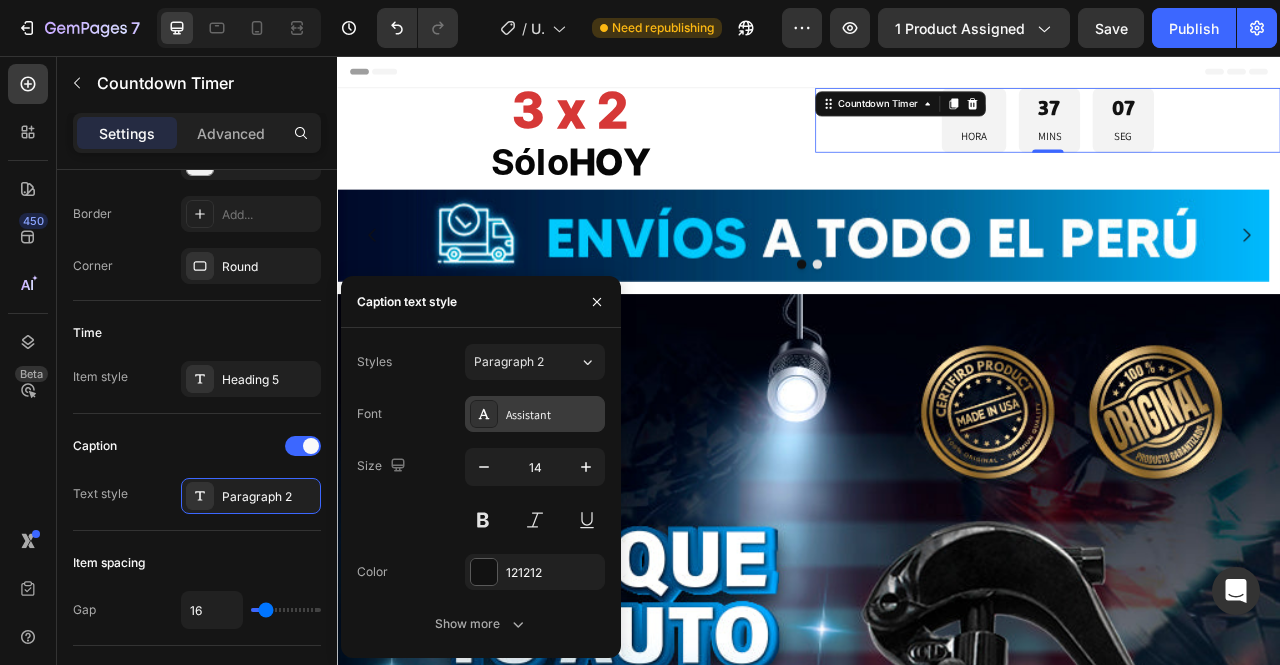 click on "Assistant" at bounding box center (553, 415) 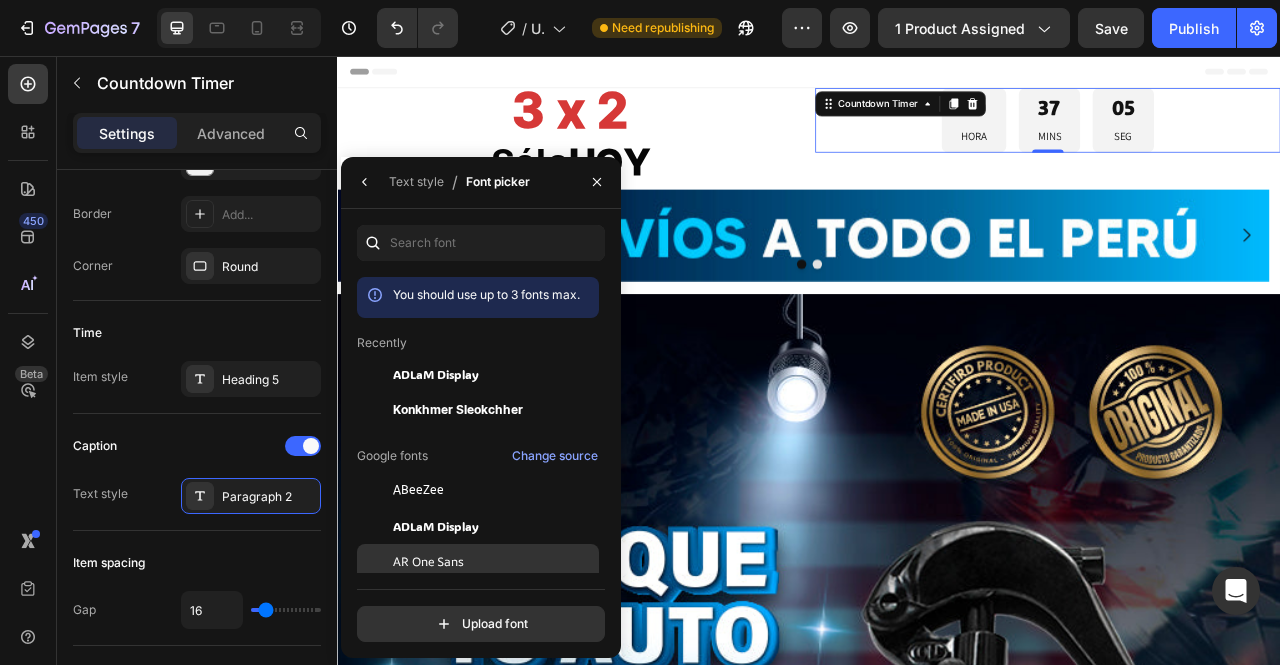 click on "AR One Sans" at bounding box center (0, 0) 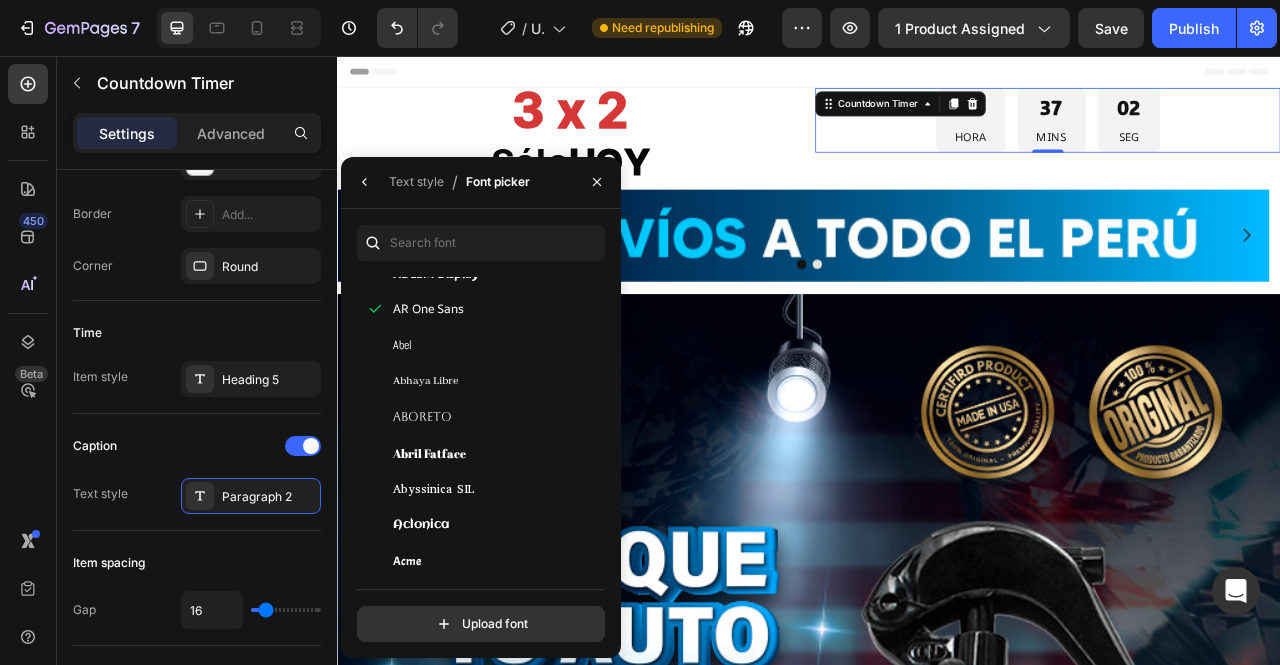 scroll, scrollTop: 300, scrollLeft: 0, axis: vertical 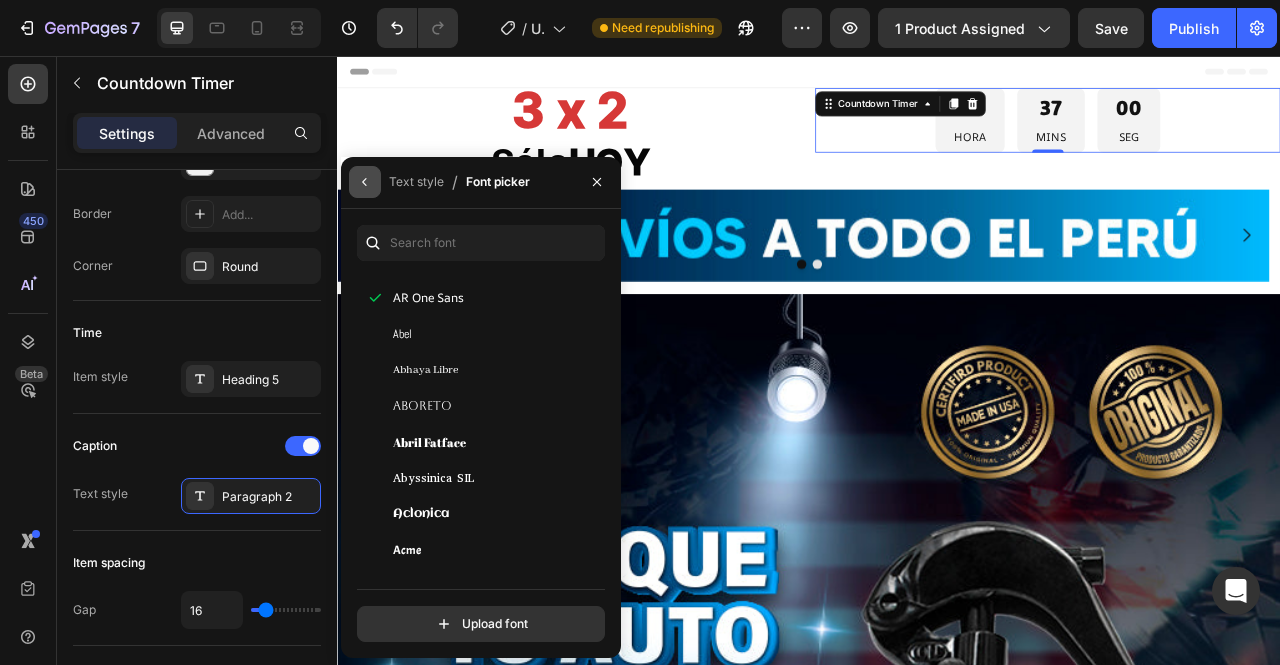 click 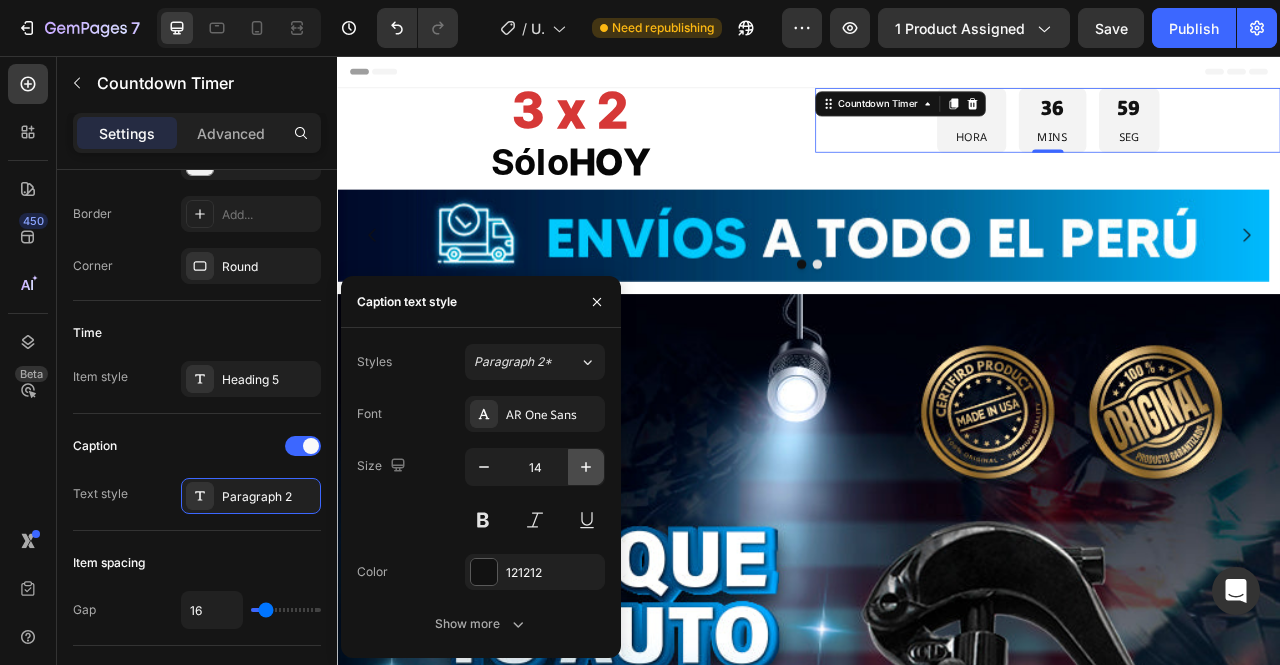click at bounding box center (586, 467) 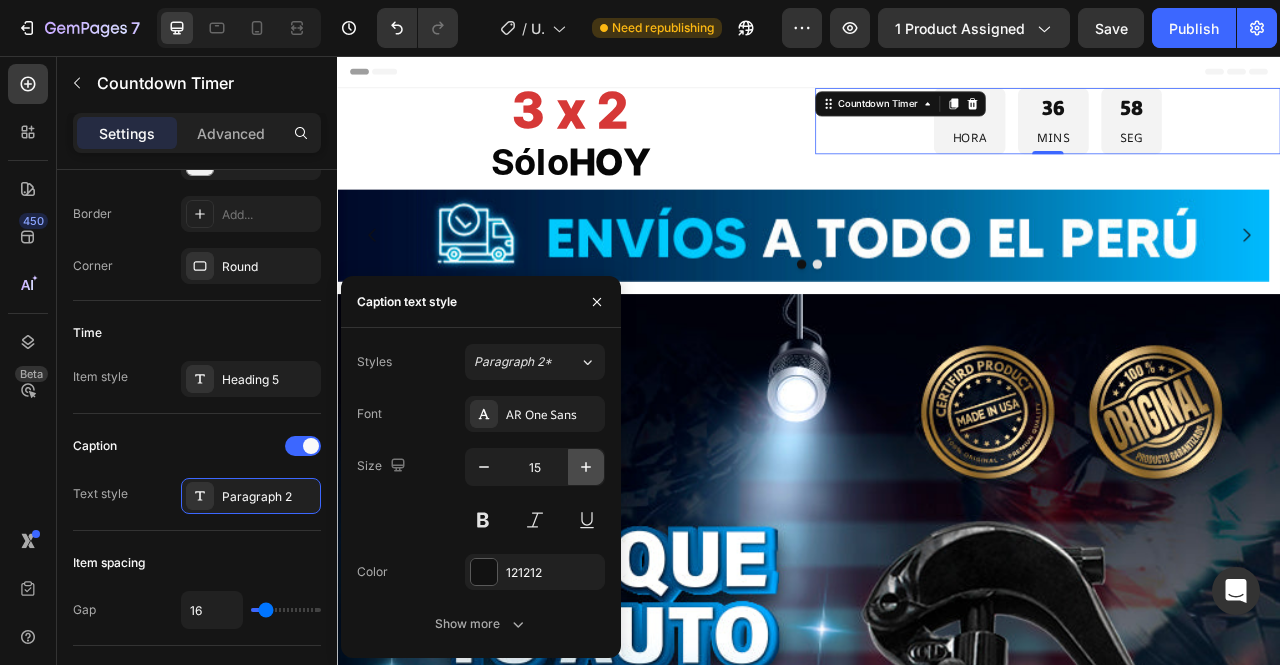 click at bounding box center [586, 467] 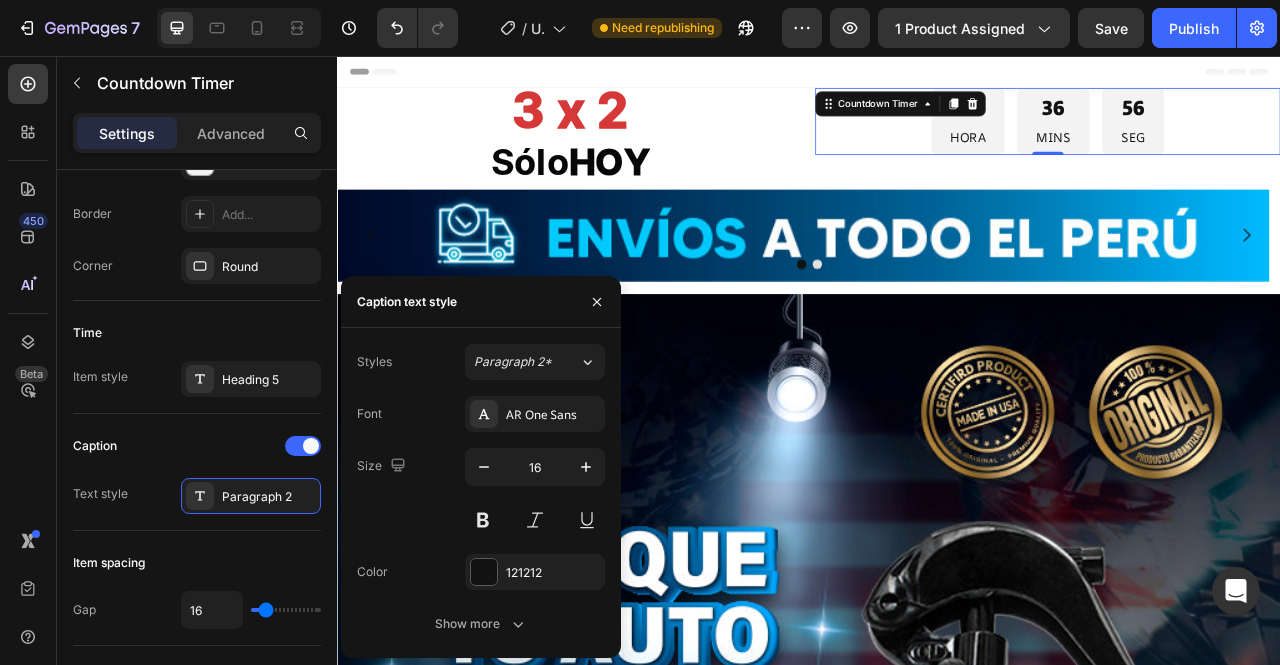 click on "Show more" at bounding box center (481, 624) 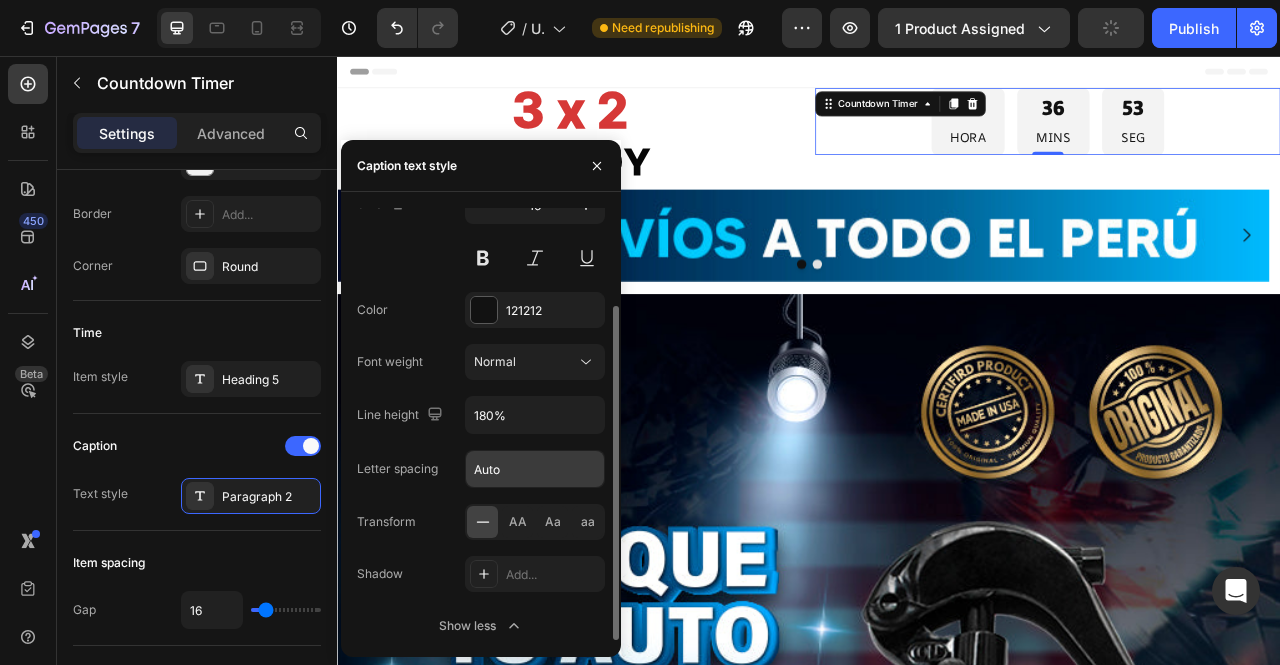 scroll, scrollTop: 0, scrollLeft: 0, axis: both 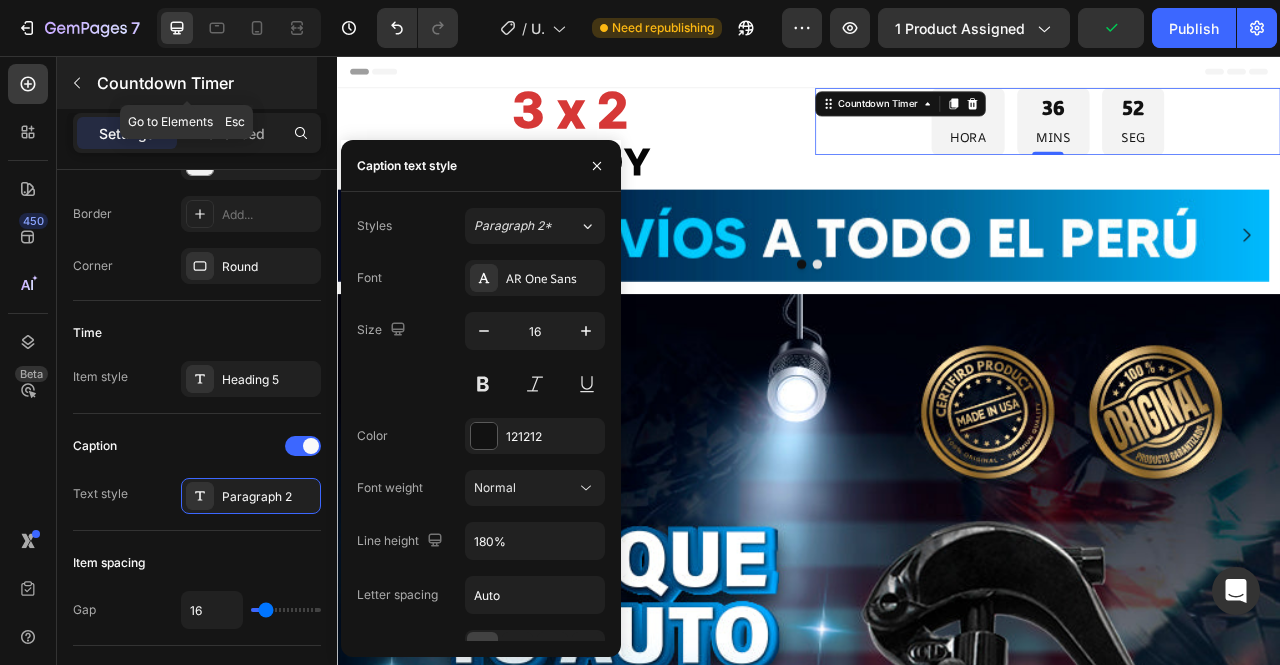 click on "Countdown Timer" at bounding box center (205, 83) 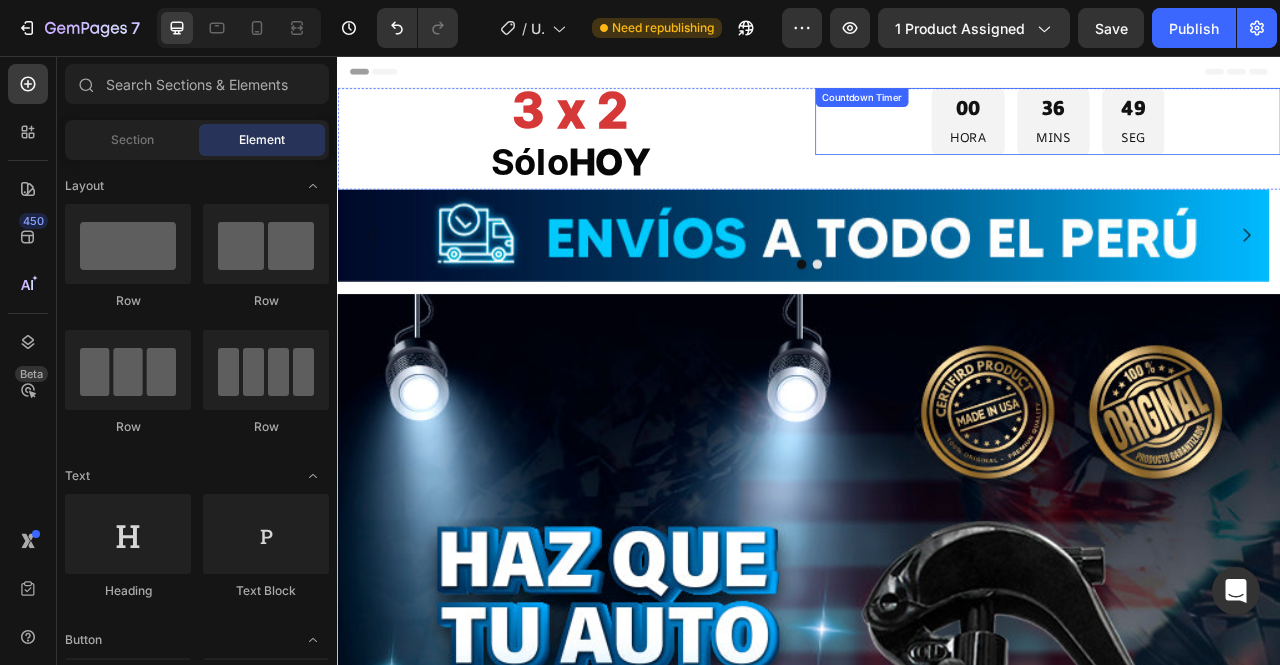 click on "00 HORA 36 MINS 49 SEG" at bounding box center (1241, 139) 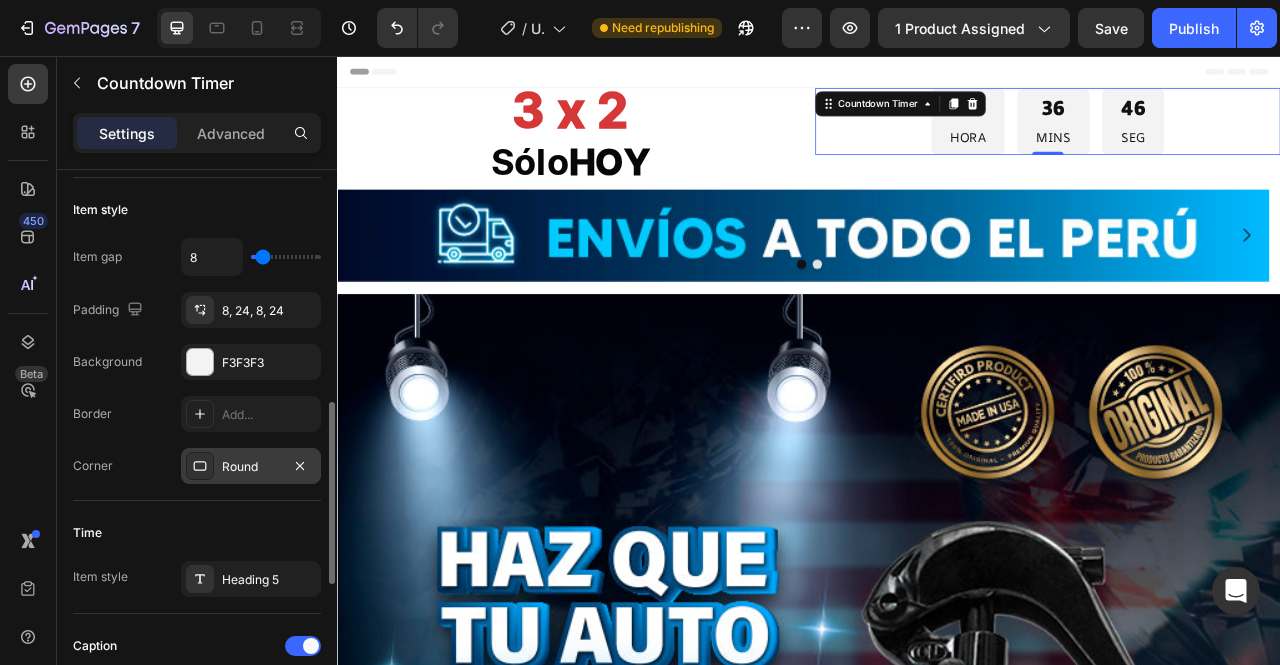 scroll, scrollTop: 500, scrollLeft: 0, axis: vertical 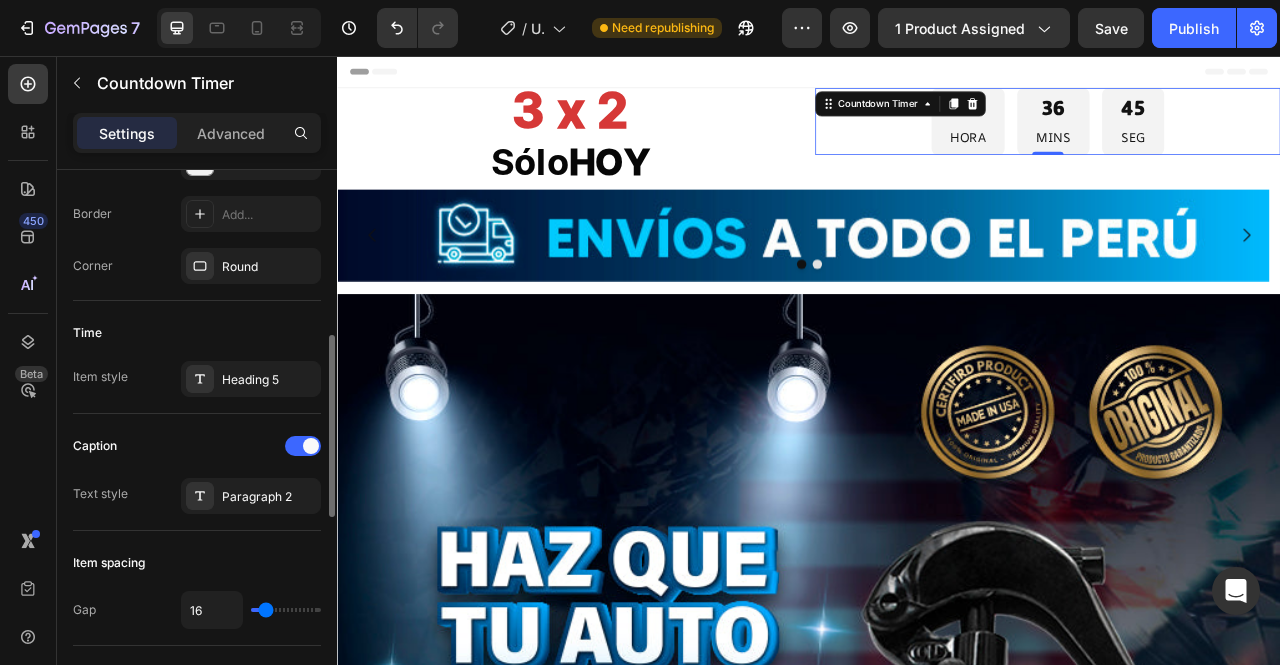 click on "Item style Item gap 8 Padding 8, 24, 8, 24 Background F3F3F3 Border Add... Corner Round" 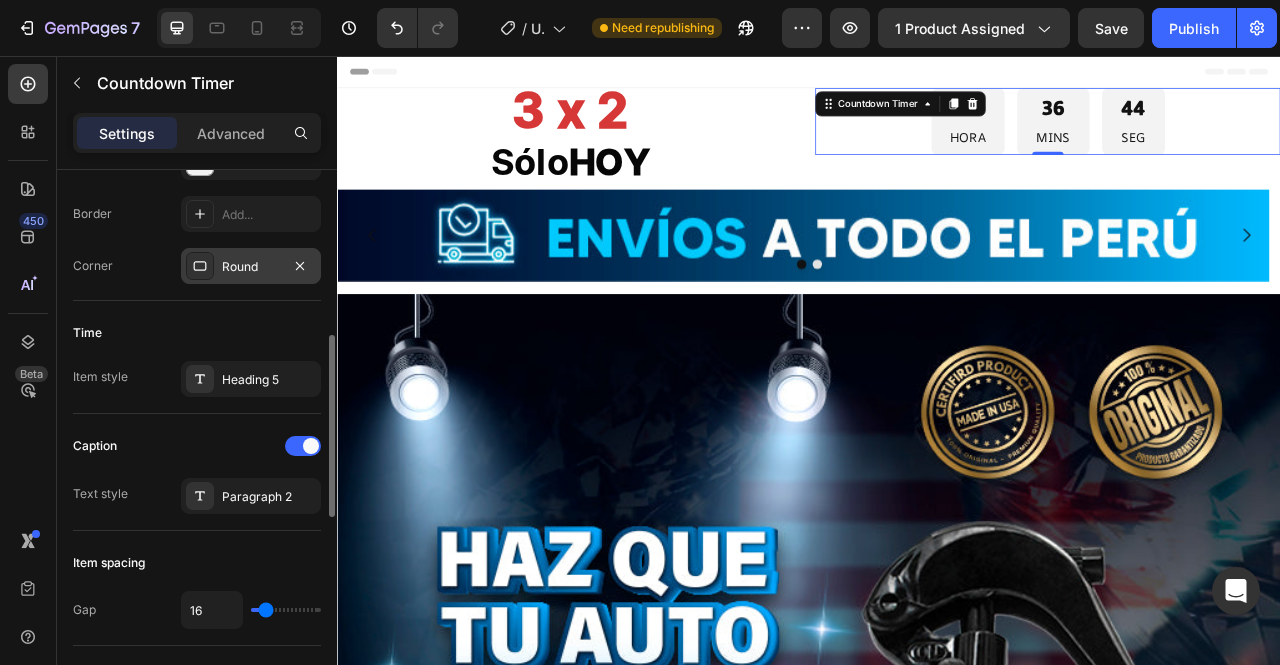 click on "Round" at bounding box center (251, 266) 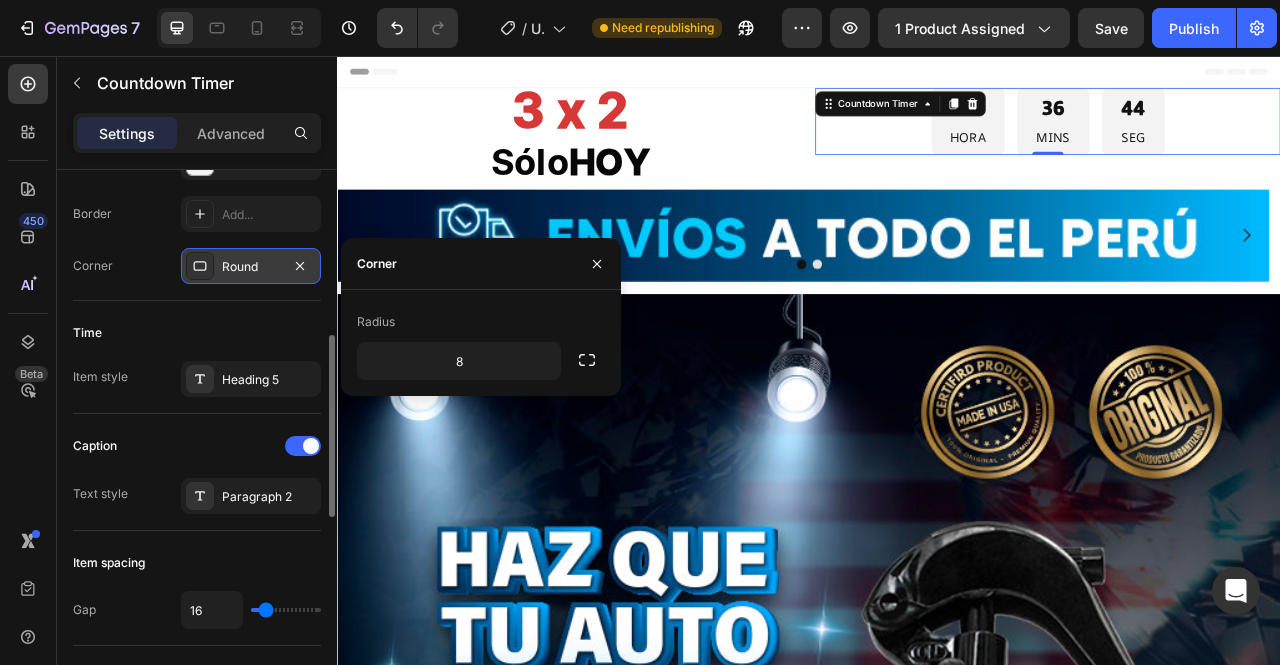 click on "Round" at bounding box center [251, 266] 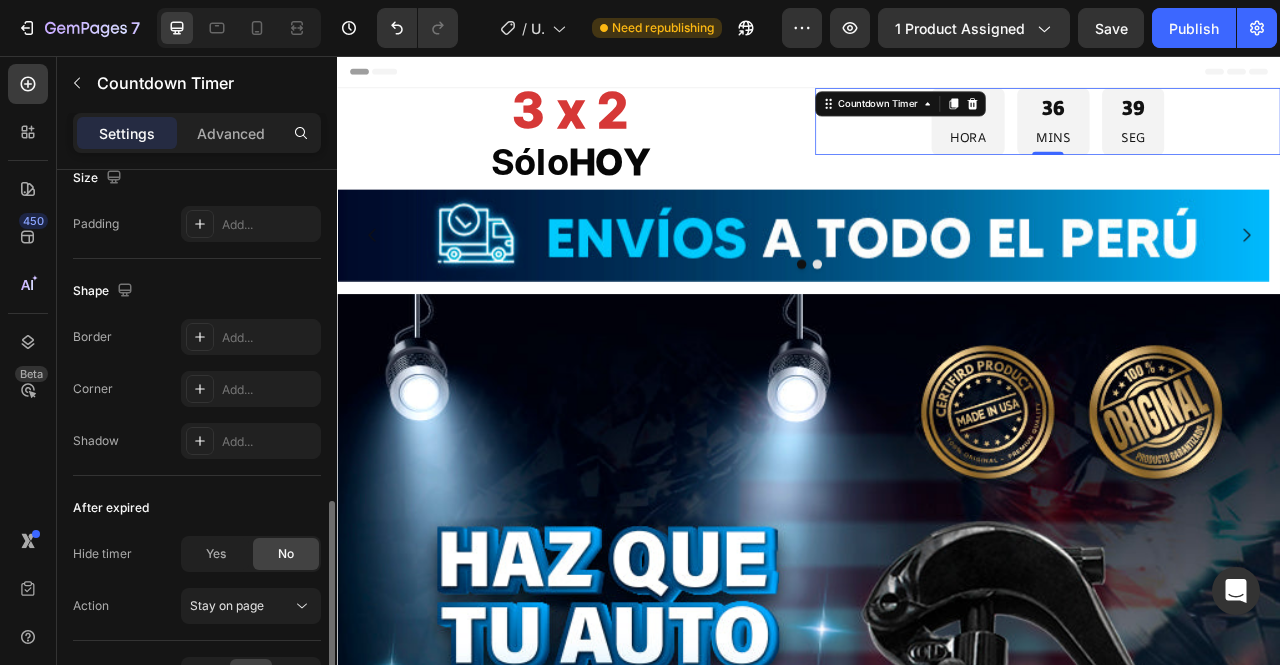 scroll, scrollTop: 1100, scrollLeft: 0, axis: vertical 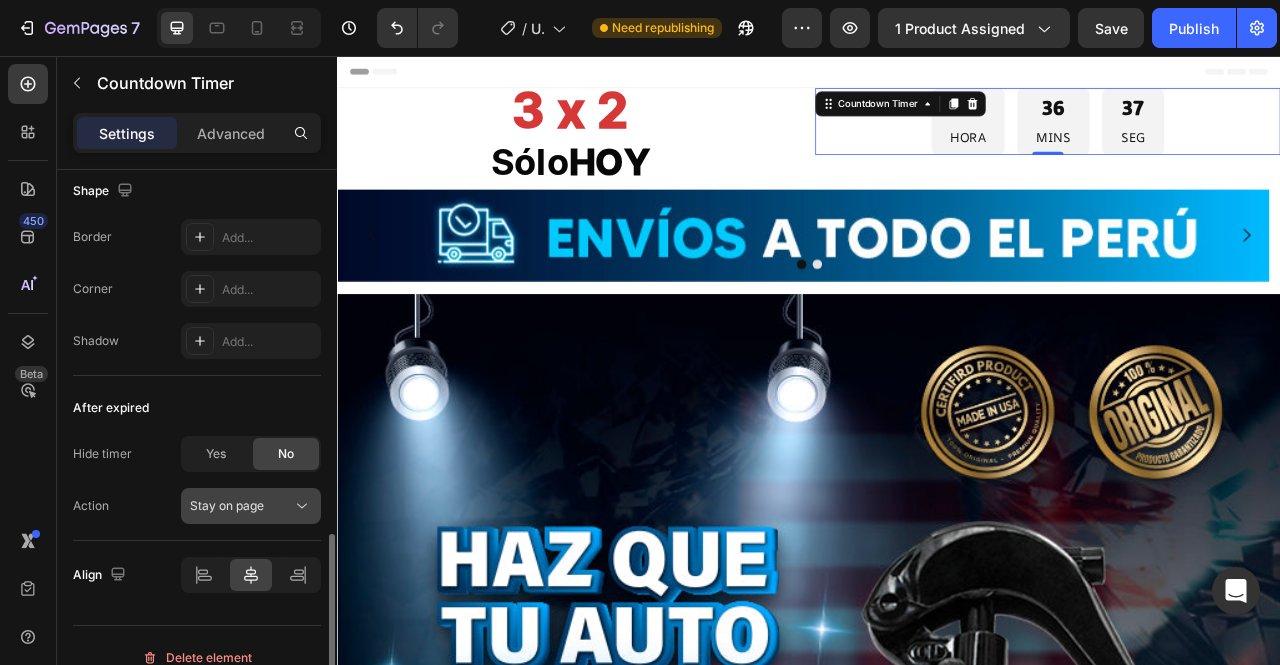 click on "Stay on page" 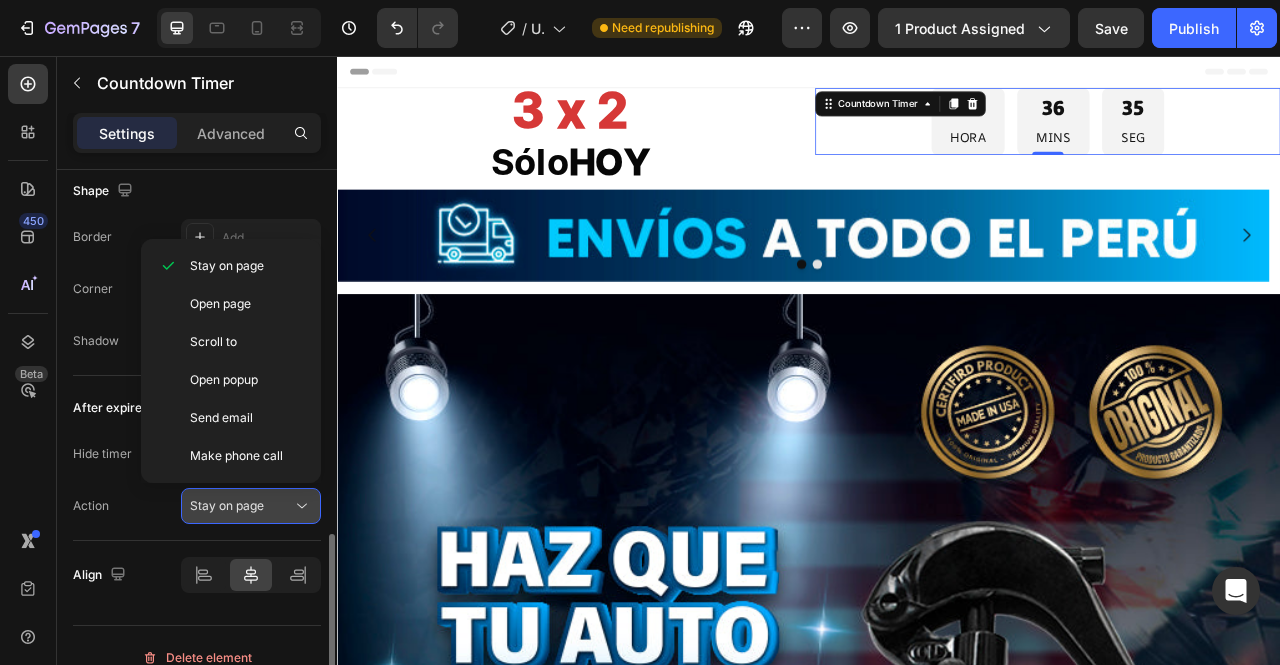 click on "Stay on page" 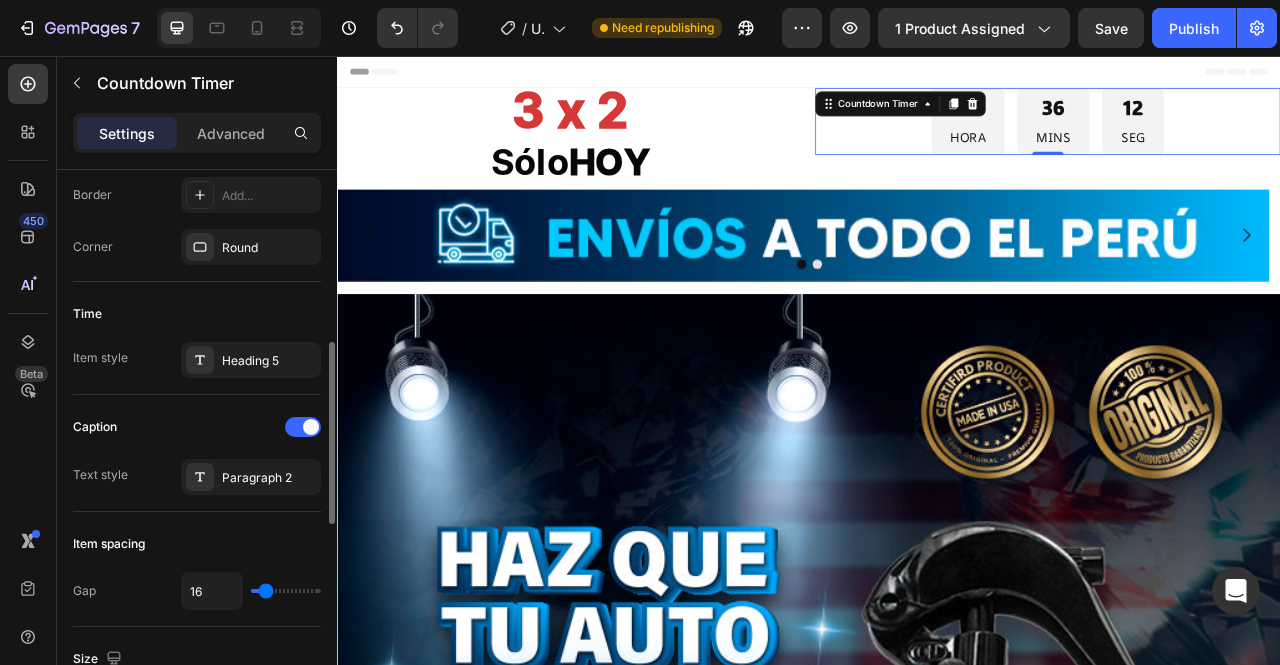 scroll, scrollTop: 0, scrollLeft: 0, axis: both 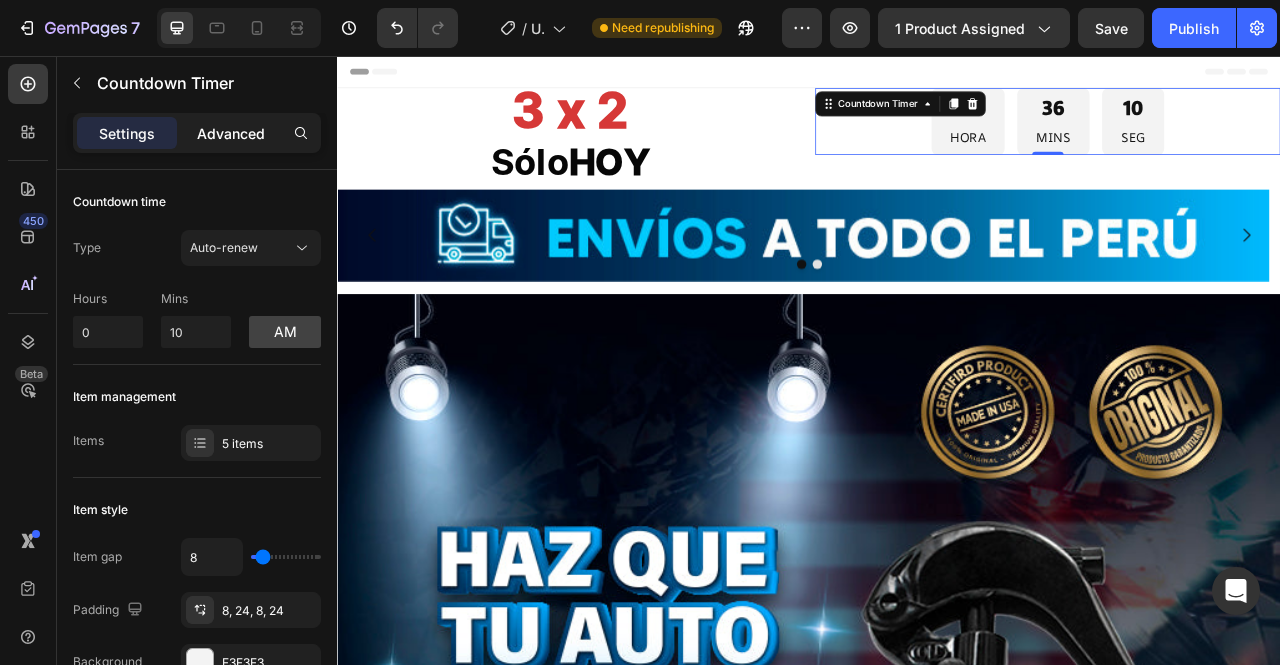 click on "Advanced" at bounding box center (231, 133) 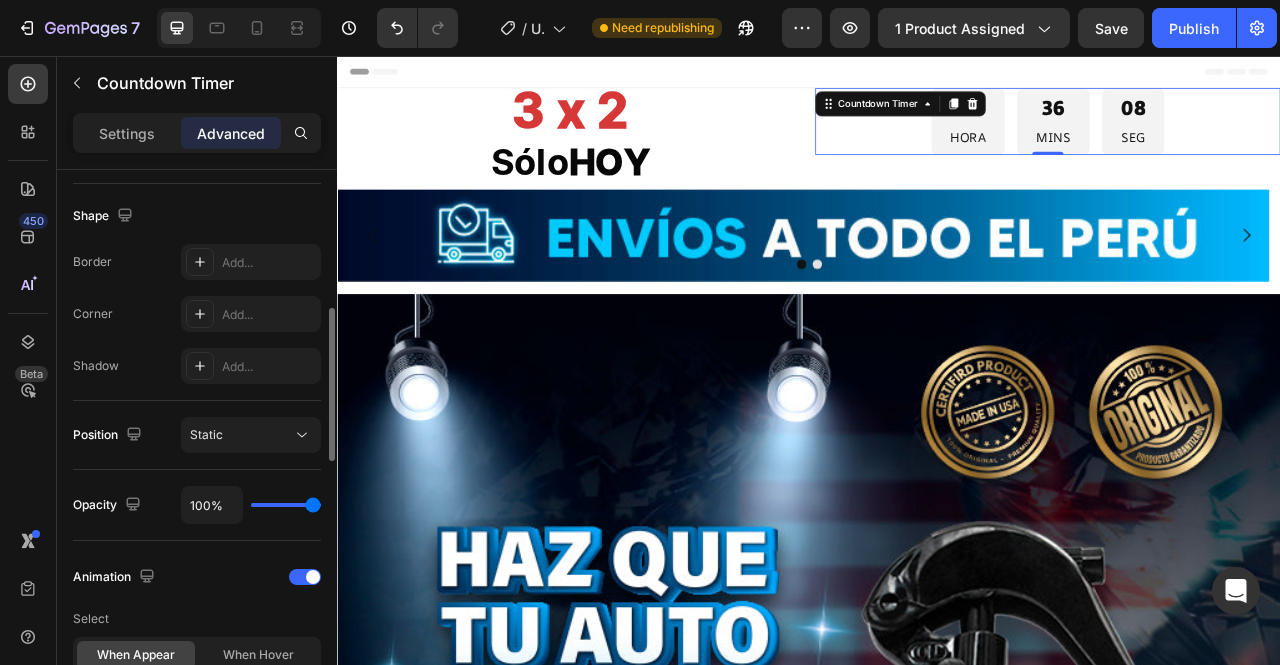 scroll, scrollTop: 600, scrollLeft: 0, axis: vertical 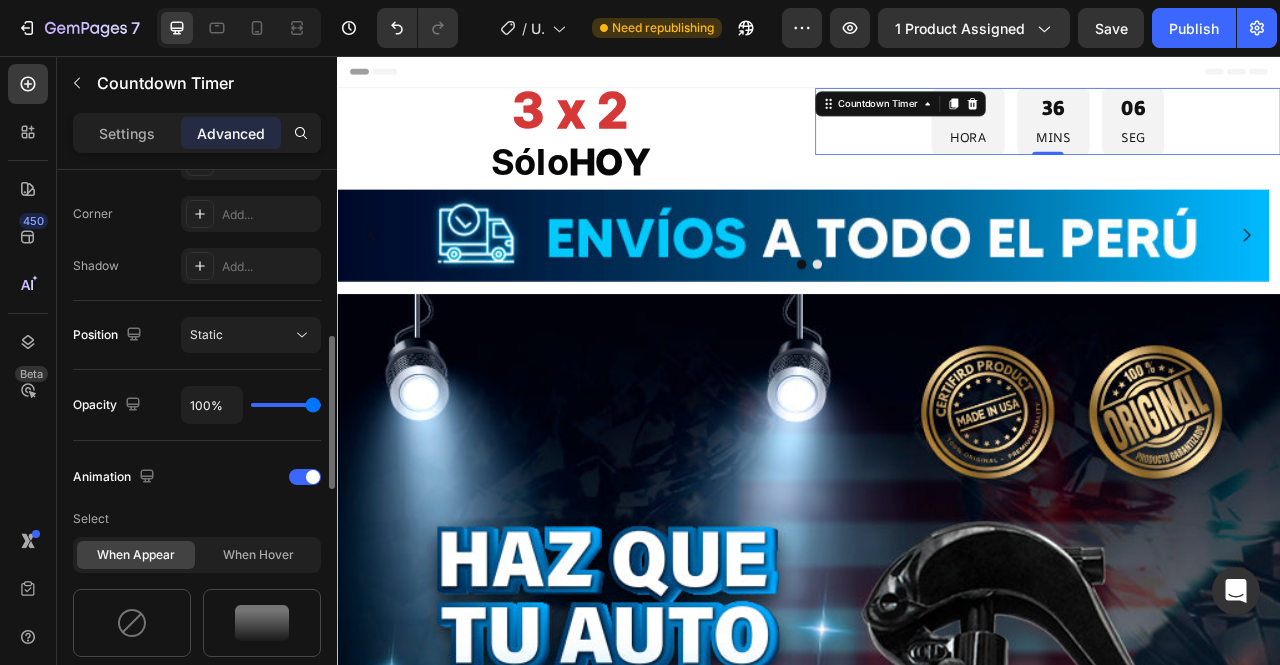 click on "Static" at bounding box center [241, 335] 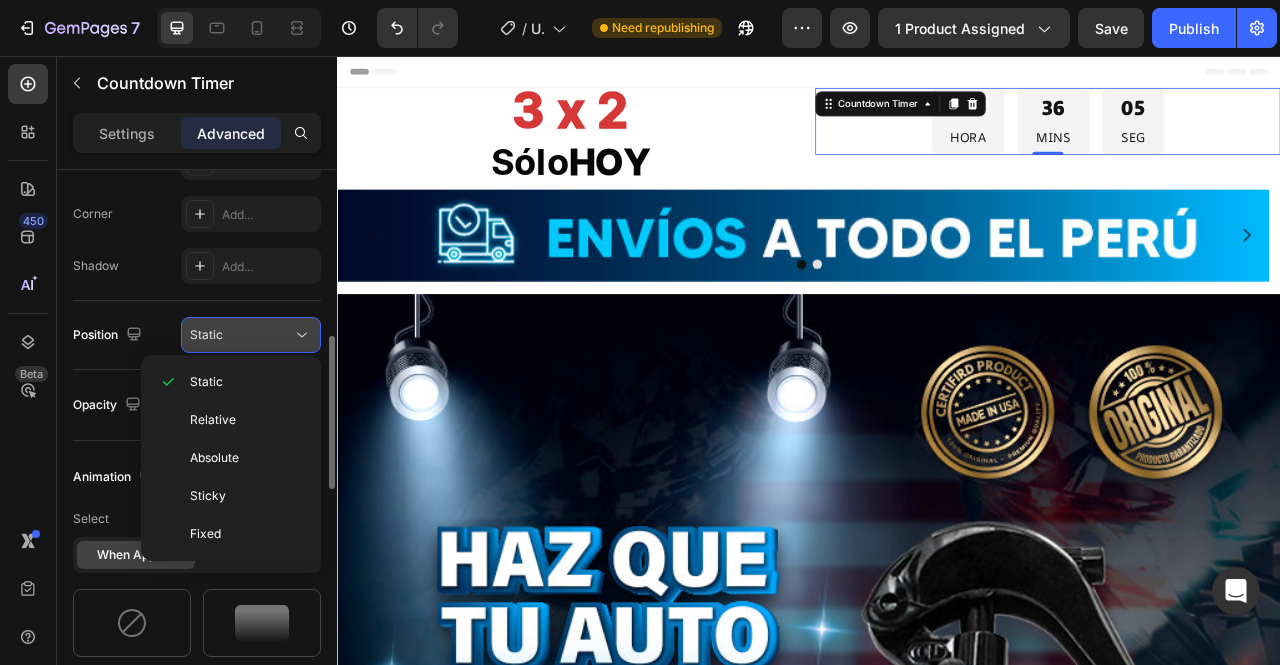 click on "Static" at bounding box center (241, 335) 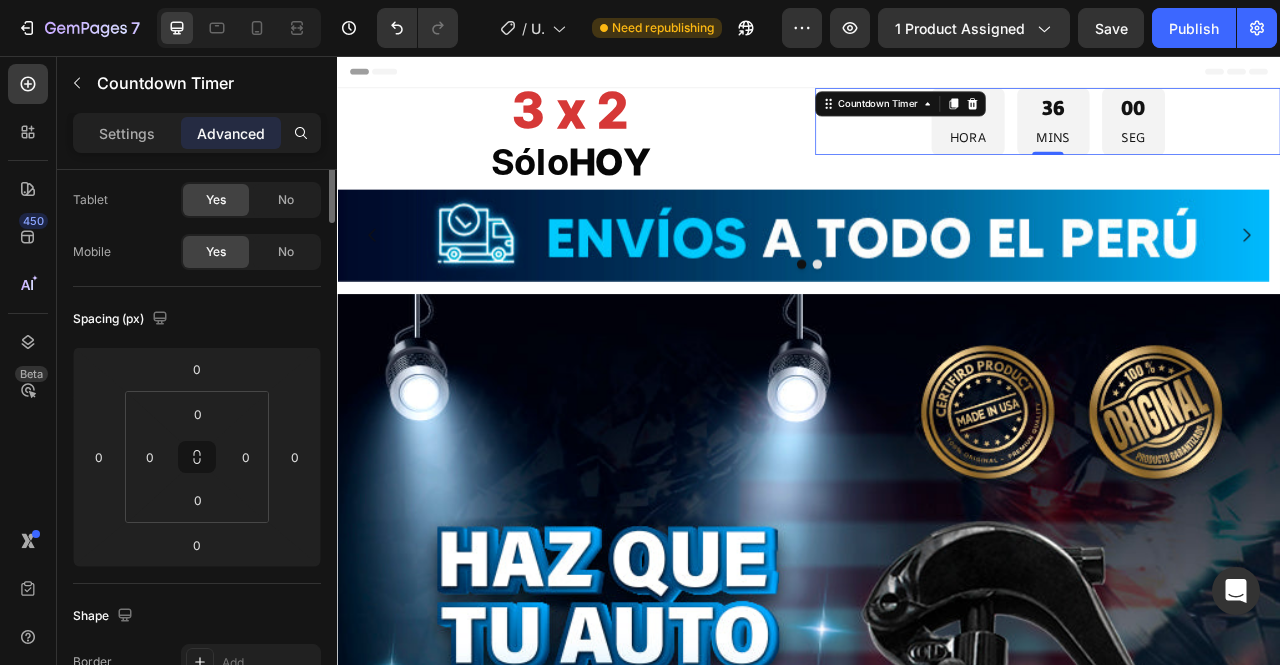 scroll, scrollTop: 0, scrollLeft: 0, axis: both 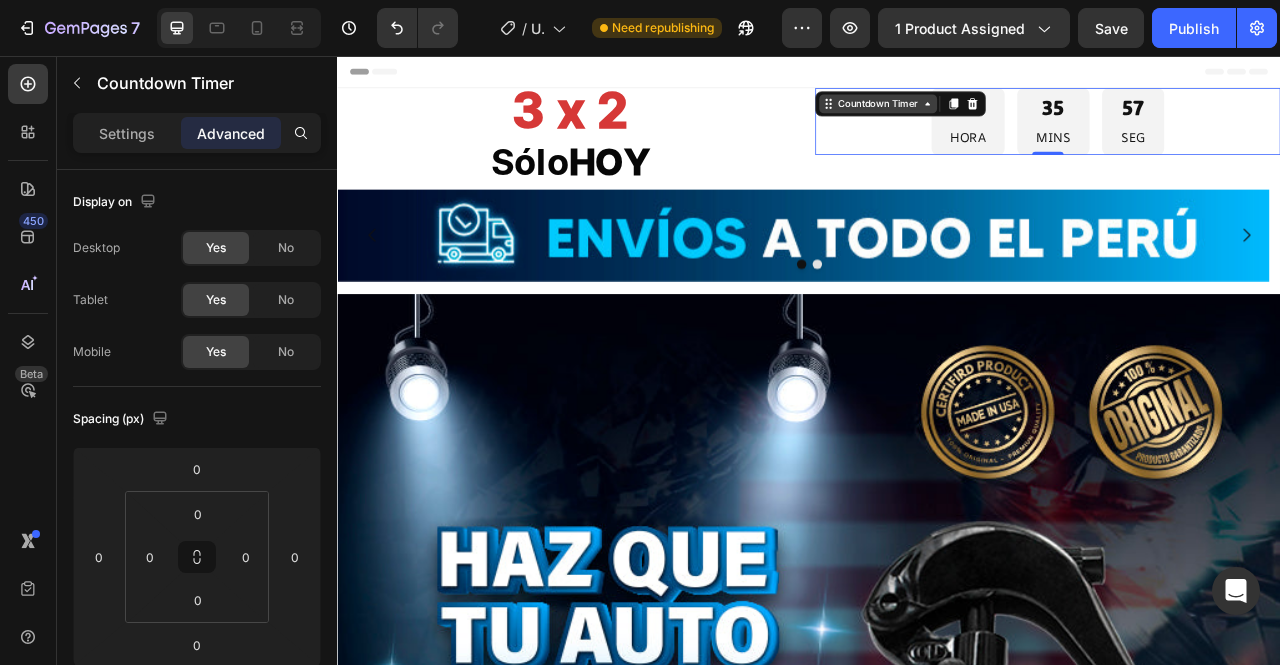 click on "Countdown Timer" at bounding box center (1025, 117) 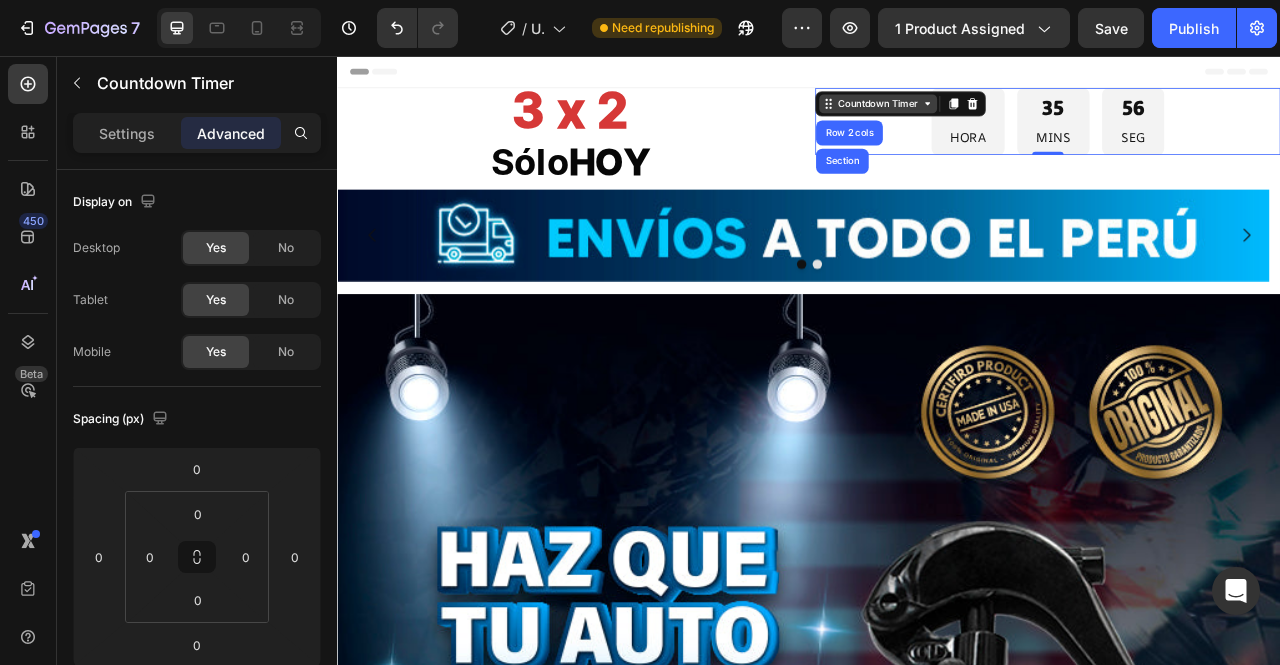 click 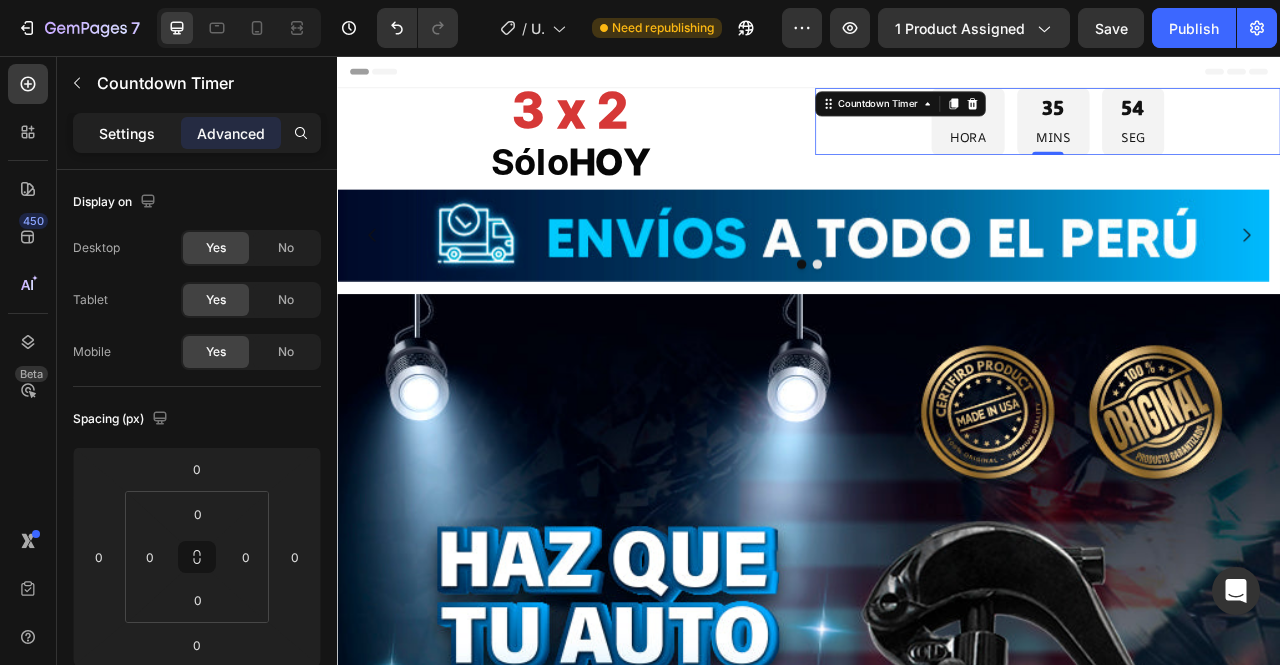 click on "Settings" at bounding box center [127, 133] 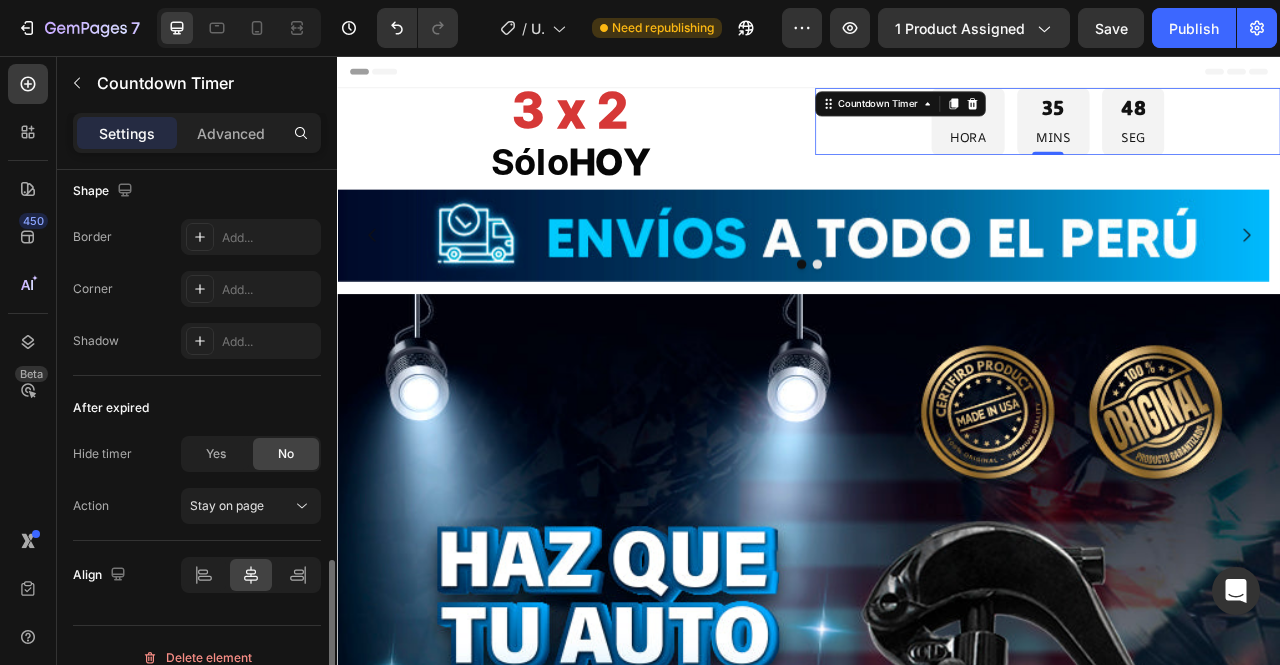 scroll, scrollTop: 1119, scrollLeft: 0, axis: vertical 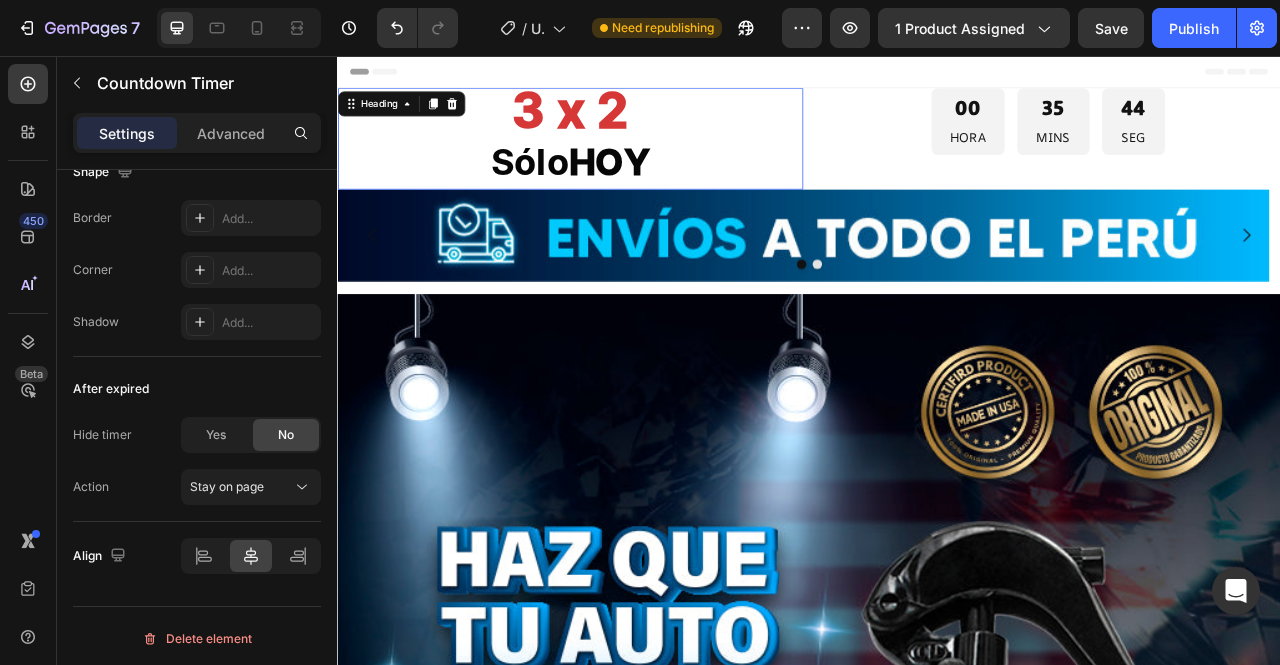 click on "3 x 2 Sólo  HOY" at bounding box center (633, 161) 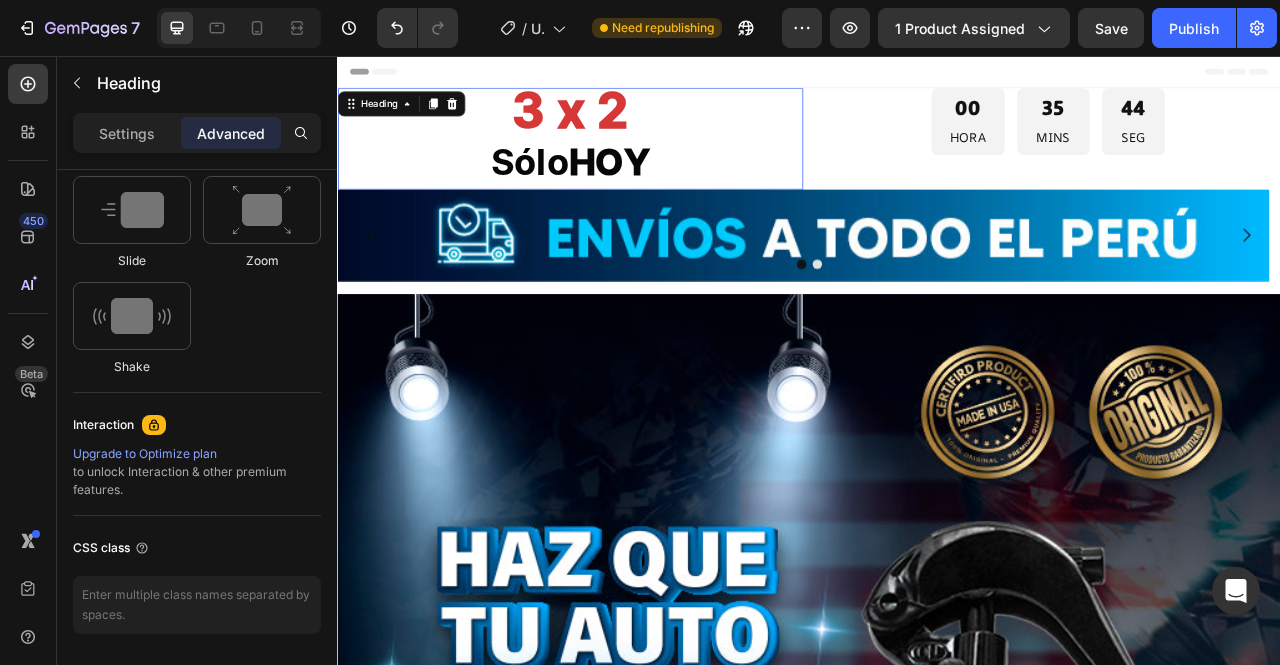 scroll, scrollTop: 0, scrollLeft: 0, axis: both 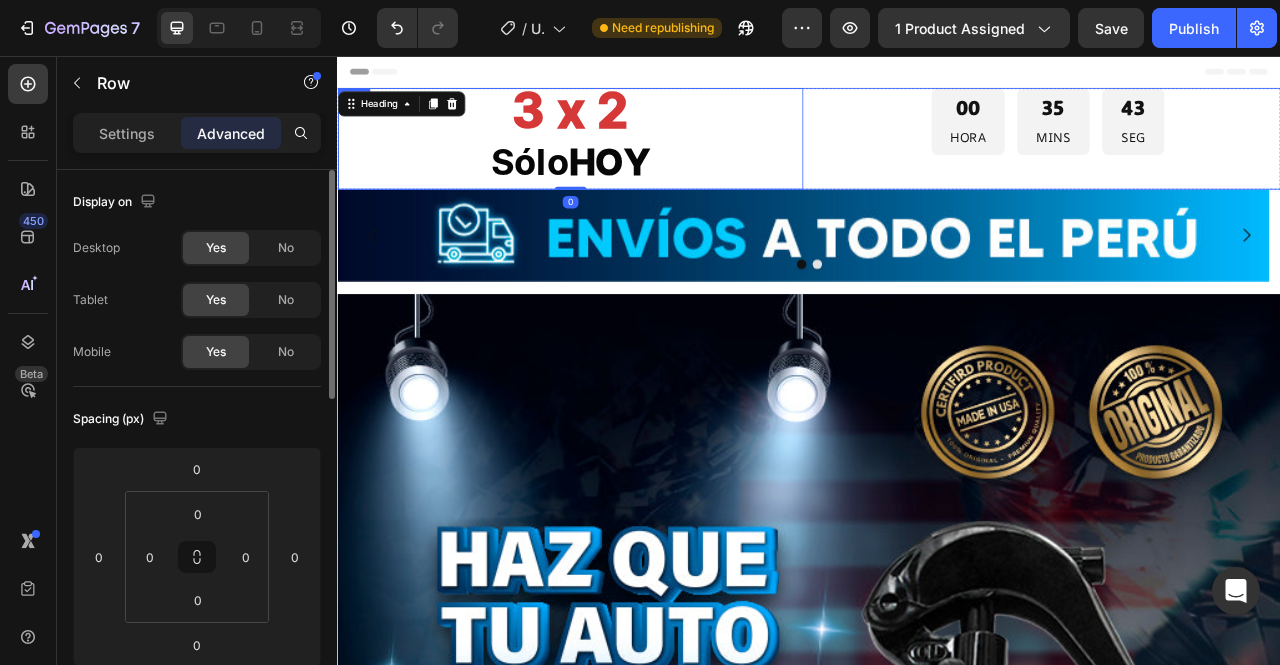 click on "3 x 2 Sólo  HOY Heading   0 00 HORA 35 MINS 43 SEG Countdown Timer Row" at bounding box center [937, 161] 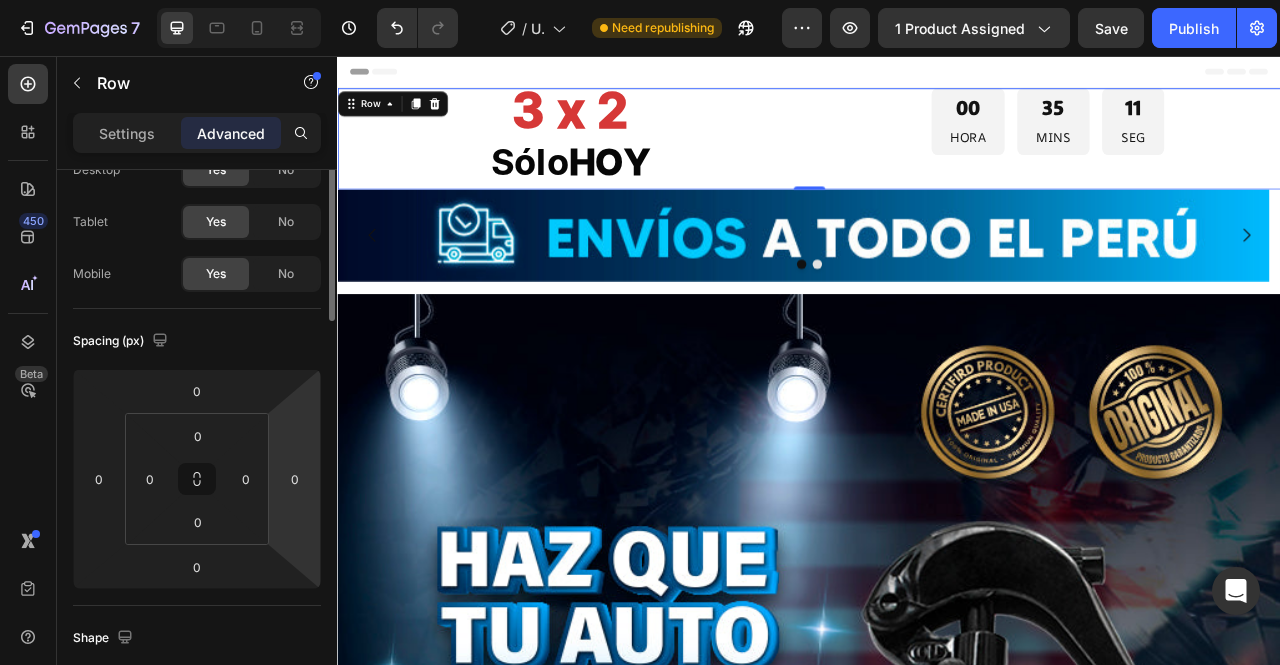 scroll, scrollTop: 0, scrollLeft: 0, axis: both 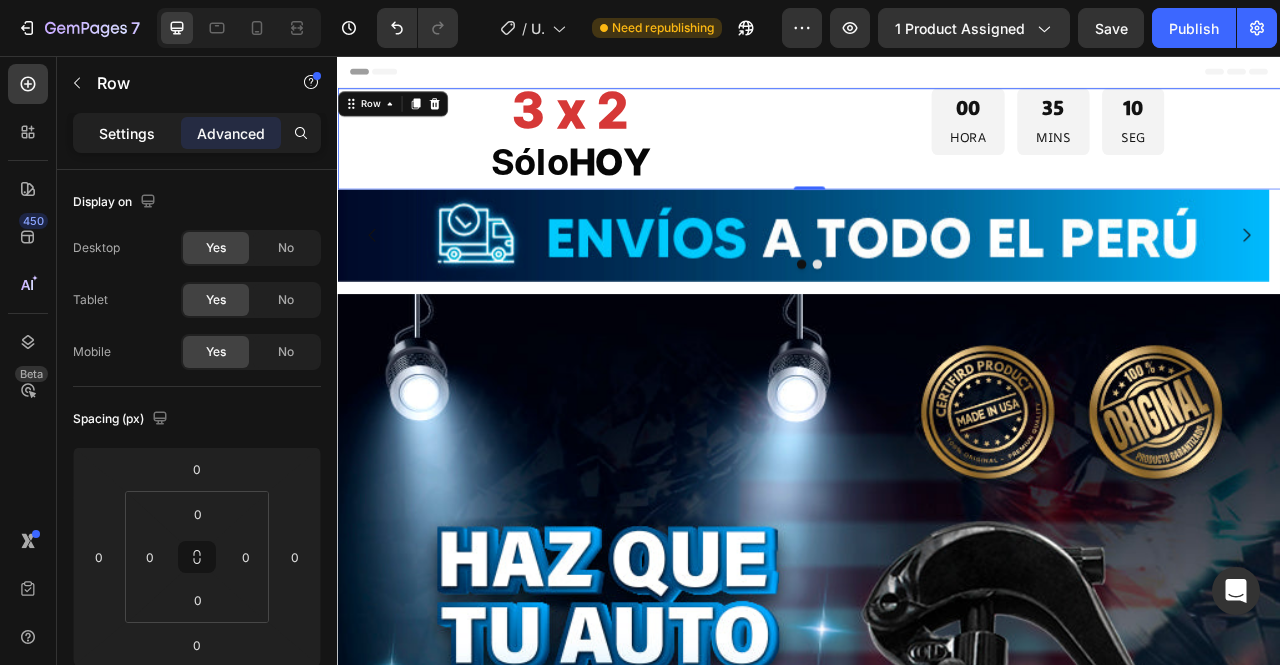 click on "Settings" 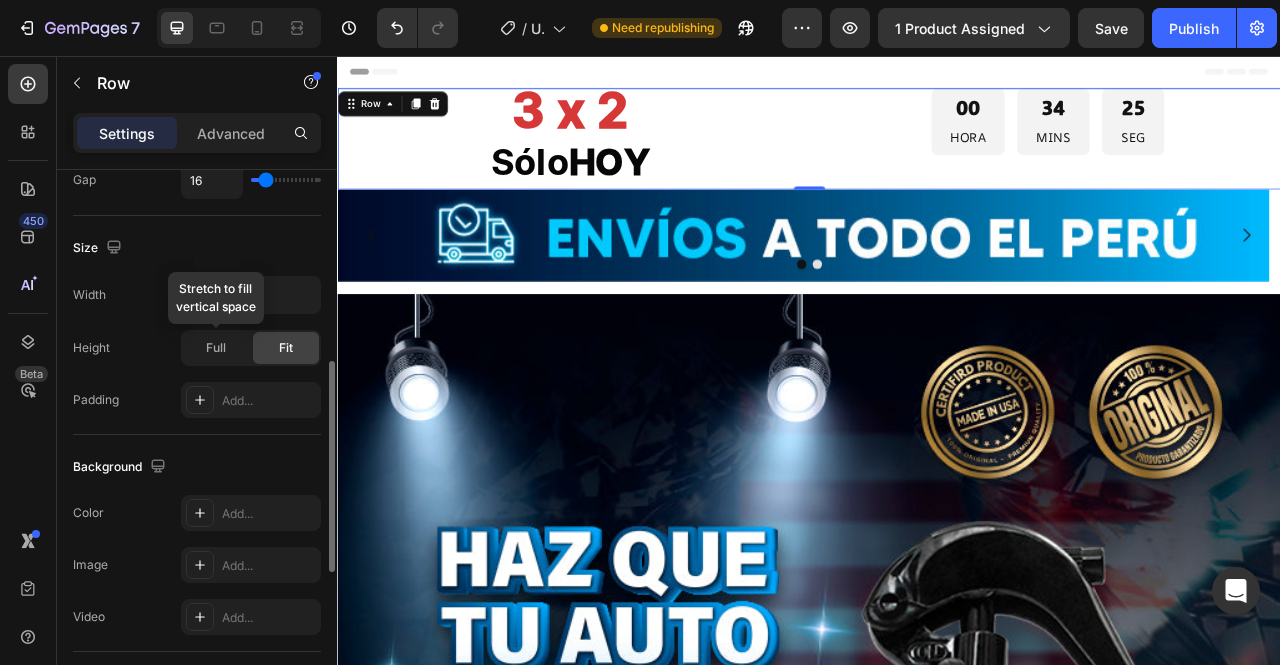 scroll, scrollTop: 700, scrollLeft: 0, axis: vertical 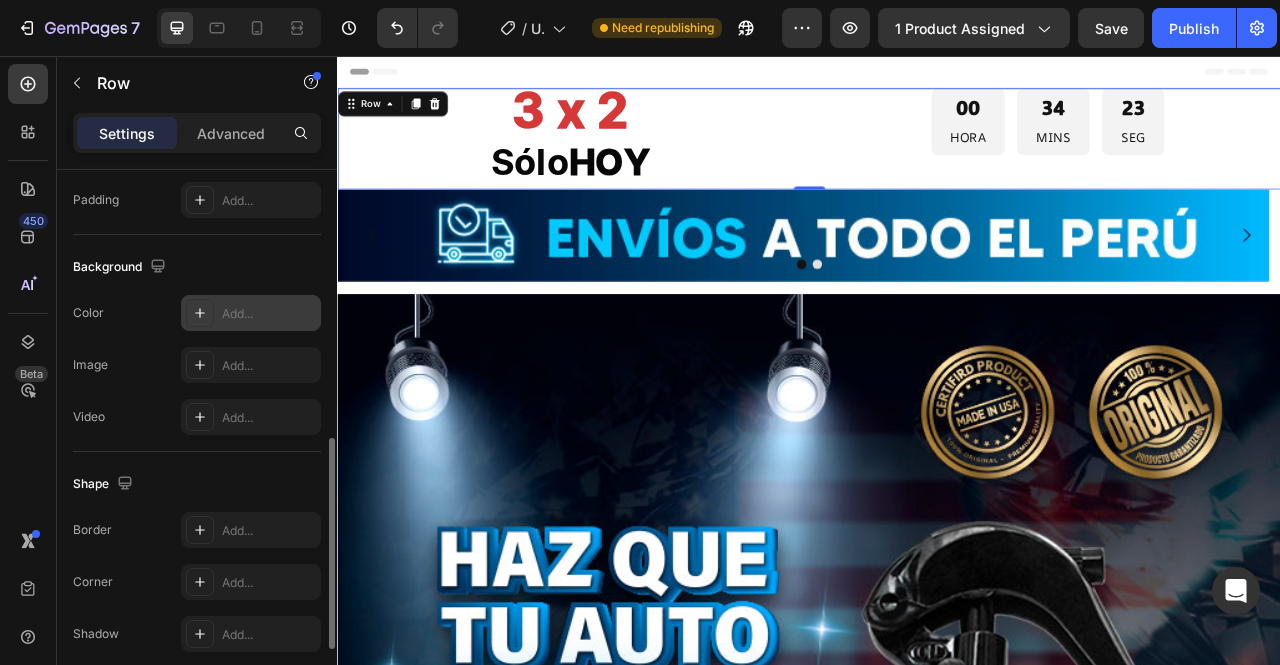 click on "Add..." at bounding box center [269, 314] 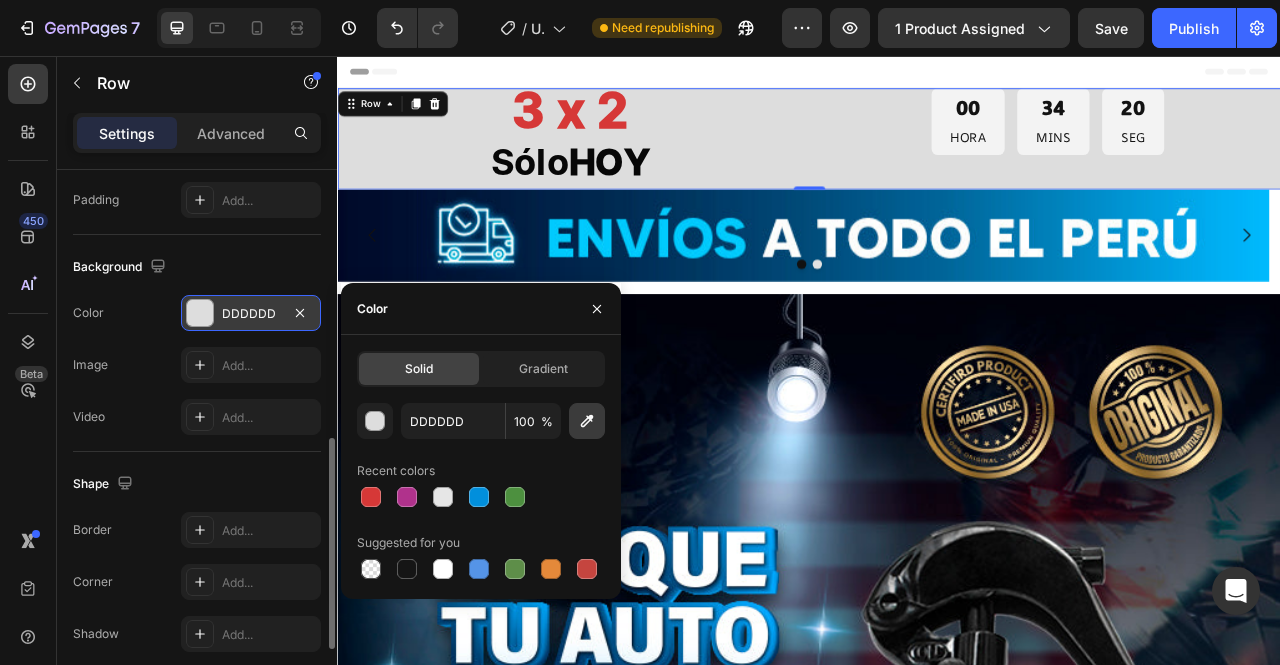 click 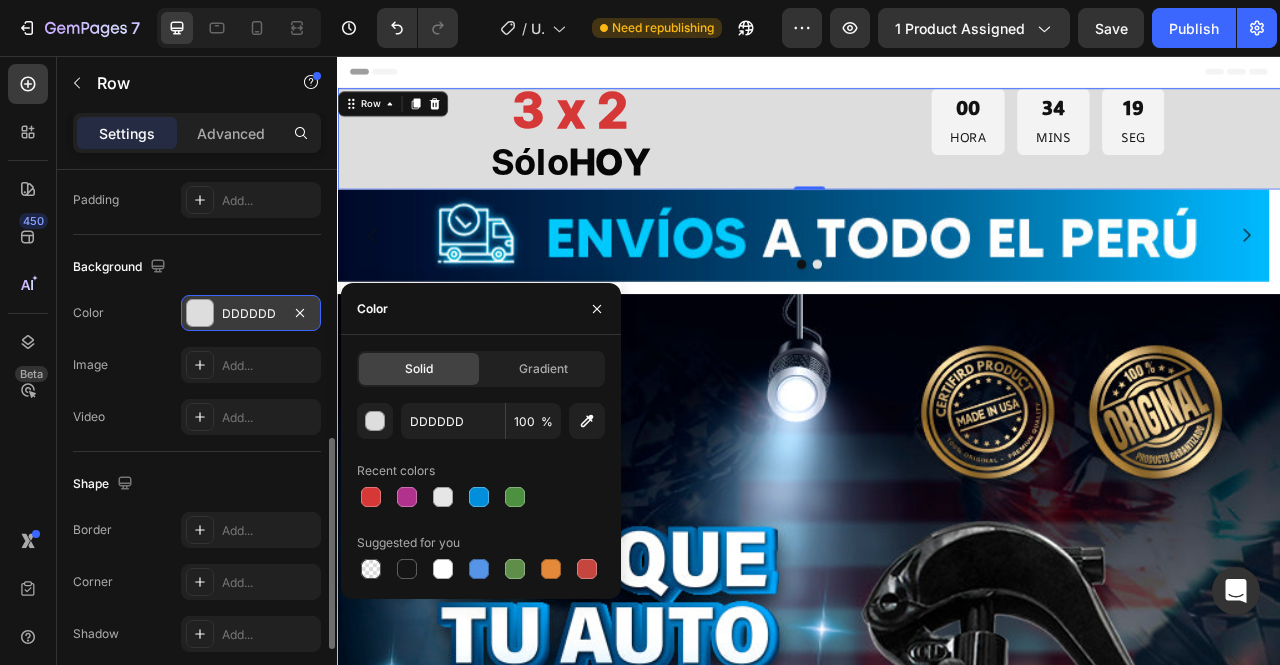 type on "0072A8" 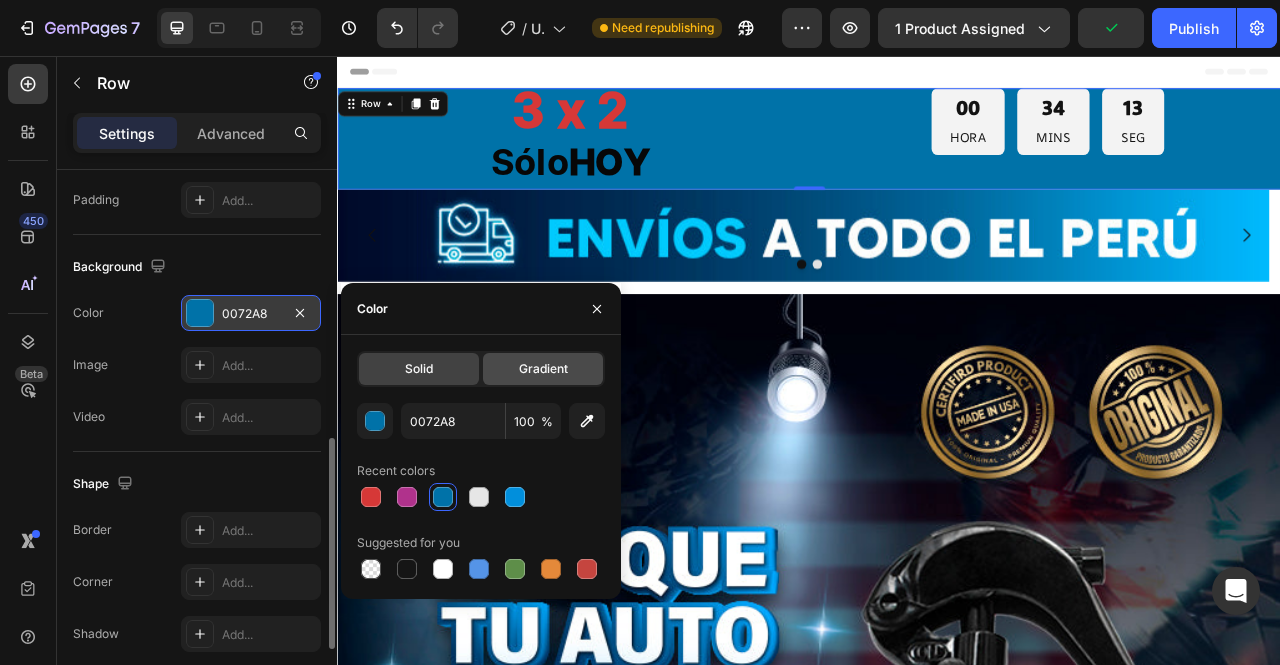 click on "Gradient" 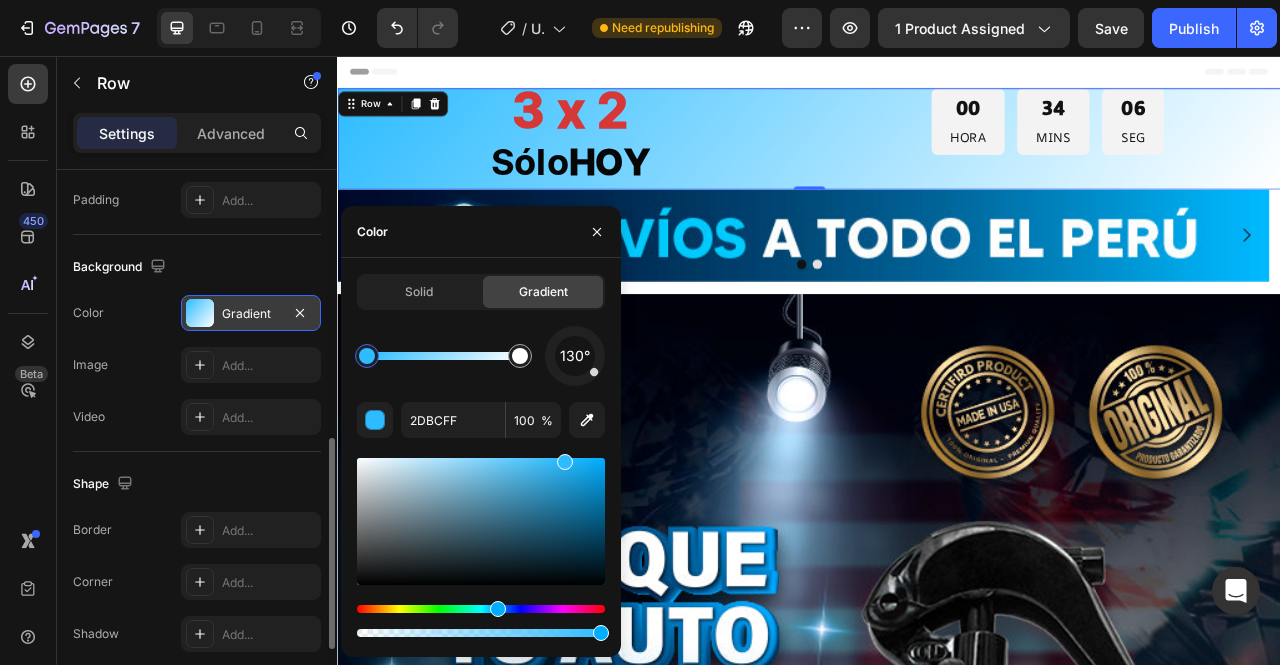 drag, startPoint x: 600, startPoint y: 503, endPoint x: 536, endPoint y: 468, distance: 72.94518 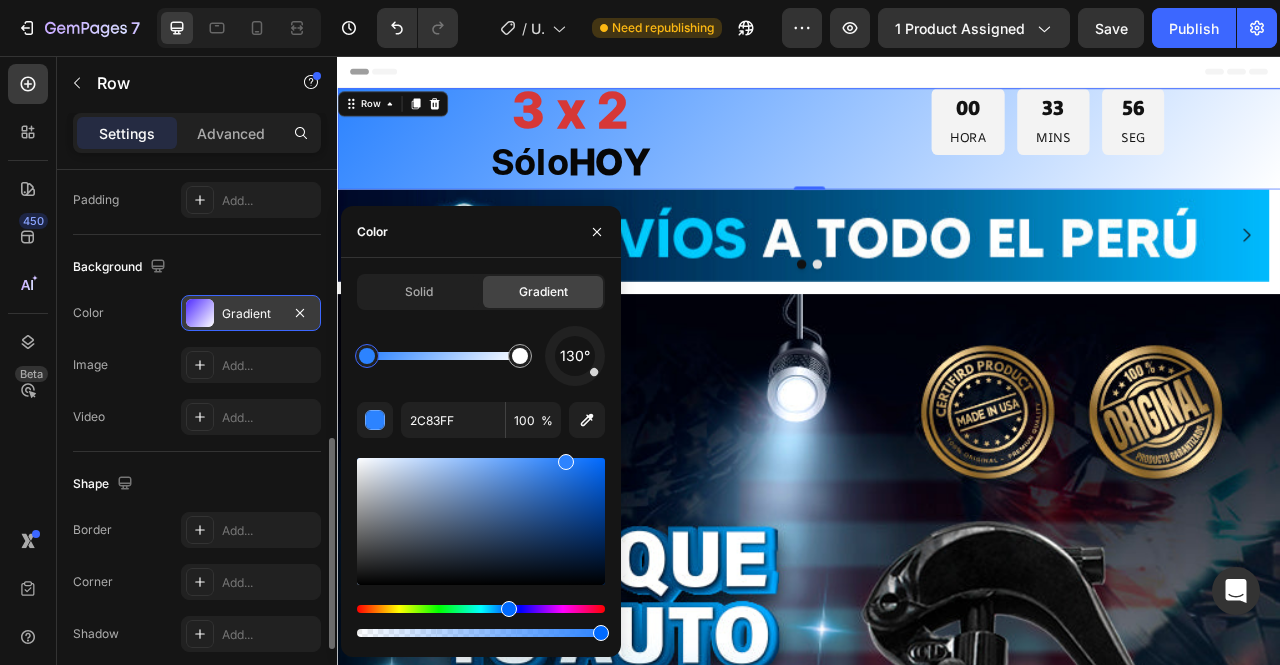 drag, startPoint x: 533, startPoint y: 607, endPoint x: 506, endPoint y: 611, distance: 27.294687 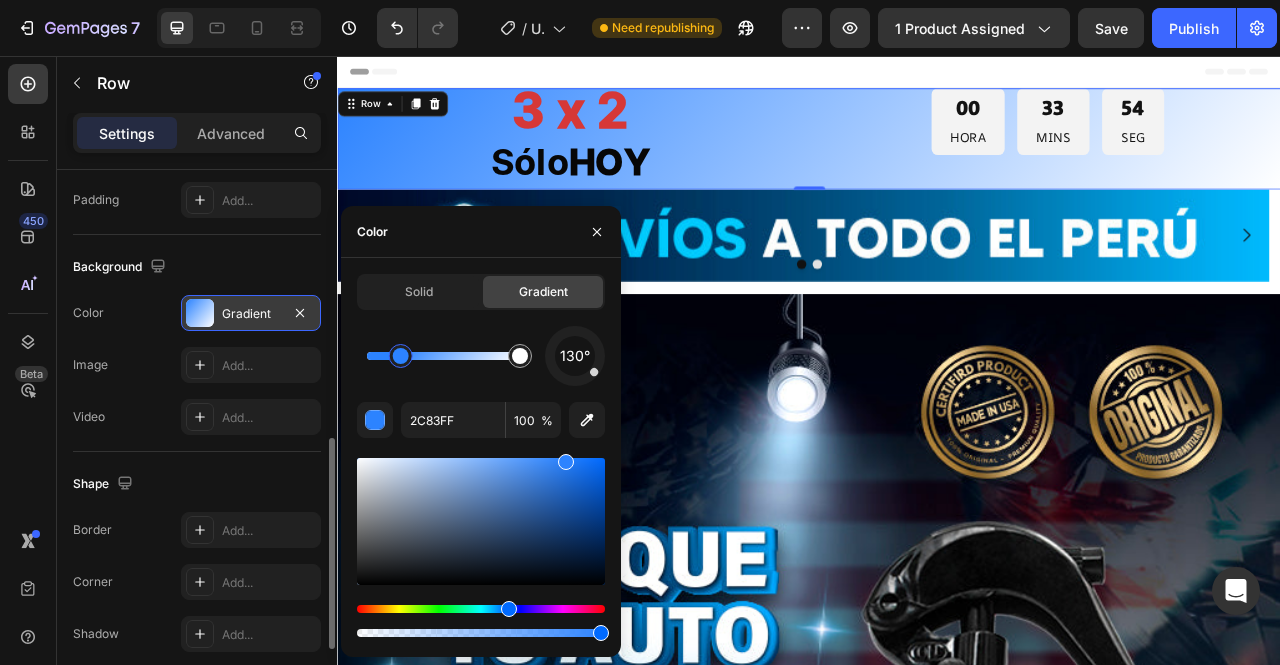 drag, startPoint x: 364, startPoint y: 359, endPoint x: 402, endPoint y: 360, distance: 38.013157 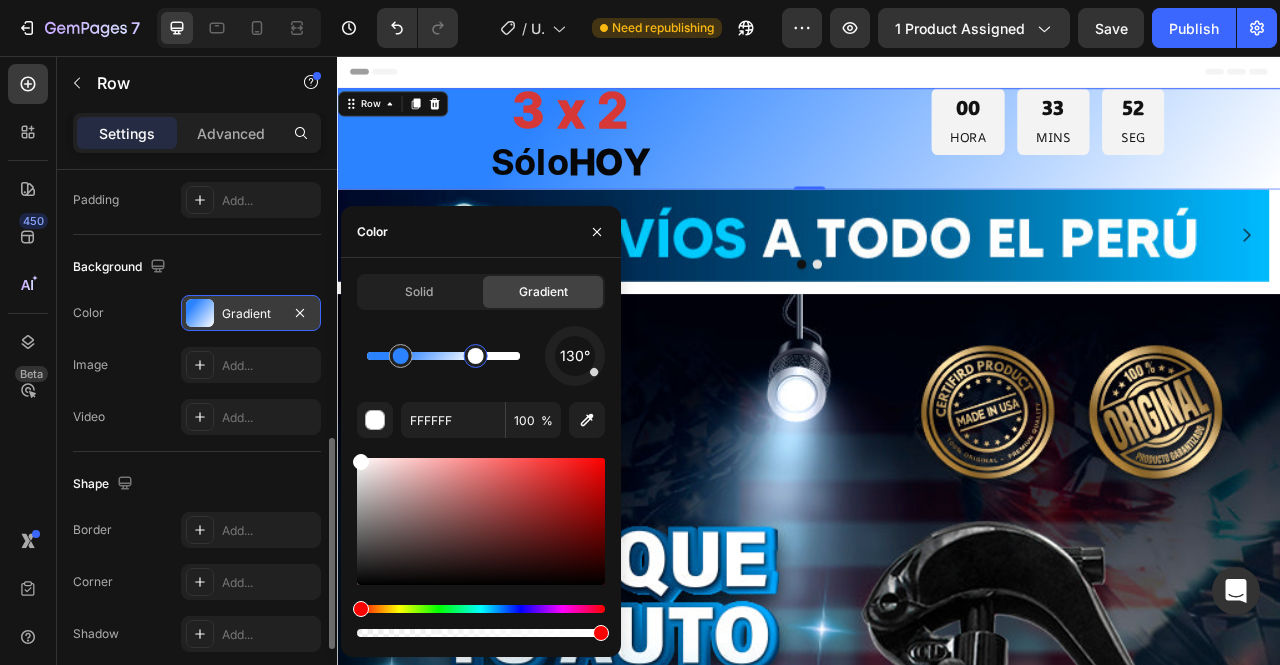 drag, startPoint x: 512, startPoint y: 356, endPoint x: 464, endPoint y: 362, distance: 48.373547 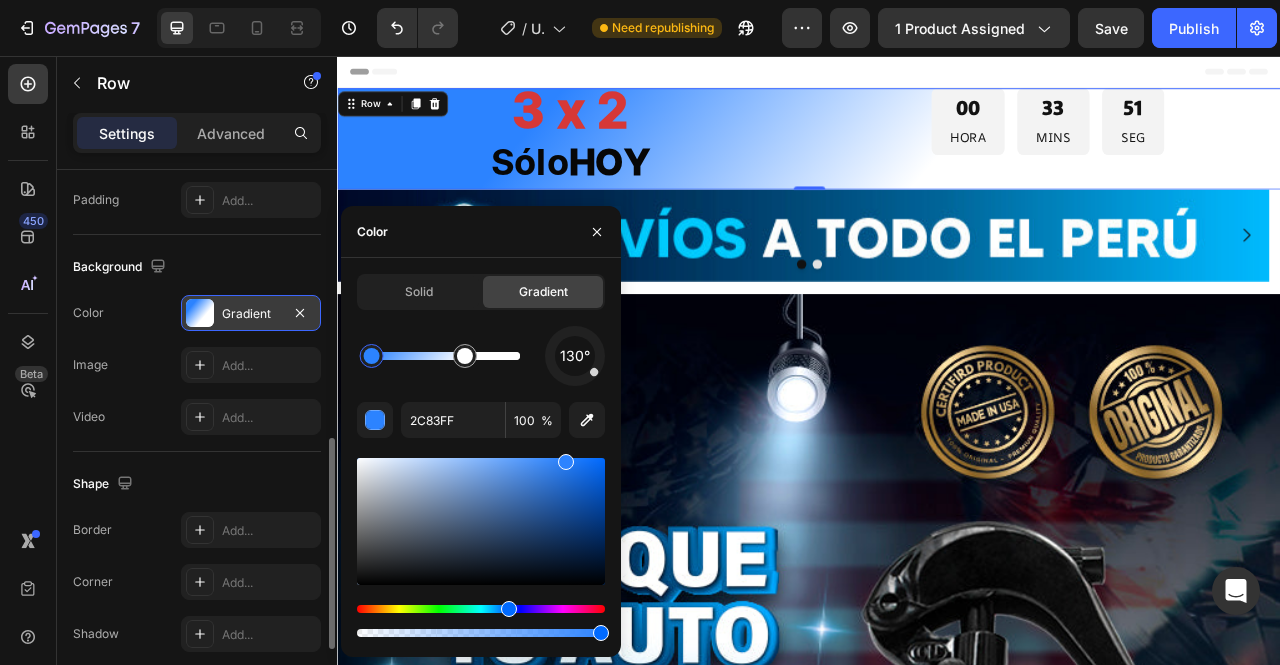 drag, startPoint x: 388, startPoint y: 366, endPoint x: 371, endPoint y: 365, distance: 17.029387 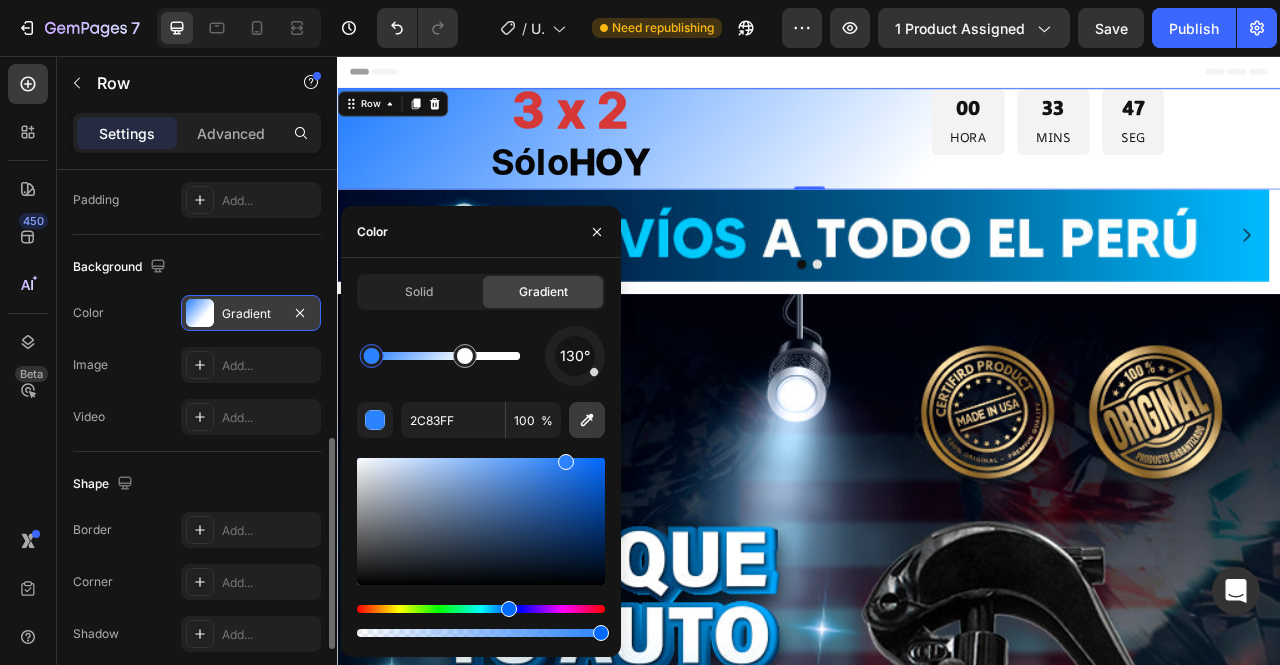 click 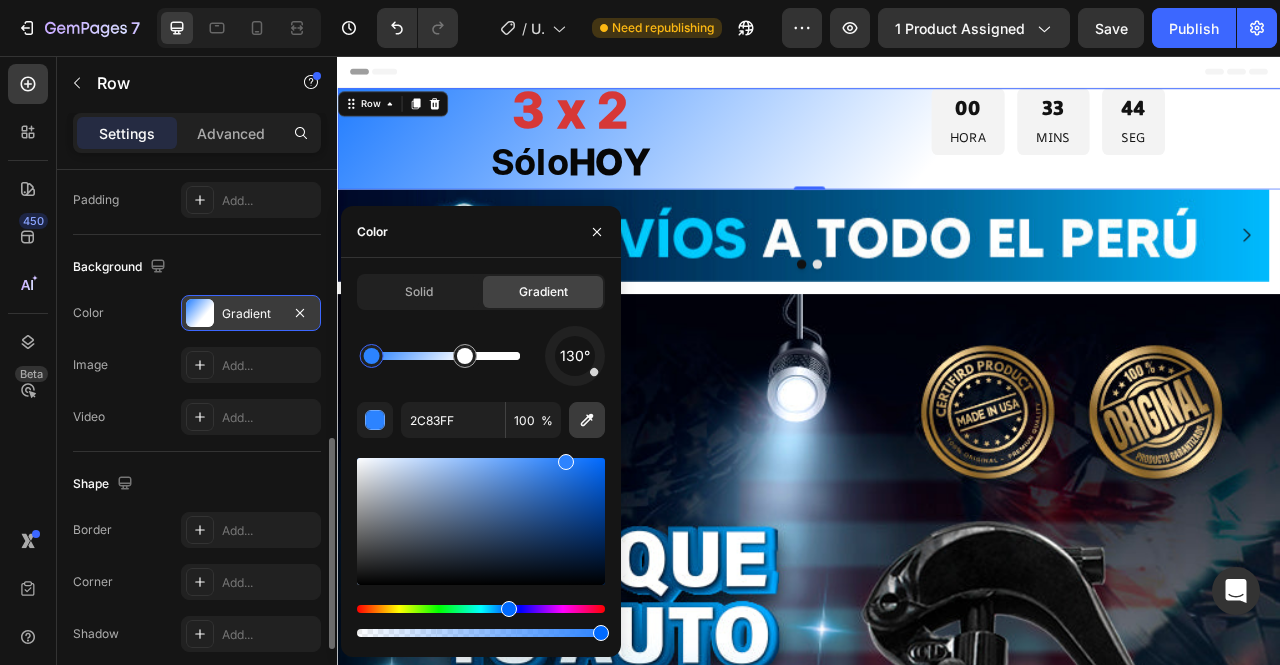 type on "0099E8" 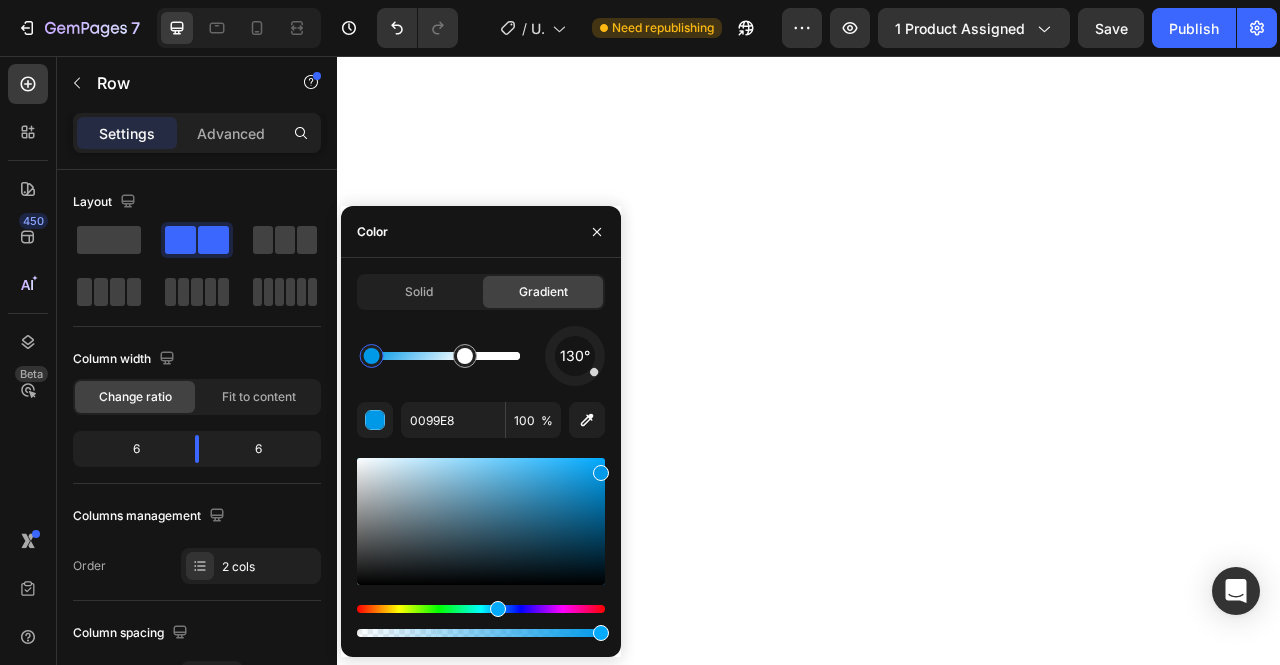 scroll, scrollTop: 0, scrollLeft: 0, axis: both 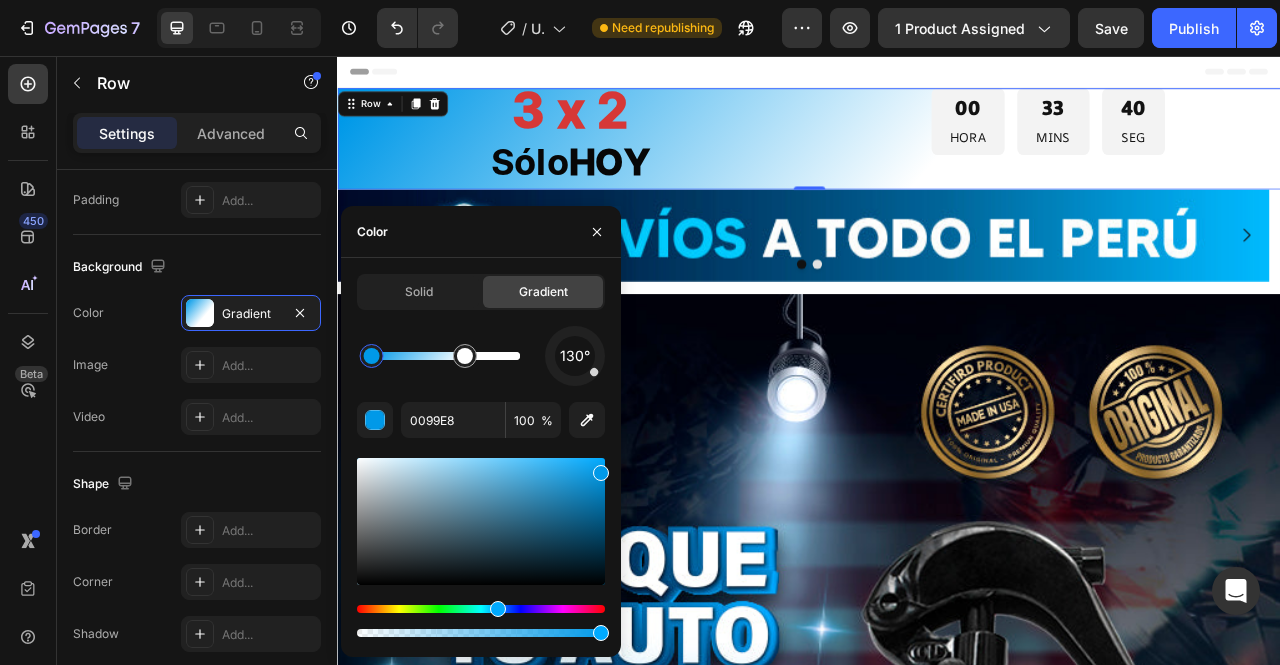 click on "Header" at bounding box center (937, 76) 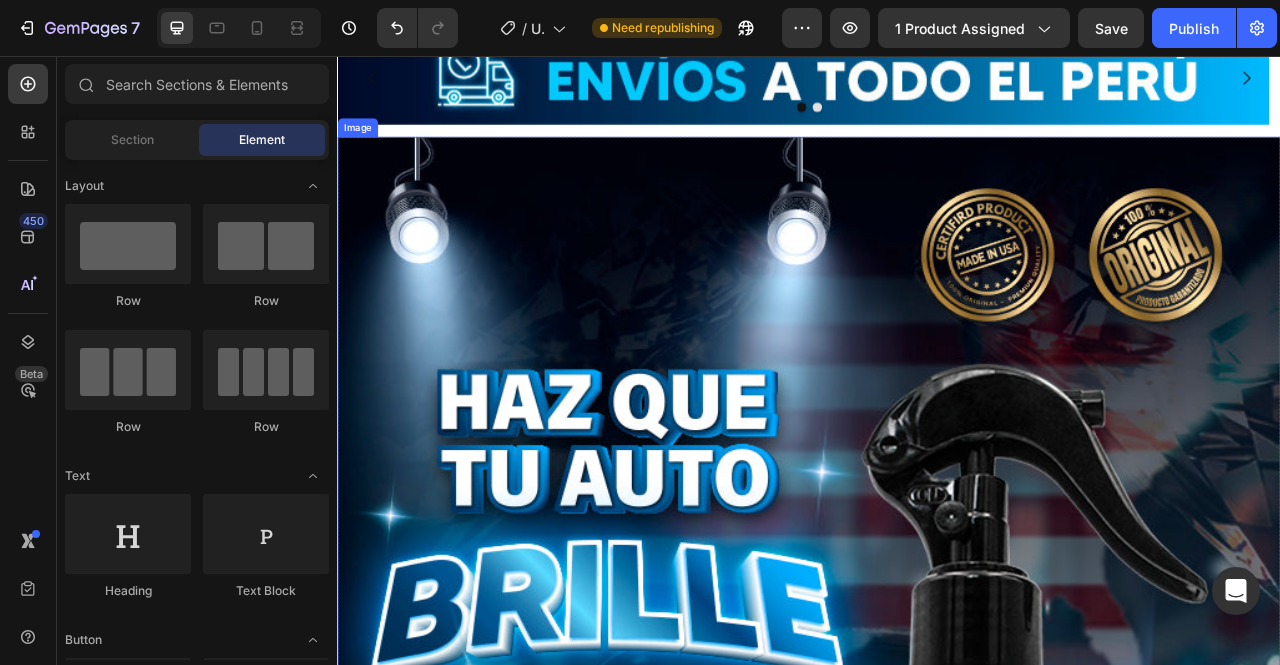 scroll, scrollTop: 0, scrollLeft: 0, axis: both 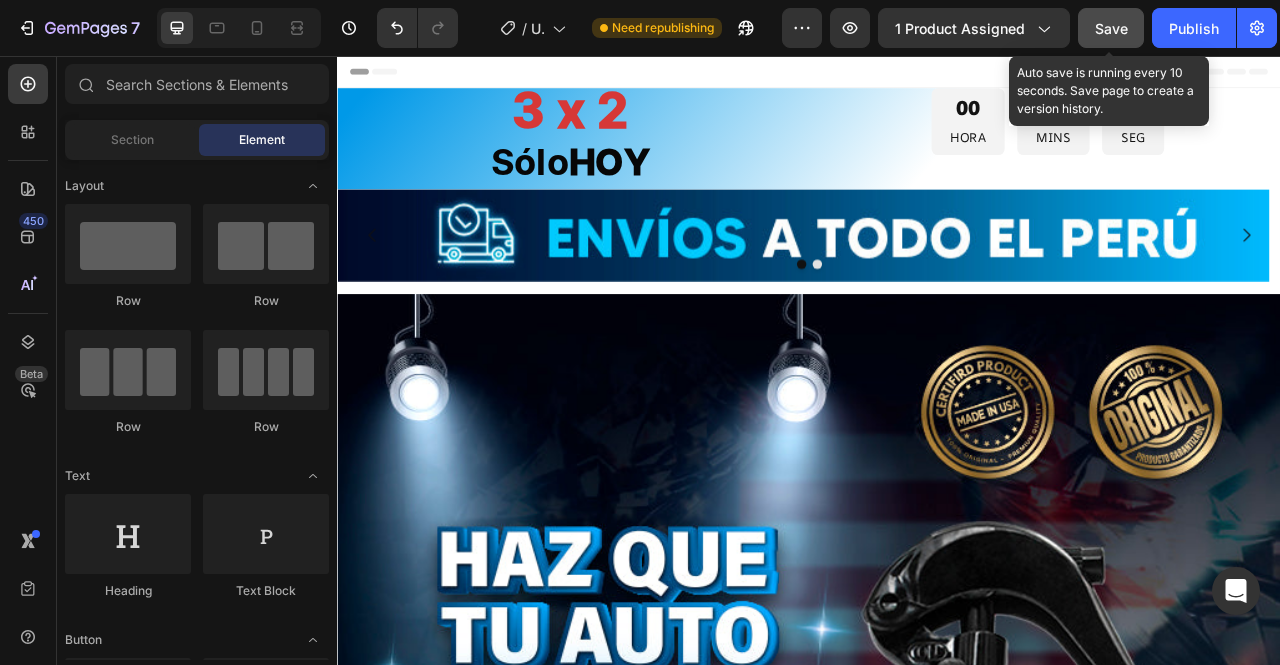 click on "Save" at bounding box center [1111, 28] 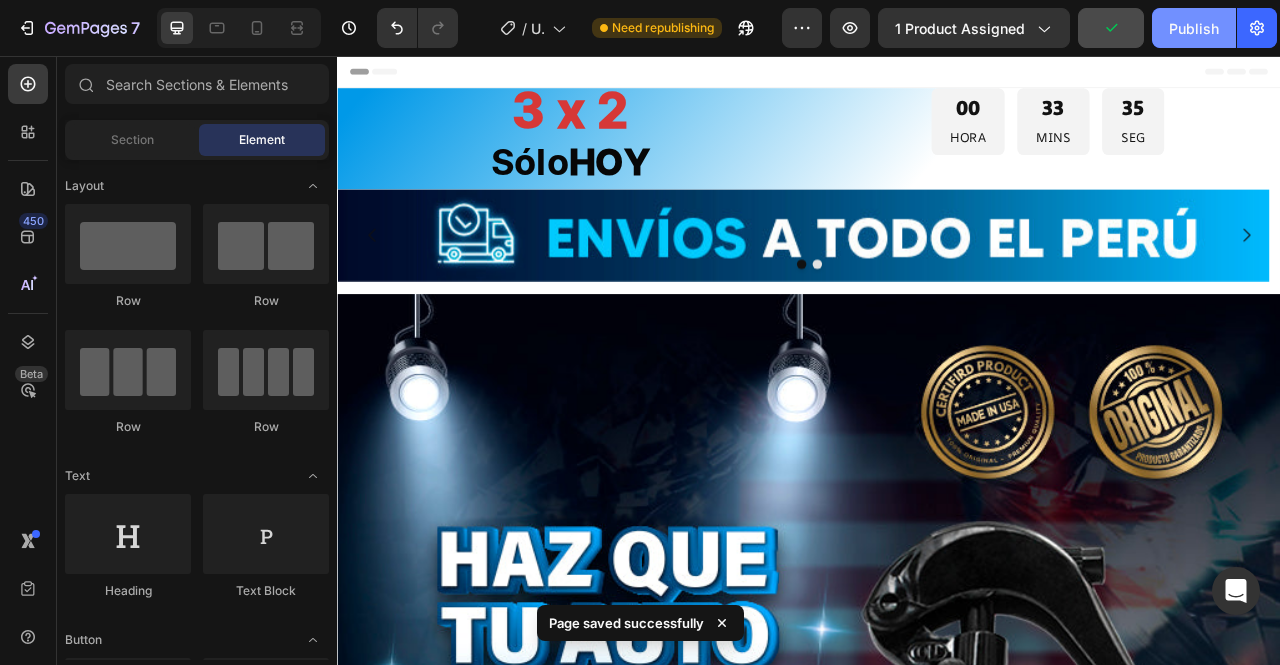 click on "Publish" at bounding box center [1194, 28] 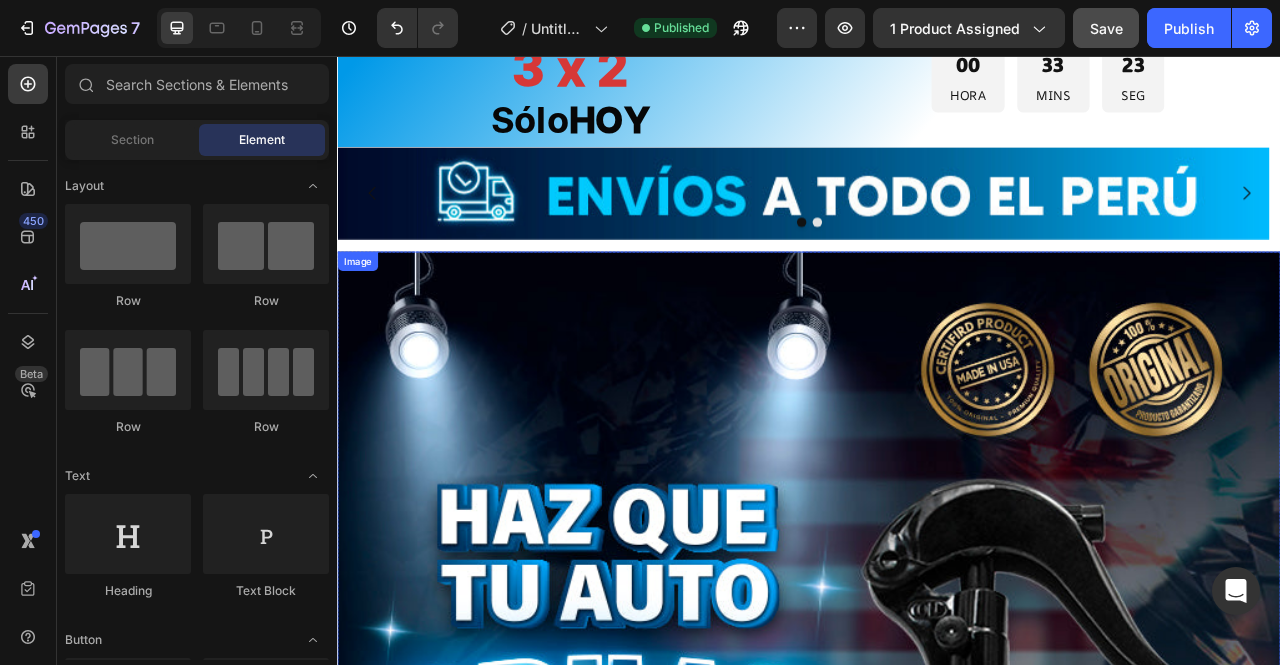 scroll, scrollTop: 0, scrollLeft: 0, axis: both 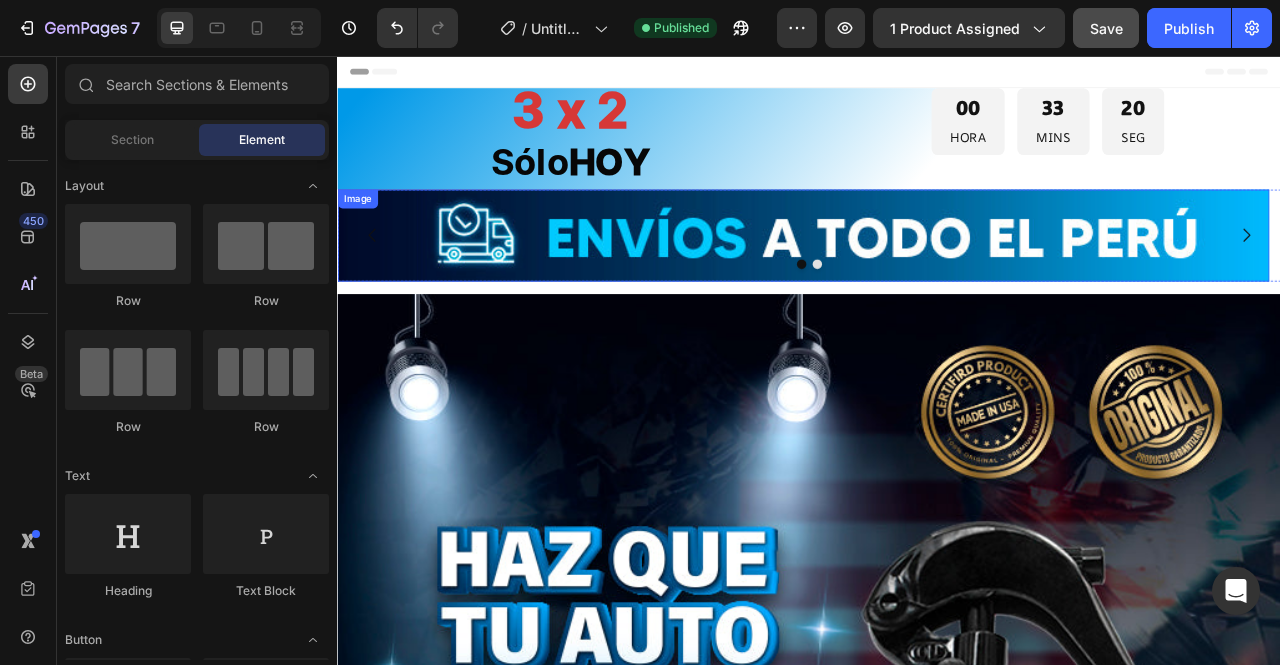 type 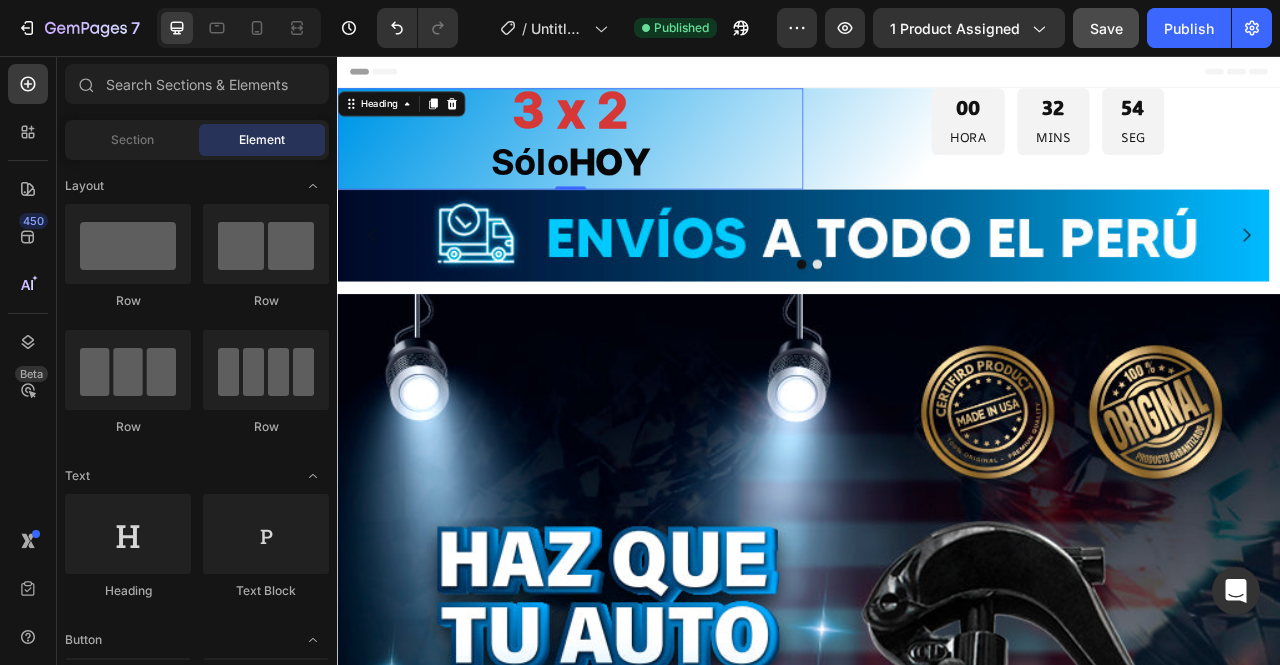 click on "3 x 2 Sólo  HOY" at bounding box center (633, 161) 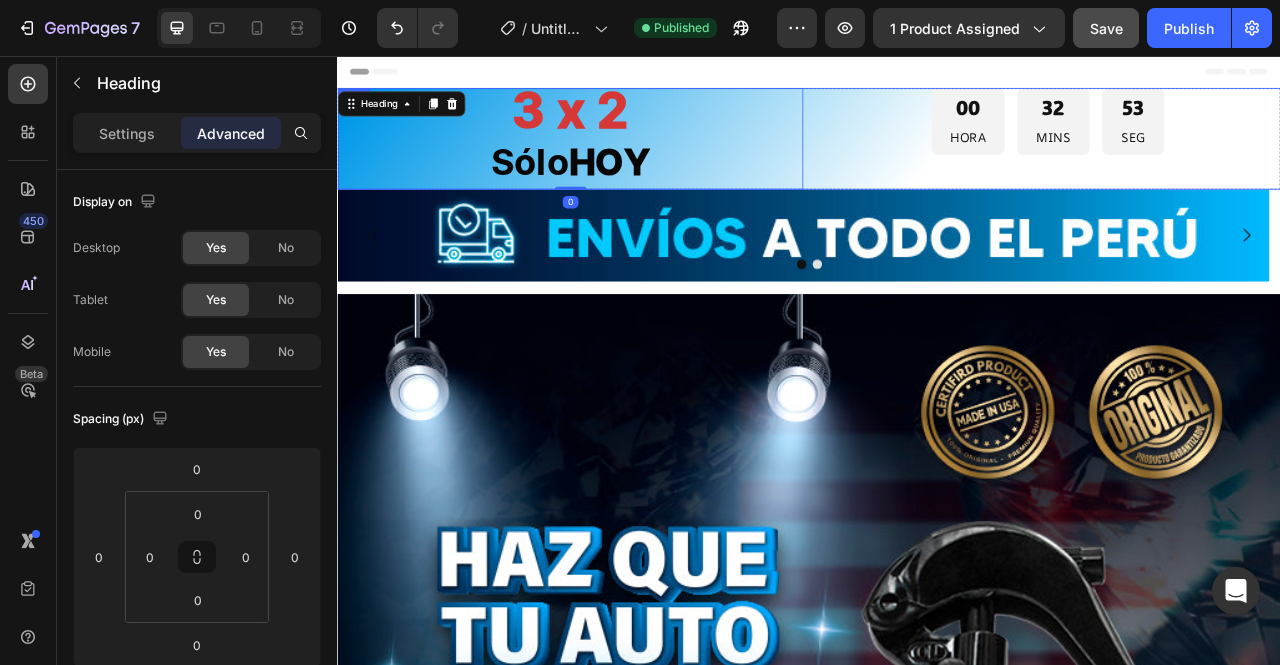 click on "3 x 2 Sólo  HOY Heading   0 00 HORA 32 MINS 53 SEG Countdown Timer Row" at bounding box center (937, 161) 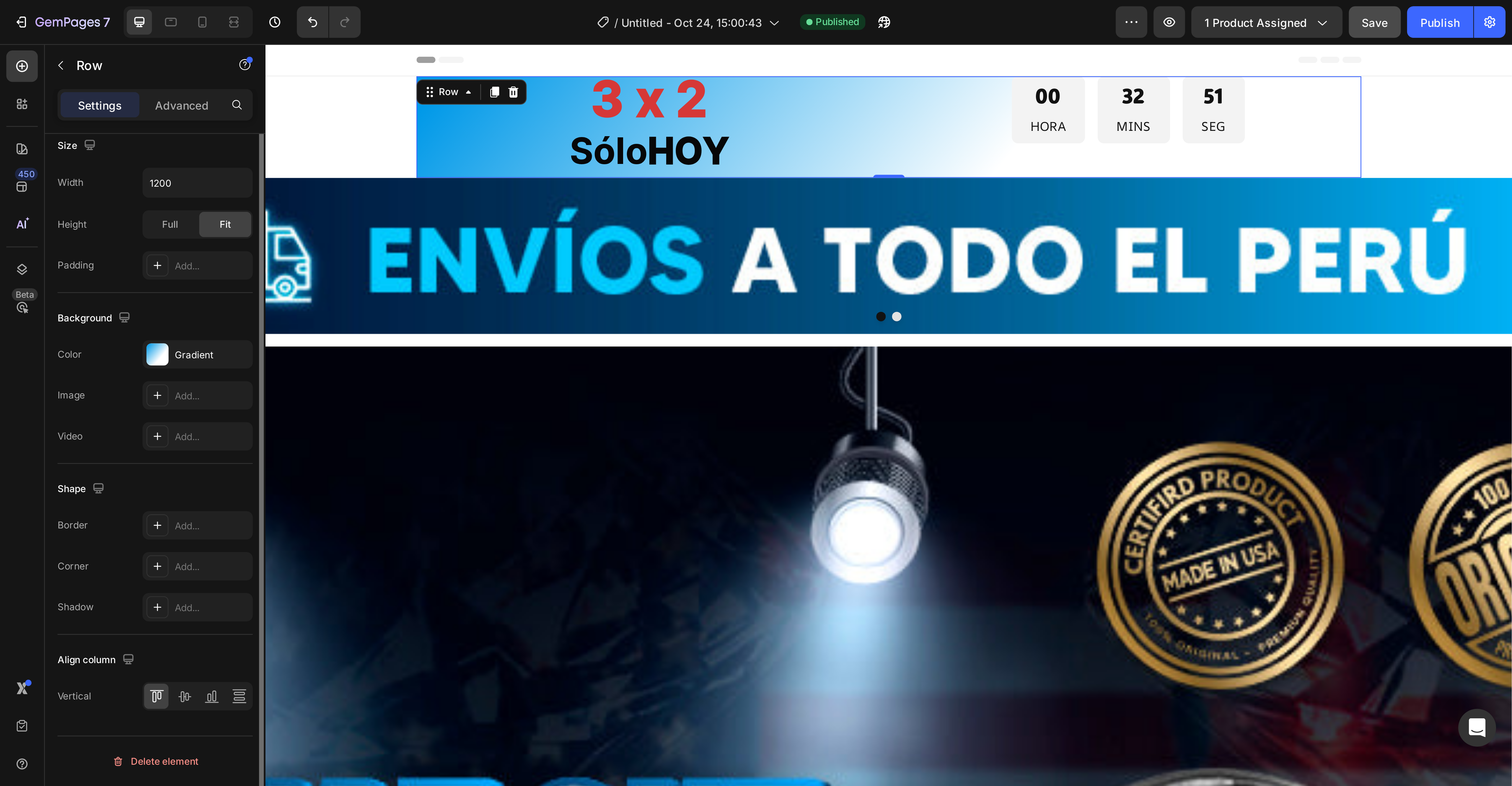 scroll, scrollTop: 69, scrollLeft: 0, axis: vertical 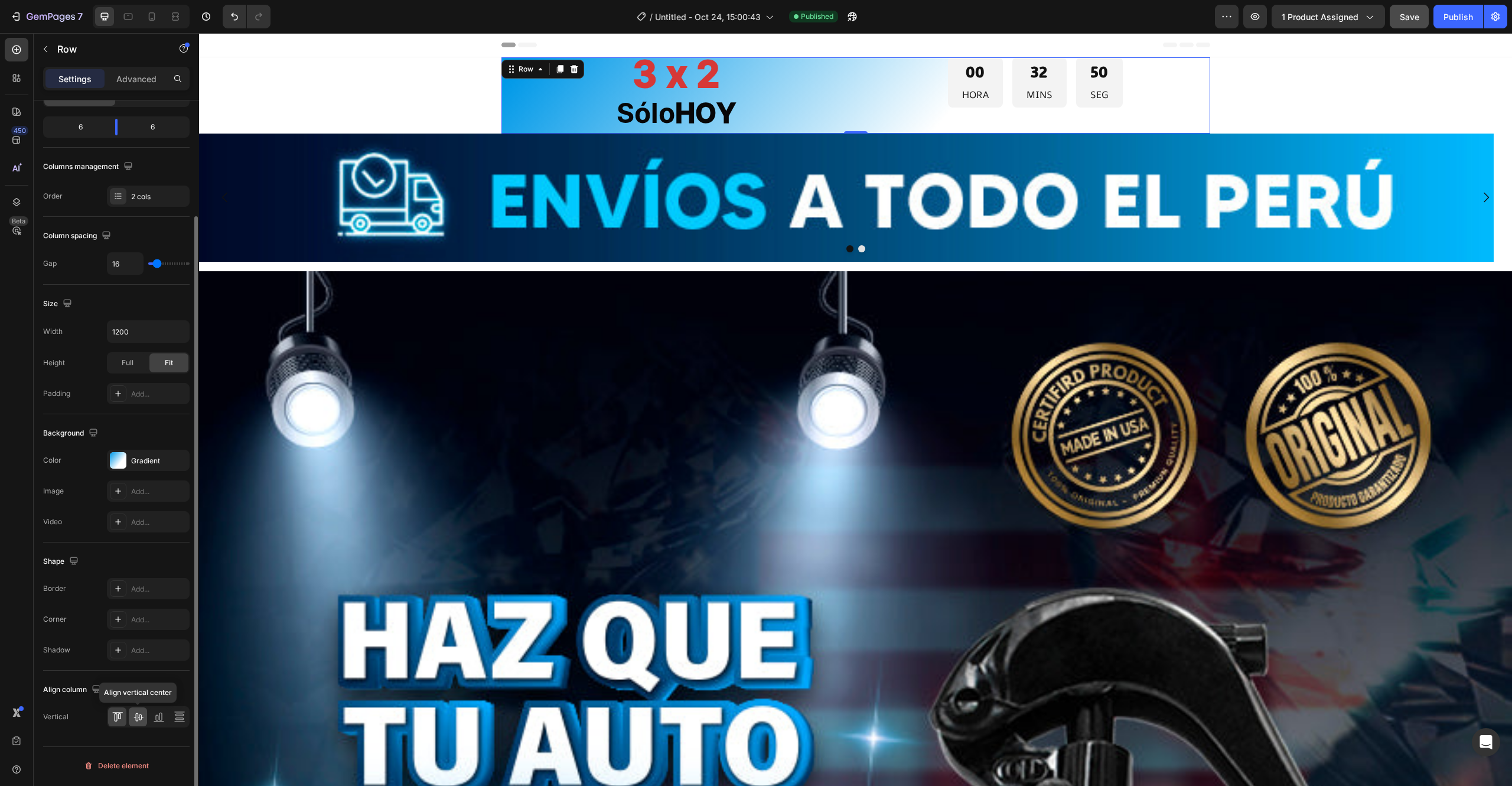 click 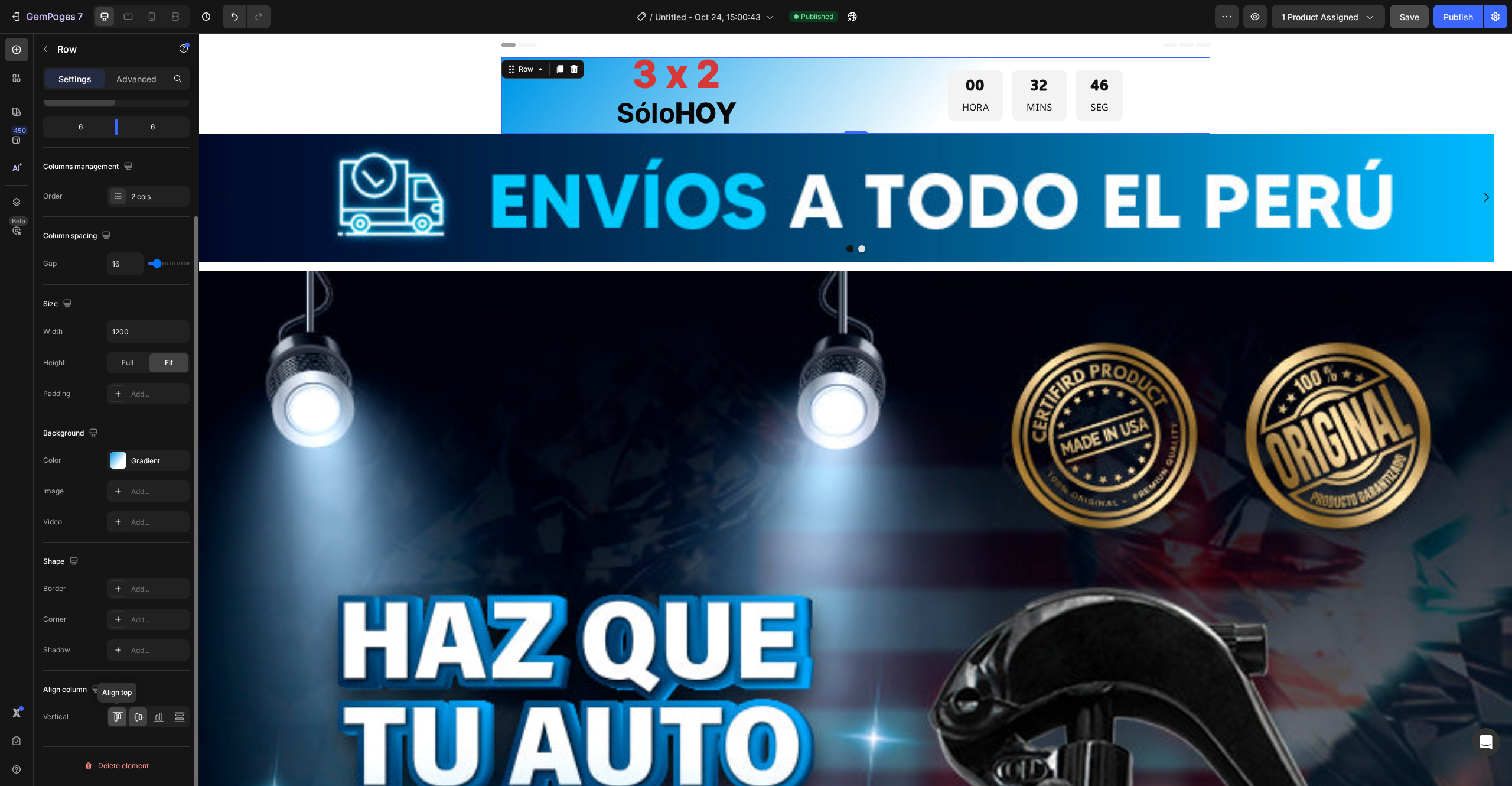 click 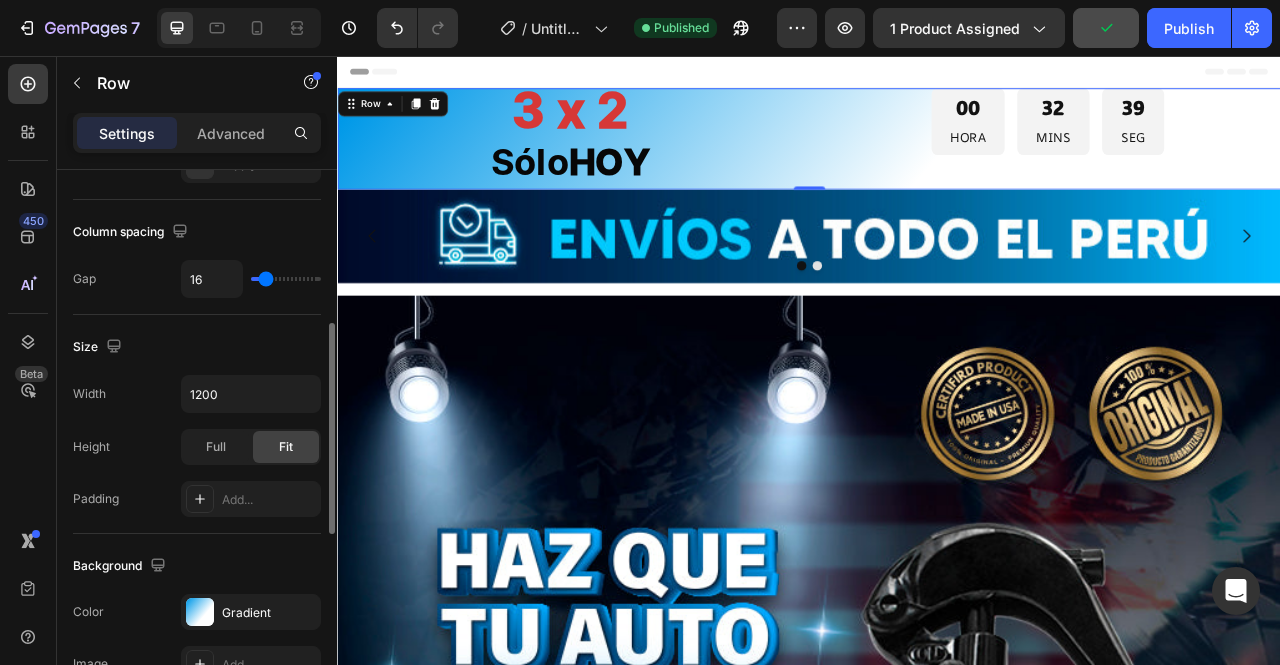 scroll, scrollTop: 401, scrollLeft: 0, axis: vertical 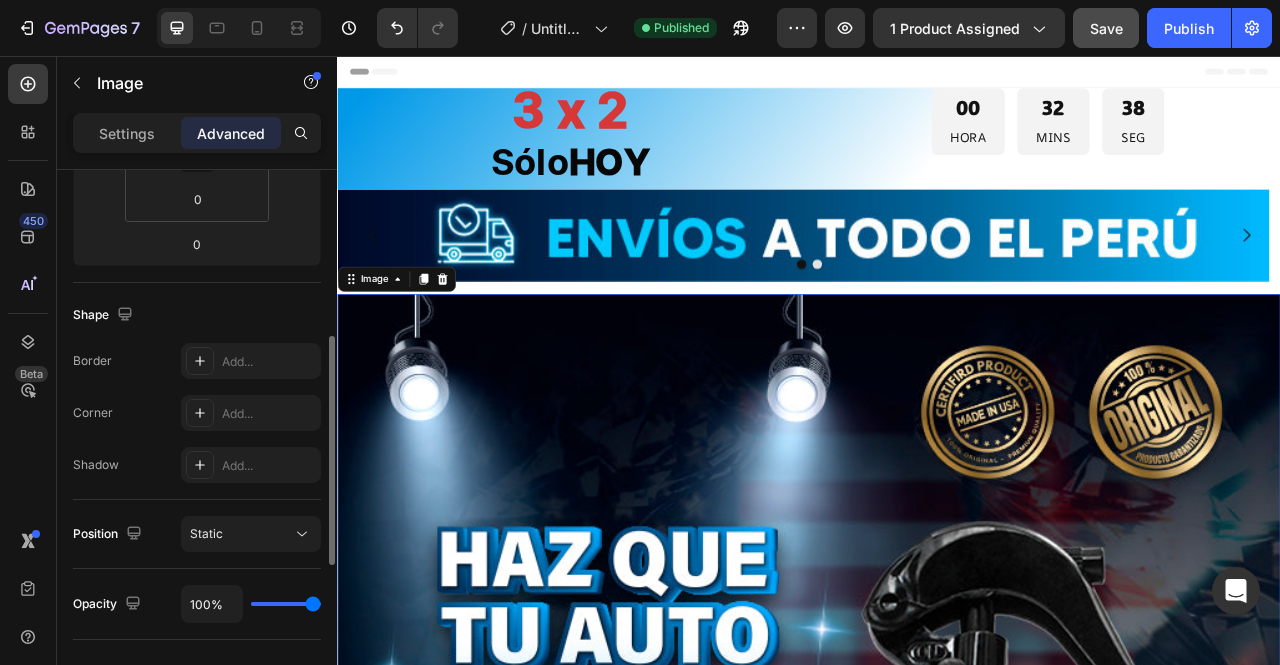 click at bounding box center [937, 1303] 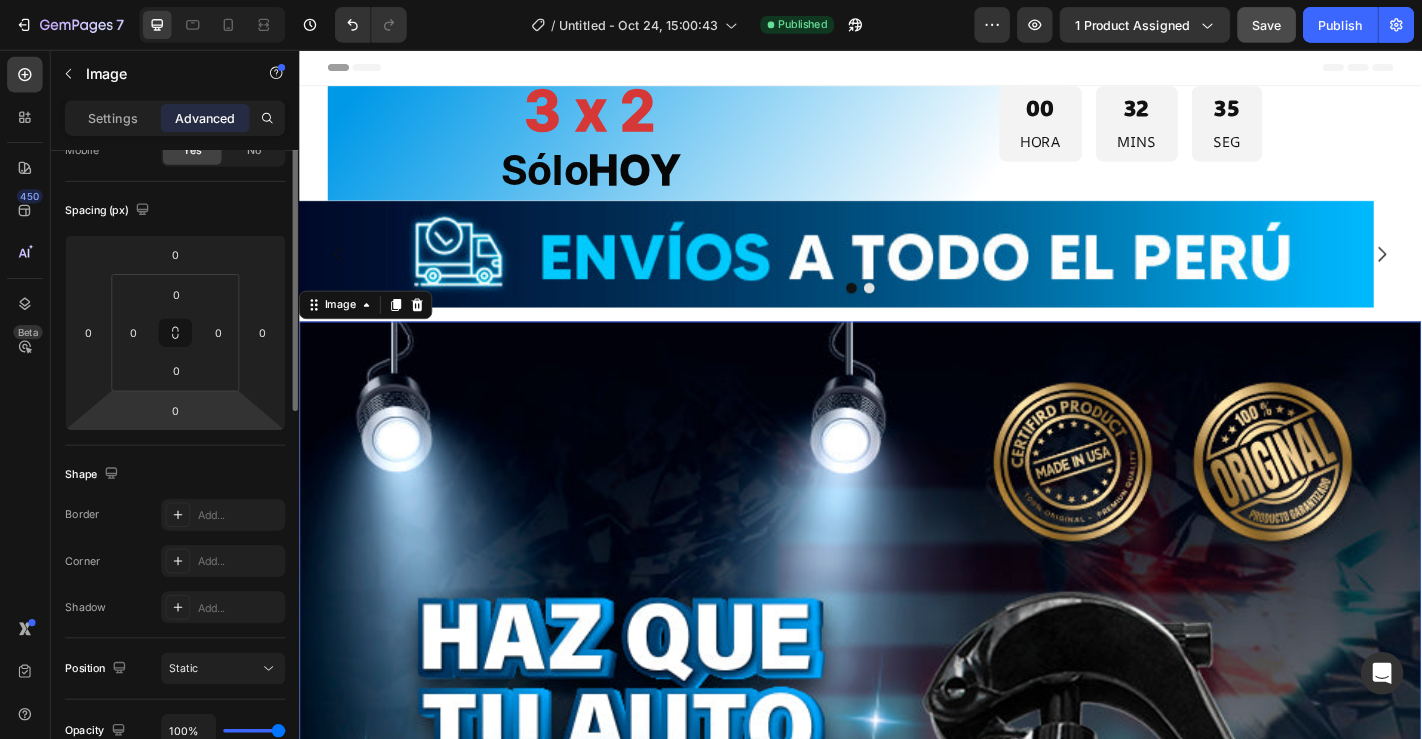 scroll, scrollTop: 57, scrollLeft: 0, axis: vertical 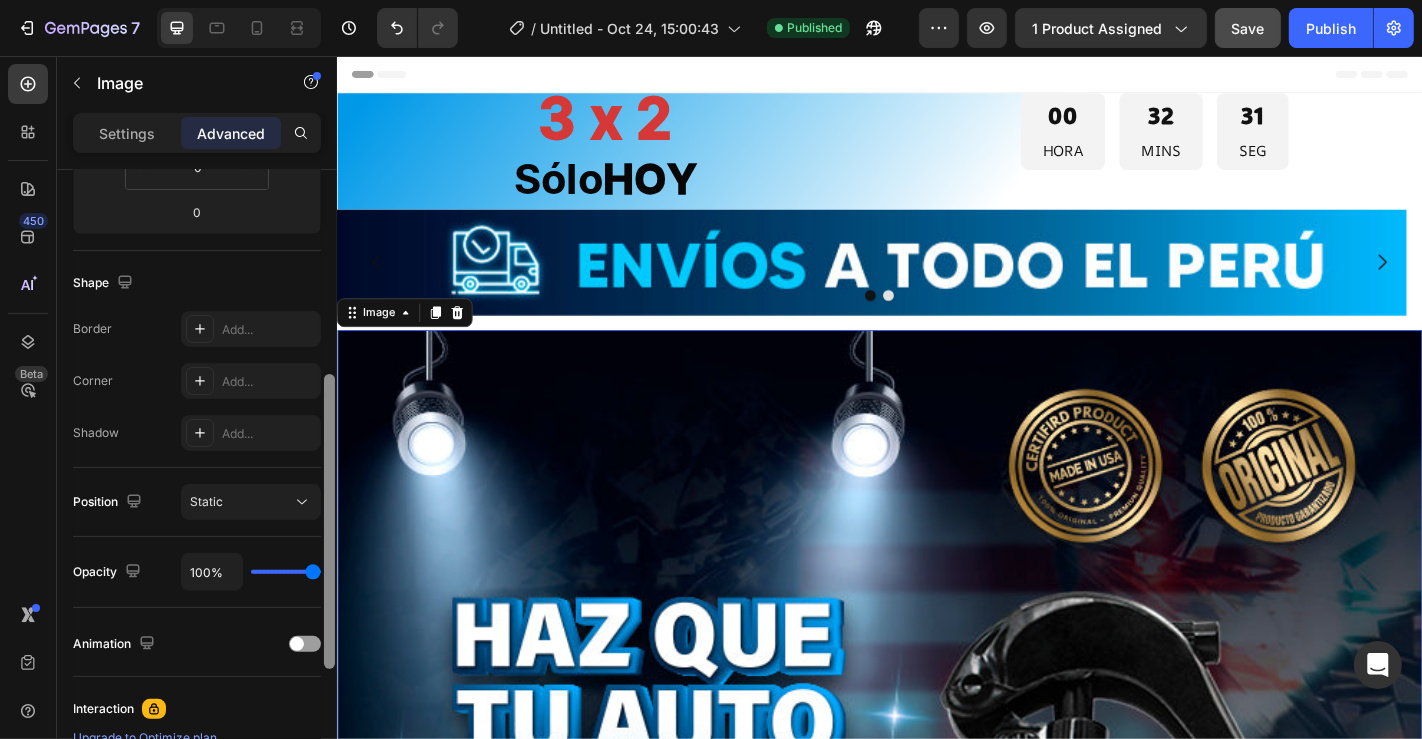 drag, startPoint x: 664, startPoint y: 502, endPoint x: 383, endPoint y: 499, distance: 281.01602 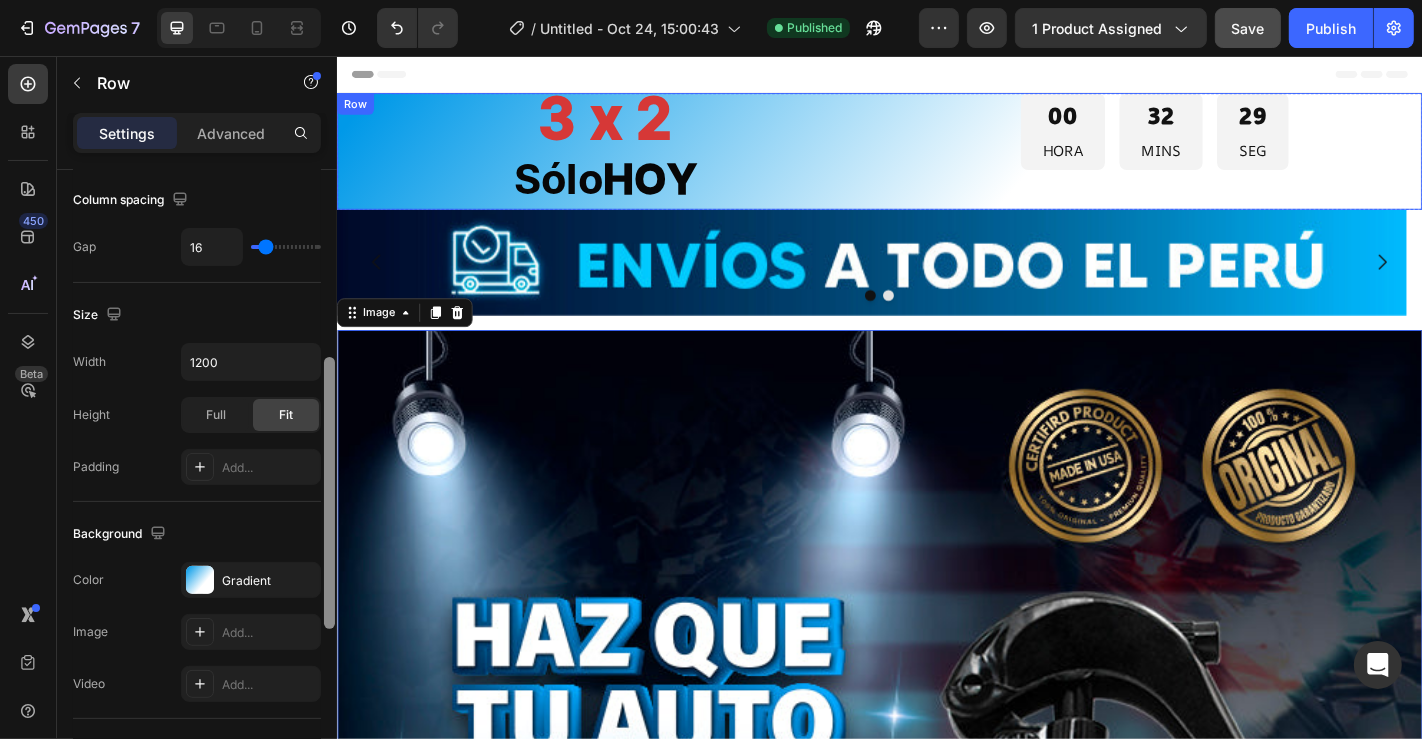 click on "3 x 2 Sólo  HOY Heading 00 HORA 32 MINS 29 SEG Countdown Timer Row" at bounding box center [936, 161] 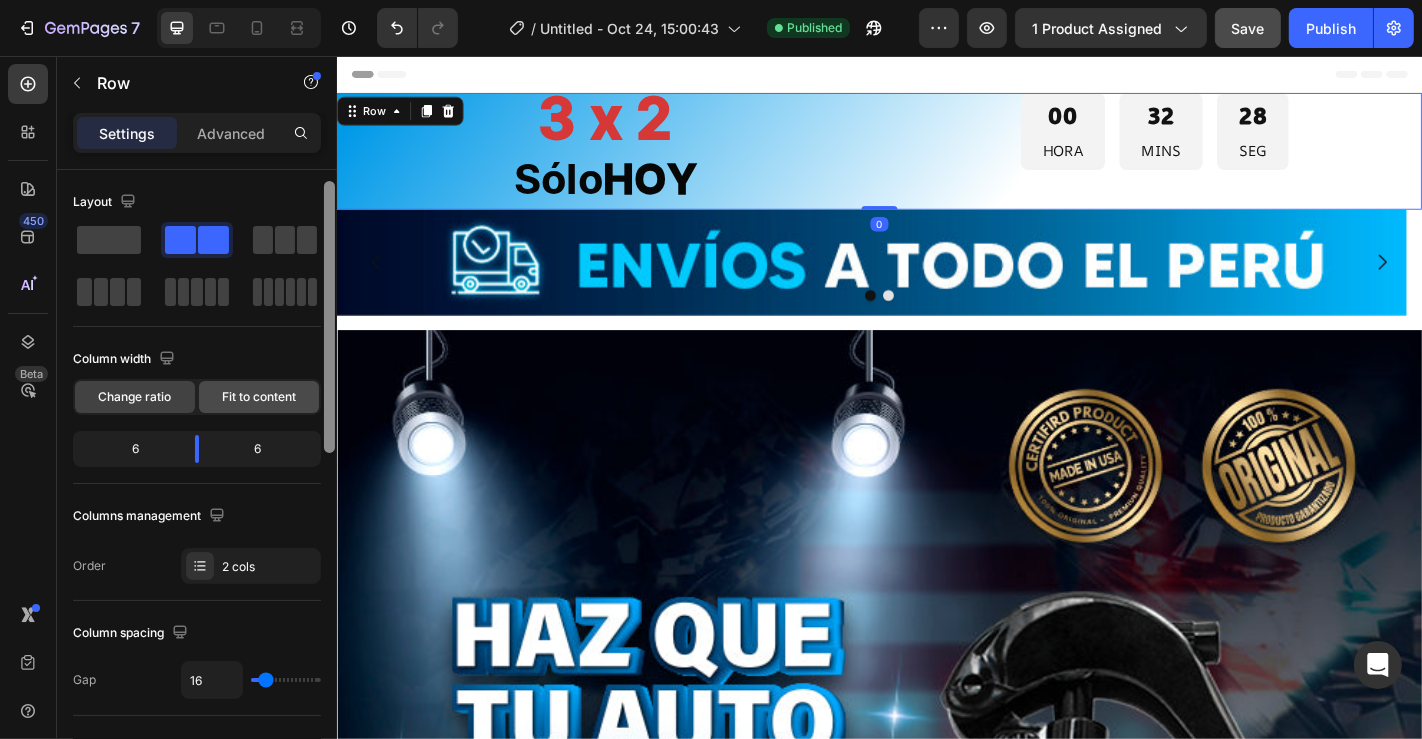 scroll, scrollTop: 0, scrollLeft: 0, axis: both 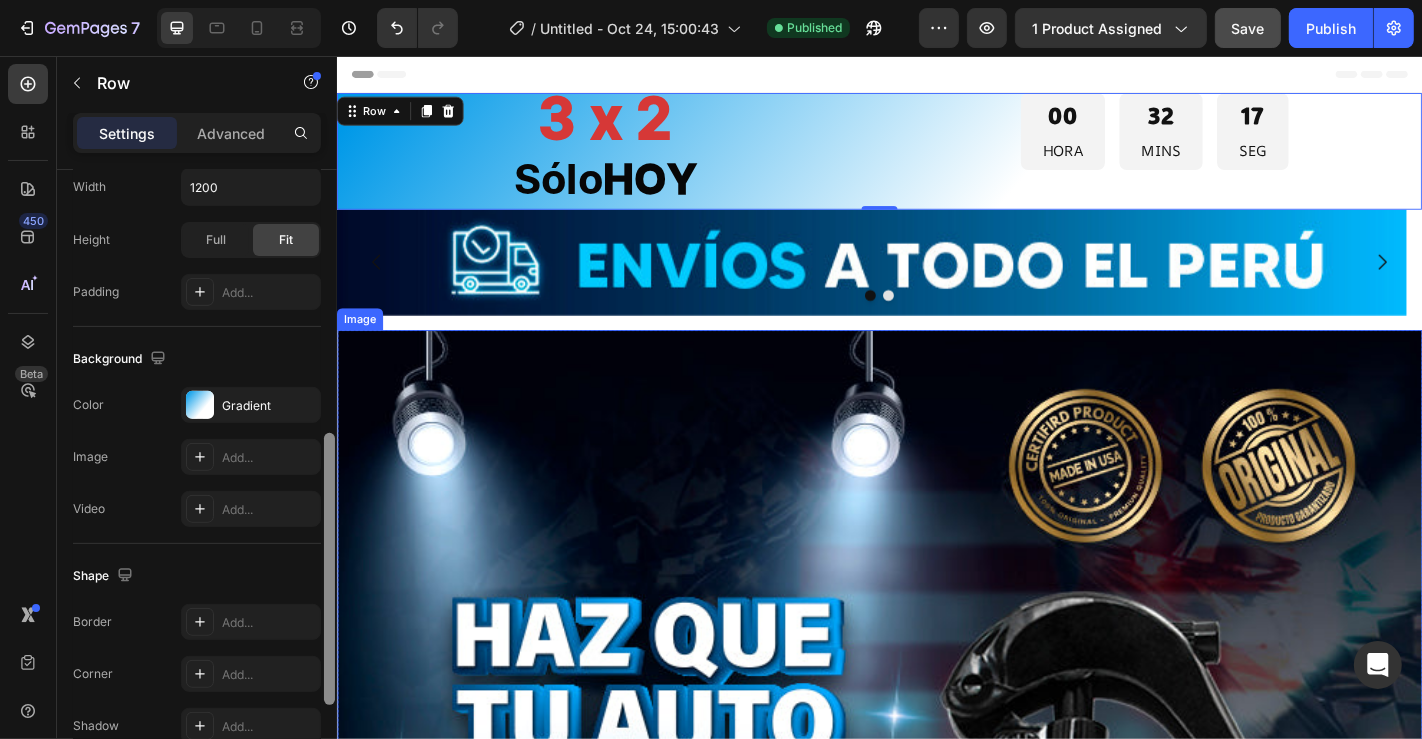 drag, startPoint x: 324, startPoint y: 414, endPoint x: 325, endPoint y: 552, distance: 138.00362 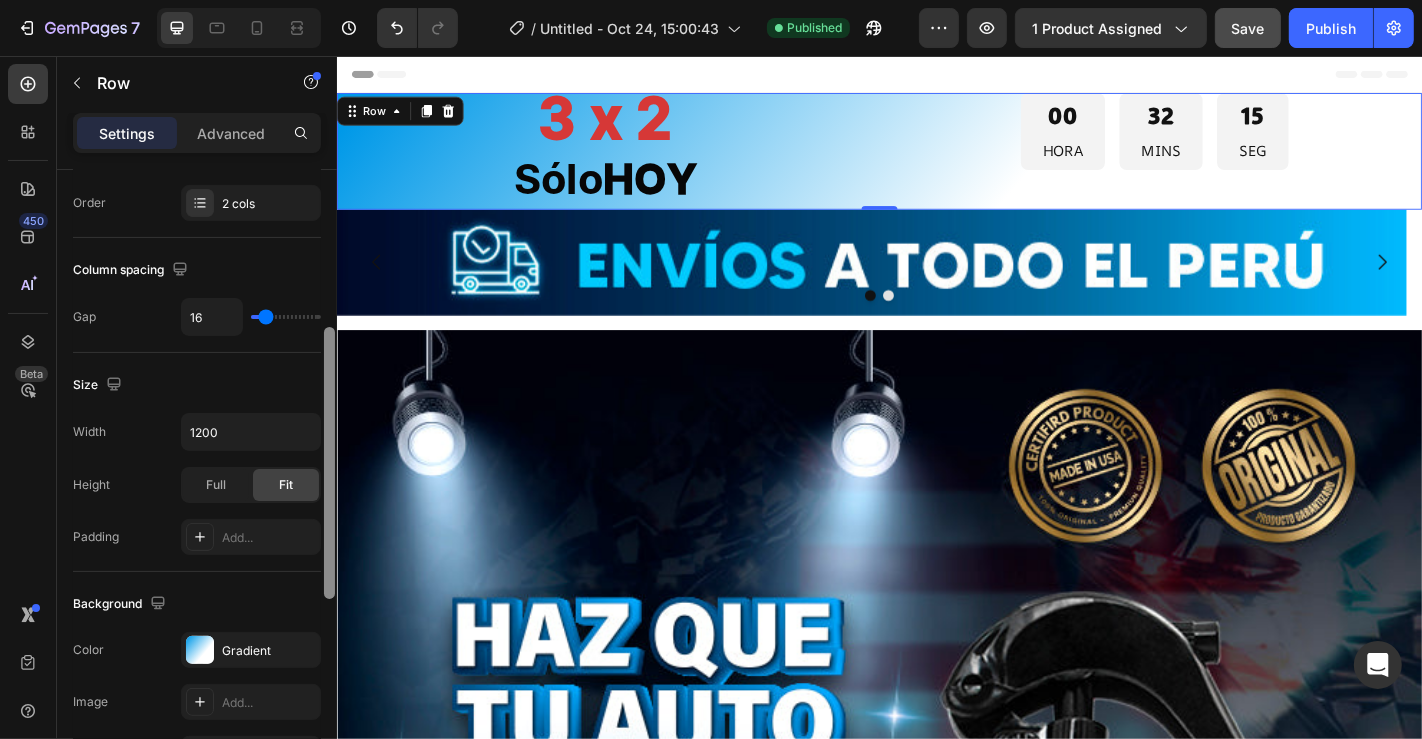 scroll, scrollTop: 365, scrollLeft: 0, axis: vertical 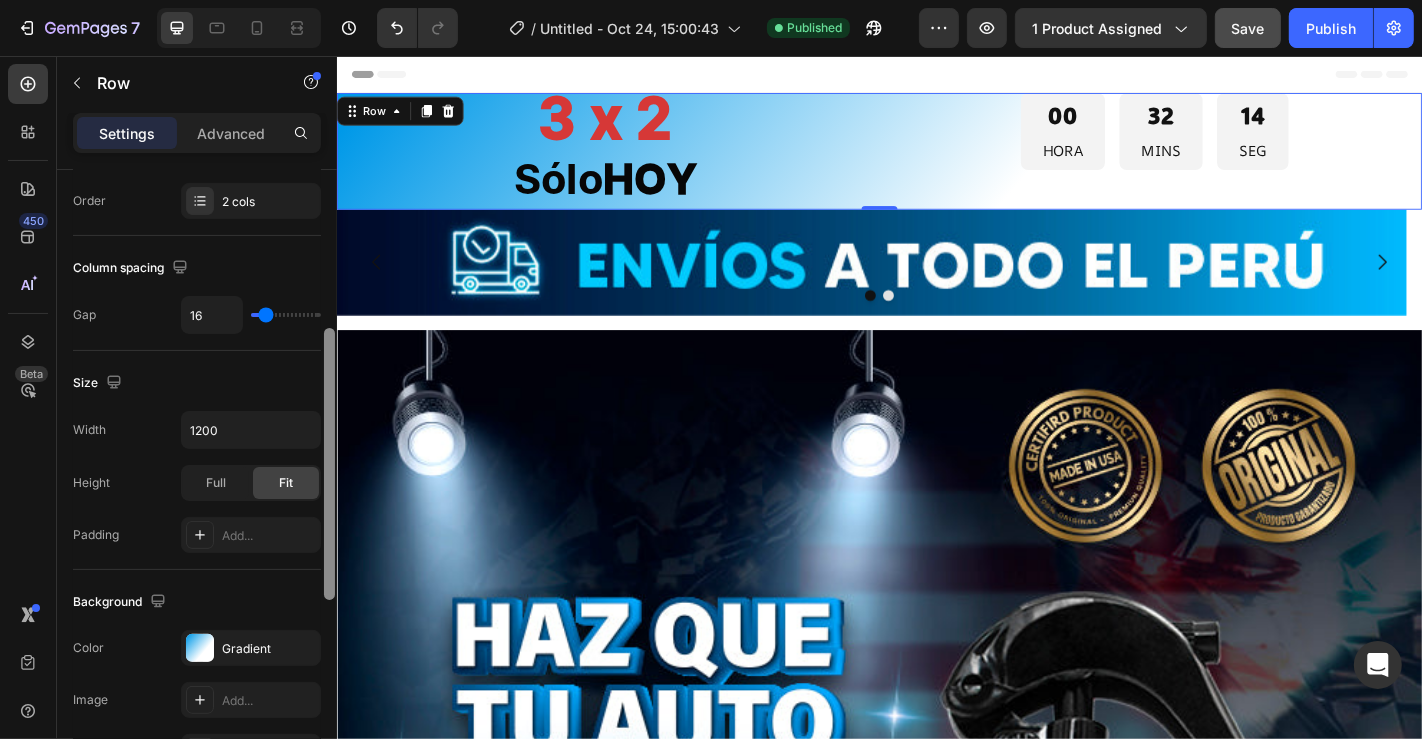 drag, startPoint x: 332, startPoint y: 520, endPoint x: 328, endPoint y: 533, distance: 13.601471 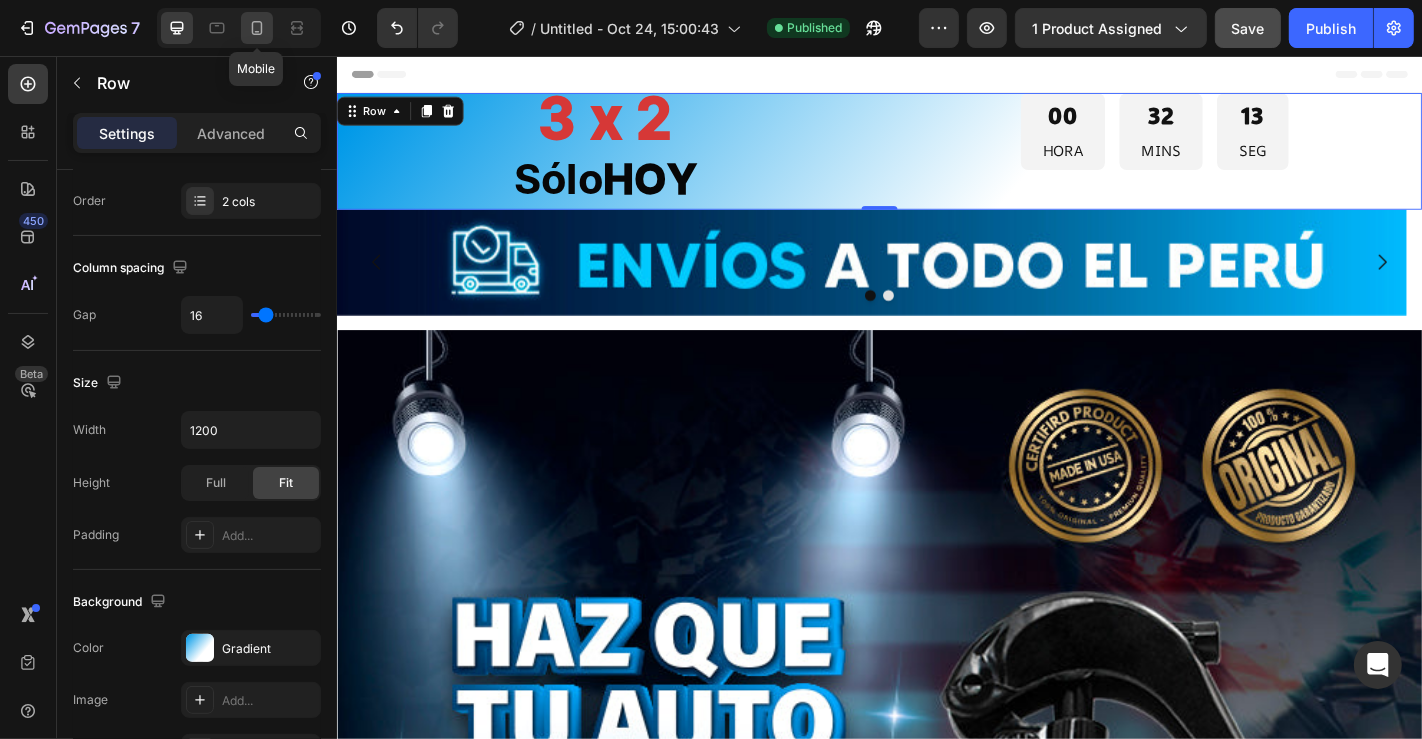 click 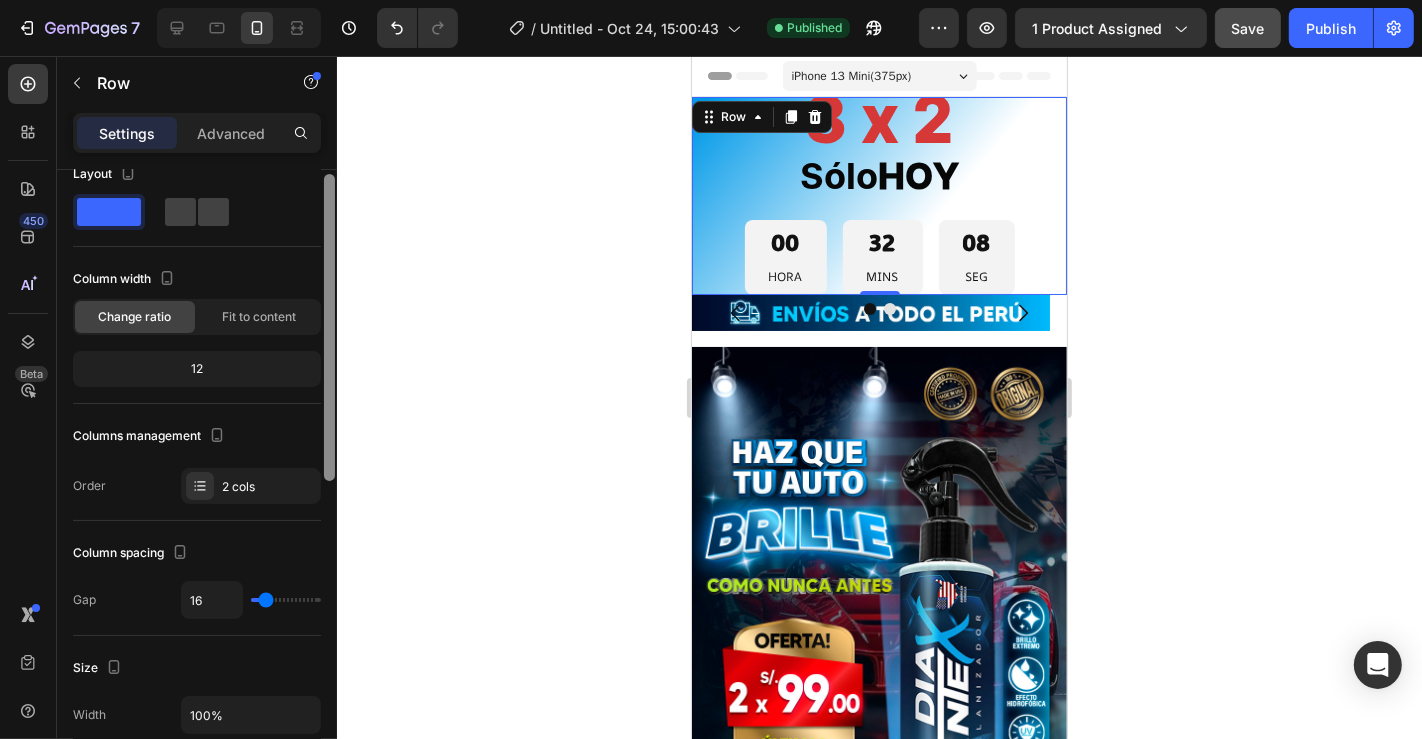 scroll, scrollTop: 0, scrollLeft: 0, axis: both 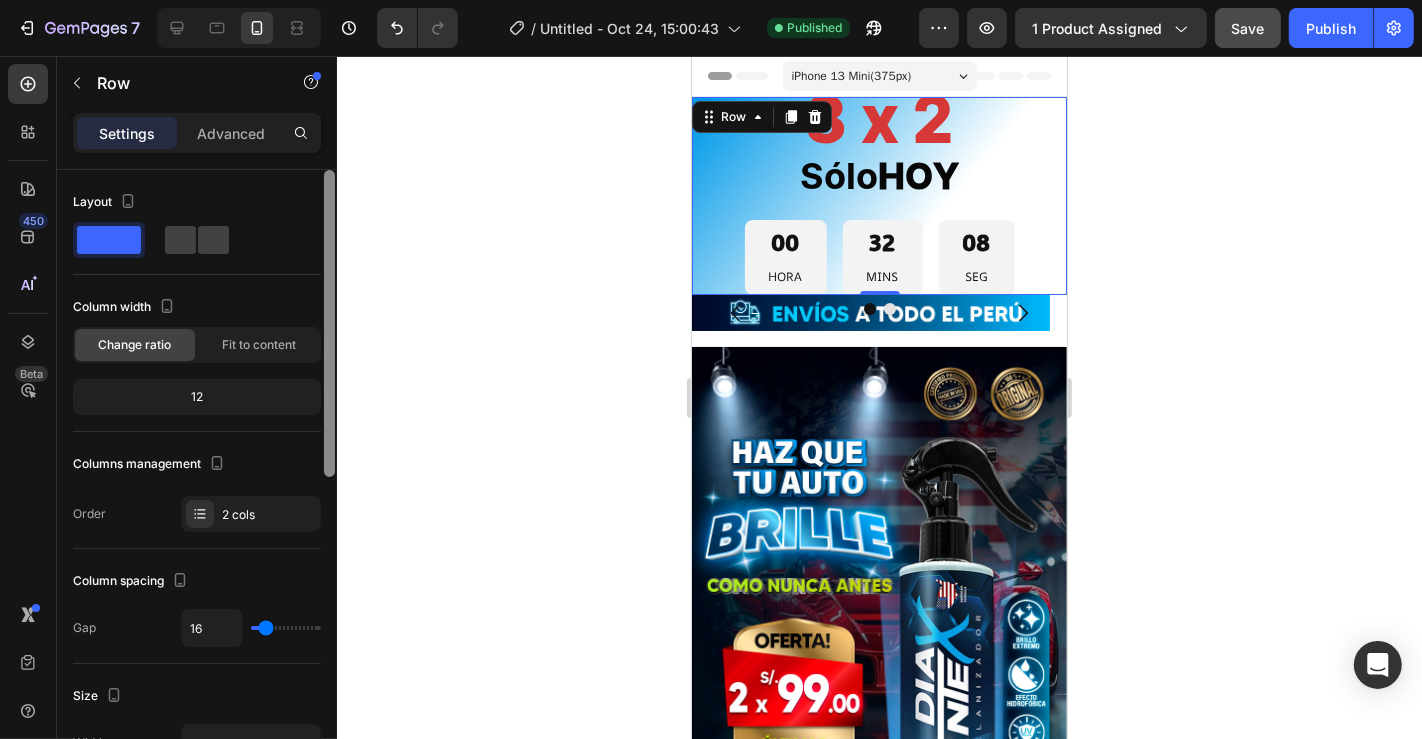 drag, startPoint x: 325, startPoint y: 384, endPoint x: 354, endPoint y: 193, distance: 193.18903 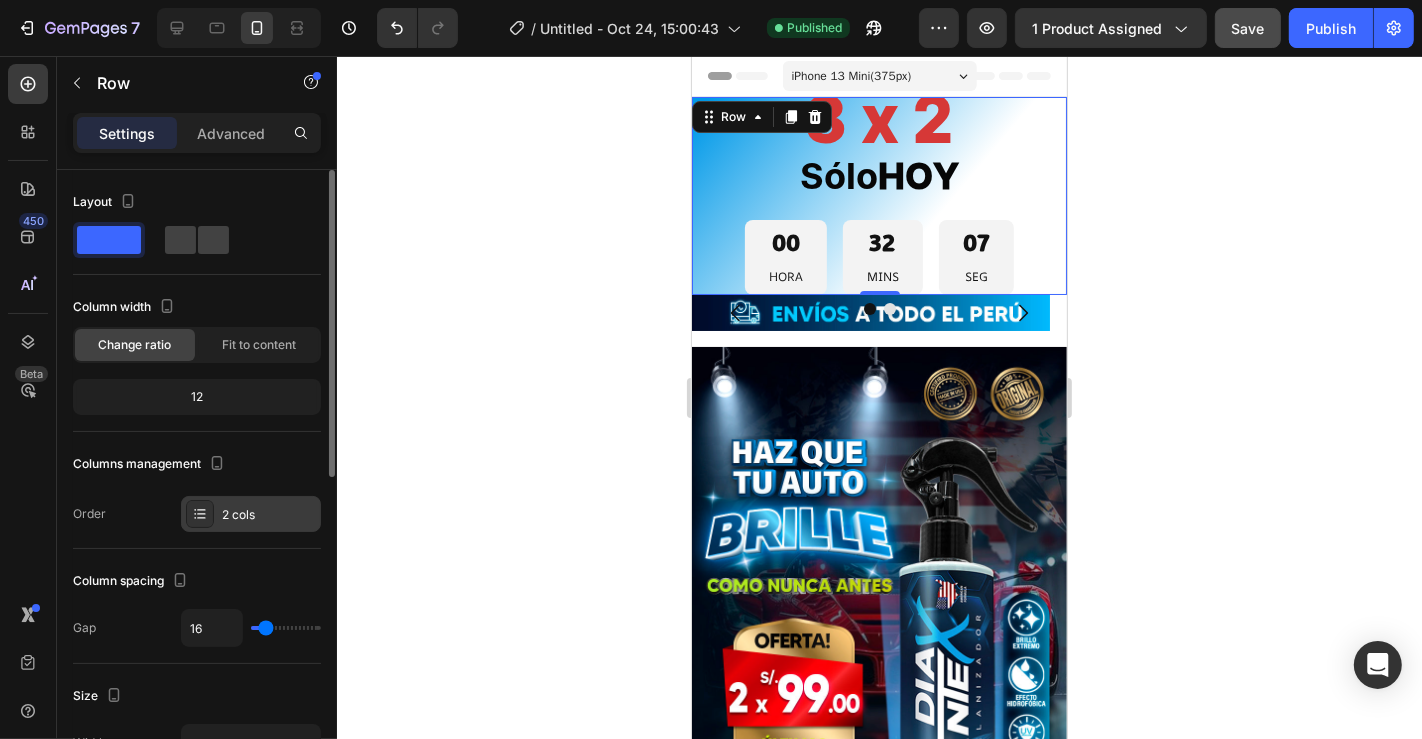 click on "2 cols" at bounding box center [269, 515] 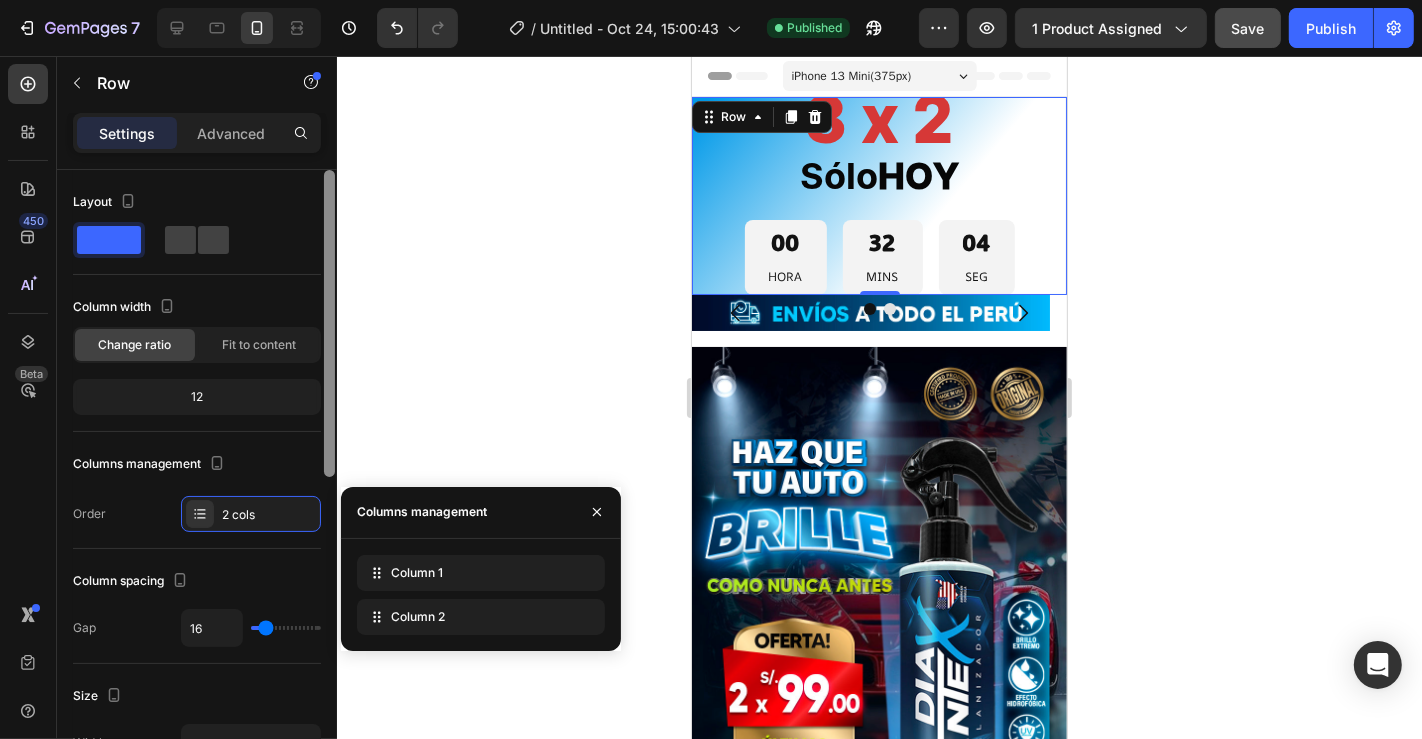drag, startPoint x: 328, startPoint y: 360, endPoint x: 325, endPoint y: 311, distance: 49.09175 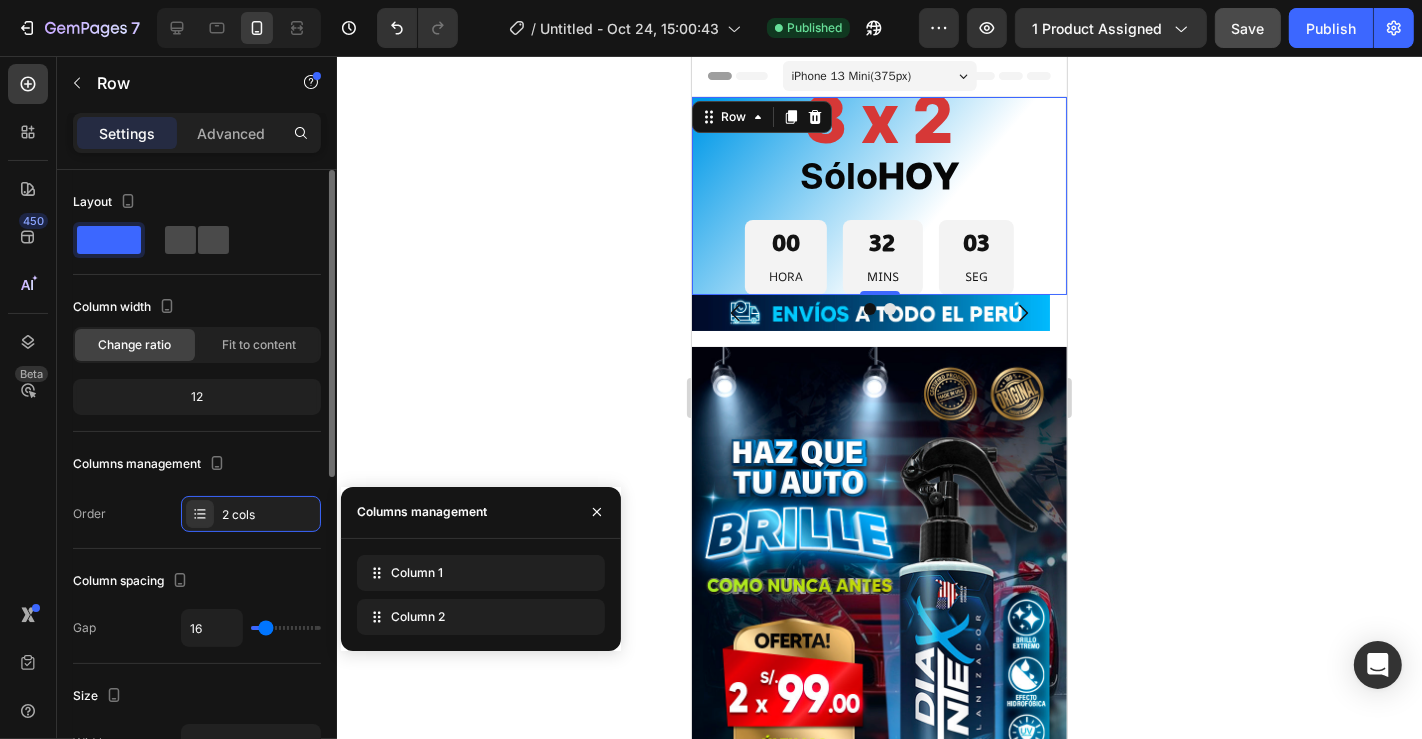 click 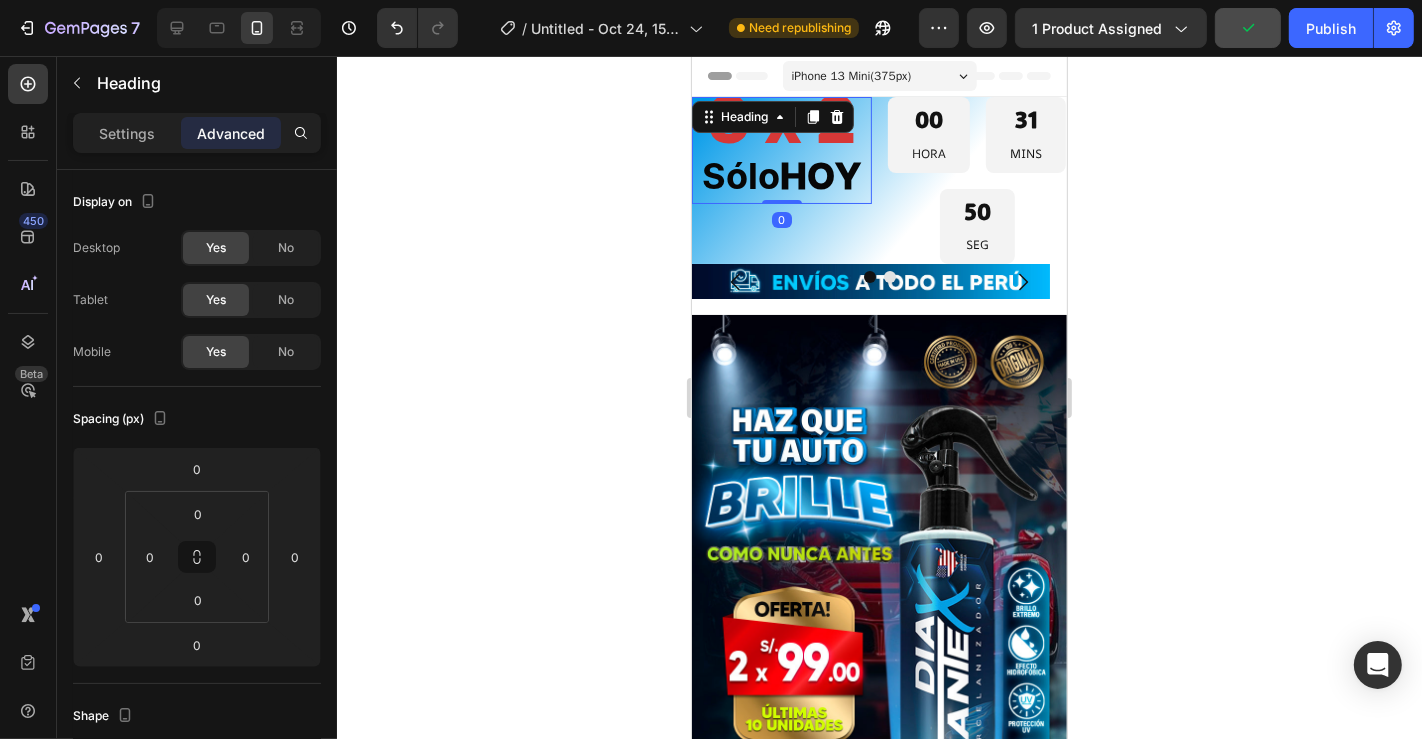 click on "HOY" at bounding box center [819, 176] 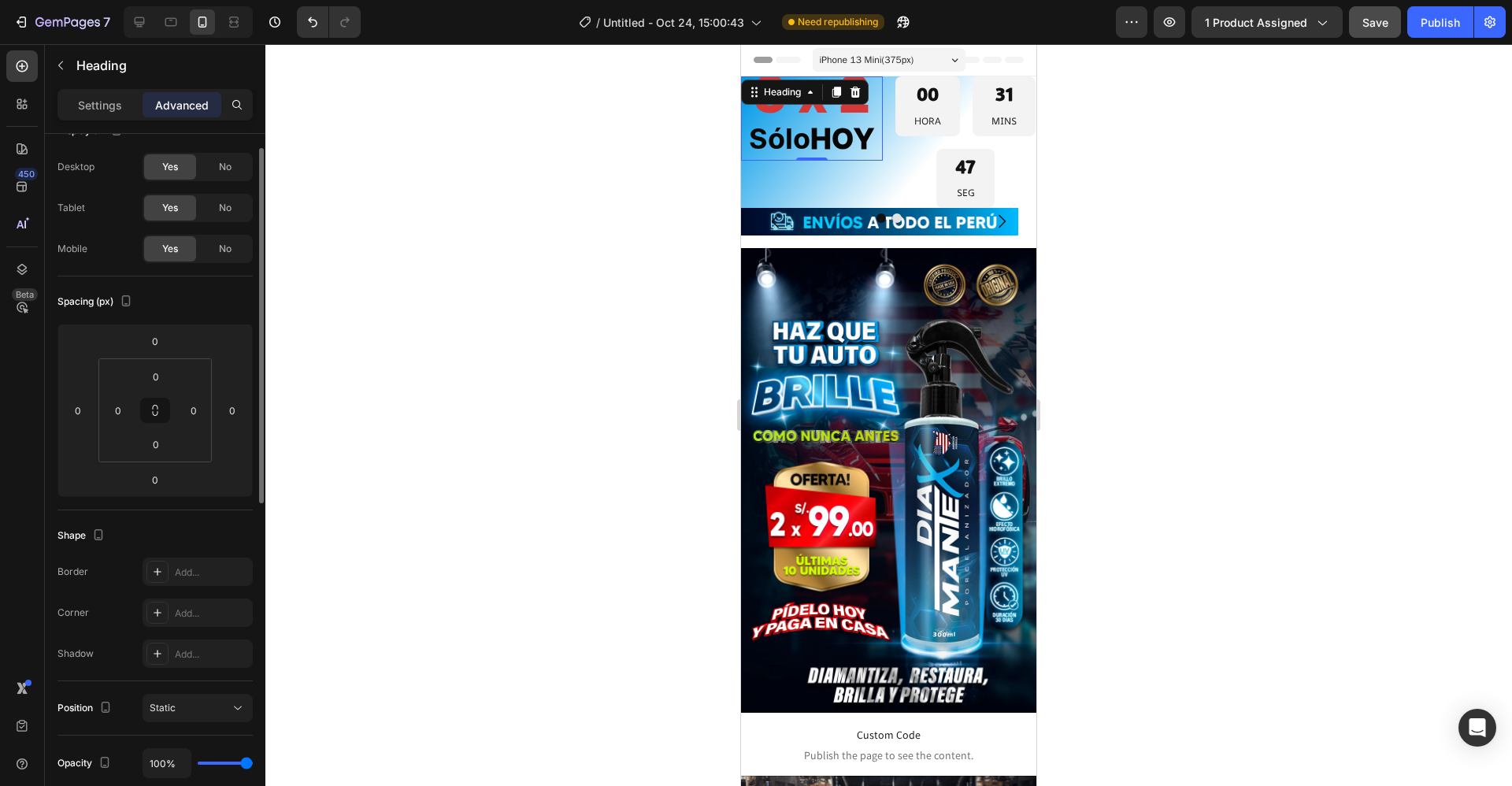 scroll, scrollTop: 0, scrollLeft: 0, axis: both 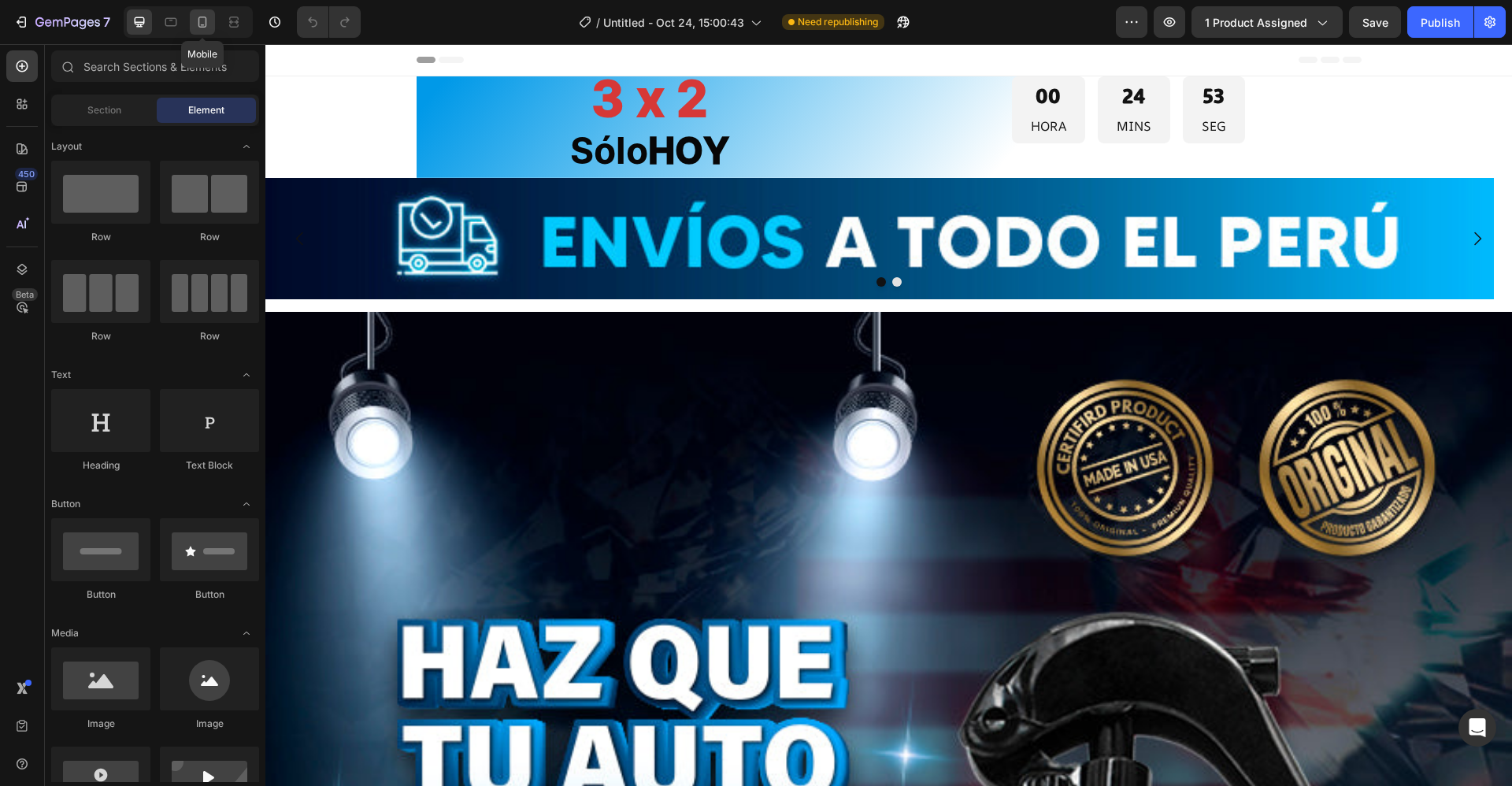 click 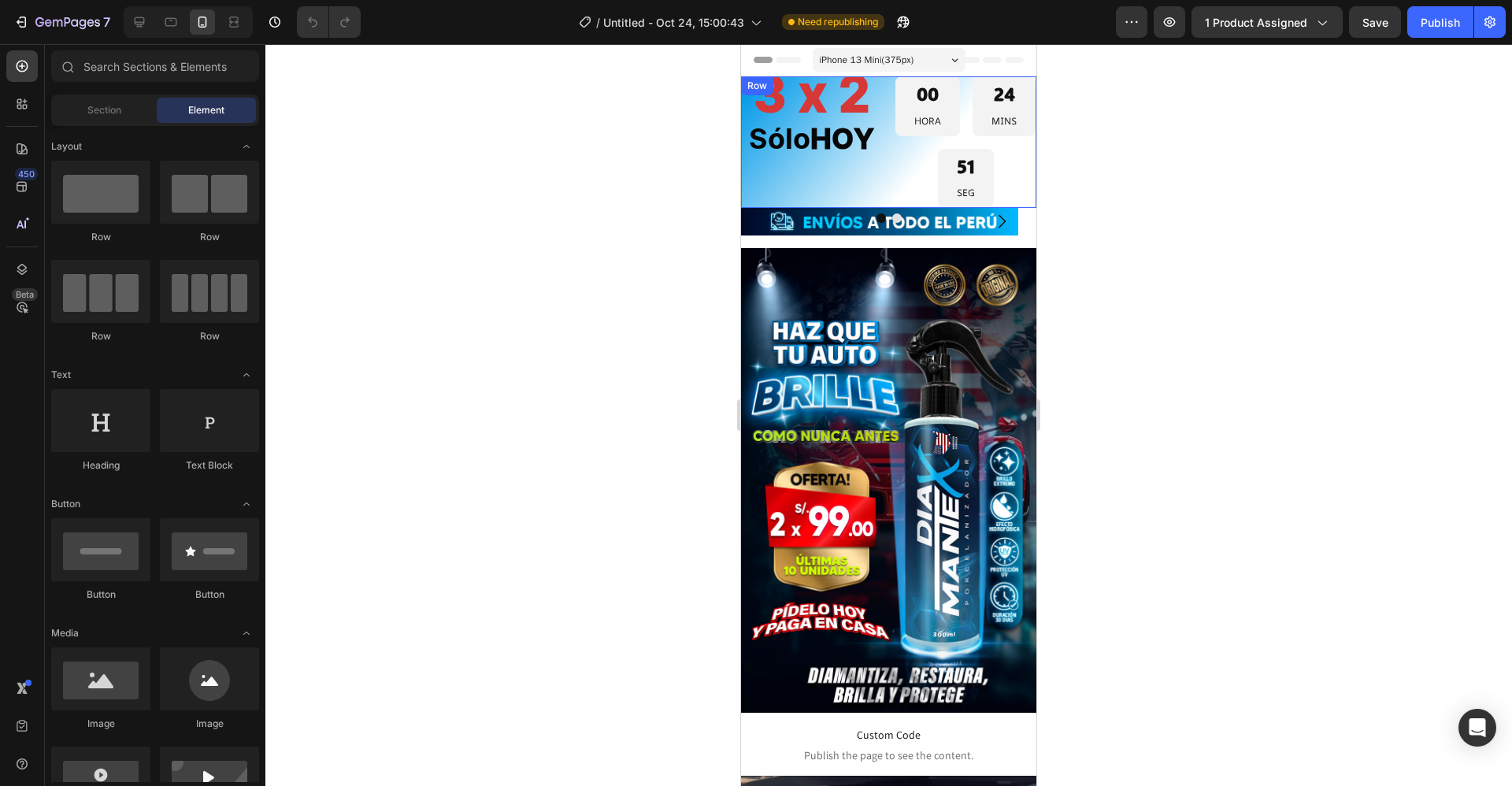 click on "3 x 2 Sólo  HOY Heading 00 HORA 24 MINS 51 SEG Countdown Timer Row" at bounding box center [888, 142] 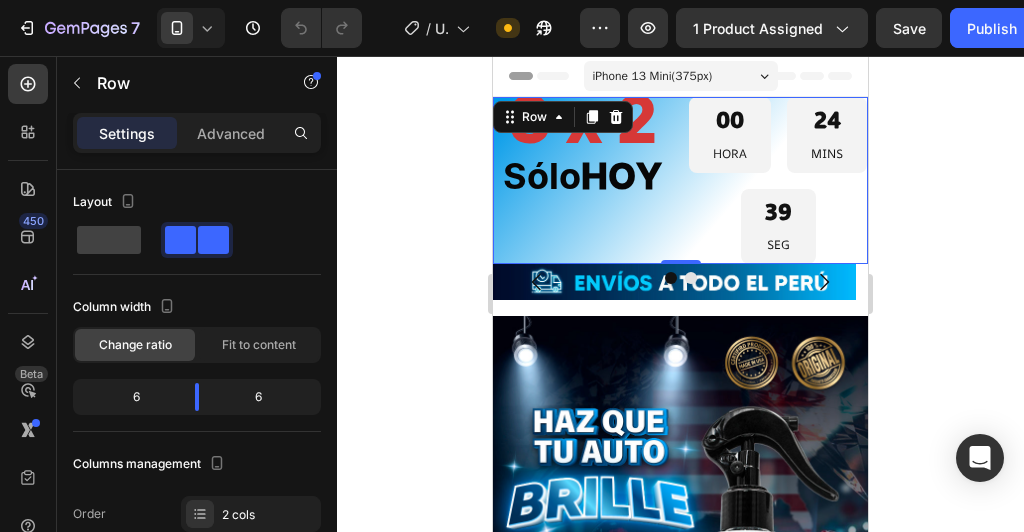 drag, startPoint x: 1896, startPoint y: 1, endPoint x: 420, endPoint y: 239, distance: 1495.0652 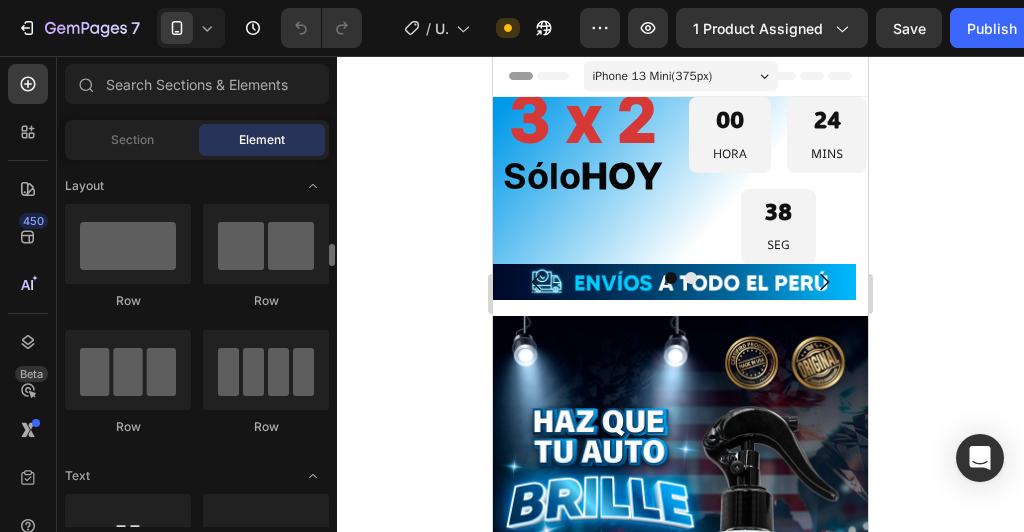 scroll, scrollTop: 240, scrollLeft: 0, axis: vertical 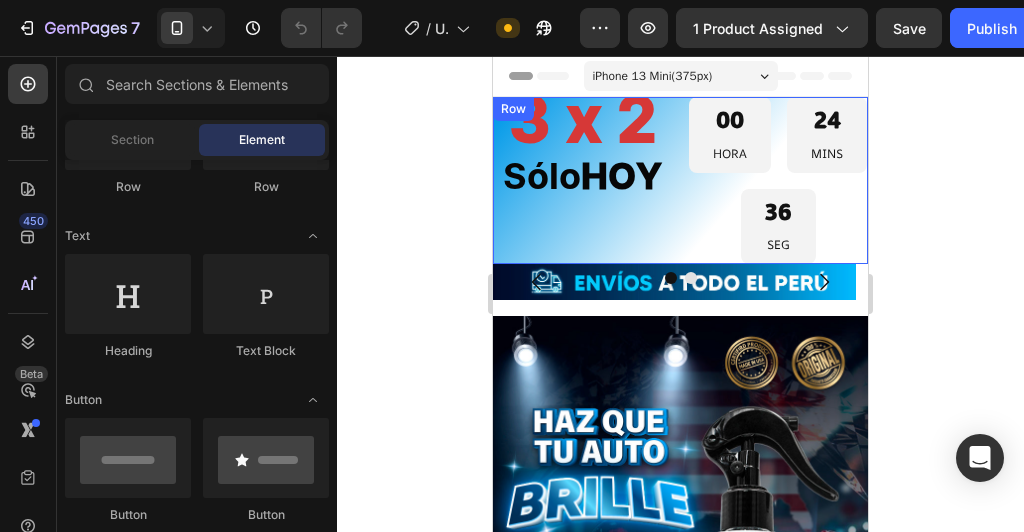 click on "3 x 2 Sólo  HOY Heading" at bounding box center [583, 180] 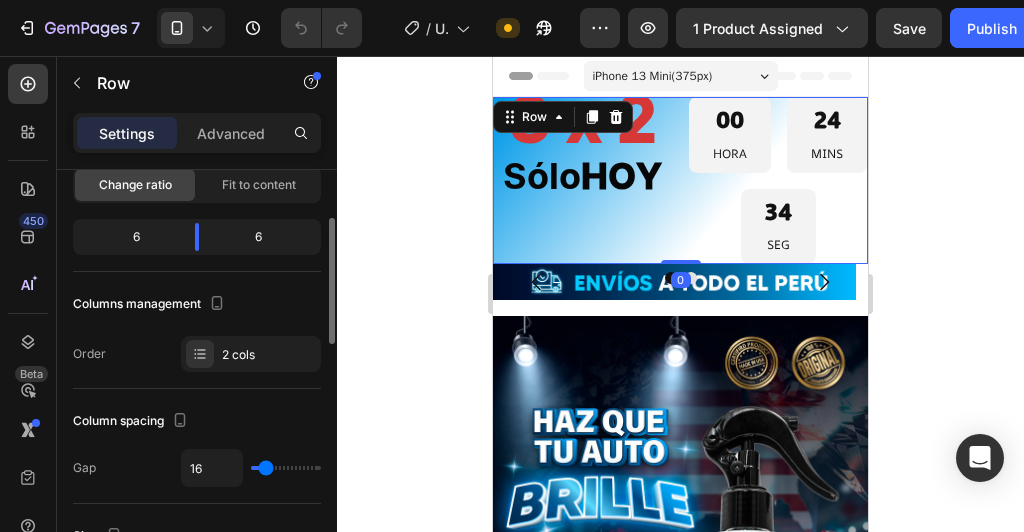scroll, scrollTop: 320, scrollLeft: 0, axis: vertical 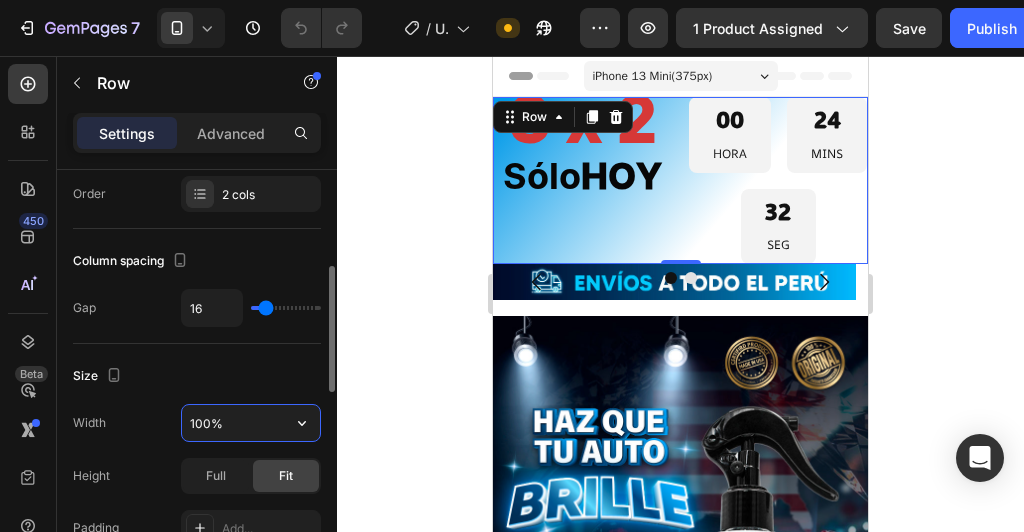 click on "100%" at bounding box center [251, 423] 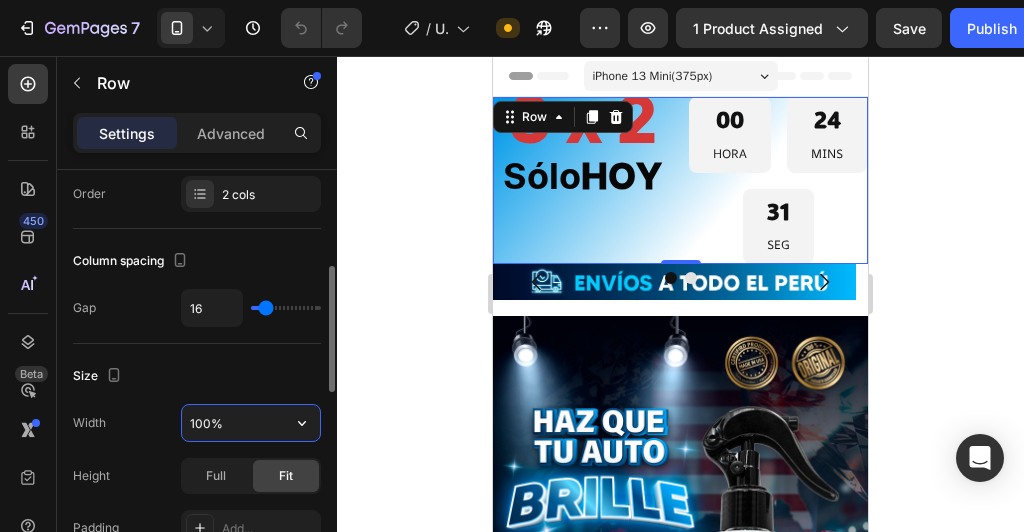 click on "100%" at bounding box center (251, 423) 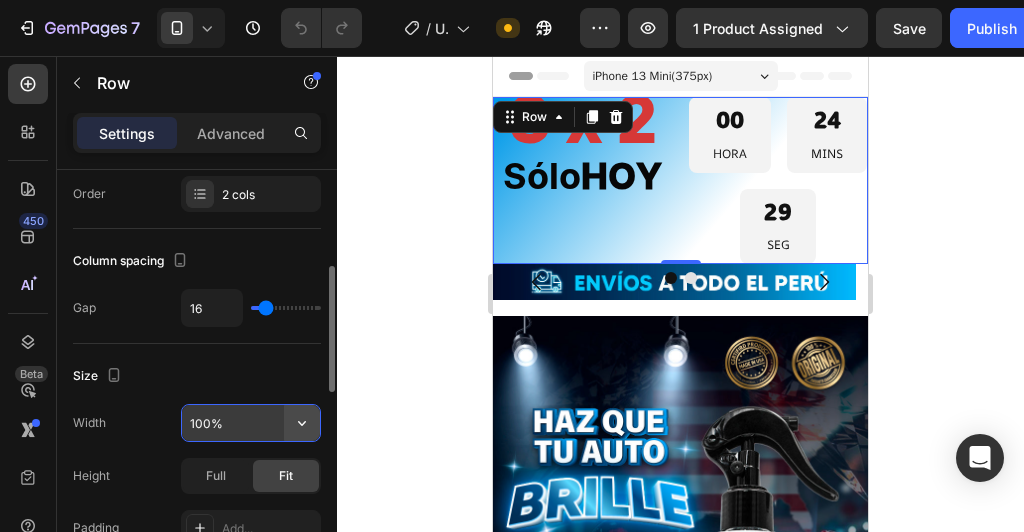 click 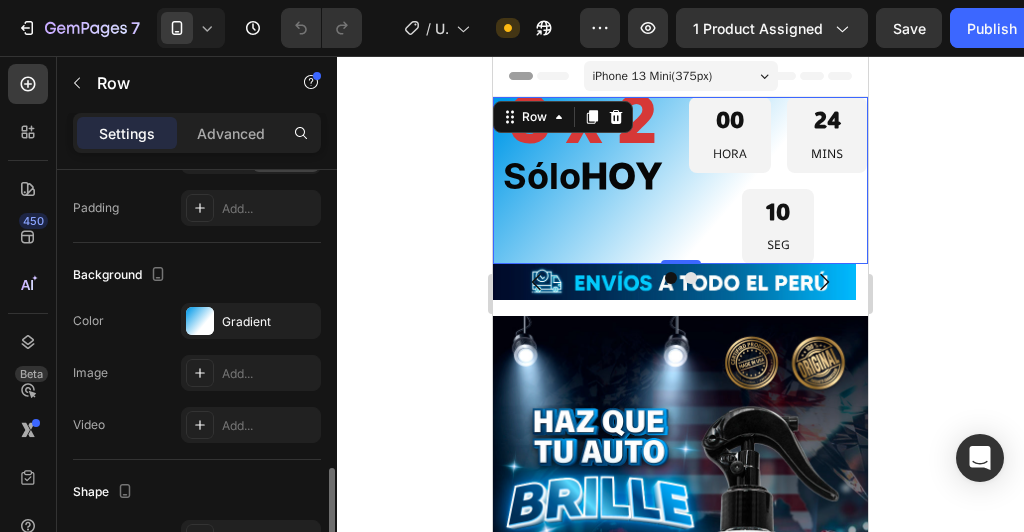 scroll, scrollTop: 720, scrollLeft: 0, axis: vertical 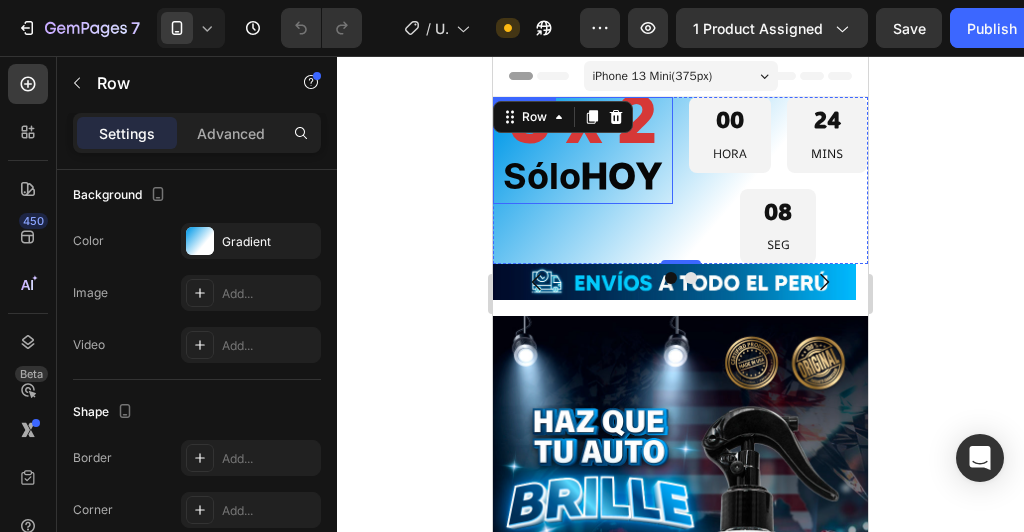 click on "Sólo  HOY" at bounding box center [582, 177] 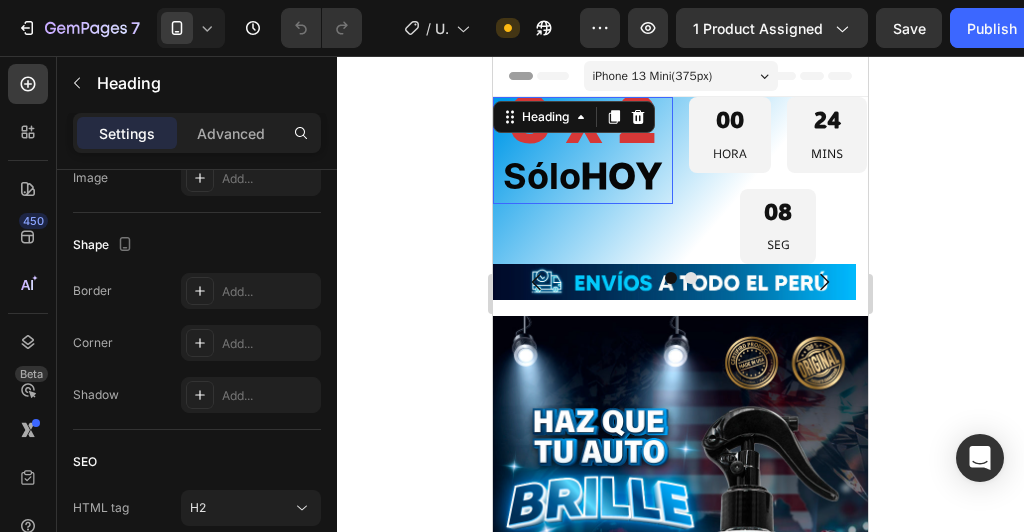 scroll, scrollTop: 0, scrollLeft: 0, axis: both 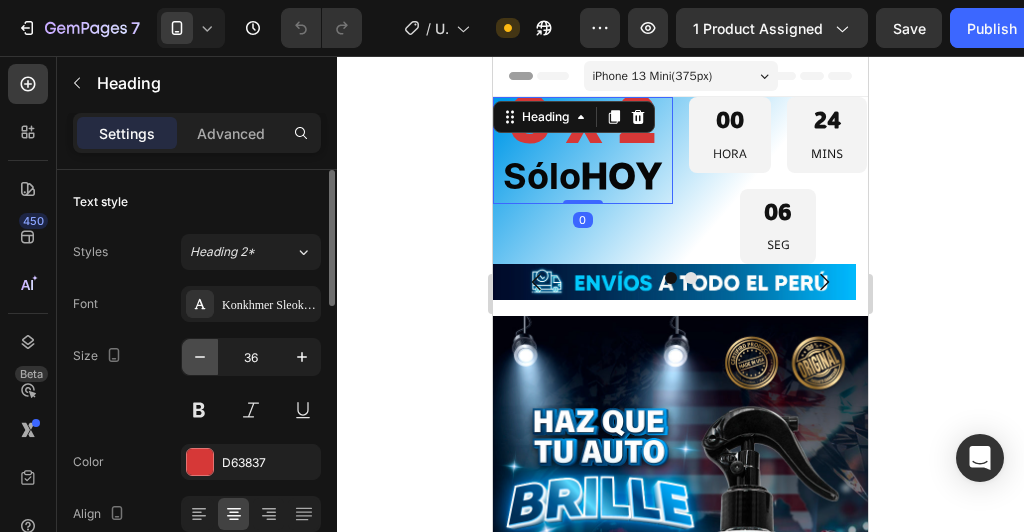 click 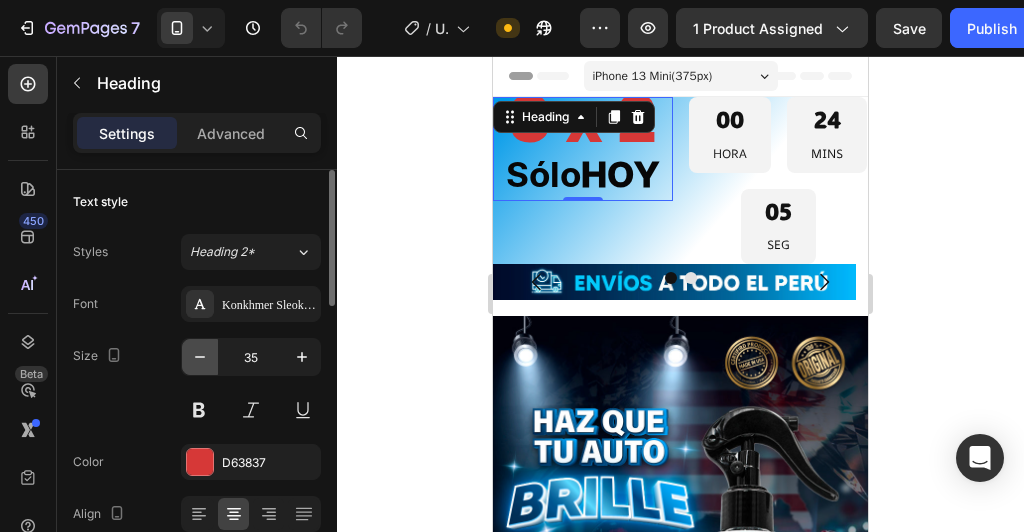 click 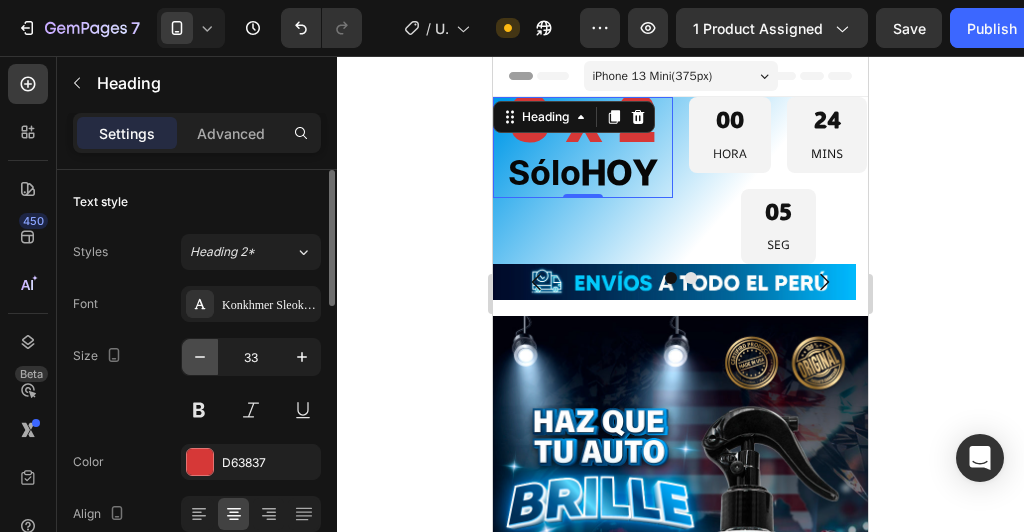 click 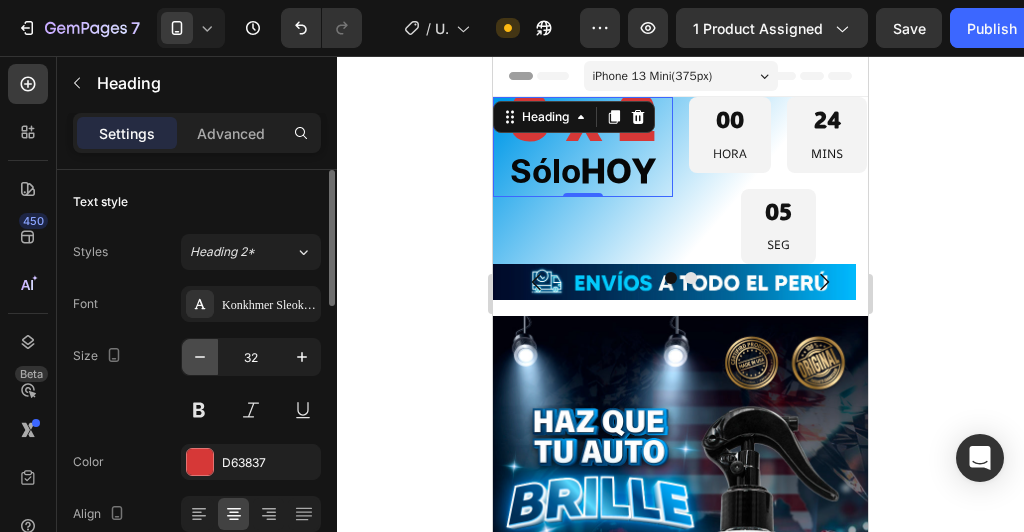 click 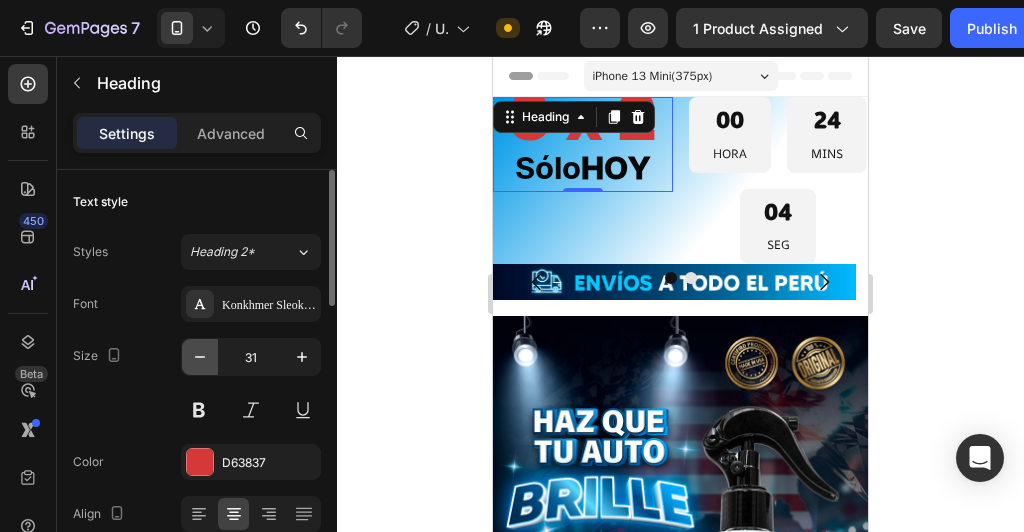 click 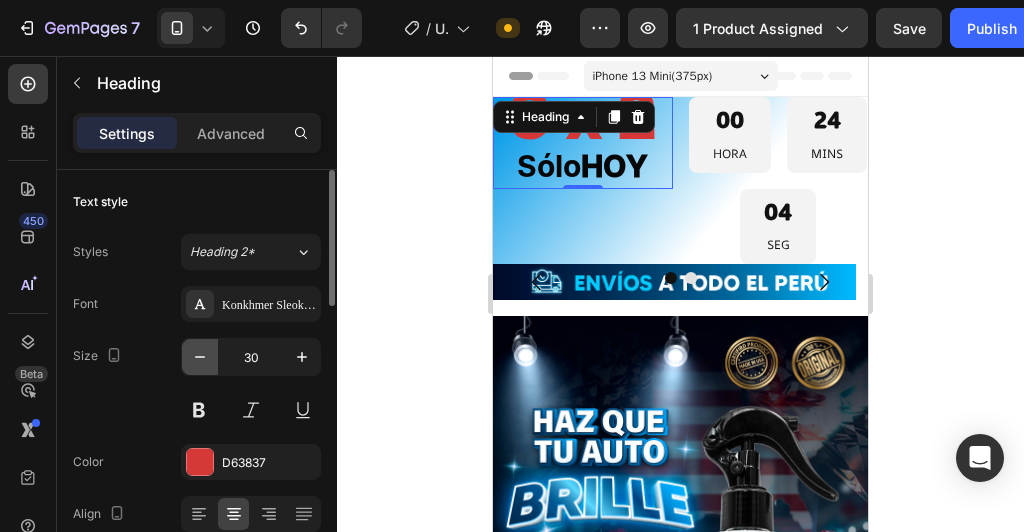 click 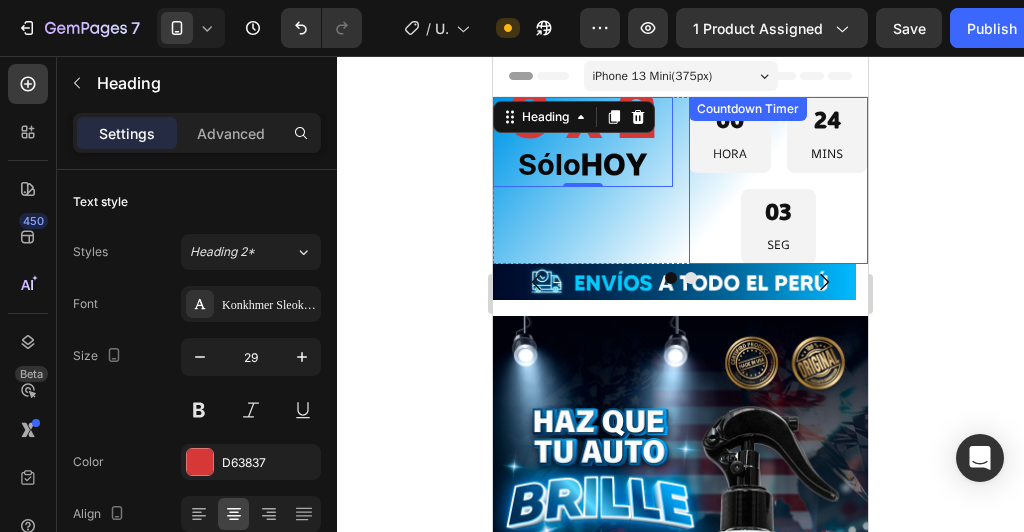 click on "00 HORA 24 MINS 03 SEG" at bounding box center [779, 180] 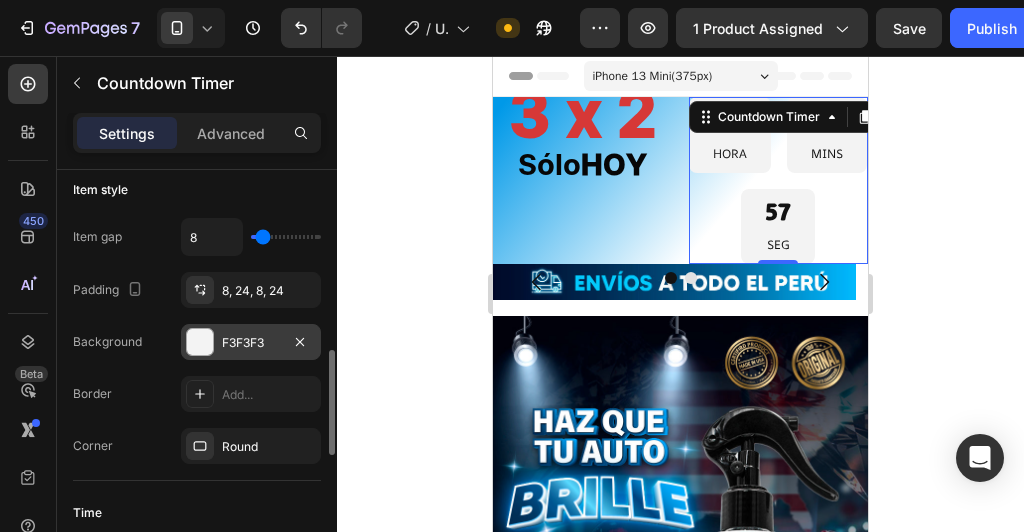 scroll, scrollTop: 480, scrollLeft: 0, axis: vertical 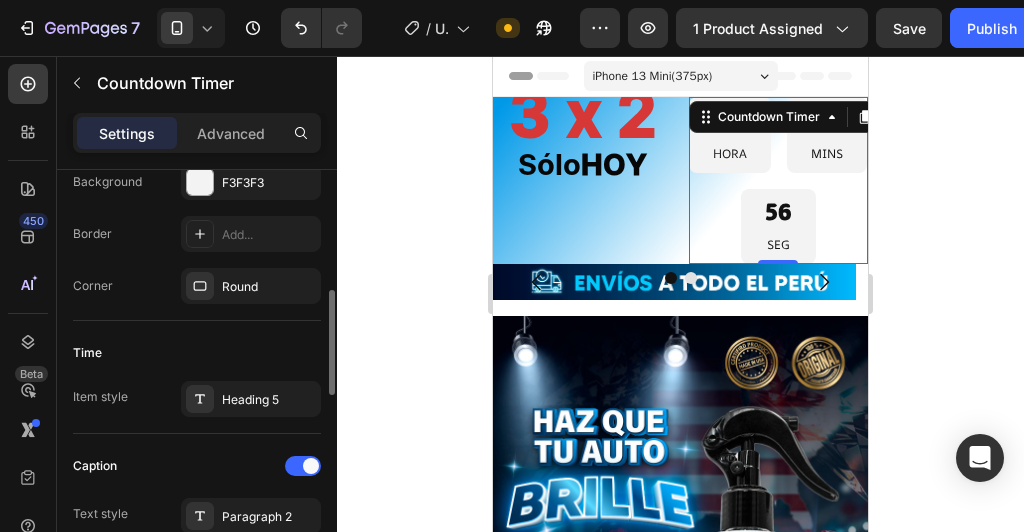 click on "Time Item style Heading 5" 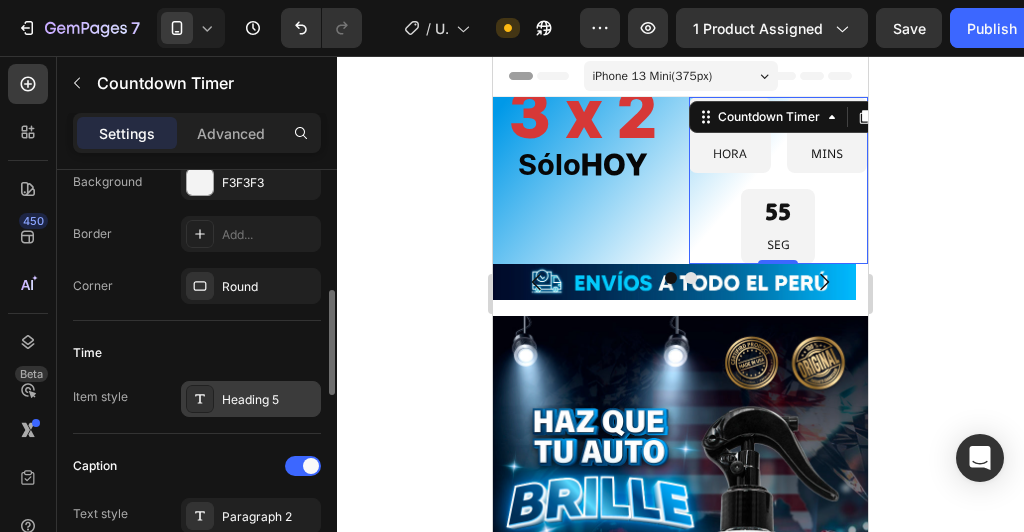 click on "Heading 5" at bounding box center [269, 400] 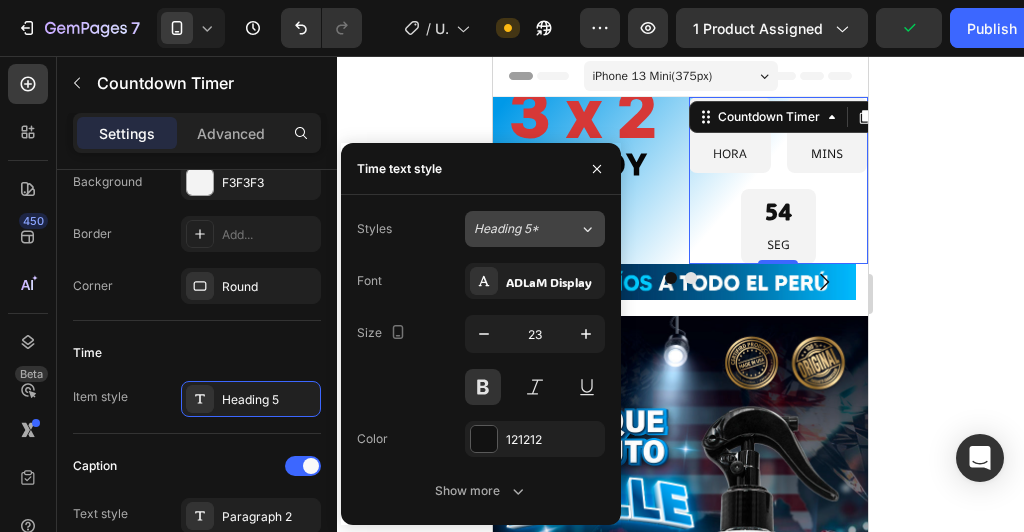 click on "Heading 5*" 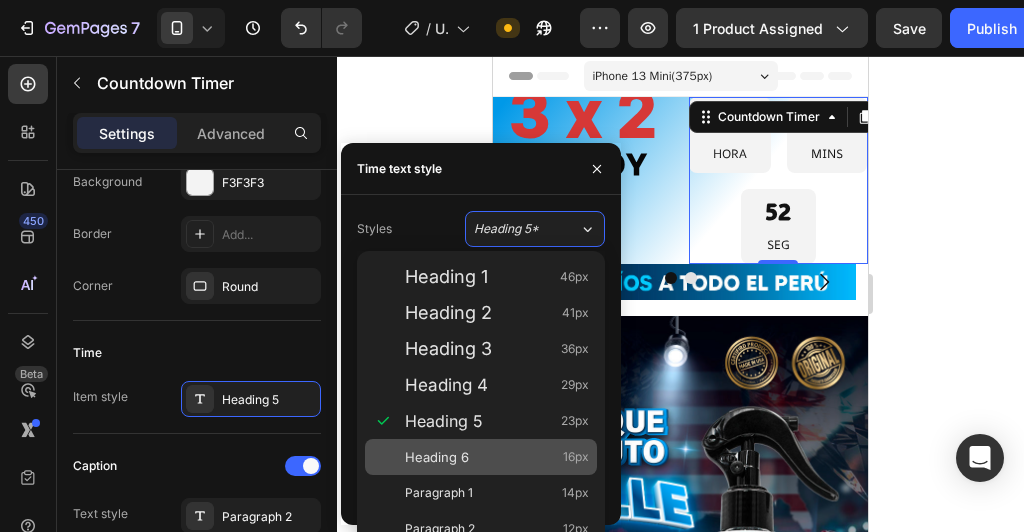 click on "Heading 6 16px" at bounding box center [497, 457] 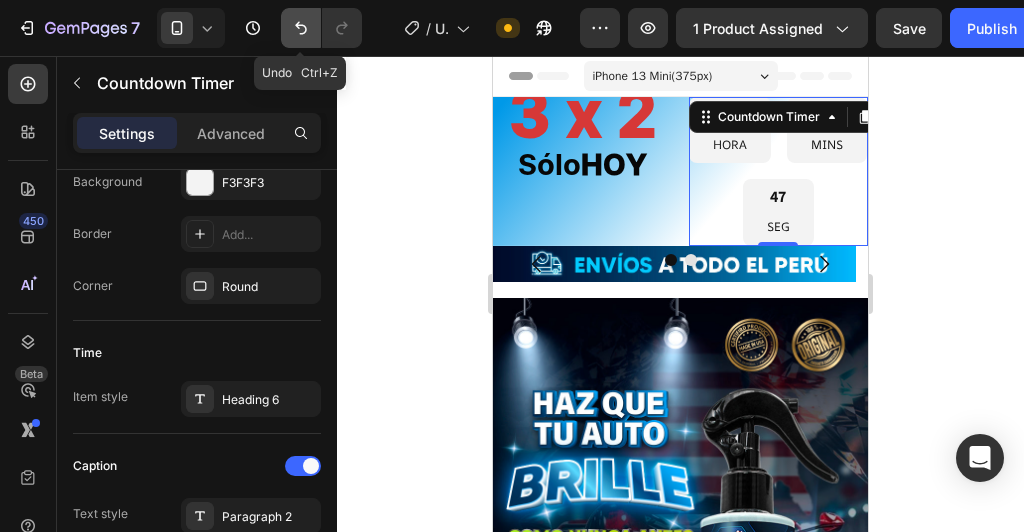 click 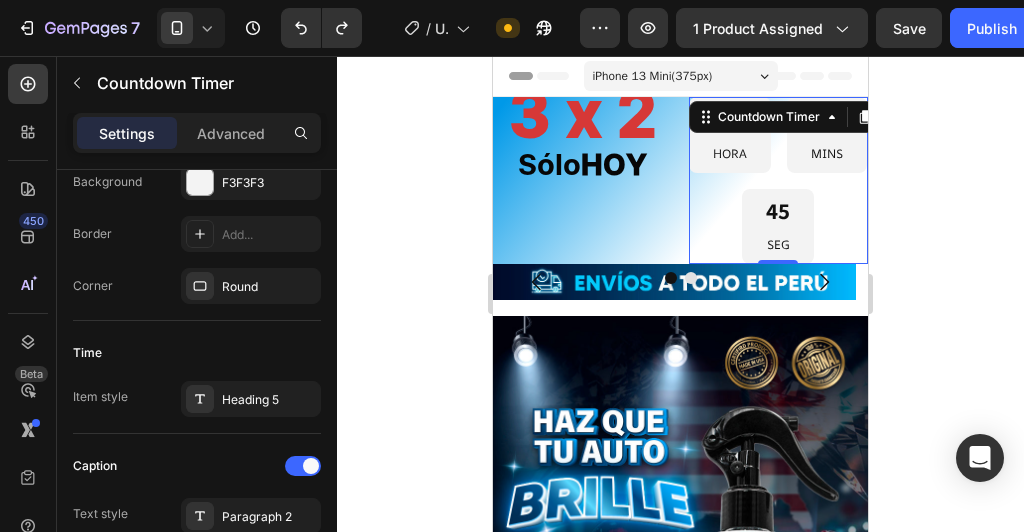 click on "00 HORA 23 MINS 45 SEG" at bounding box center (779, 180) 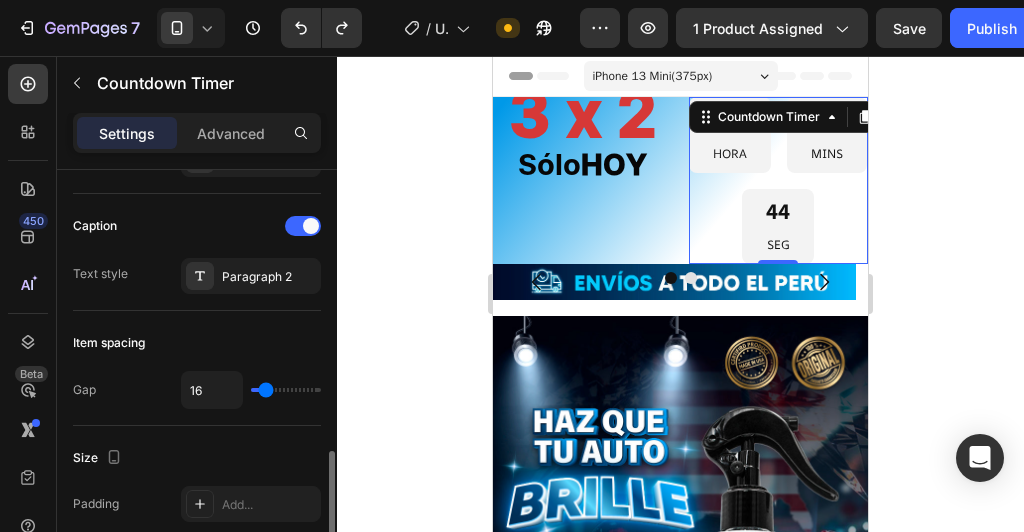 scroll, scrollTop: 800, scrollLeft: 0, axis: vertical 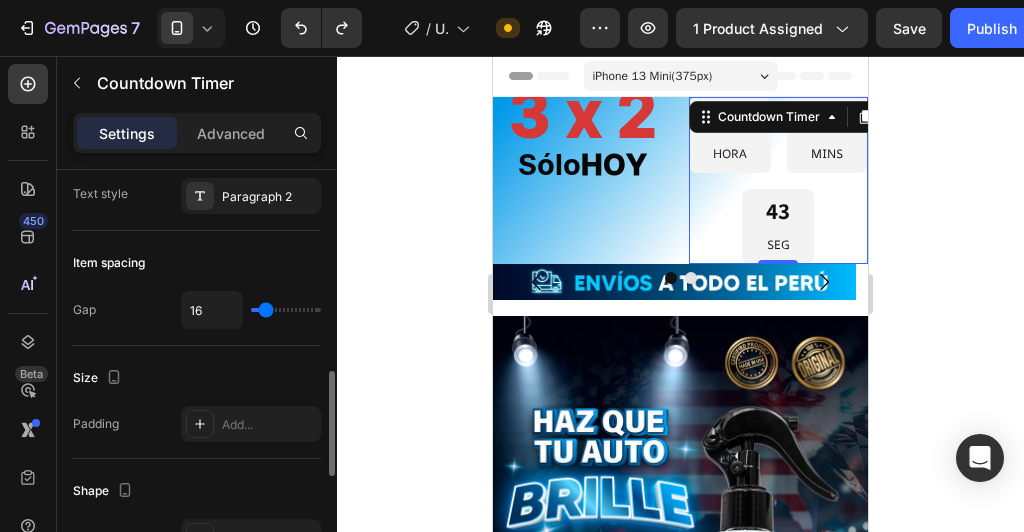 type on "0" 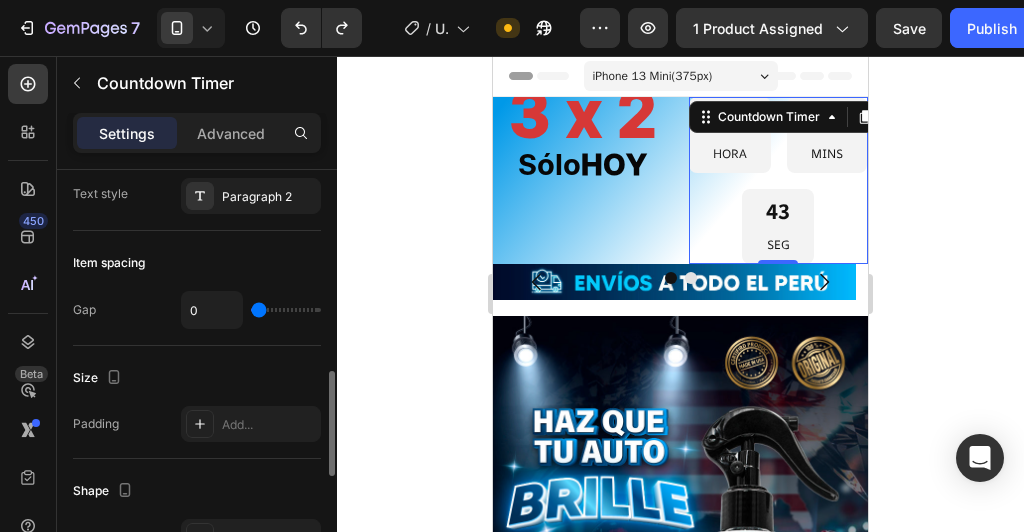 type on "0" 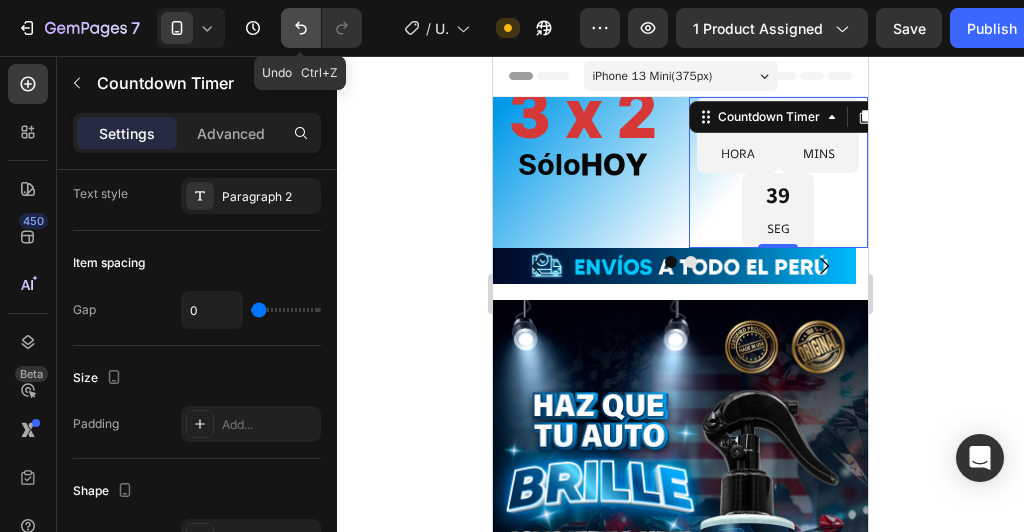 click 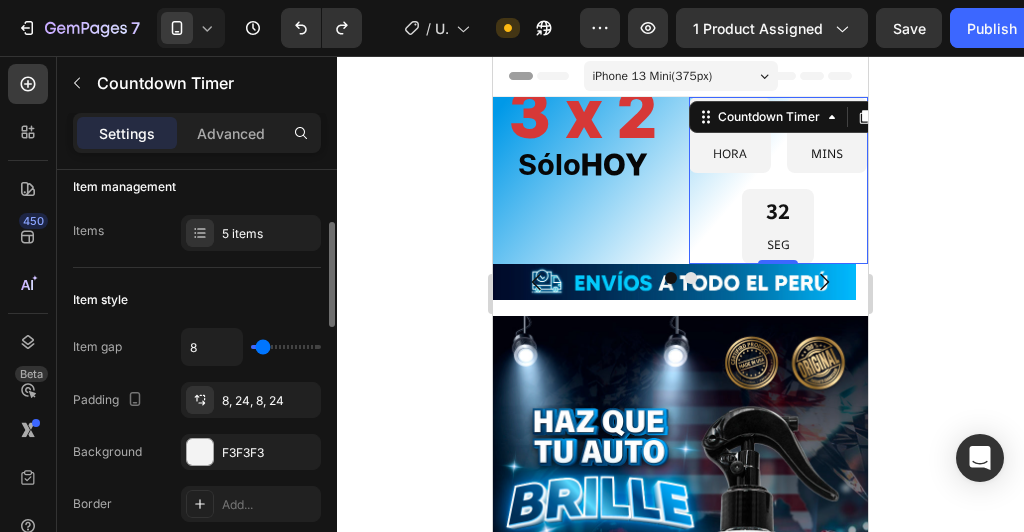 scroll, scrollTop: 0, scrollLeft: 0, axis: both 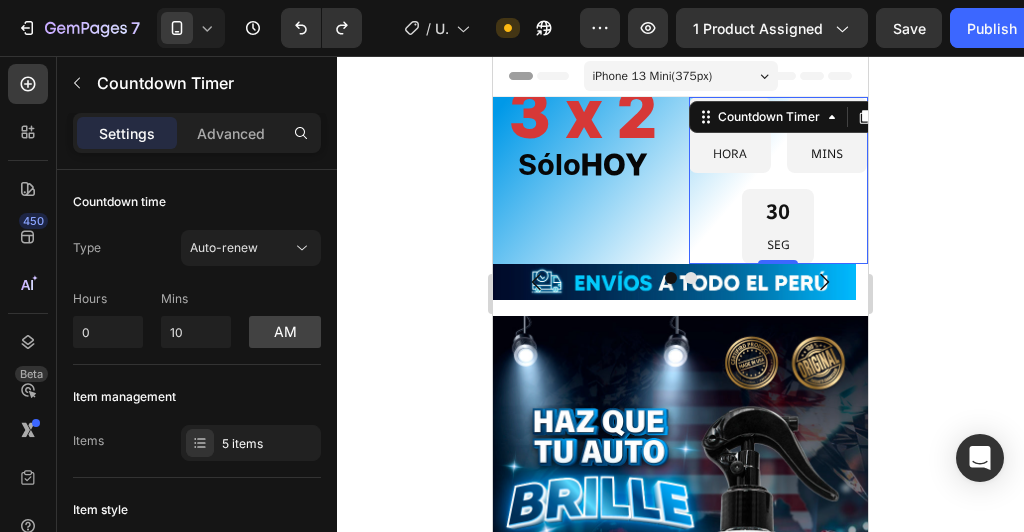 click on "00 HORA 23 MINS 30 SEG" at bounding box center [779, 180] 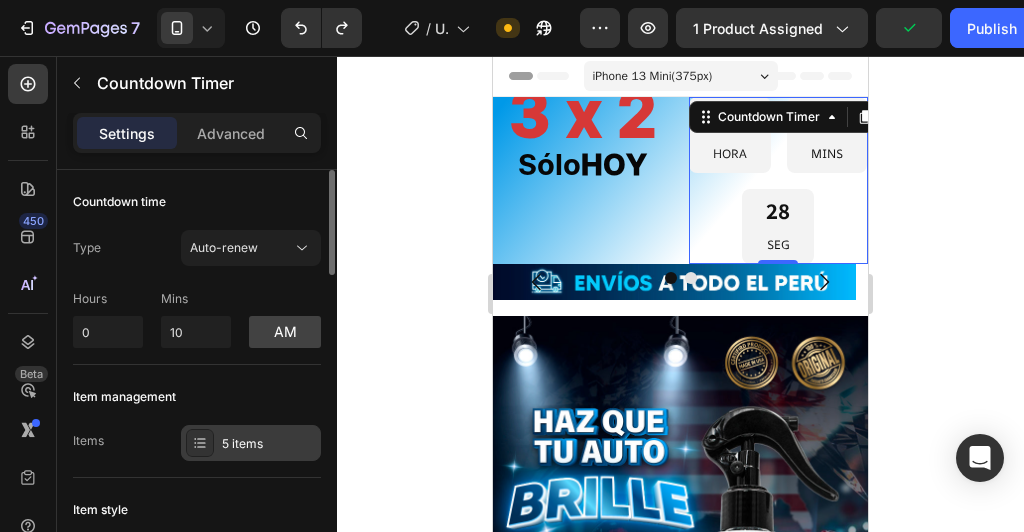 click on "5 items" at bounding box center [251, 443] 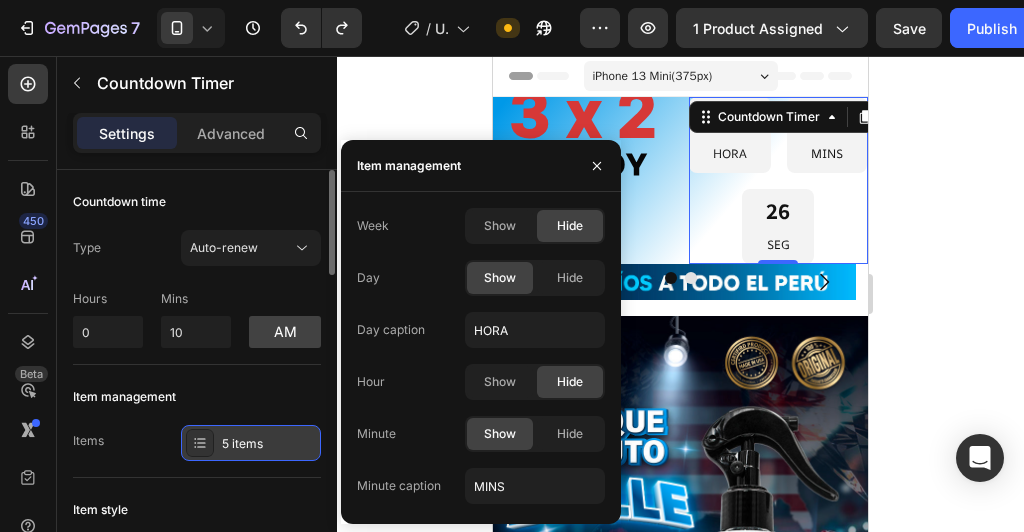 click on "5 items" at bounding box center (251, 443) 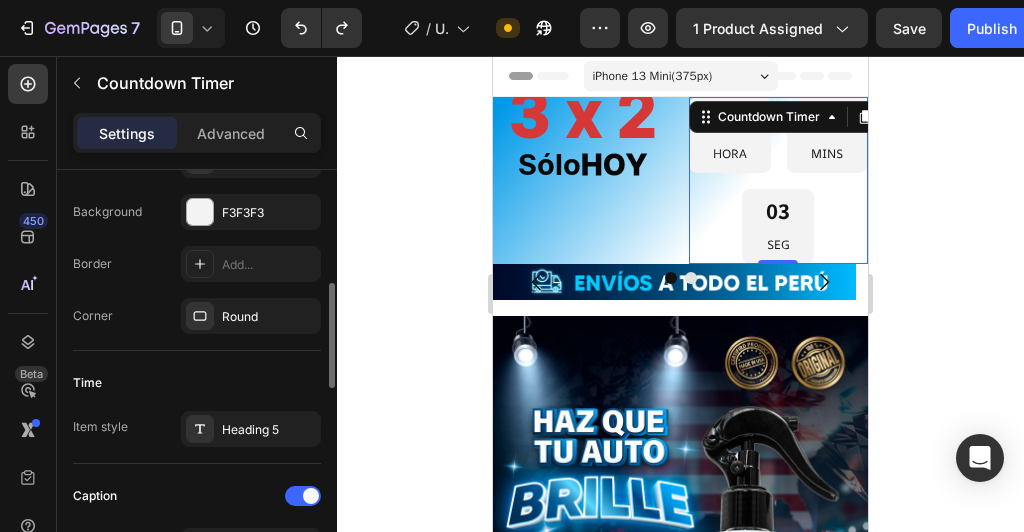 scroll, scrollTop: 290, scrollLeft: 0, axis: vertical 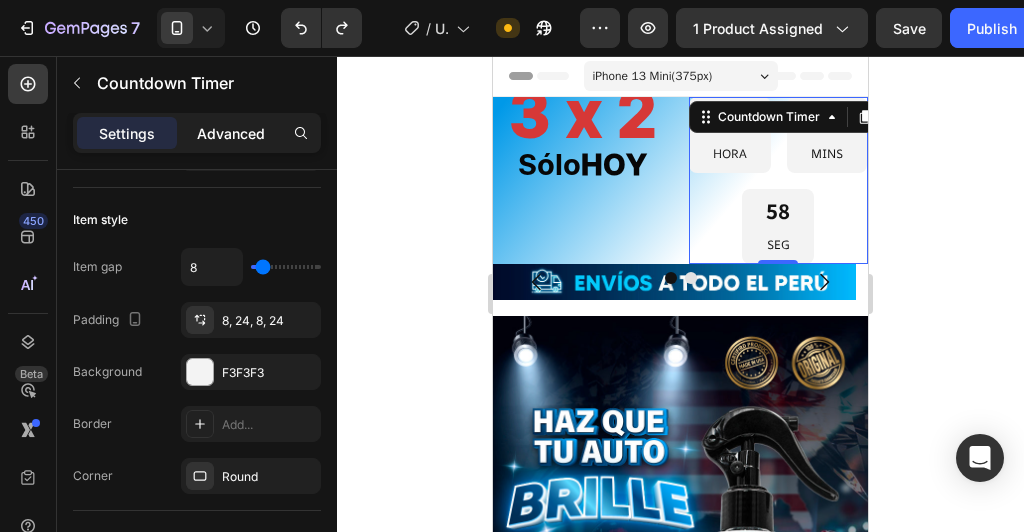 click on "Advanced" at bounding box center [231, 133] 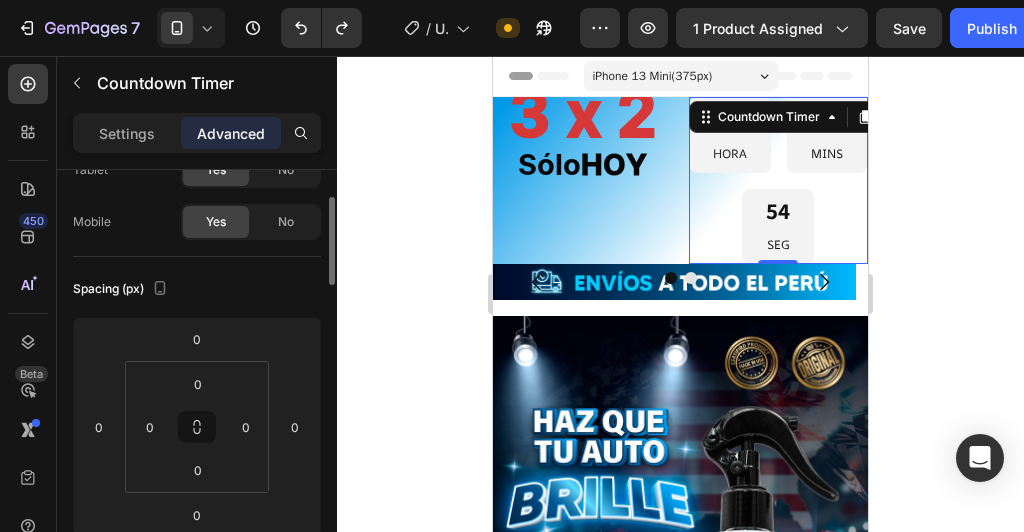 scroll, scrollTop: 0, scrollLeft: 0, axis: both 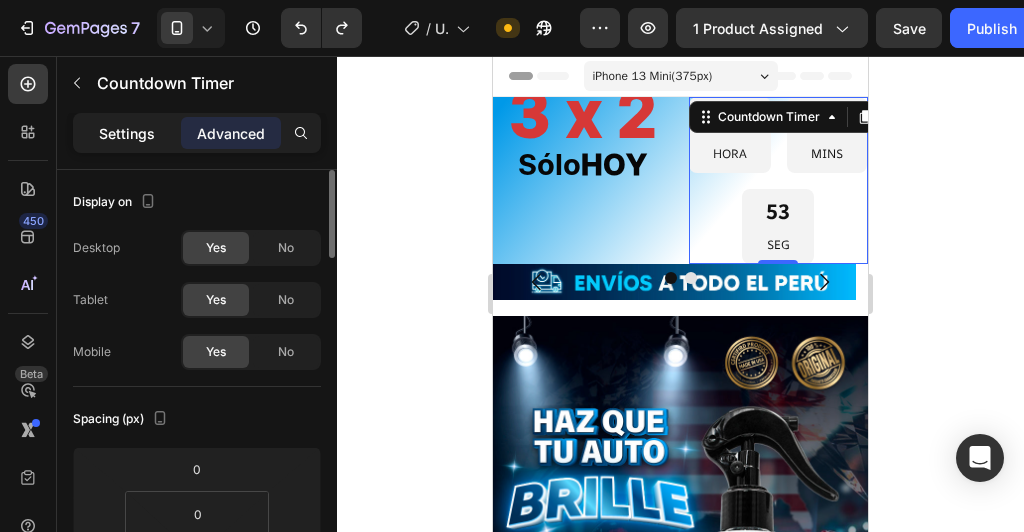 click on "Settings" at bounding box center [127, 133] 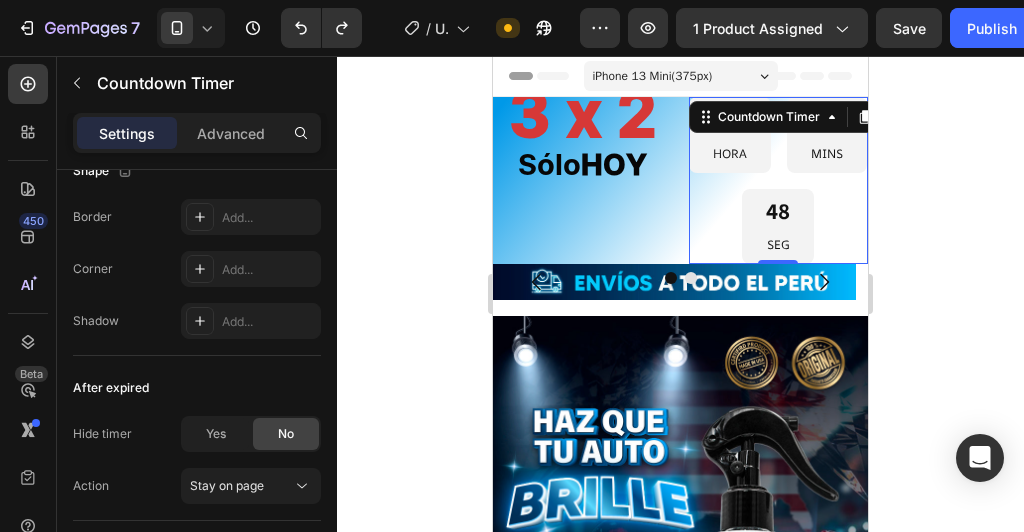 scroll, scrollTop: 1250, scrollLeft: 0, axis: vertical 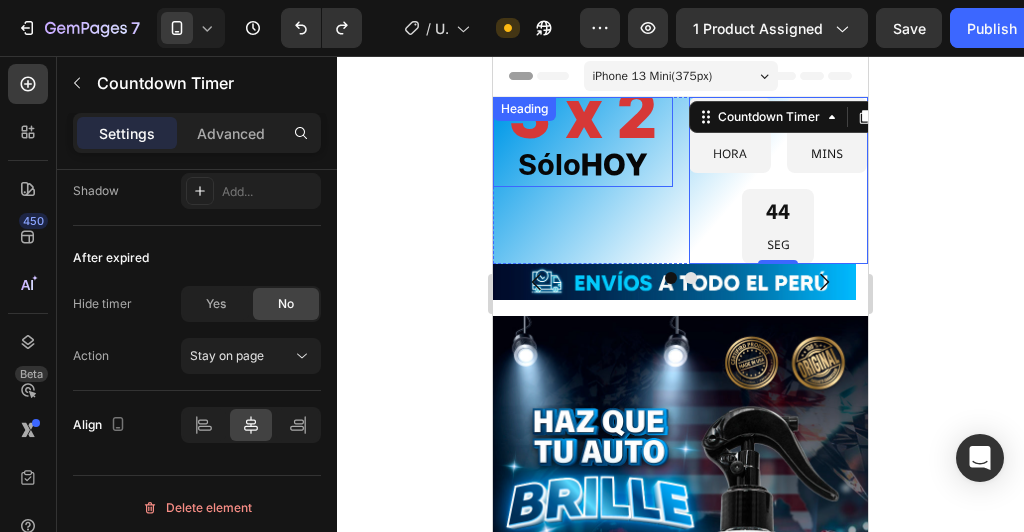 click on "HOY" at bounding box center (614, 166) 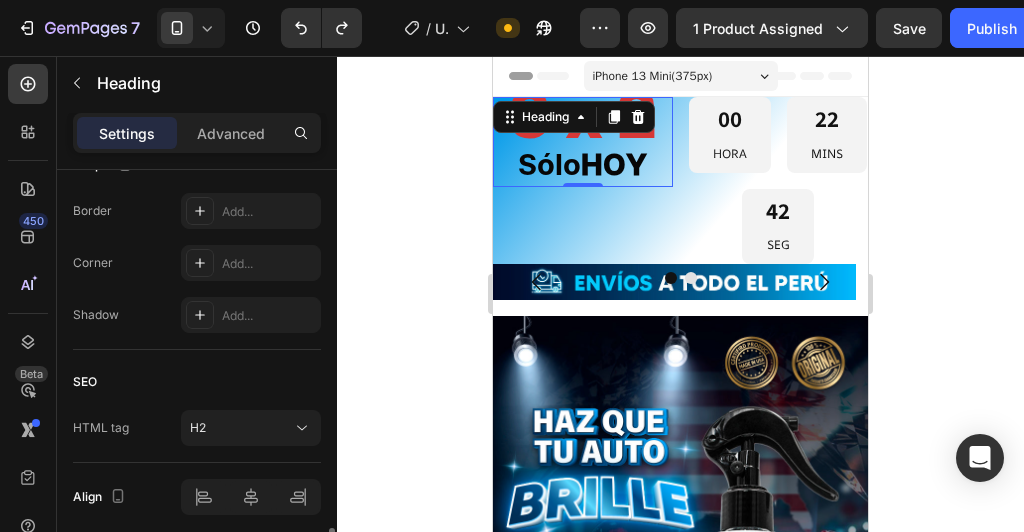 scroll, scrollTop: 874, scrollLeft: 0, axis: vertical 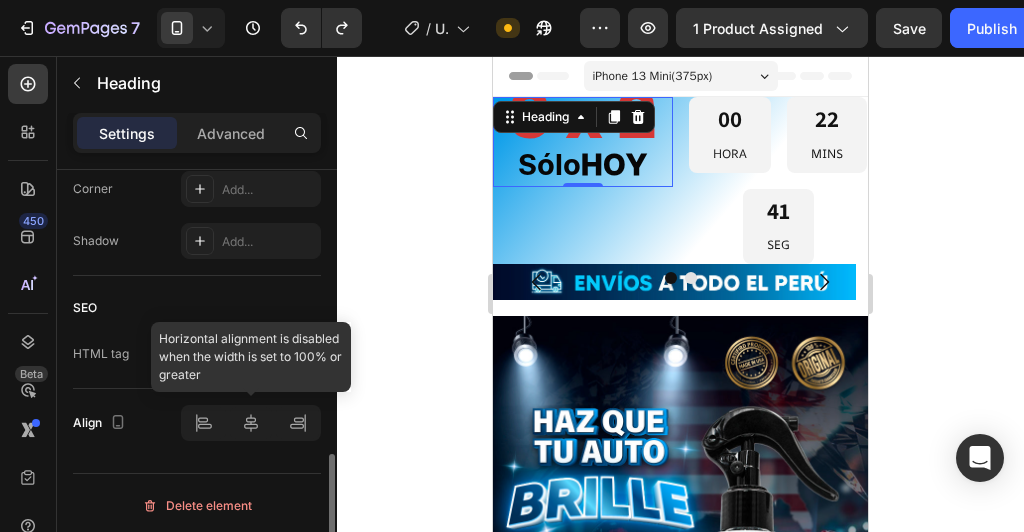 click 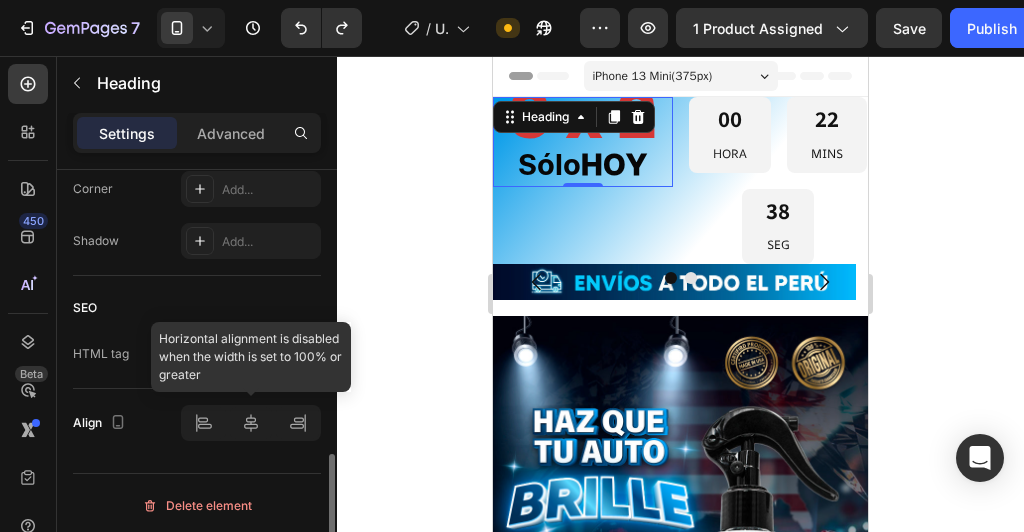 click 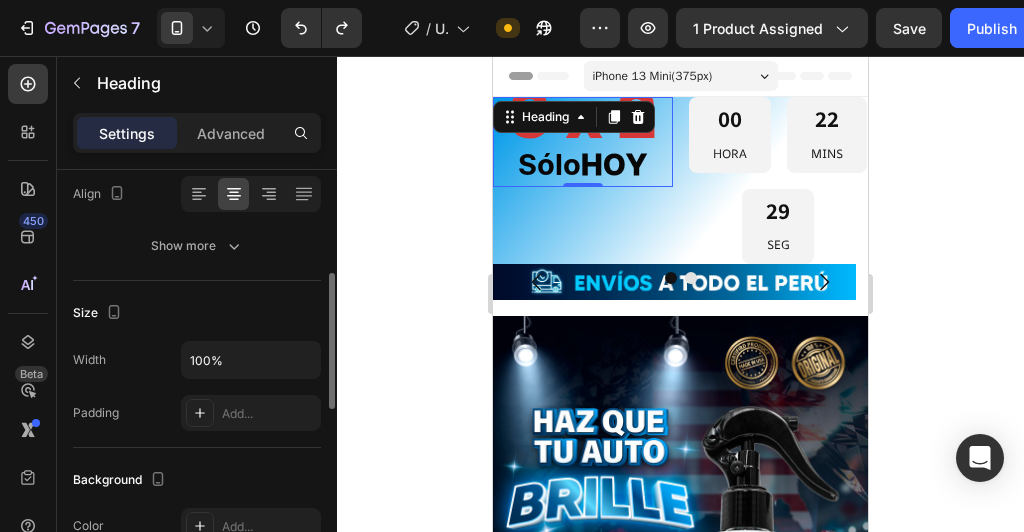 scroll, scrollTop: 480, scrollLeft: 0, axis: vertical 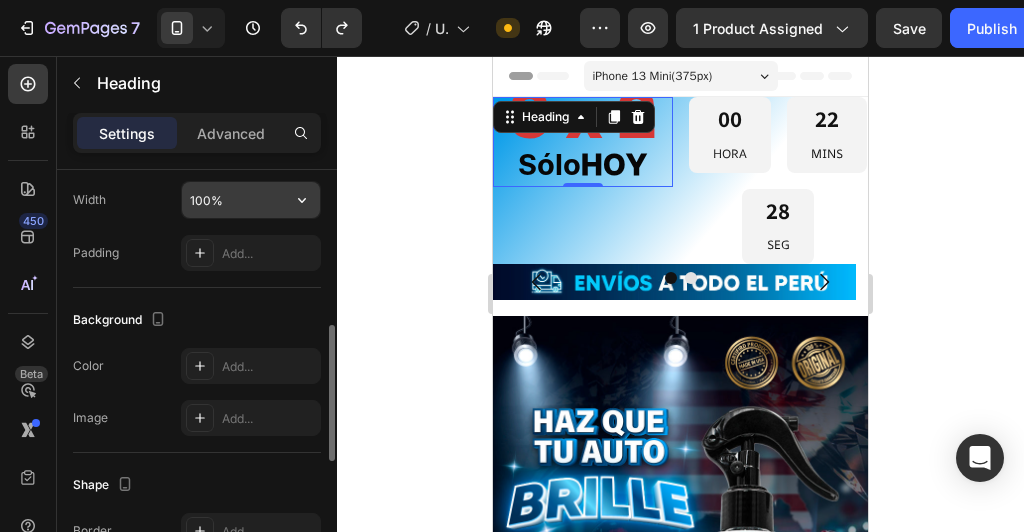 click on "100%" at bounding box center (251, 200) 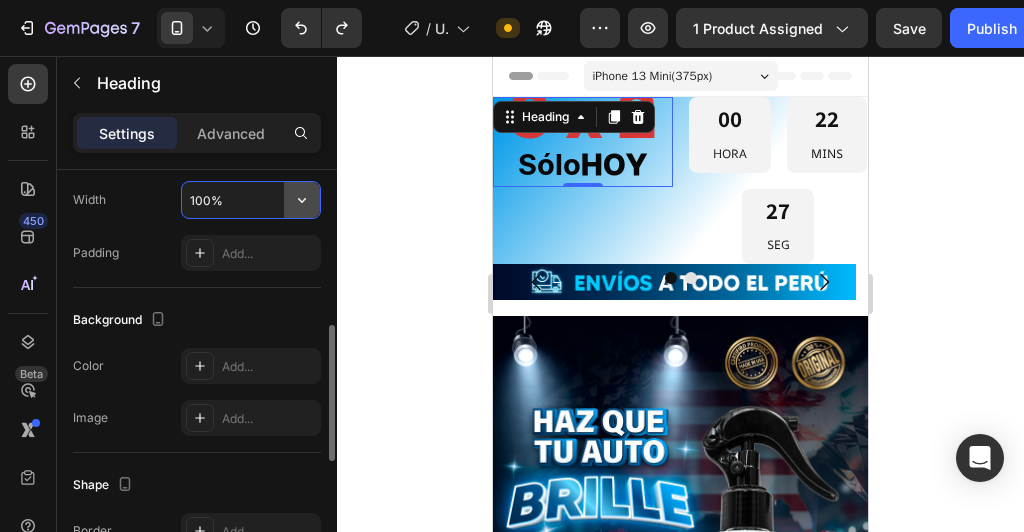 drag, startPoint x: 318, startPoint y: 197, endPoint x: 304, endPoint y: 197, distance: 14 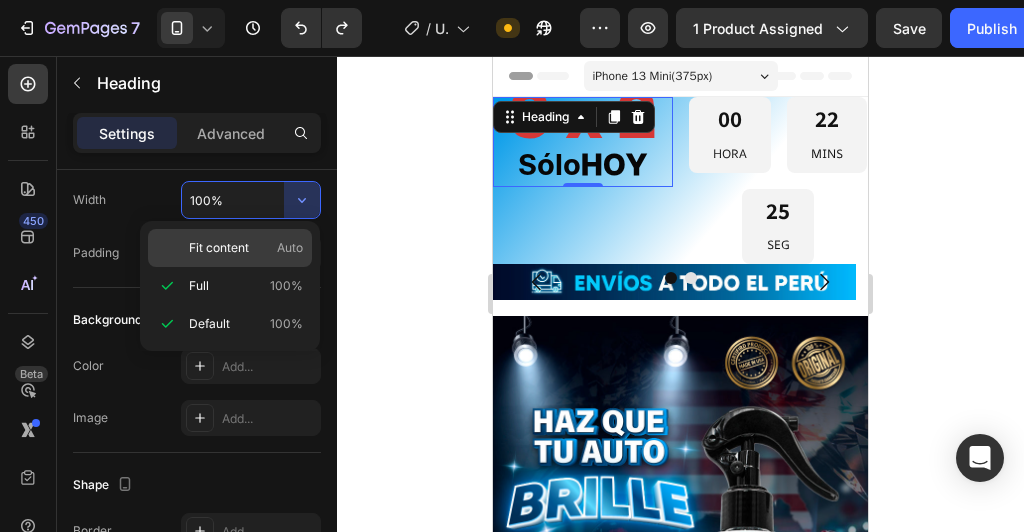 click on "Fit content" at bounding box center [219, 248] 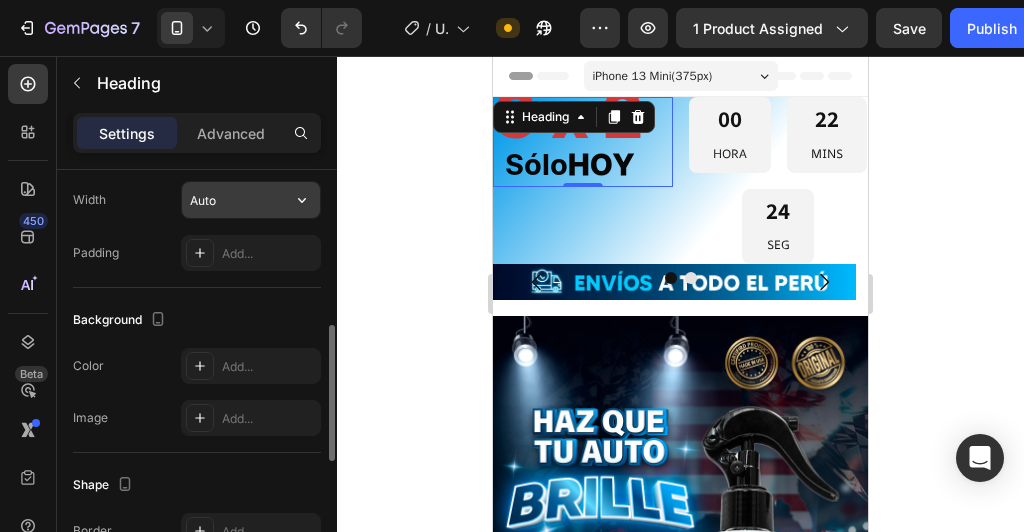 click on "Auto" at bounding box center [251, 200] 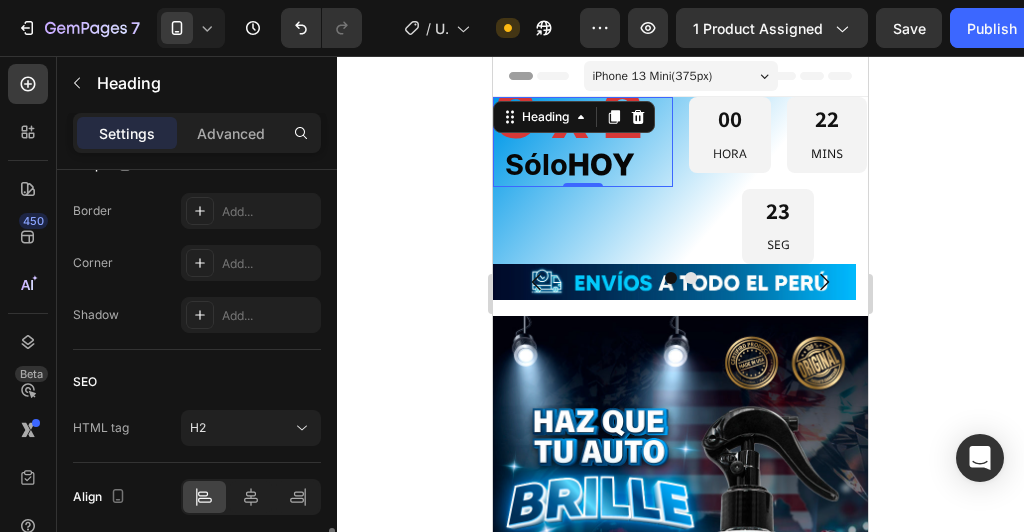 scroll, scrollTop: 874, scrollLeft: 0, axis: vertical 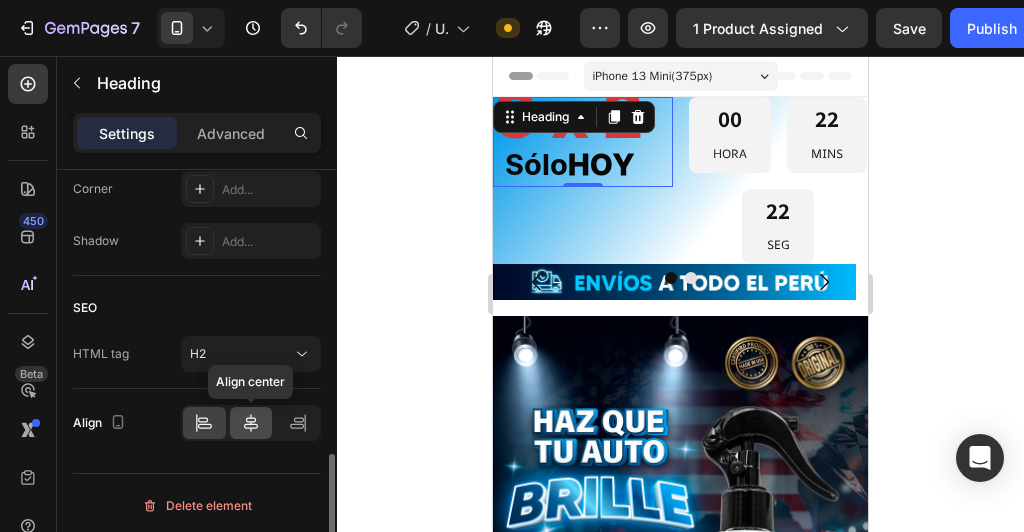 click 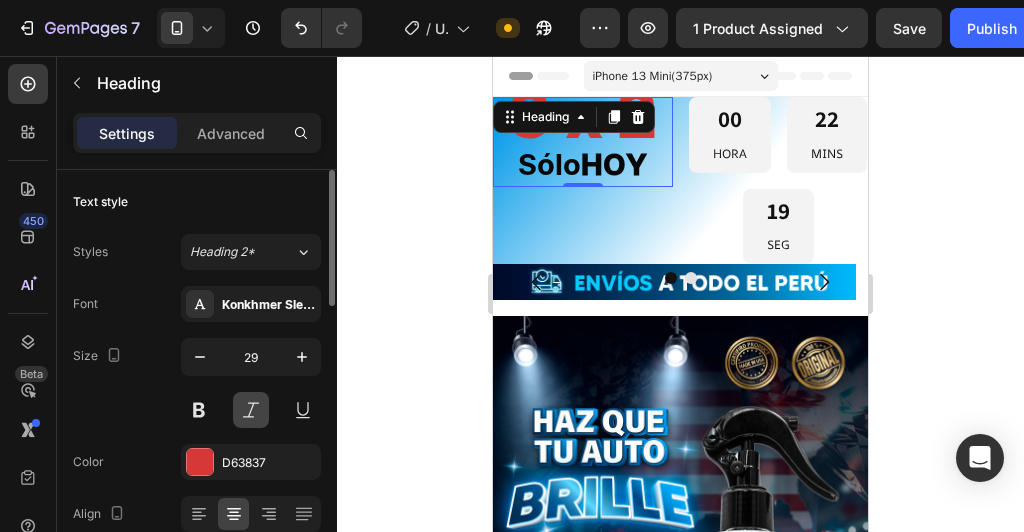 scroll, scrollTop: 240, scrollLeft: 0, axis: vertical 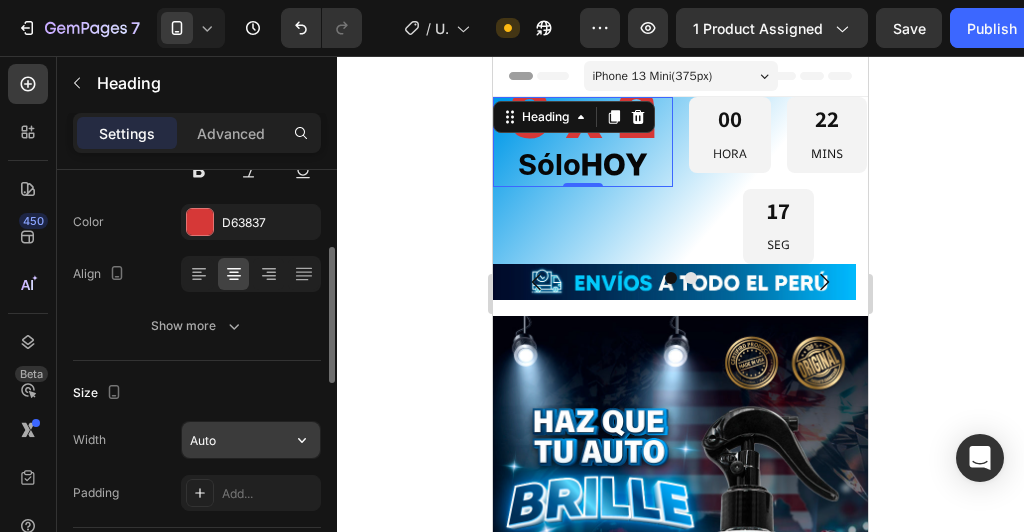 click on "Auto" at bounding box center [251, 440] 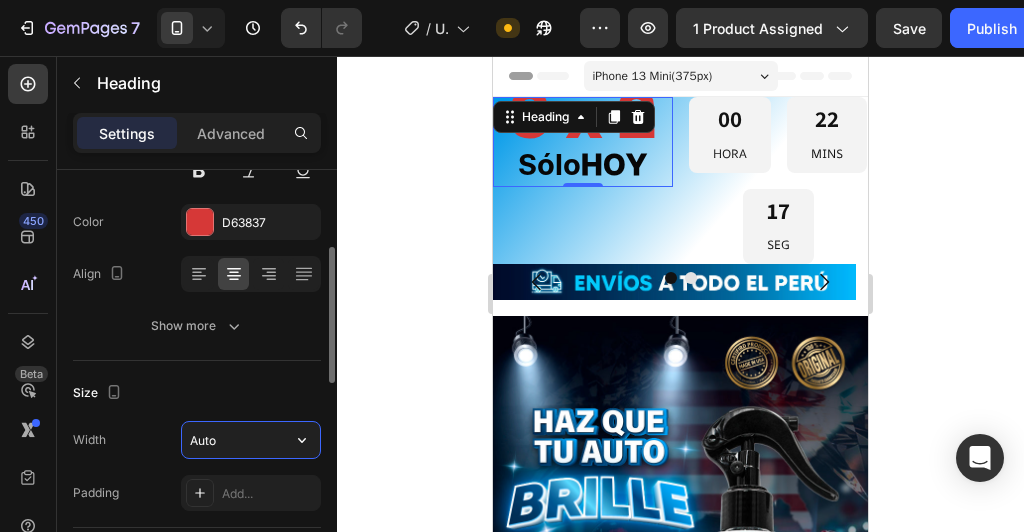 click on "Auto" at bounding box center (251, 440) 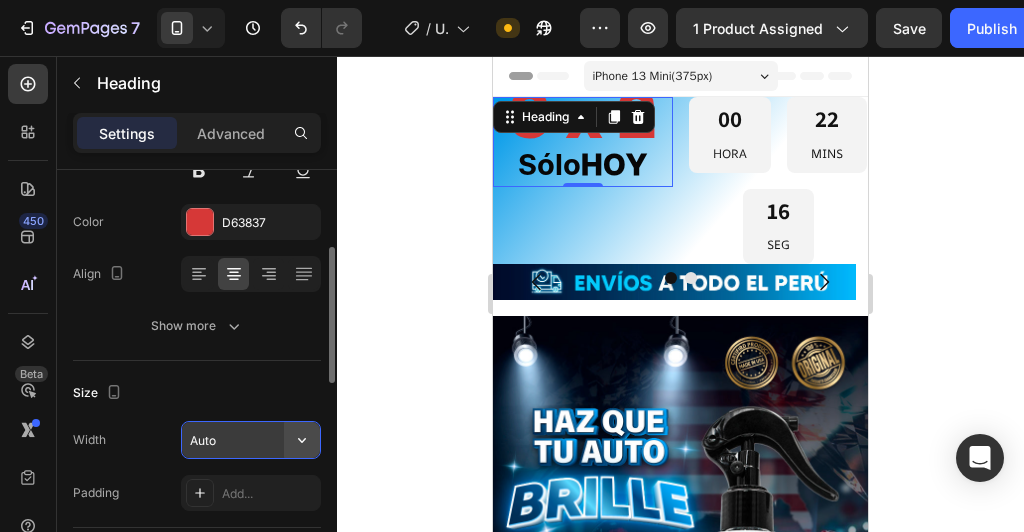 click 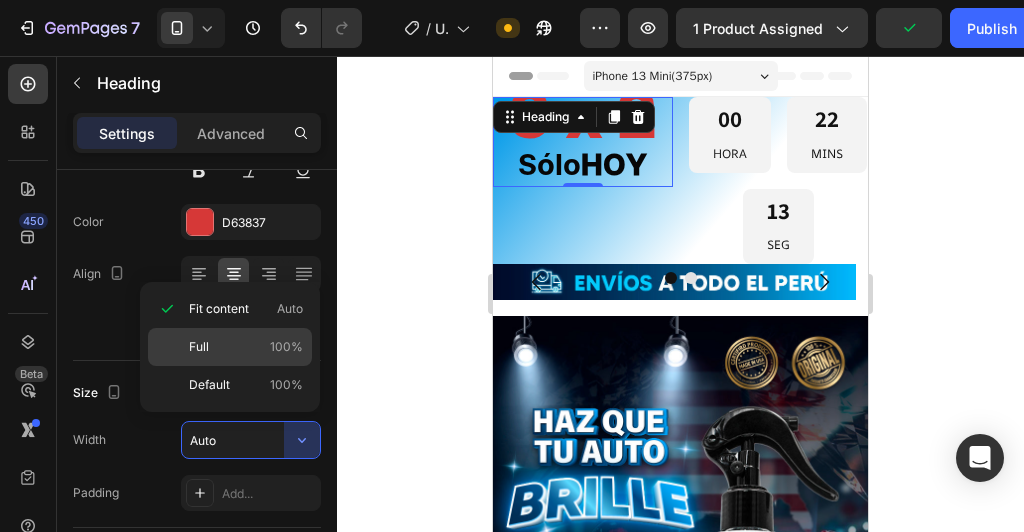 click on "100%" at bounding box center [286, 347] 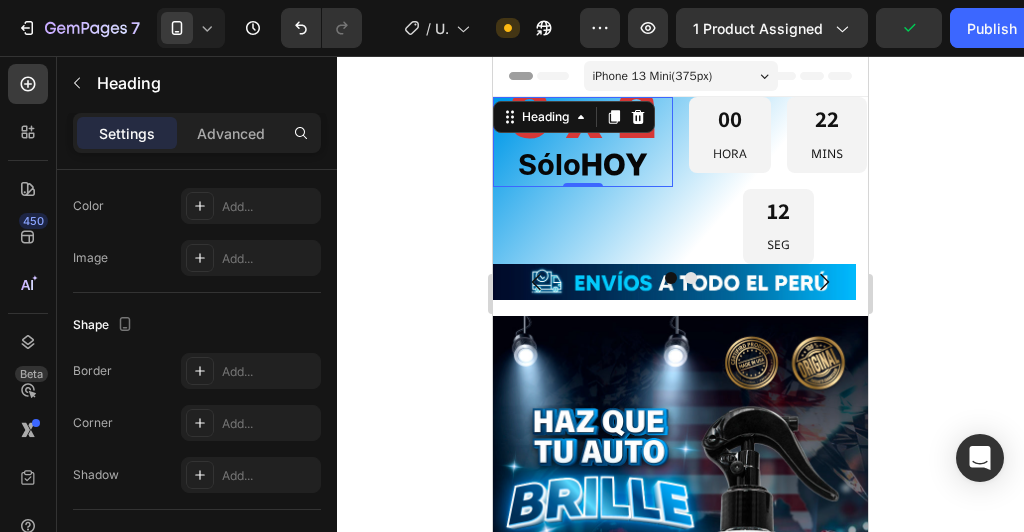 scroll, scrollTop: 874, scrollLeft: 0, axis: vertical 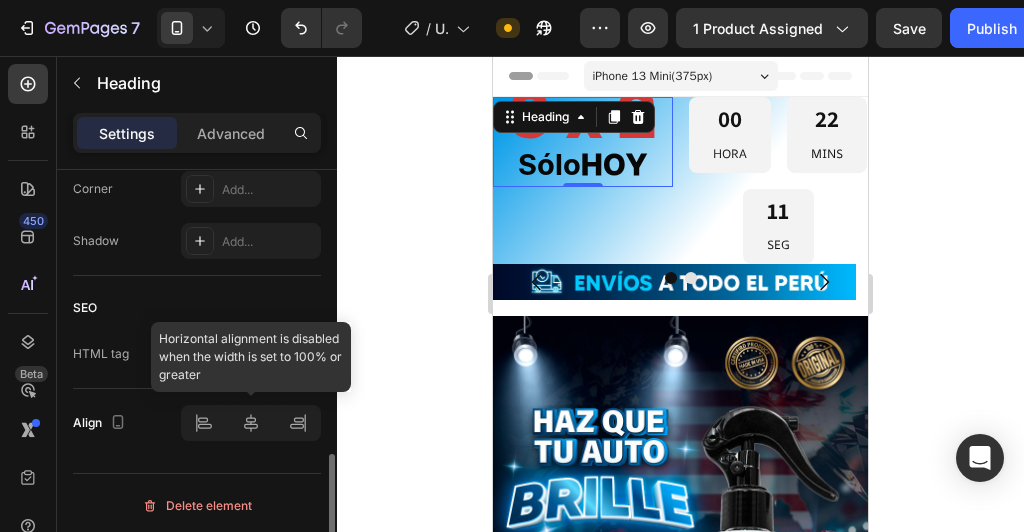 click 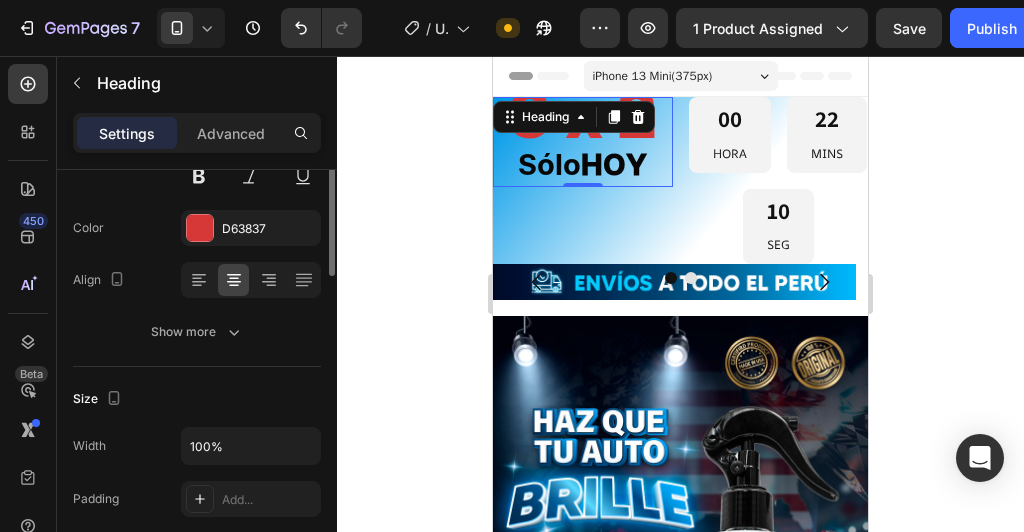 scroll, scrollTop: 154, scrollLeft: 0, axis: vertical 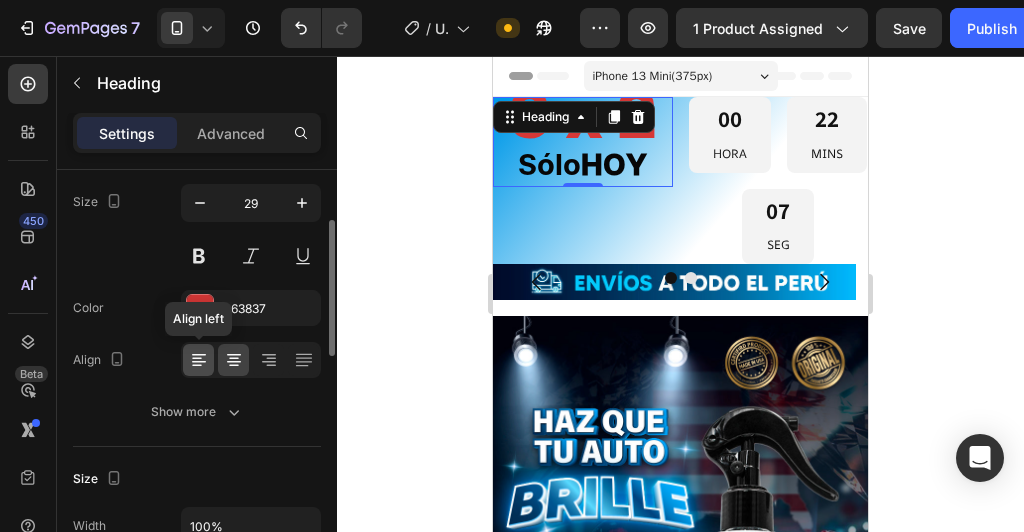 click 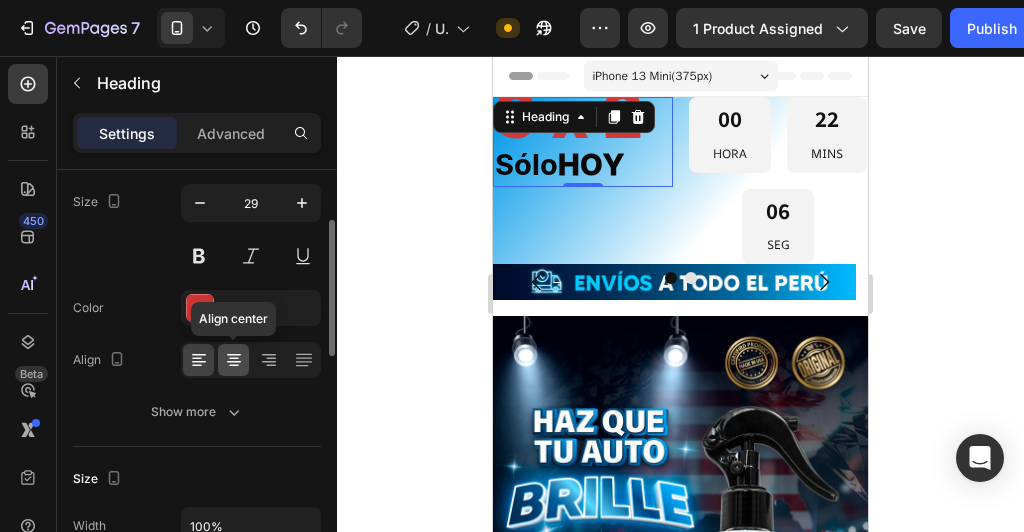 click 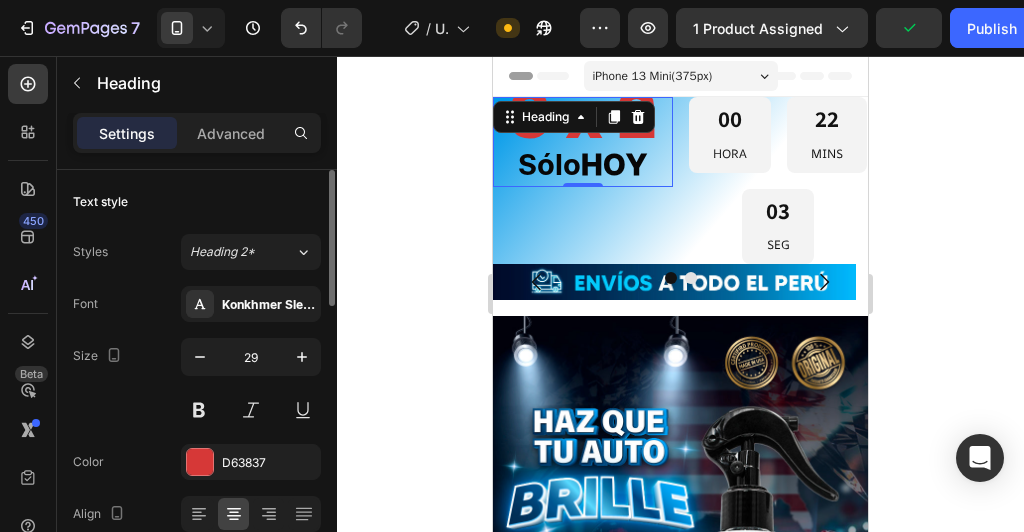 scroll, scrollTop: 320, scrollLeft: 0, axis: vertical 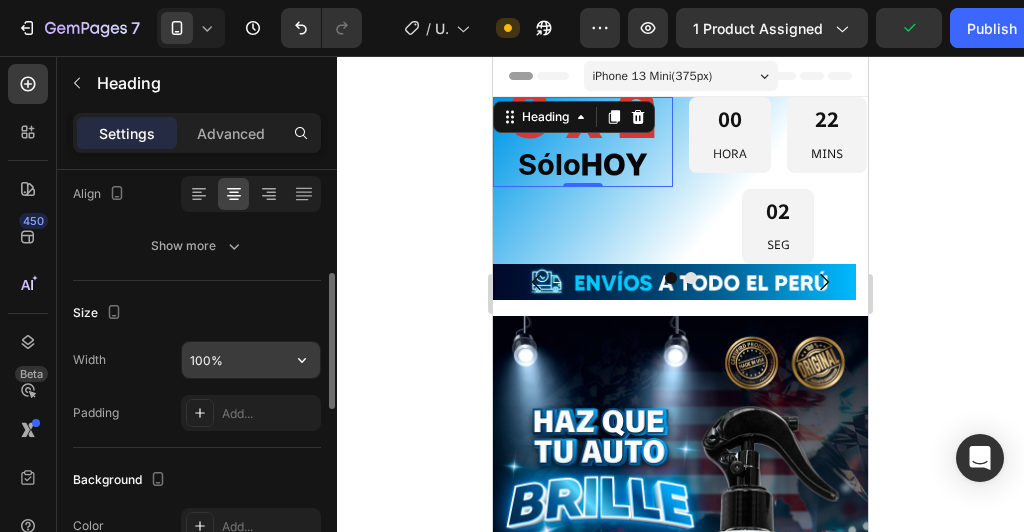 click on "100%" at bounding box center (251, 360) 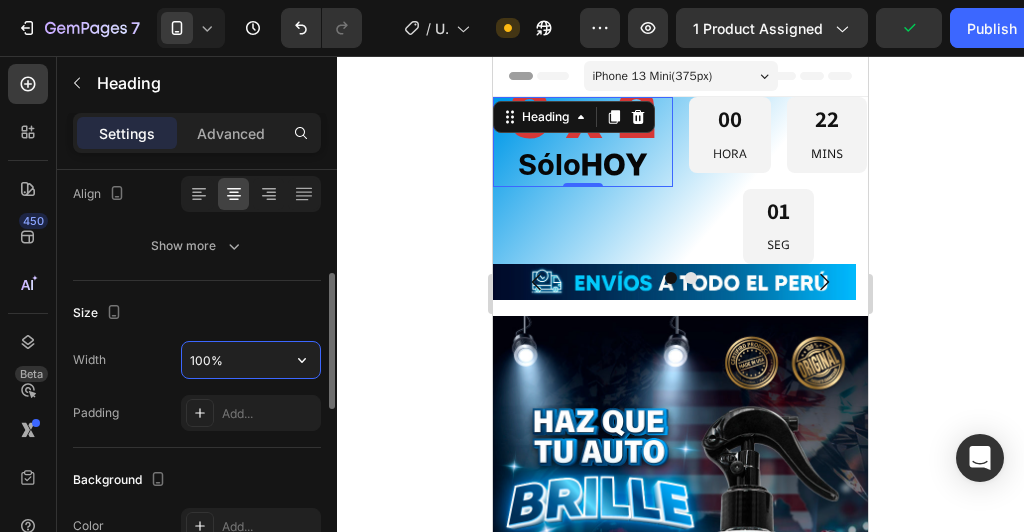click on "100%" at bounding box center (251, 360) 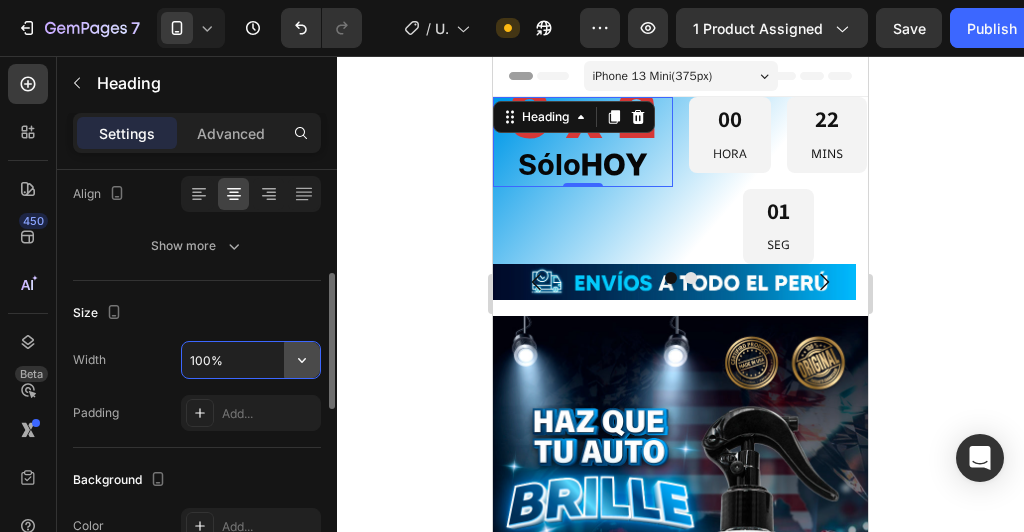 click 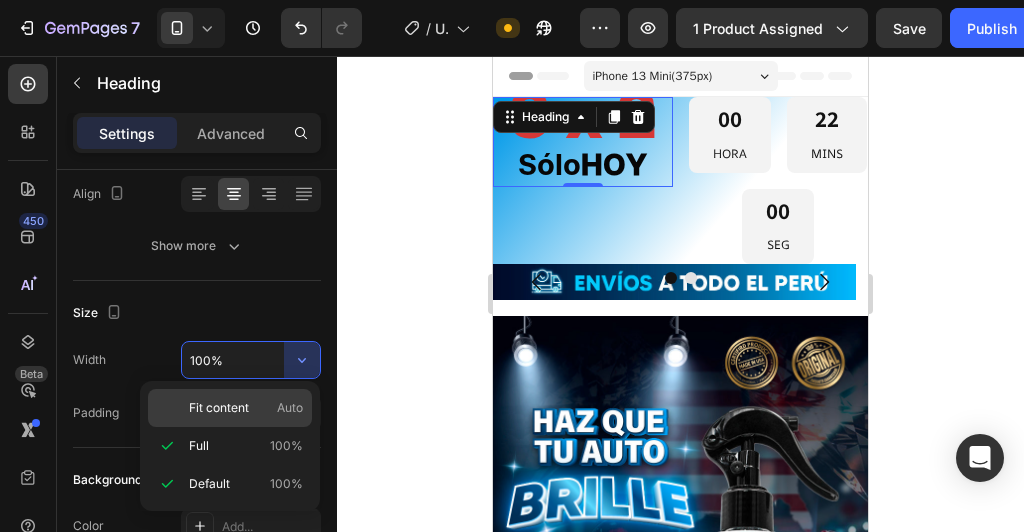 click on "Fit content" at bounding box center (219, 408) 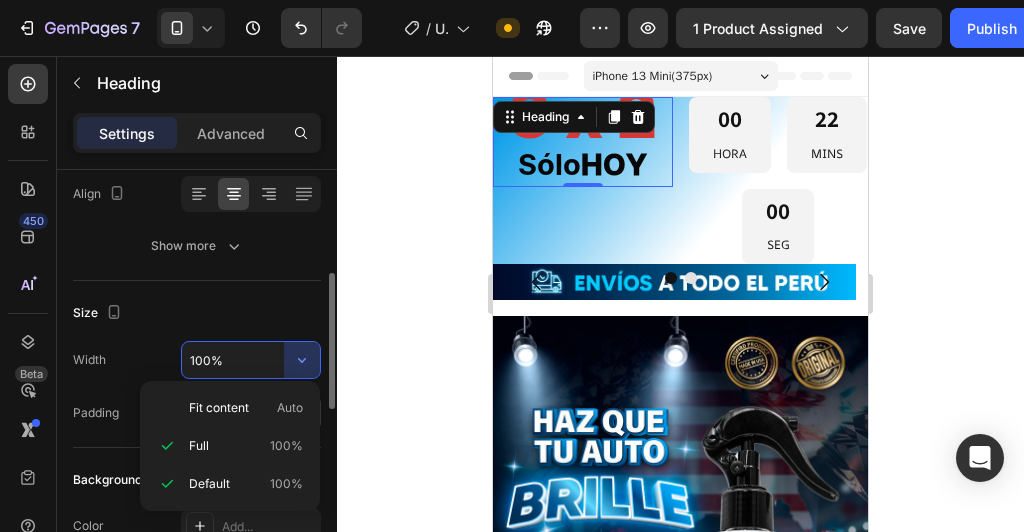 type on "Auto" 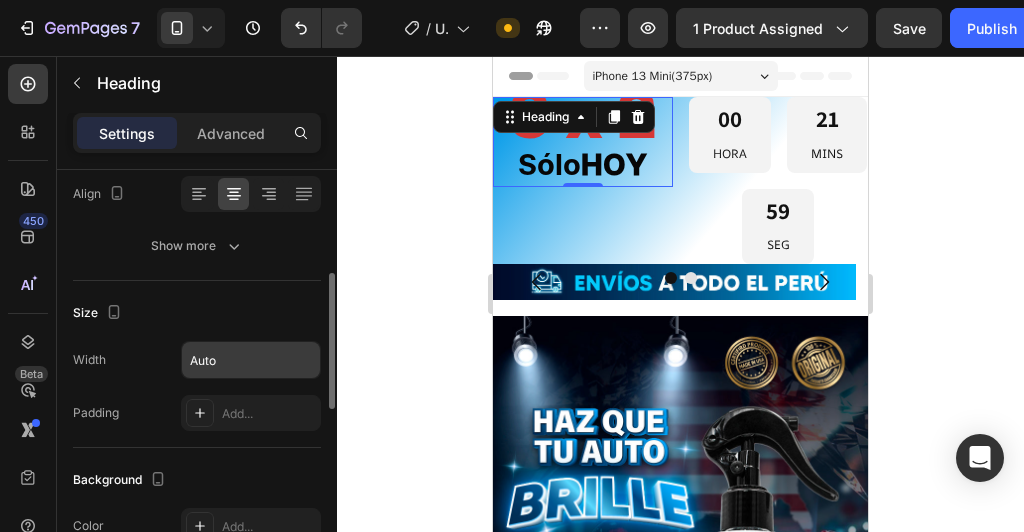 click on "Auto" at bounding box center [251, 360] 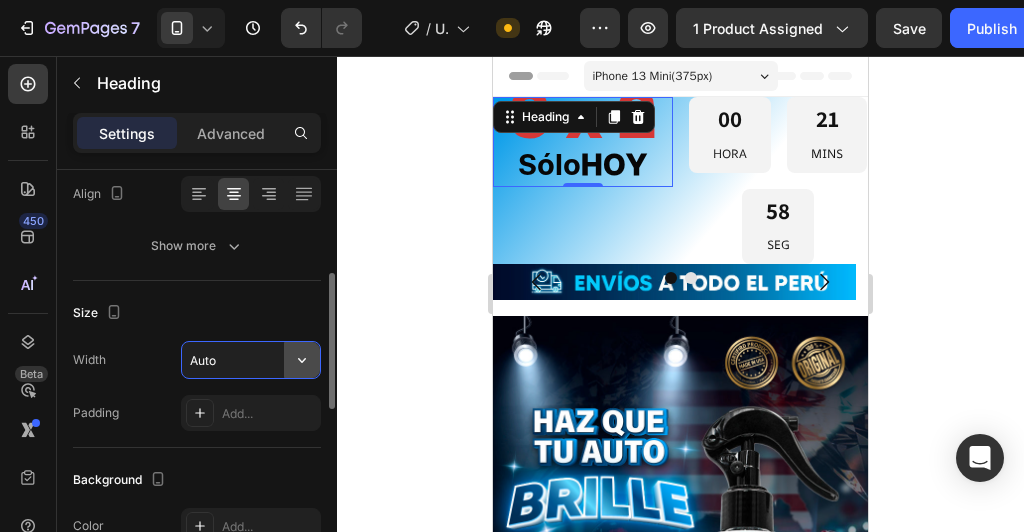 click 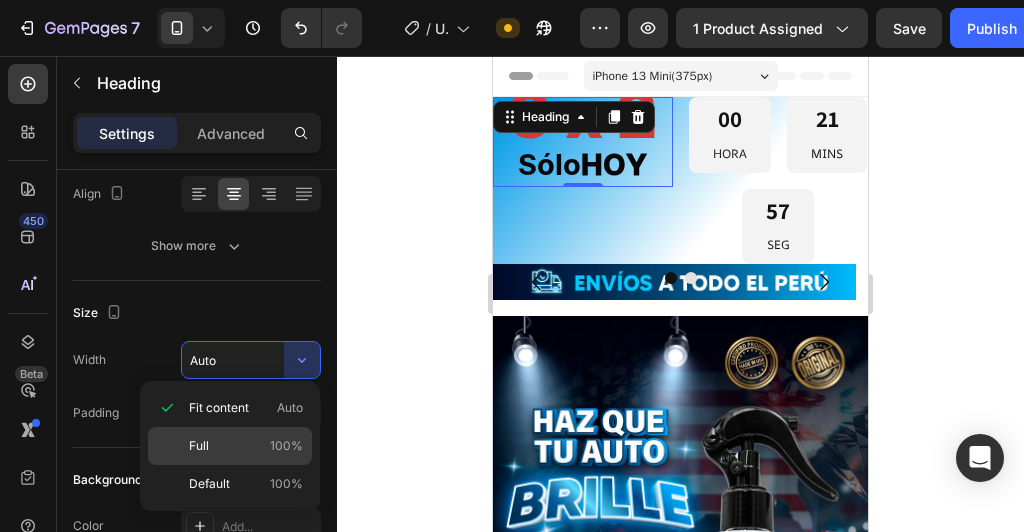 scroll, scrollTop: 400, scrollLeft: 0, axis: vertical 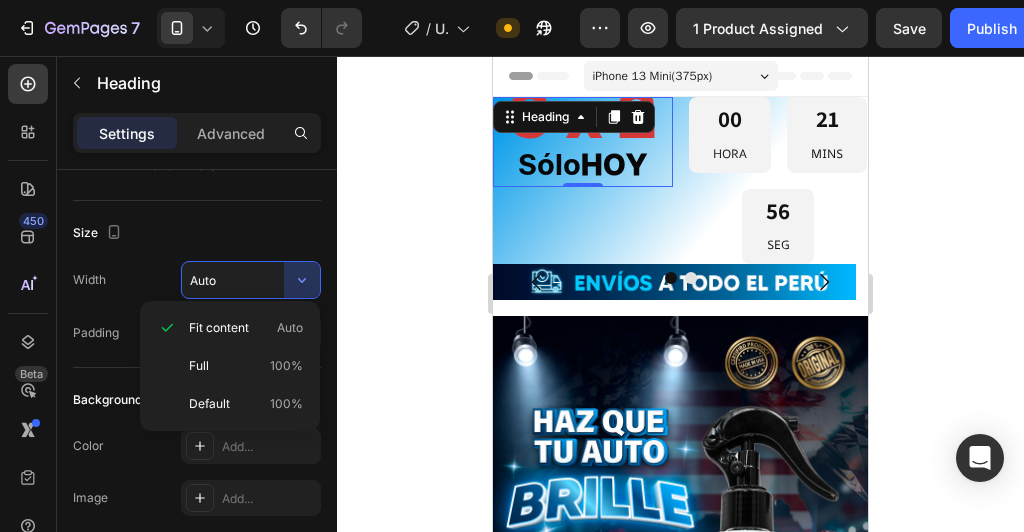 click 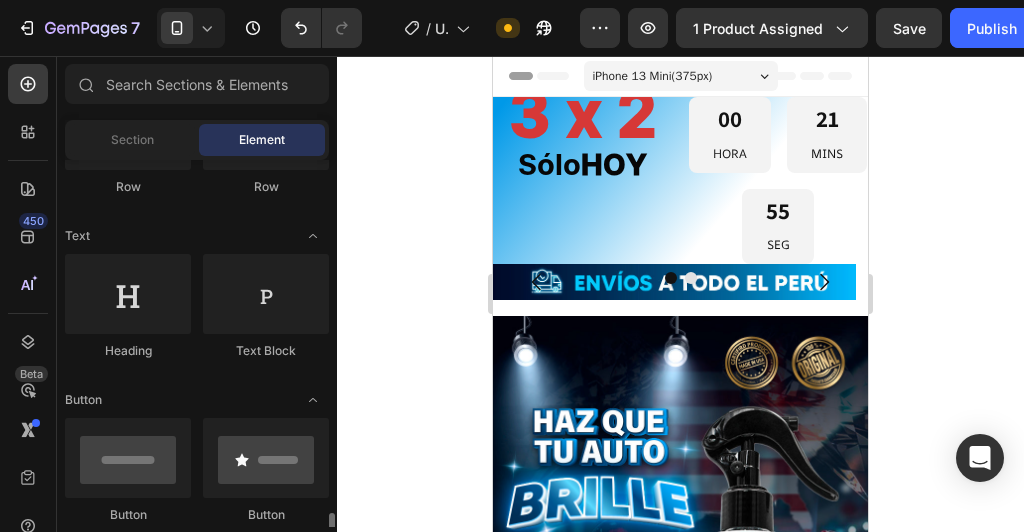 scroll, scrollTop: 560, scrollLeft: 0, axis: vertical 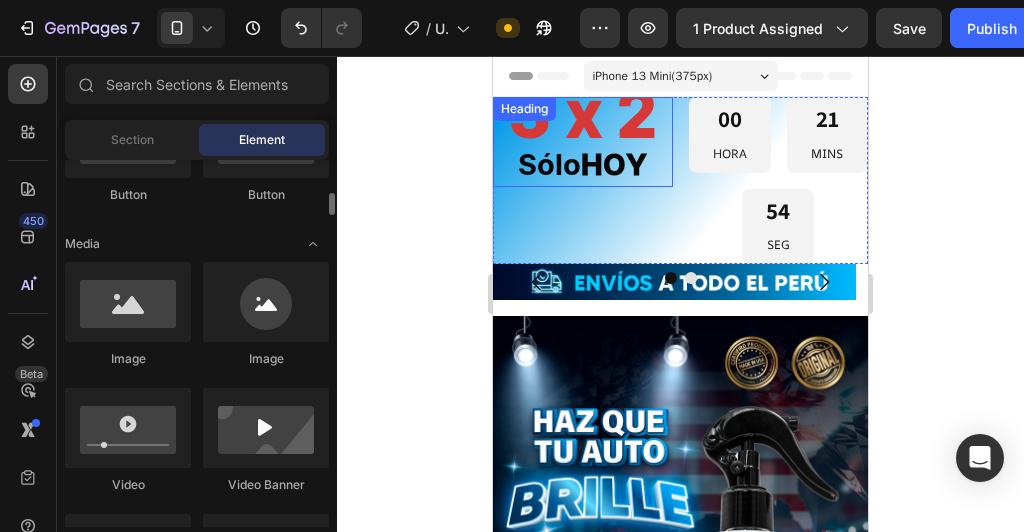 click on "HOY" at bounding box center [614, 166] 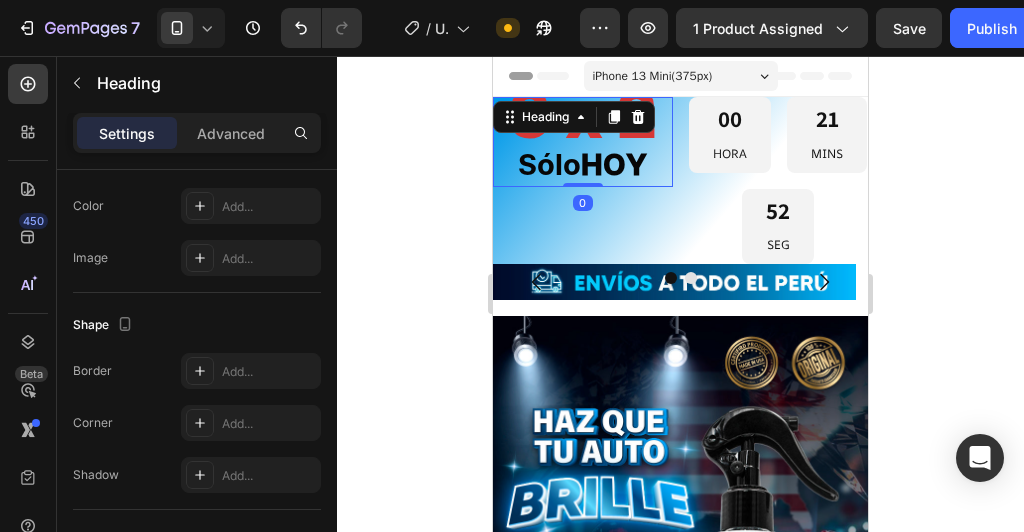 scroll, scrollTop: 874, scrollLeft: 0, axis: vertical 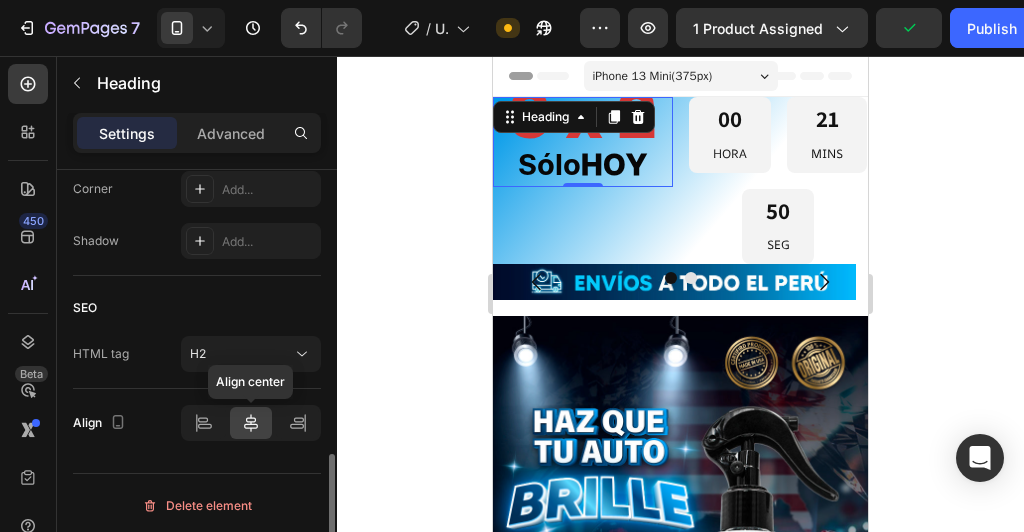click 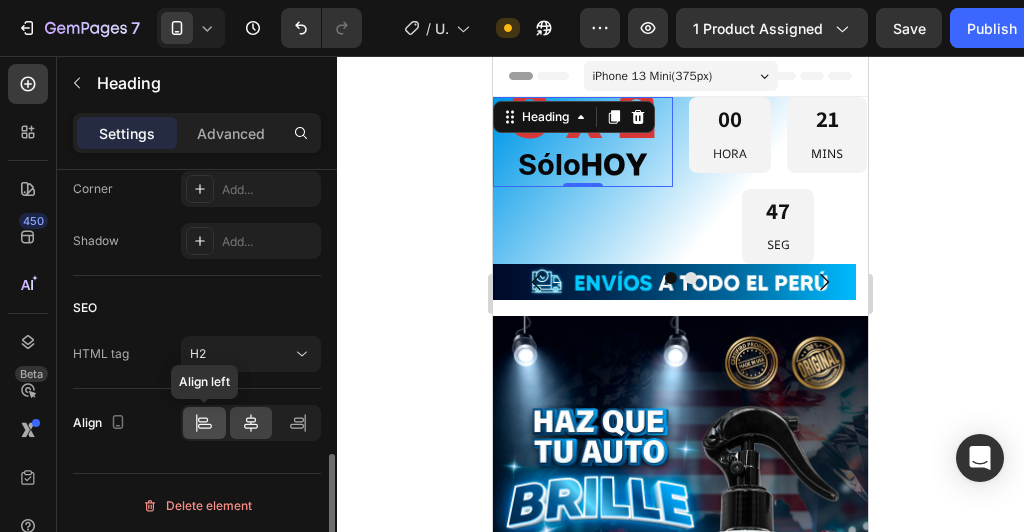 click 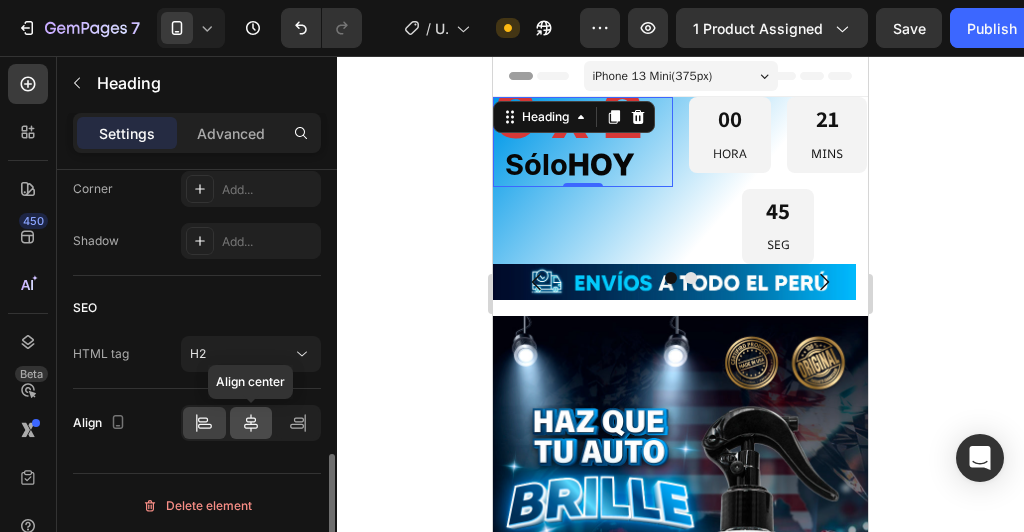 click 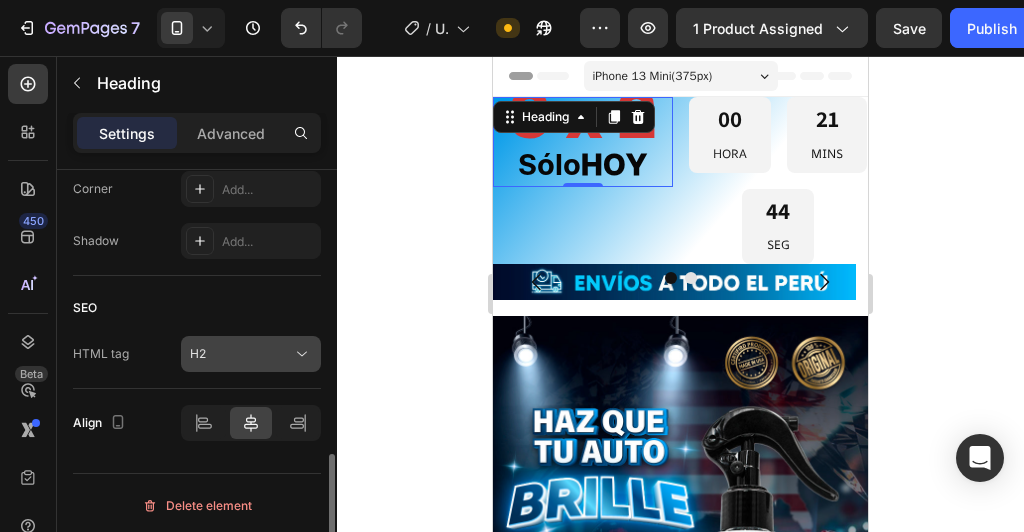 click on "H2" 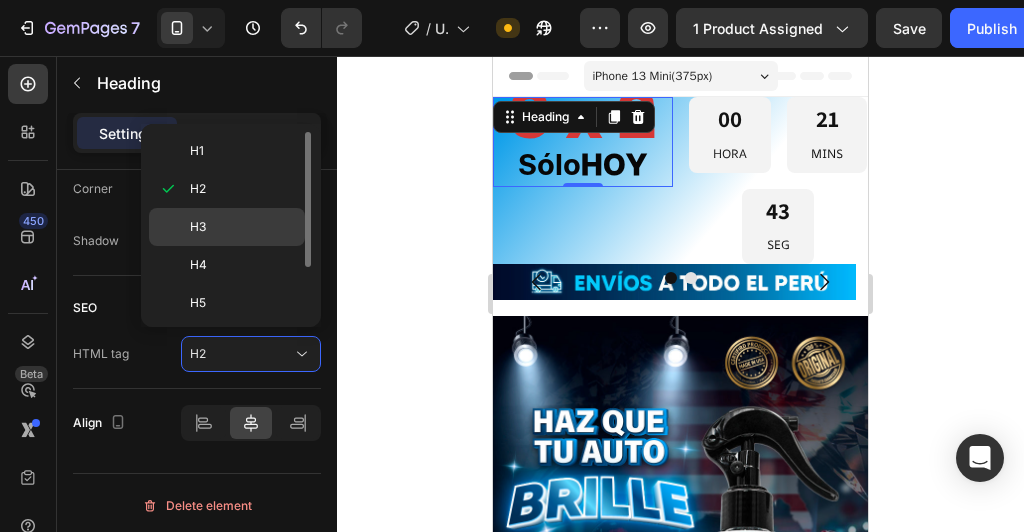 click on "H3" 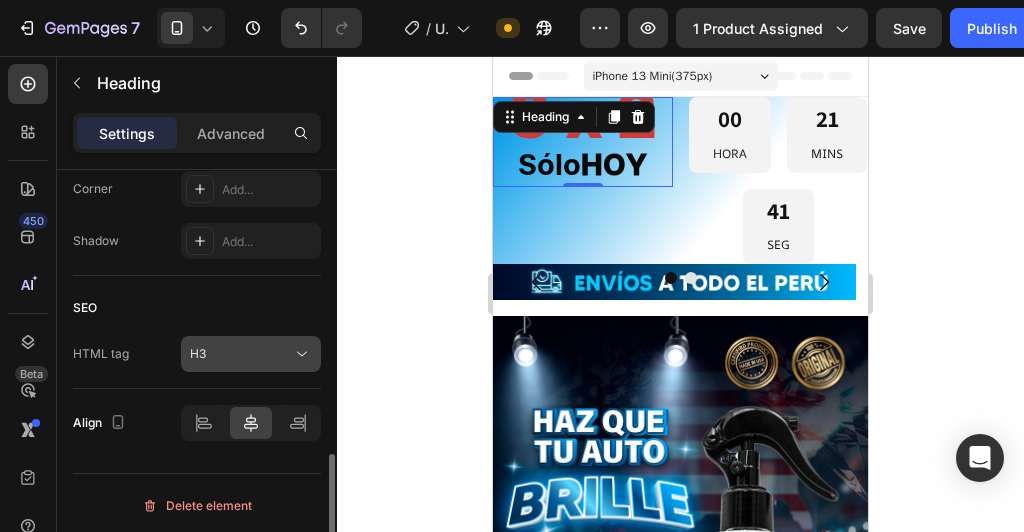 click on "H3" at bounding box center (241, 354) 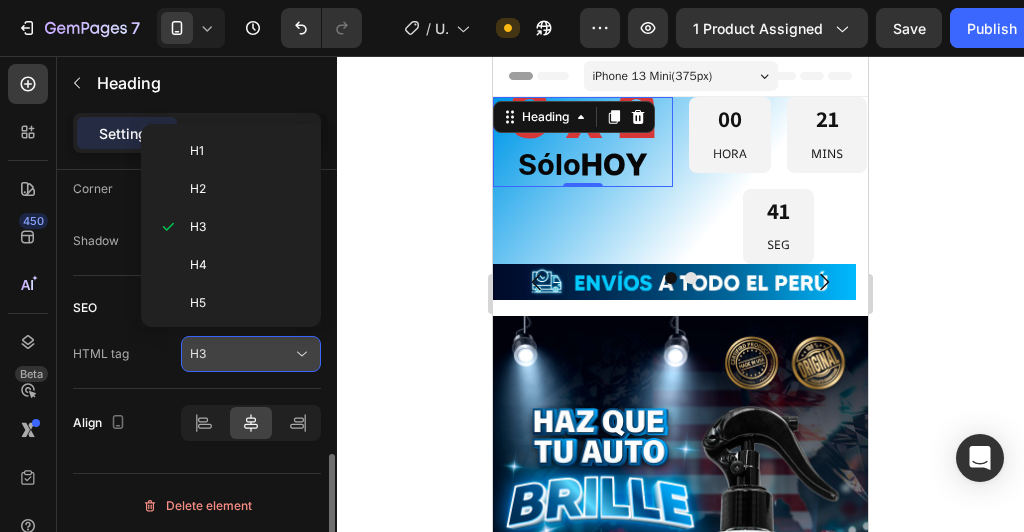 scroll, scrollTop: 794, scrollLeft: 0, axis: vertical 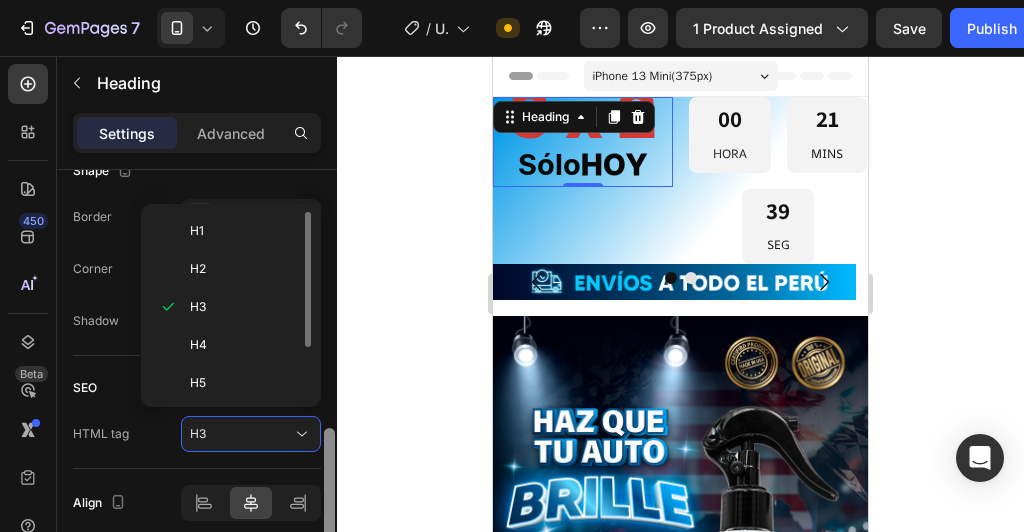 click at bounding box center (329, 380) 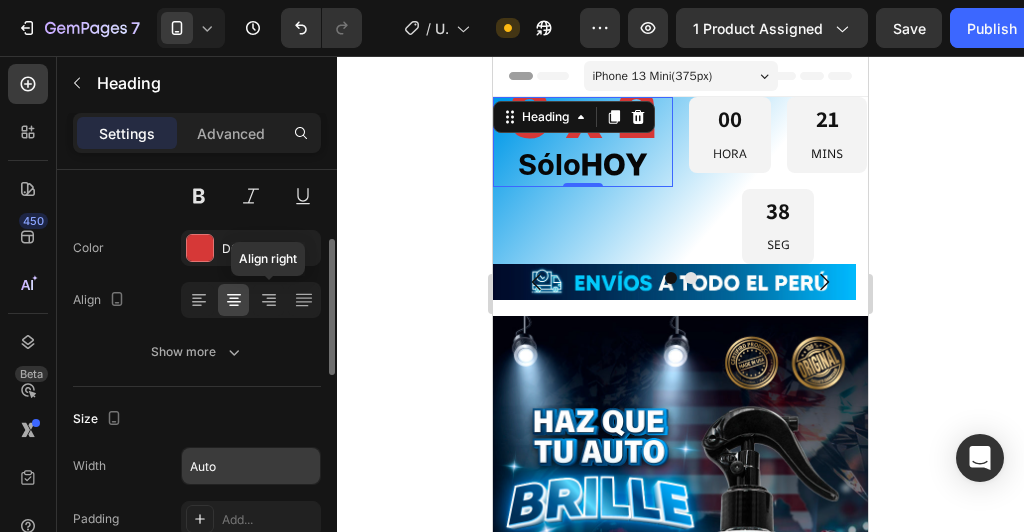 scroll, scrollTop: 374, scrollLeft: 0, axis: vertical 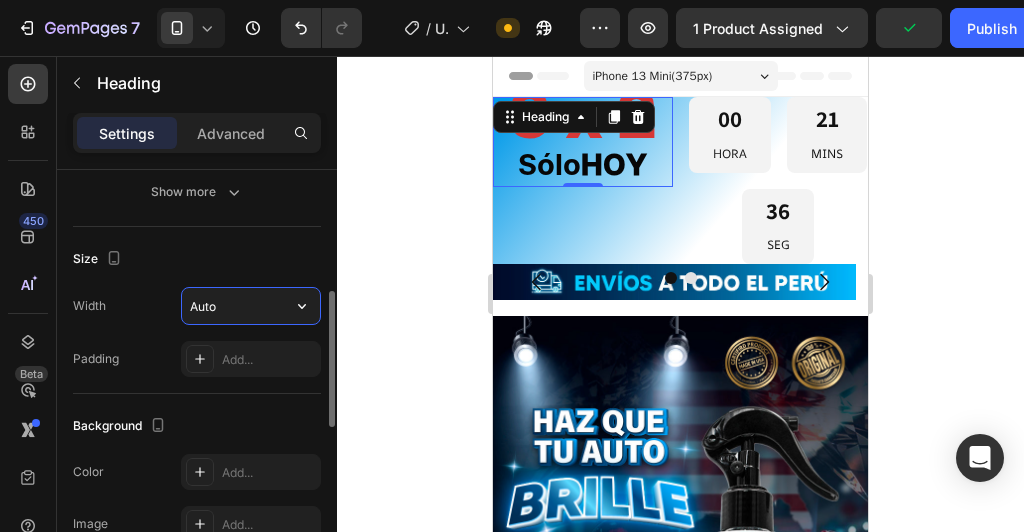 click on "Auto" at bounding box center (251, 306) 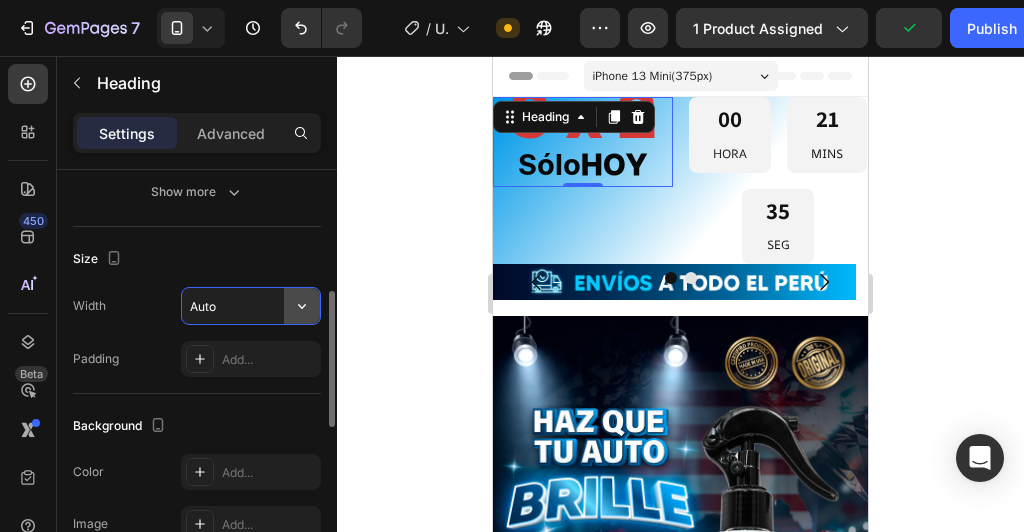 click 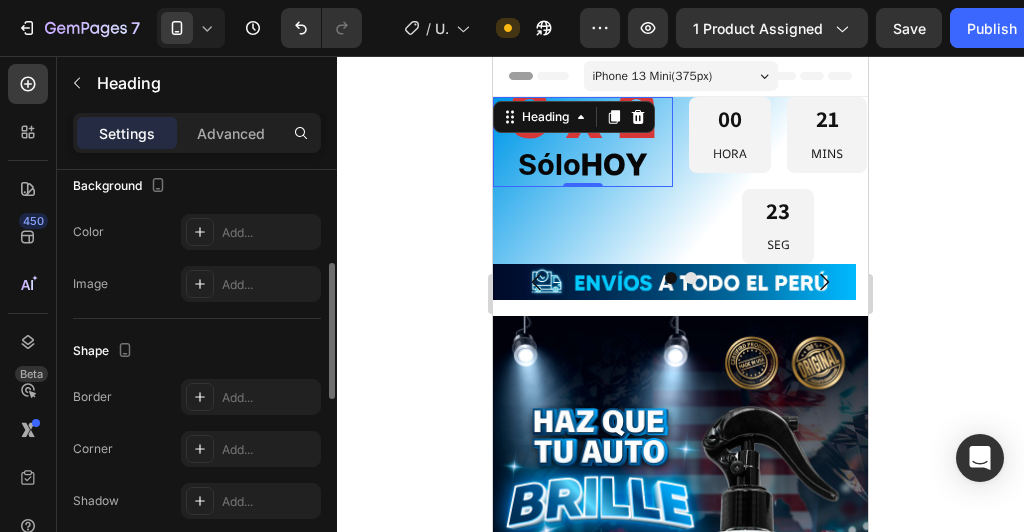 scroll, scrollTop: 534, scrollLeft: 0, axis: vertical 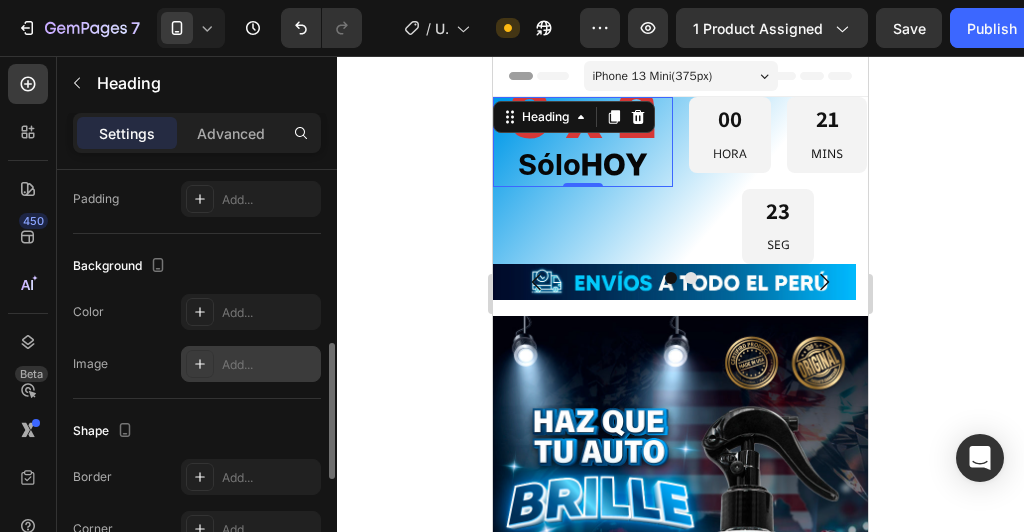 click on "Add..." at bounding box center (269, 365) 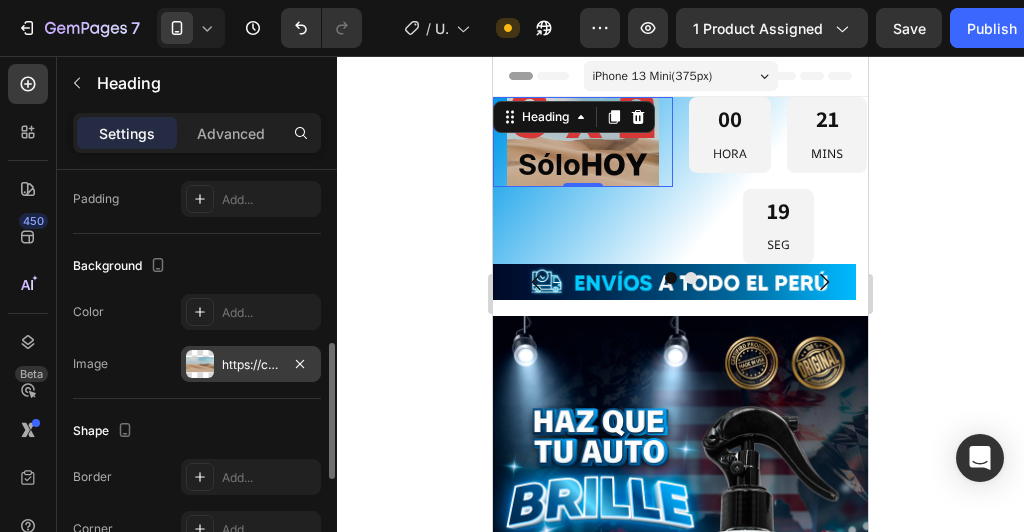 click on "Settings Advanced" at bounding box center [197, 141] 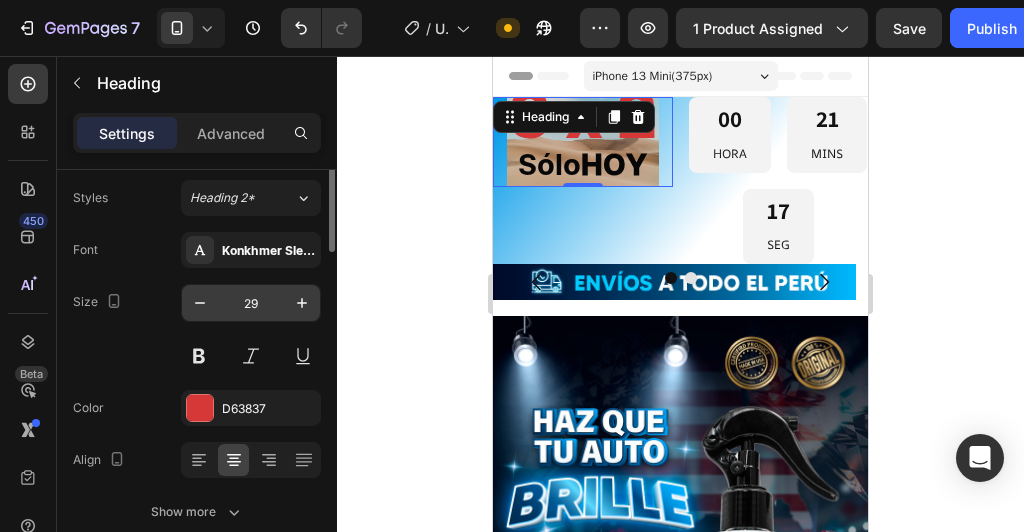 scroll, scrollTop: 0, scrollLeft: 0, axis: both 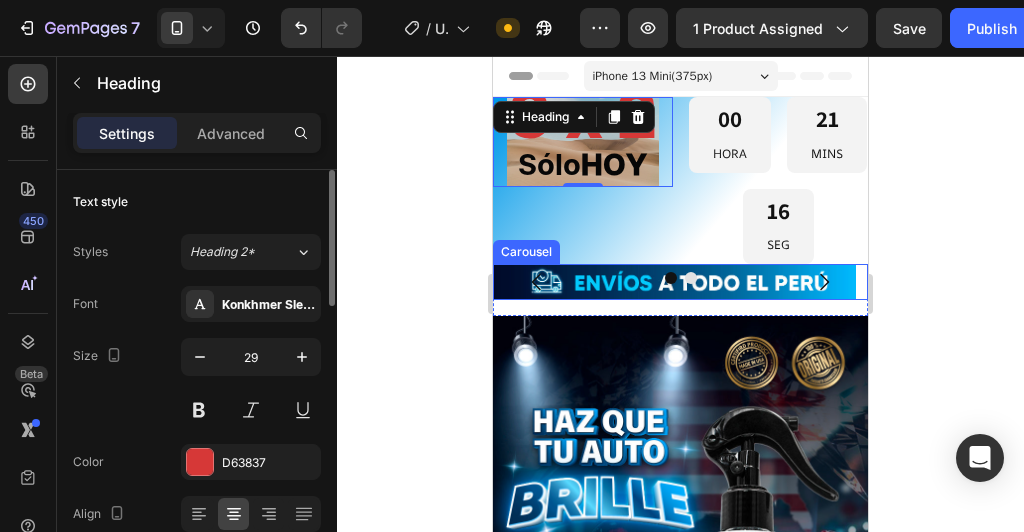 click on "Image" at bounding box center (674, 282) 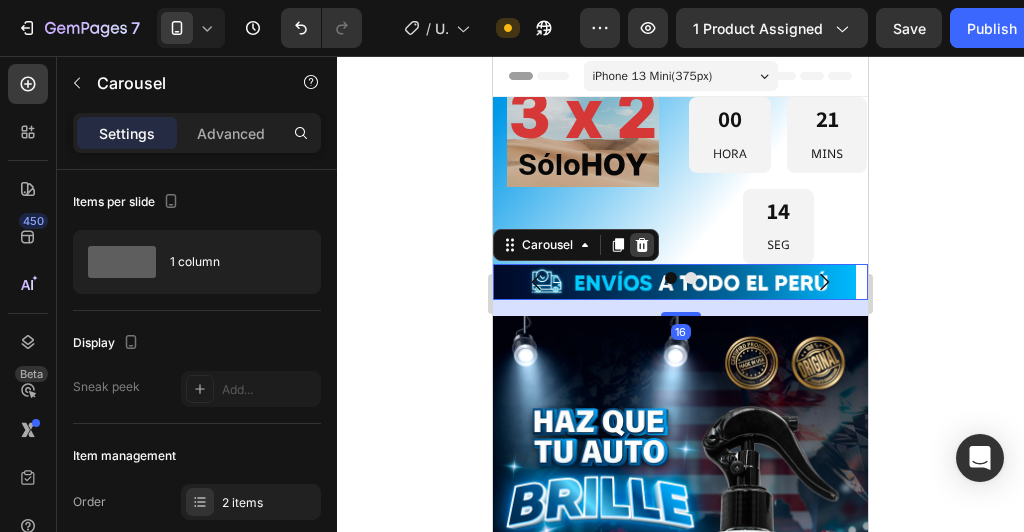 click 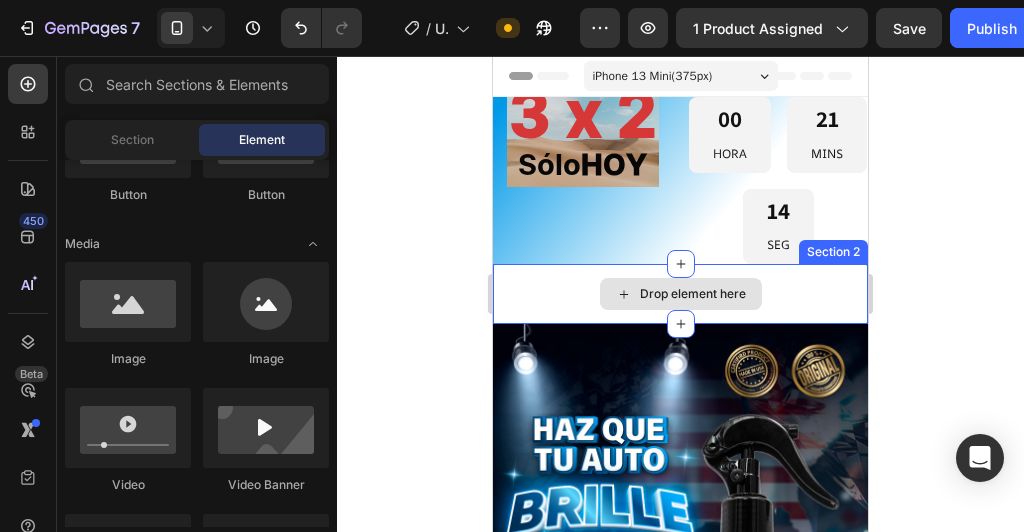 click on "Drop element here" at bounding box center (681, 294) 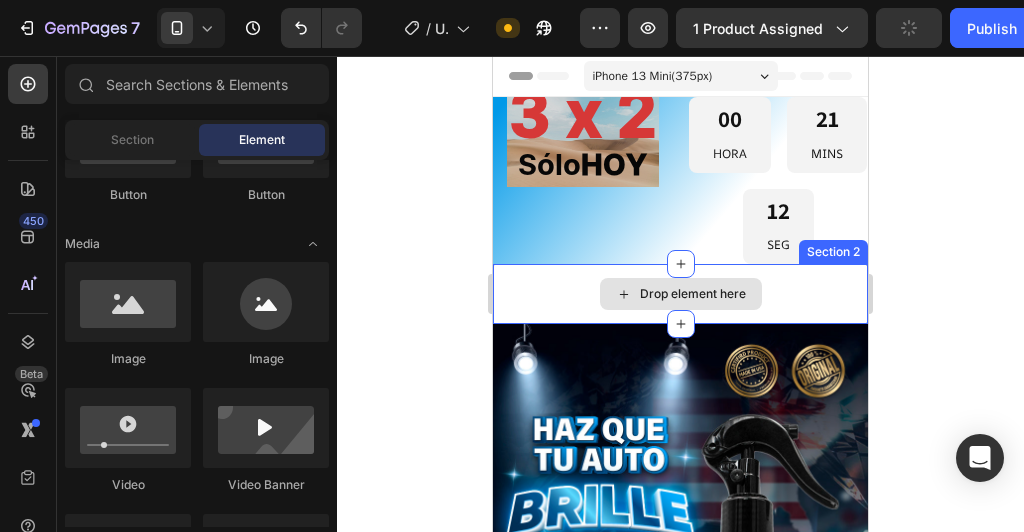 click on "Drop element here" at bounding box center [680, 294] 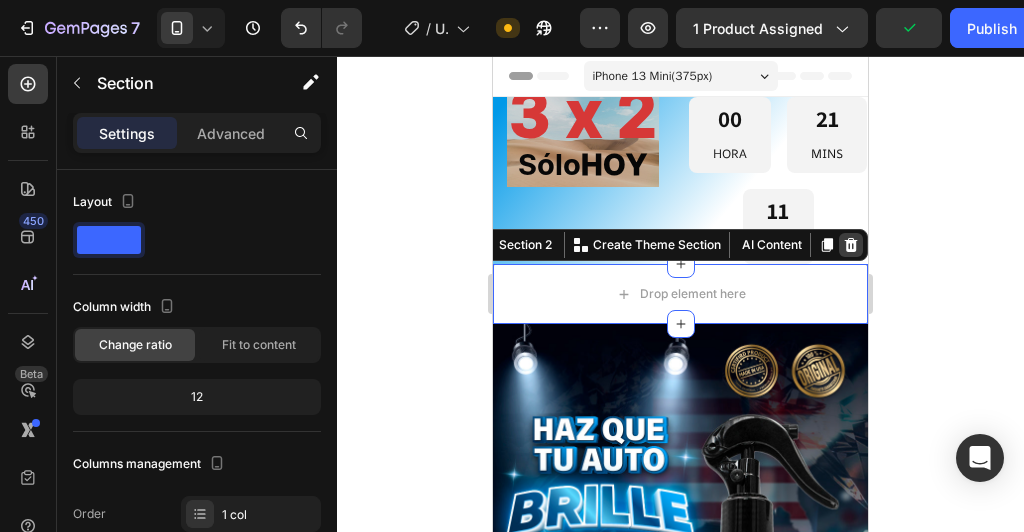 click 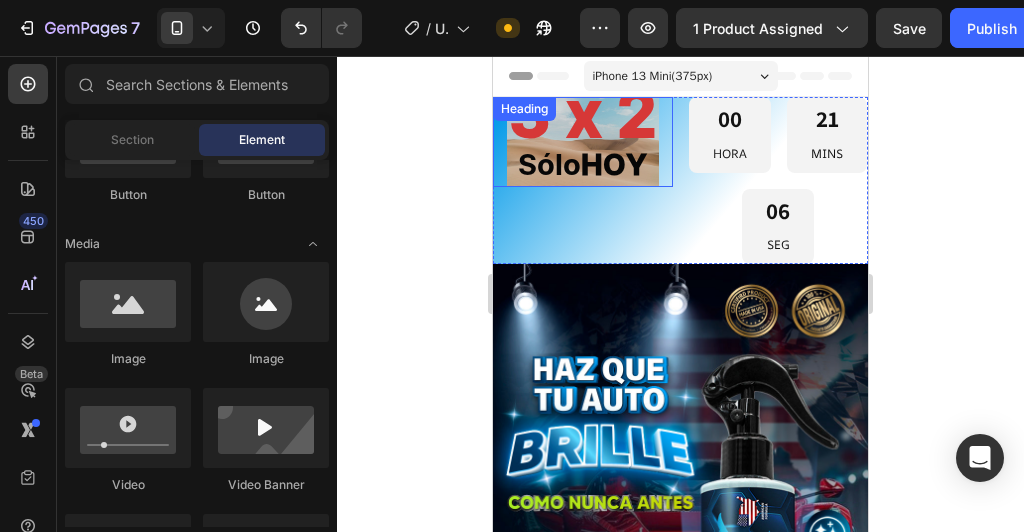 click on "Sólo  HOY" at bounding box center (582, 166) 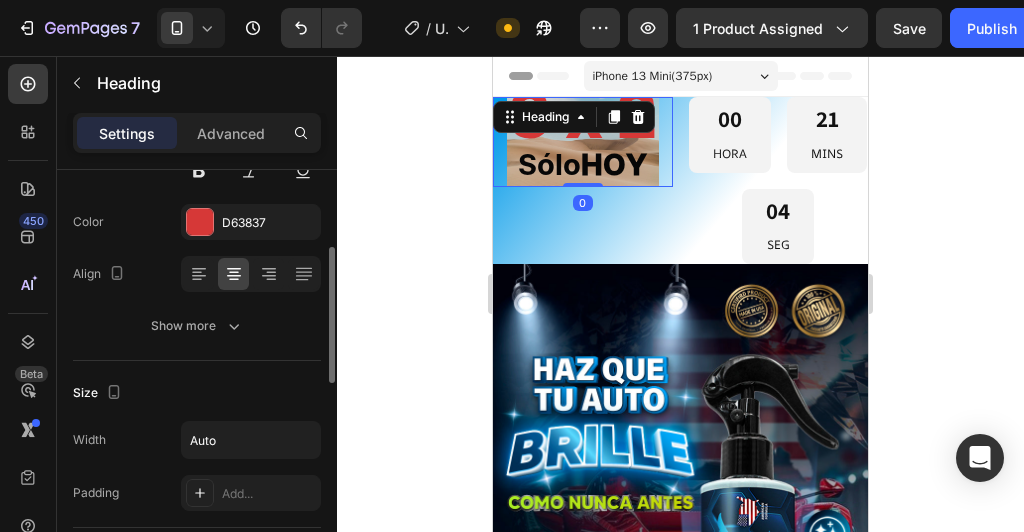 scroll, scrollTop: 640, scrollLeft: 0, axis: vertical 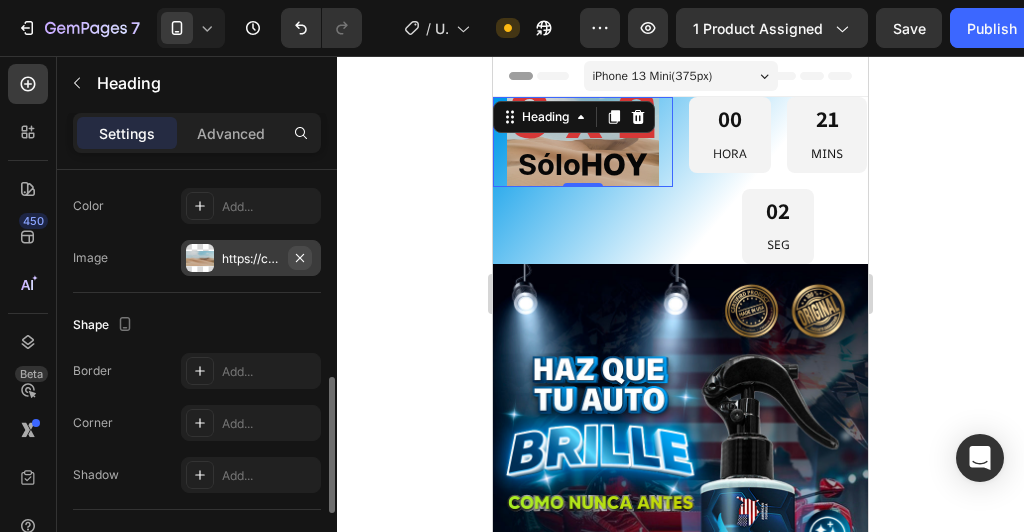 click 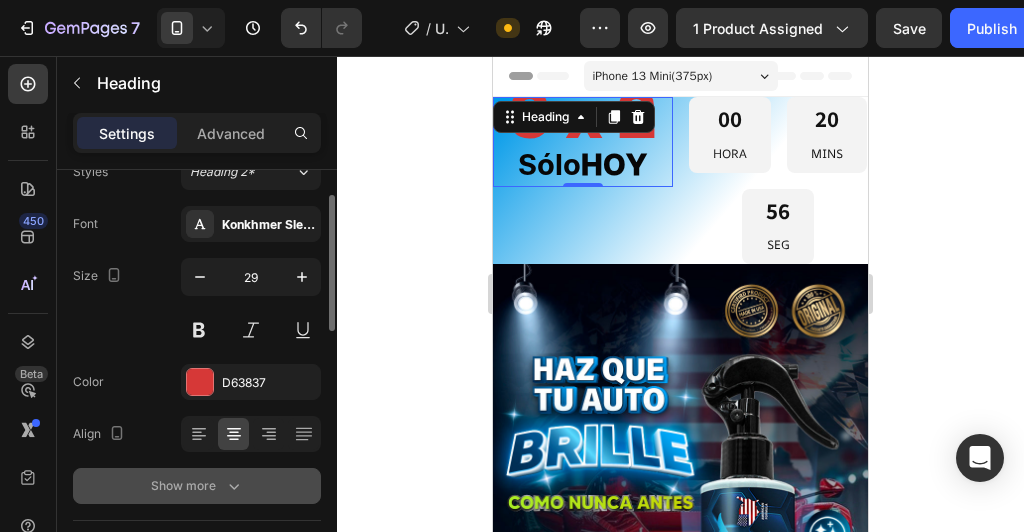 scroll, scrollTop: 0, scrollLeft: 0, axis: both 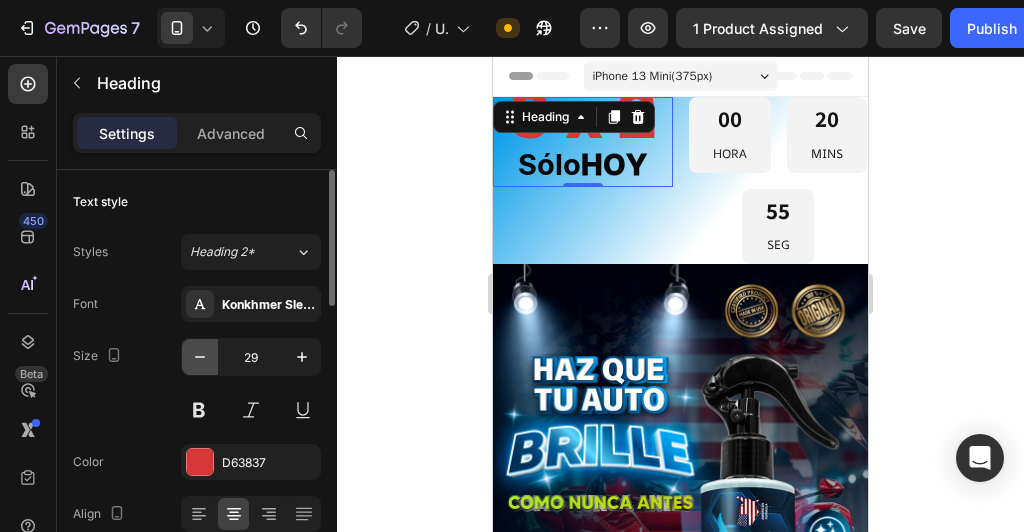 click 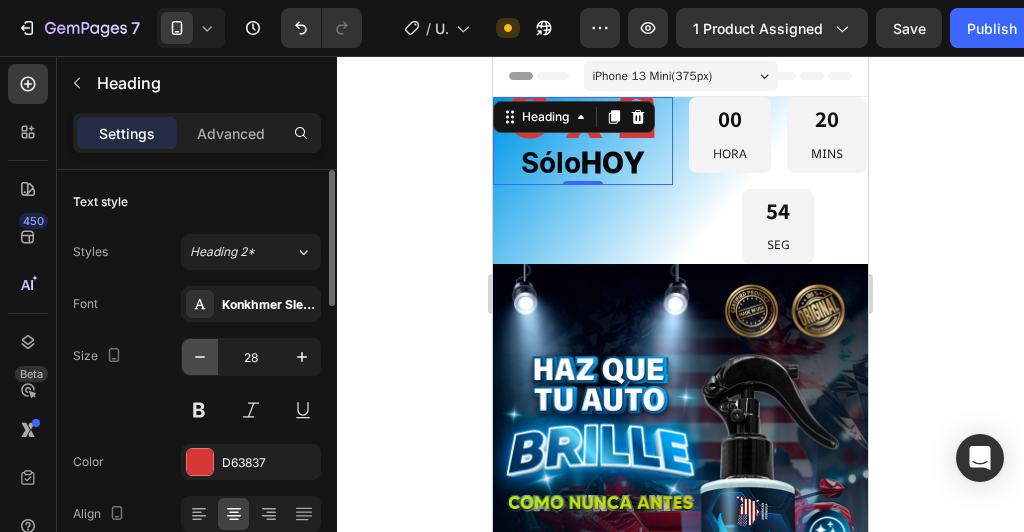 click 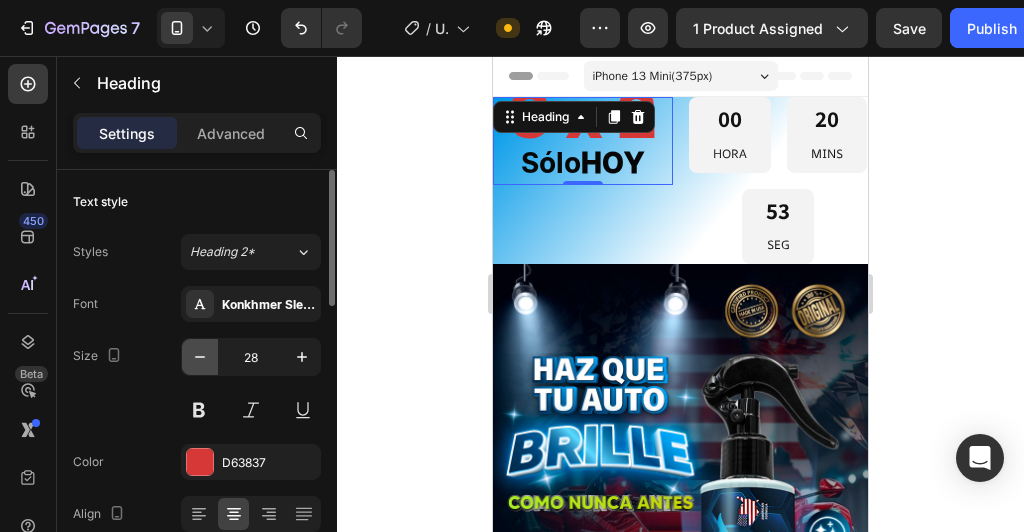 type on "27" 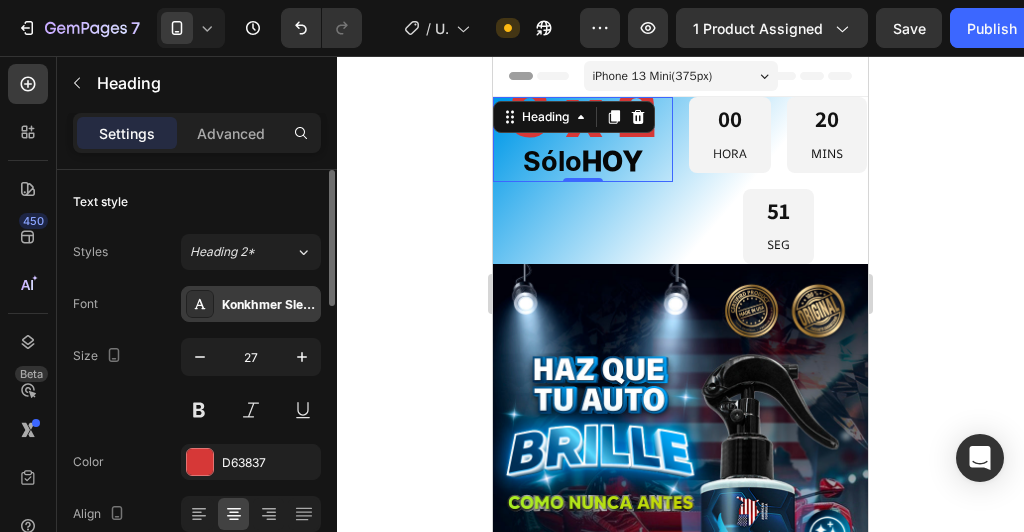 click on "Konkhmer Sleokchher" at bounding box center [269, 305] 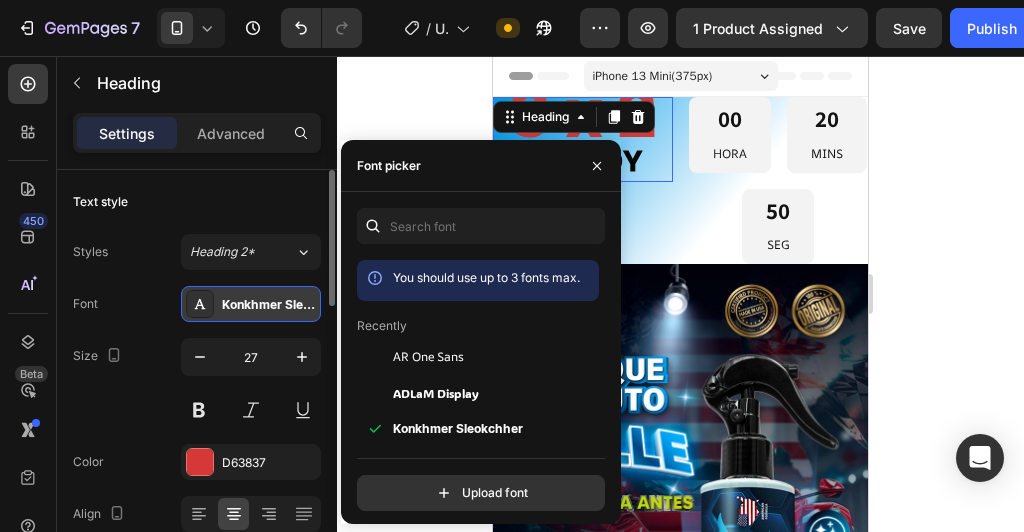click on "Konkhmer Sleokchher" at bounding box center (269, 305) 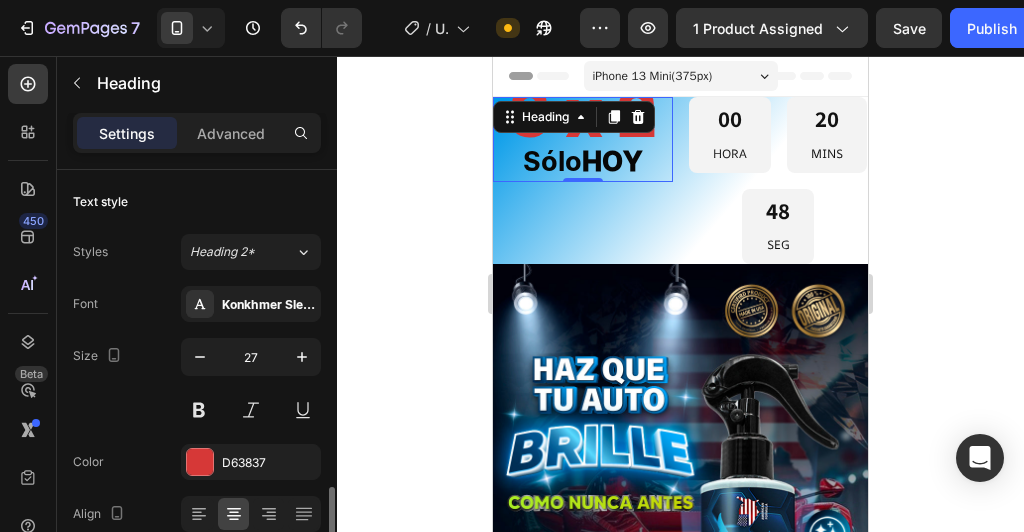 scroll, scrollTop: 240, scrollLeft: 0, axis: vertical 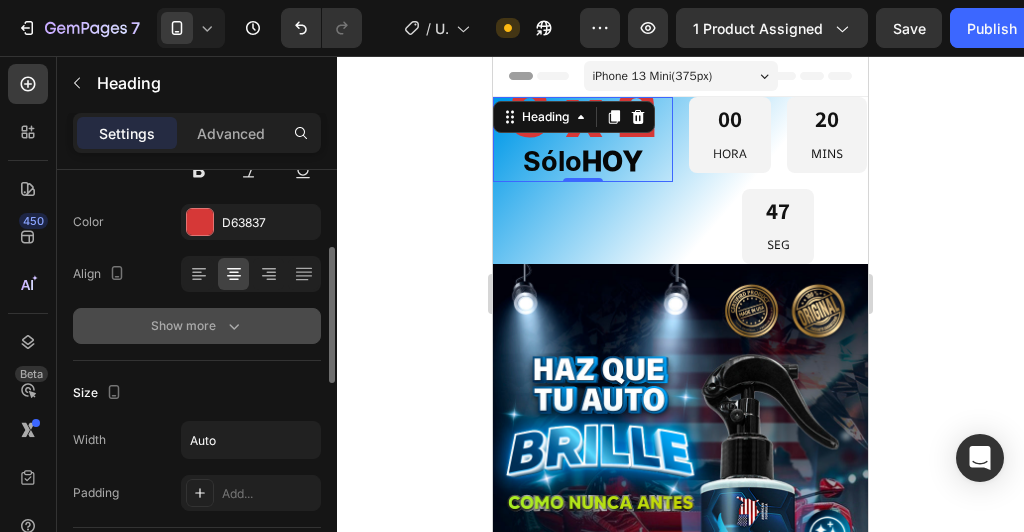 click 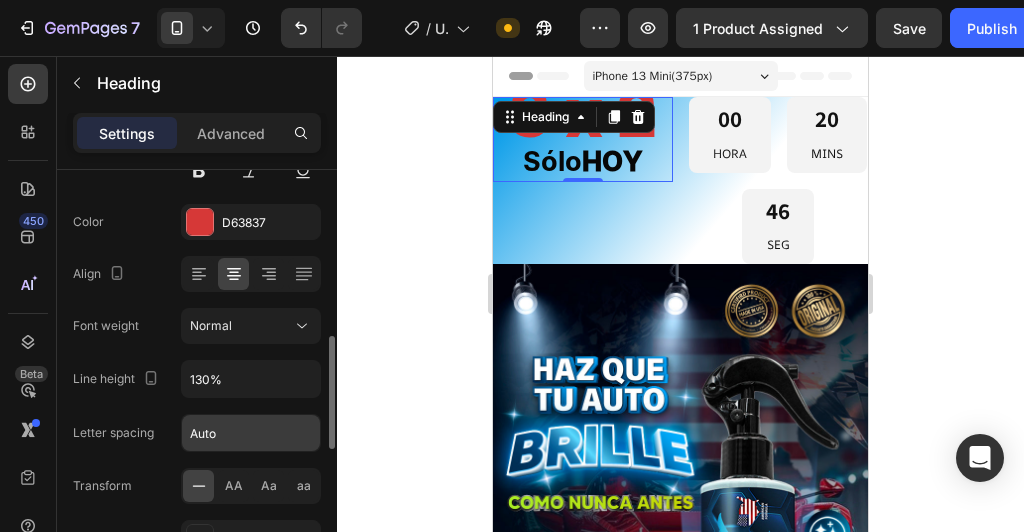 scroll, scrollTop: 320, scrollLeft: 0, axis: vertical 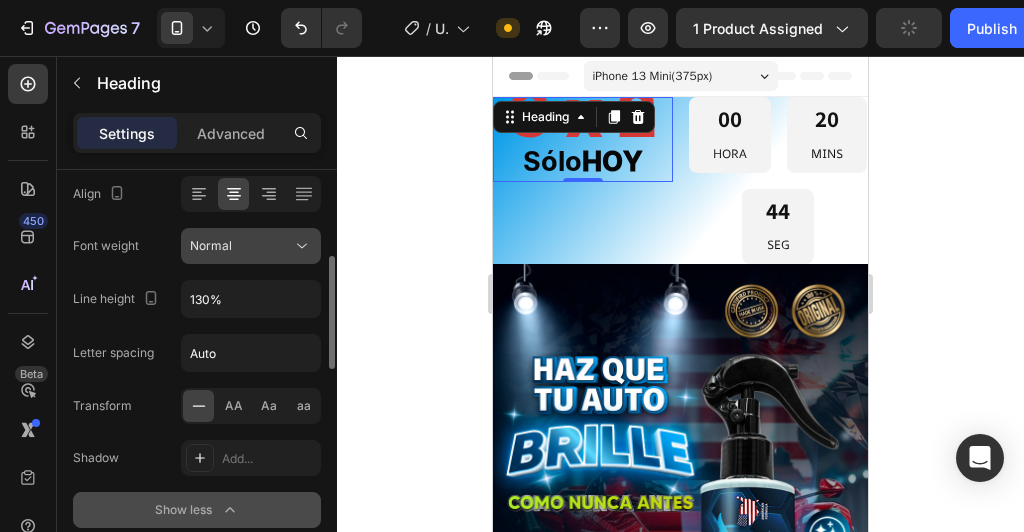 click on "Normal" at bounding box center (241, 246) 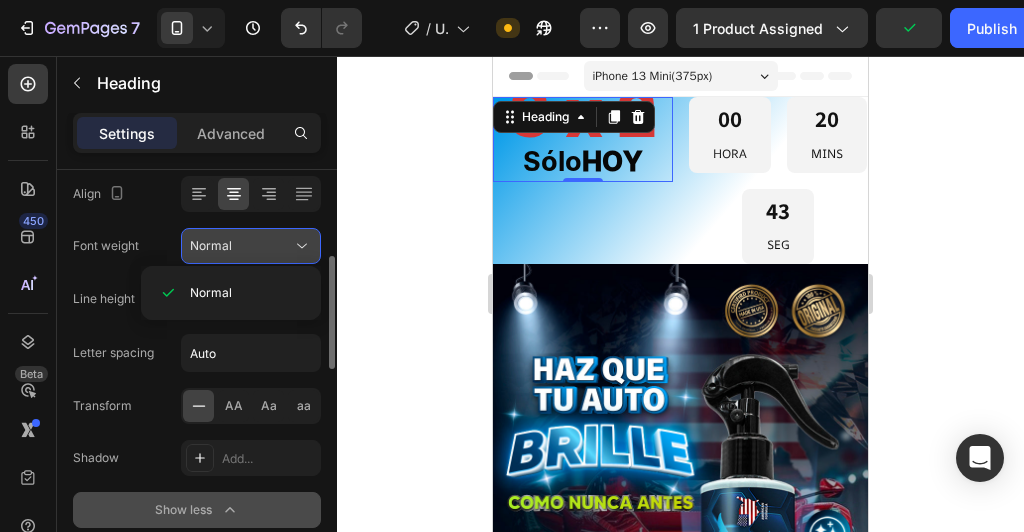 click on "Normal" at bounding box center [241, 246] 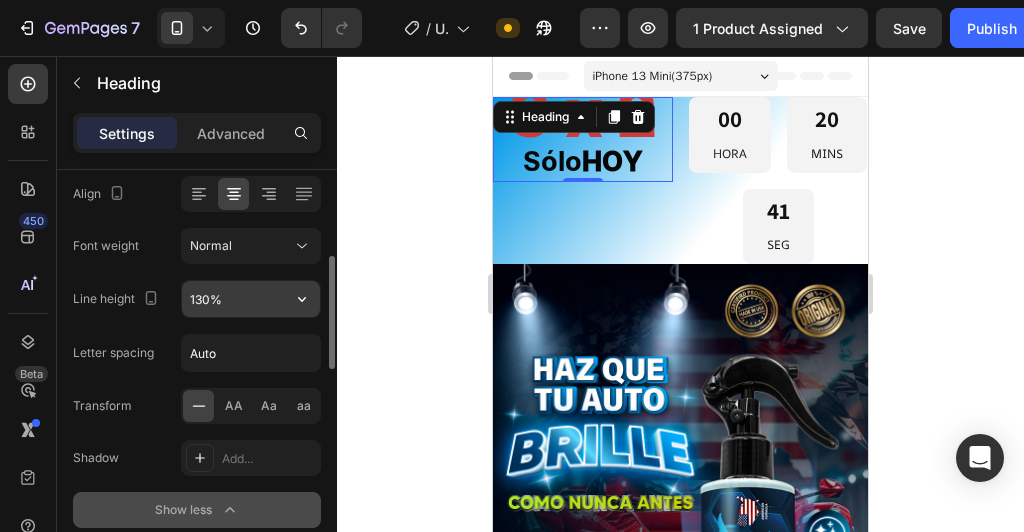 click on "130%" at bounding box center (251, 299) 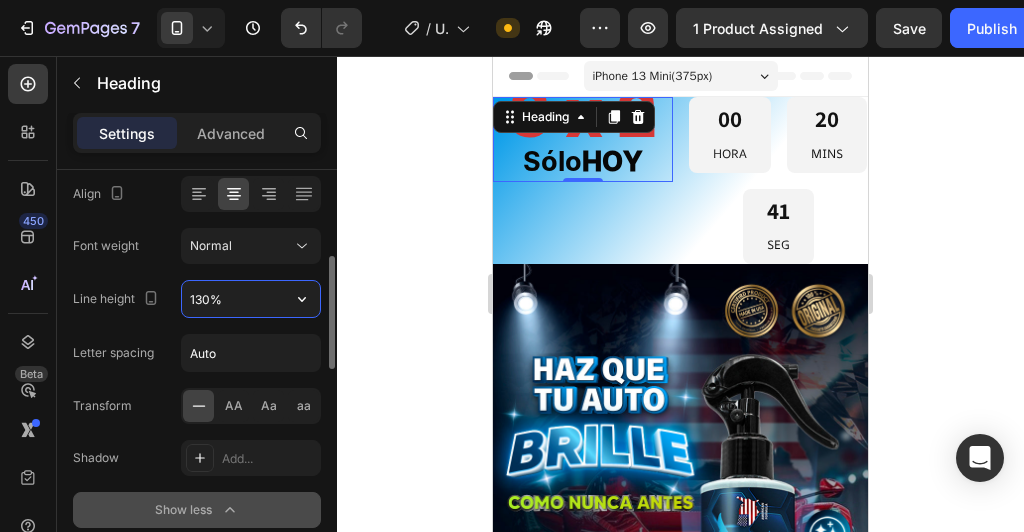 click on "130%" at bounding box center [251, 299] 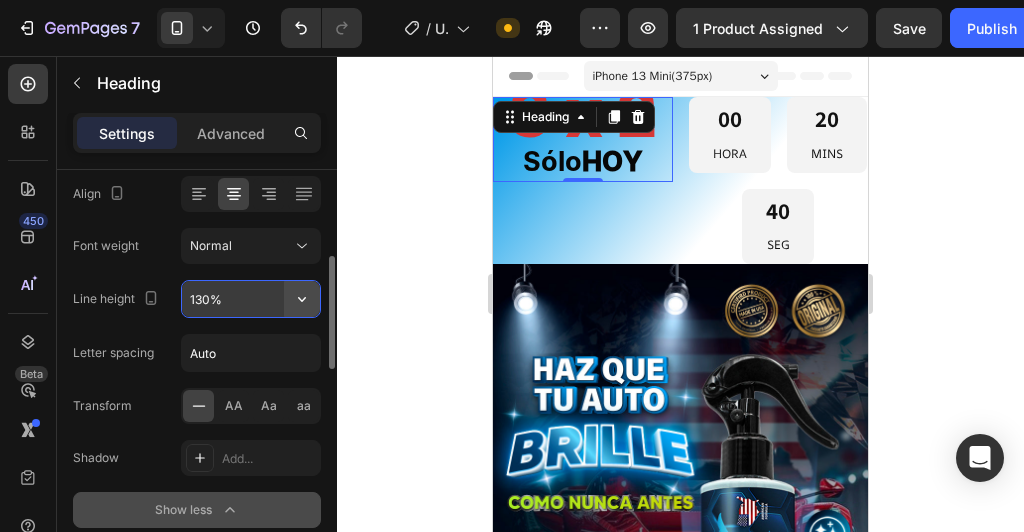 click 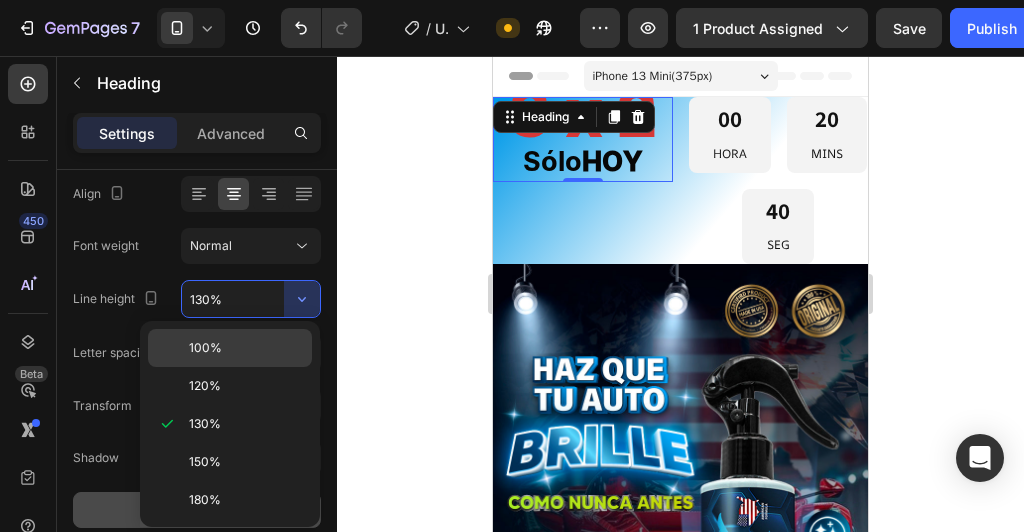 click on "100%" at bounding box center (246, 348) 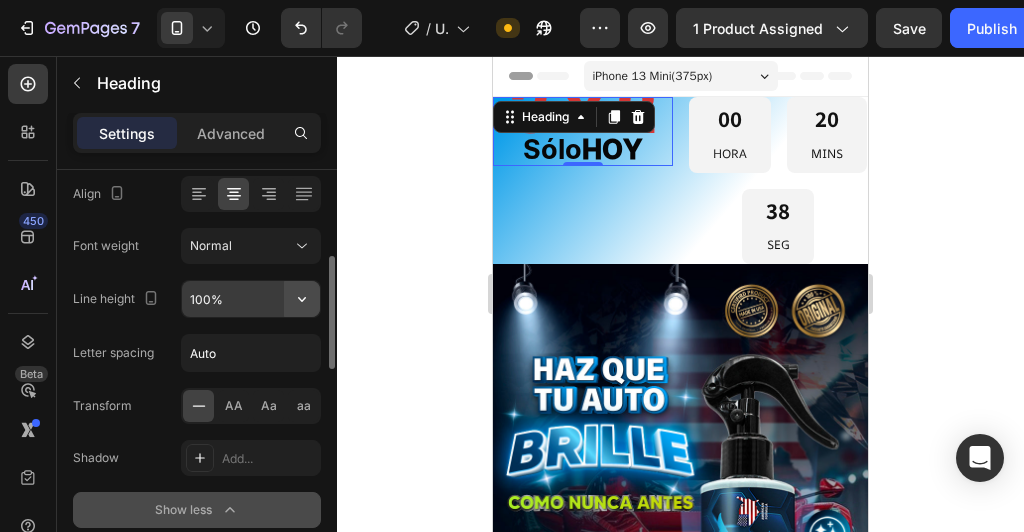 click 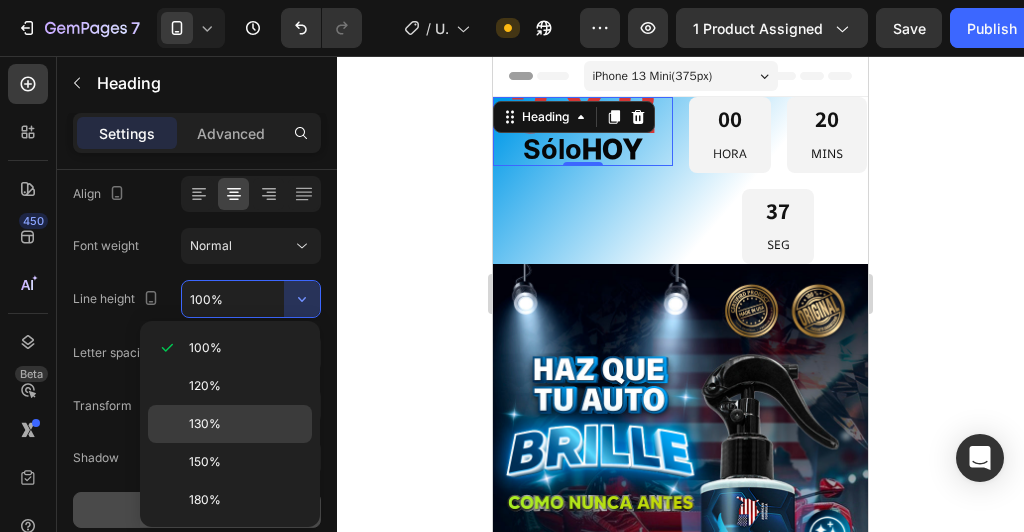 click on "130%" at bounding box center (246, 424) 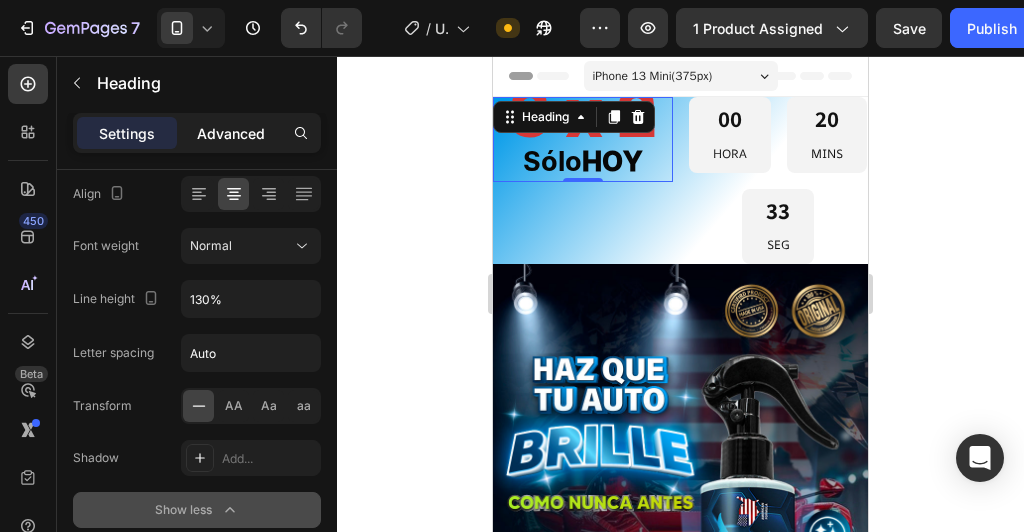 click on "Advanced" at bounding box center (231, 133) 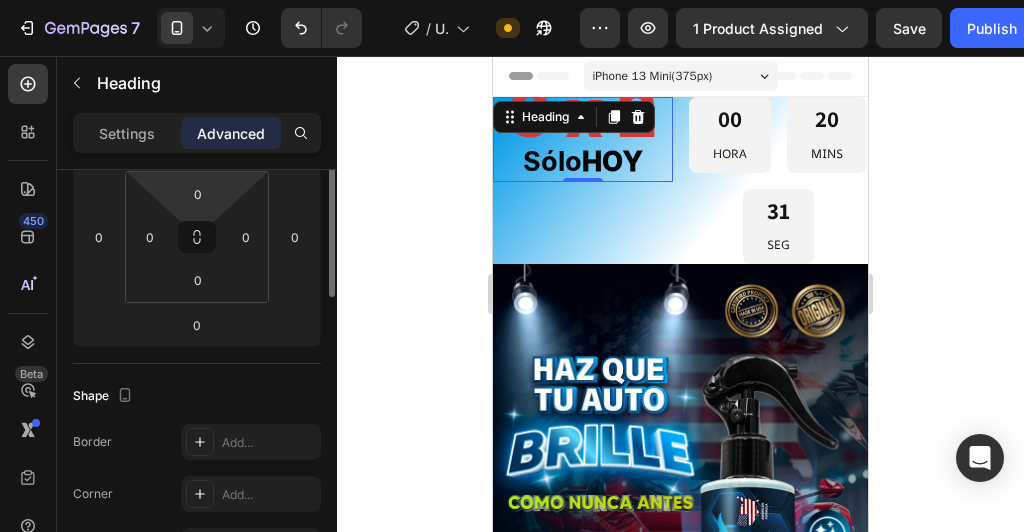 scroll, scrollTop: 160, scrollLeft: 0, axis: vertical 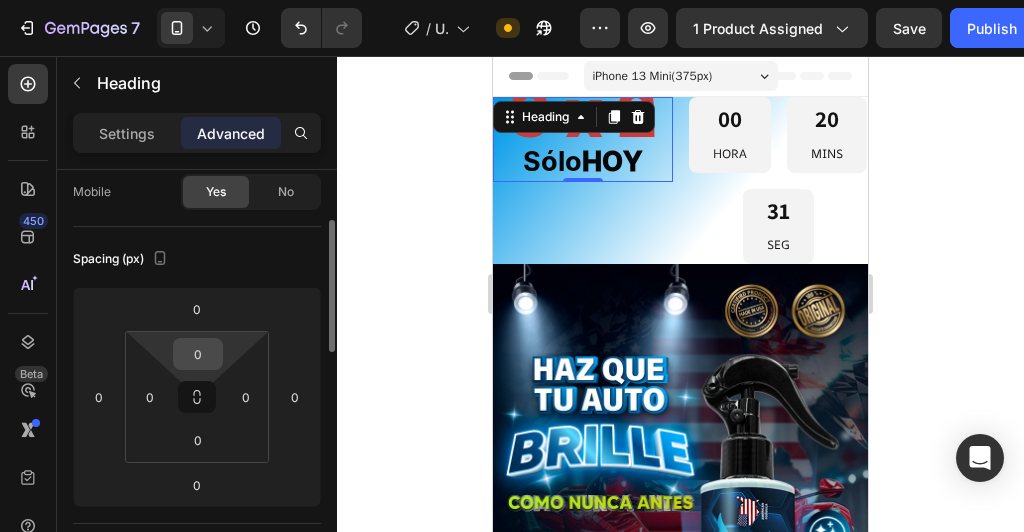 click on "0" at bounding box center [198, 354] 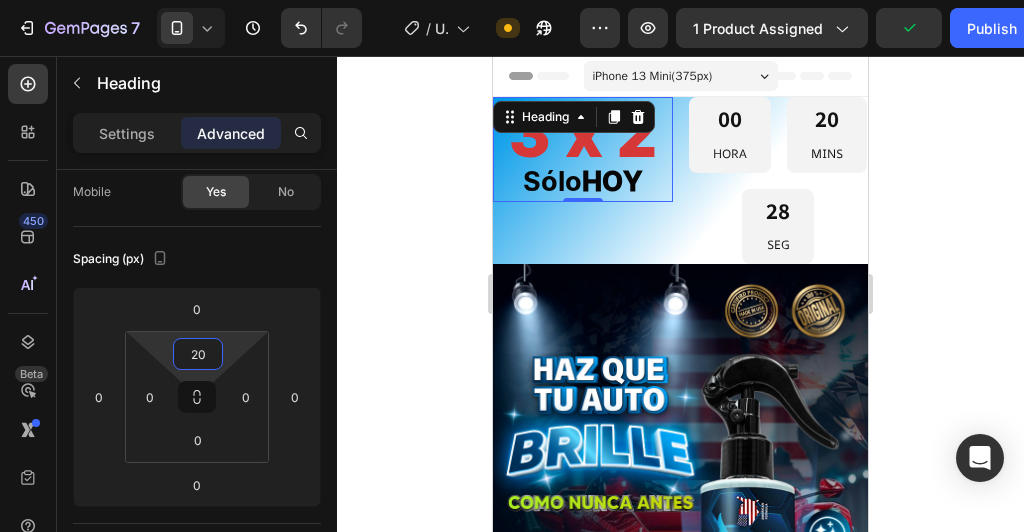 type on "20" 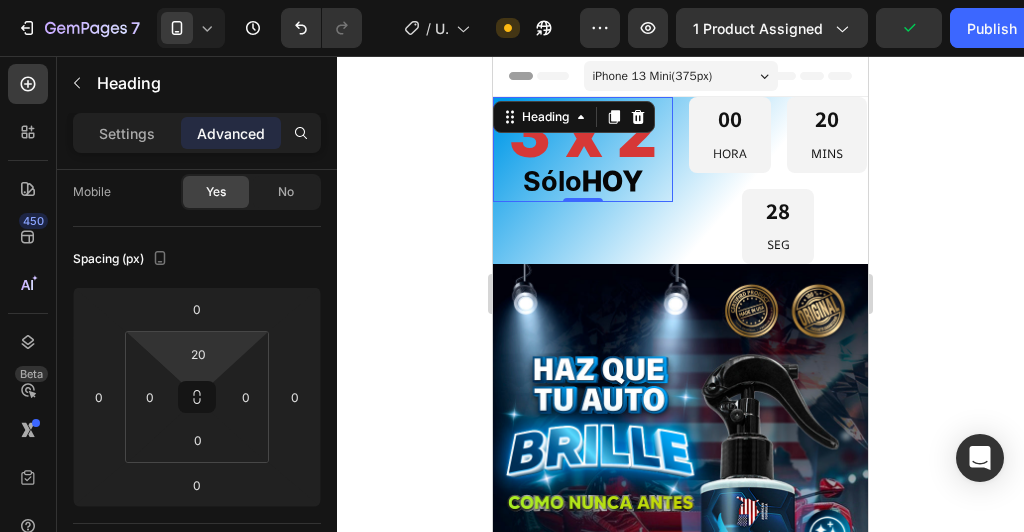 click 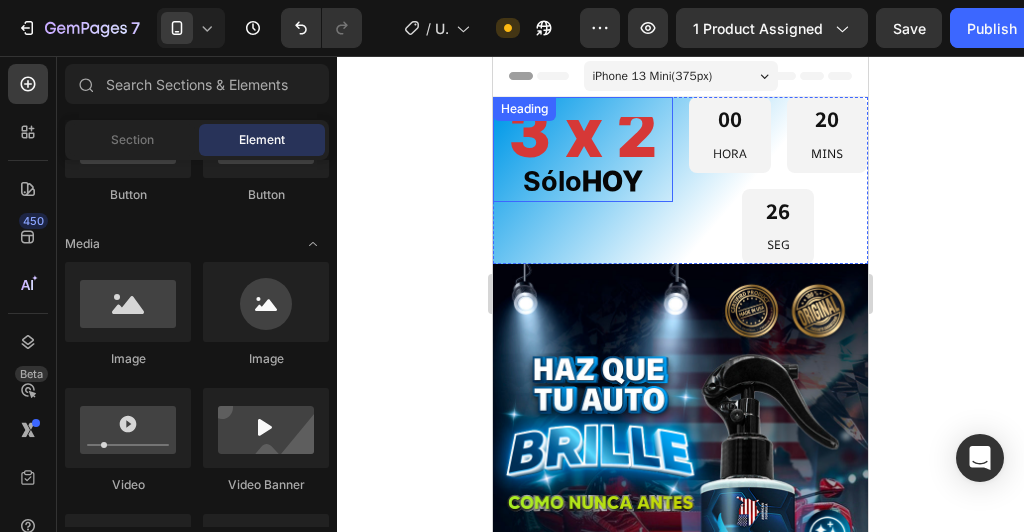 click on "3 x 2" at bounding box center [583, 136] 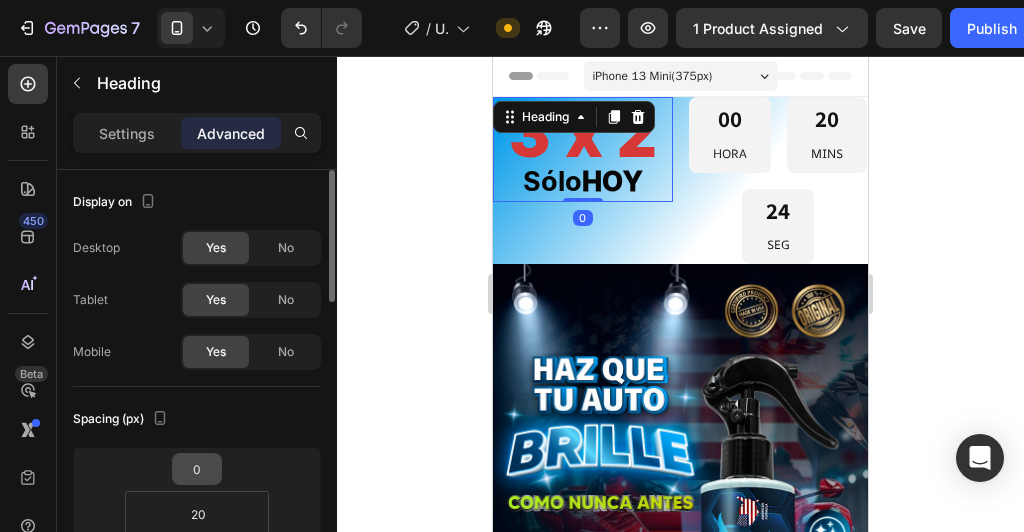 scroll, scrollTop: 240, scrollLeft: 0, axis: vertical 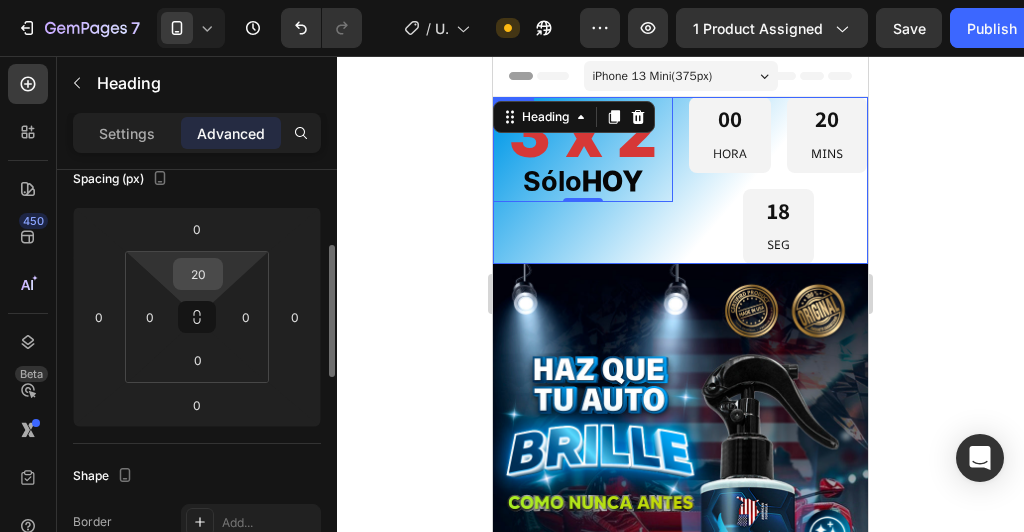 click on "20" at bounding box center [198, 274] 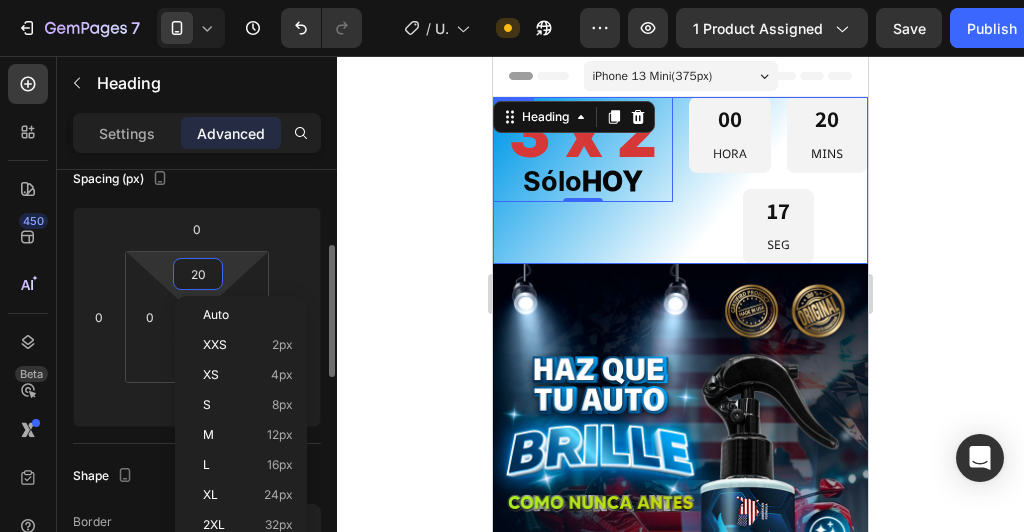 click on "20" at bounding box center (198, 274) 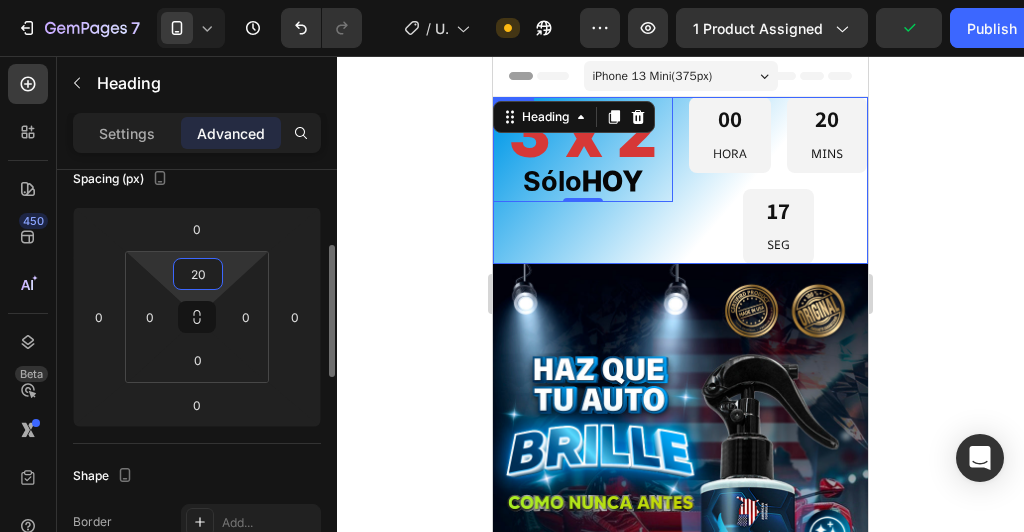 click on "20" at bounding box center (198, 274) 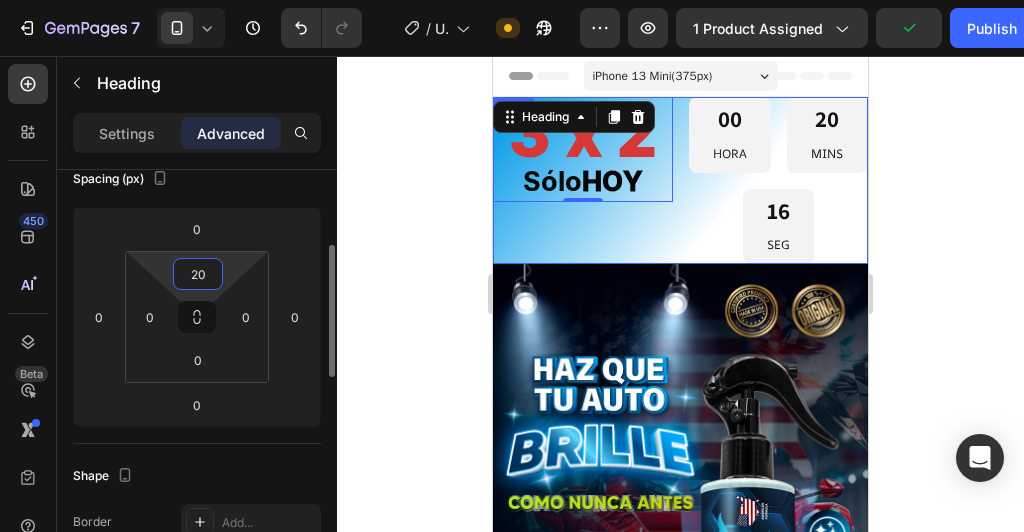 click on "20" at bounding box center (198, 274) 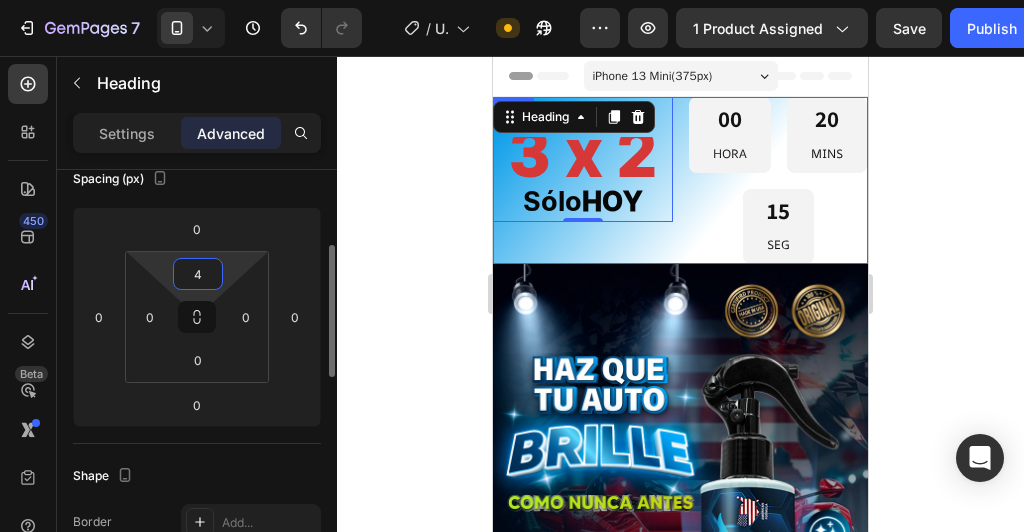 type on "40" 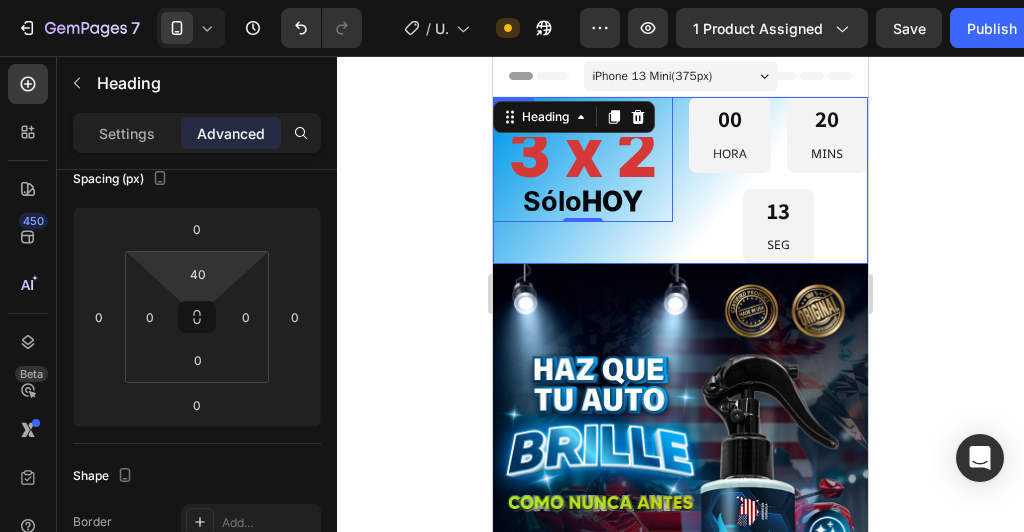 click 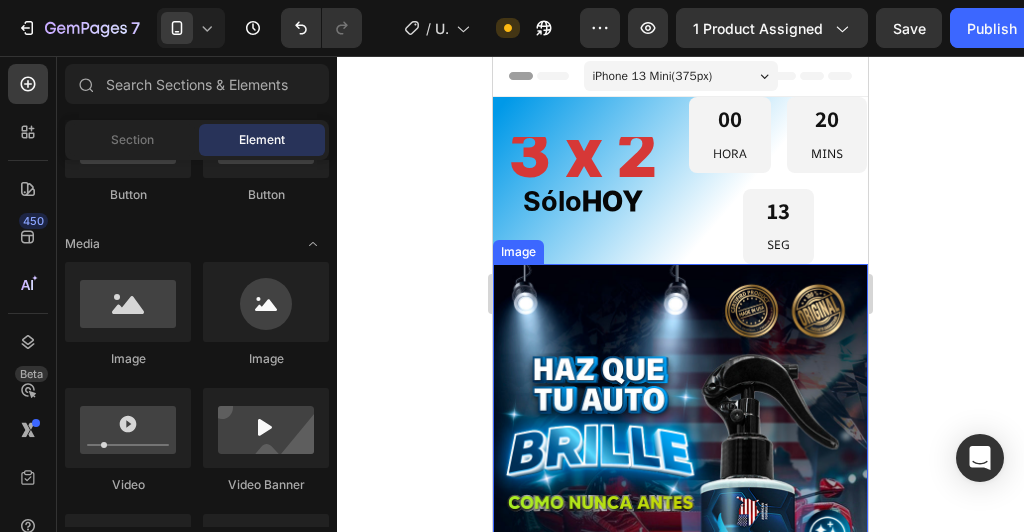click on "3 x 2 Sólo  HOY Heading" at bounding box center [583, 180] 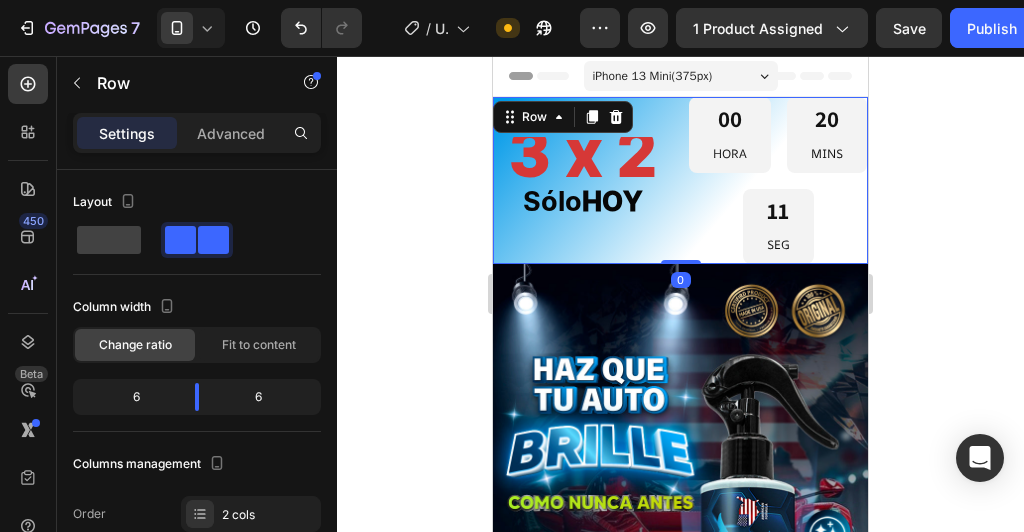 click on "3 x 2 Sólo  HOY Heading 00 HORA 20 MINS 11 SEG Countdown Timer Row   0" at bounding box center (680, 180) 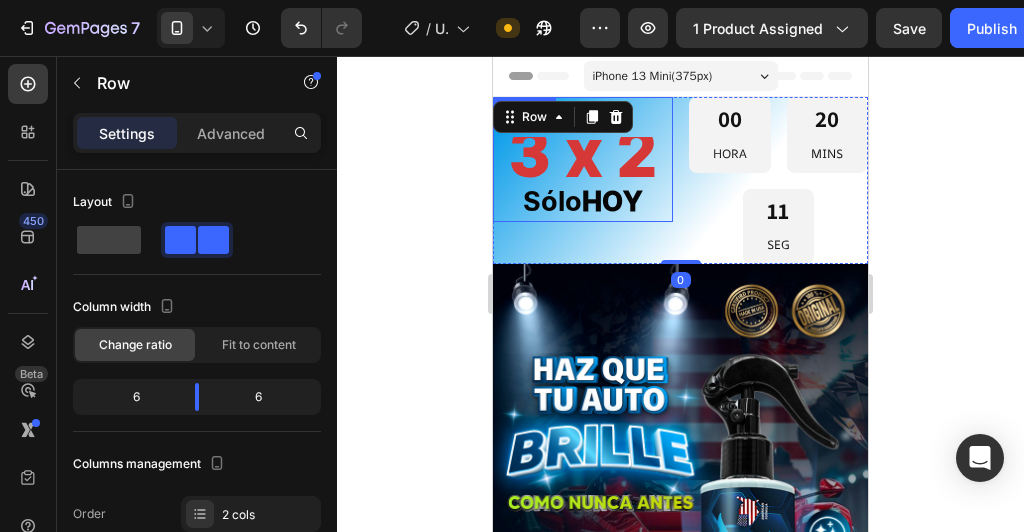 click on "3 x 2" at bounding box center [583, 156] 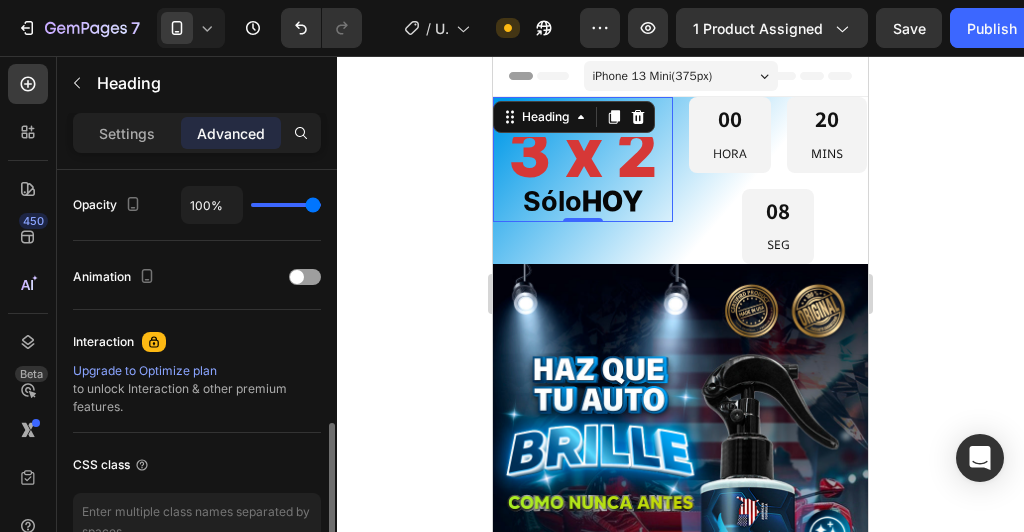 scroll, scrollTop: 909, scrollLeft: 0, axis: vertical 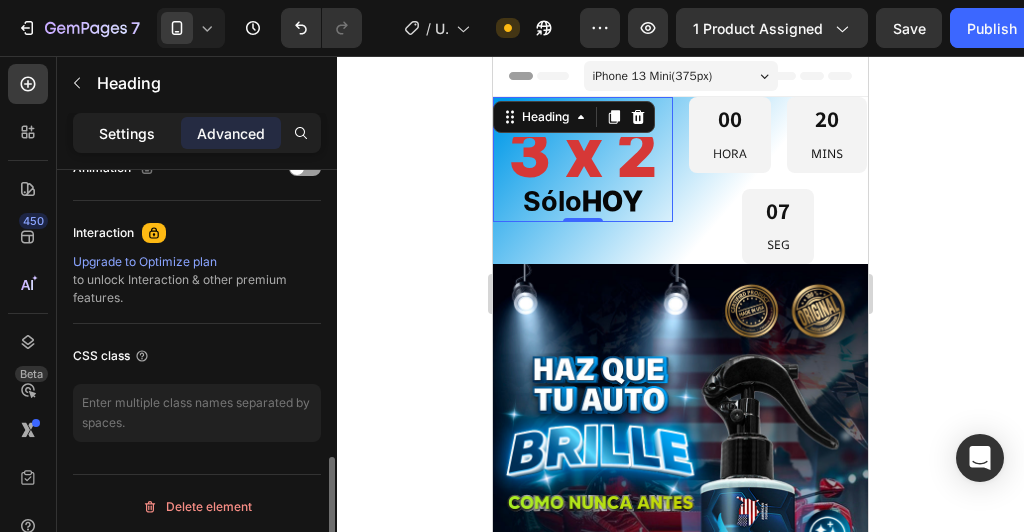 click on "Settings" at bounding box center (127, 133) 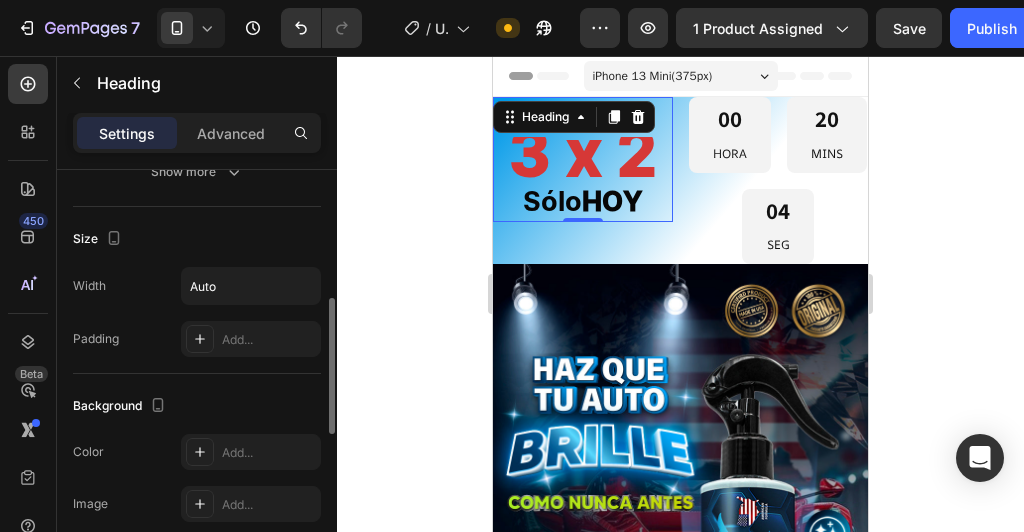 scroll, scrollTop: 314, scrollLeft: 0, axis: vertical 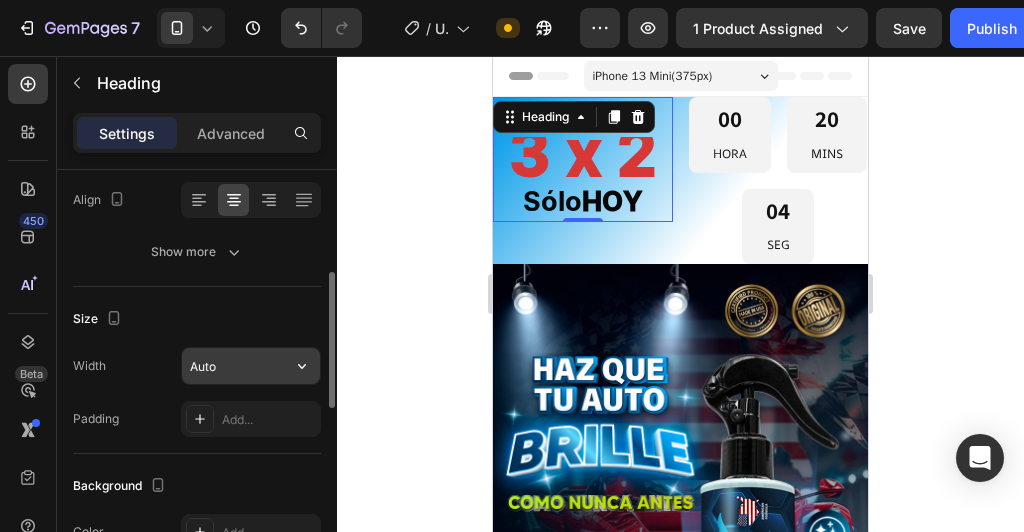 click on "Auto" at bounding box center [251, 366] 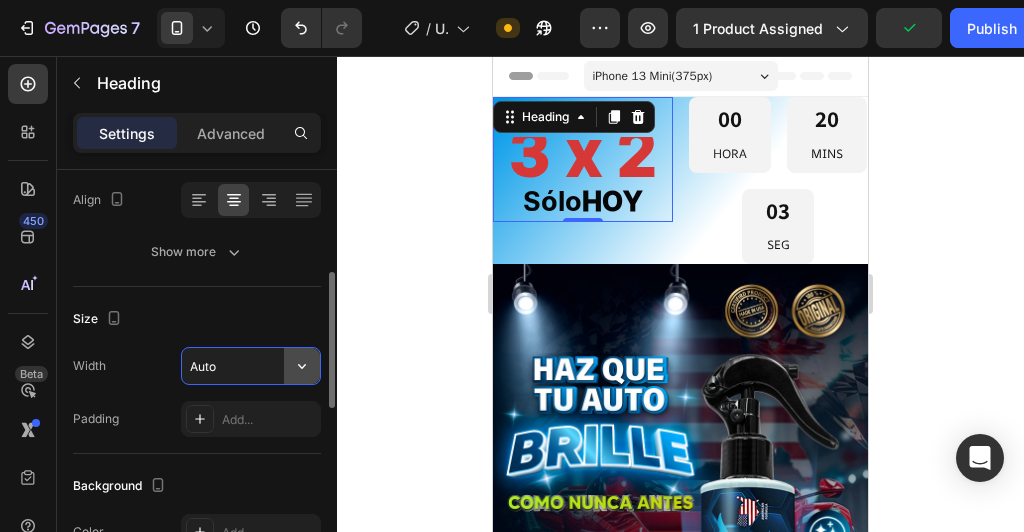 click 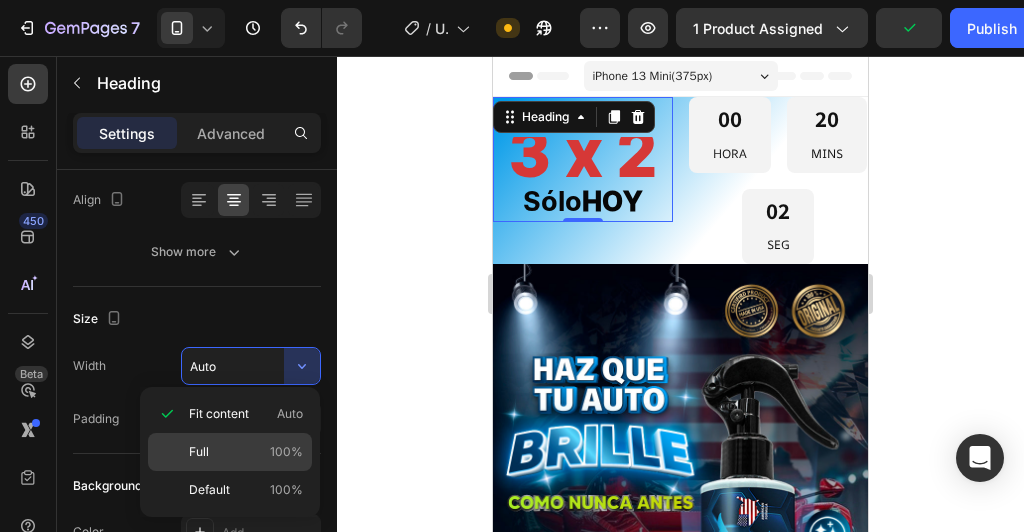 click on "Full 100%" 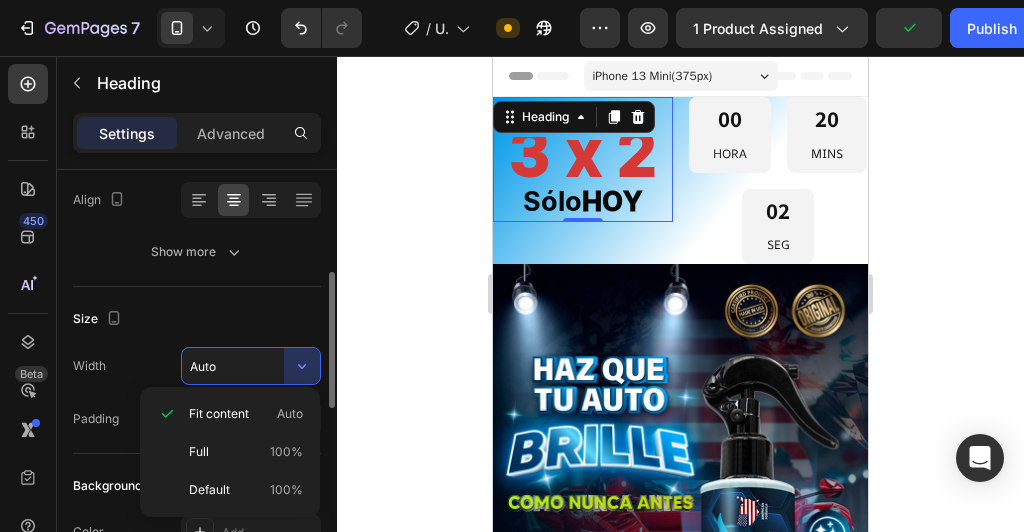 type on "100%" 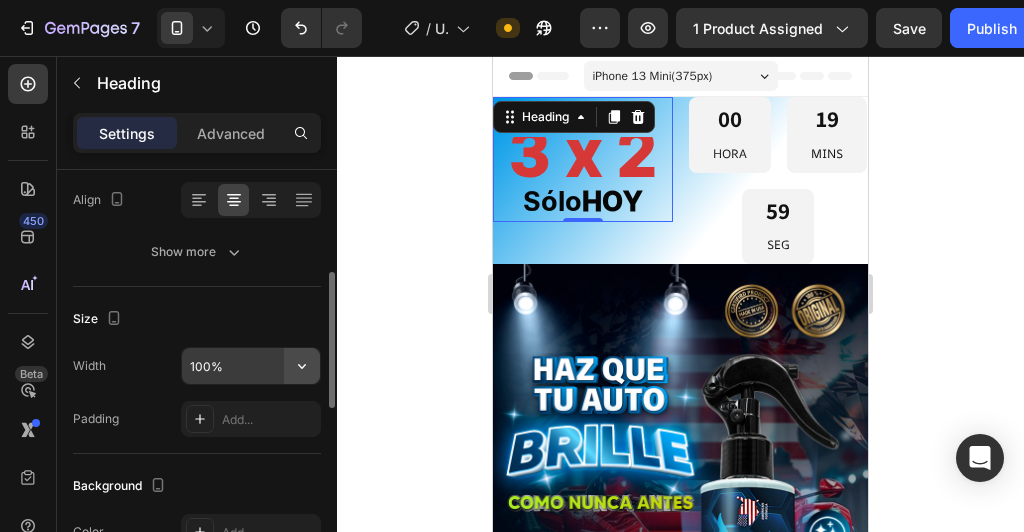 click 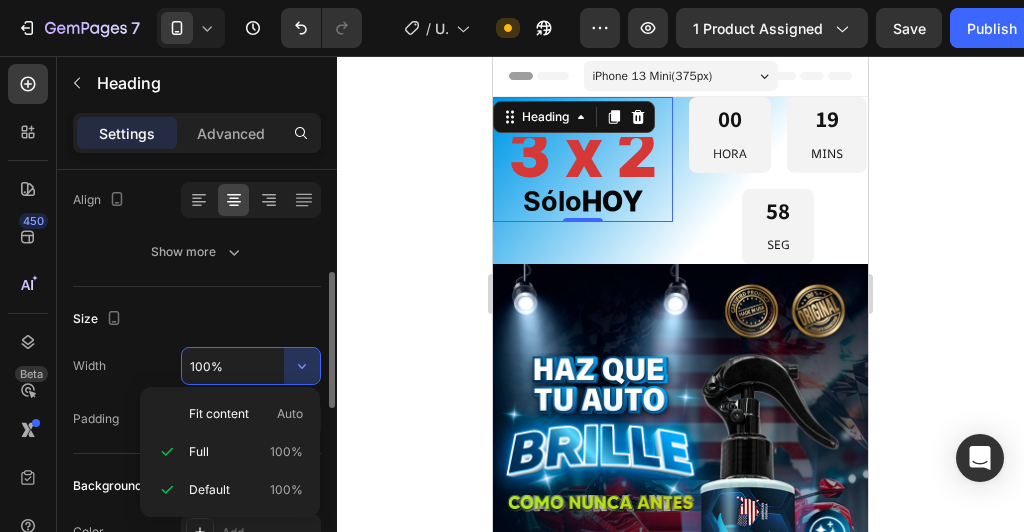 click on "Text style Styles Heading 2* Font Konkhmer Sleokchher Size 27 Color D63837 Align Show more" 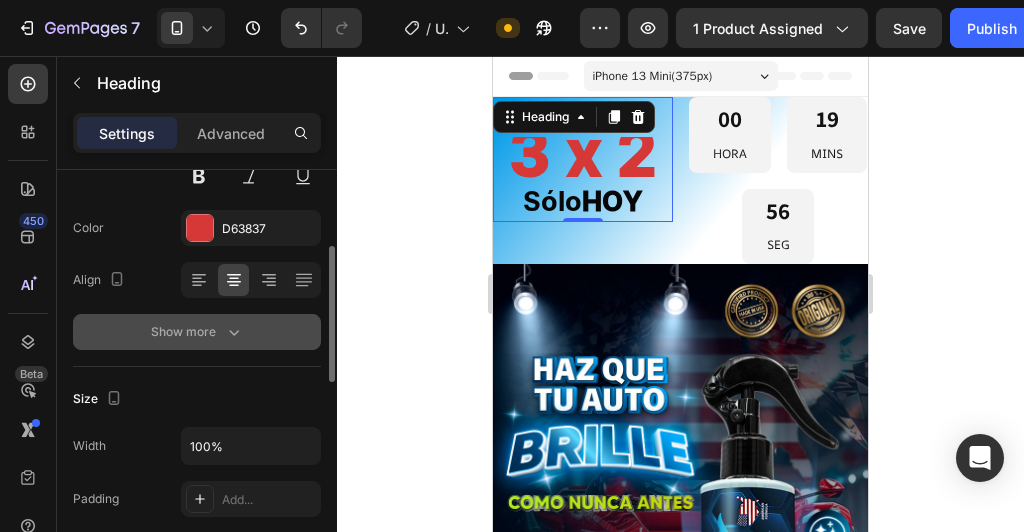 scroll, scrollTop: 394, scrollLeft: 0, axis: vertical 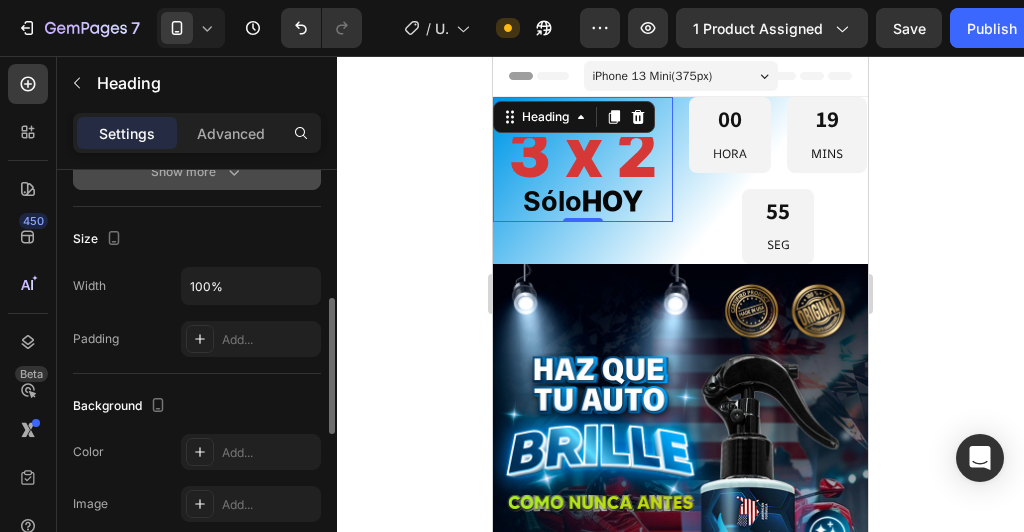 click on "Add..." at bounding box center (269, 340) 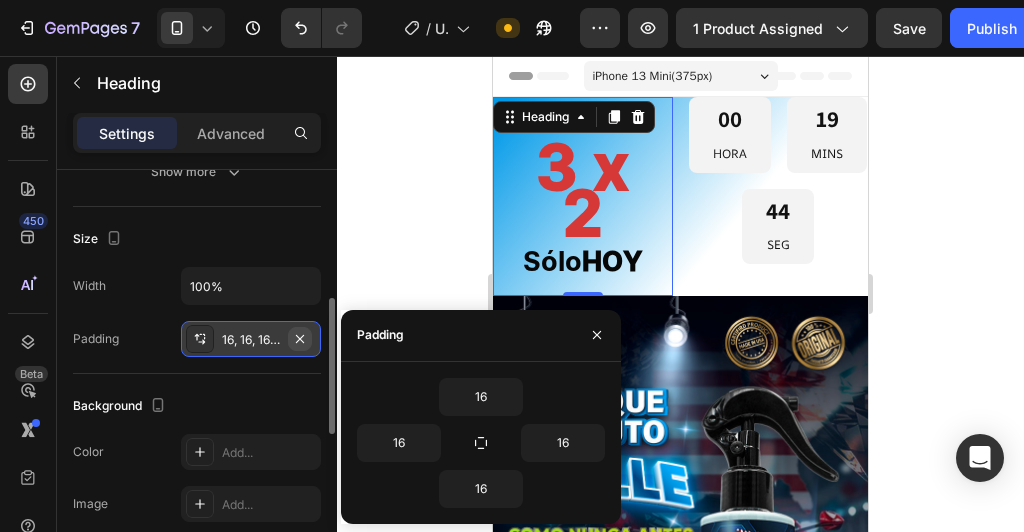 click 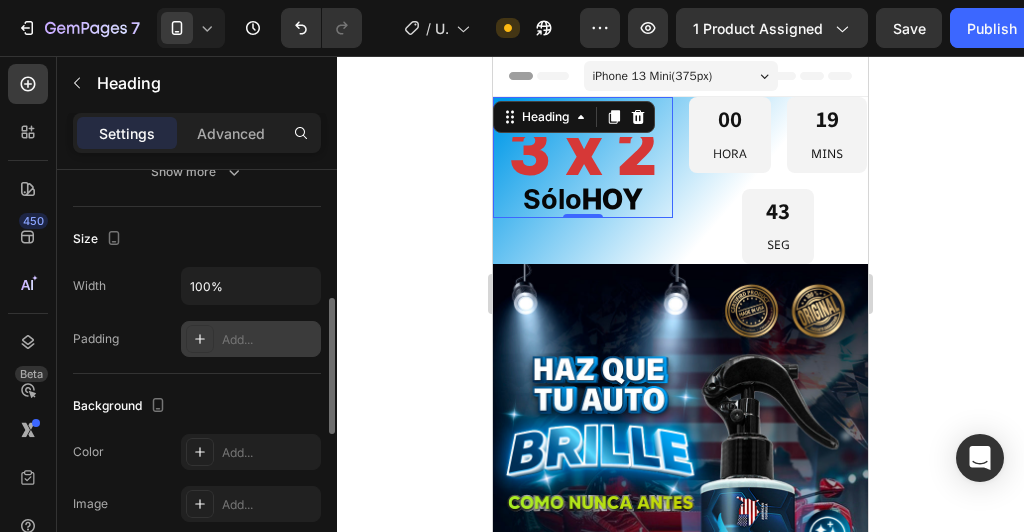 click on "Add..." at bounding box center [269, 340] 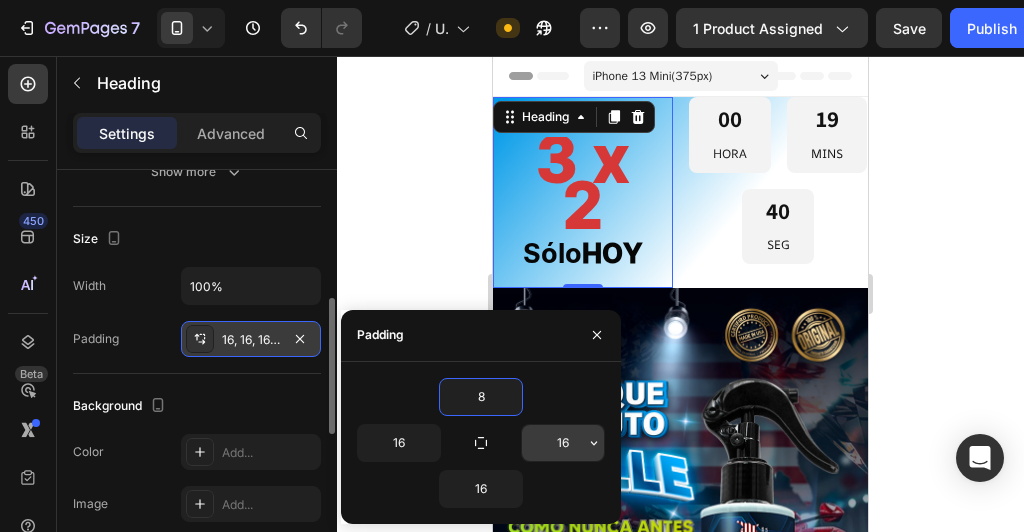 type on "8" 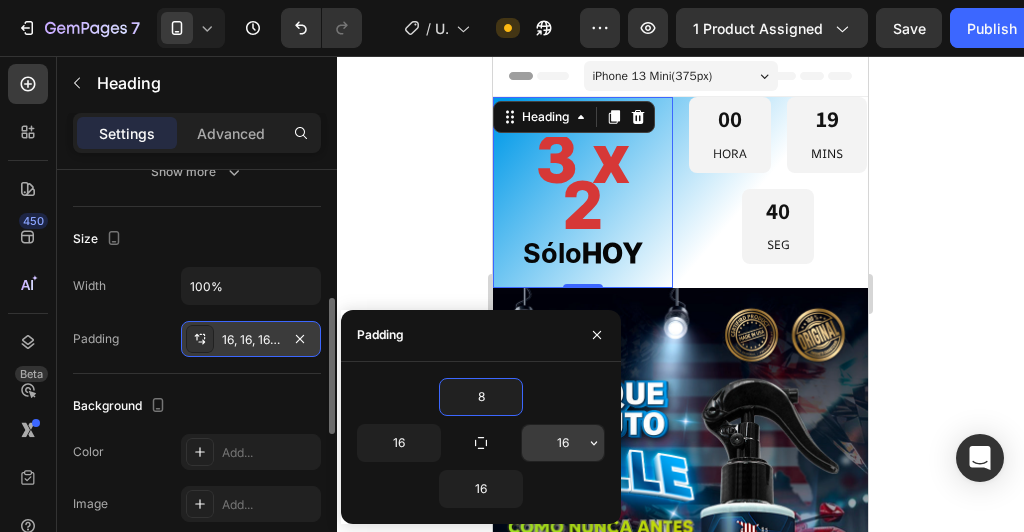 click on "16" at bounding box center [563, 443] 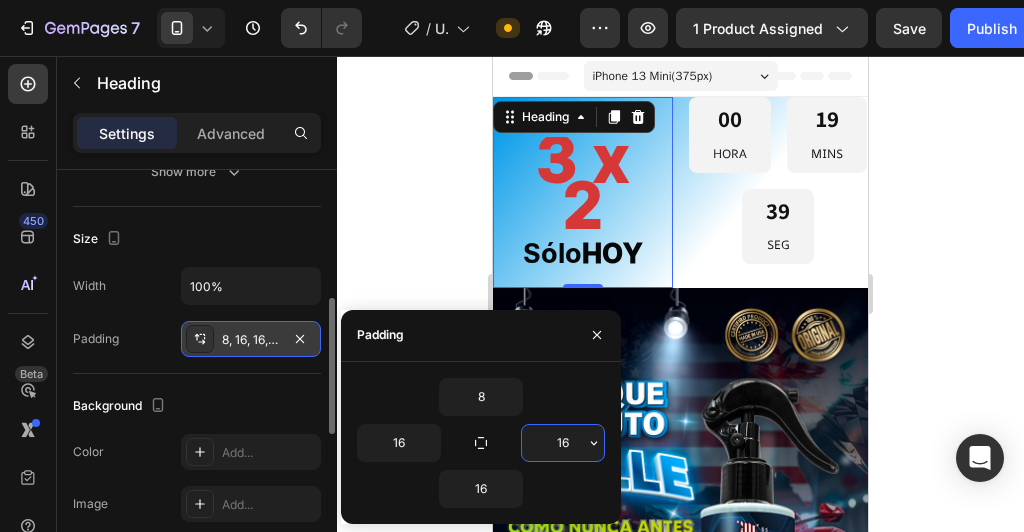 type on "8" 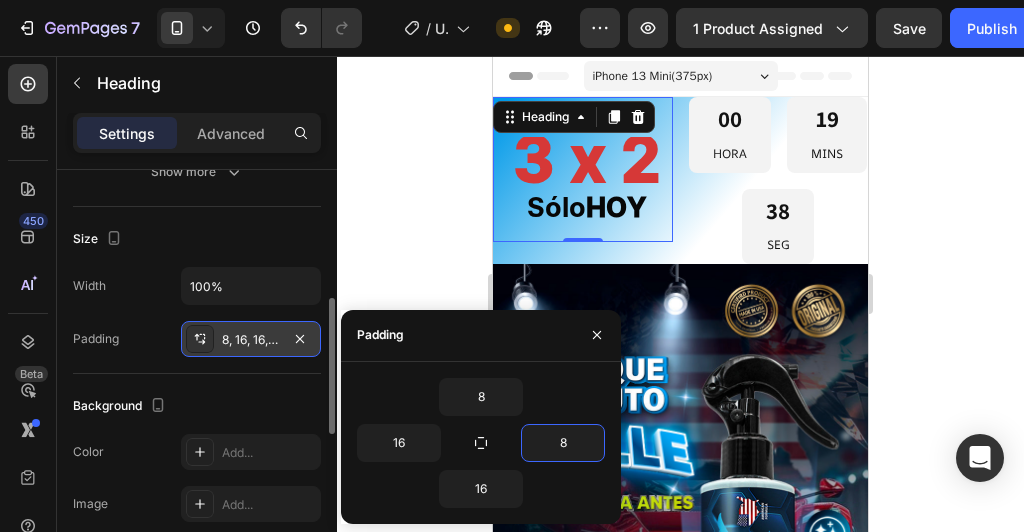 click 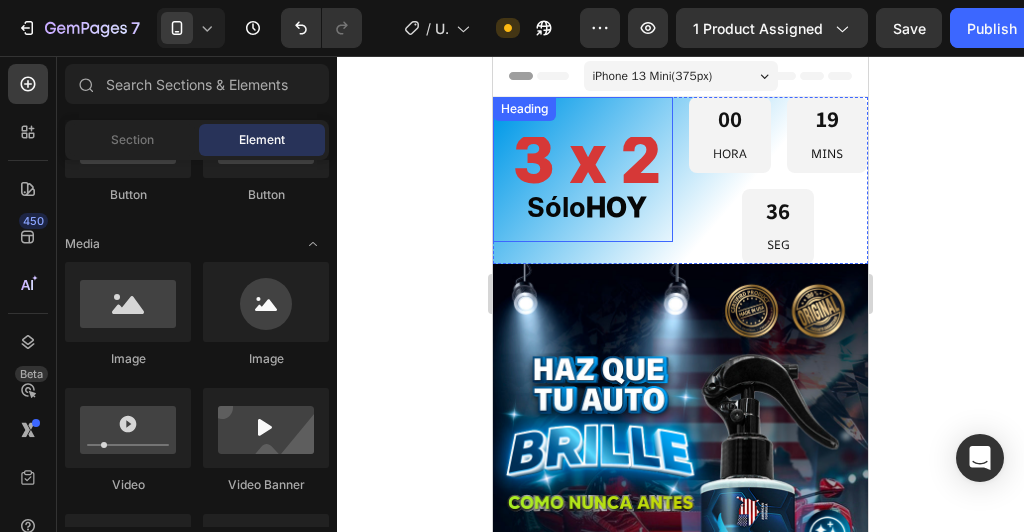 click on "3 x 2" at bounding box center (587, 162) 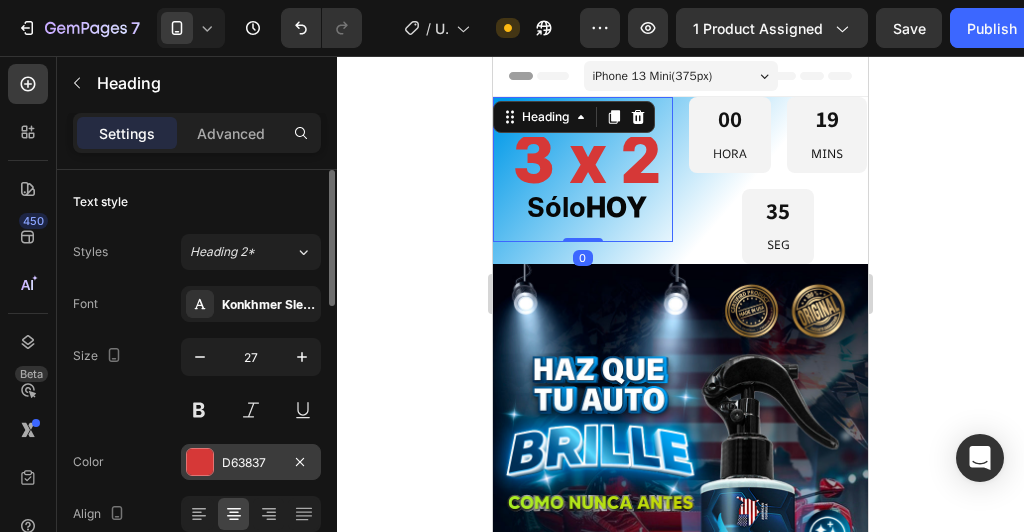 scroll, scrollTop: 320, scrollLeft: 0, axis: vertical 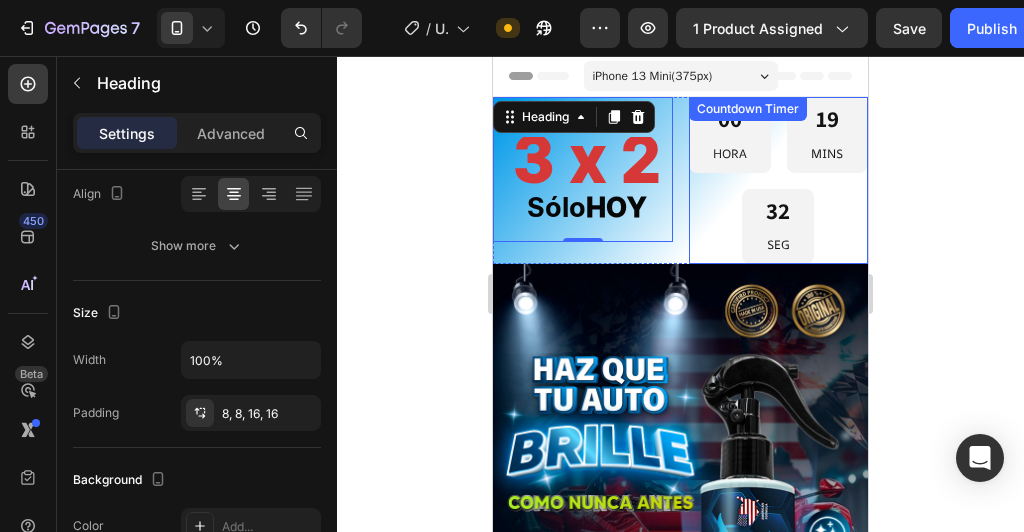 click on "00 HORA 19 MINS 32 SEG" at bounding box center (779, 180) 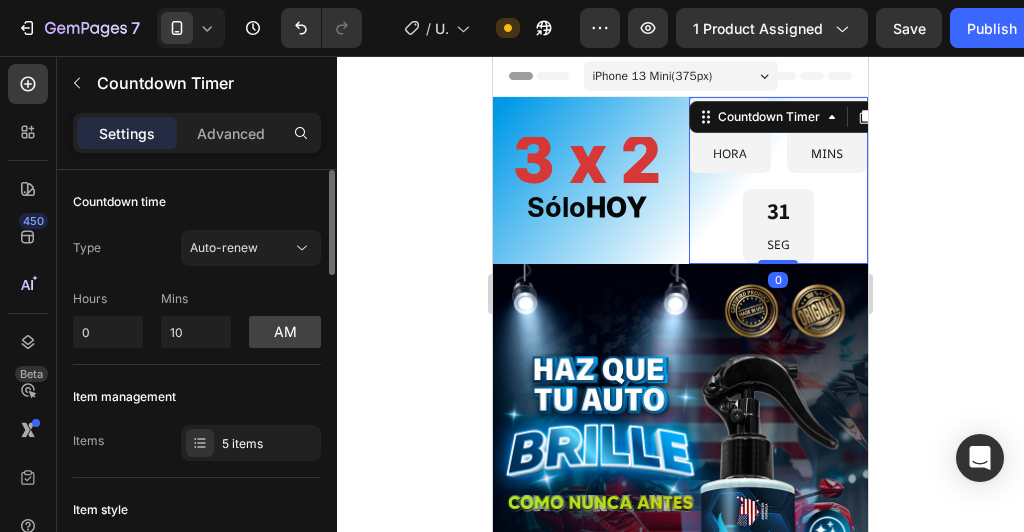 scroll, scrollTop: 320, scrollLeft: 0, axis: vertical 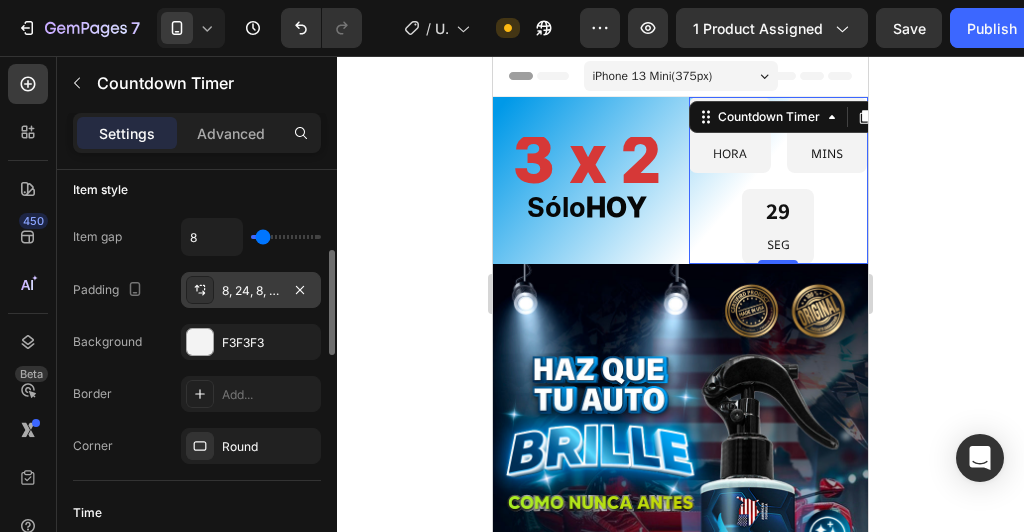 click on "8, 24, 8, 24" at bounding box center (251, 291) 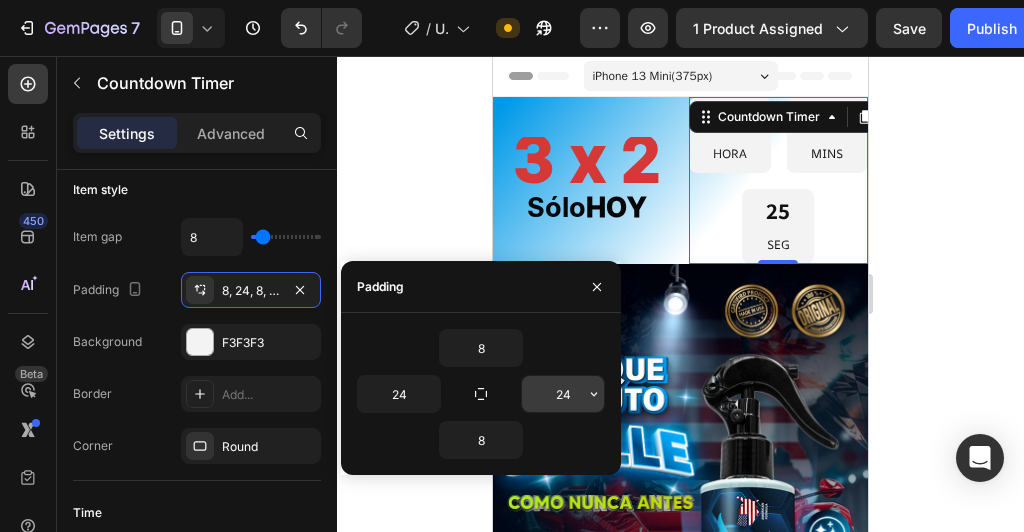 click on "24" at bounding box center (563, 394) 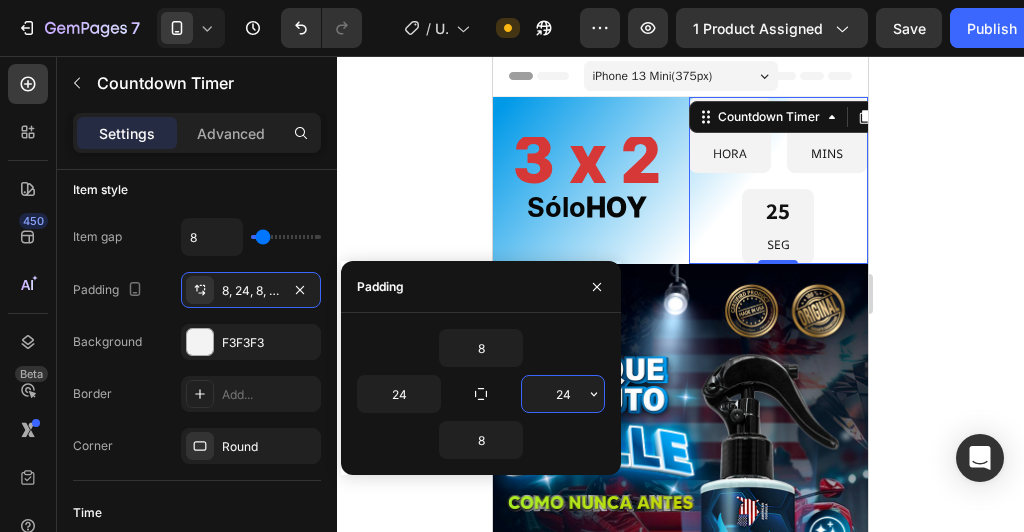 click on "24" at bounding box center (563, 394) 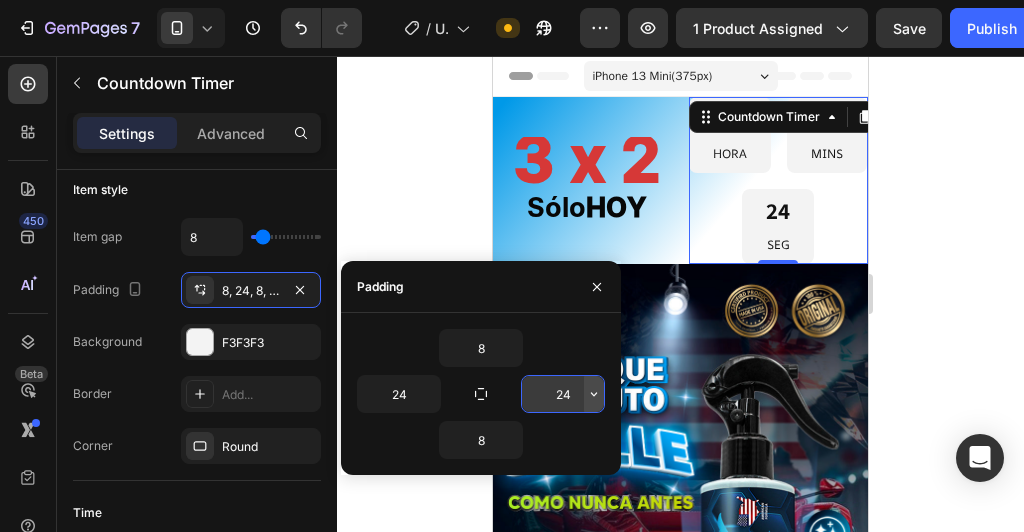 click 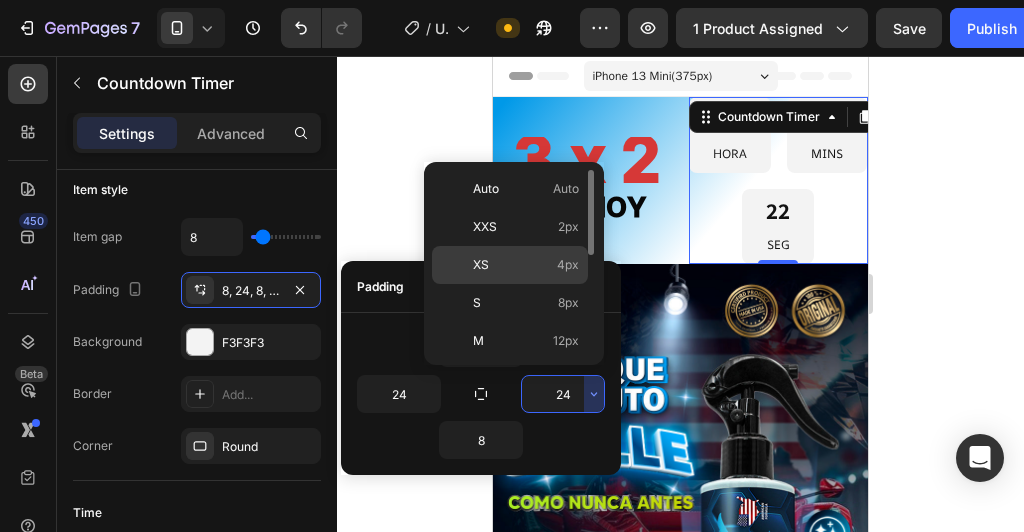 click on "XS 4px" at bounding box center [526, 265] 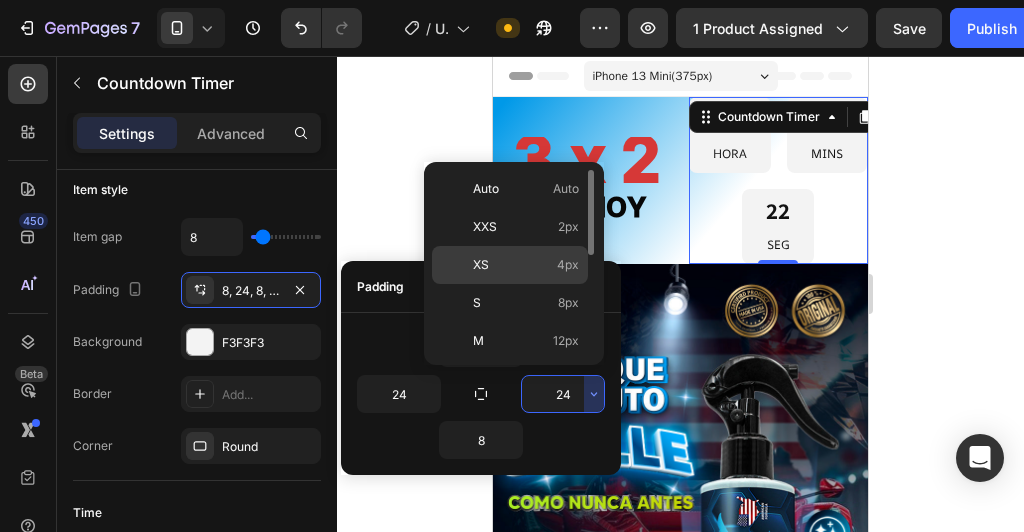 type on "4" 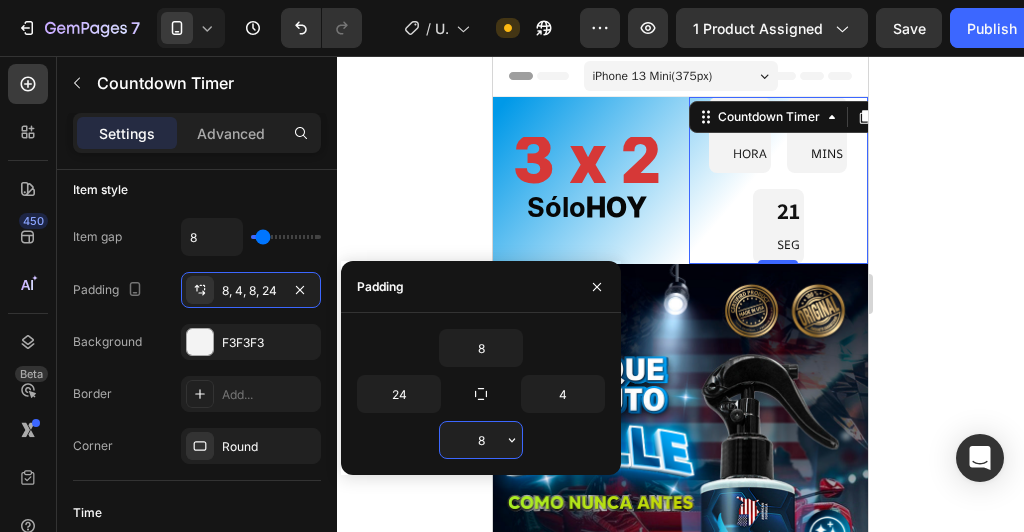click on "8" at bounding box center [481, 440] 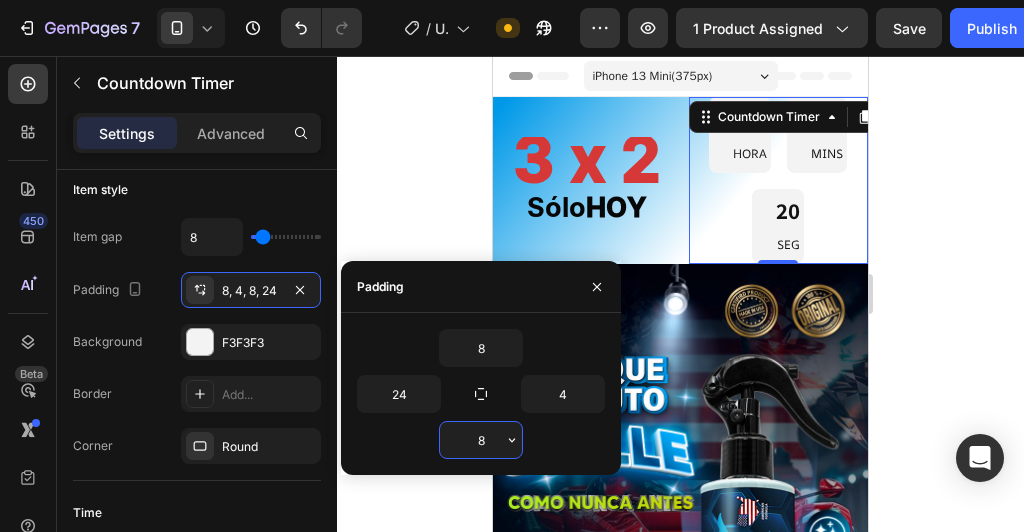 click on "8" at bounding box center [481, 440] 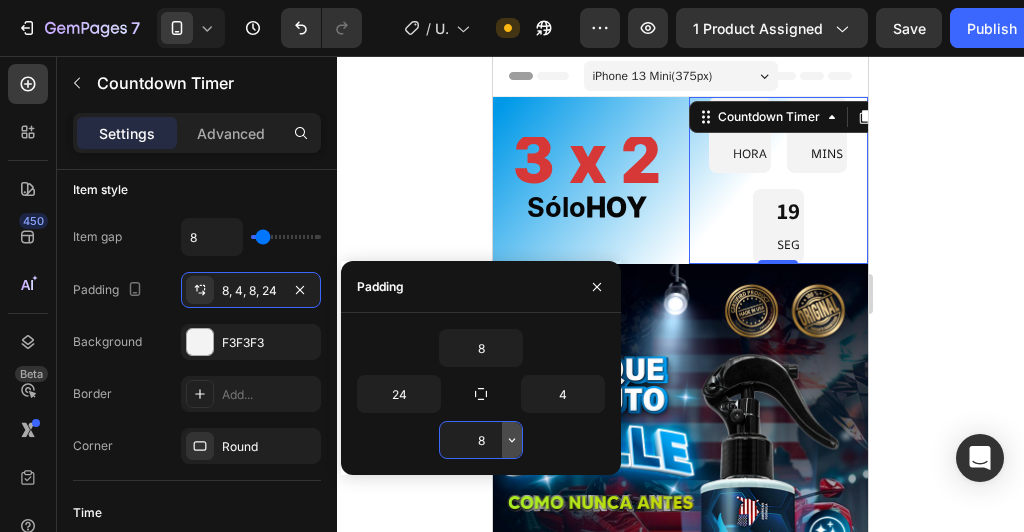 click 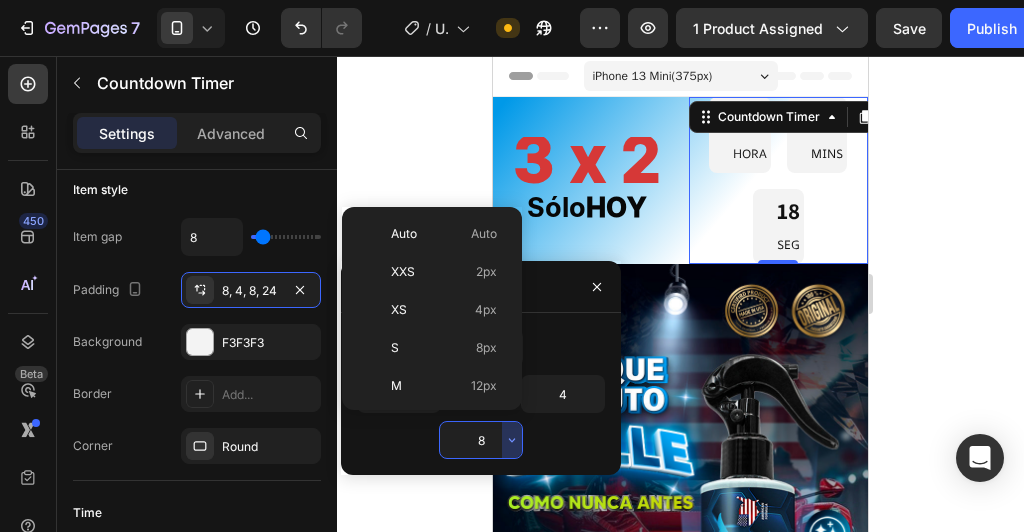 click on "XS 4px" at bounding box center (444, 310) 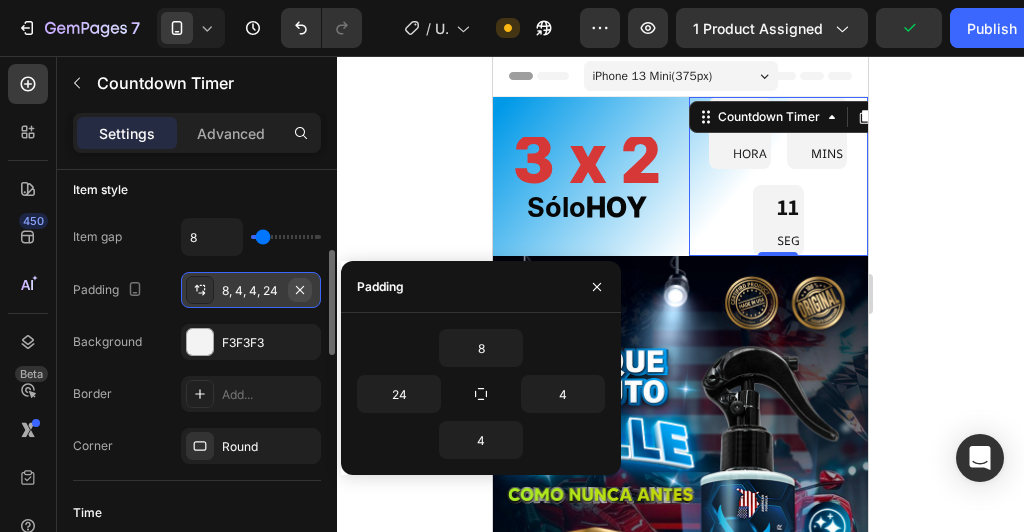 click 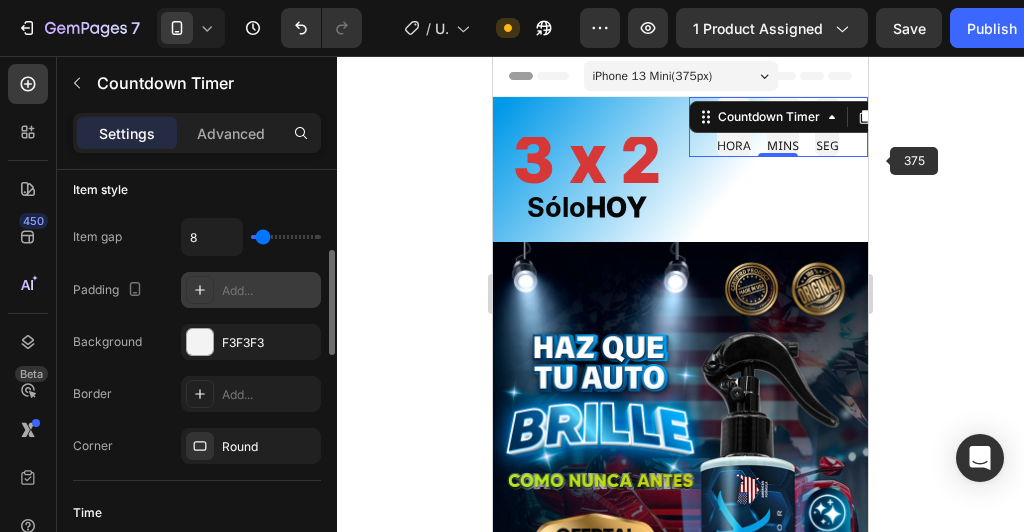 click 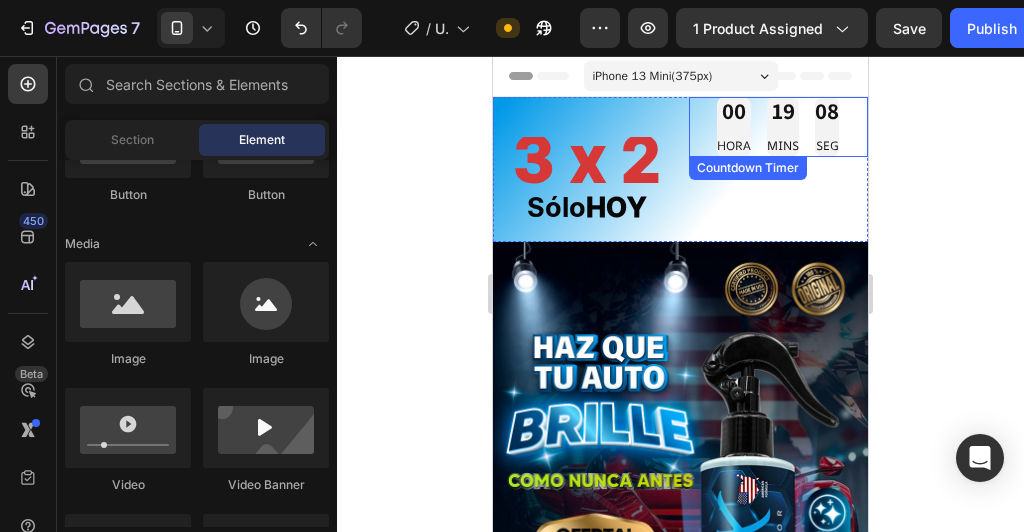 click on "19" at bounding box center [783, 112] 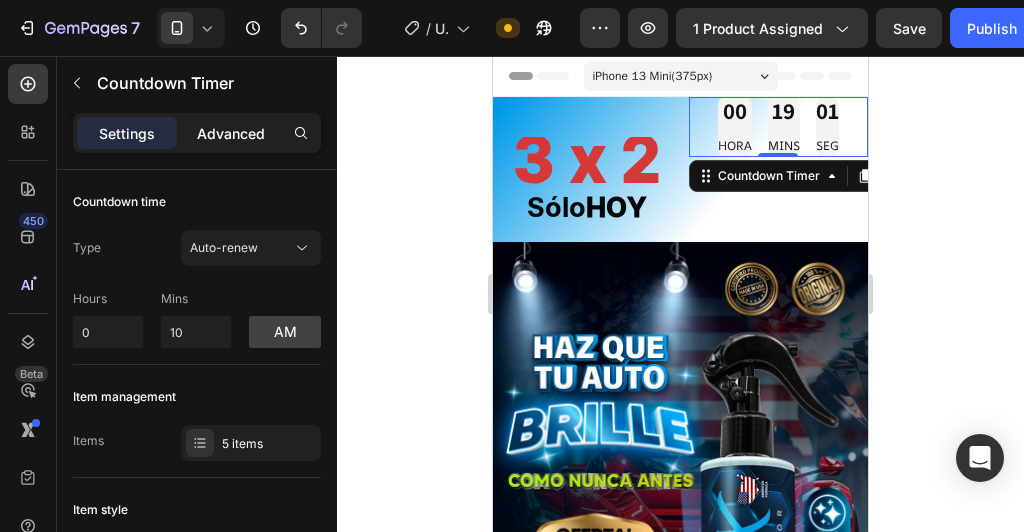 click on "Advanced" at bounding box center (231, 133) 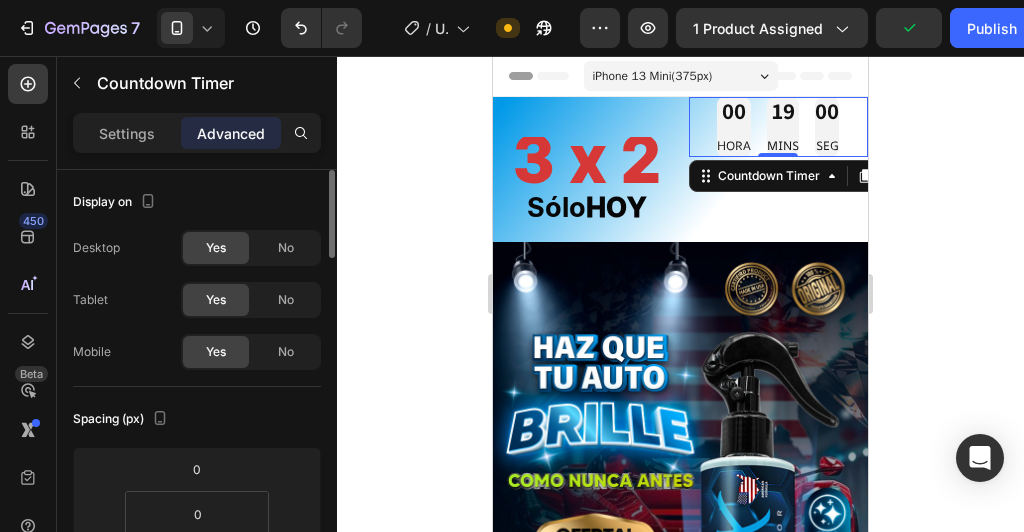 scroll, scrollTop: 160, scrollLeft: 0, axis: vertical 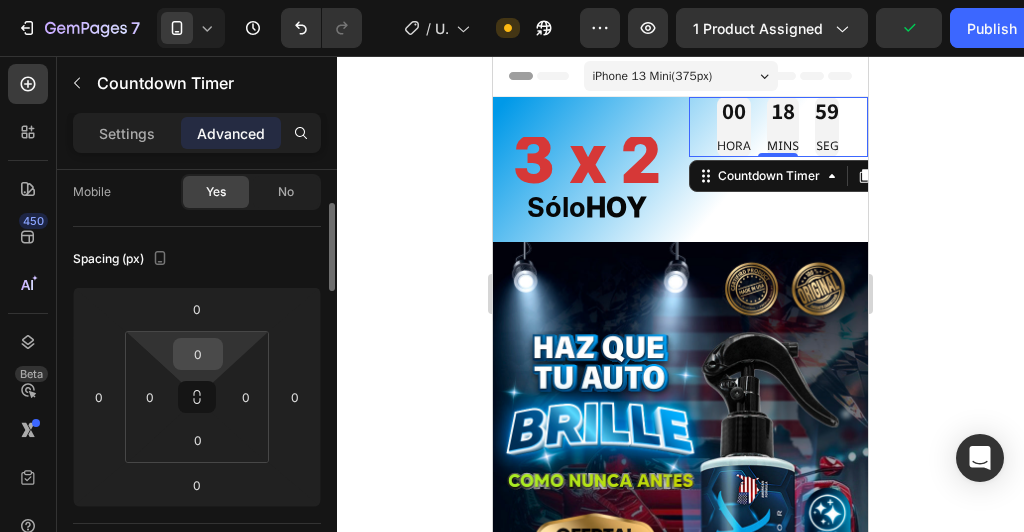 click on "0" at bounding box center [198, 354] 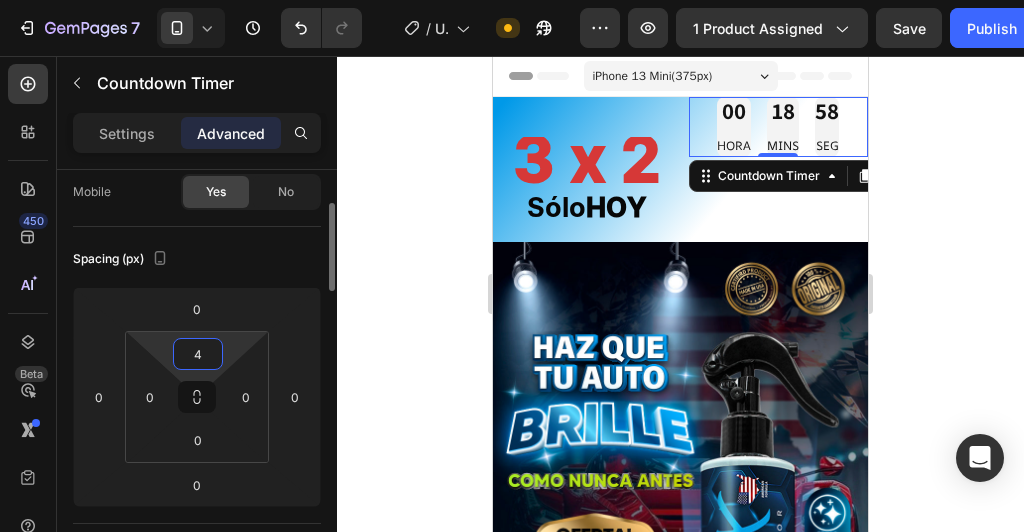 type on "40" 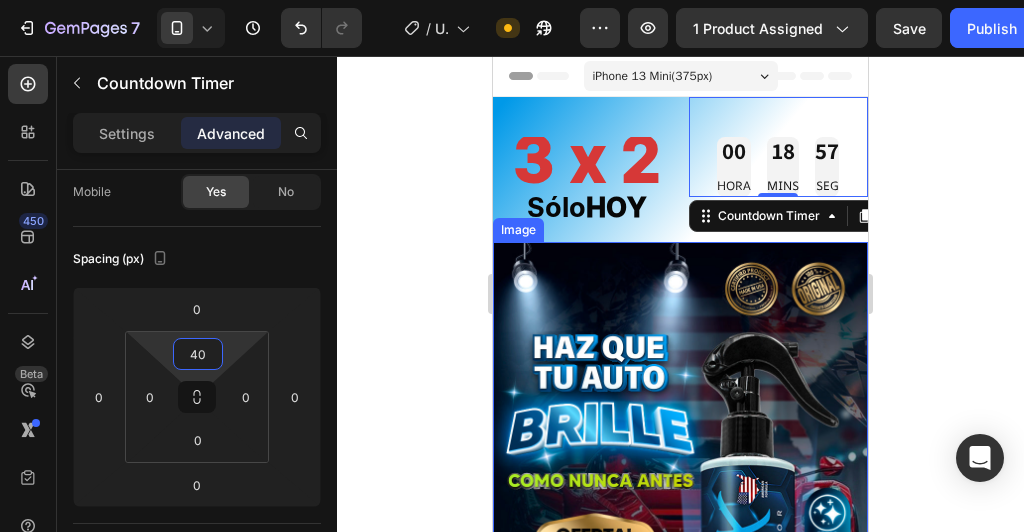 click on "00 HORA 18 MINS 57 SEG Countdown Timer   0" at bounding box center [779, 169] 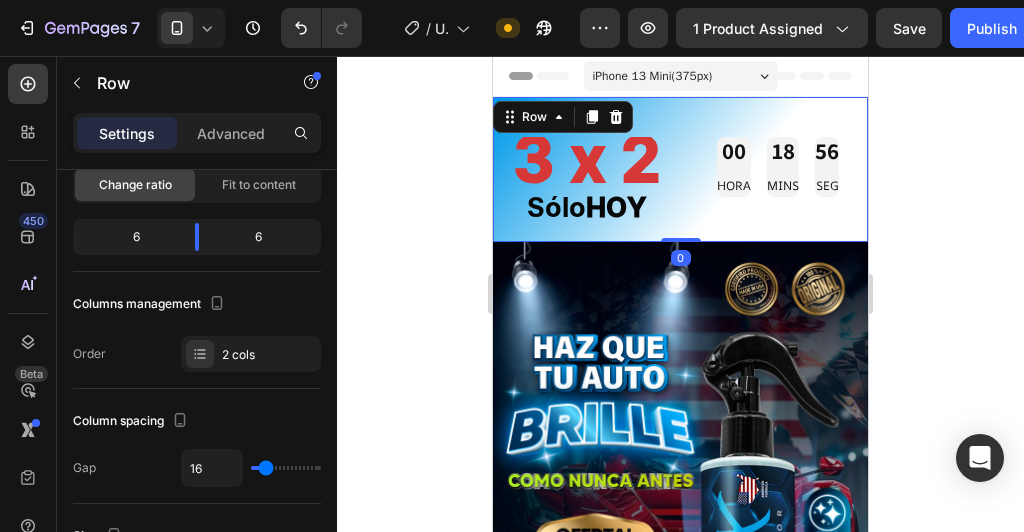 scroll, scrollTop: 0, scrollLeft: 0, axis: both 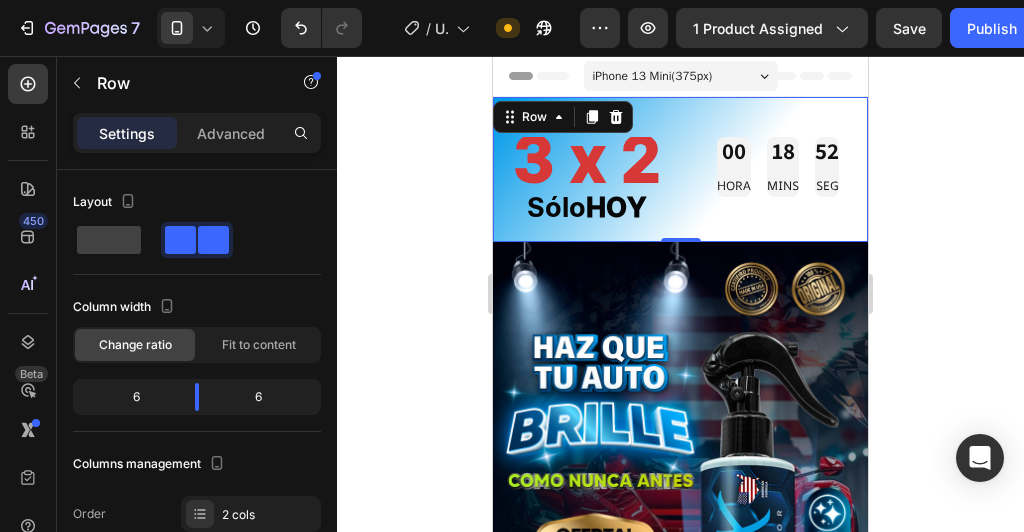 drag, startPoint x: 910, startPoint y: 216, endPoint x: 364, endPoint y: 132, distance: 552.42377 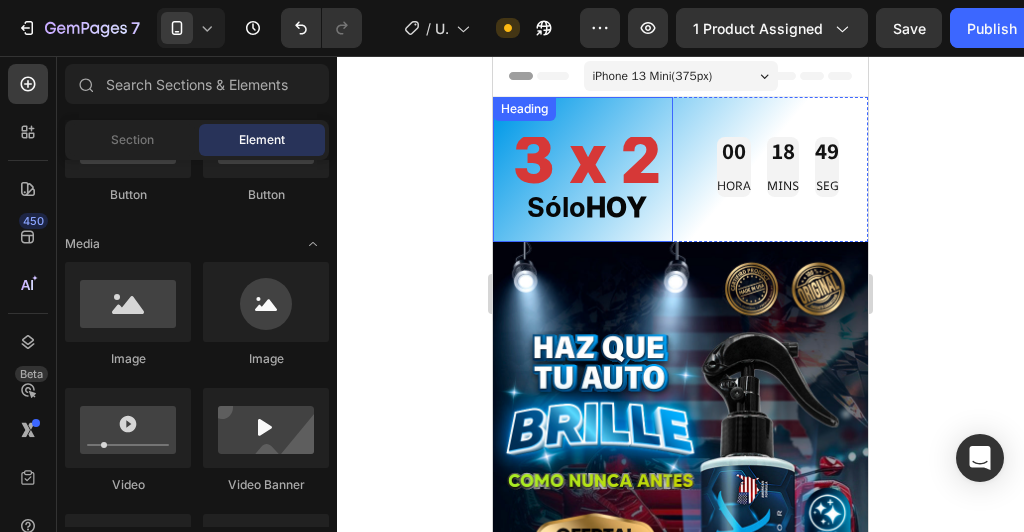 click on "3 x 2 Sólo  HOY Heading" at bounding box center (583, 169) 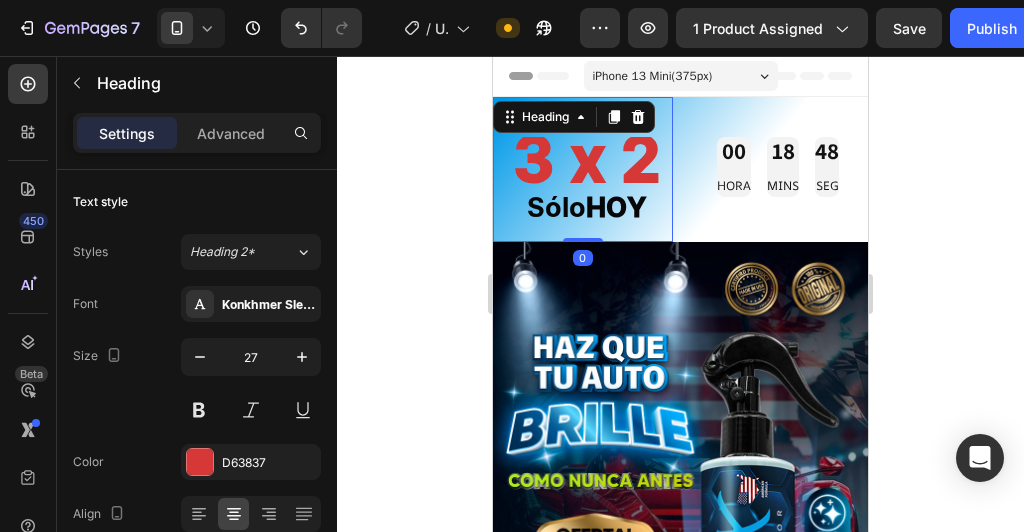 click on "3 x 2 Sólo  HOY Heading   0" at bounding box center [583, 169] 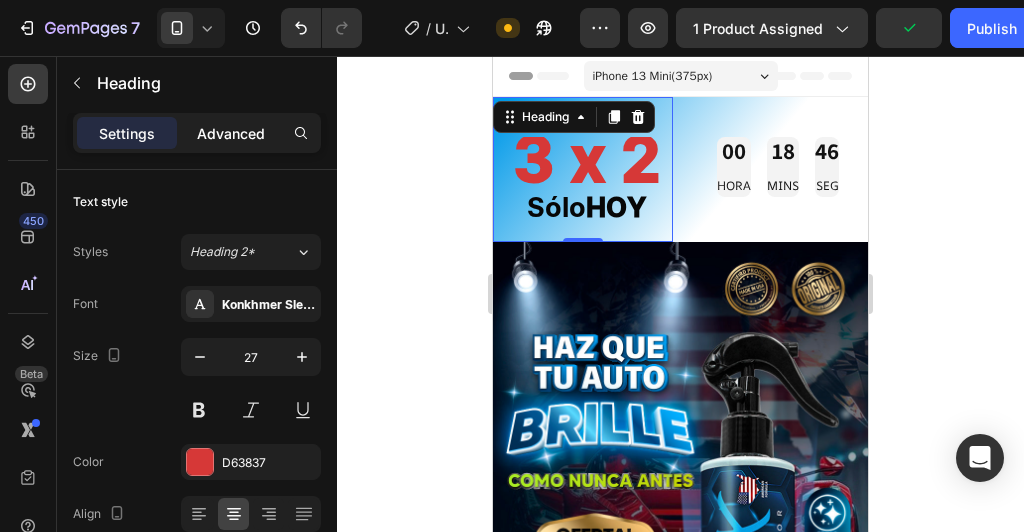 click on "Advanced" 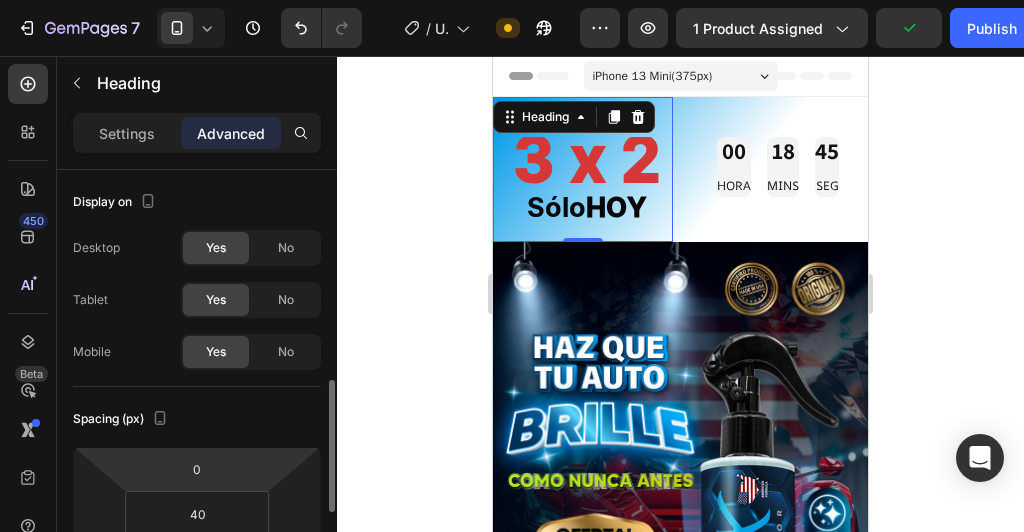 scroll, scrollTop: 160, scrollLeft: 0, axis: vertical 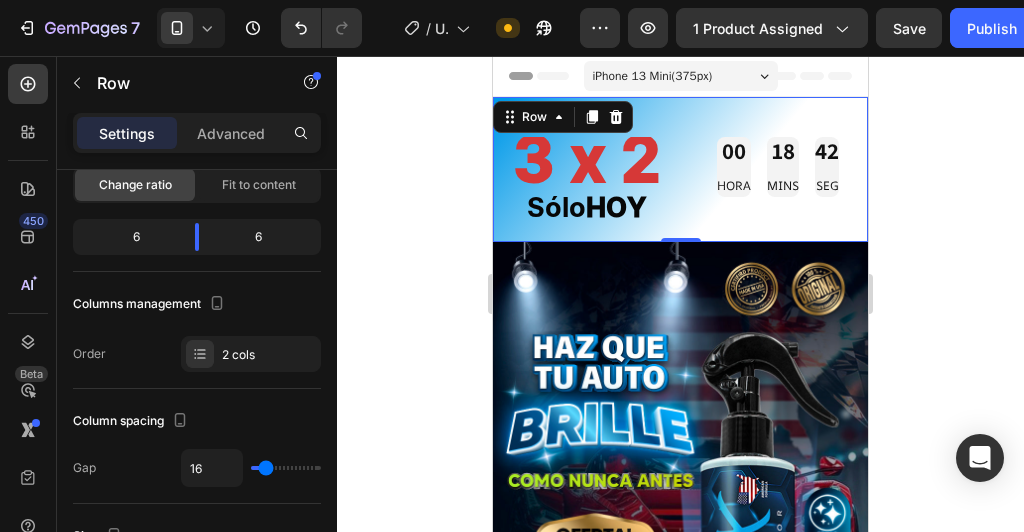 click on "3 x 2 Sólo  HOY Heading 00 HORA 18 MINS 42 SEG Countdown Timer Row   0" at bounding box center [680, 169] 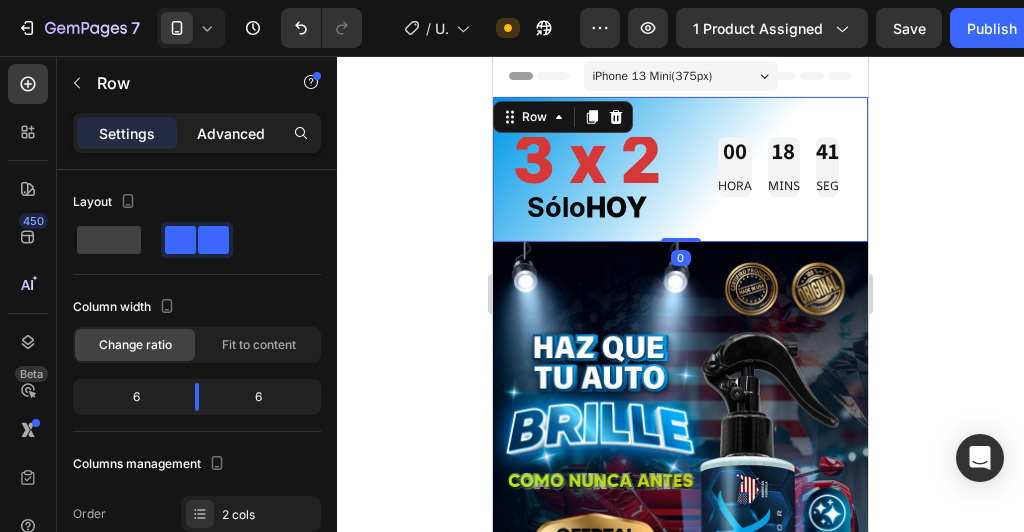 click on "Advanced" 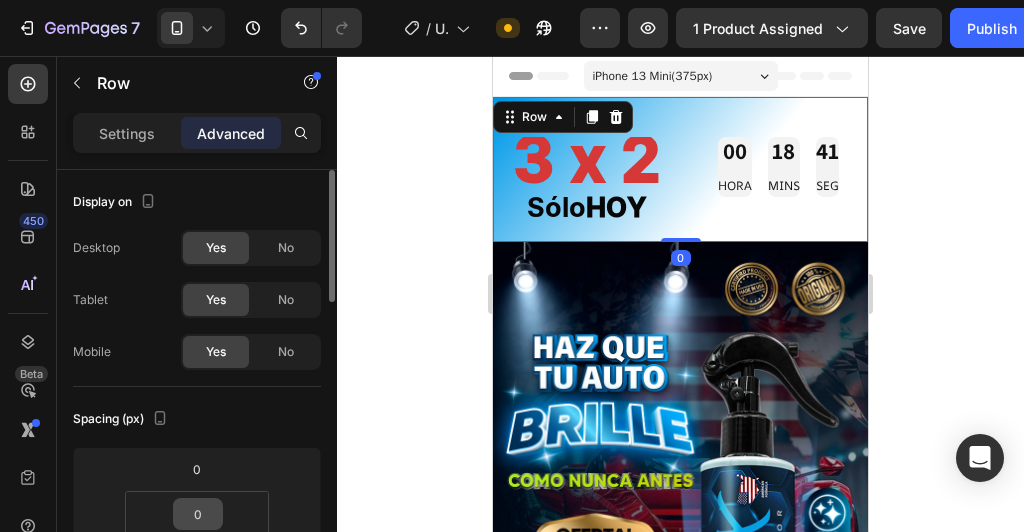 scroll, scrollTop: 240, scrollLeft: 0, axis: vertical 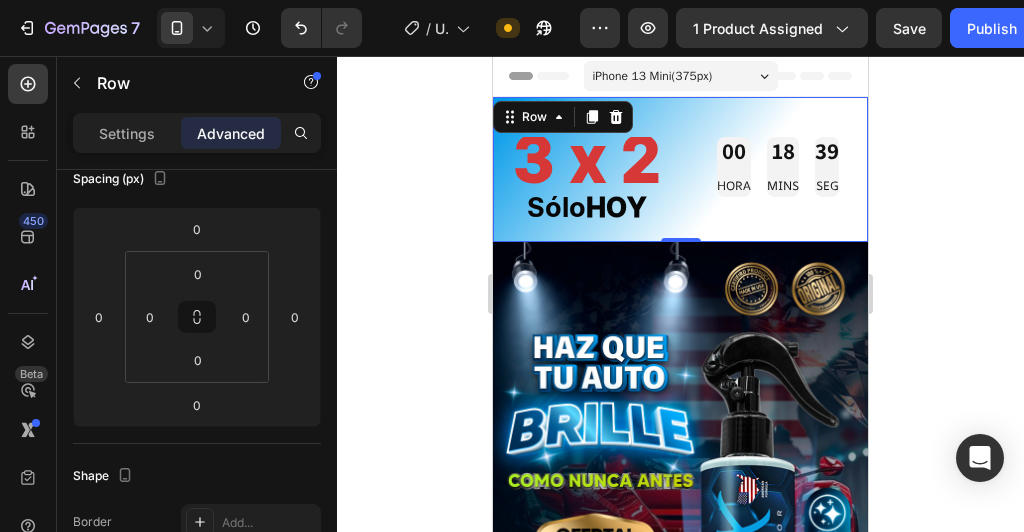 click 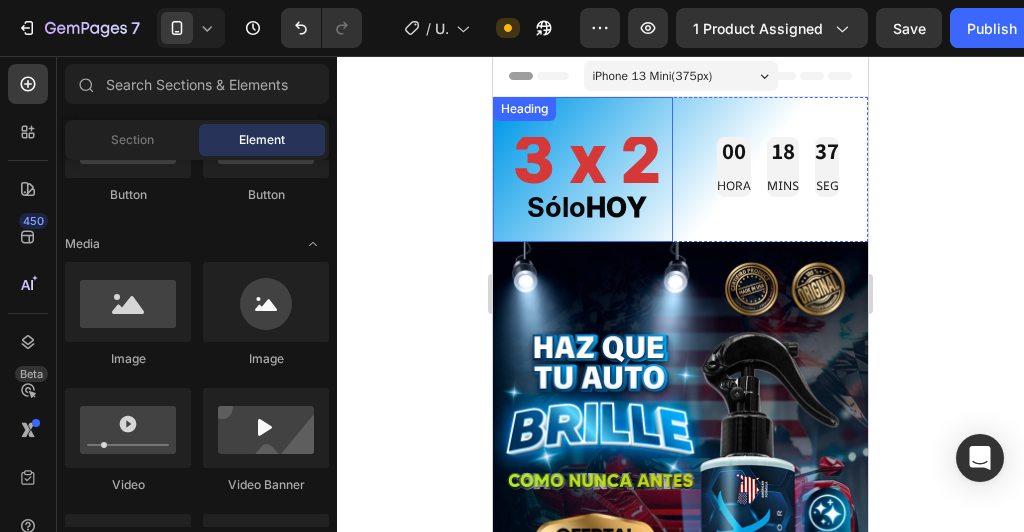 click on "3 x 2" at bounding box center (587, 162) 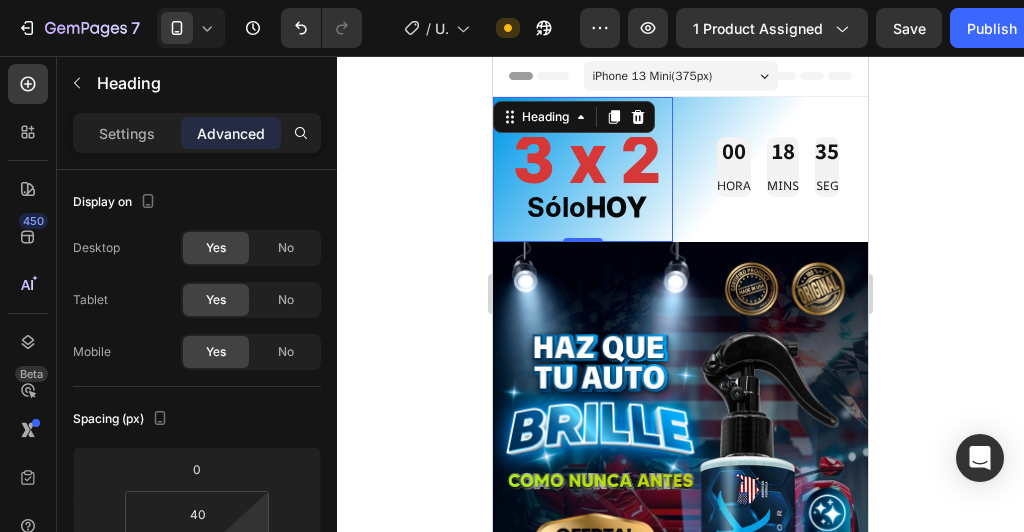 scroll, scrollTop: 320, scrollLeft: 0, axis: vertical 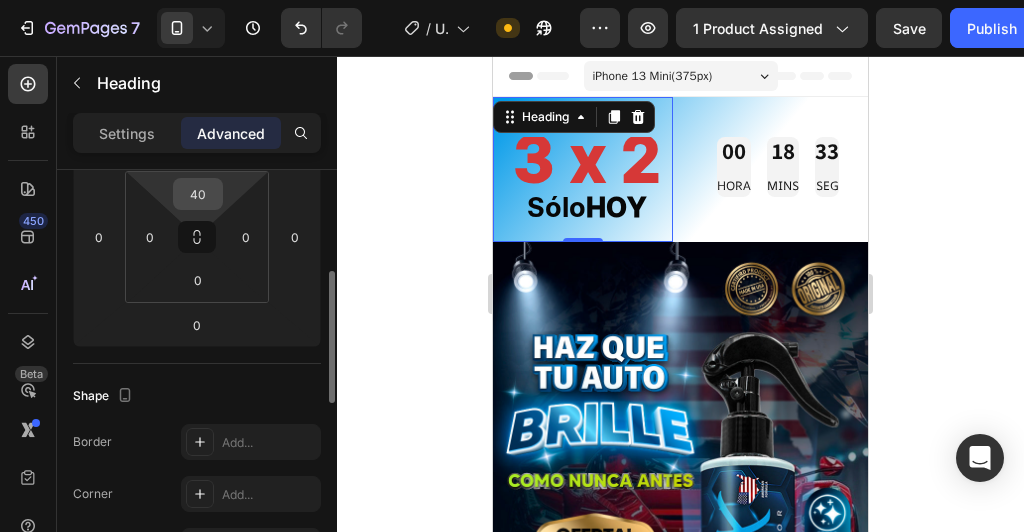 click on "40" at bounding box center [198, 194] 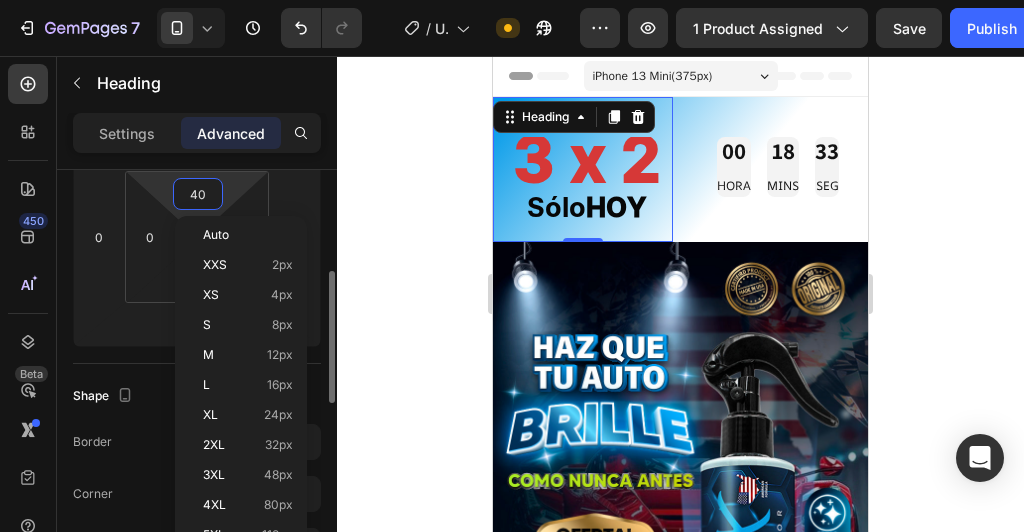 click on "40" at bounding box center [198, 194] 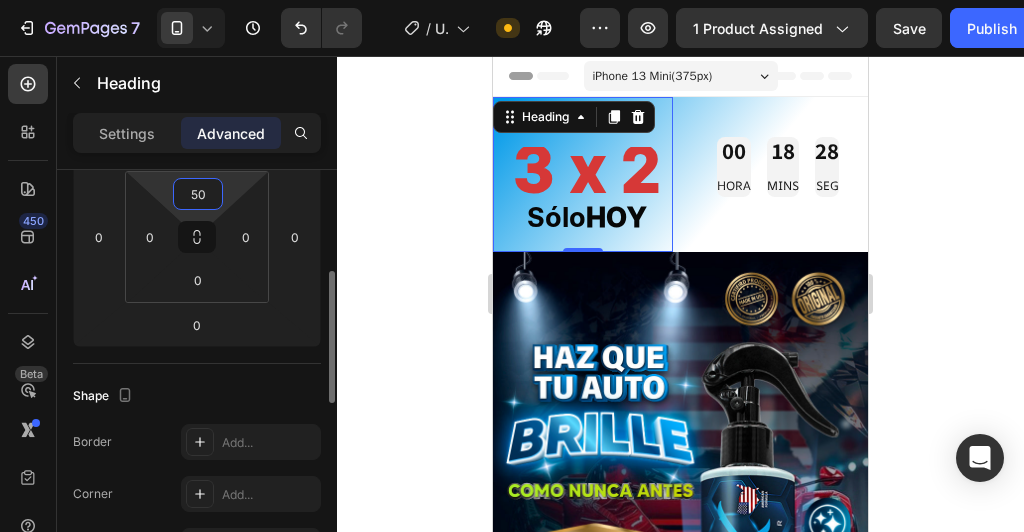 type on "5" 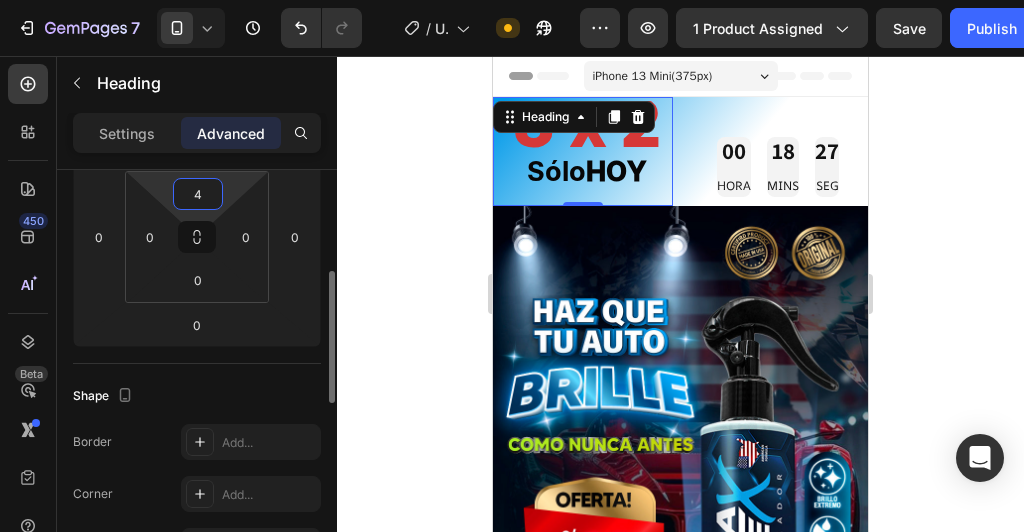 type on "40" 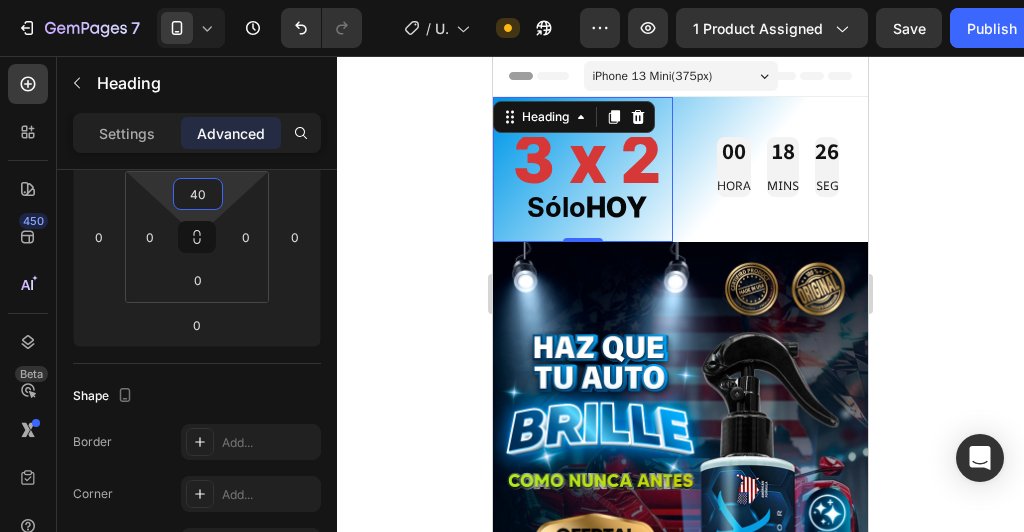 drag, startPoint x: 389, startPoint y: 199, endPoint x: 365, endPoint y: 193, distance: 24.738634 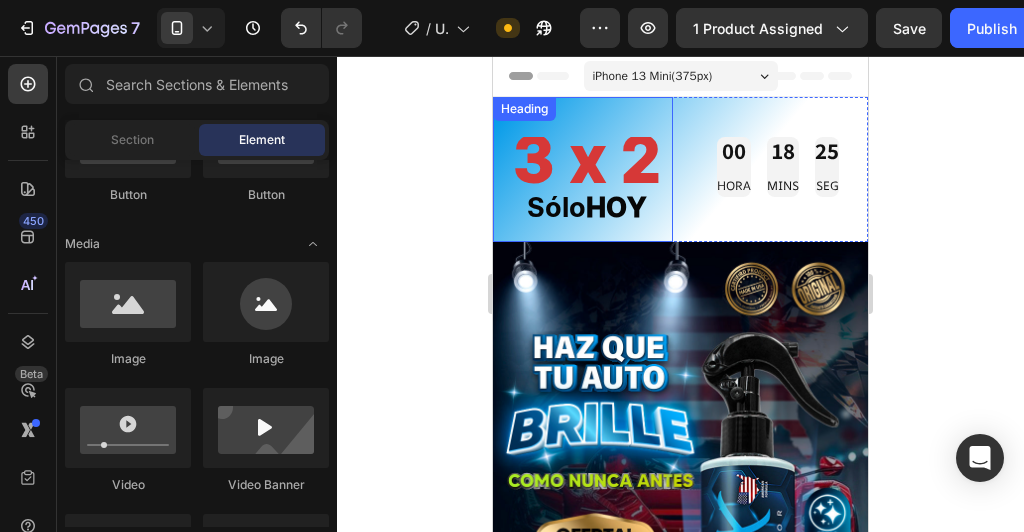 click on "HOY" at bounding box center [616, 208] 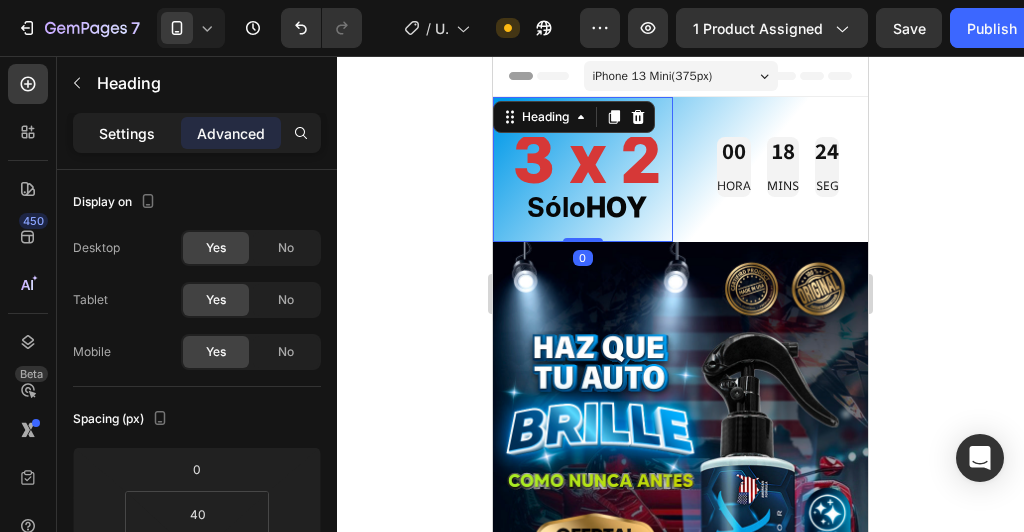 click on "Settings" 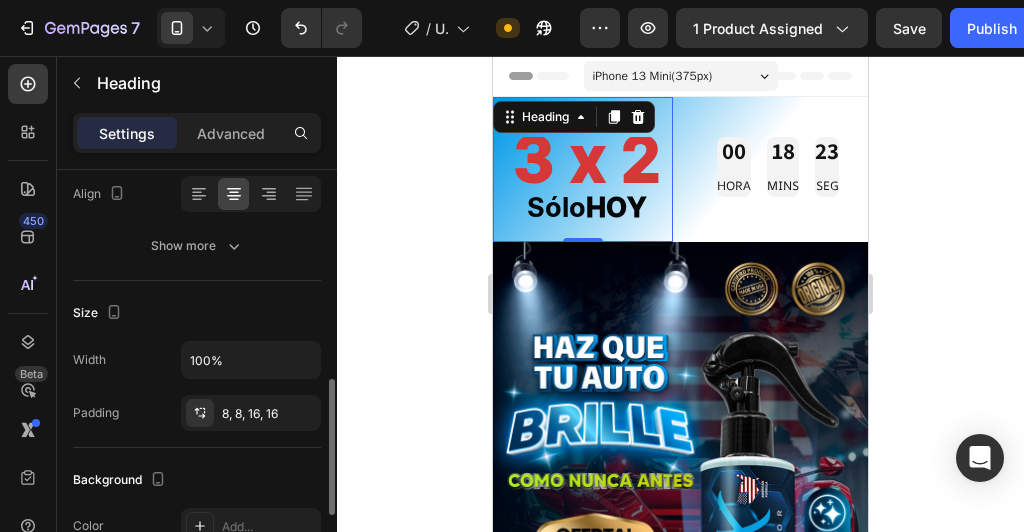 scroll, scrollTop: 400, scrollLeft: 0, axis: vertical 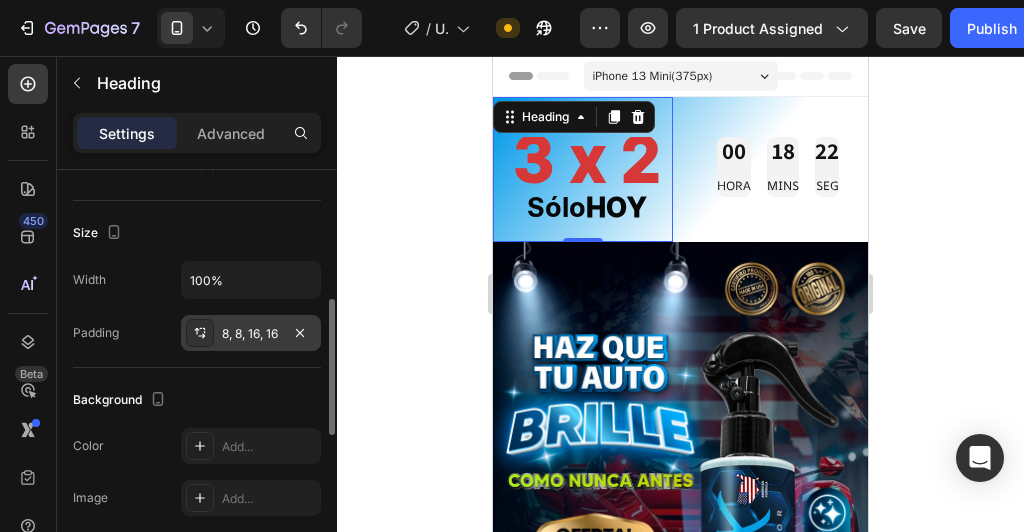 click on "8, 8, 16, 16" at bounding box center (251, 333) 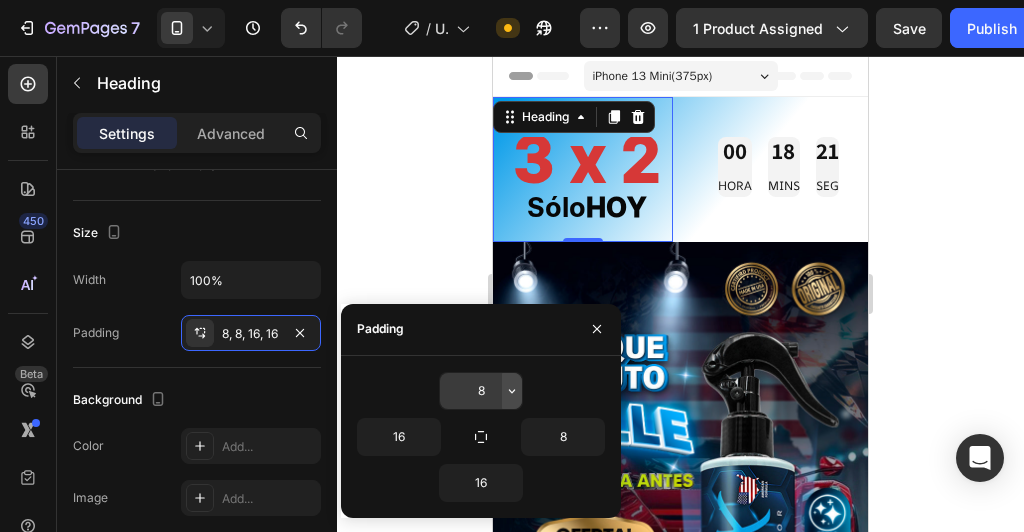 click 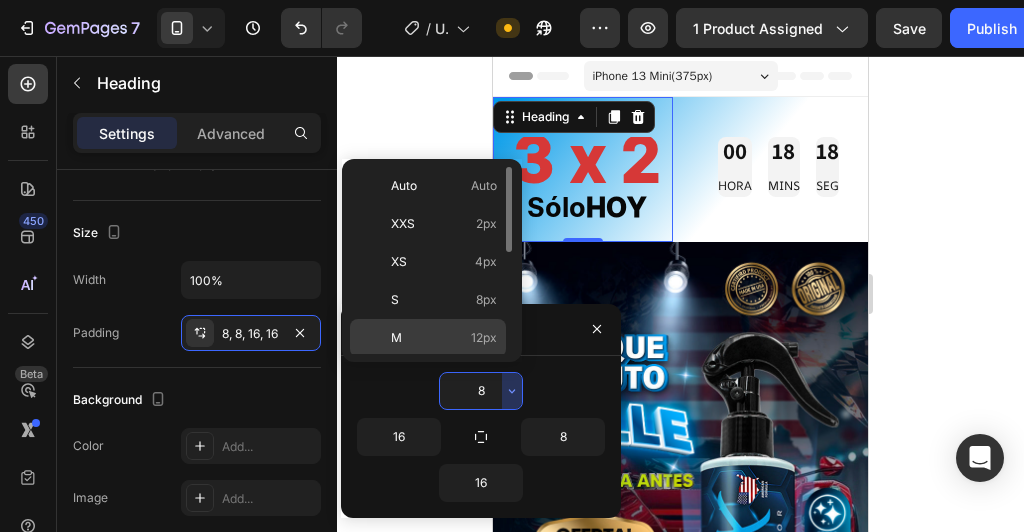 click on "M 12px" at bounding box center (444, 338) 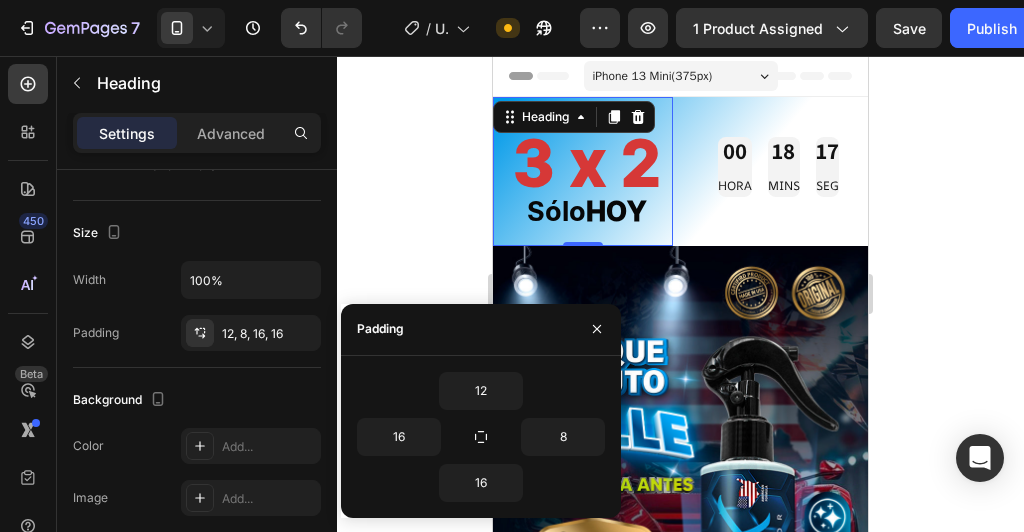 click 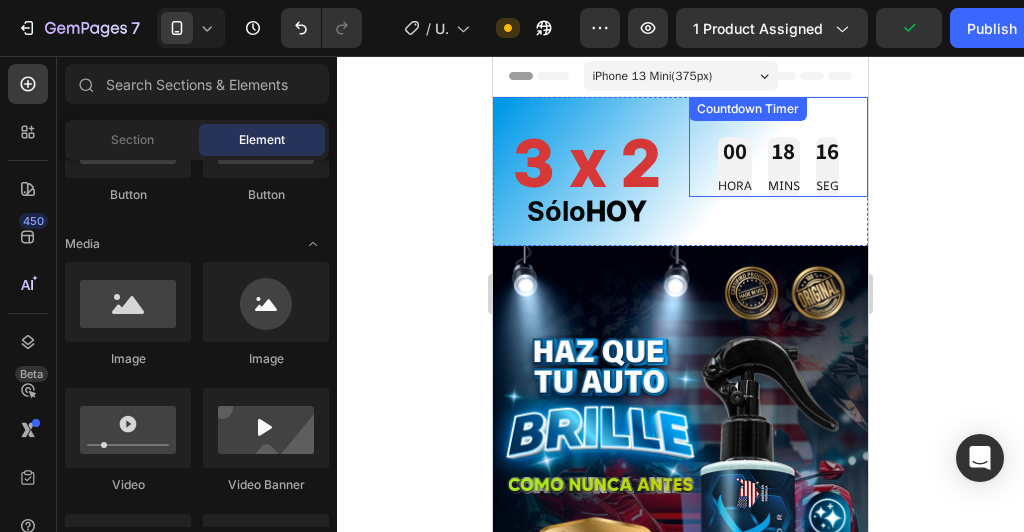click on "00 HORA 18 MINS 16 SEG" at bounding box center [778, 167] 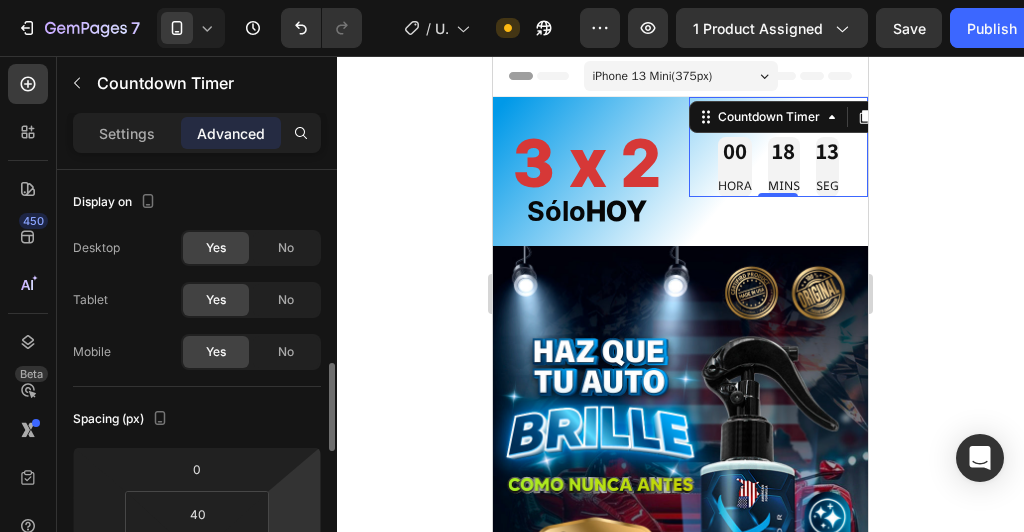 scroll, scrollTop: 160, scrollLeft: 0, axis: vertical 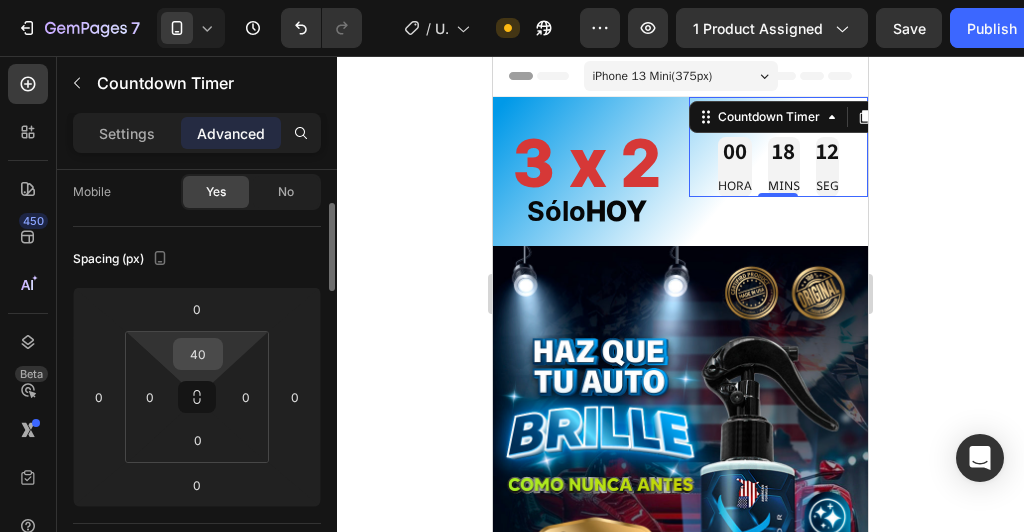 click on "40" at bounding box center [198, 354] 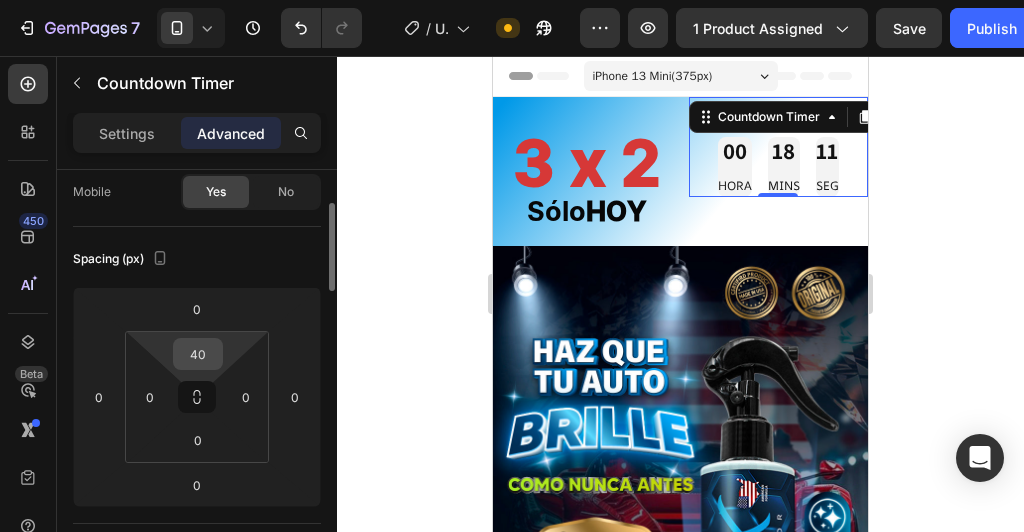 click on "40" at bounding box center [198, 354] 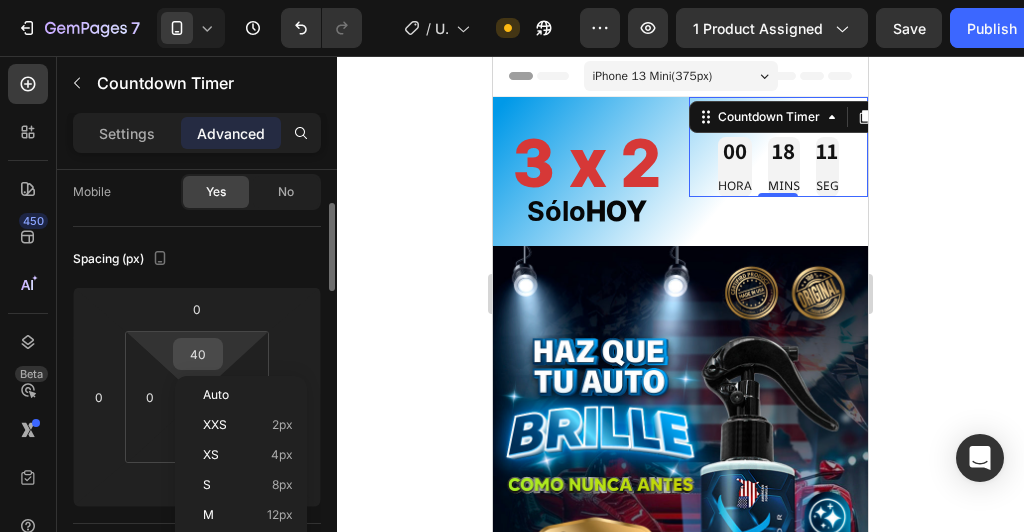 click on "40" at bounding box center (198, 354) 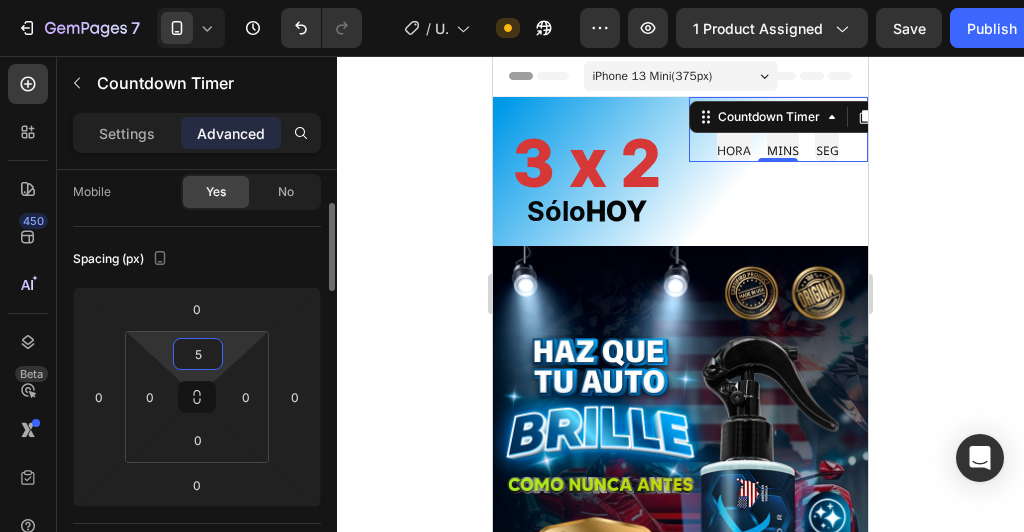 type on "50" 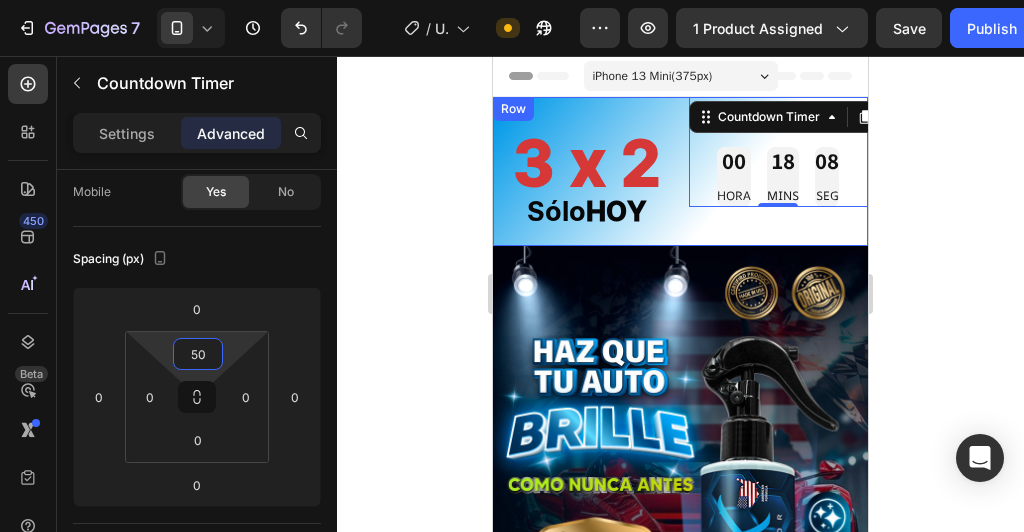 click 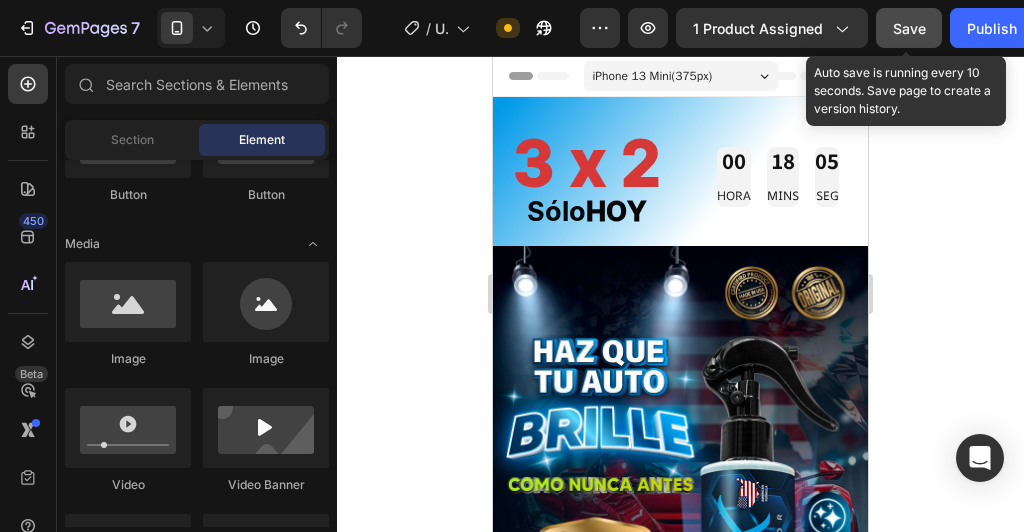 click on "Save" 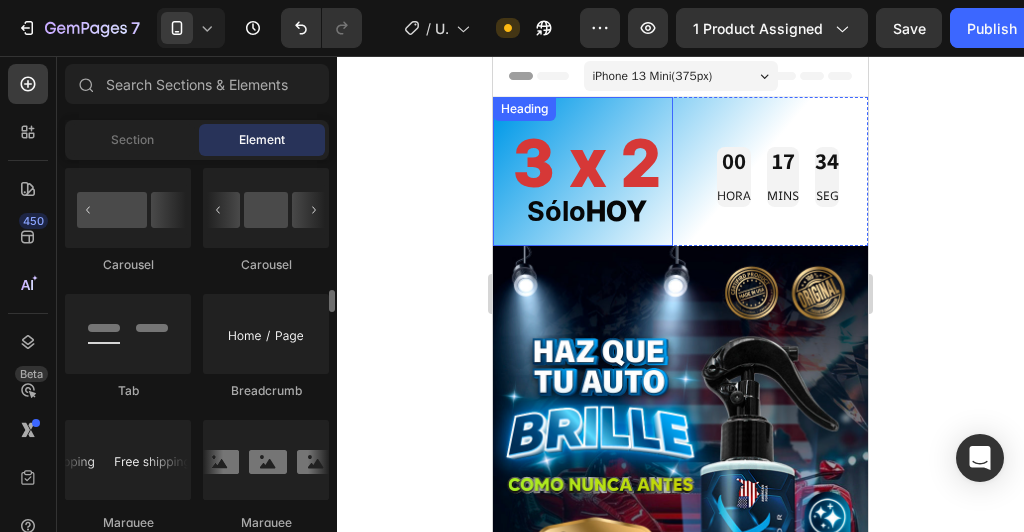scroll, scrollTop: 2320, scrollLeft: 0, axis: vertical 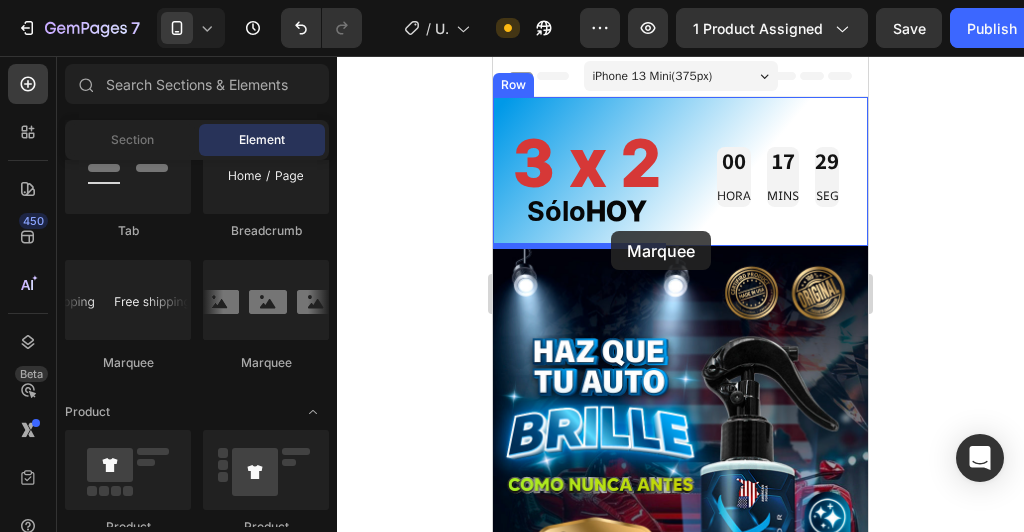 drag, startPoint x: 645, startPoint y: 342, endPoint x: 611, endPoint y: 231, distance: 116.090485 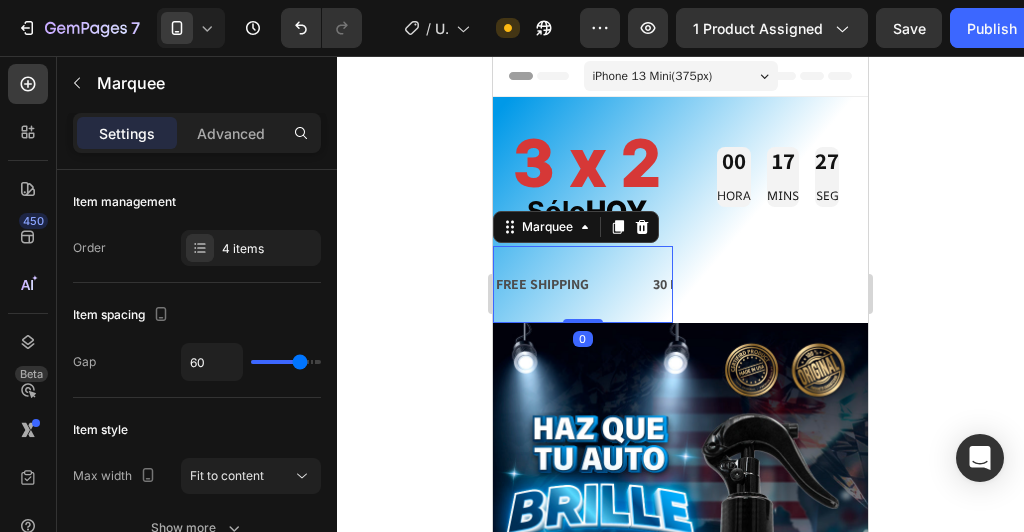 click at bounding box center [642, 227] 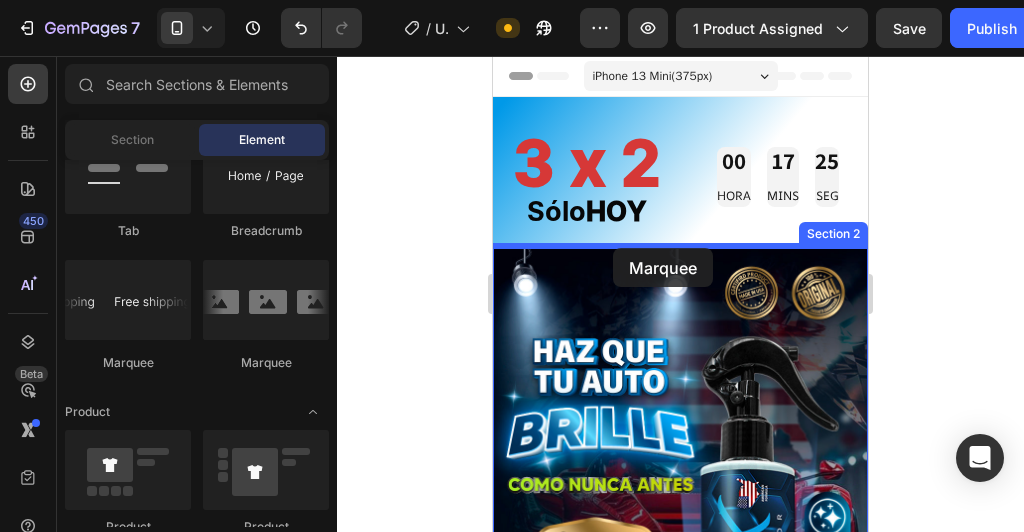 drag, startPoint x: 629, startPoint y: 357, endPoint x: 615, endPoint y: 248, distance: 109.89541 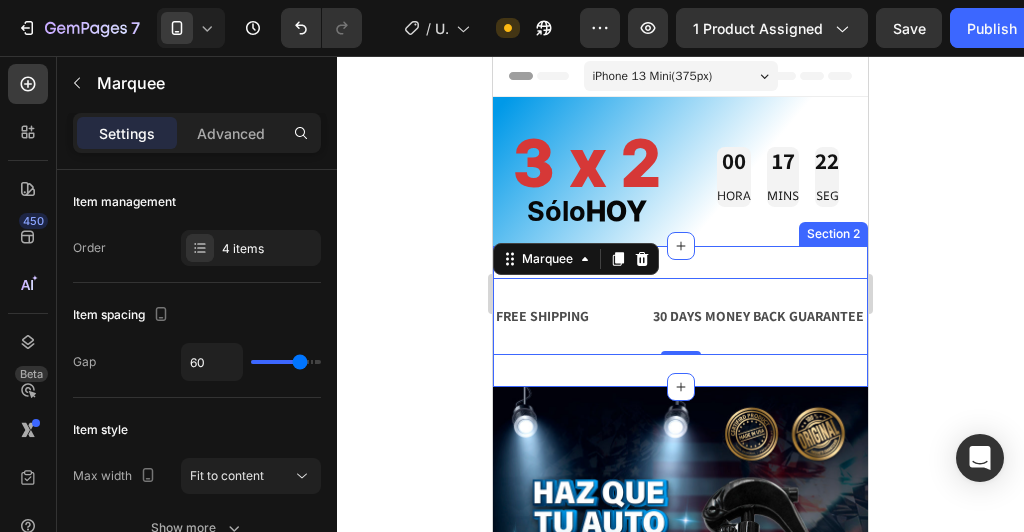 click on "FREE SHIPPING Text Block 30 DAYS MONEY BACK GUARANTEE Text Block LIMITED TIME 50% OFF SALE Text Block LIFE TIME WARRANTY Text Block FREE SHIPPING Text Block 30 DAYS MONEY BACK GUARANTEE Text Block LIMITED TIME 50% OFF SALE Text Block LIFE TIME WARRANTY Text Block Marquee   0 Section 2" at bounding box center [680, 316] 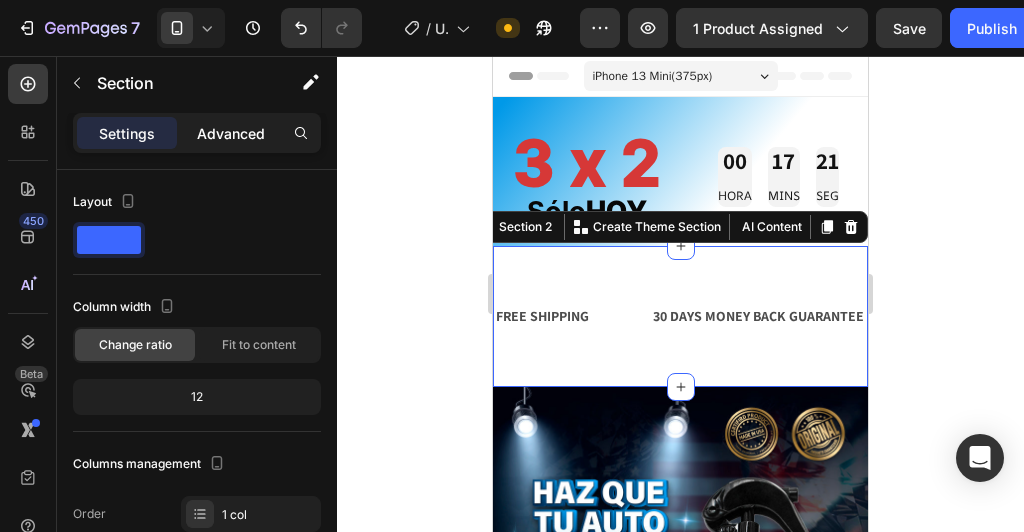 click on "Advanced" 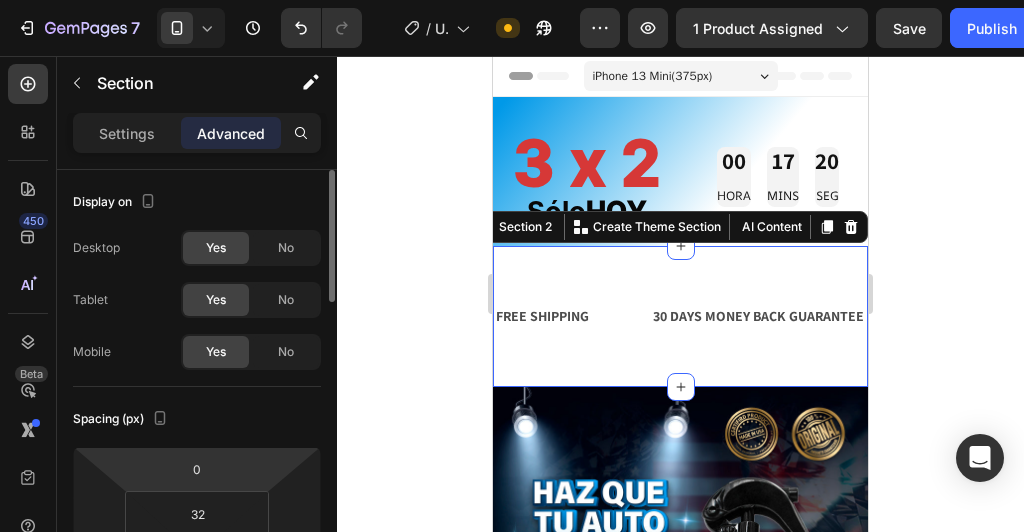 scroll, scrollTop: 160, scrollLeft: 0, axis: vertical 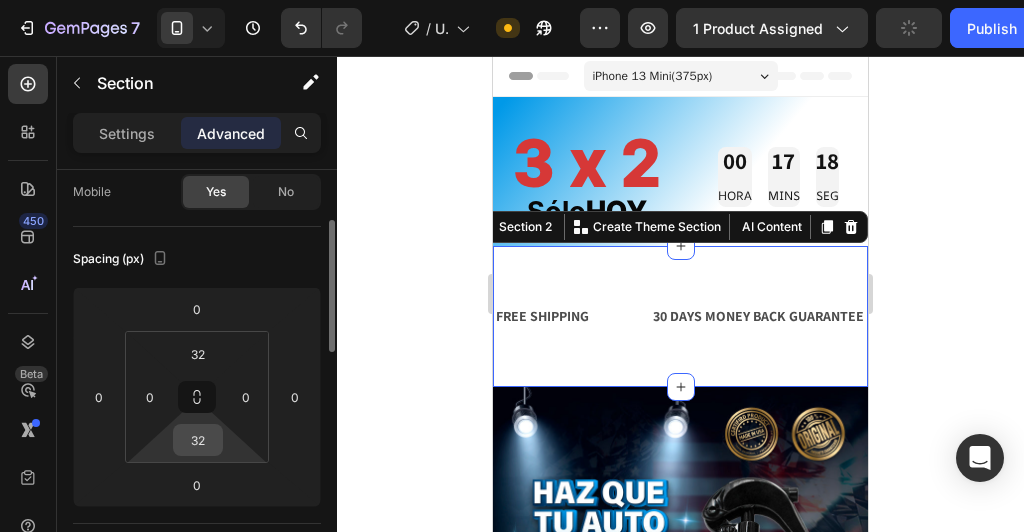 click on "32" at bounding box center (198, 440) 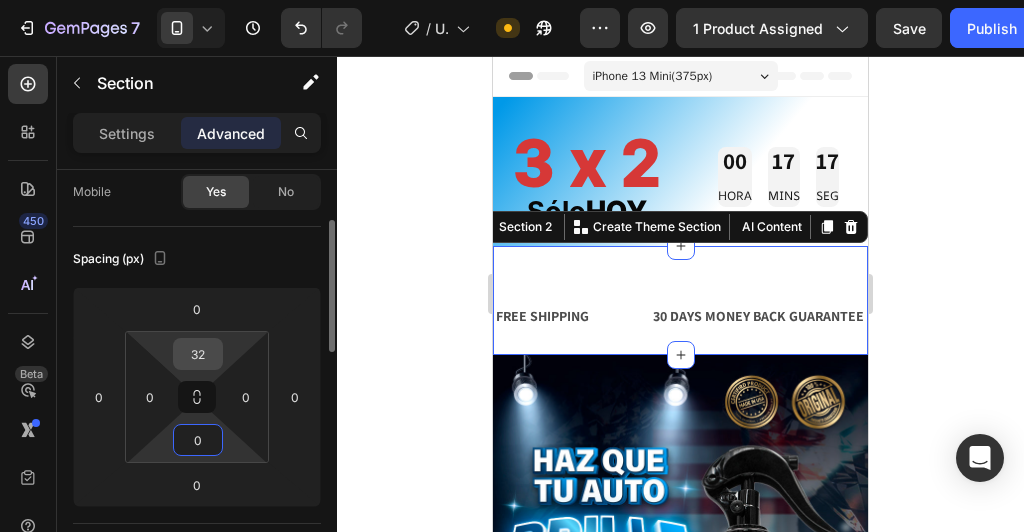 type on "0" 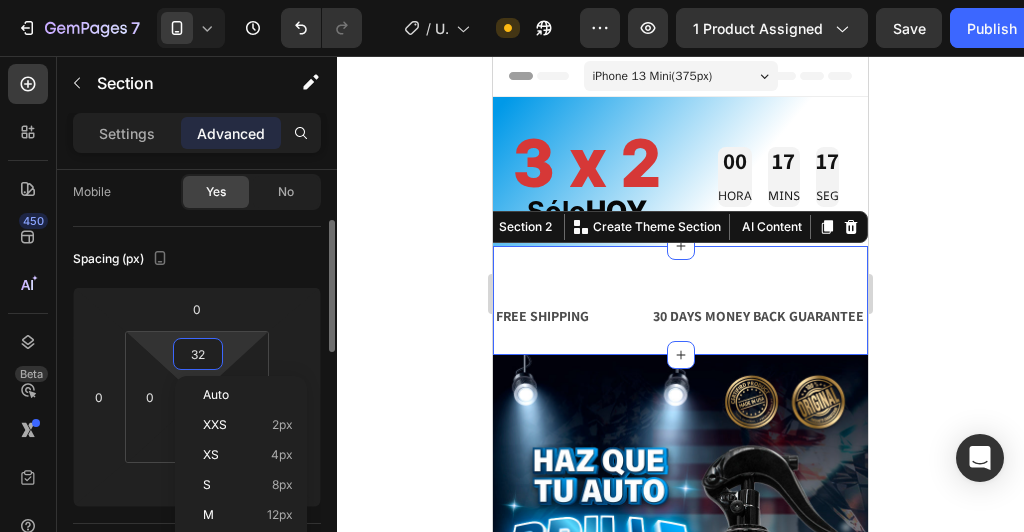type on "0" 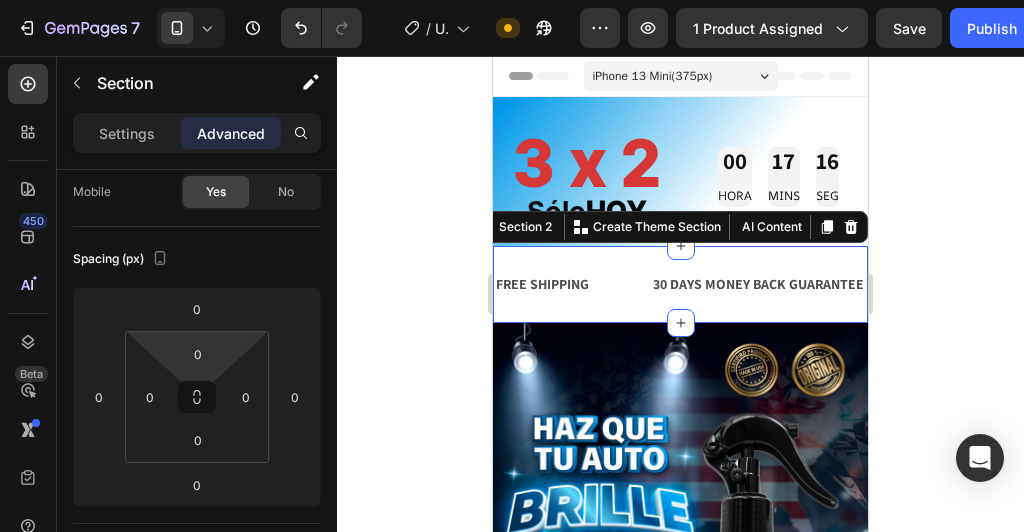 click 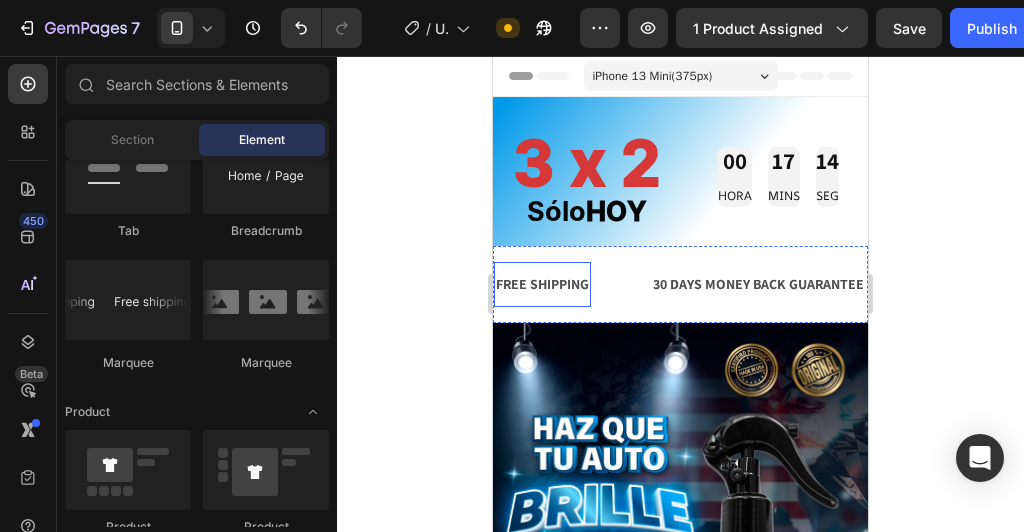 click on "FREE SHIPPING" at bounding box center (542, 284) 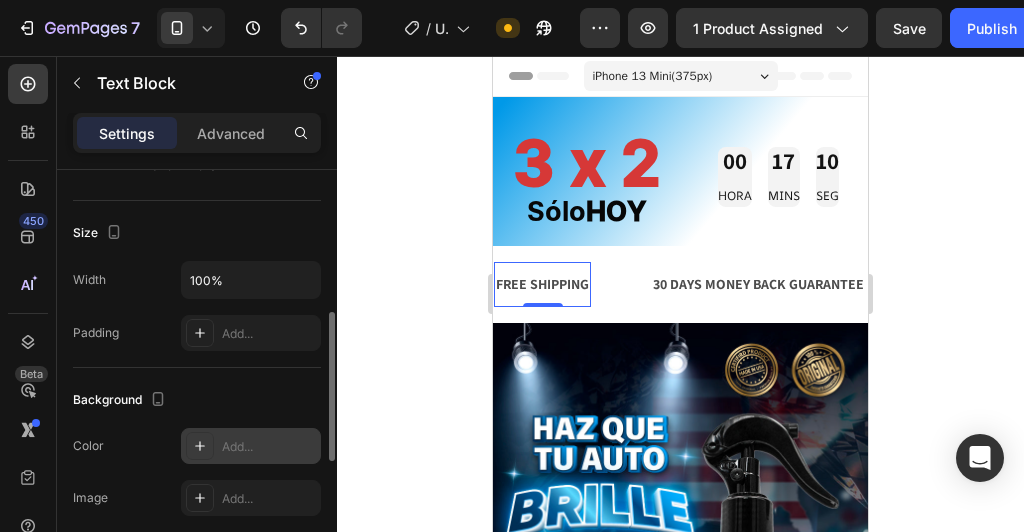 scroll, scrollTop: 480, scrollLeft: 0, axis: vertical 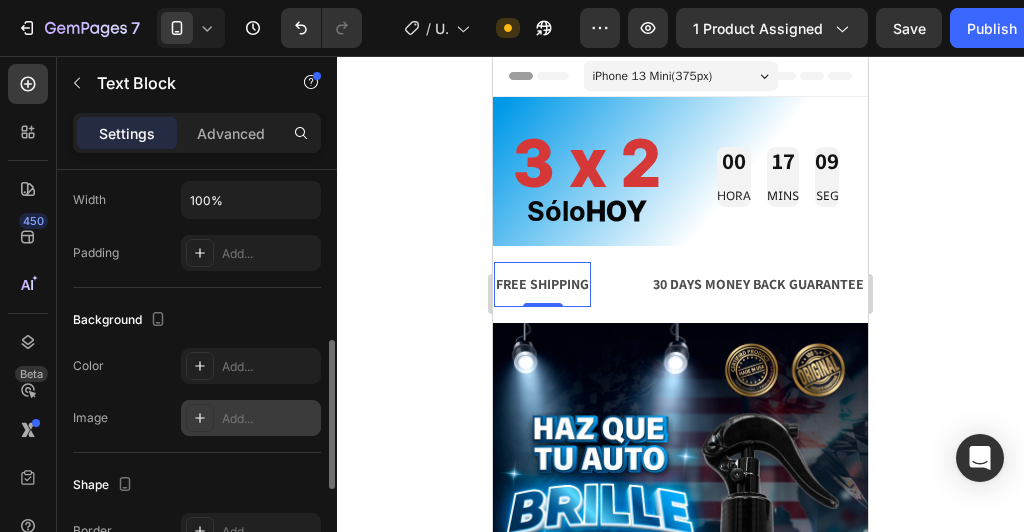 click on "Add..." at bounding box center (269, 419) 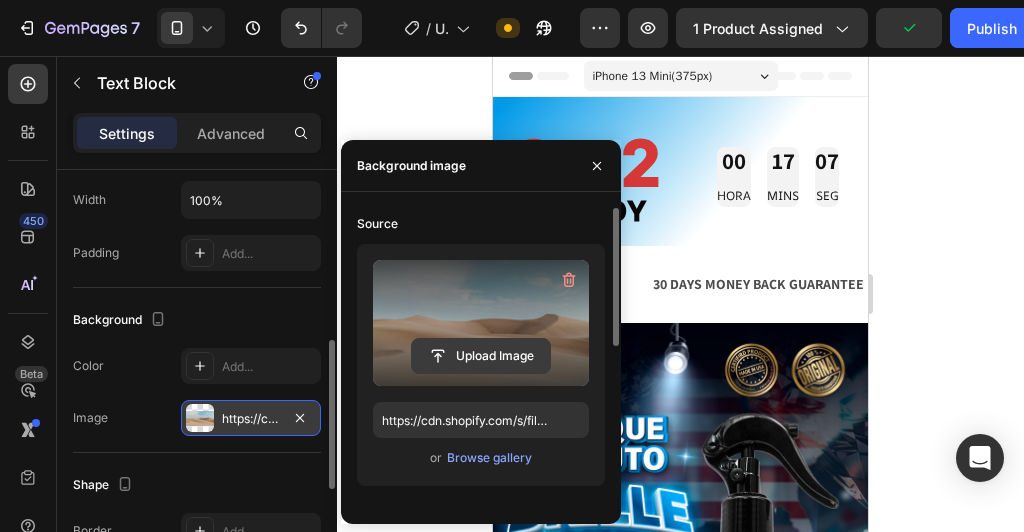 click 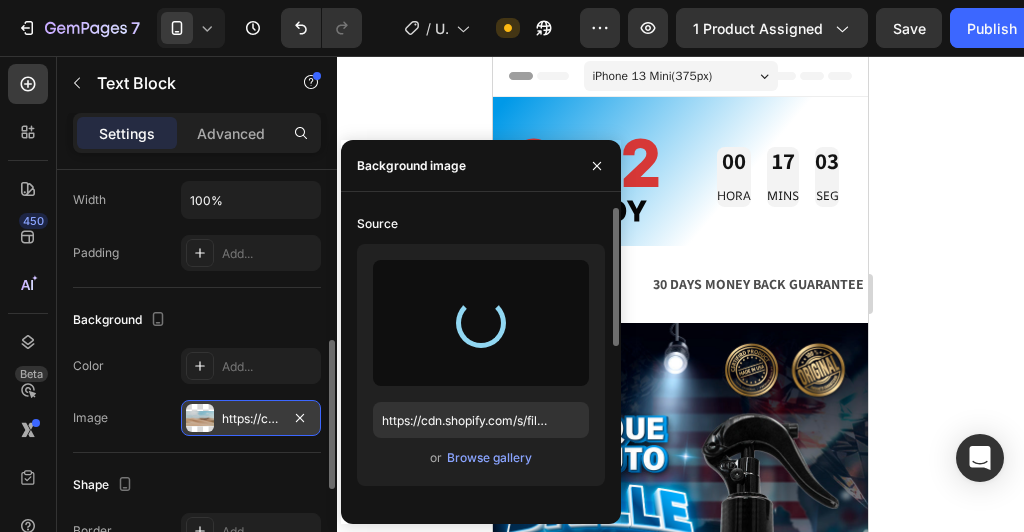 type on "https://cdn.shopify.com/s/files/1/0702/5475/6134/files/gempages_483693520306045978-86aab4e0-146b-44d1-9c1c-9c71fa1a2d05.jpg" 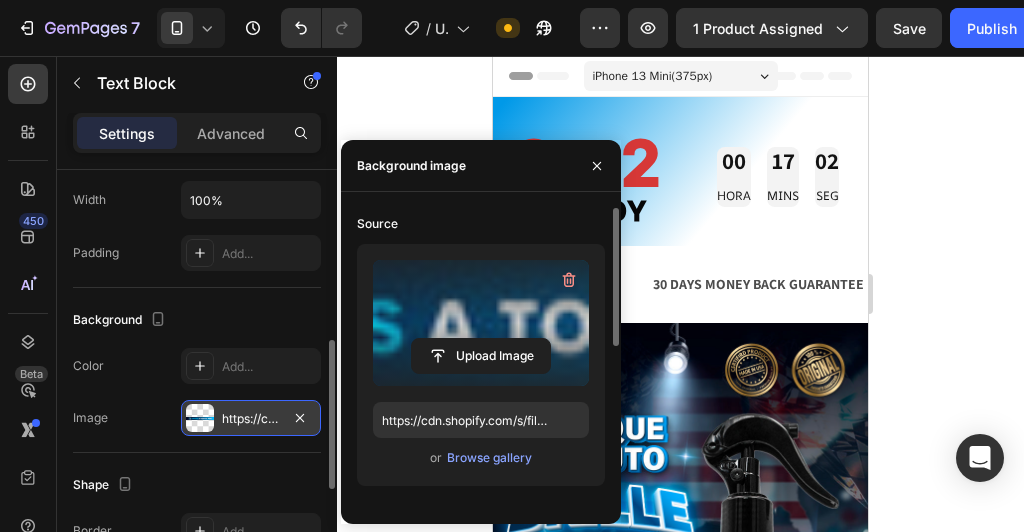 click 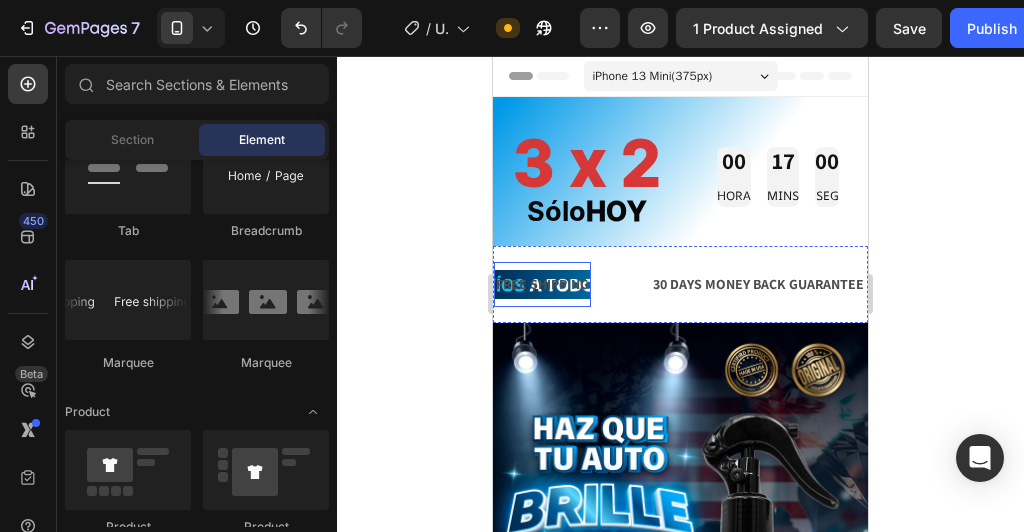 click on "FREE SHIPPING" at bounding box center [542, 284] 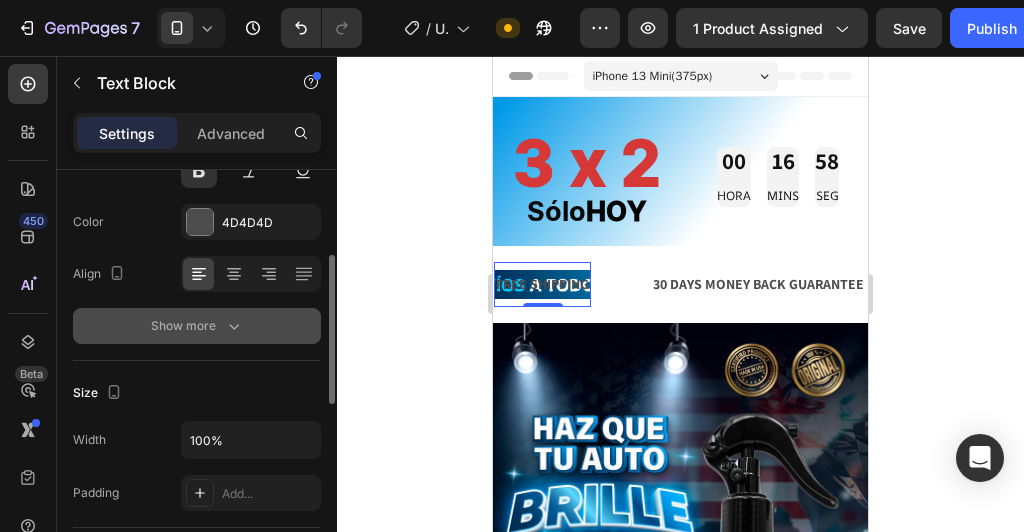 scroll, scrollTop: 80, scrollLeft: 0, axis: vertical 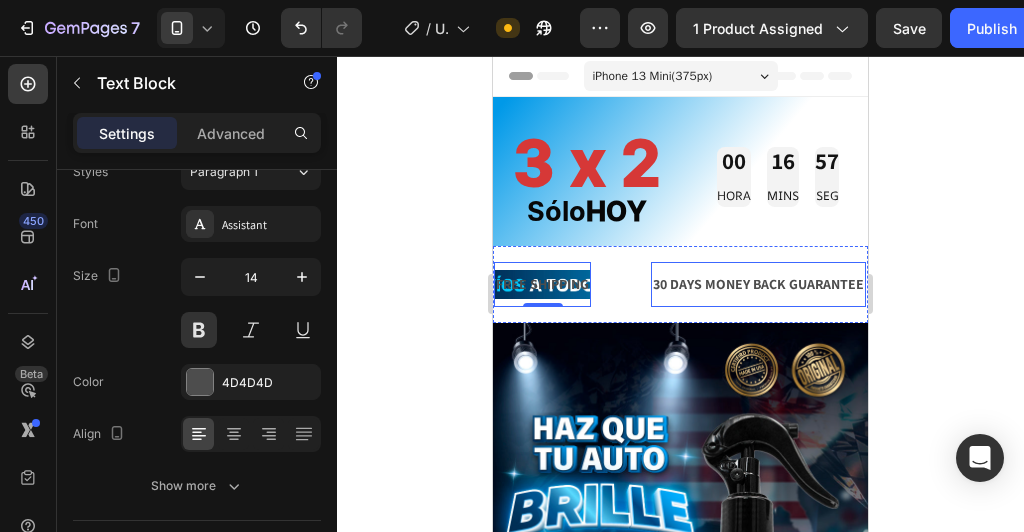 click on "30 DAYS MONEY BACK GUARANTEE Text Block" at bounding box center (758, 284) 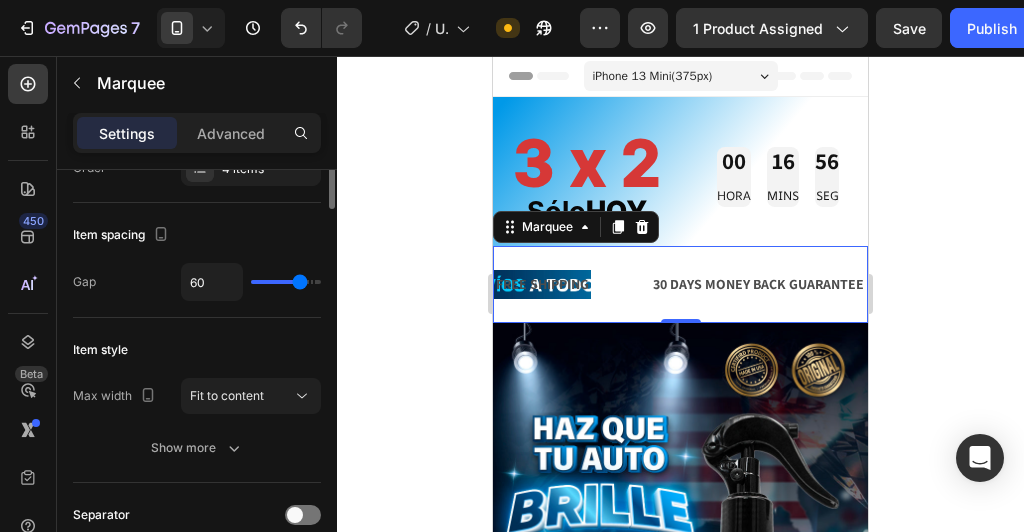 click on "FREE SHIPPING Text Block 30 DAYS MONEY BACK GUARANTEE Text Block LIMITED TIME 50% OFF SALE Text Block LIFE TIME WARRANTY Text Block FREE SHIPPING Text Block 30 DAYS MONEY BACK GUARANTEE Text Block LIMITED TIME 50% OFF SALE Text Block LIFE TIME WARRANTY Text Block Marquee   0" at bounding box center (680, 284) 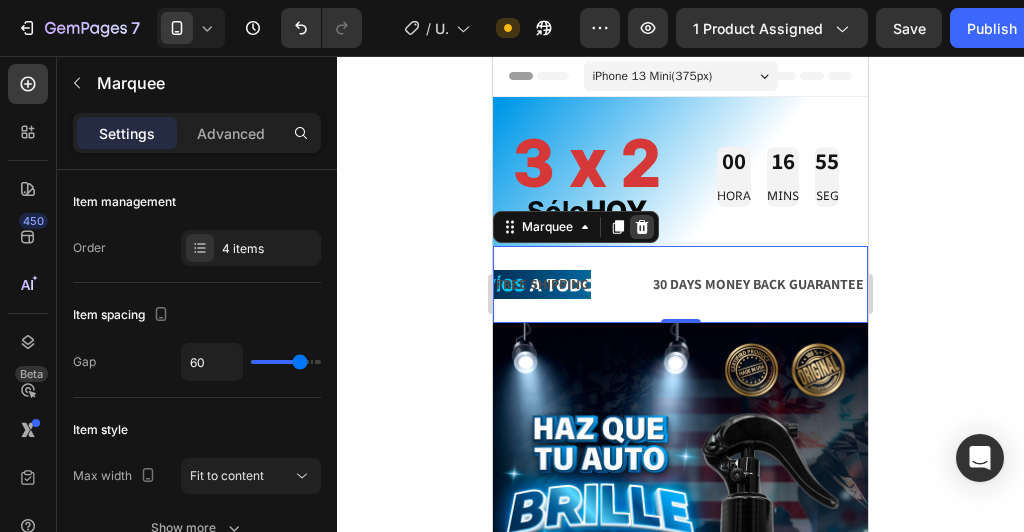 click at bounding box center (642, 227) 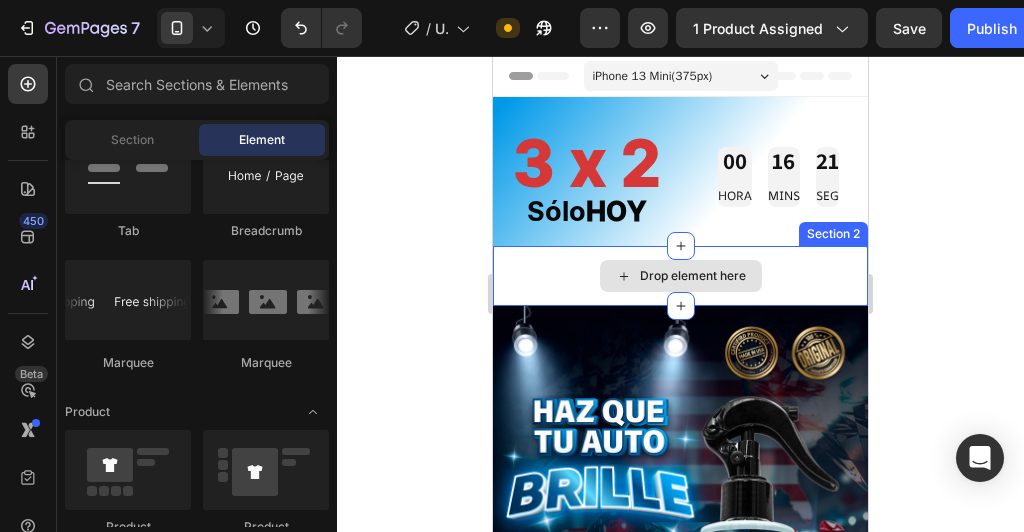 click on "Drop element here" at bounding box center (680, 276) 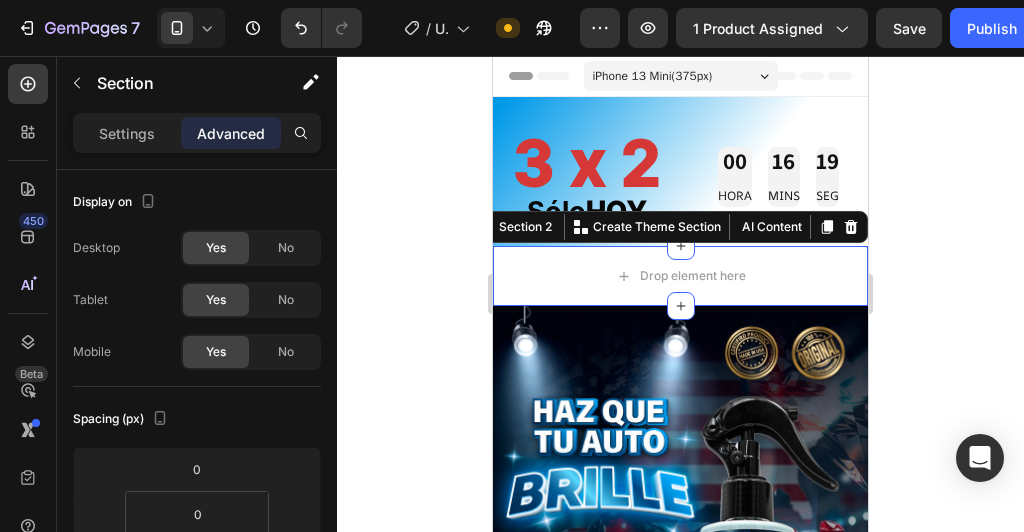 click 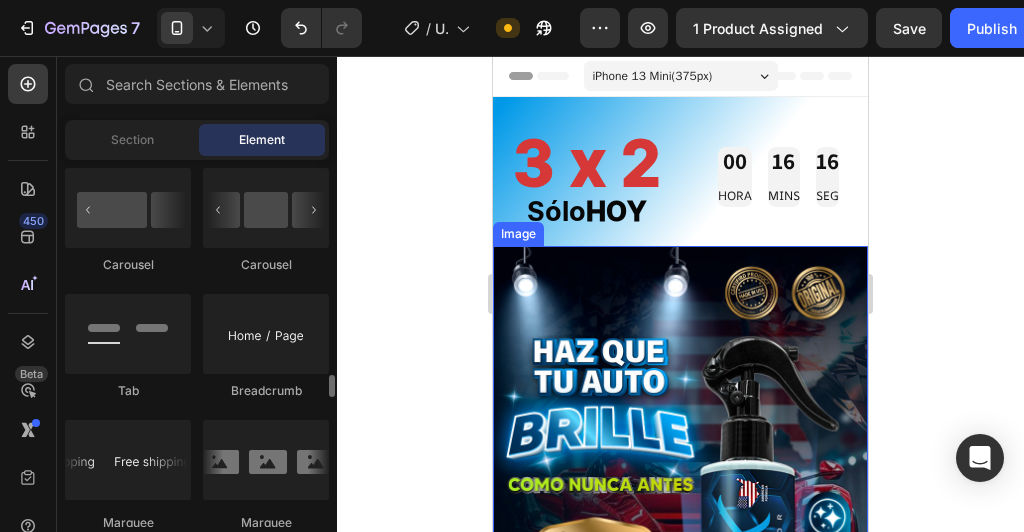 scroll, scrollTop: 2240, scrollLeft: 0, axis: vertical 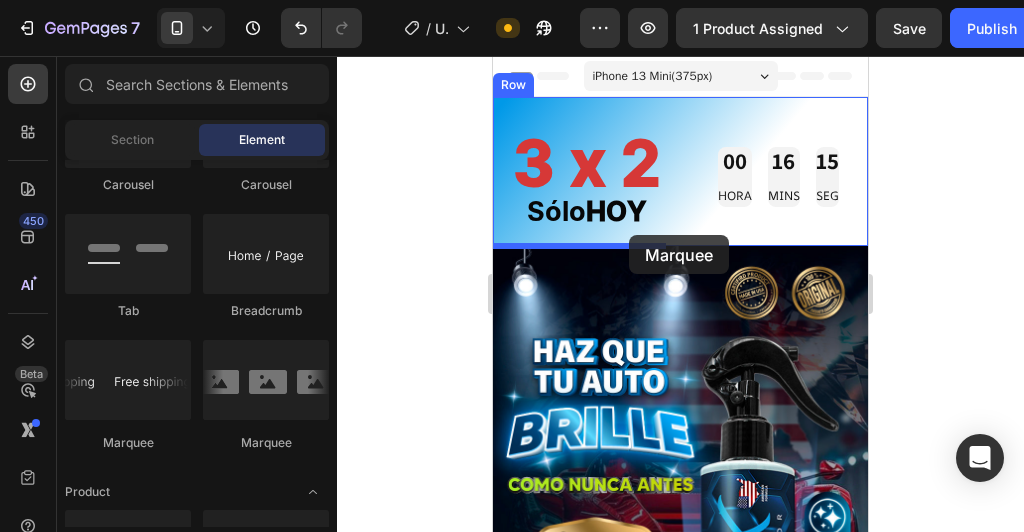 drag, startPoint x: 748, startPoint y: 417, endPoint x: 629, endPoint y: 235, distance: 217.45114 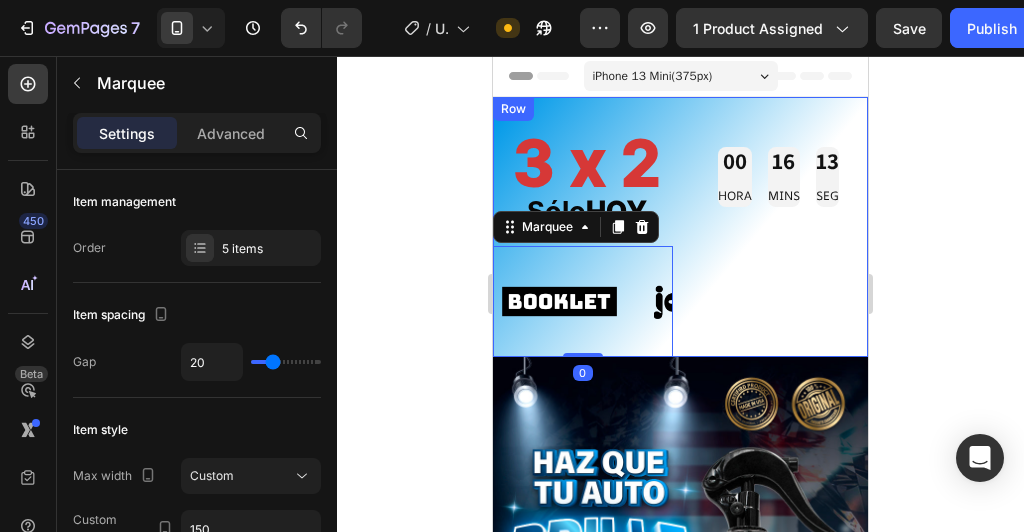 click on "00 HORA 16 MINS 13 SEG Countdown Timer" at bounding box center [779, 227] 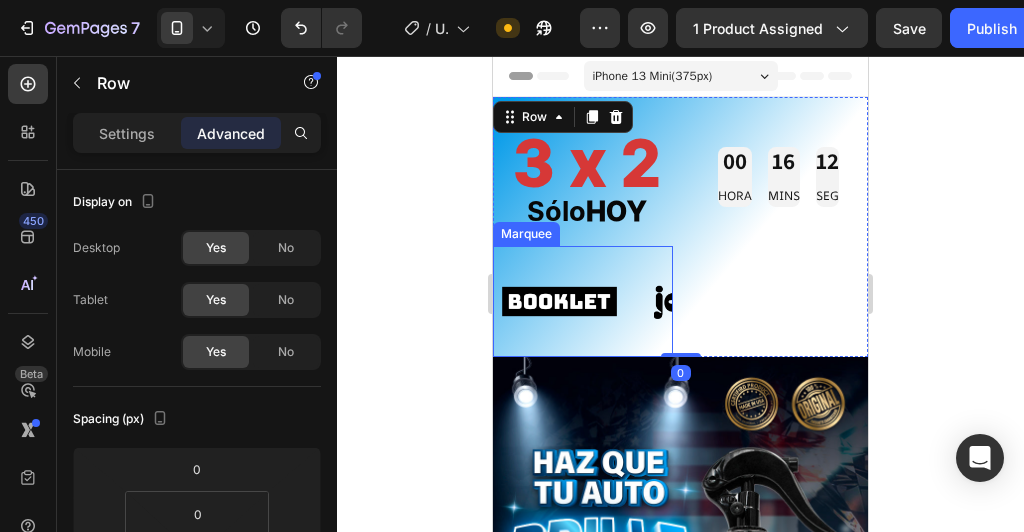 click on "Image" at bounding box center [569, 301] 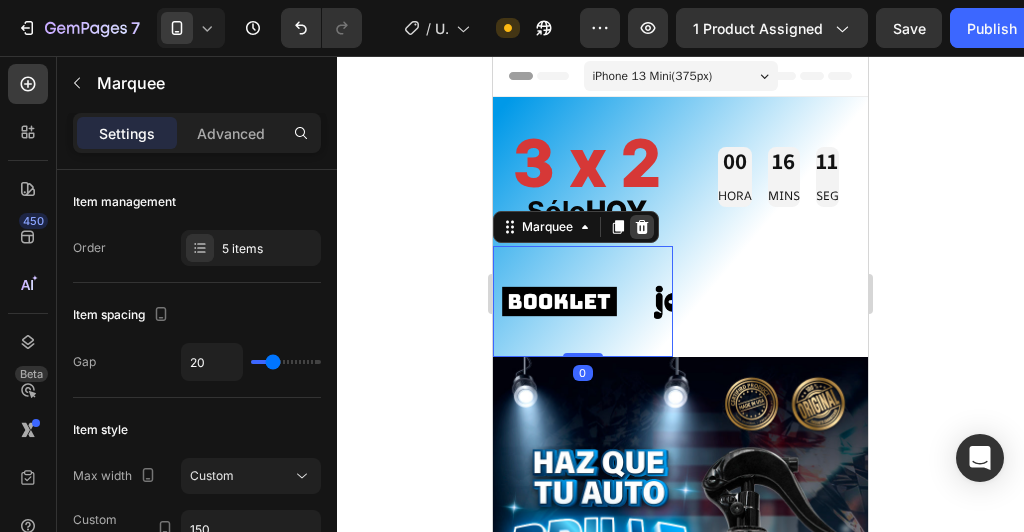 click at bounding box center (642, 227) 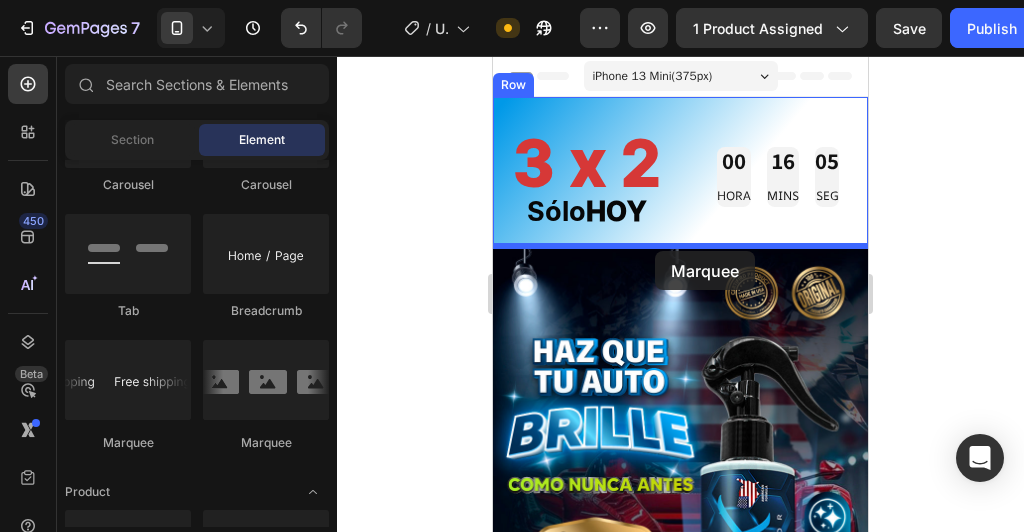 drag, startPoint x: 753, startPoint y: 407, endPoint x: 655, endPoint y: 251, distance: 184.22812 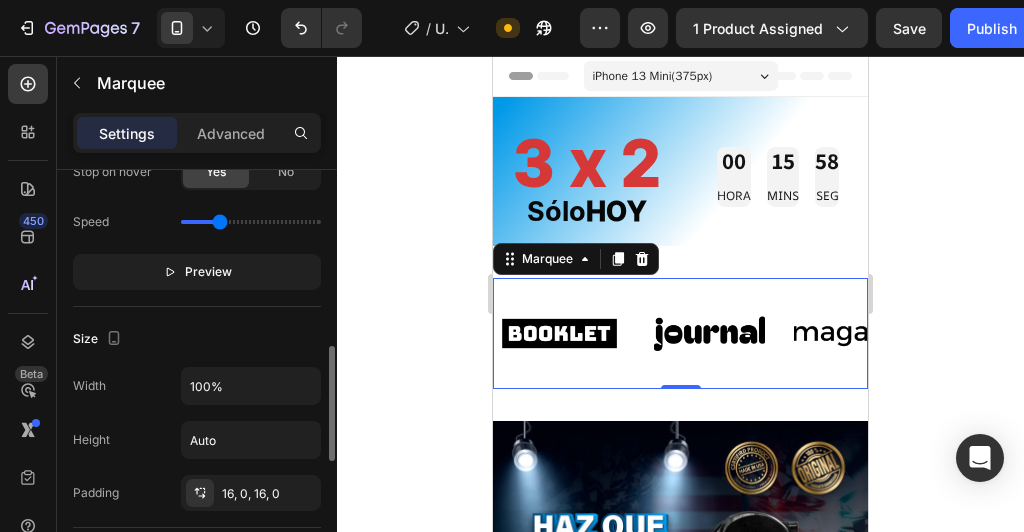 scroll, scrollTop: 720, scrollLeft: 0, axis: vertical 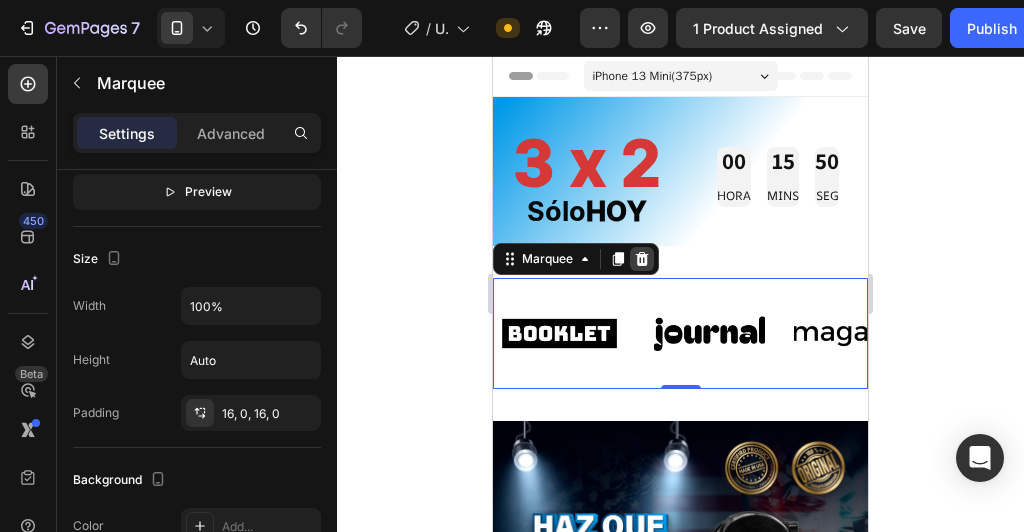 click 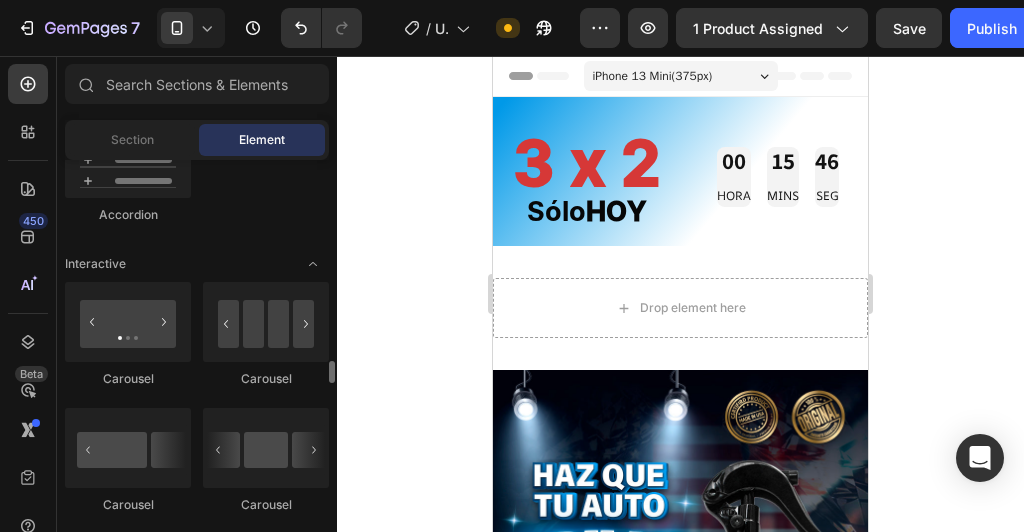 scroll, scrollTop: 2000, scrollLeft: 0, axis: vertical 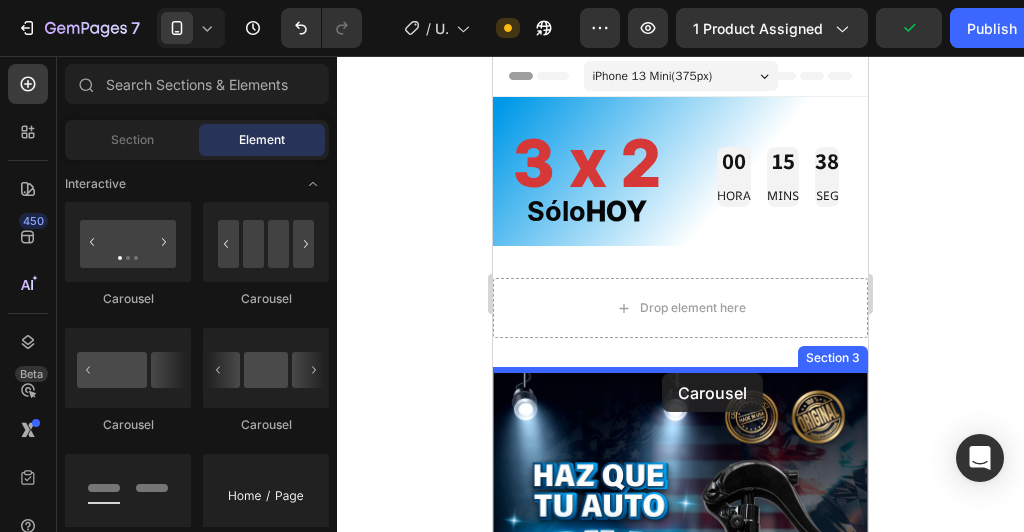 drag, startPoint x: 626, startPoint y: 409, endPoint x: 656, endPoint y: 372, distance: 47.63402 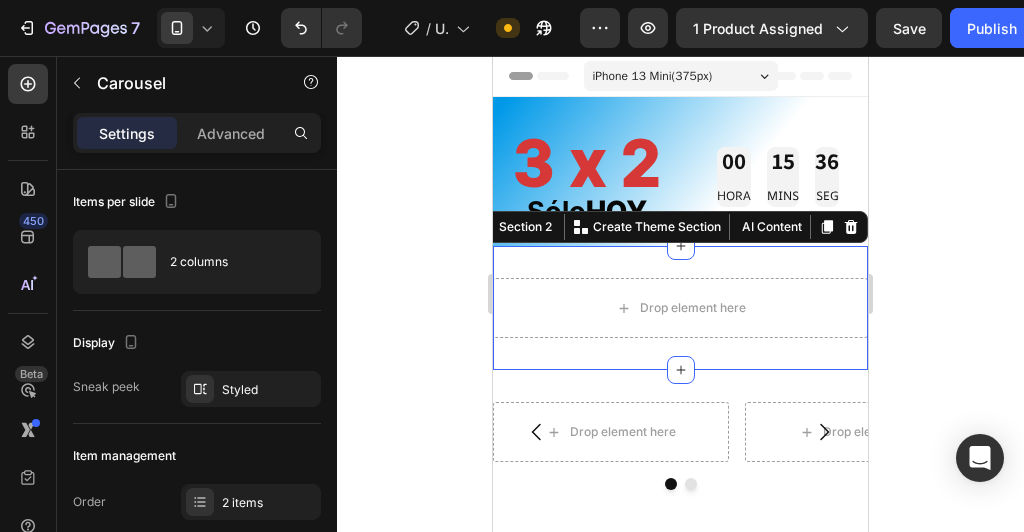 click on "Drop element here Section 2   You can create reusable sections Create Theme Section AI Content Write with GemAI What would you like to describe here? Tone and Voice Persuasive Product TIRANIDOS Show more Generate" at bounding box center (680, 308) 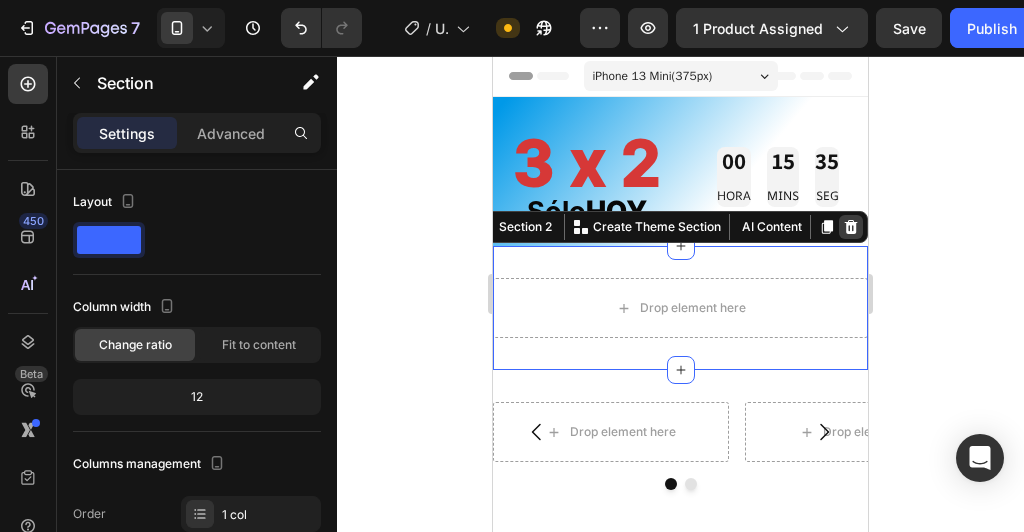 click 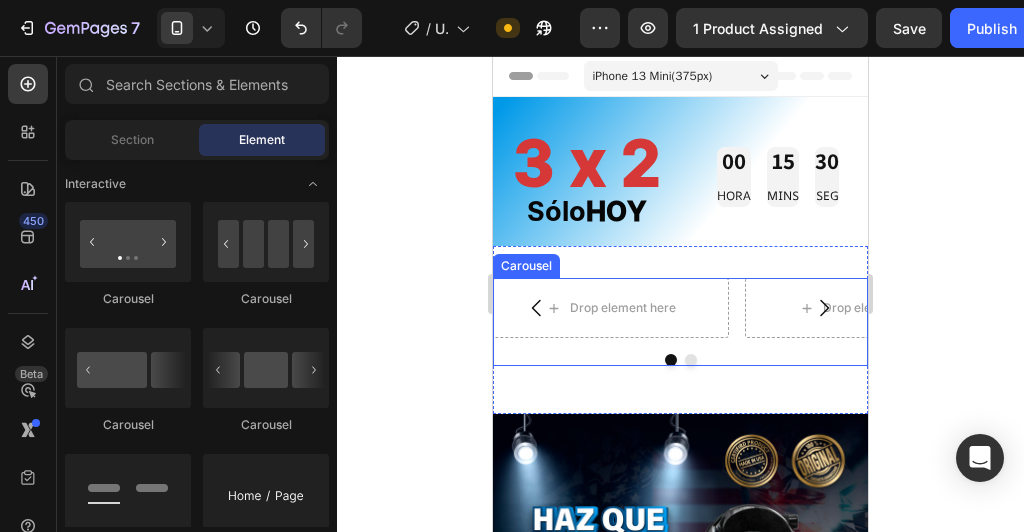 click on "Drop element here" at bounding box center [611, 308] 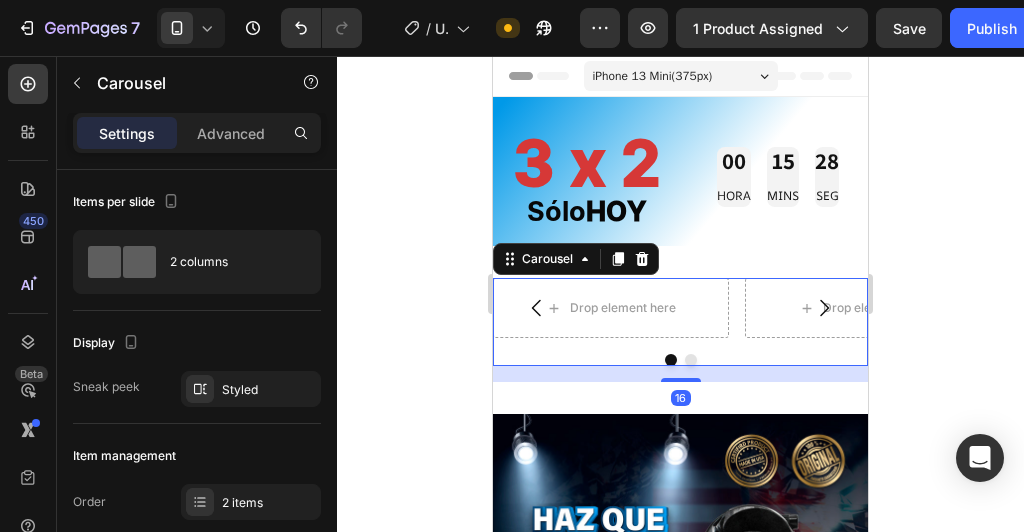click at bounding box center [642, 259] 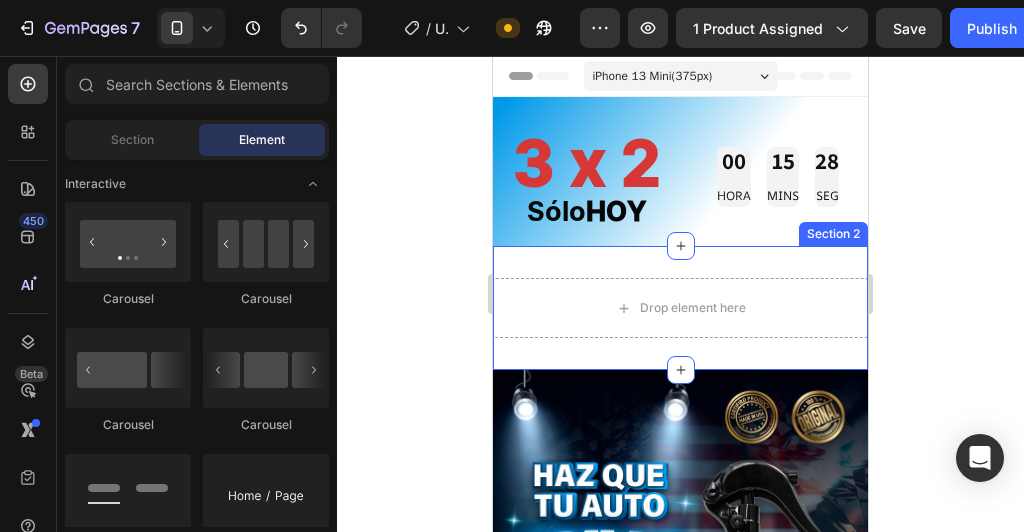 click on "Drop element here Section 2" at bounding box center (680, 308) 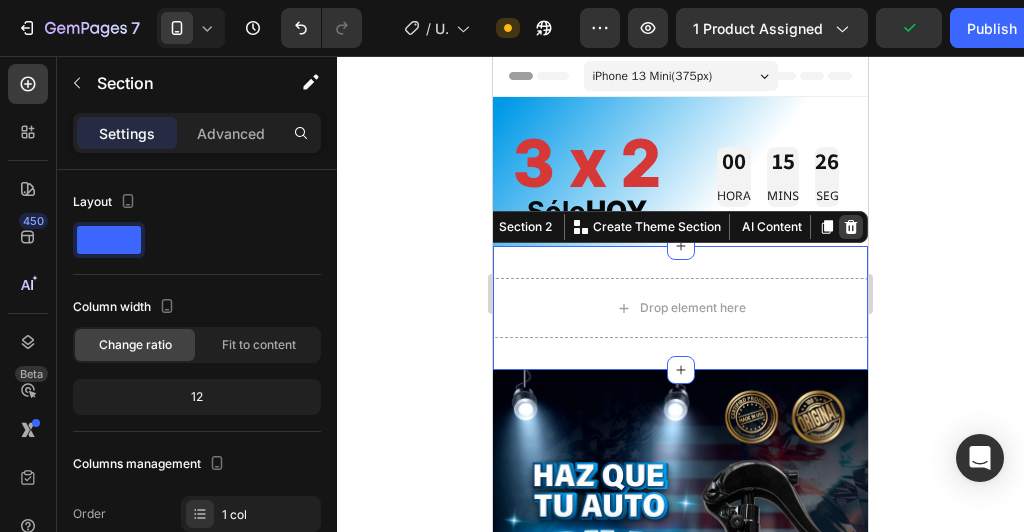 click 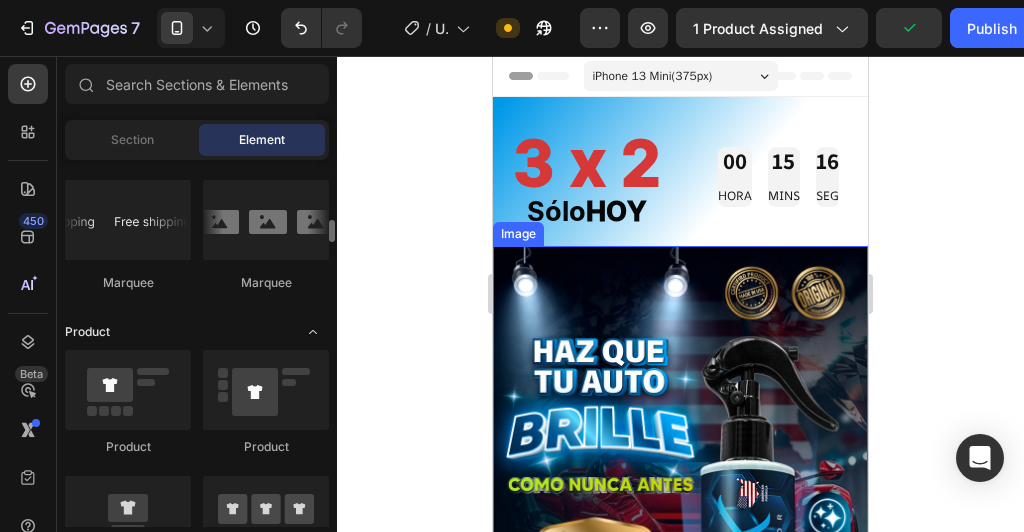 scroll, scrollTop: 2240, scrollLeft: 0, axis: vertical 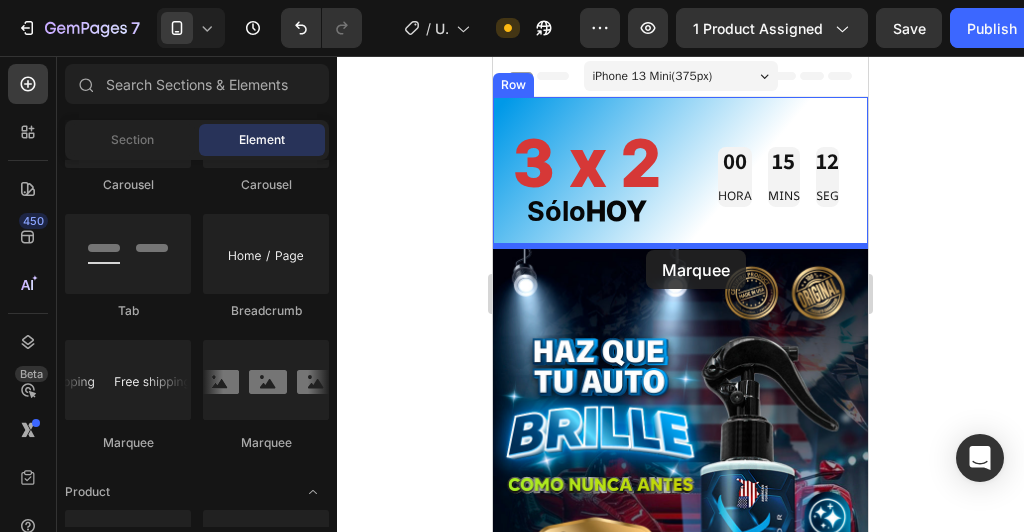 drag, startPoint x: 760, startPoint y: 410, endPoint x: 646, endPoint y: 250, distance: 196.45865 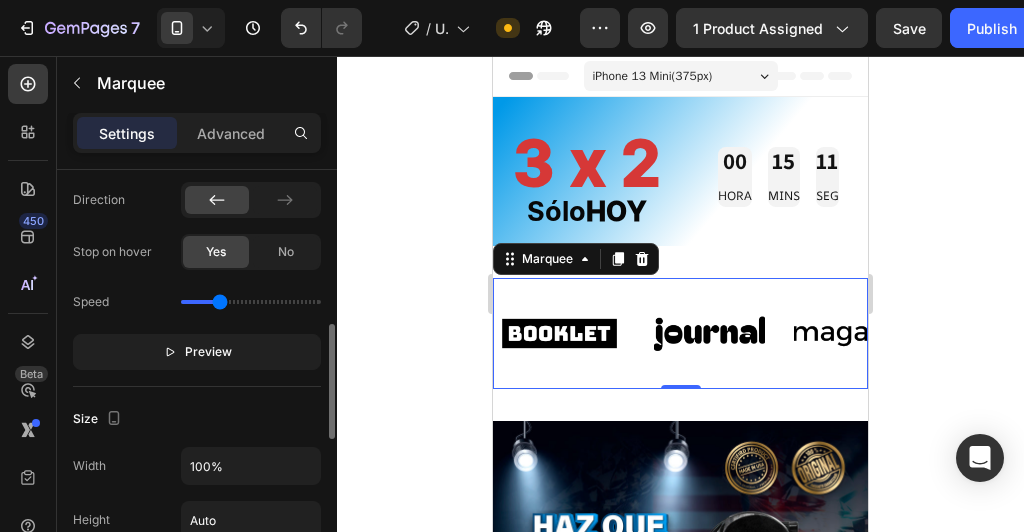 scroll, scrollTop: 1105, scrollLeft: 0, axis: vertical 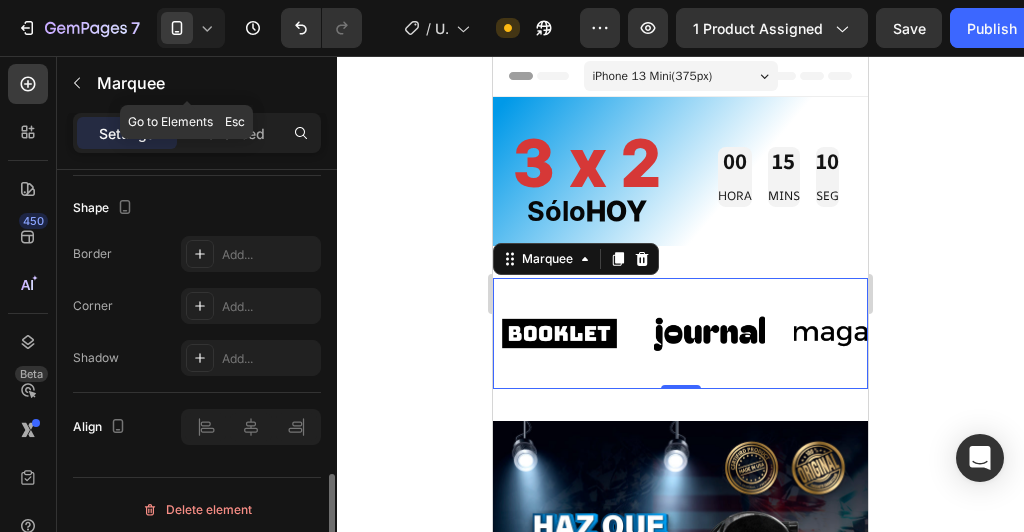 drag, startPoint x: 61, startPoint y: 79, endPoint x: 78, endPoint y: 85, distance: 18.027756 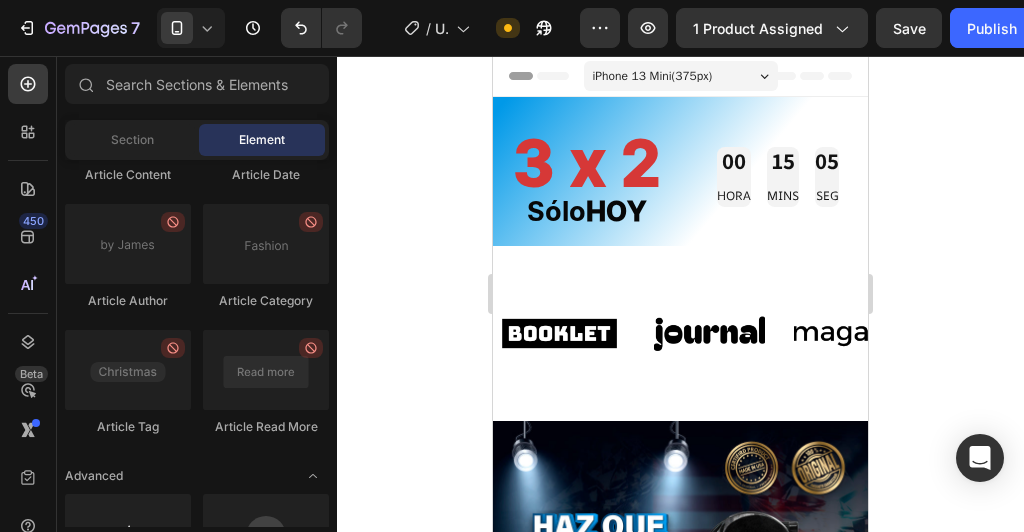 scroll, scrollTop: 5691, scrollLeft: 0, axis: vertical 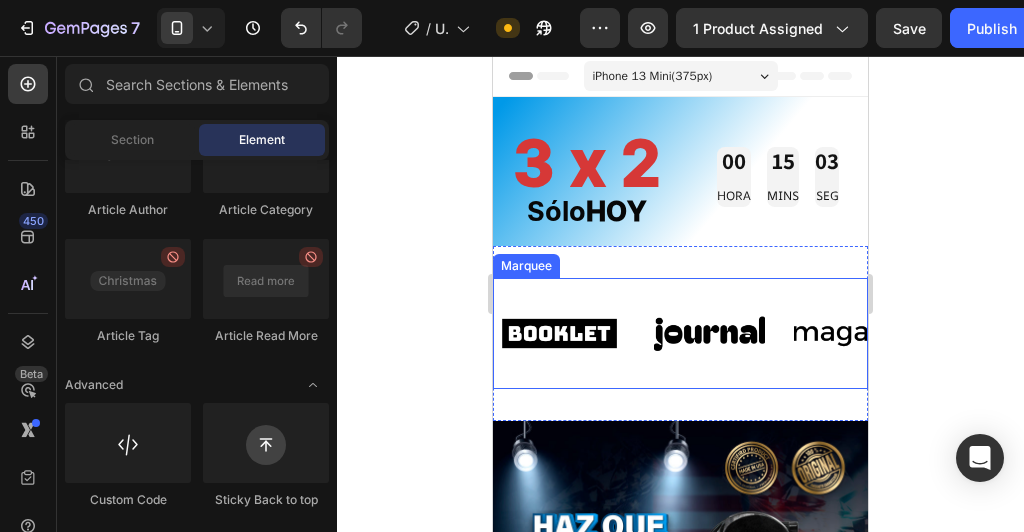 click on "Image Image Image Image Image Image Image Image Image Image Marquee" at bounding box center [680, 333] 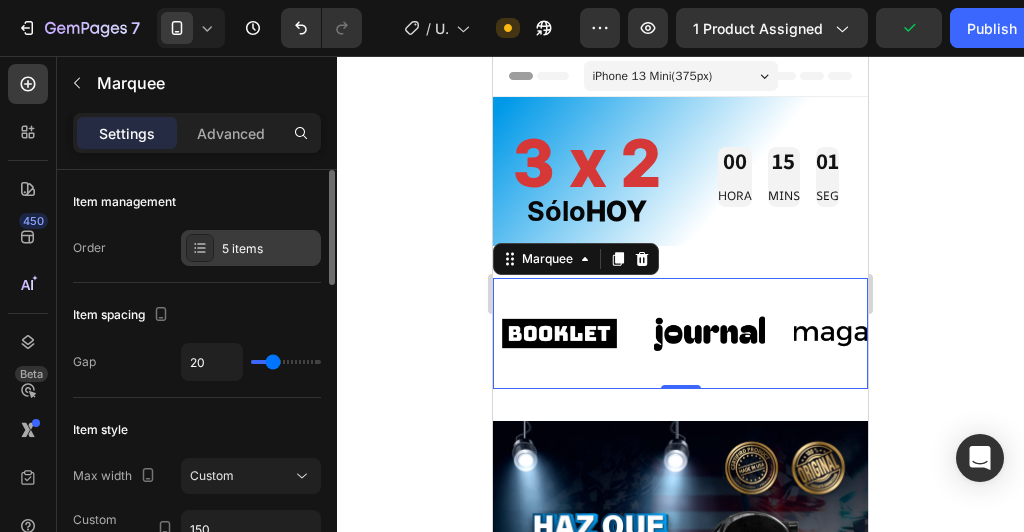 click on "5 items" at bounding box center (269, 249) 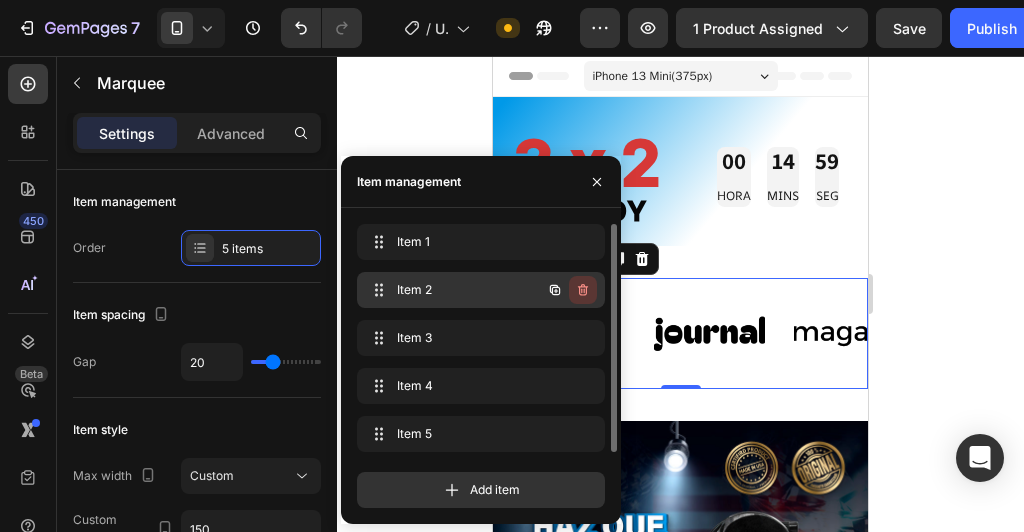 click 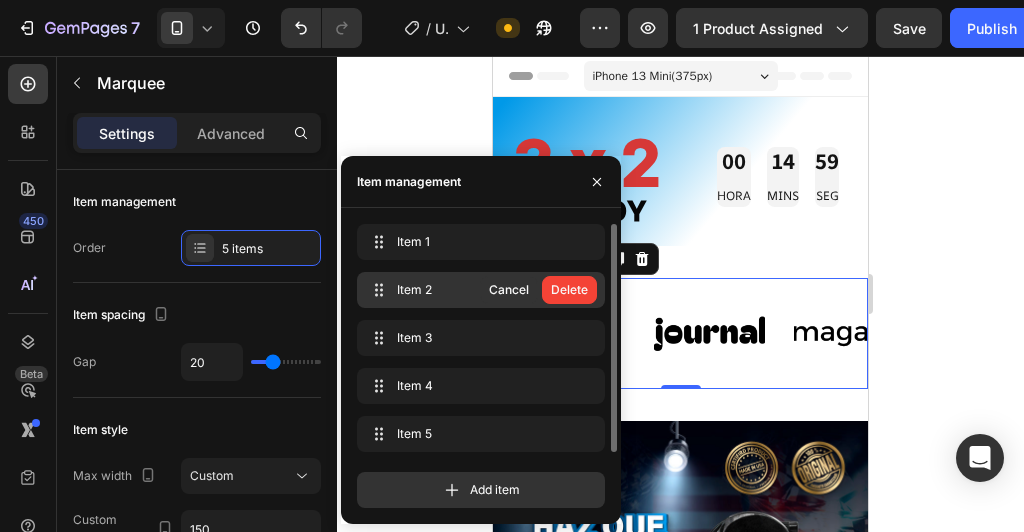 click on "Delete" at bounding box center [569, 290] 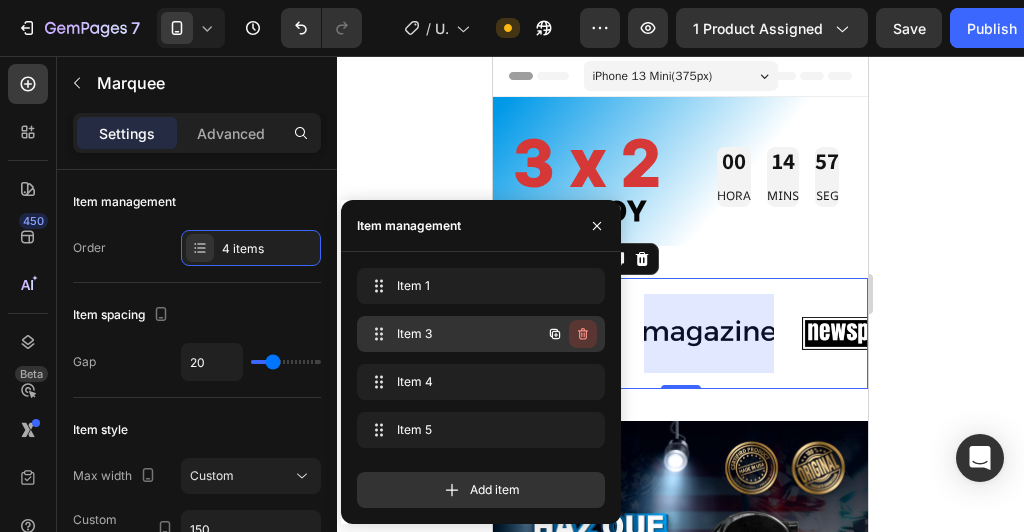 click 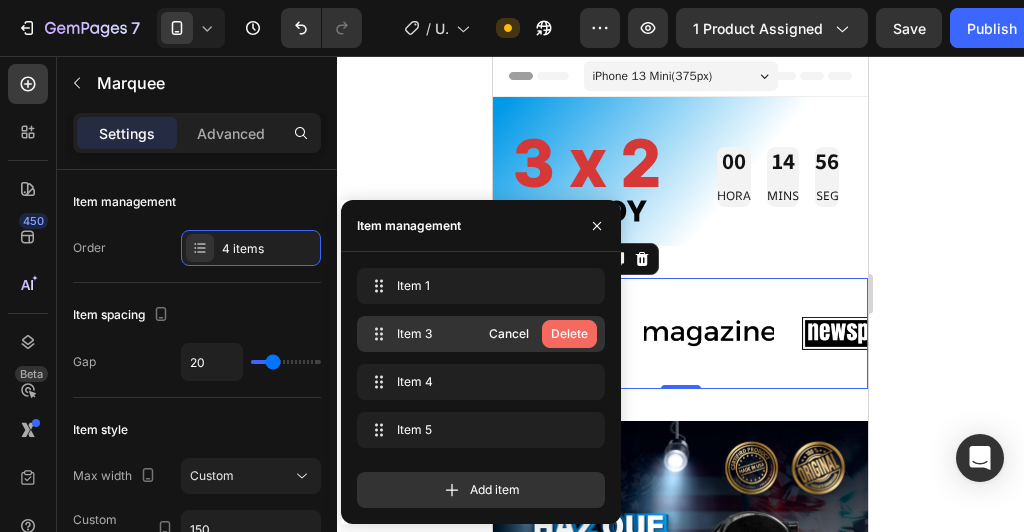 click on "Delete" at bounding box center (569, 334) 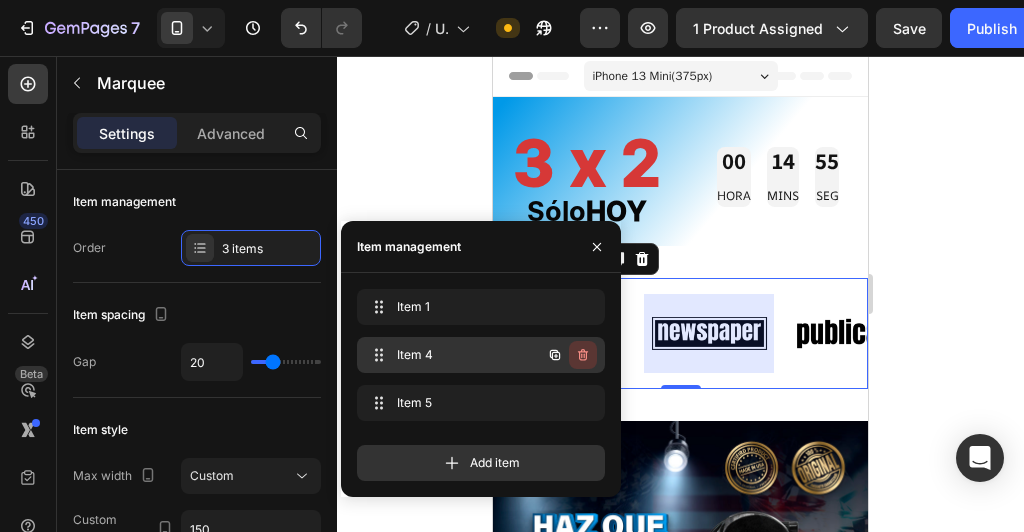 click 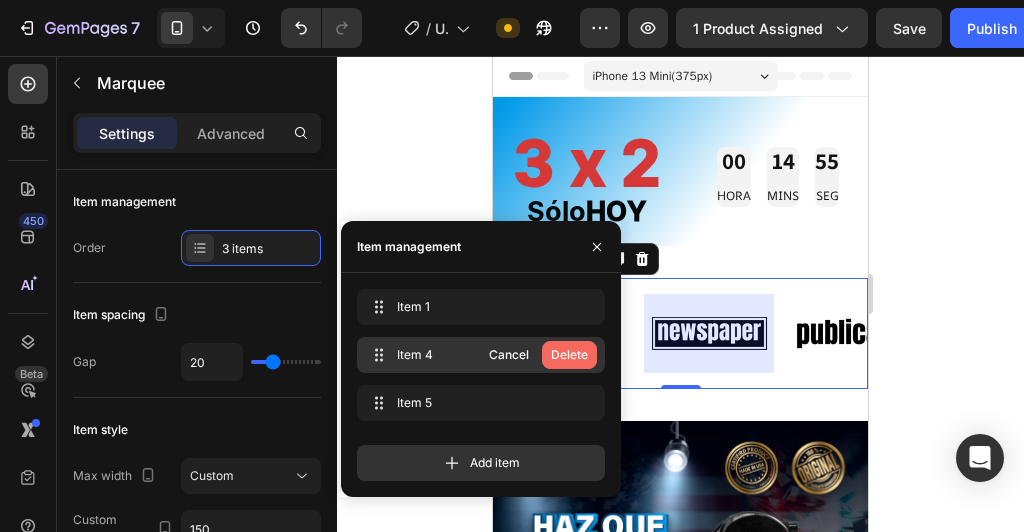 click on "Delete" at bounding box center (569, 355) 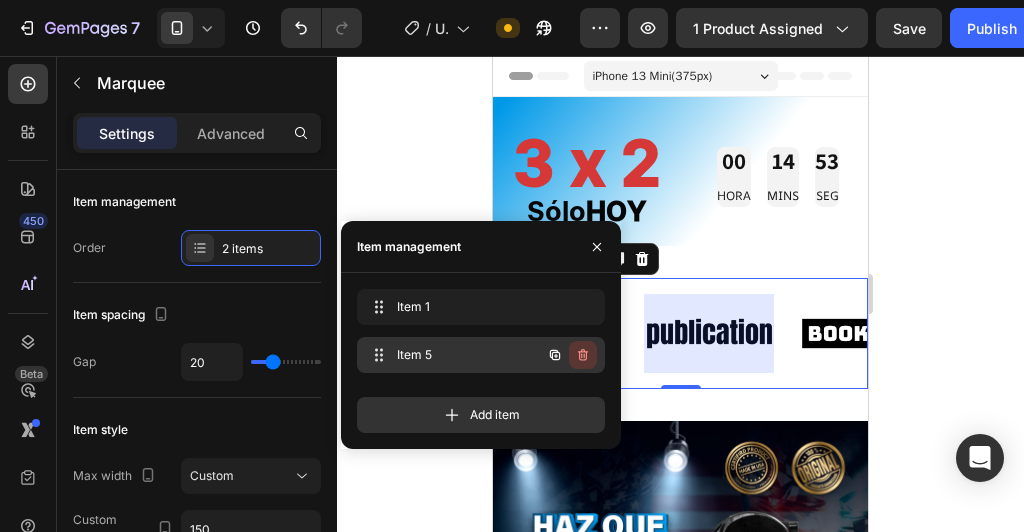 click 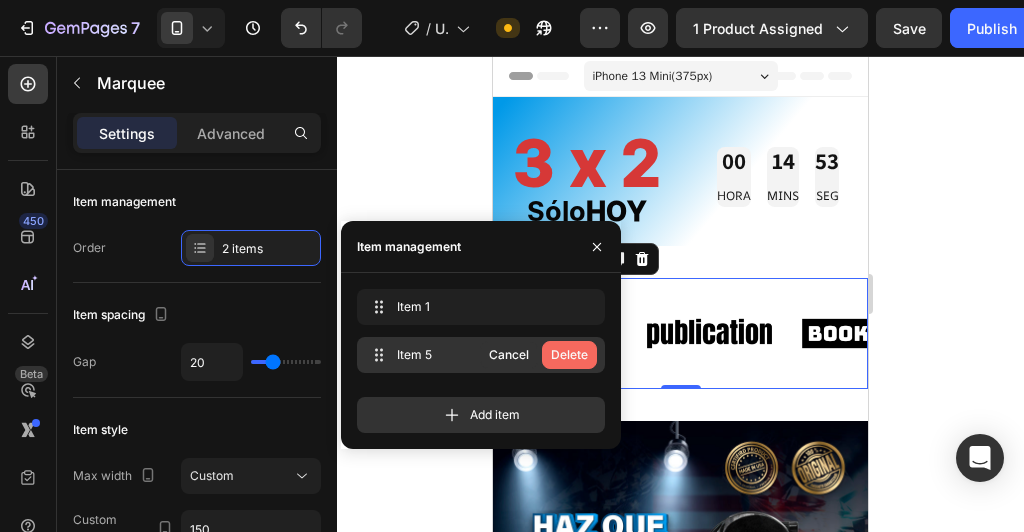 click on "Delete" at bounding box center [569, 355] 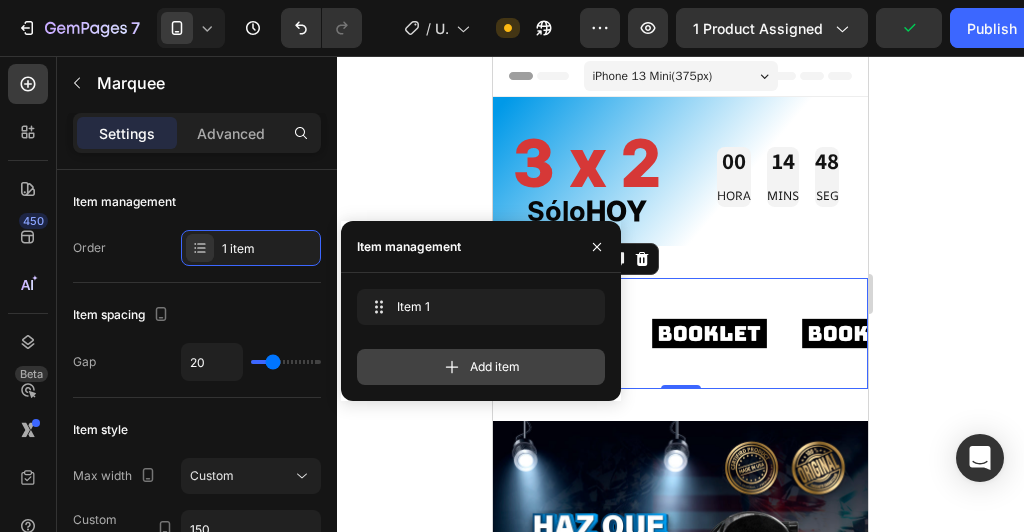 click on "Add item" at bounding box center (495, 367) 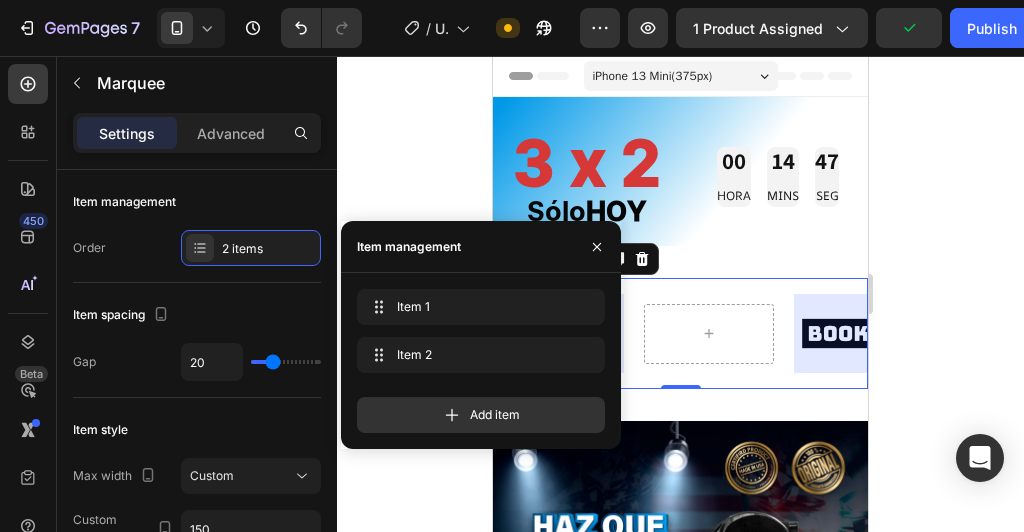 click 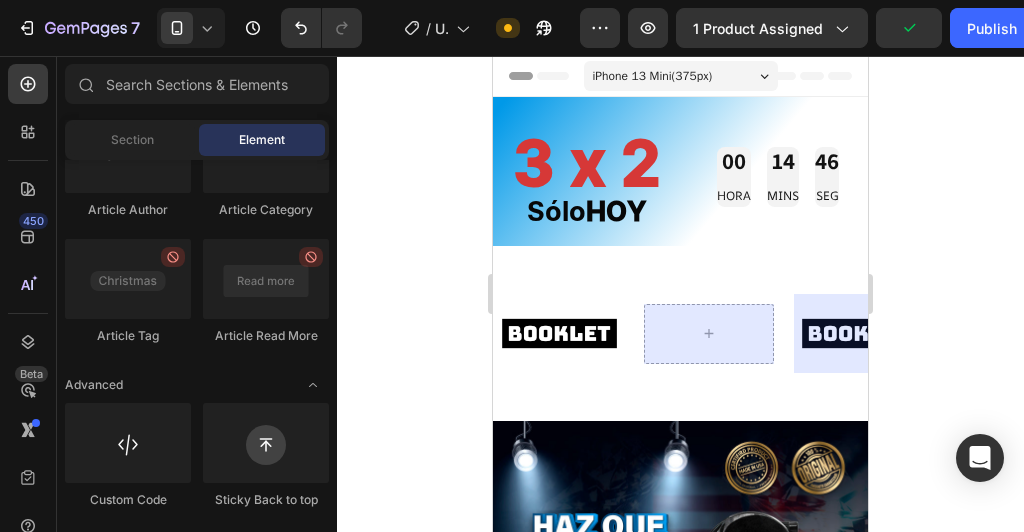 scroll, scrollTop: 0, scrollLeft: 34, axis: horizontal 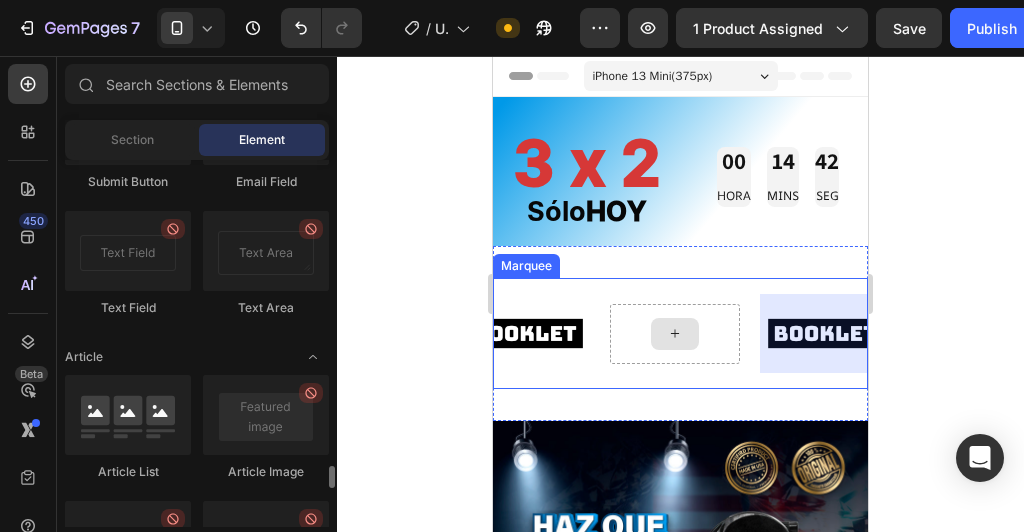 click at bounding box center [675, 334] 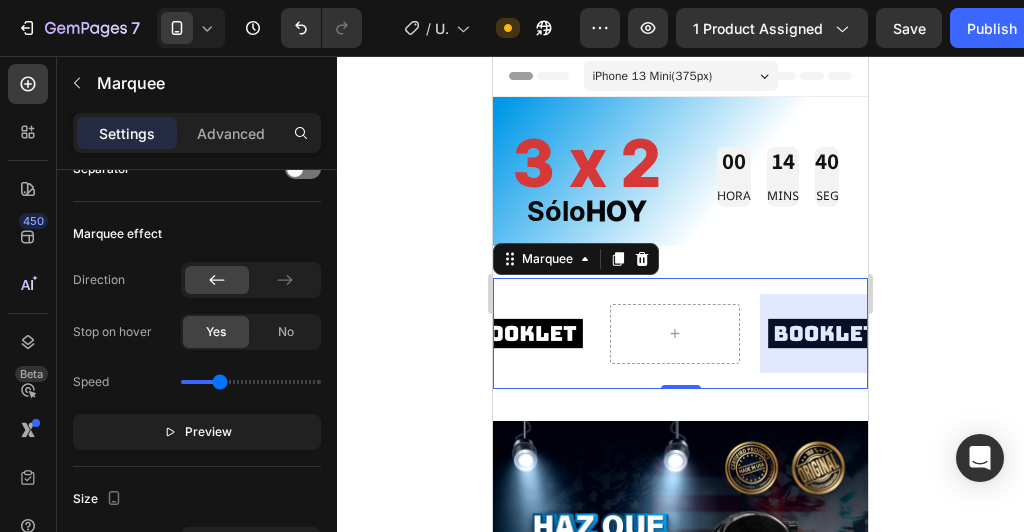 scroll, scrollTop: 0, scrollLeft: 0, axis: both 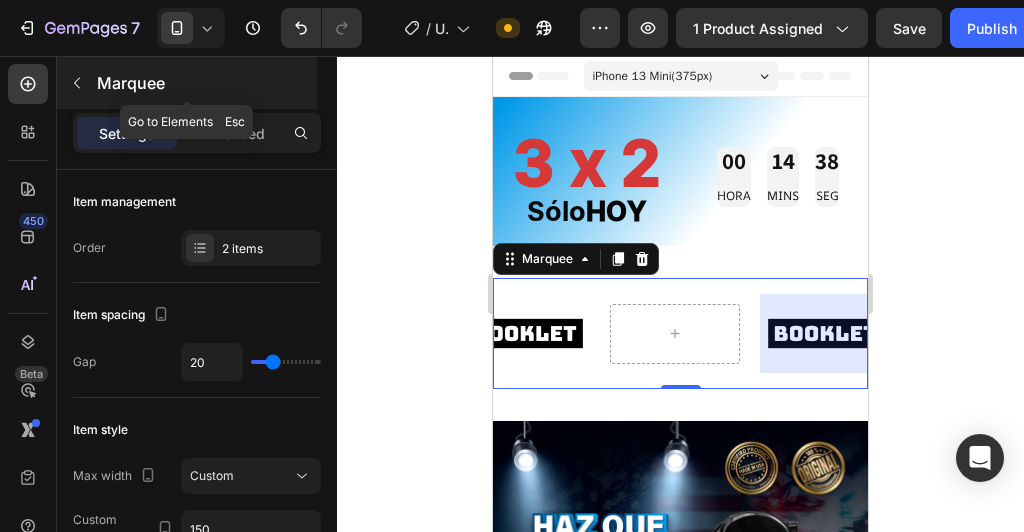 click at bounding box center [77, 83] 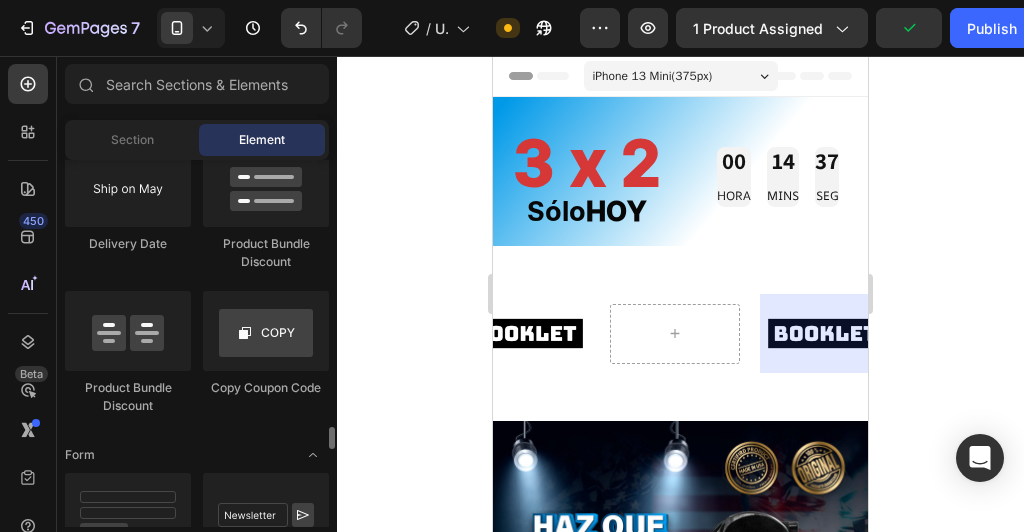 scroll, scrollTop: 4171, scrollLeft: 0, axis: vertical 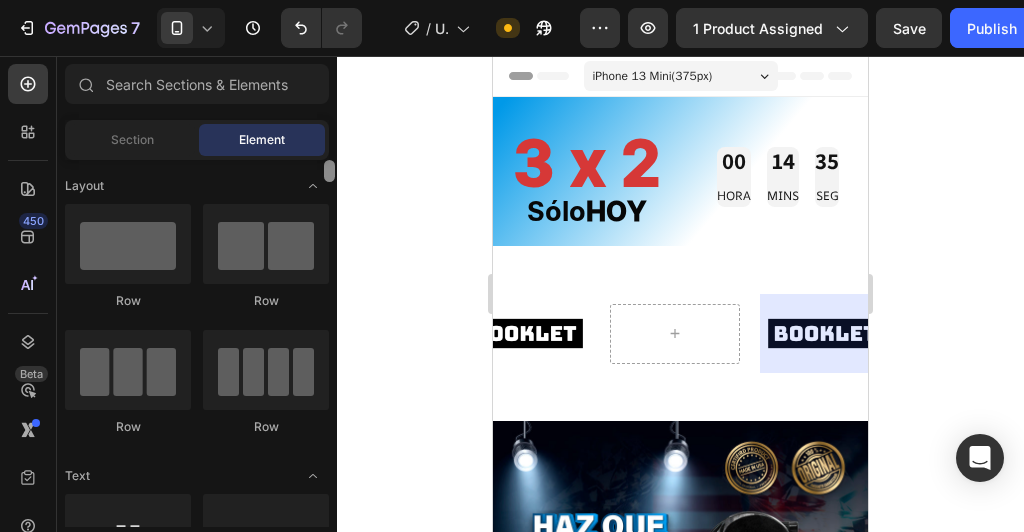 drag, startPoint x: 331, startPoint y: 419, endPoint x: 336, endPoint y: 162, distance: 257.04865 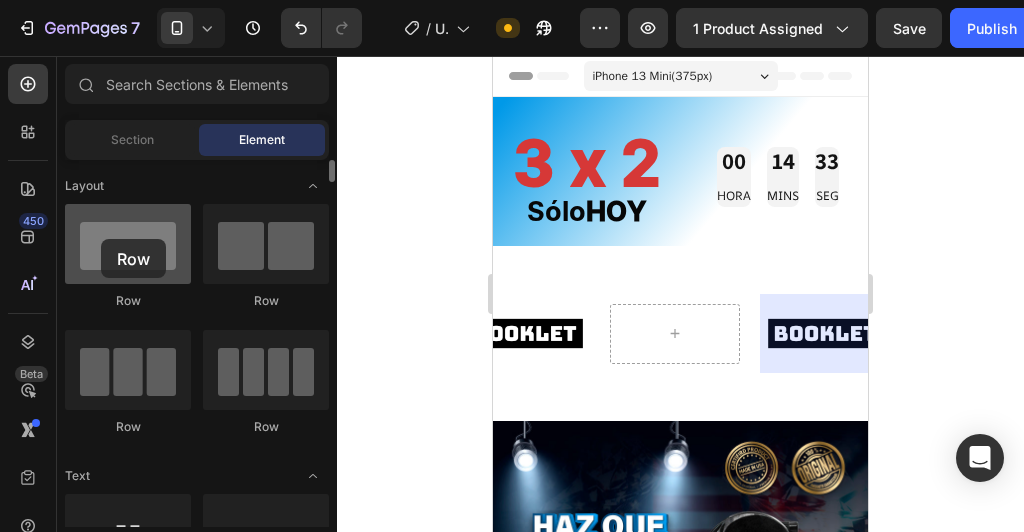 drag, startPoint x: 125, startPoint y: 256, endPoint x: 101, endPoint y: 239, distance: 29.410883 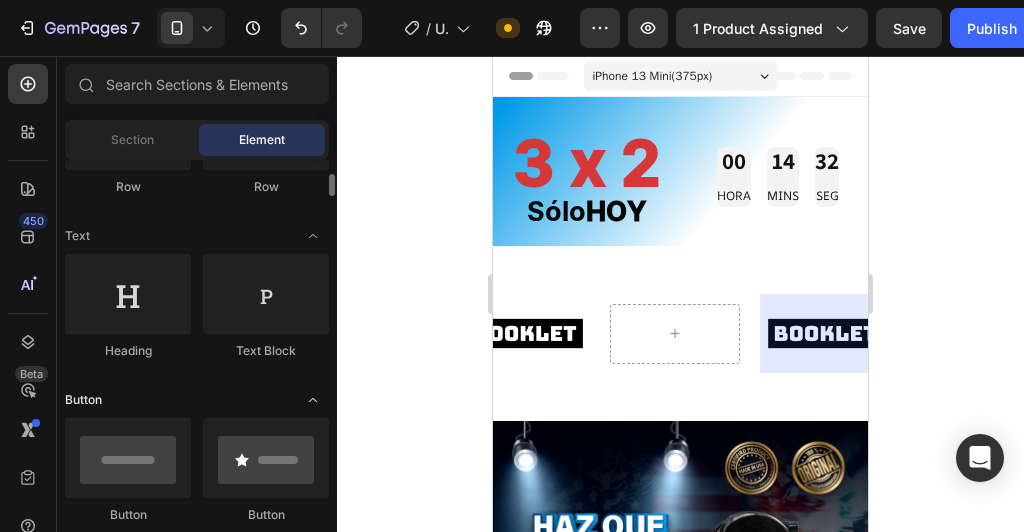 scroll, scrollTop: 480, scrollLeft: 0, axis: vertical 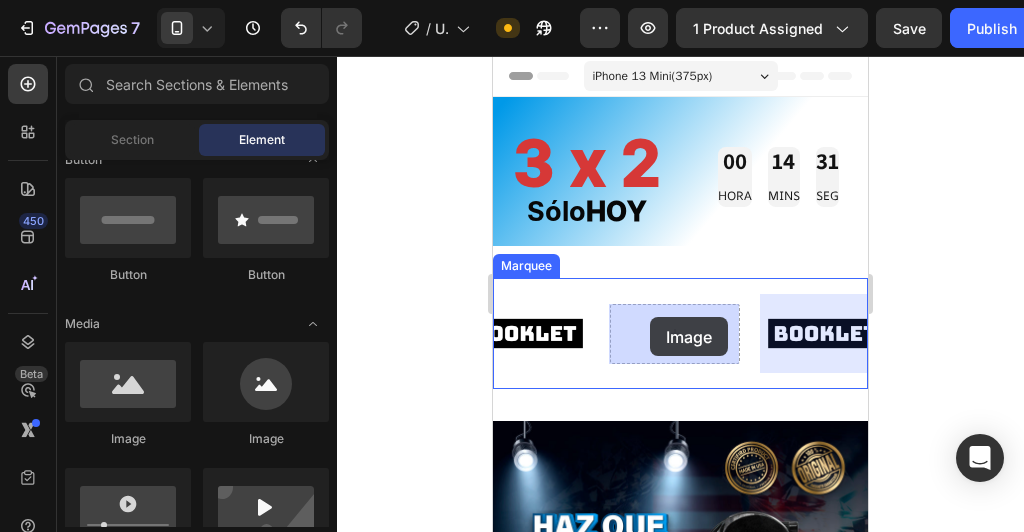 drag, startPoint x: 639, startPoint y: 429, endPoint x: 650, endPoint y: 317, distance: 112.53888 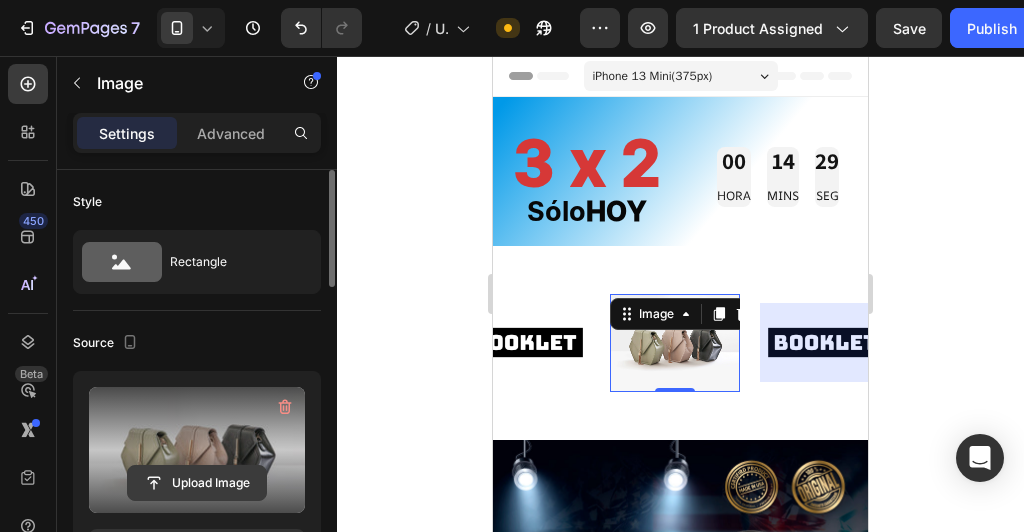 click 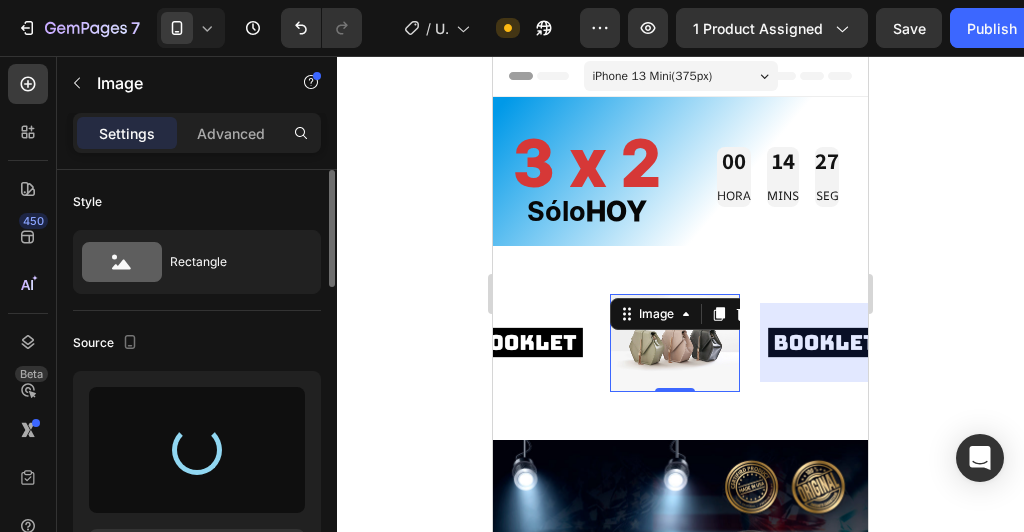 type on "https://cdn.shopify.com/s/files/1/0702/5475/6134/files/gempages_483693520306045978-86aab4e0-146b-44d1-9c1c-9c71fa1a2d05.jpg" 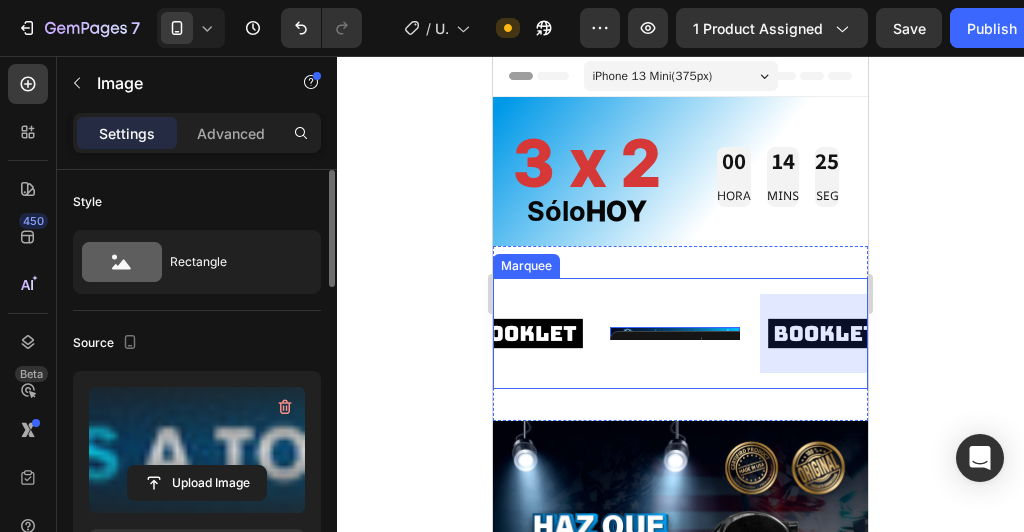 click 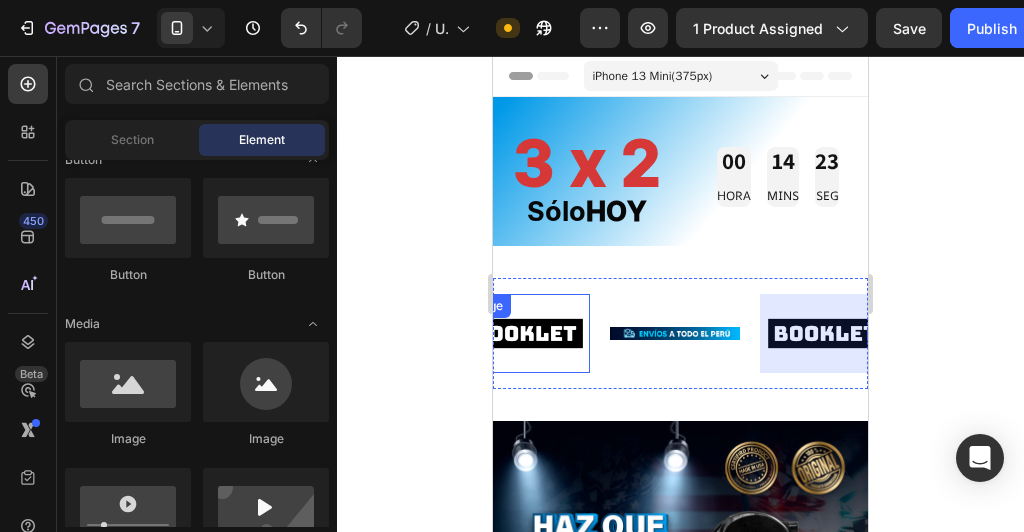 click at bounding box center (525, 333) 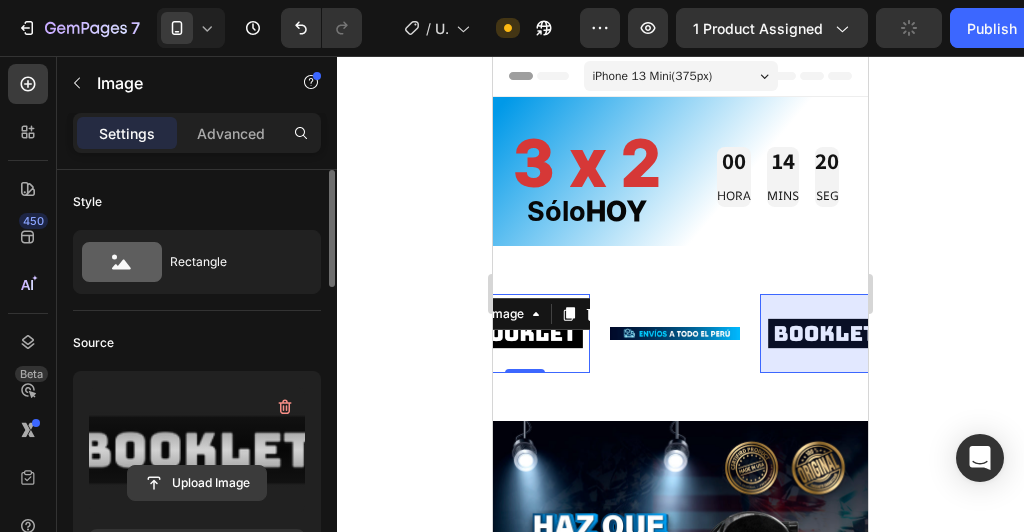 click 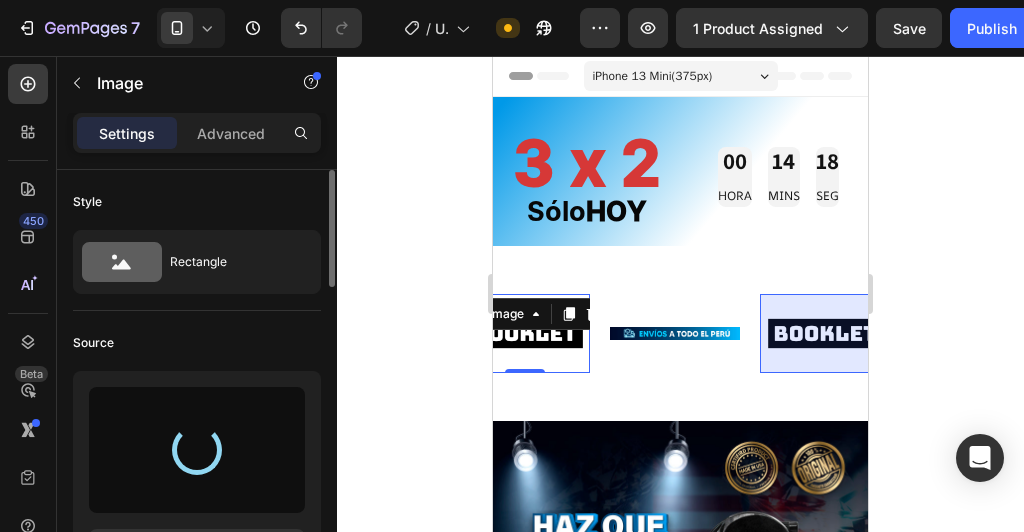 type on "https://cdn.shopify.com/s/files/1/0702/5475/6134/files/gempages_483693520306045978-415240f1-778b-45a4-84fd-1947b67b6f3f.jpg" 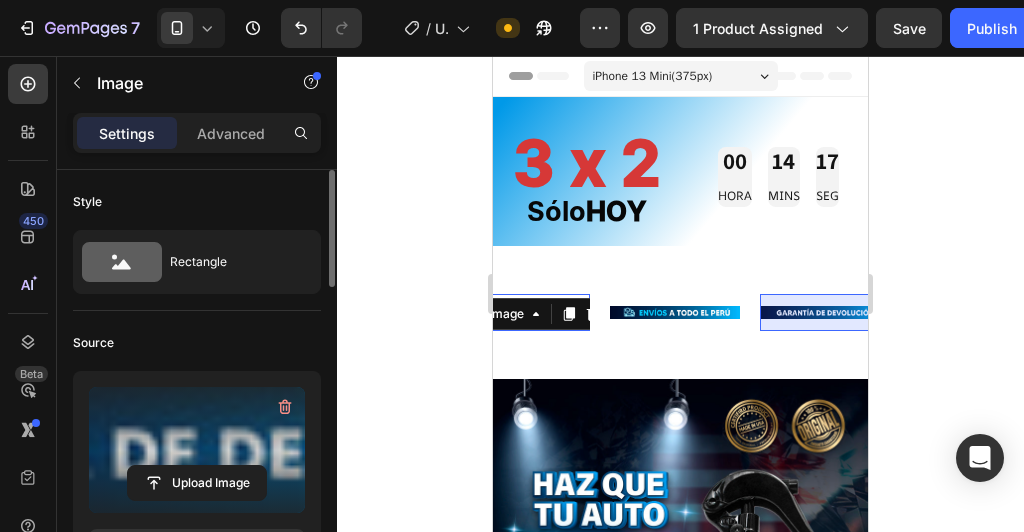 click 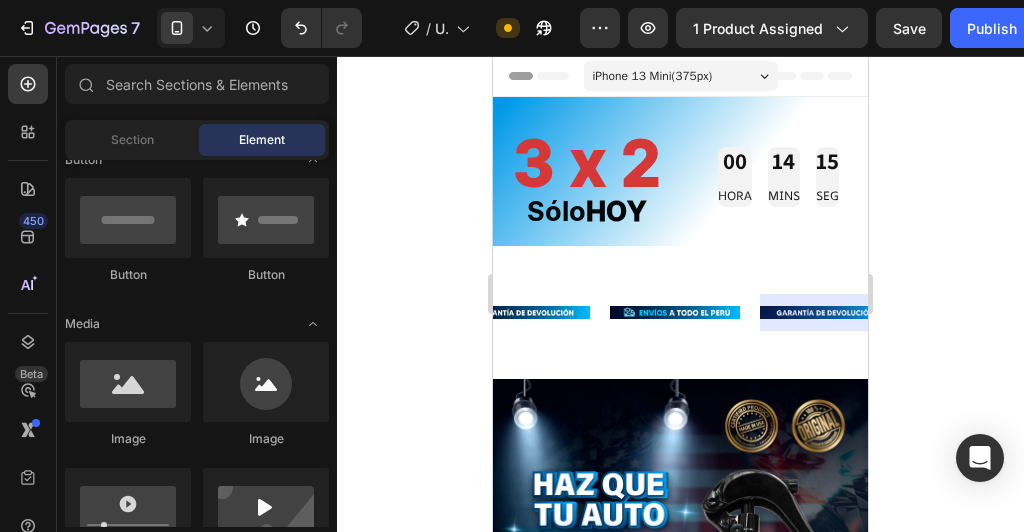 click 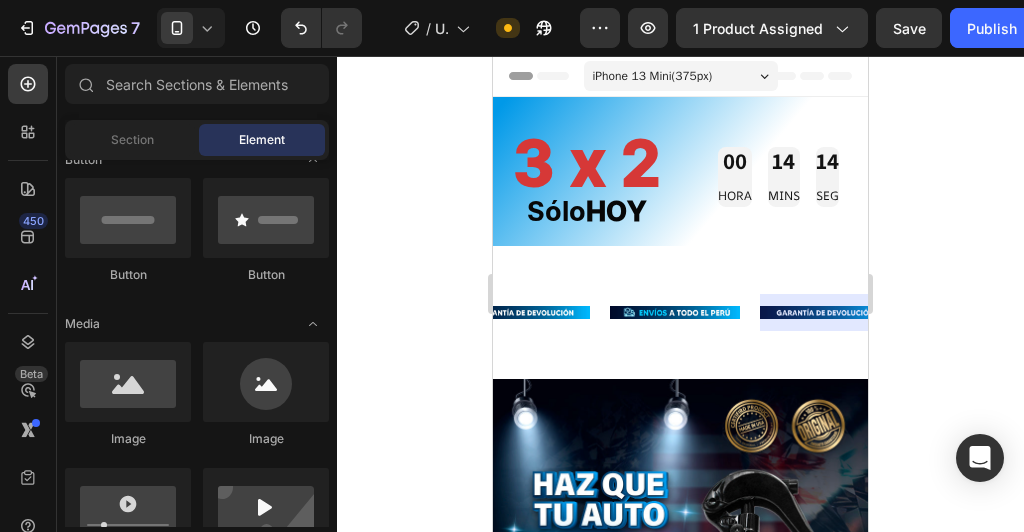 click 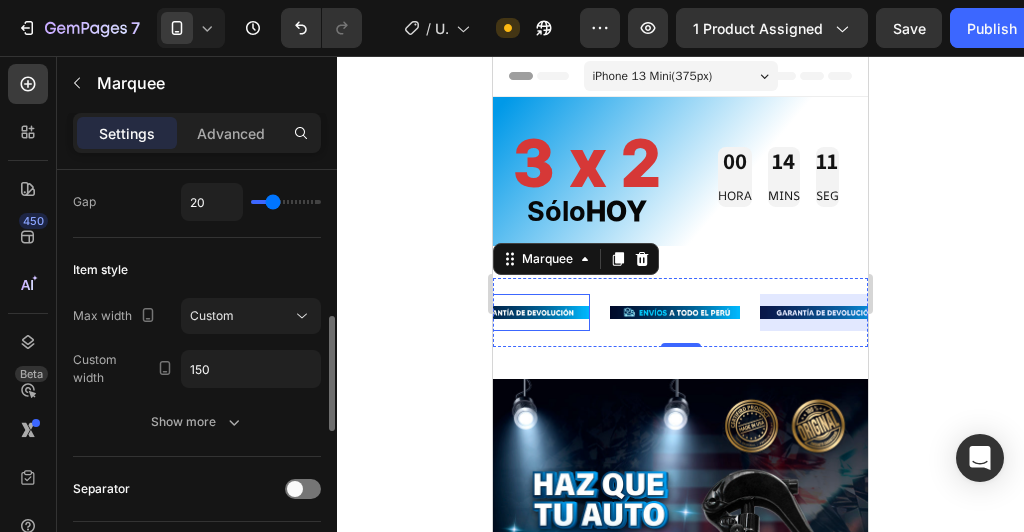 scroll, scrollTop: 240, scrollLeft: 0, axis: vertical 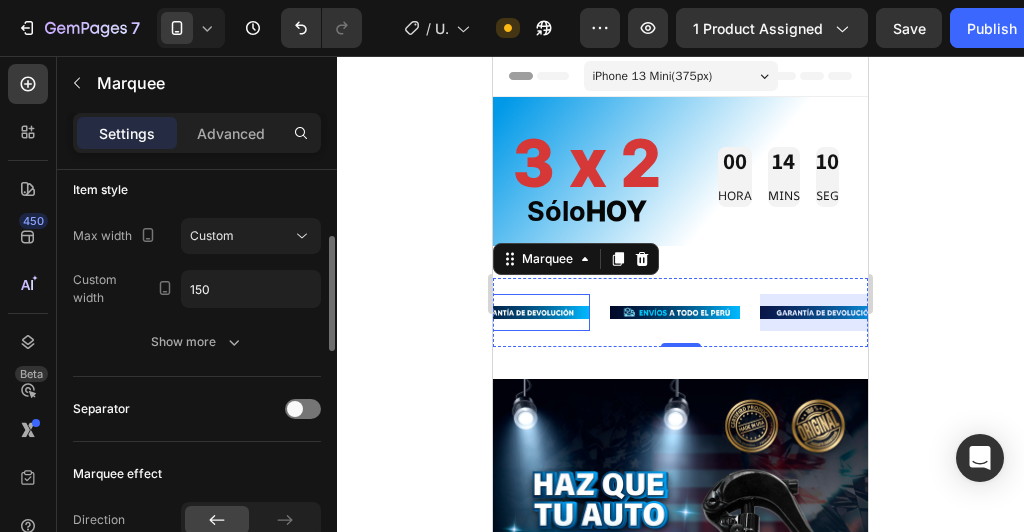 click on "Max width Custom Custom width 150" at bounding box center (197, 263) 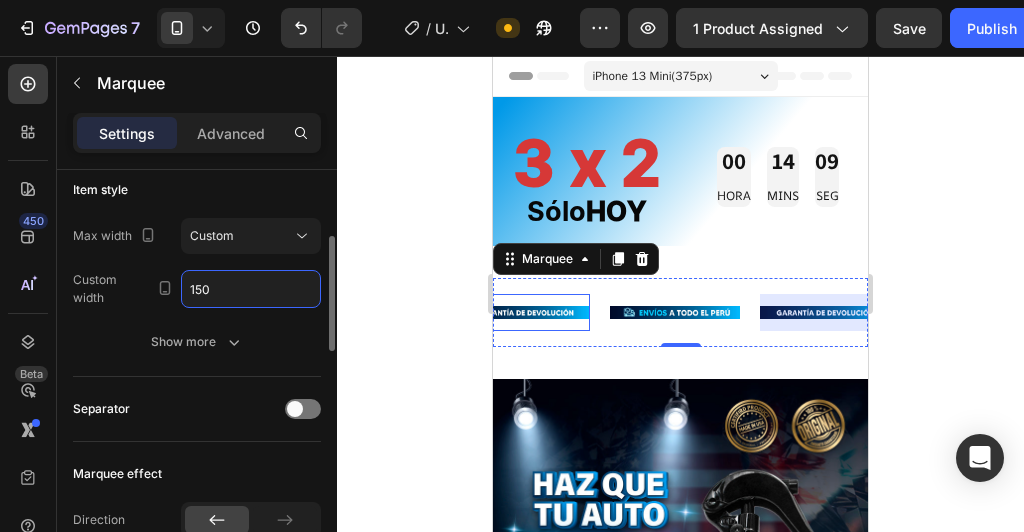 click on "150" at bounding box center [251, 289] 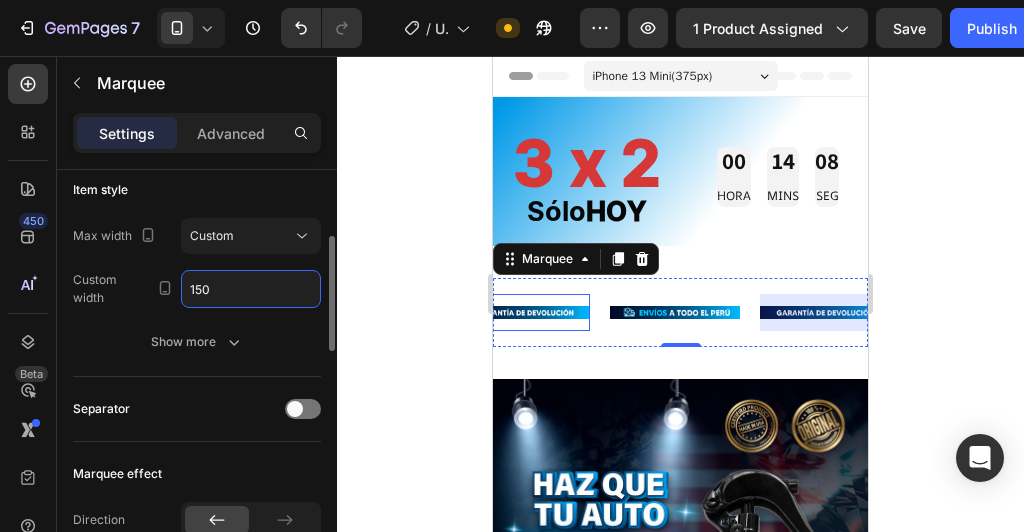click on "150" at bounding box center [251, 289] 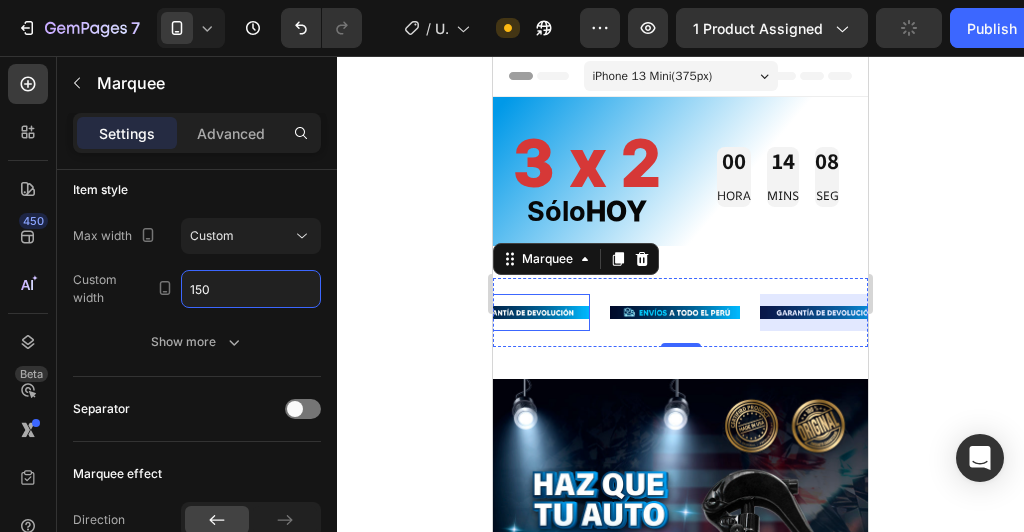 click 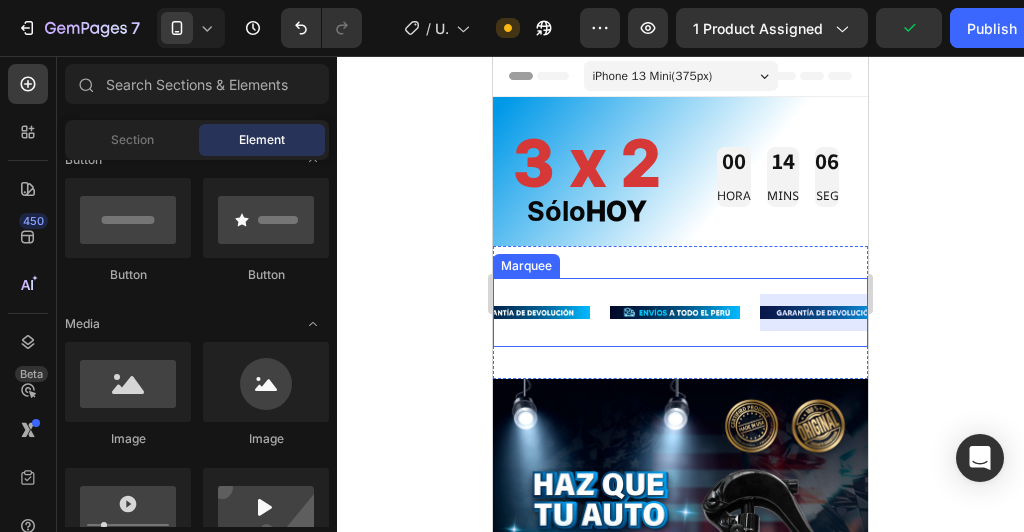 click on "Image Image Image Image Image Image Image Image Image Image Image Image Marquee" at bounding box center [680, 312] 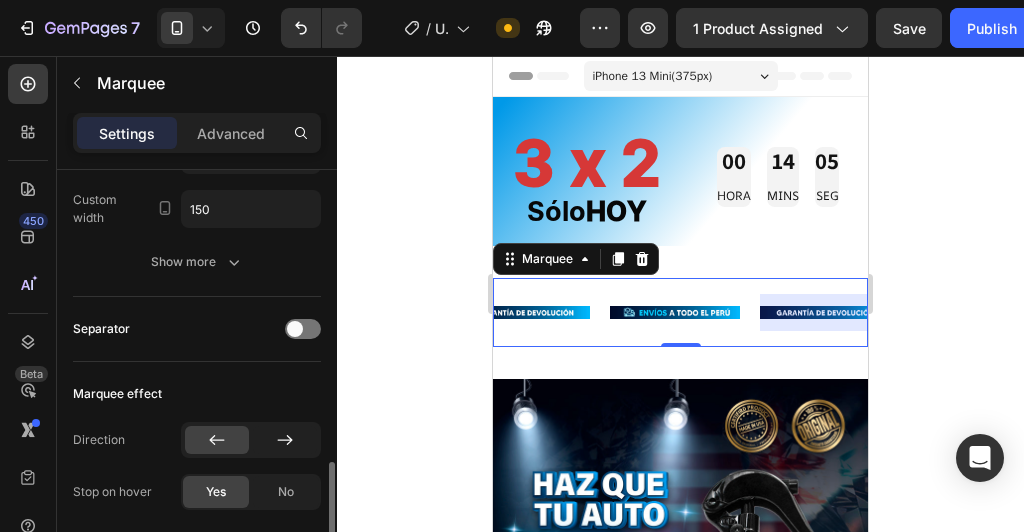scroll, scrollTop: 480, scrollLeft: 0, axis: vertical 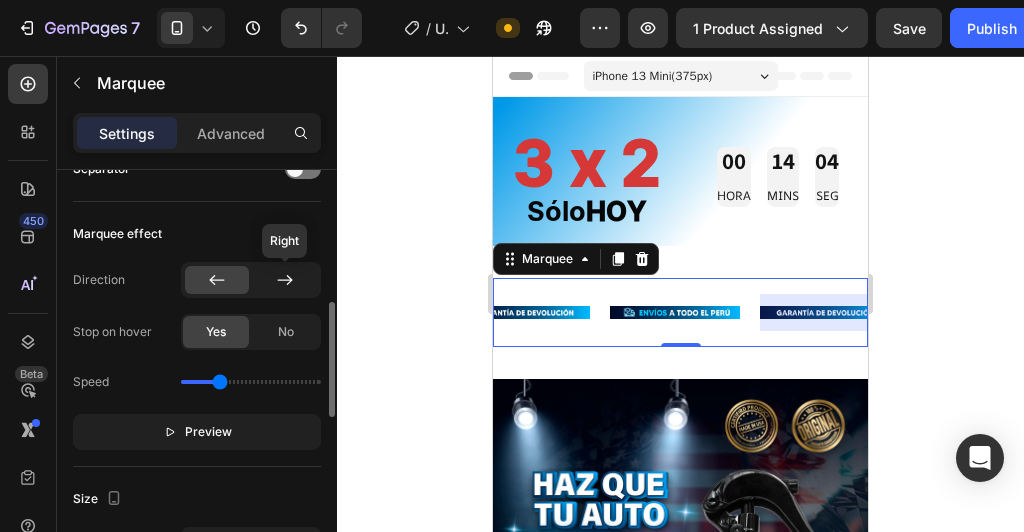 click 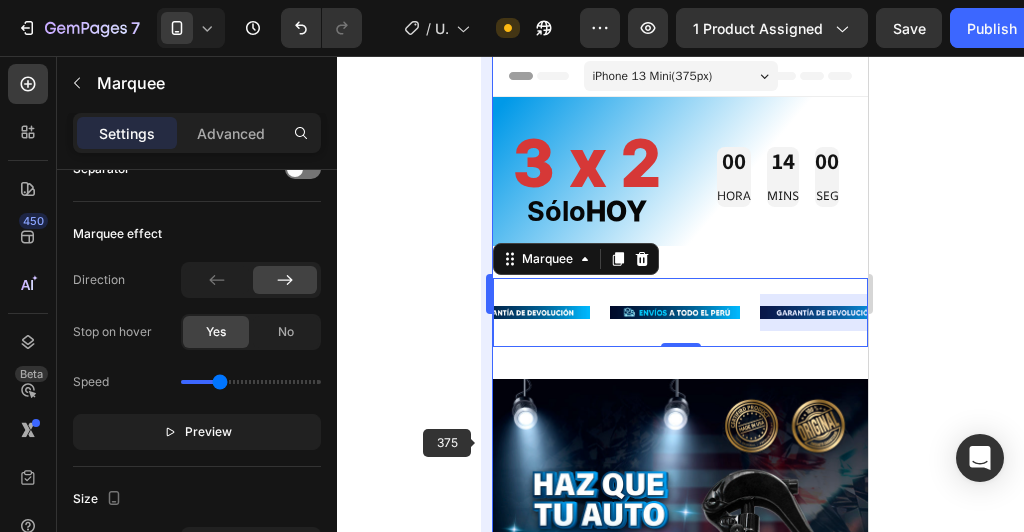scroll, scrollTop: 0, scrollLeft: 0, axis: both 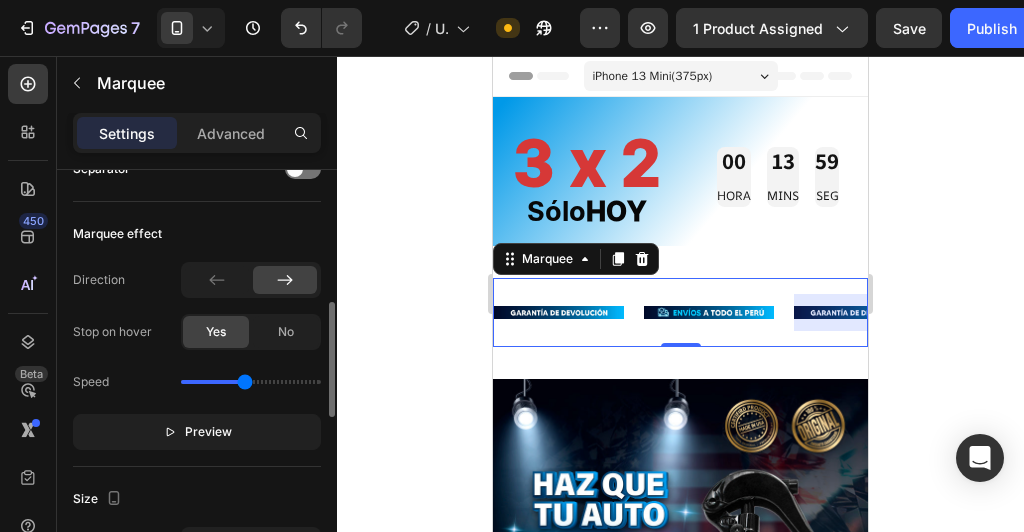 drag, startPoint x: 211, startPoint y: 377, endPoint x: 244, endPoint y: 375, distance: 33.06055 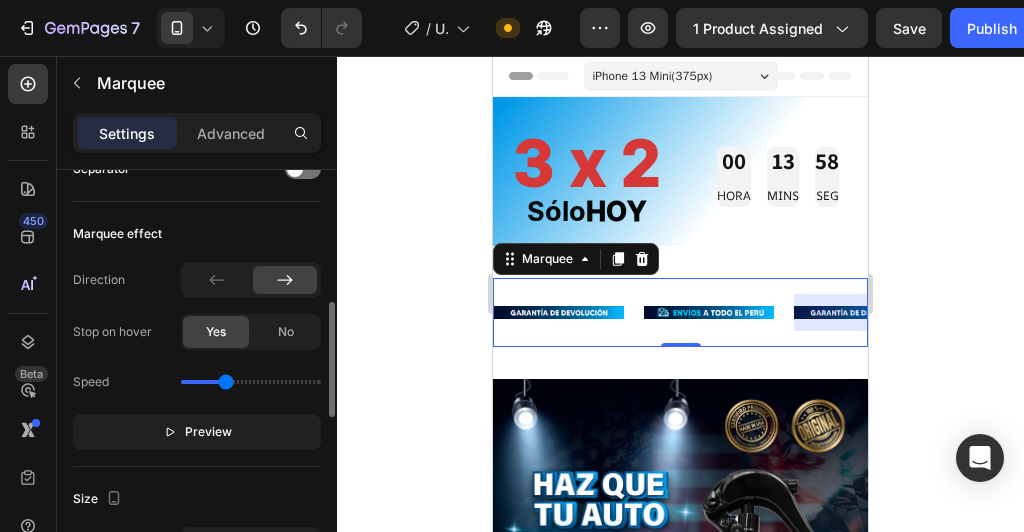 drag, startPoint x: 247, startPoint y: 374, endPoint x: 226, endPoint y: 377, distance: 21.213203 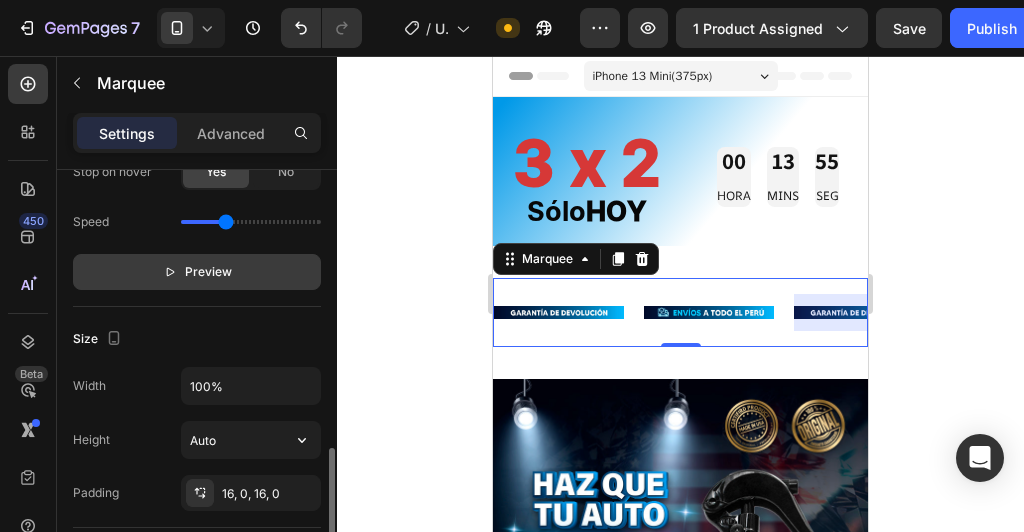 scroll, scrollTop: 720, scrollLeft: 0, axis: vertical 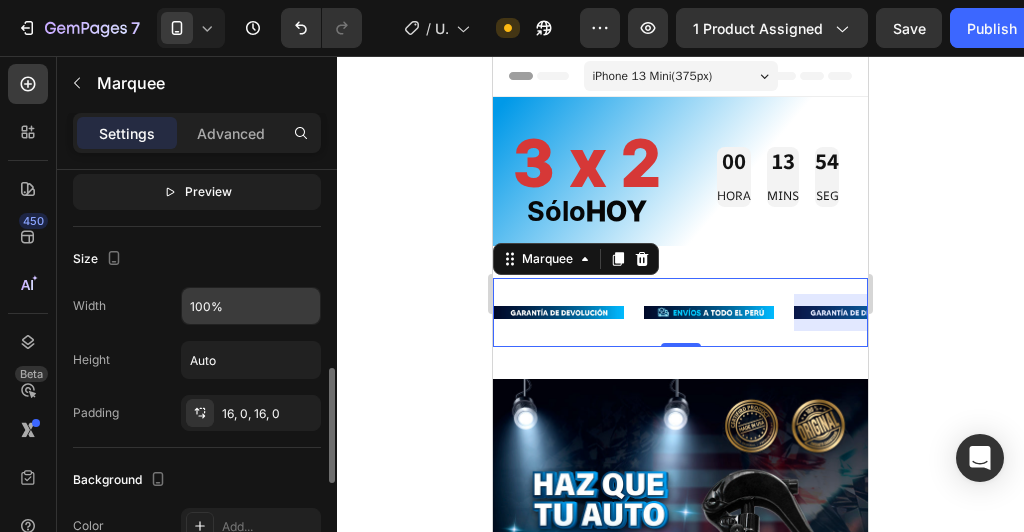 click on "100%" at bounding box center (251, 306) 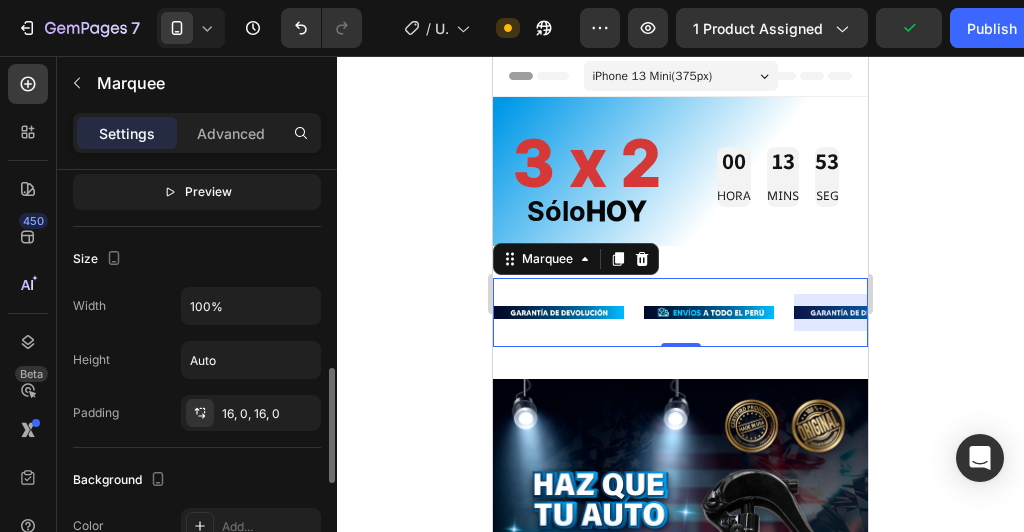 click on "Size" at bounding box center (197, 259) 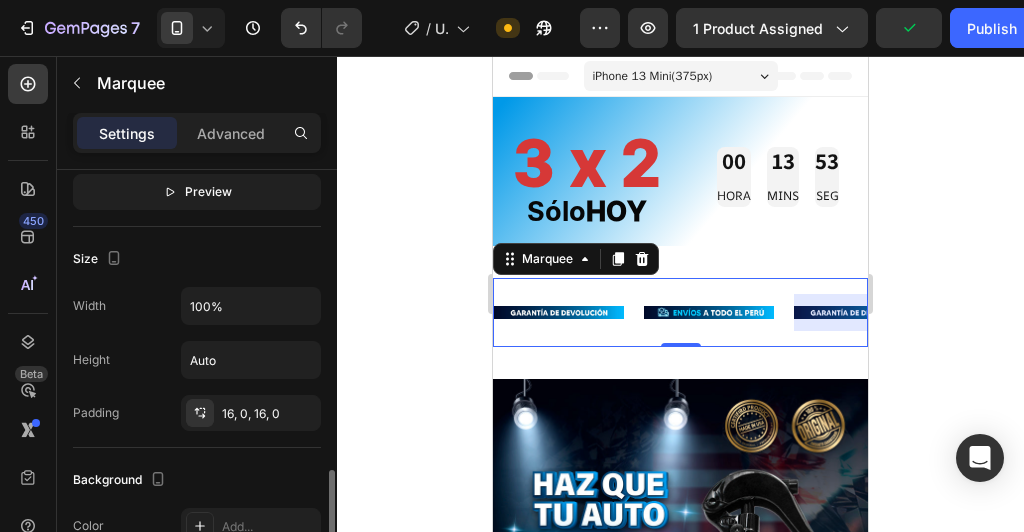 scroll, scrollTop: 800, scrollLeft: 0, axis: vertical 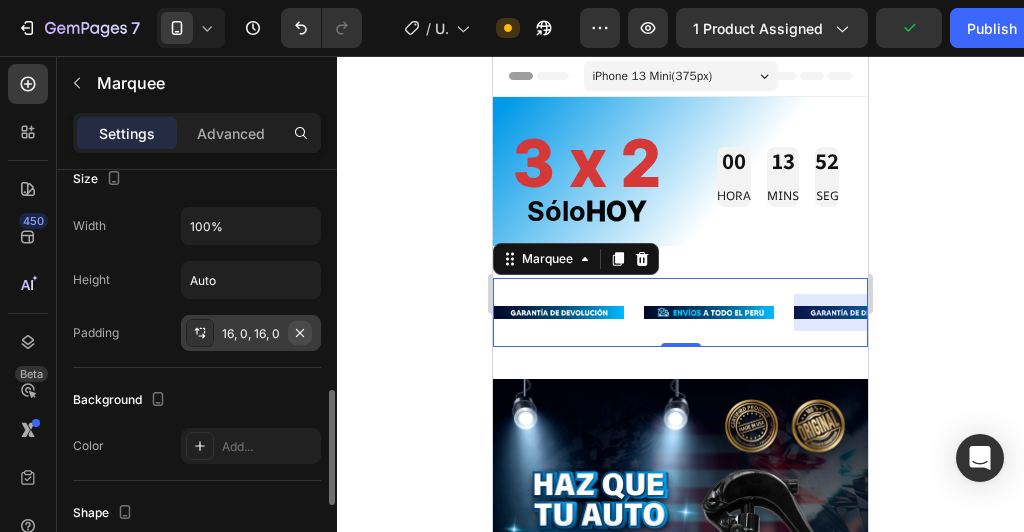 click 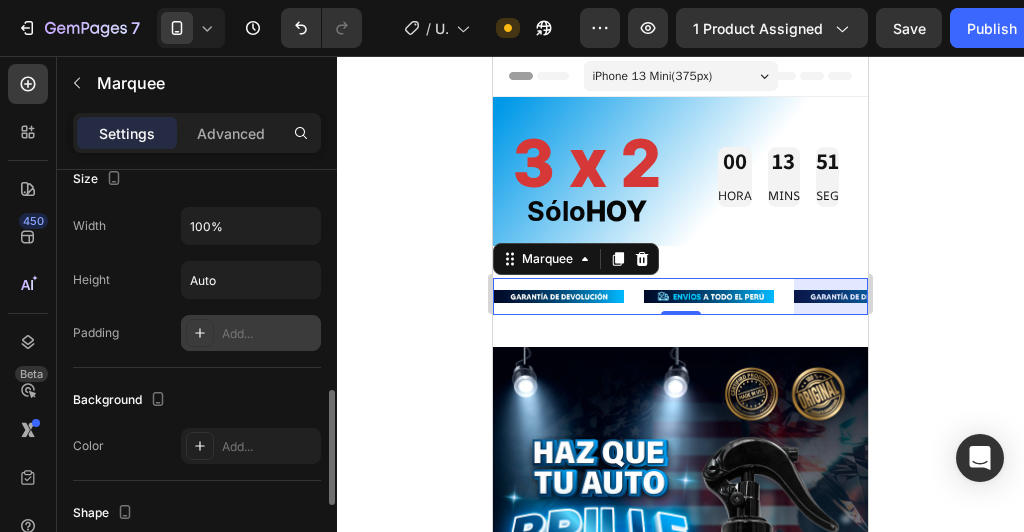 click on "Add..." at bounding box center [269, 334] 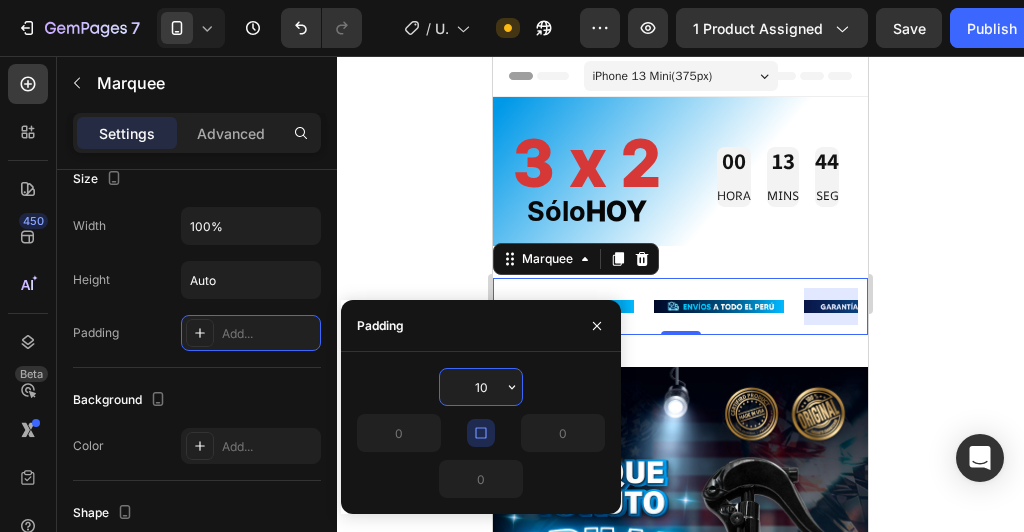 drag, startPoint x: 498, startPoint y: 389, endPoint x: 475, endPoint y: 390, distance: 23.021729 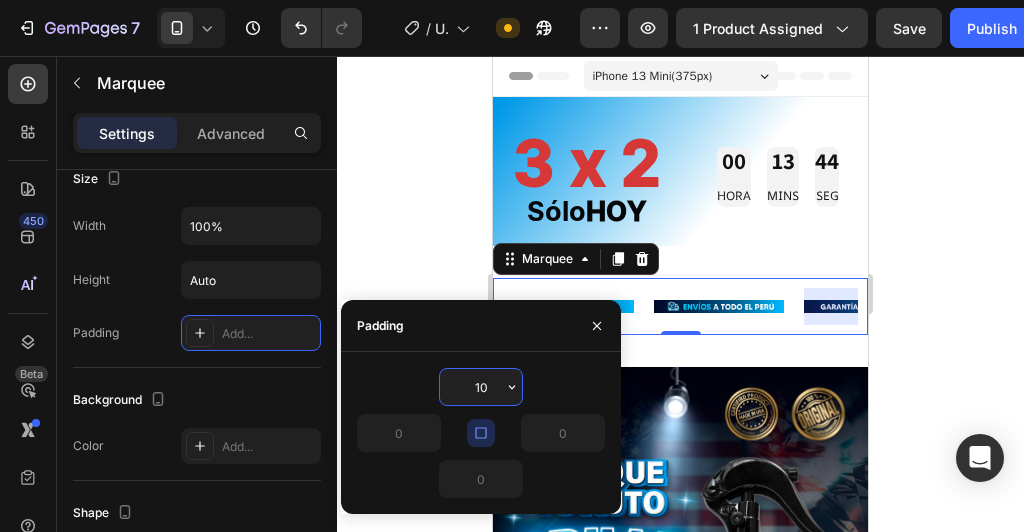 click on "10" at bounding box center [481, 387] 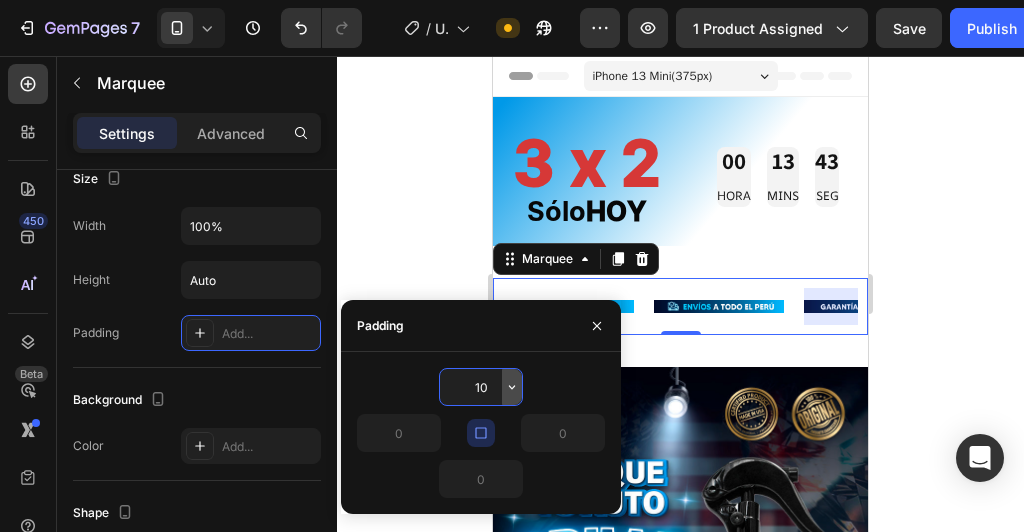 type on "10" 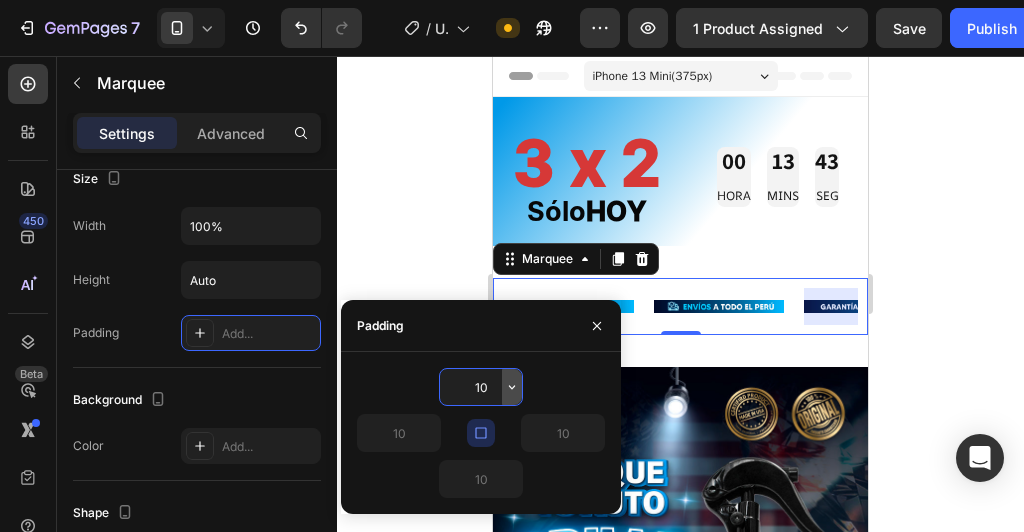 click 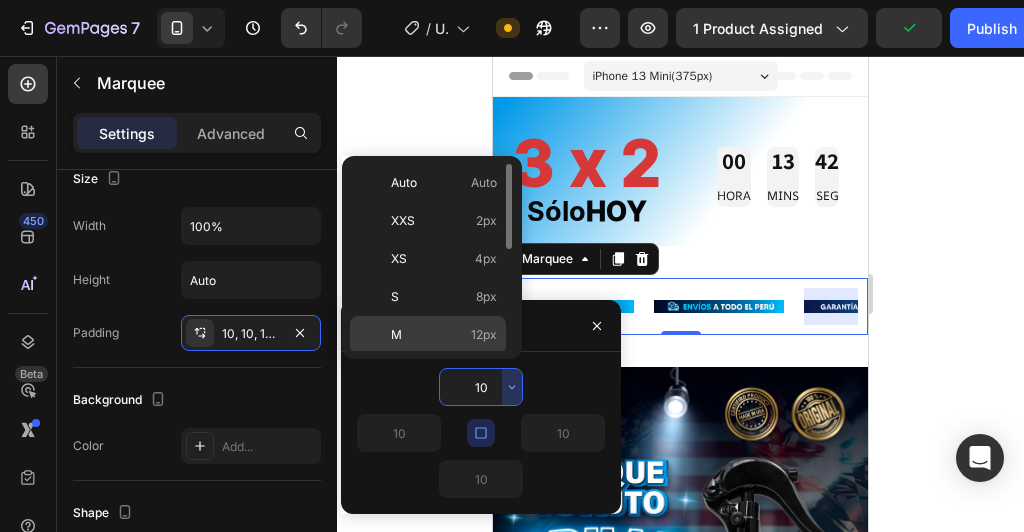 click on "M 12px" 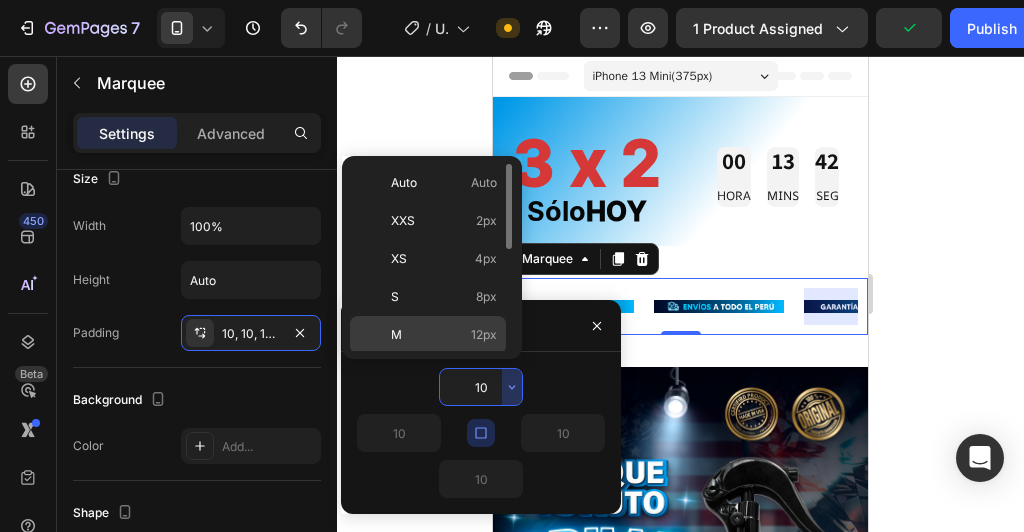 type on "12" 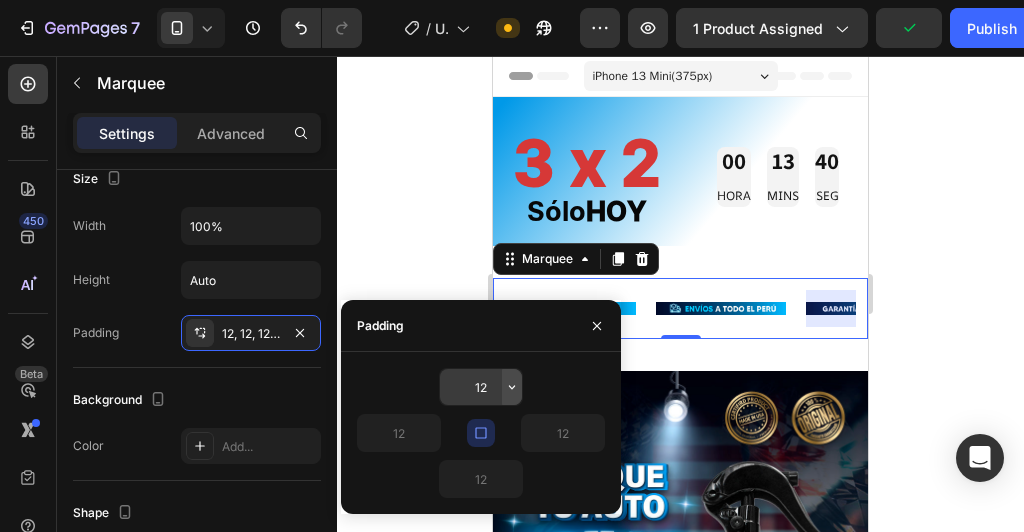click 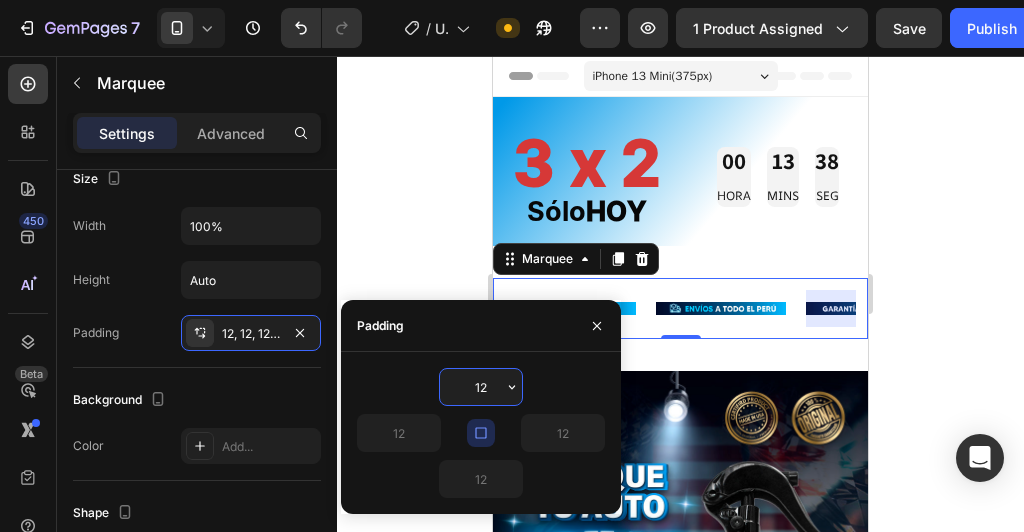 click on "12" at bounding box center [481, 387] 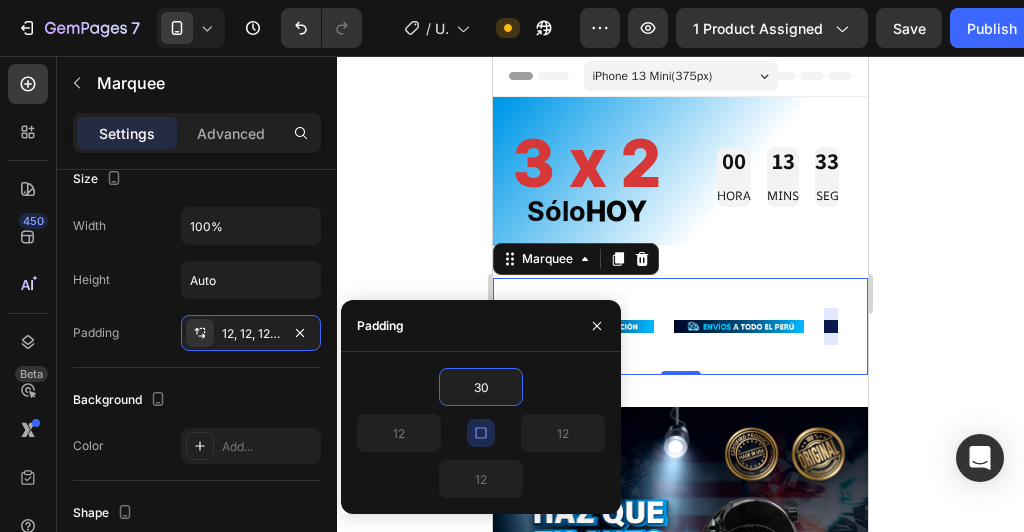 type on "10" 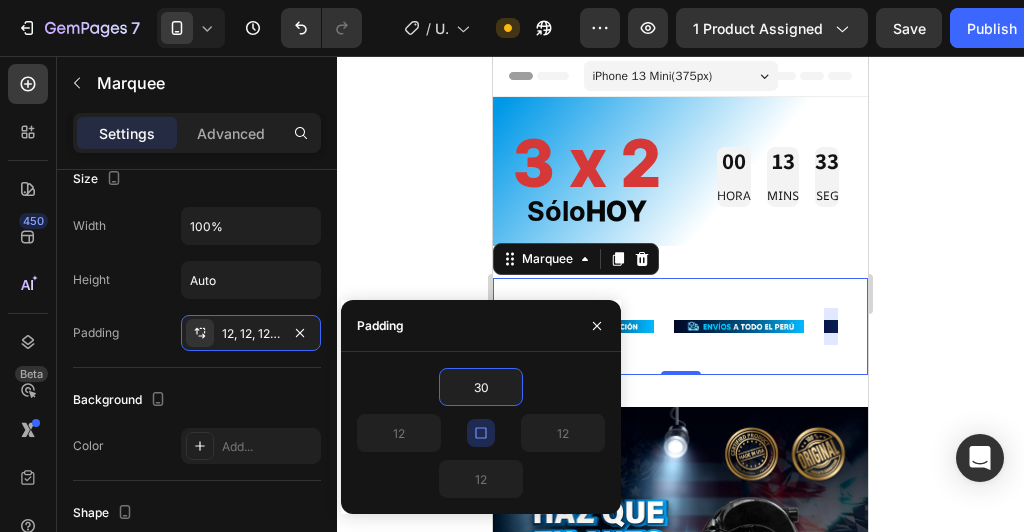 type on "10" 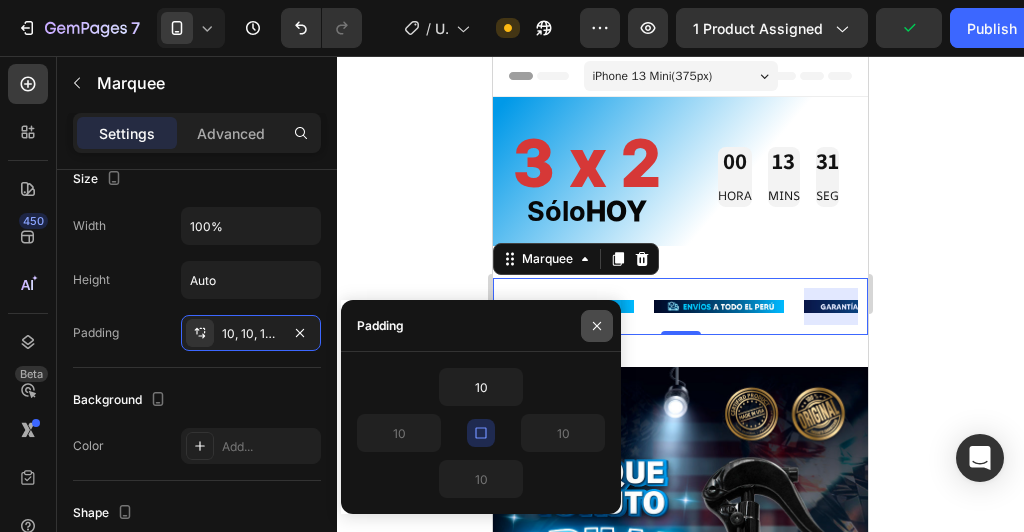 click 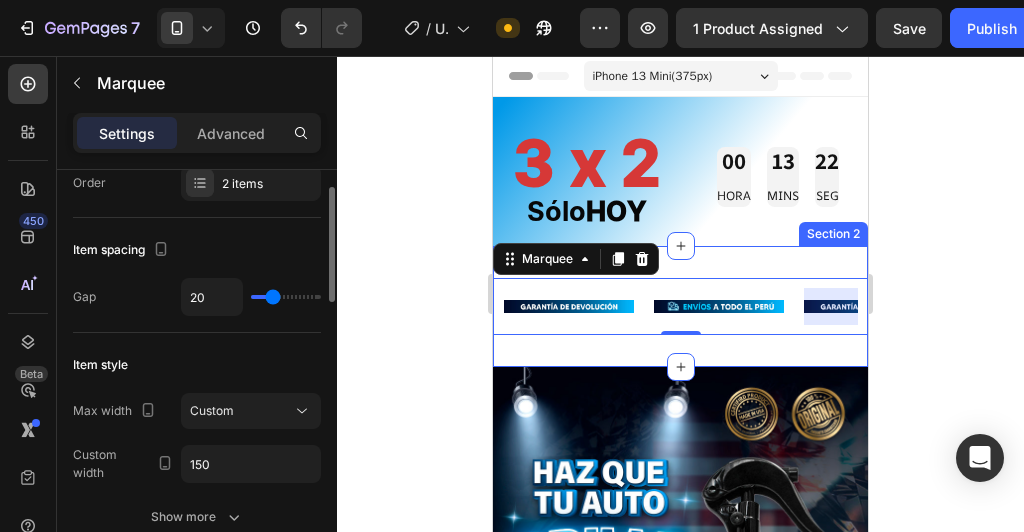 scroll, scrollTop: 0, scrollLeft: 0, axis: both 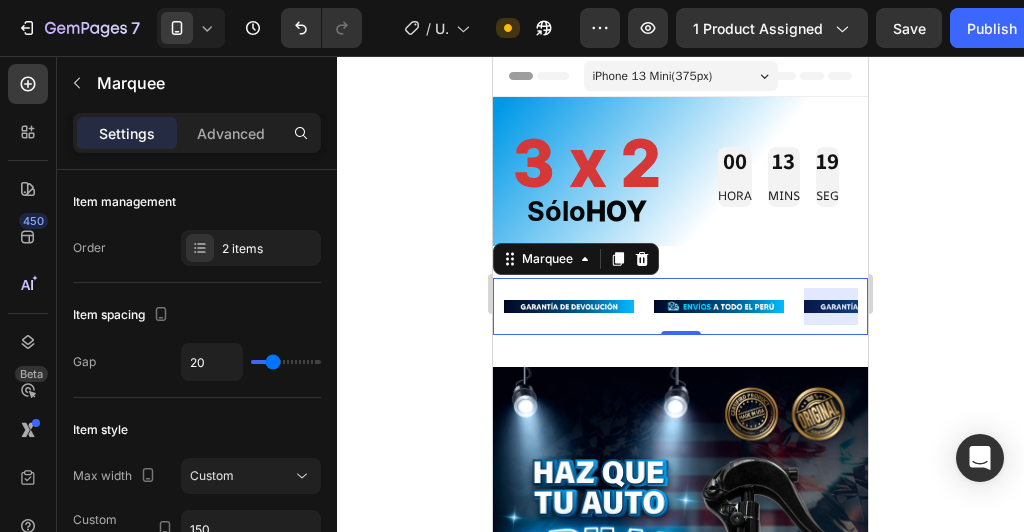 click 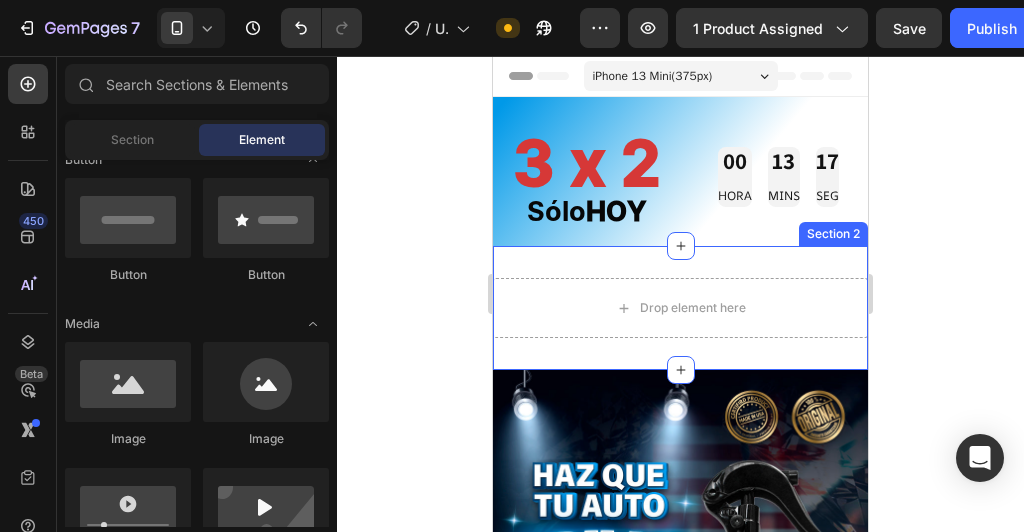 click on "Drop element here Section 2" at bounding box center (680, 308) 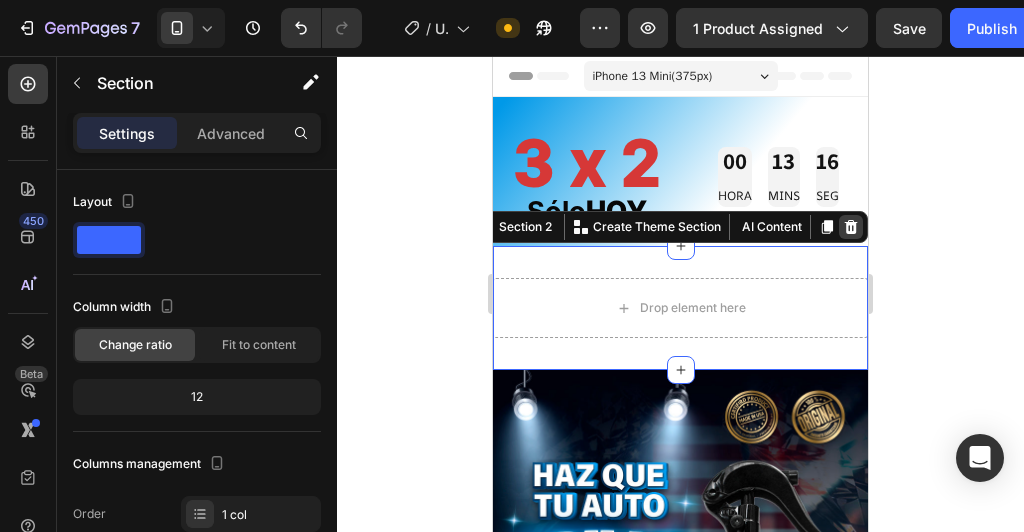 click 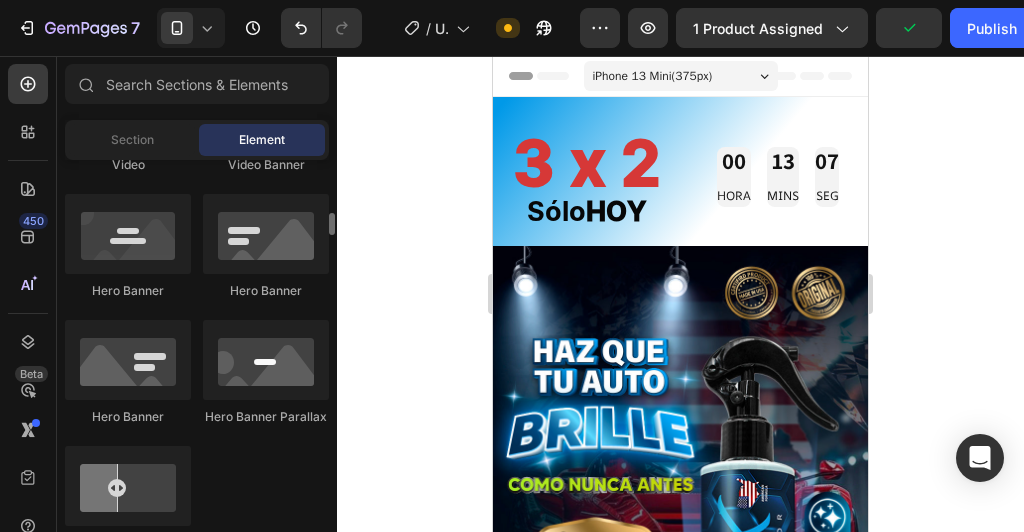 scroll, scrollTop: 560, scrollLeft: 0, axis: vertical 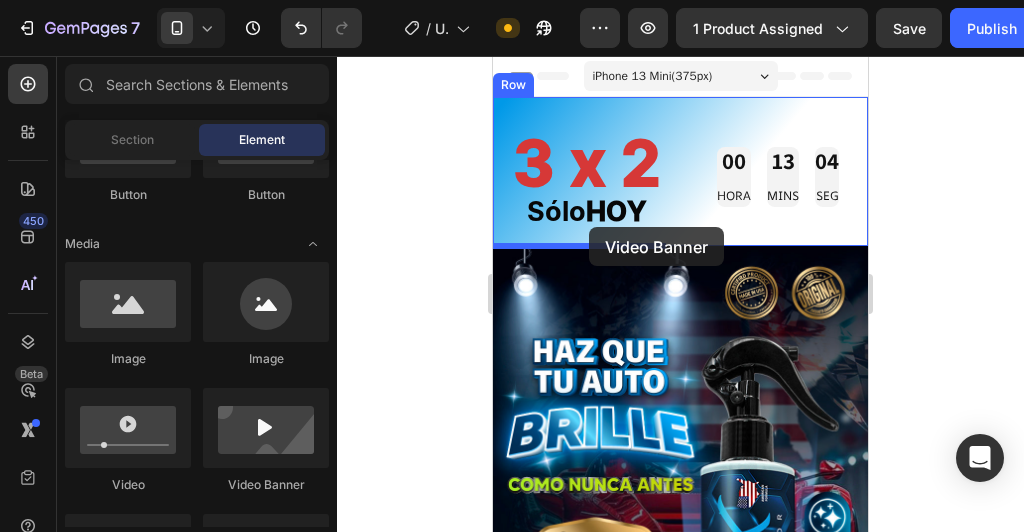 drag, startPoint x: 782, startPoint y: 484, endPoint x: 588, endPoint y: 233, distance: 317.23334 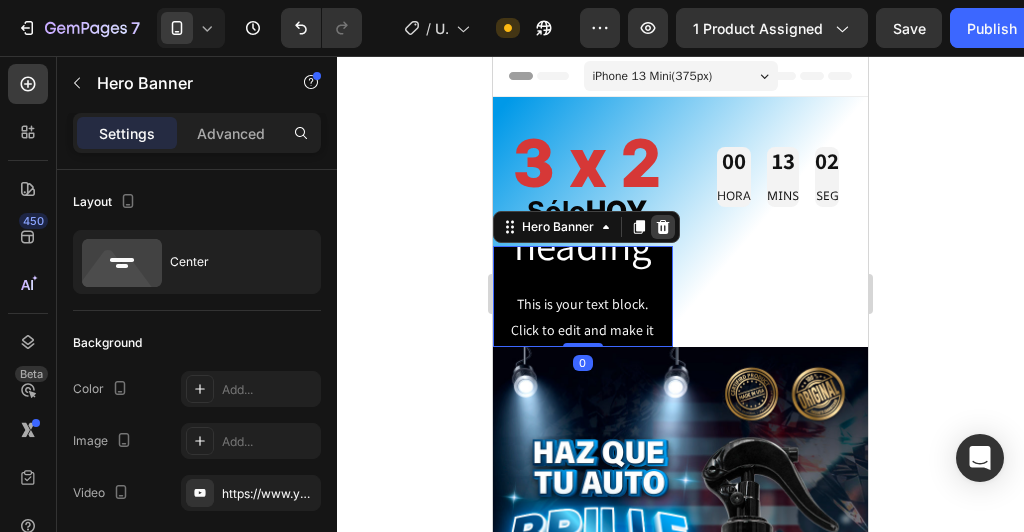 click 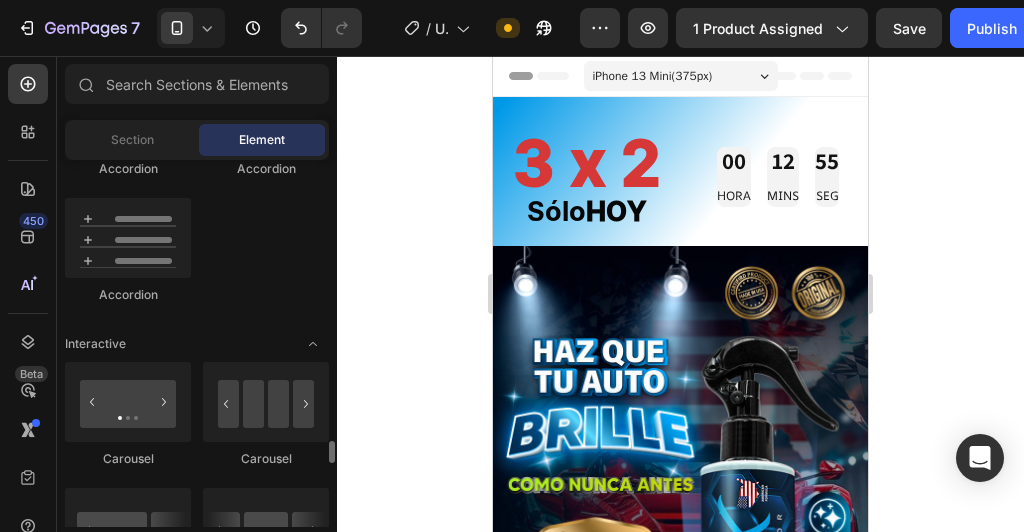 scroll, scrollTop: 2000, scrollLeft: 0, axis: vertical 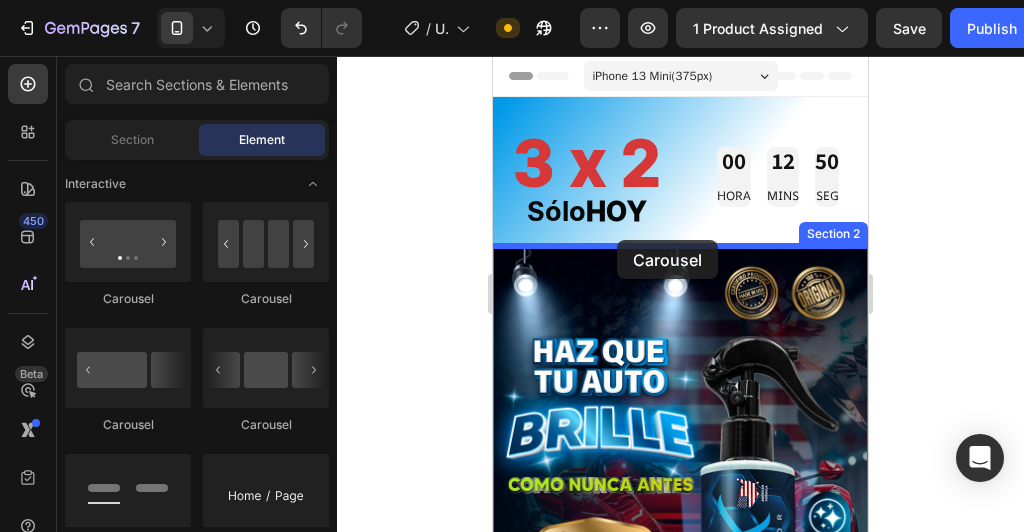 drag, startPoint x: 606, startPoint y: 281, endPoint x: 617, endPoint y: 240, distance: 42.44997 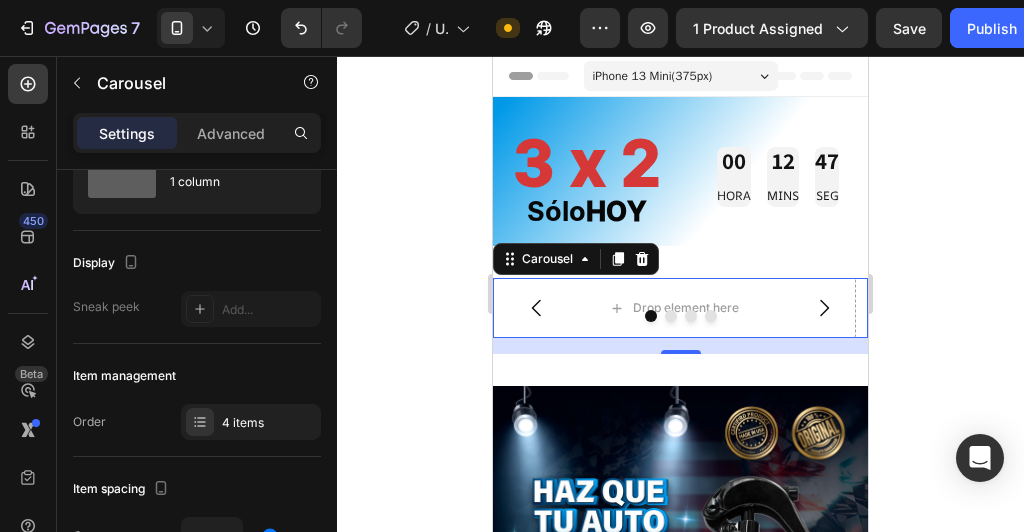 scroll, scrollTop: 0, scrollLeft: 0, axis: both 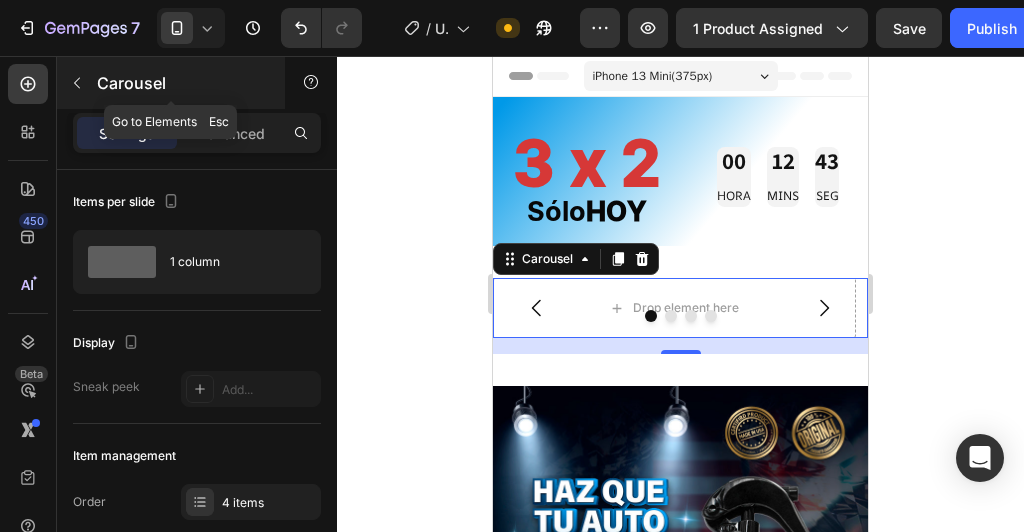 click at bounding box center (77, 83) 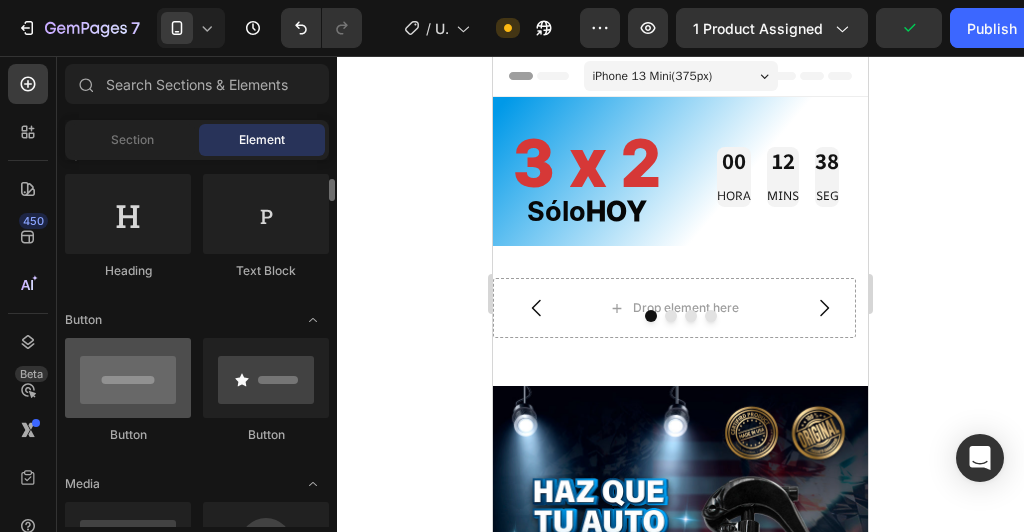 scroll, scrollTop: 480, scrollLeft: 0, axis: vertical 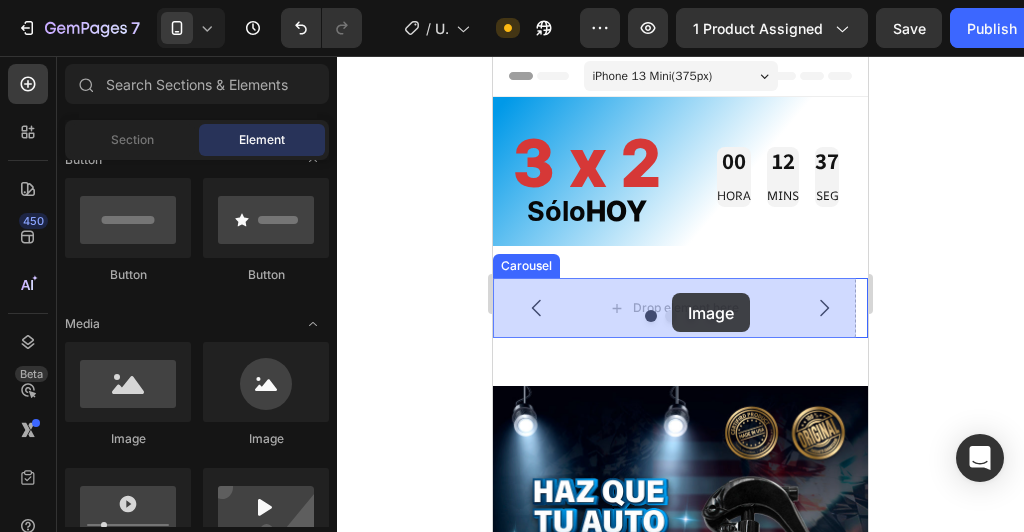 drag, startPoint x: 642, startPoint y: 424, endPoint x: 667, endPoint y: 293, distance: 133.36417 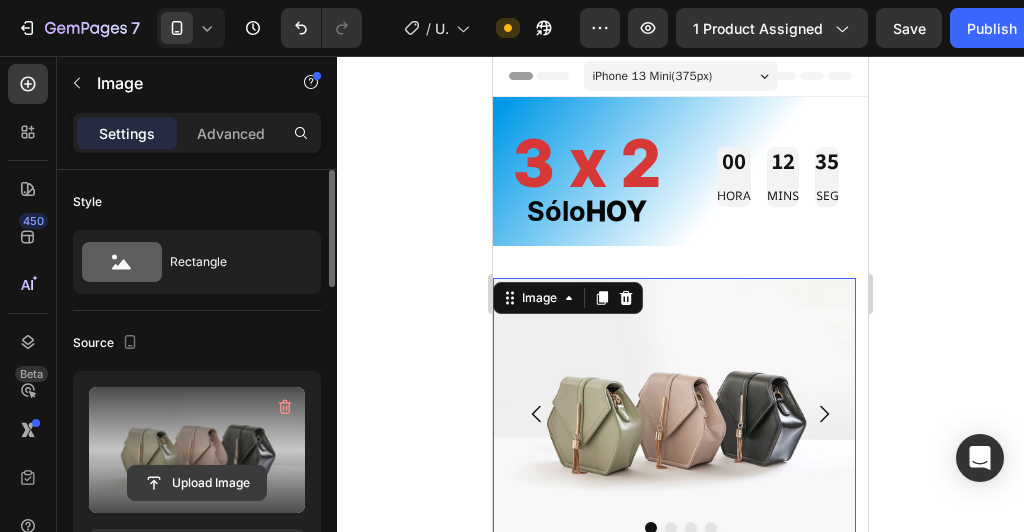 click 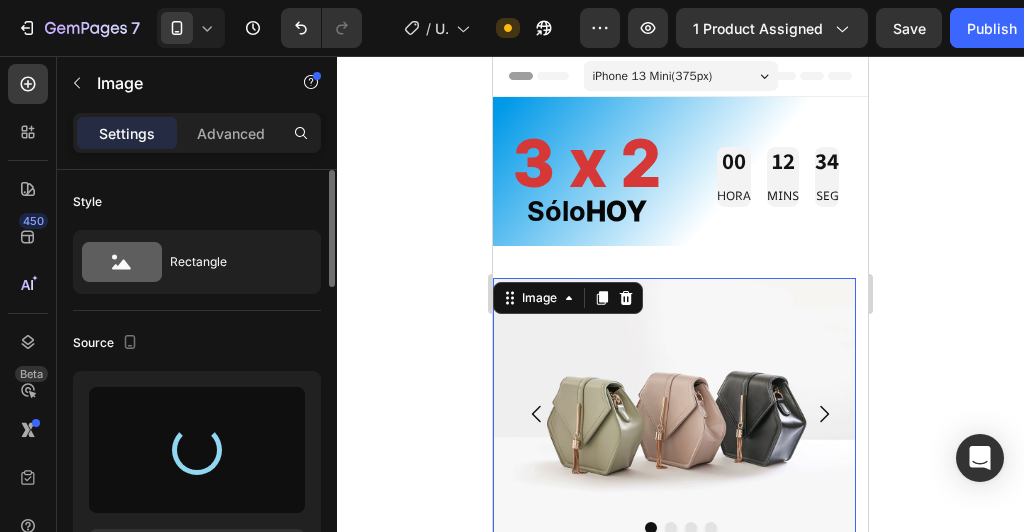 type on "https://cdn.shopify.com/s/files/1/0702/5475/6134/files/gempages_483693520306045978-86aab4e0-146b-44d1-9c1c-9c71fa1a2d05.jpg" 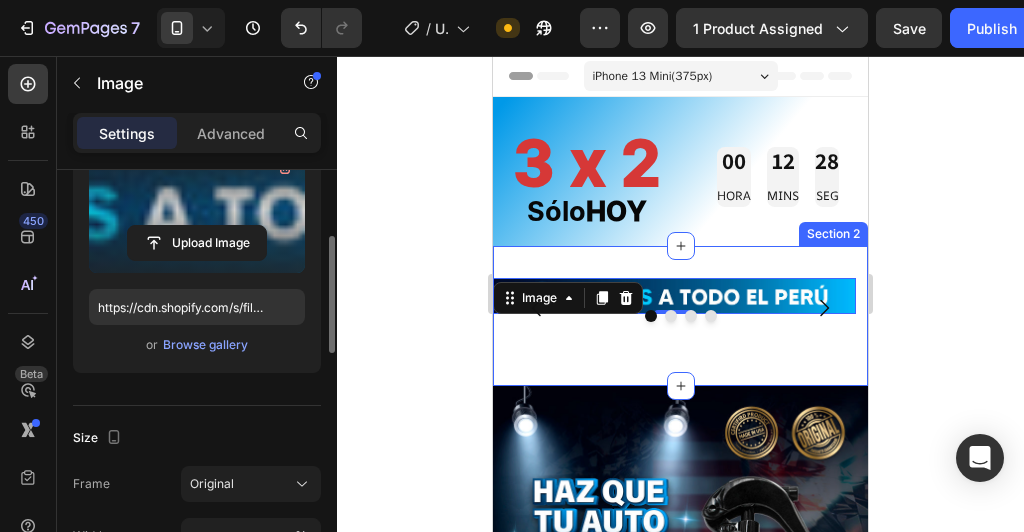 scroll, scrollTop: 0, scrollLeft: 0, axis: both 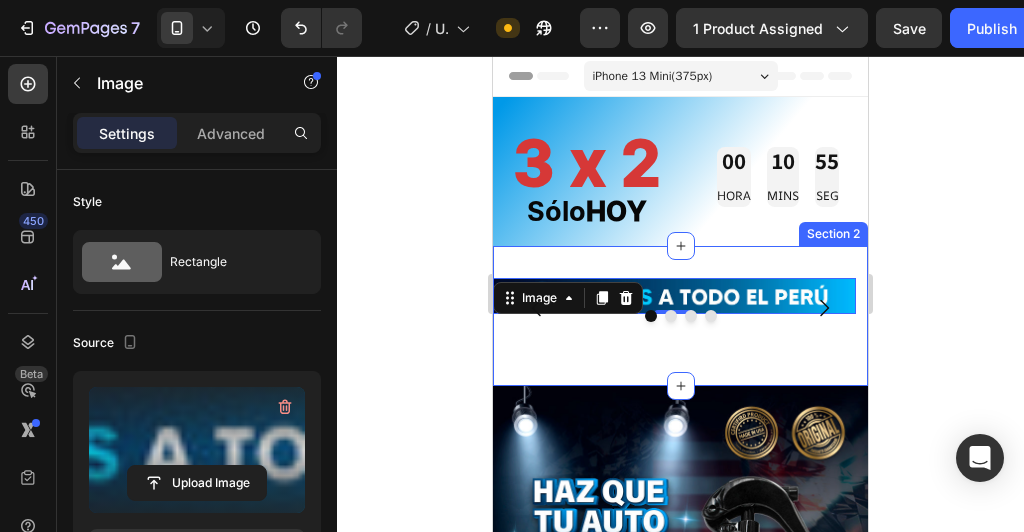 click on "Image   0
Drop element here
Drop element here
Drop element here
Carousel" at bounding box center (680, 316) 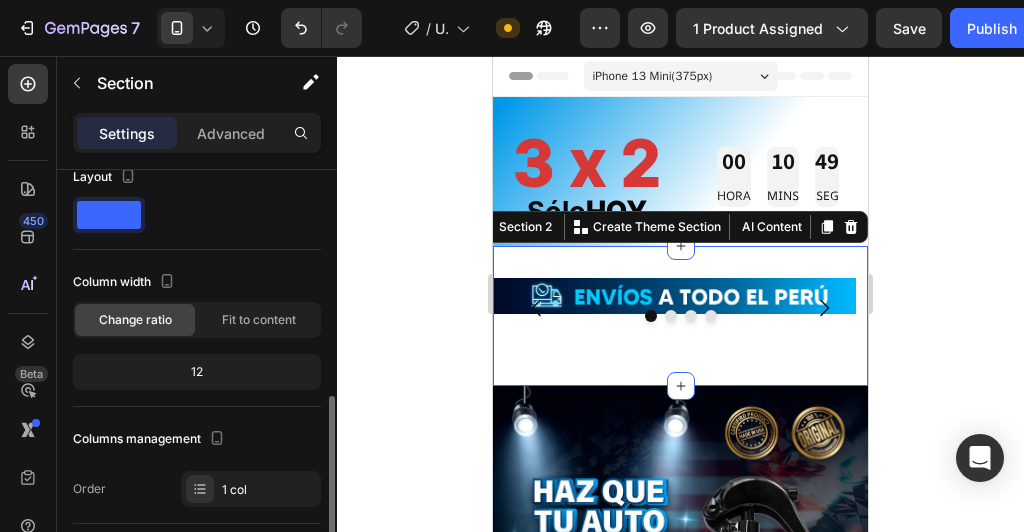 scroll, scrollTop: 0, scrollLeft: 0, axis: both 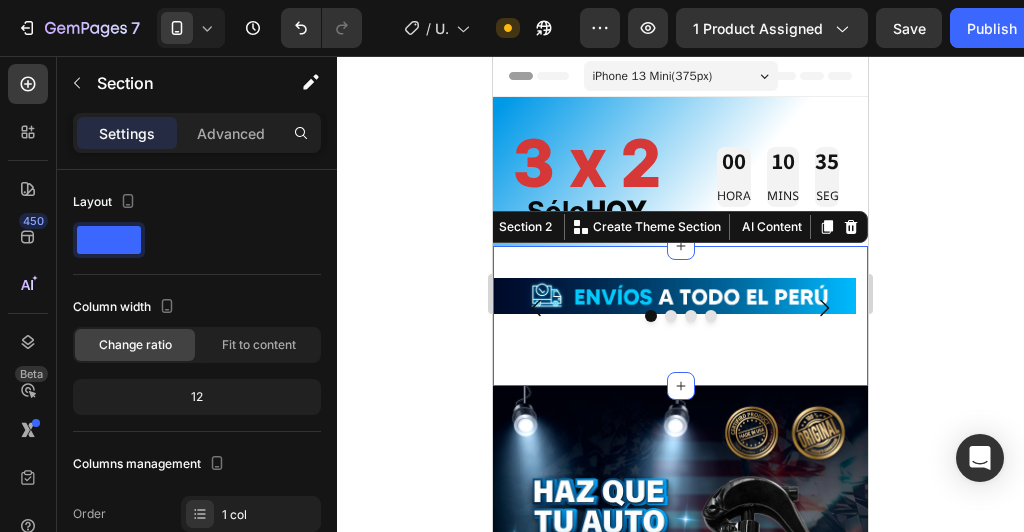 click on "Image
Drop element here
Drop element here
Drop element here
Carousel Section 2   You can create reusable sections Create Theme Section AI Content Write with GemAI What would you like to describe here? Tone and Voice Persuasive Product TIRANIDOS Show more Generate" at bounding box center [680, 316] 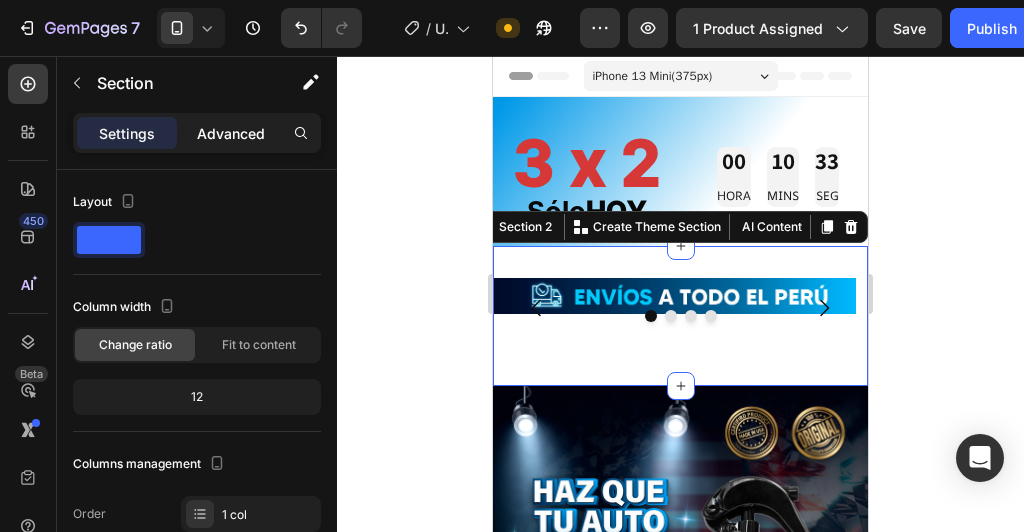 click on "Advanced" at bounding box center [231, 133] 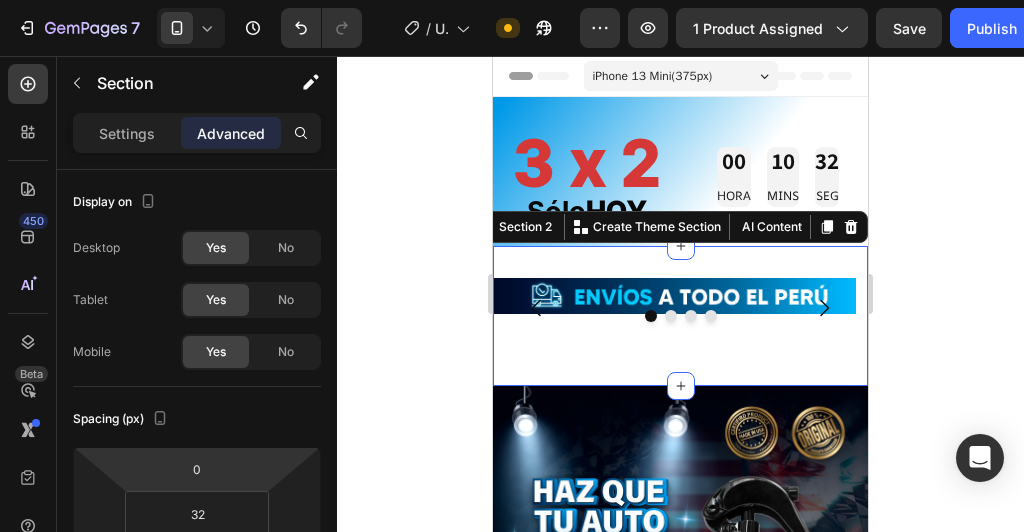 scroll, scrollTop: 160, scrollLeft: 0, axis: vertical 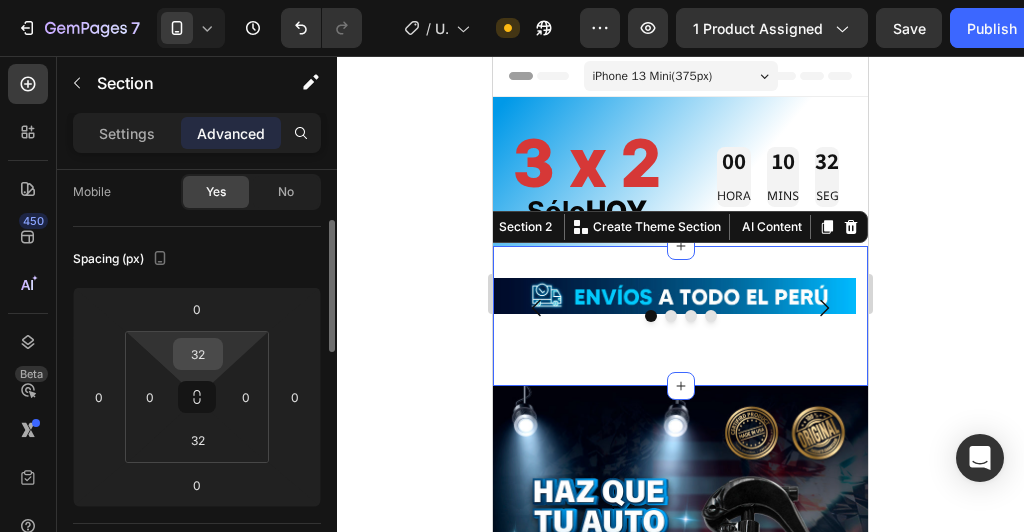 click on "32" at bounding box center (198, 354) 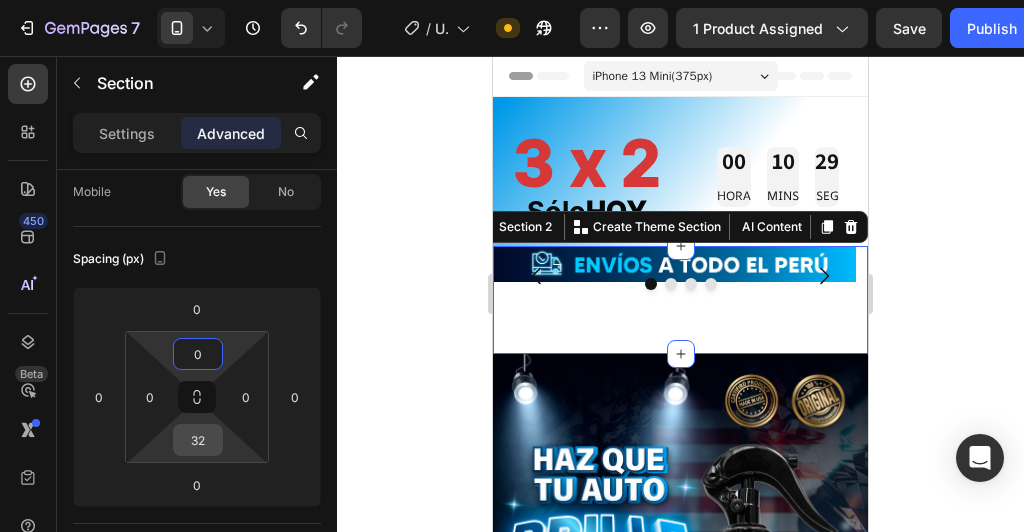 type on "0" 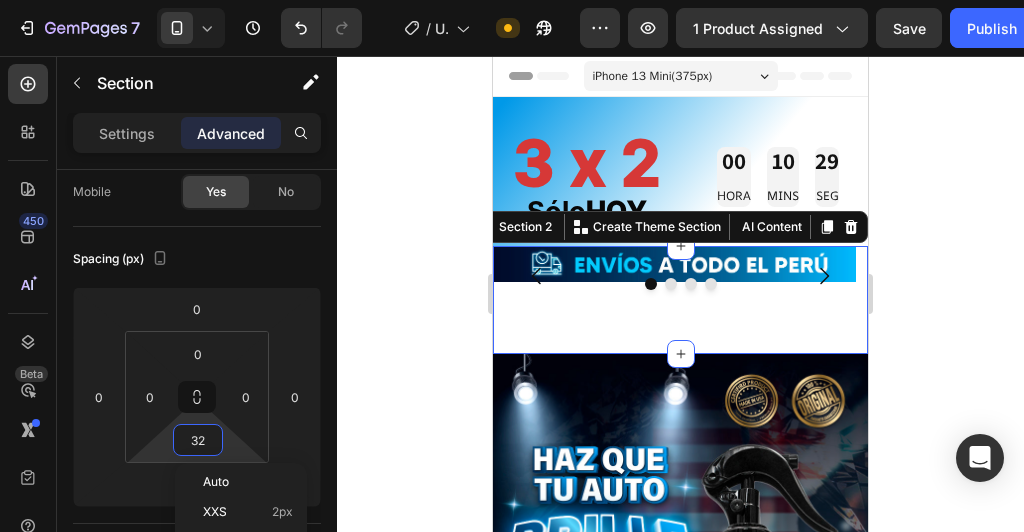 type on "0" 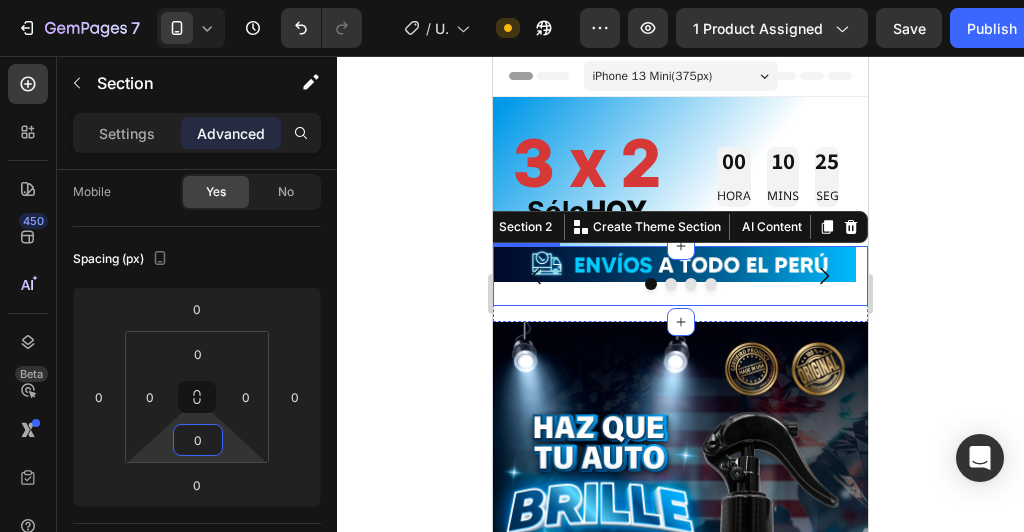 click on "Image" at bounding box center [674, 276] 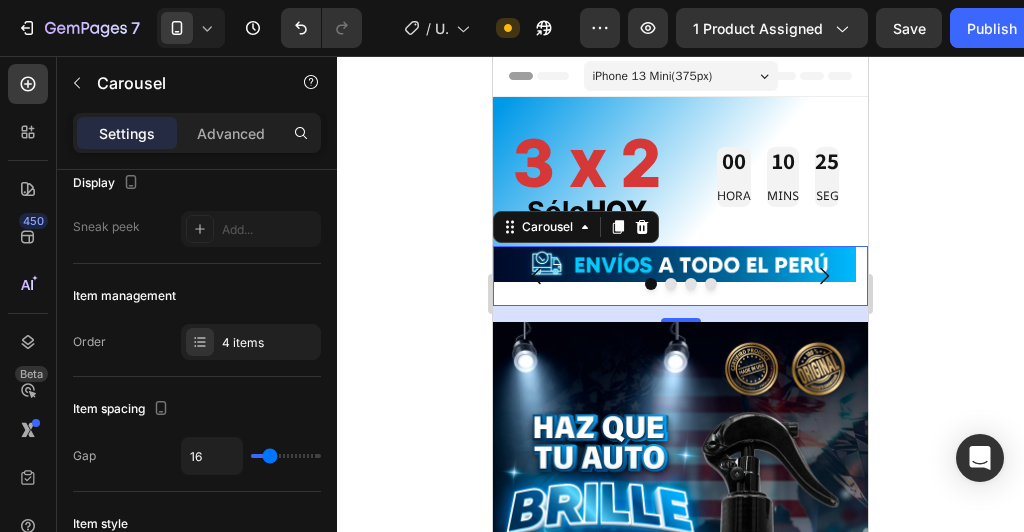 scroll, scrollTop: 0, scrollLeft: 0, axis: both 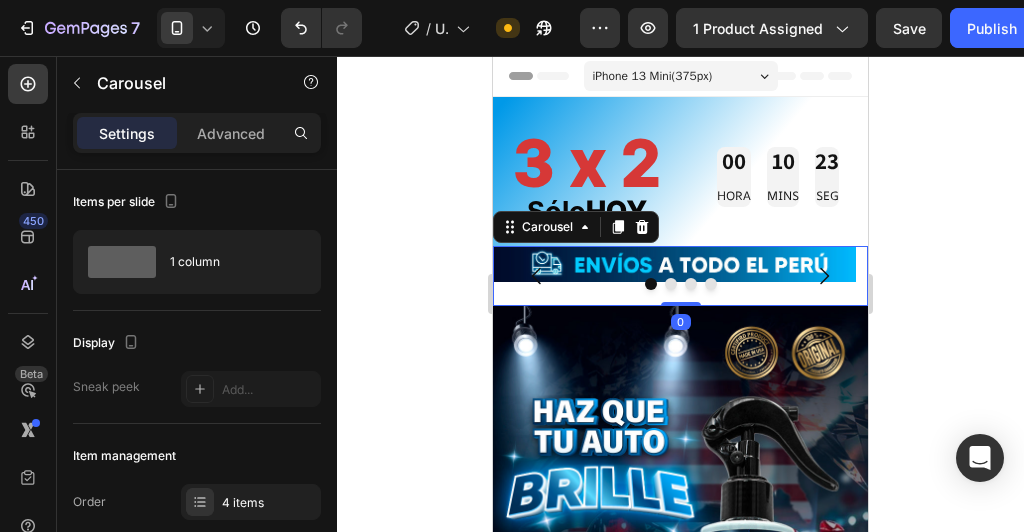 drag, startPoint x: 673, startPoint y: 318, endPoint x: 667, endPoint y: 288, distance: 30.594116 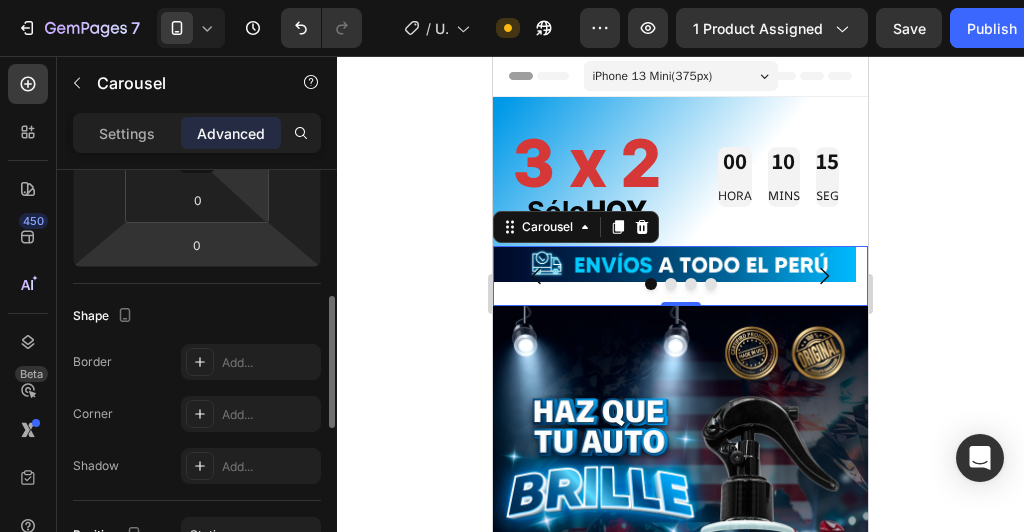 scroll, scrollTop: 240, scrollLeft: 0, axis: vertical 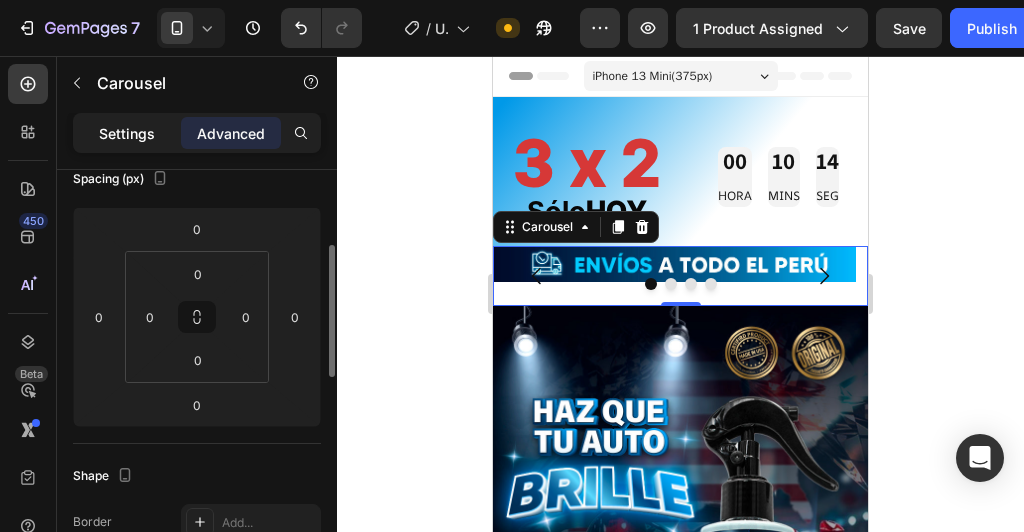 click on "Settings" at bounding box center [127, 133] 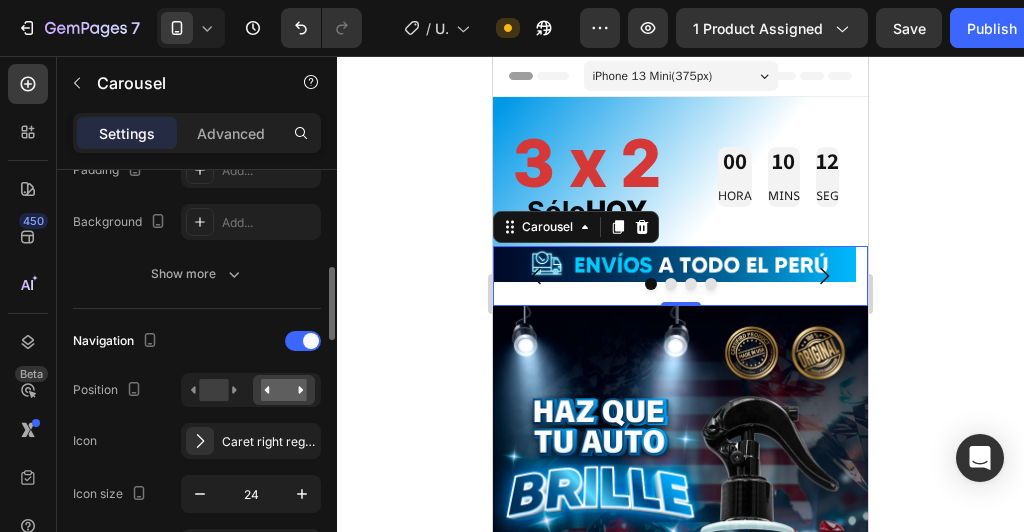 scroll, scrollTop: 640, scrollLeft: 0, axis: vertical 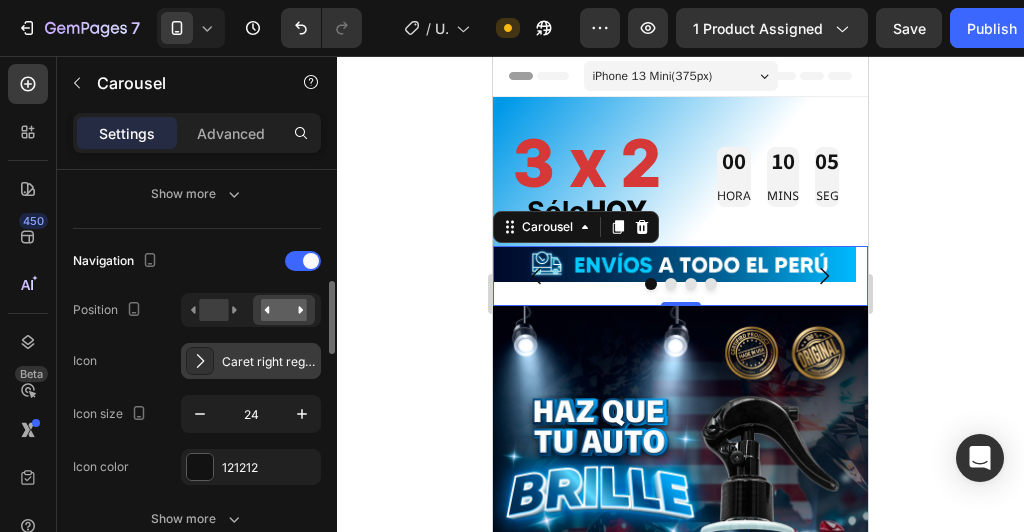 click 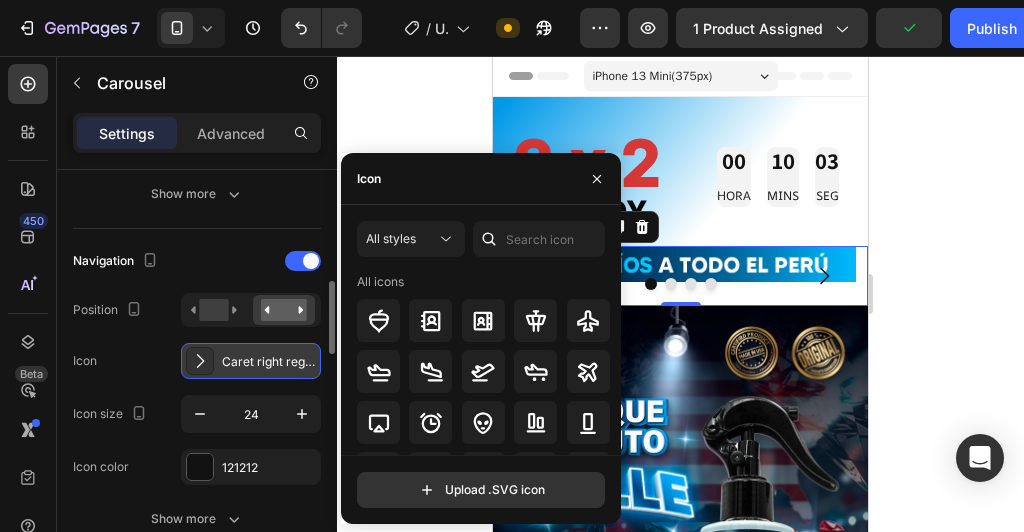 click at bounding box center [200, 361] 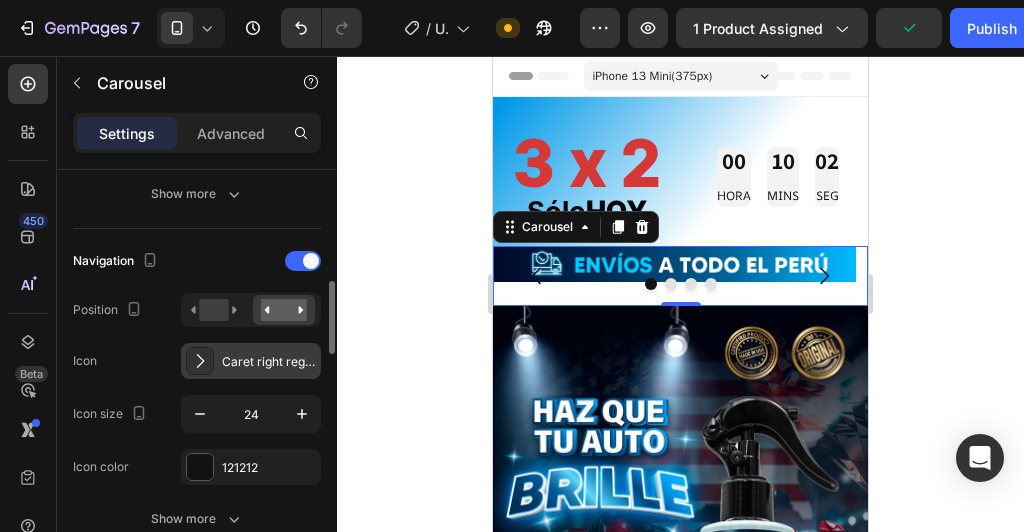 click at bounding box center [200, 361] 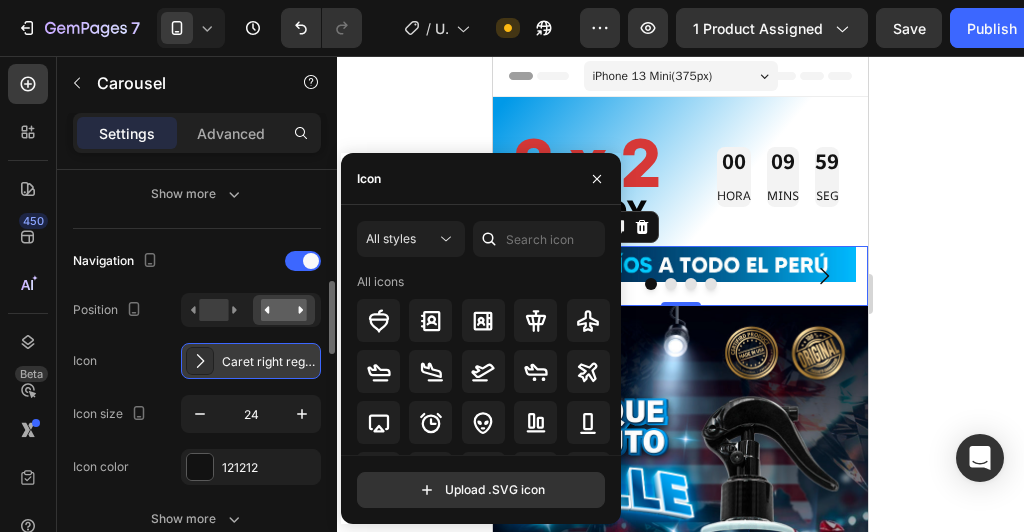 click on "Caret right regular" at bounding box center (251, 361) 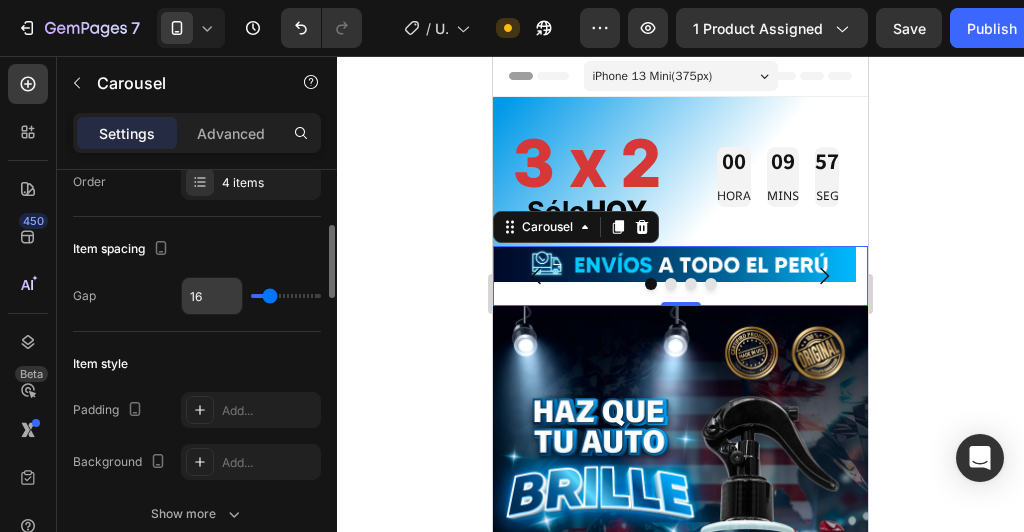 scroll, scrollTop: 80, scrollLeft: 0, axis: vertical 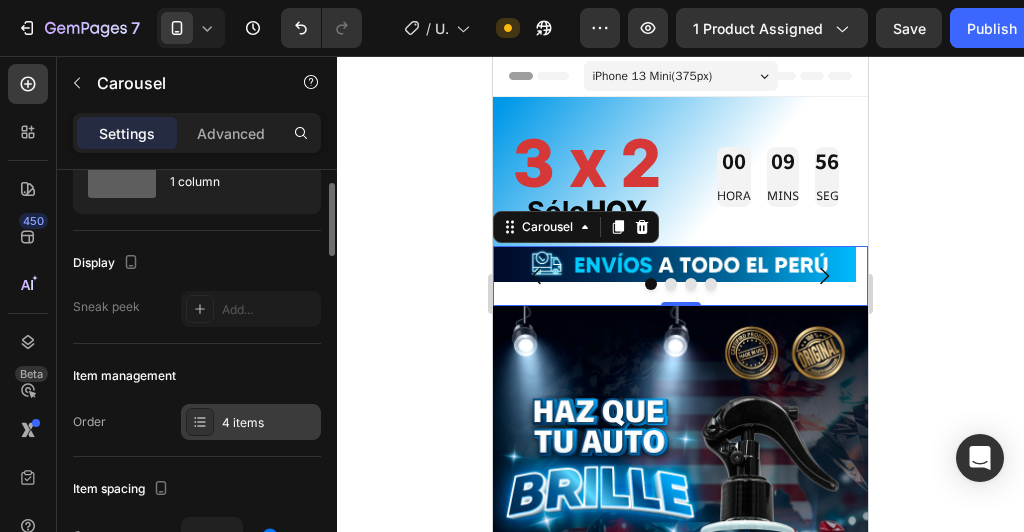click on "4 items" at bounding box center [251, 422] 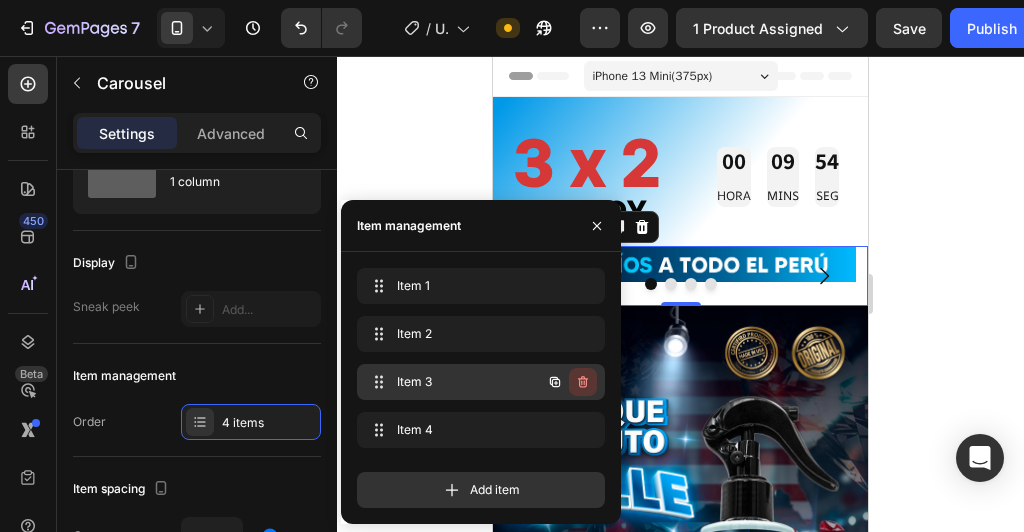 click 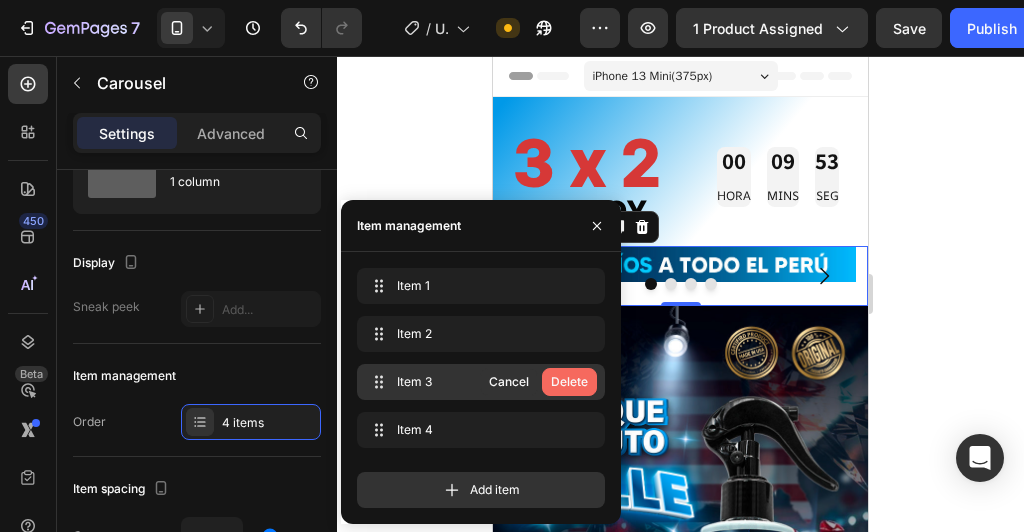 click on "Delete" at bounding box center [569, 382] 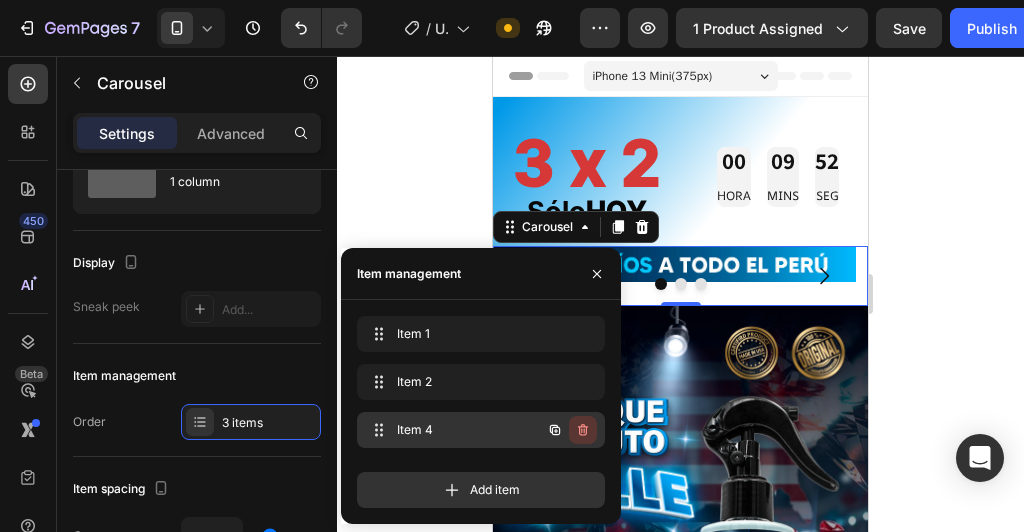 click 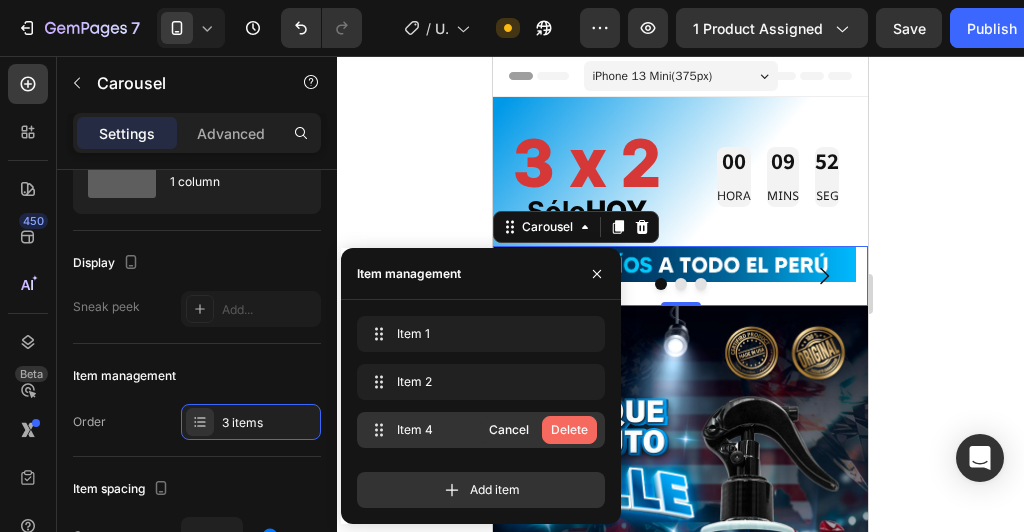 click on "Delete" at bounding box center (569, 430) 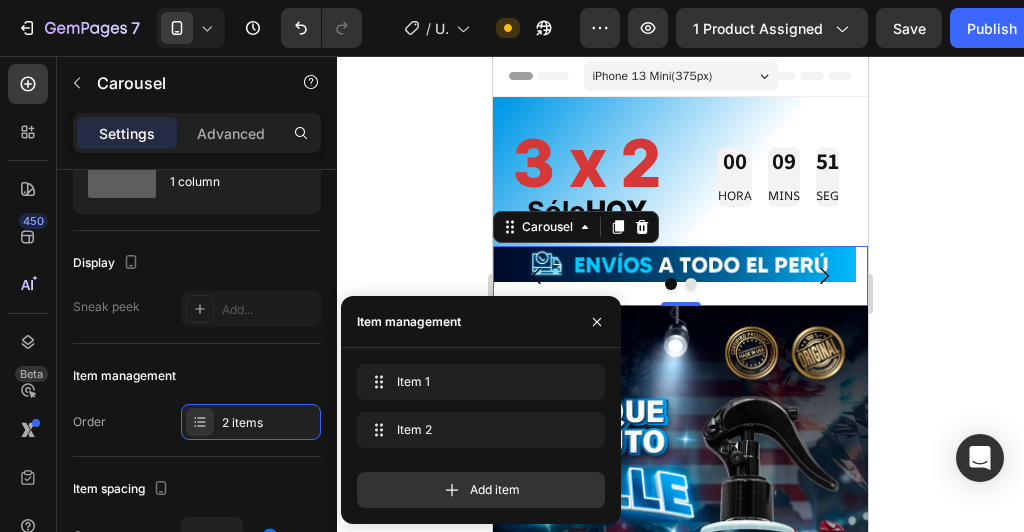 click 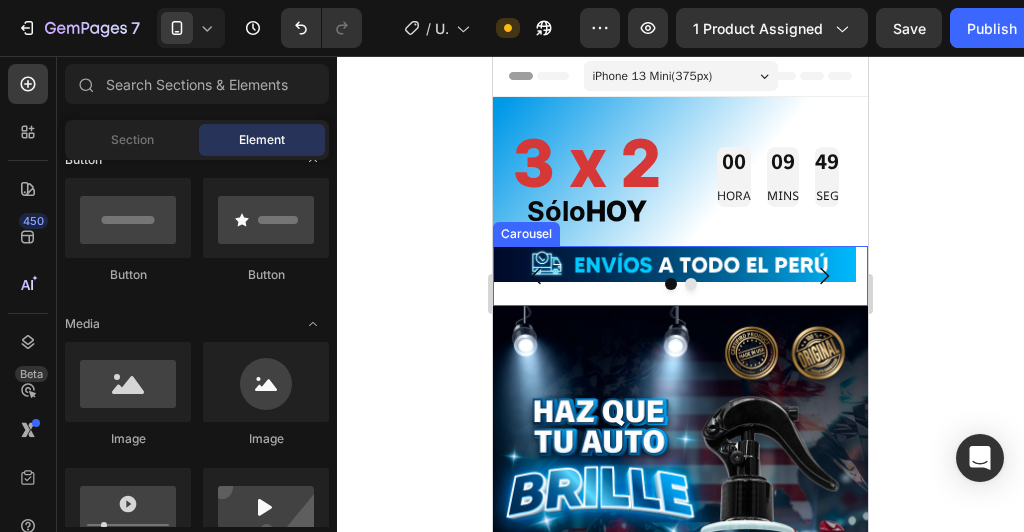 scroll, scrollTop: 240, scrollLeft: 0, axis: vertical 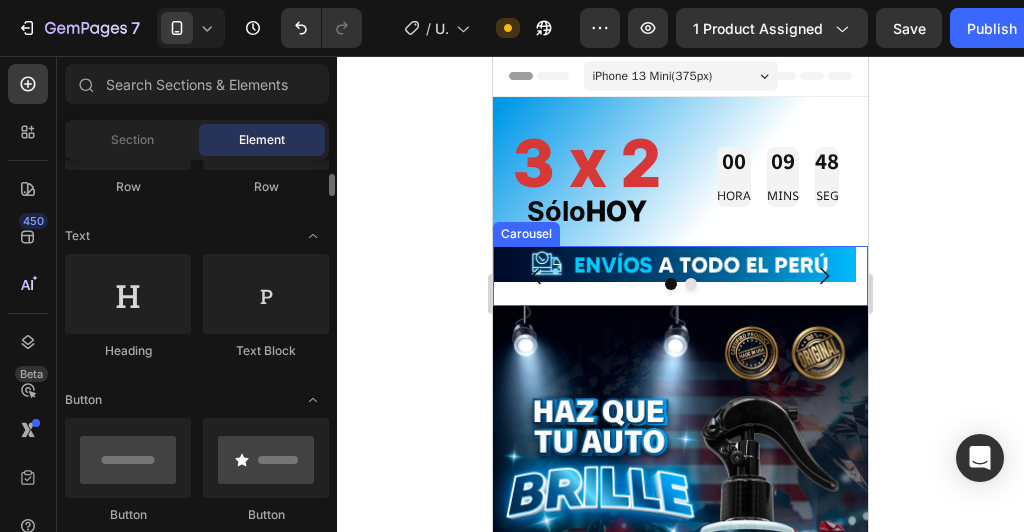 click 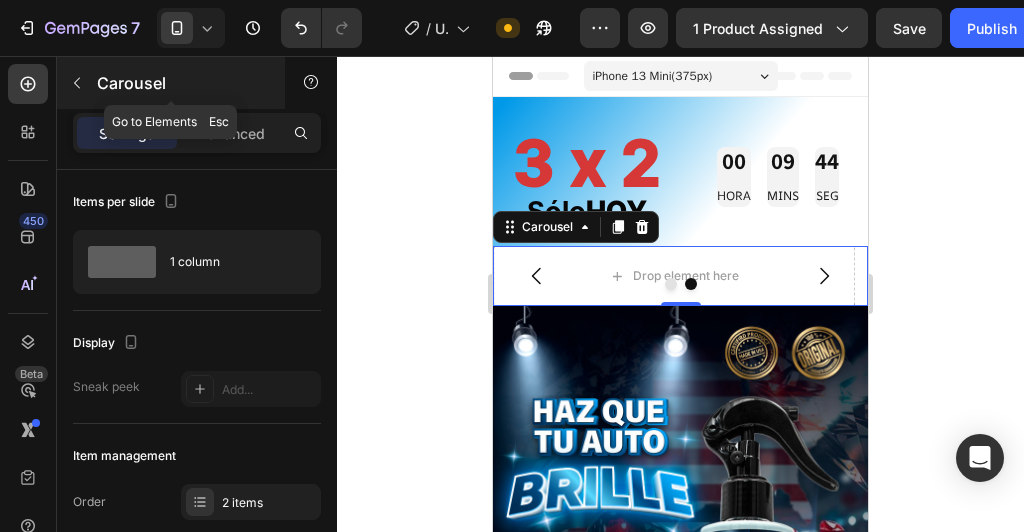 click at bounding box center [77, 83] 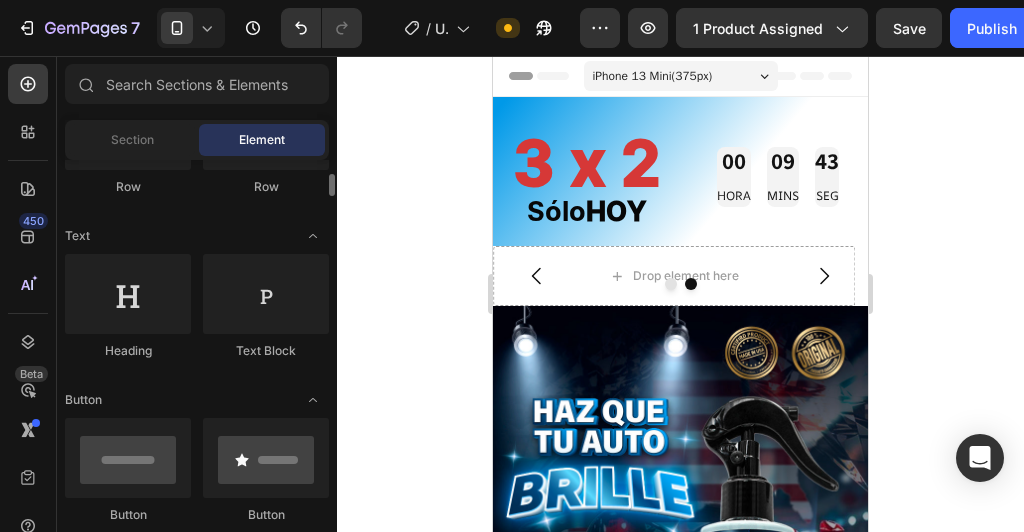 scroll, scrollTop: 480, scrollLeft: 0, axis: vertical 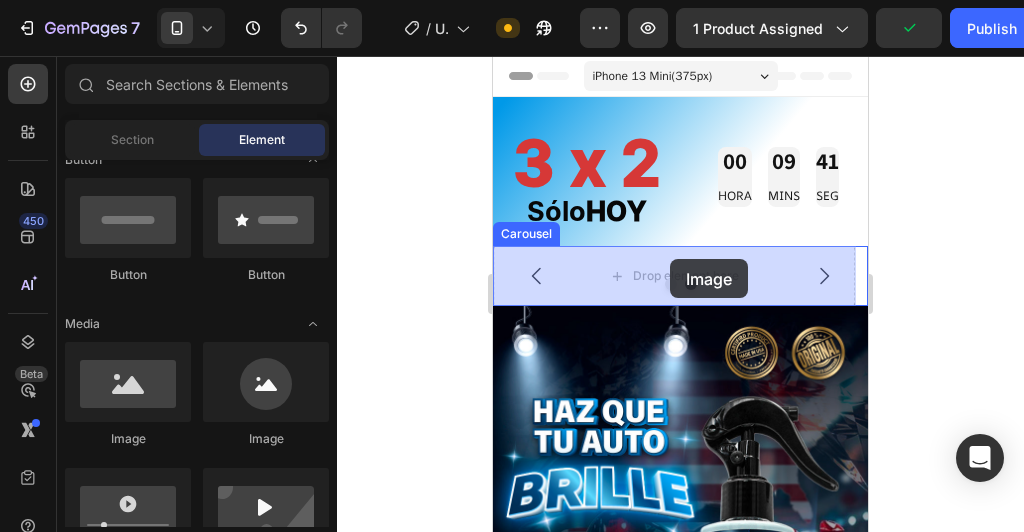 drag, startPoint x: 592, startPoint y: 472, endPoint x: 670, endPoint y: 259, distance: 226.83253 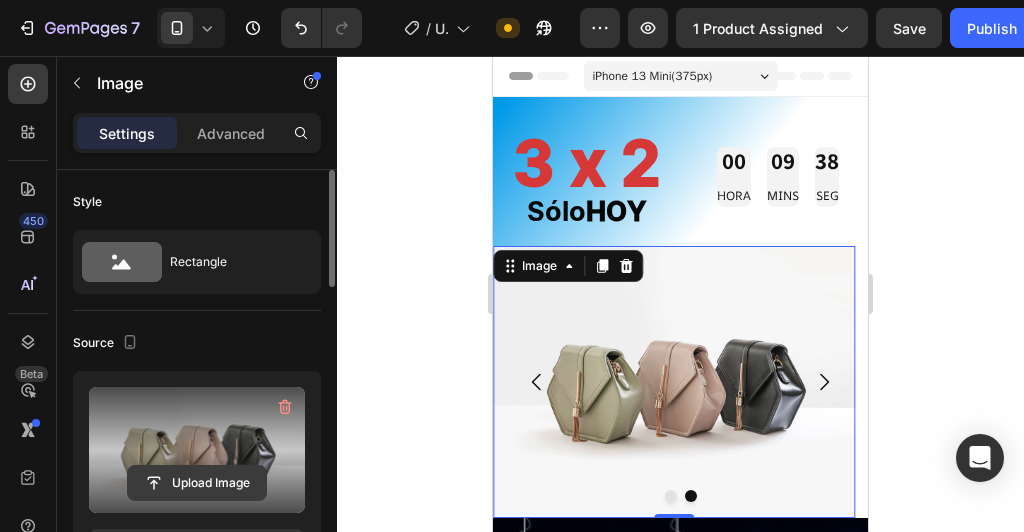 click 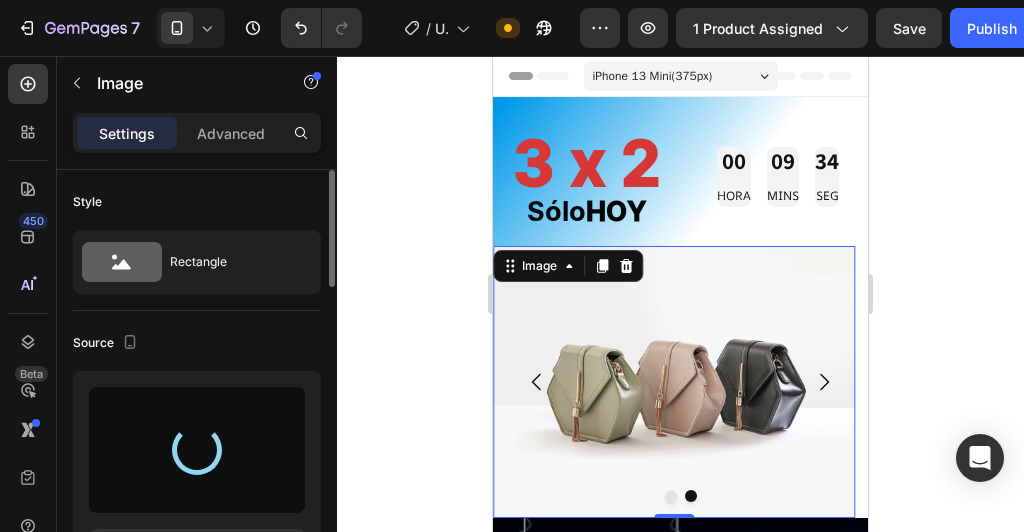type on "https://cdn.shopify.com/s/files/1/0702/5475/6134/files/gempages_483693520306045978-415240f1-778b-45a4-84fd-1947b67b6f3f.jpg" 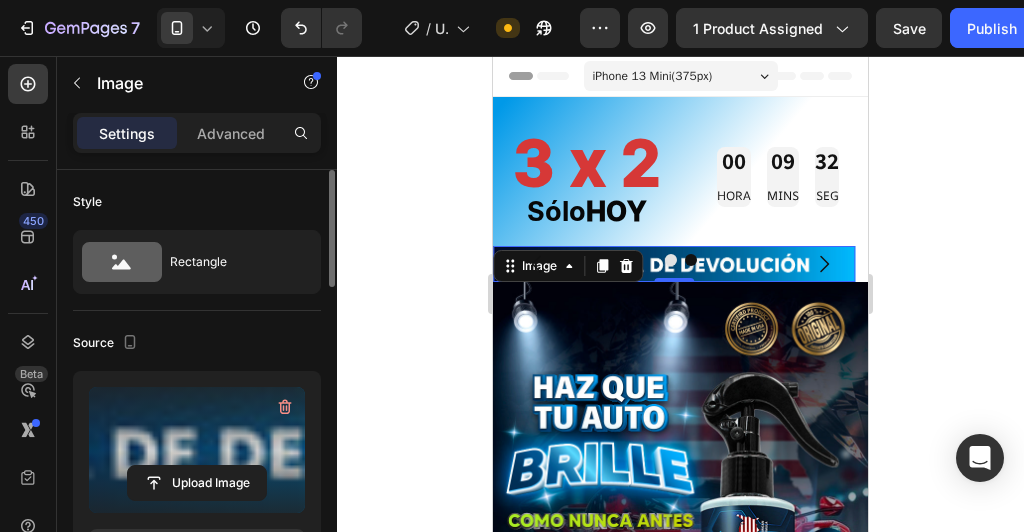click 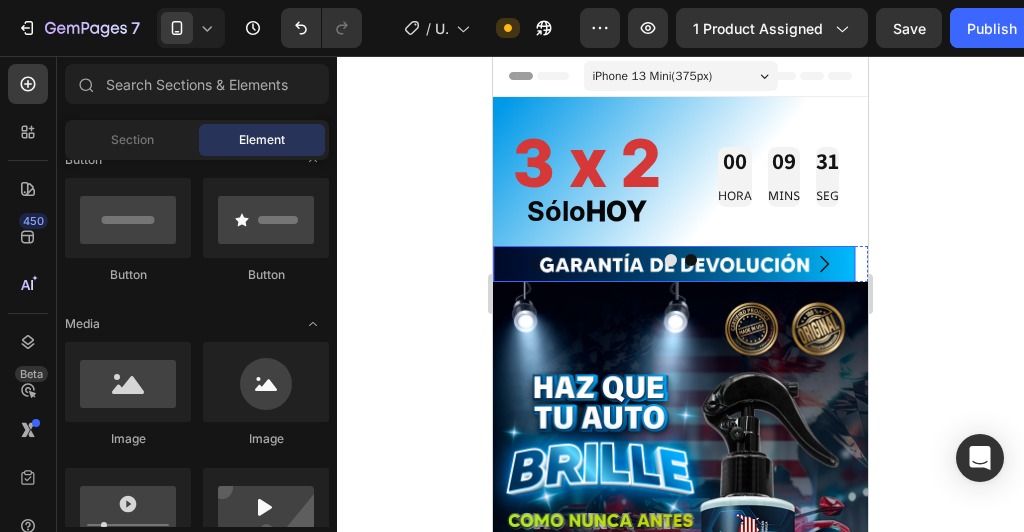 click at bounding box center [680, 260] 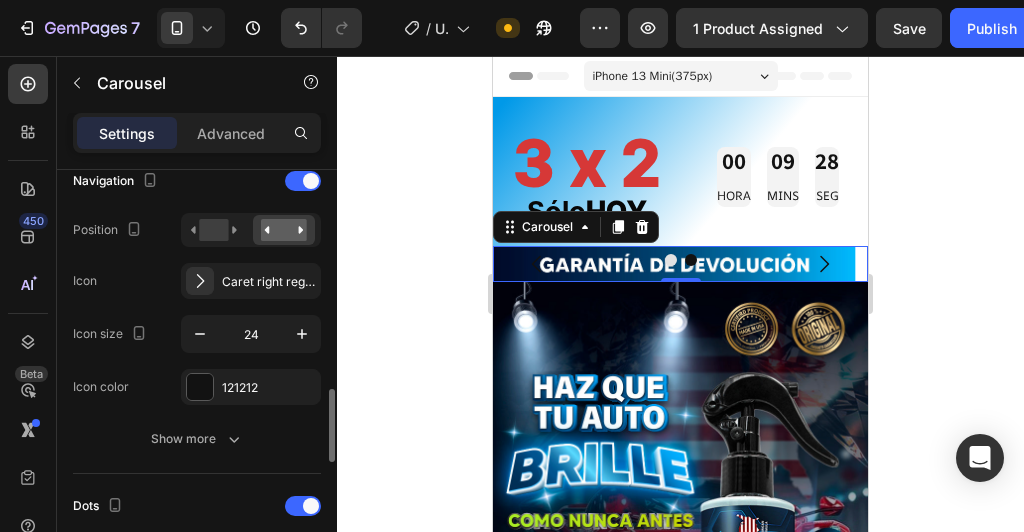 scroll, scrollTop: 800, scrollLeft: 0, axis: vertical 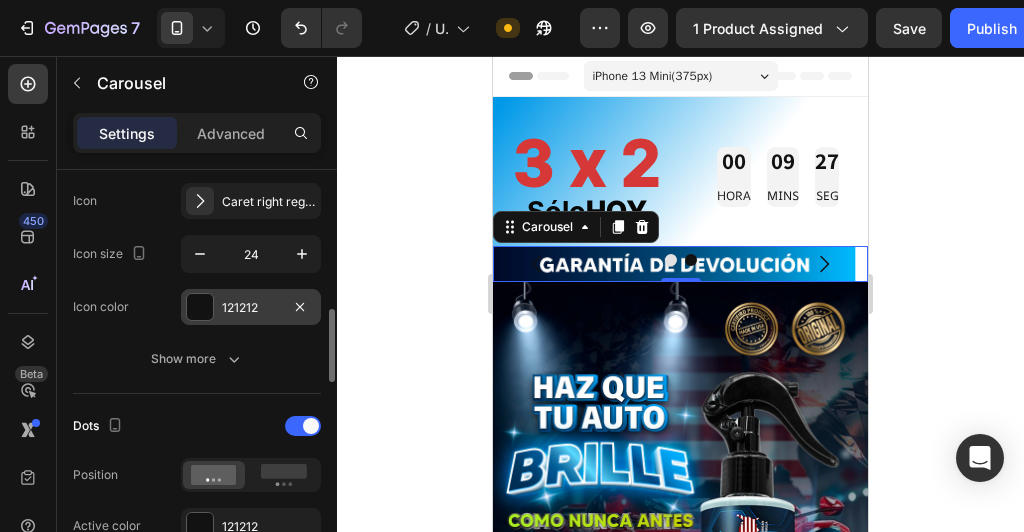 click on "121212" at bounding box center (251, 307) 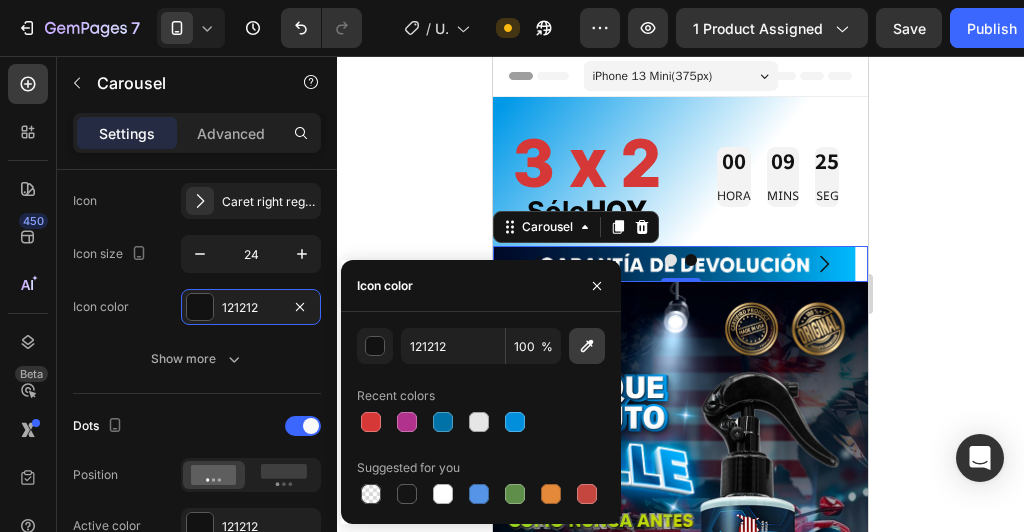 click 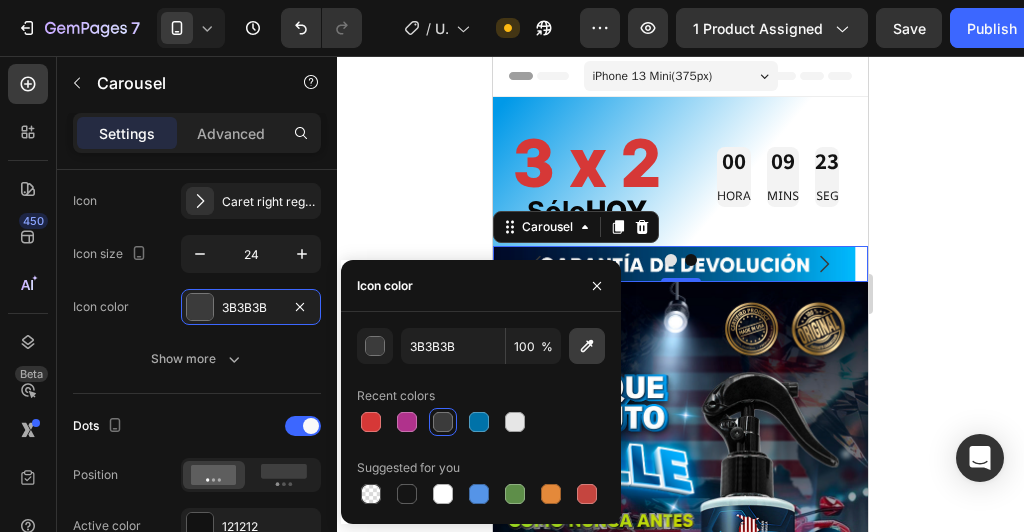click 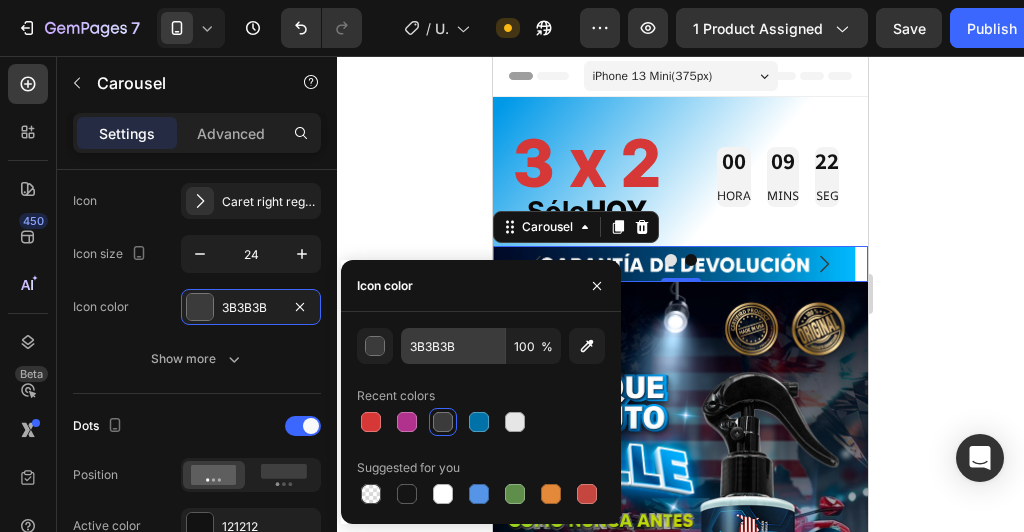 type on "212121" 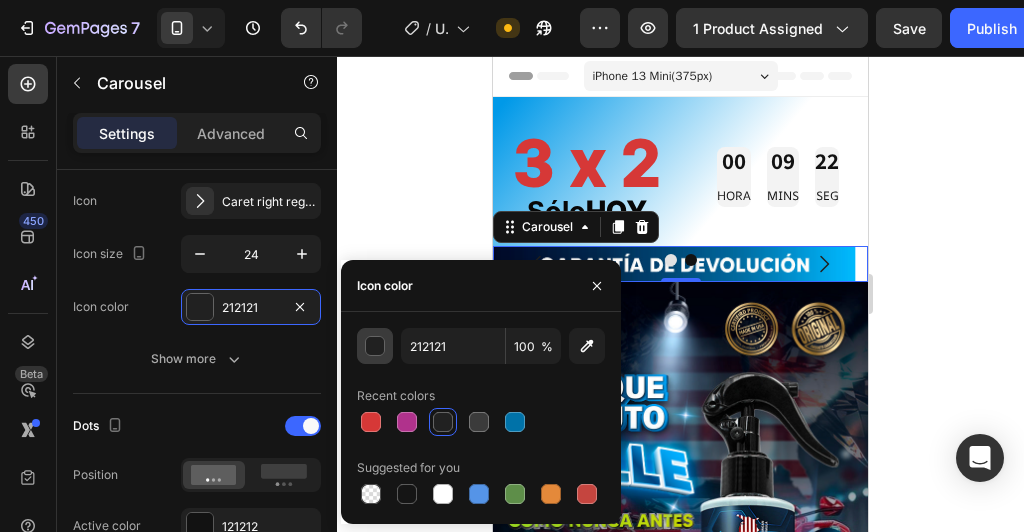 click at bounding box center (376, 347) 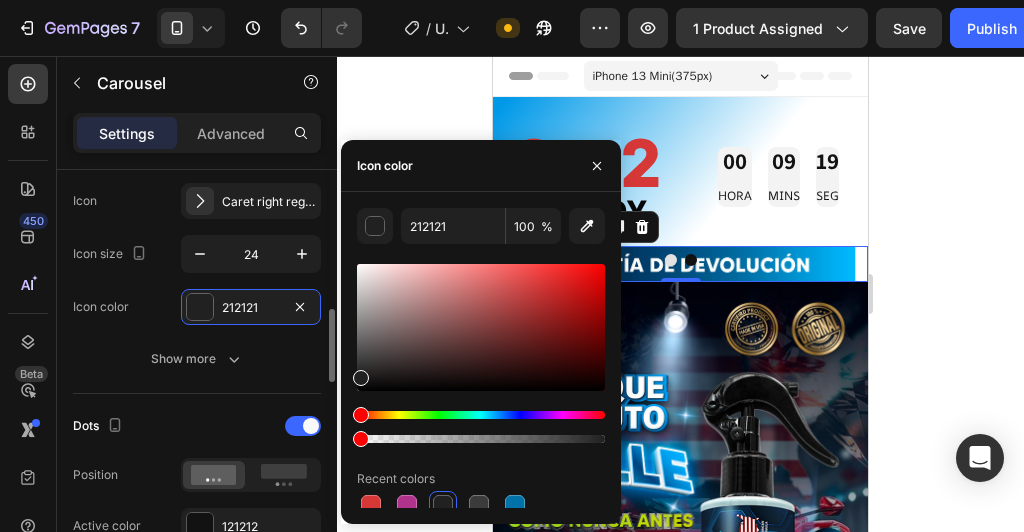 drag, startPoint x: 603, startPoint y: 436, endPoint x: 265, endPoint y: 417, distance: 338.5336 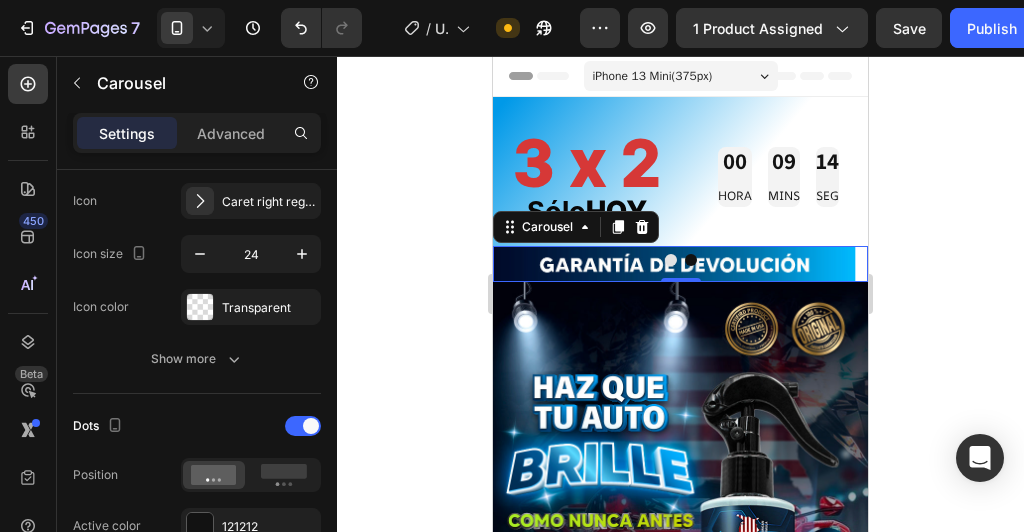 click 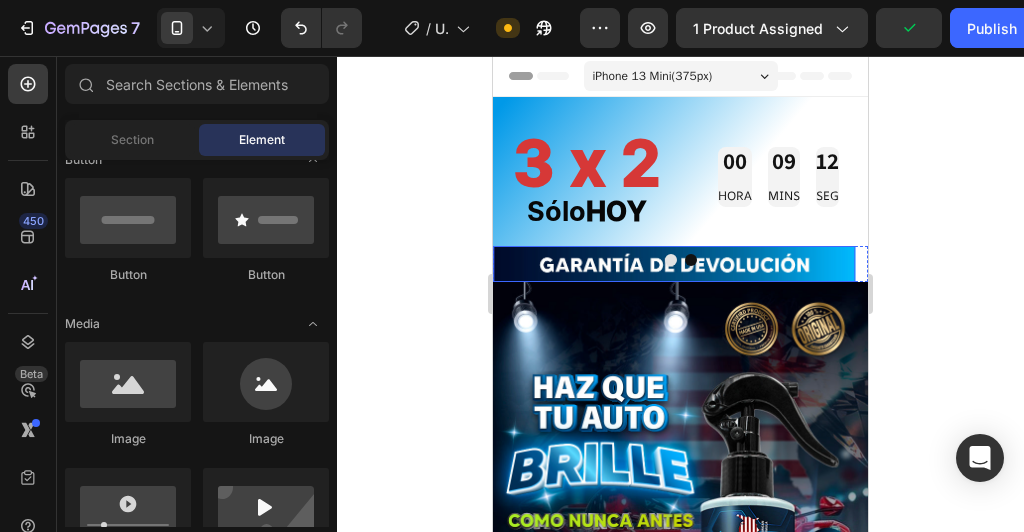 click at bounding box center (680, 260) 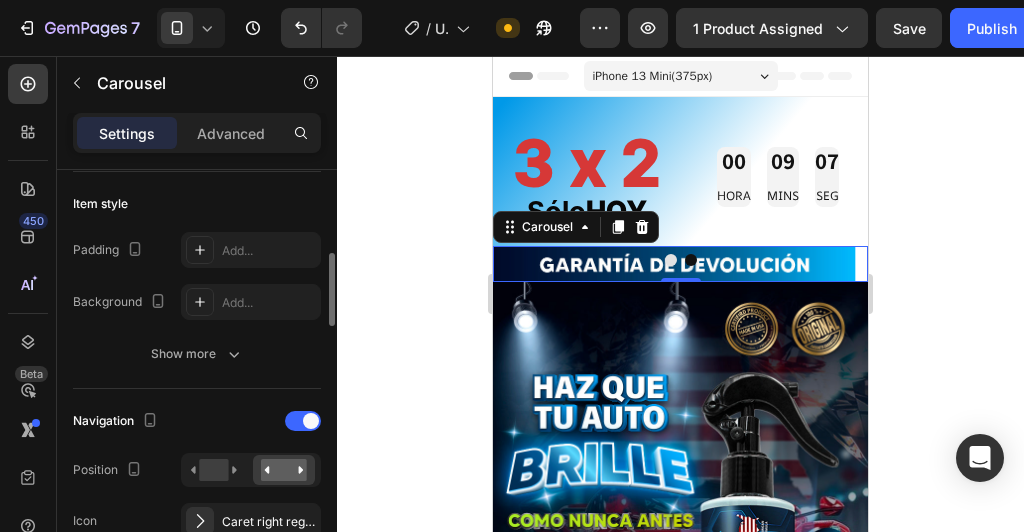 scroll, scrollTop: 640, scrollLeft: 0, axis: vertical 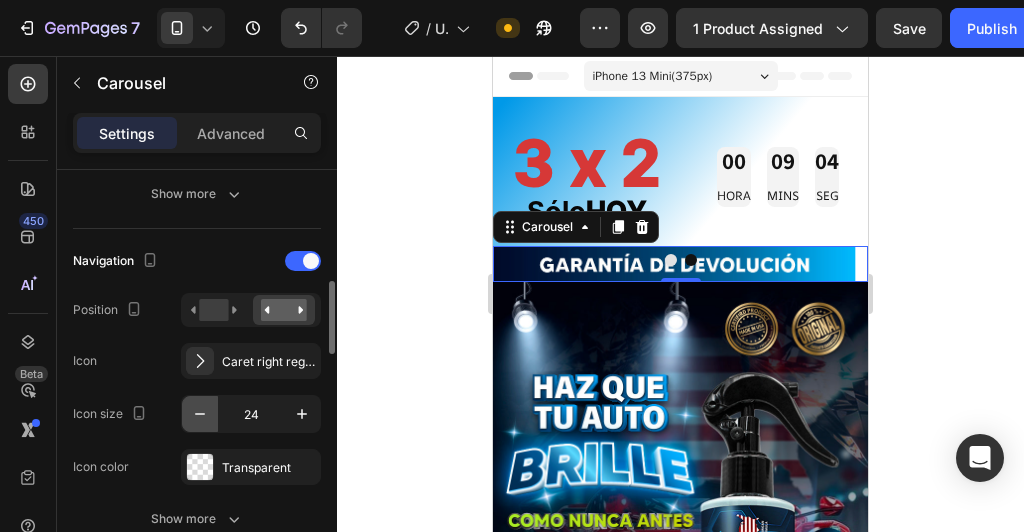 click 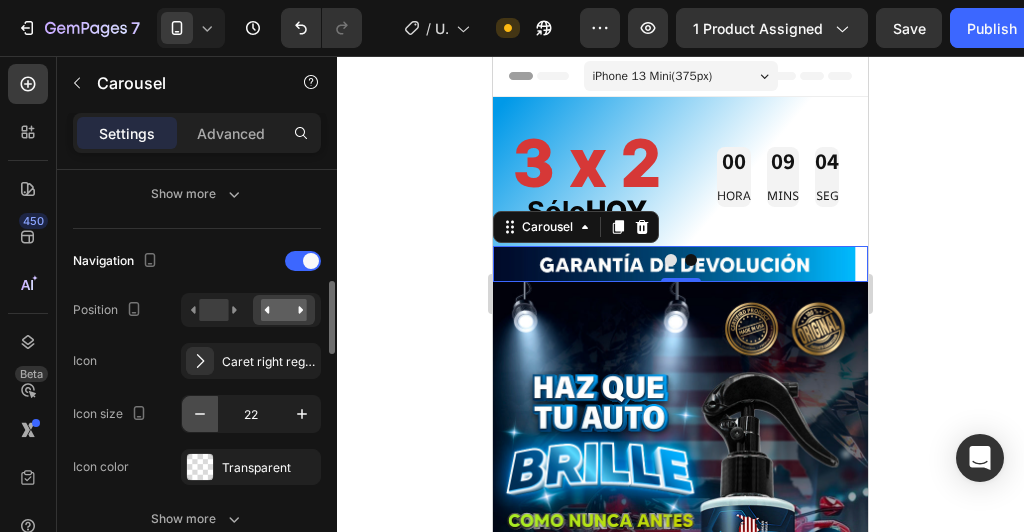 click 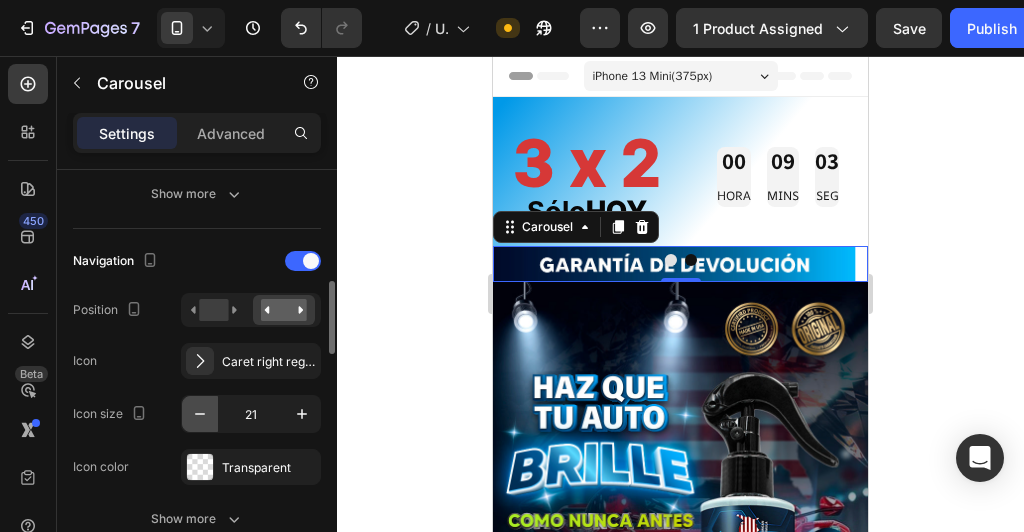 click 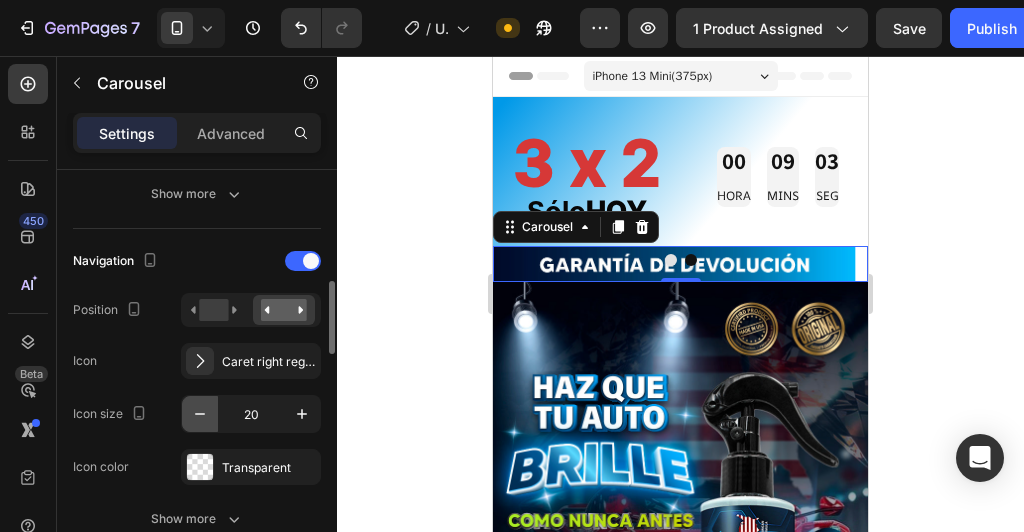 click 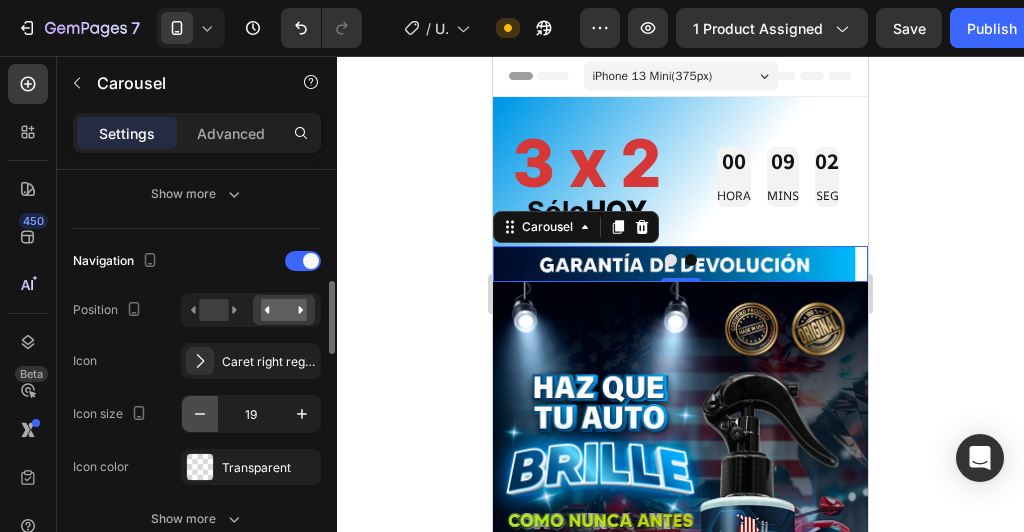 click 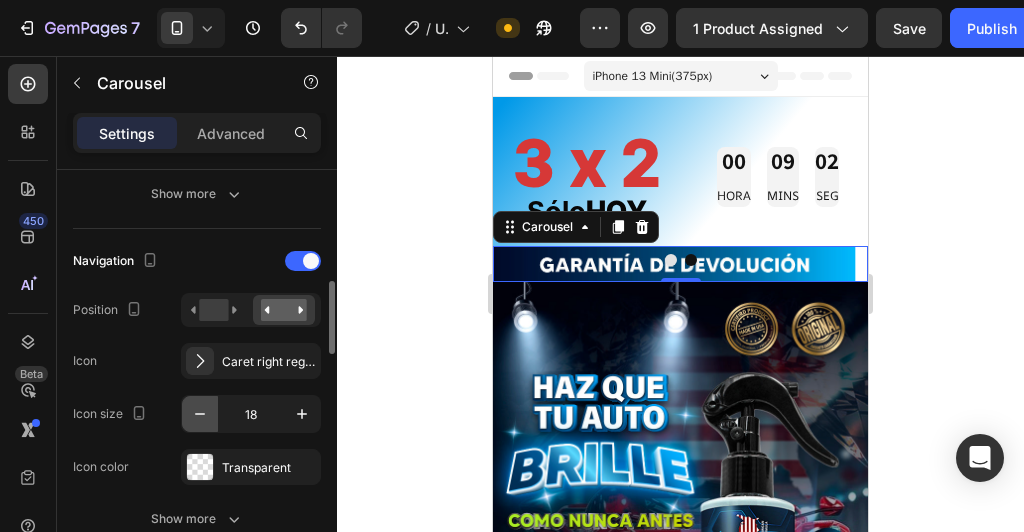 click 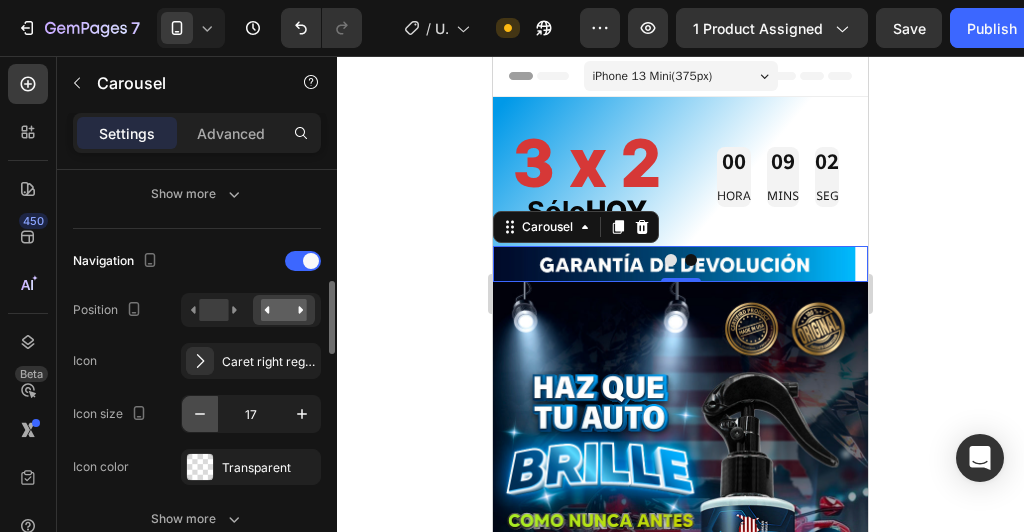 click 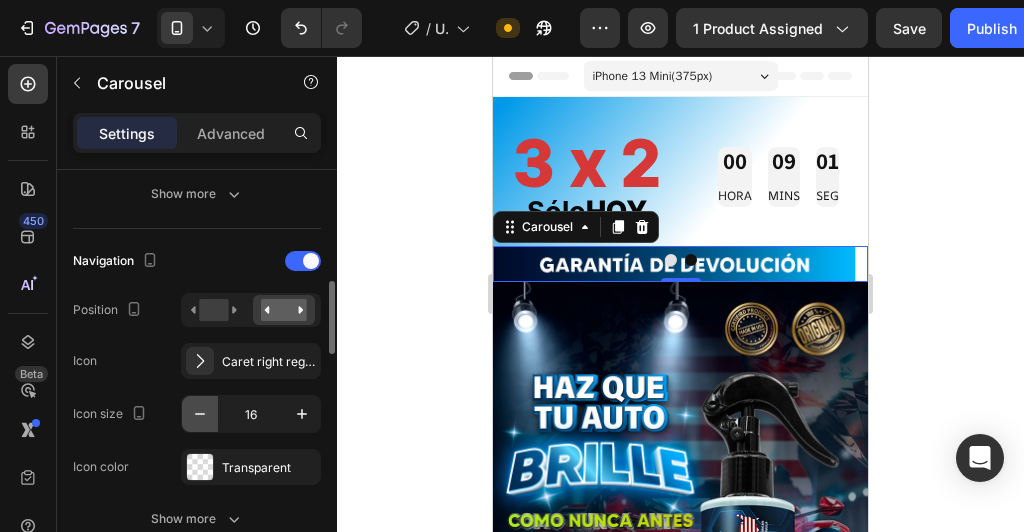 click 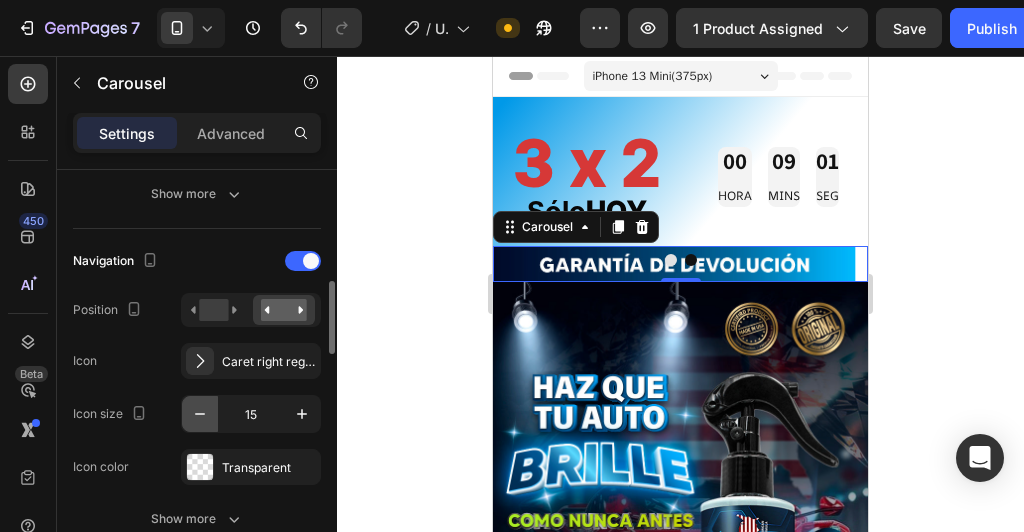 click 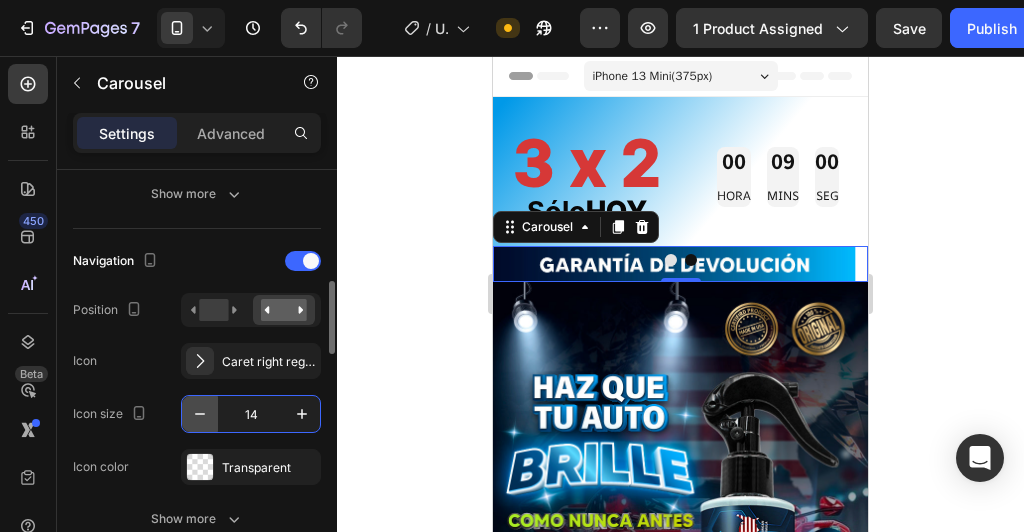 type on "0" 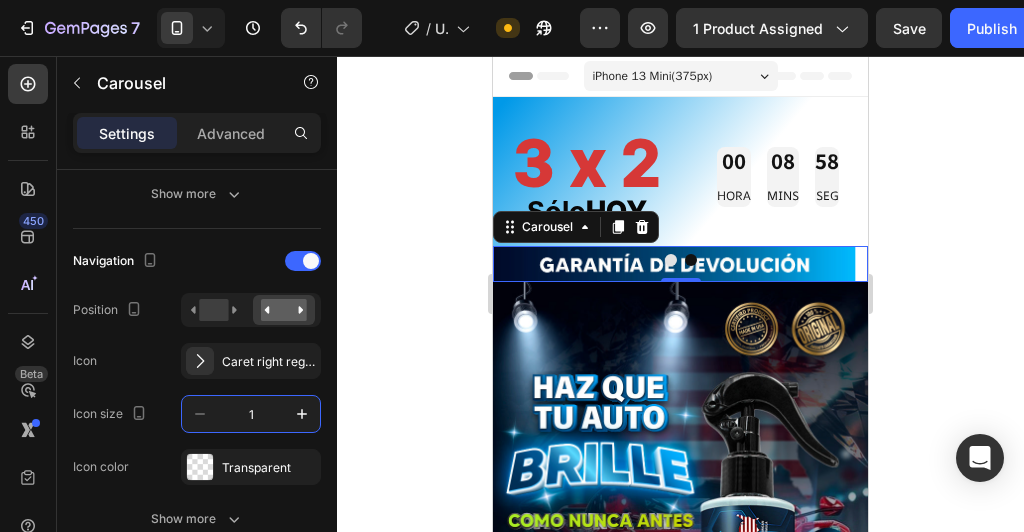 click 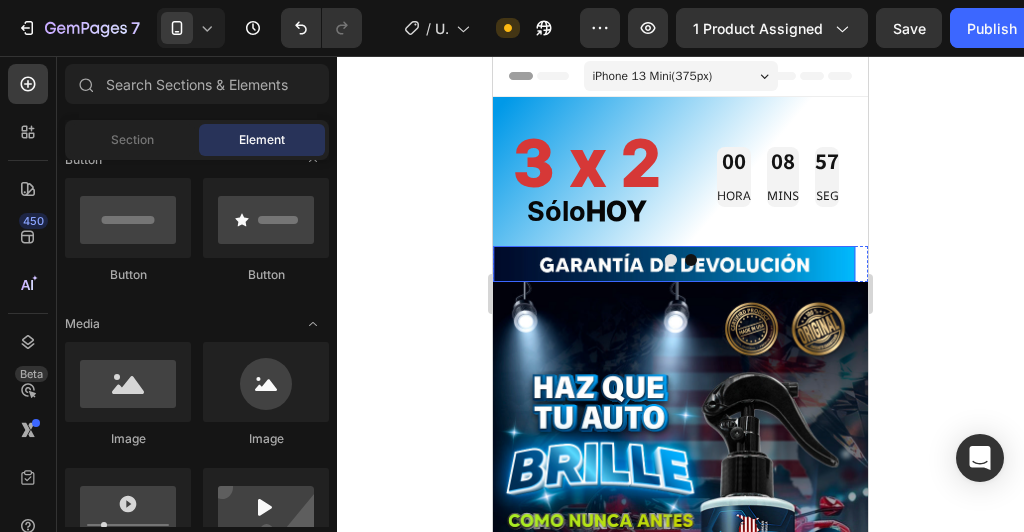 click at bounding box center [680, 260] 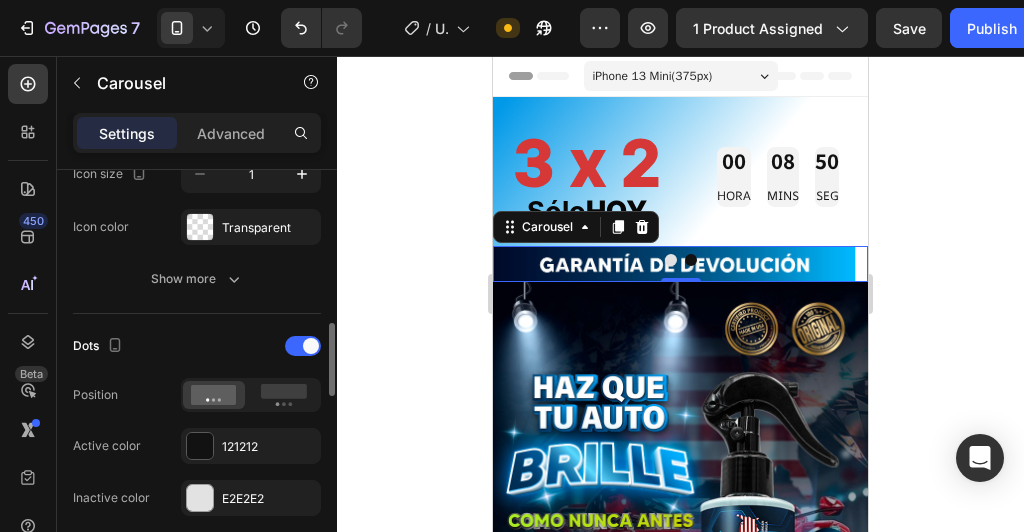 scroll, scrollTop: 960, scrollLeft: 0, axis: vertical 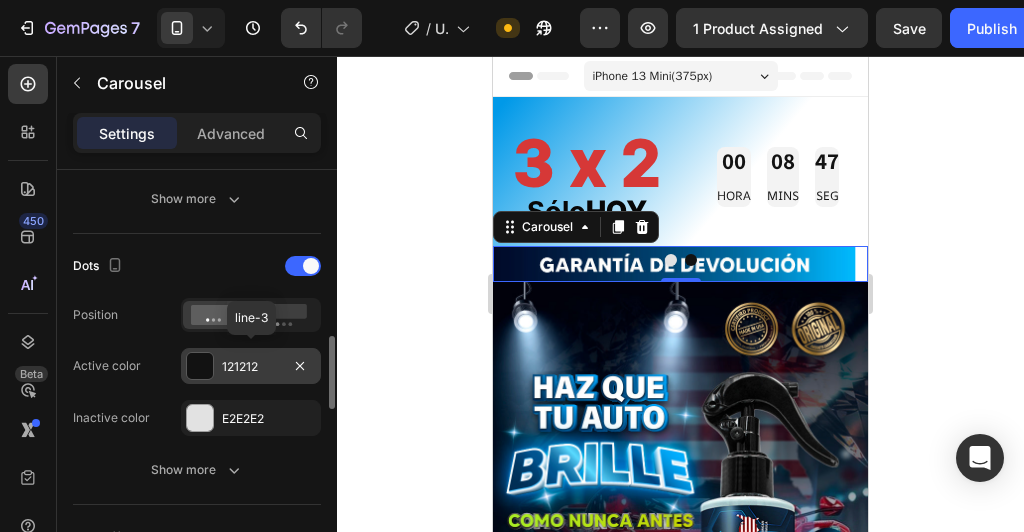 click at bounding box center [200, 366] 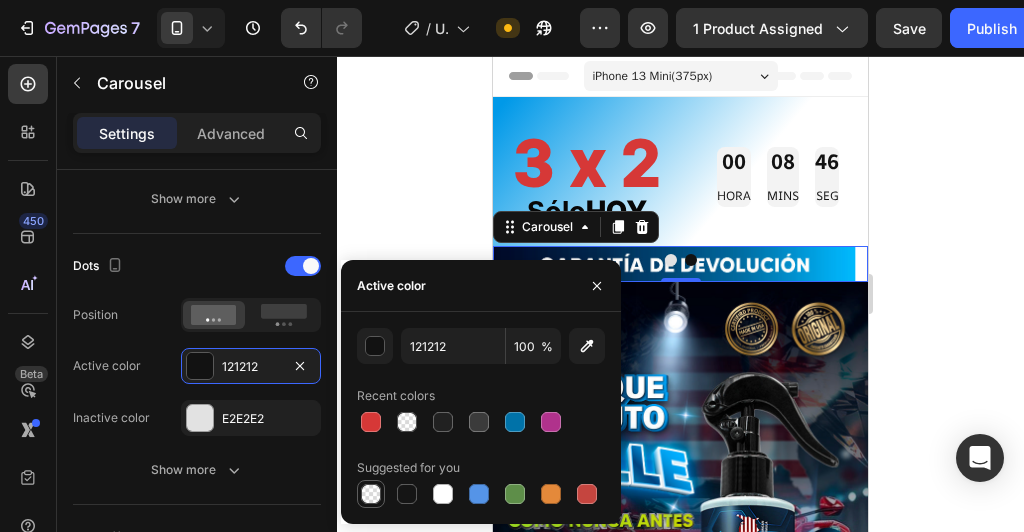 click at bounding box center (371, 494) 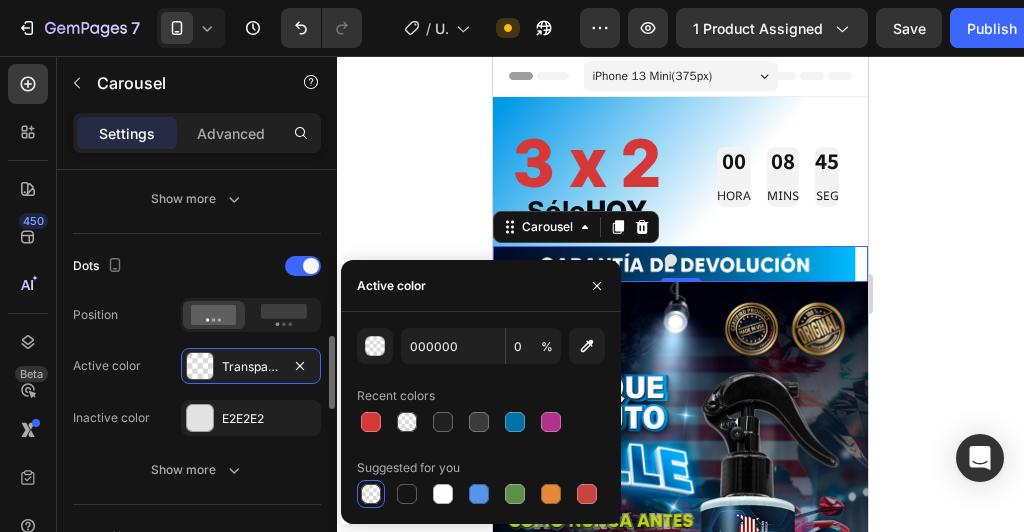 click on "Inactive color E2E2E2" at bounding box center [197, 418] 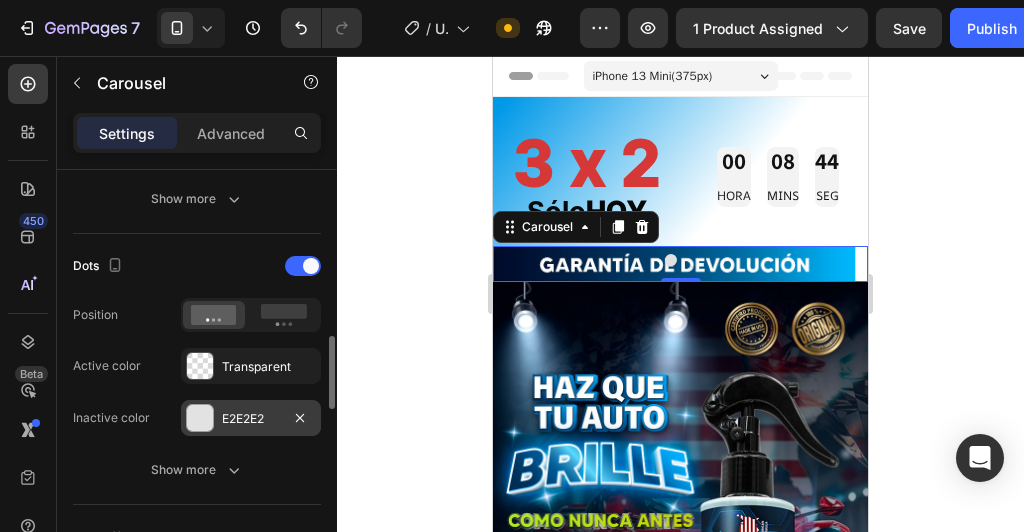 click at bounding box center [200, 418] 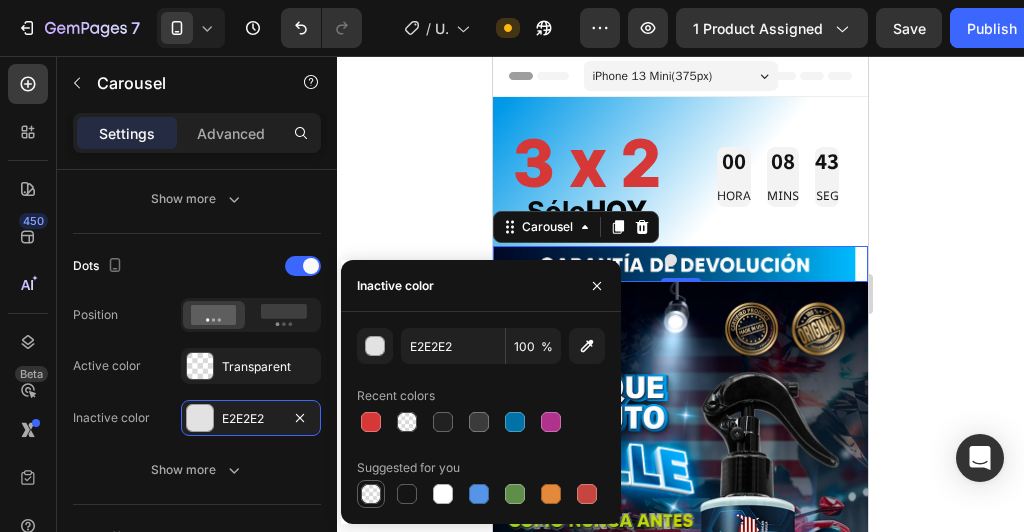 click at bounding box center (371, 494) 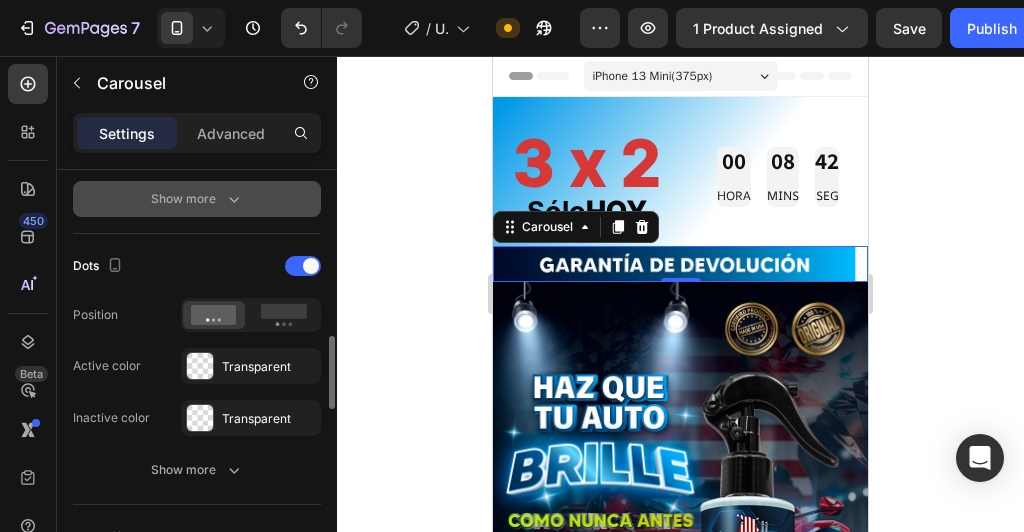 click on "Show more" at bounding box center (197, 199) 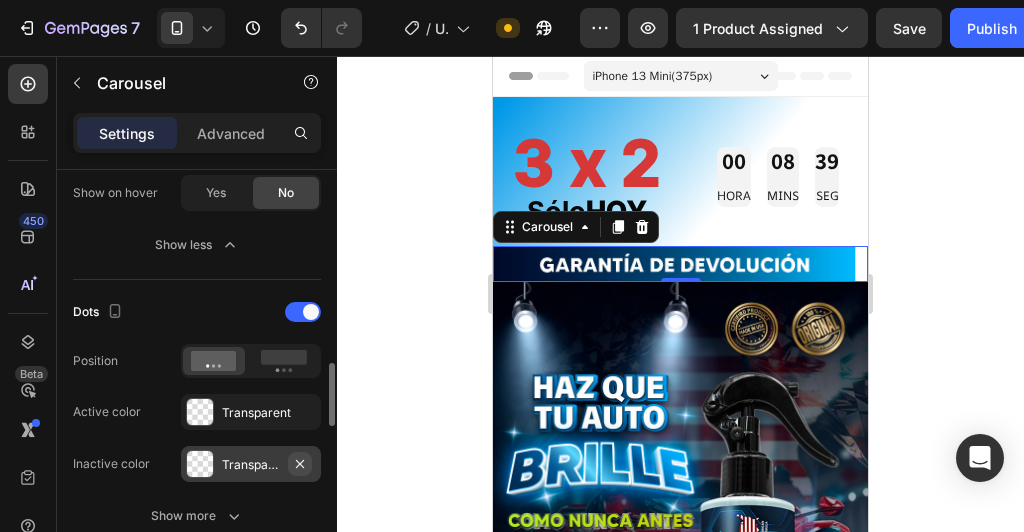 scroll, scrollTop: 1360, scrollLeft: 0, axis: vertical 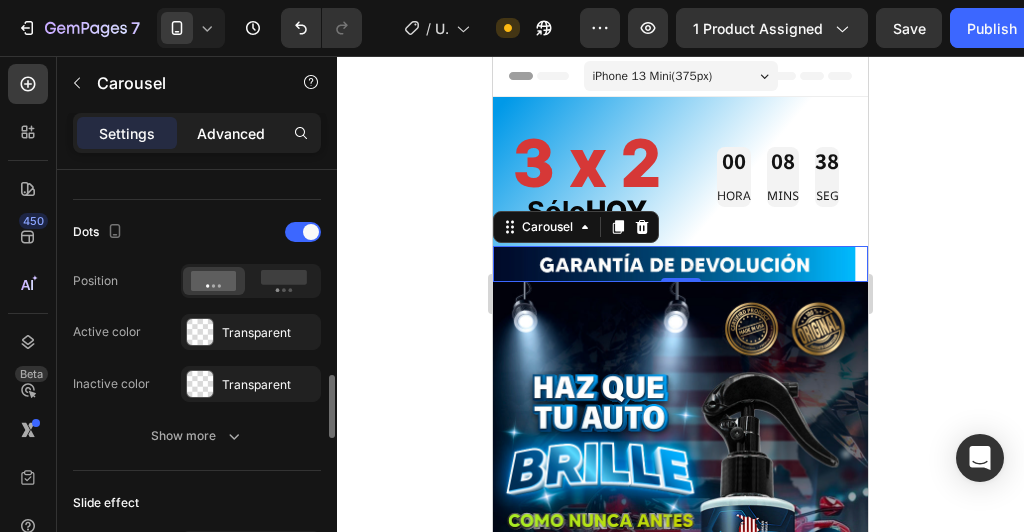 click on "Advanced" 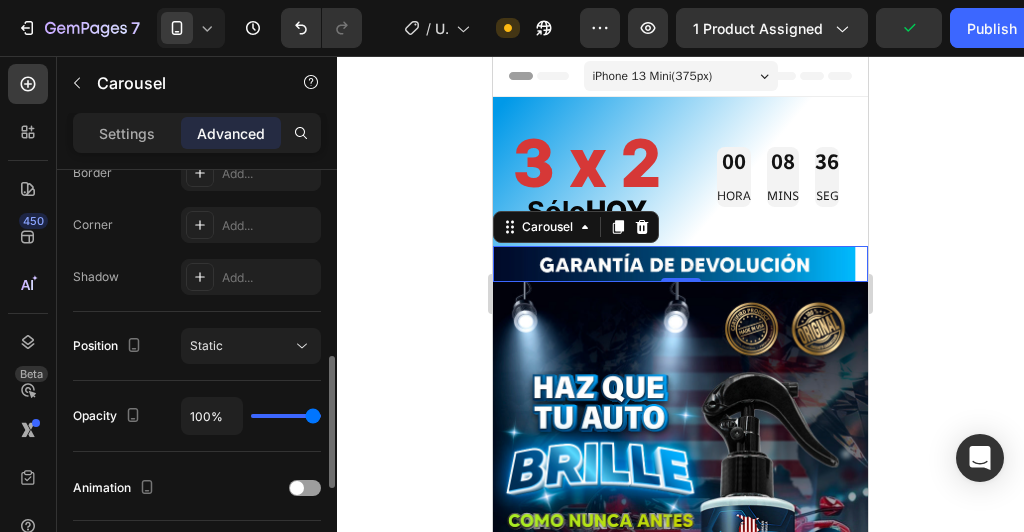 scroll, scrollTop: 749, scrollLeft: 0, axis: vertical 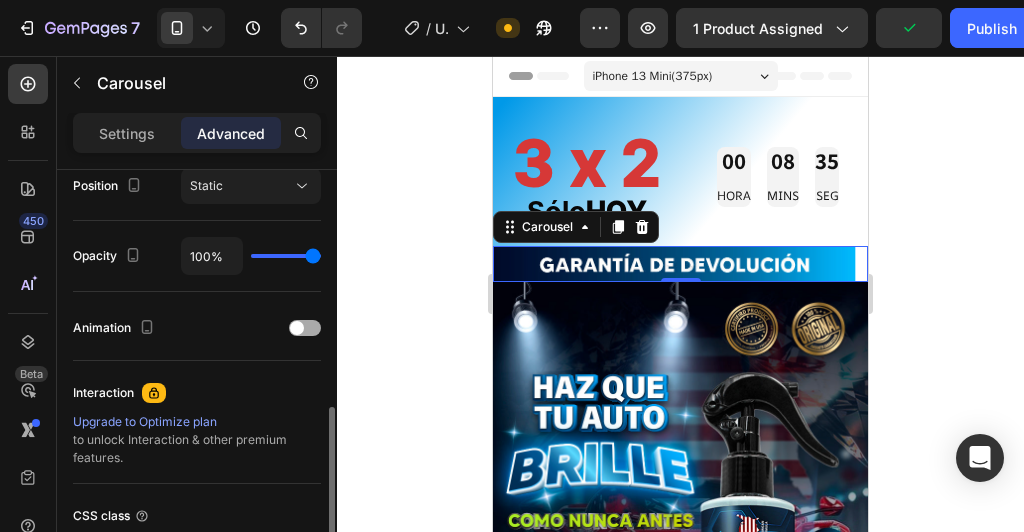 click at bounding box center (305, 328) 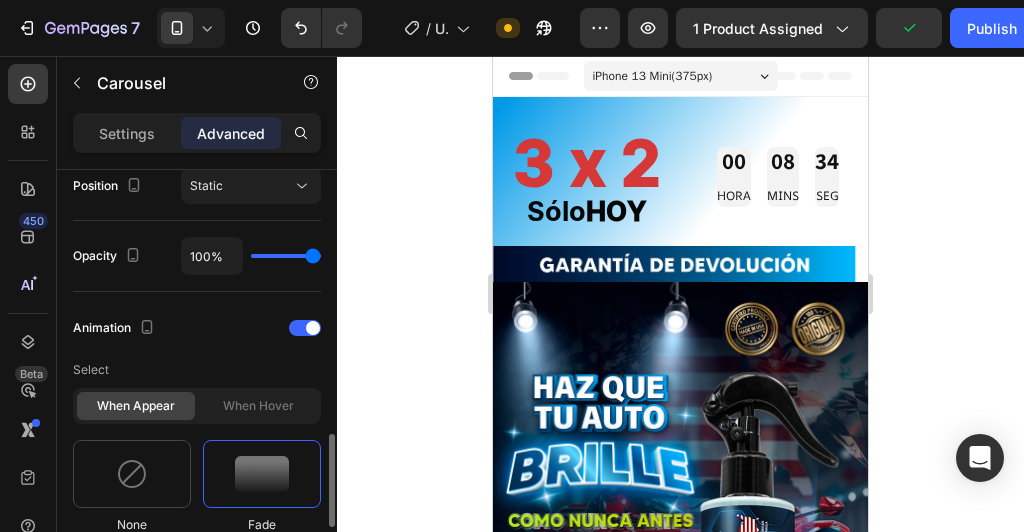 scroll, scrollTop: 989, scrollLeft: 0, axis: vertical 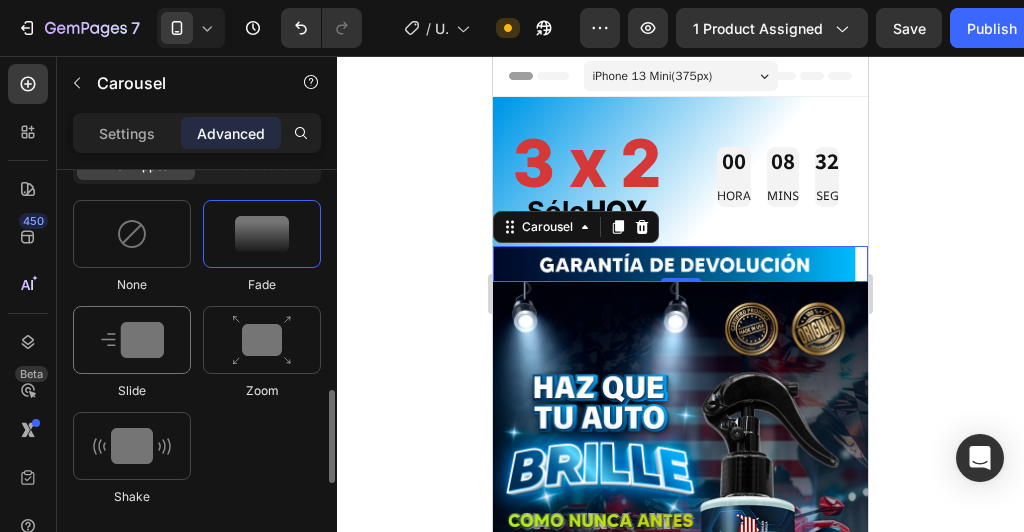 click at bounding box center [132, 340] 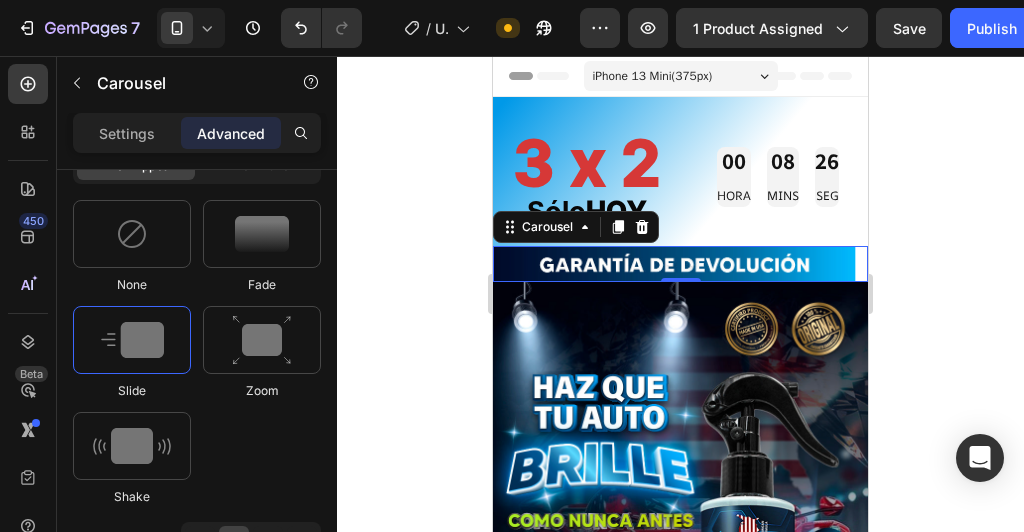 click 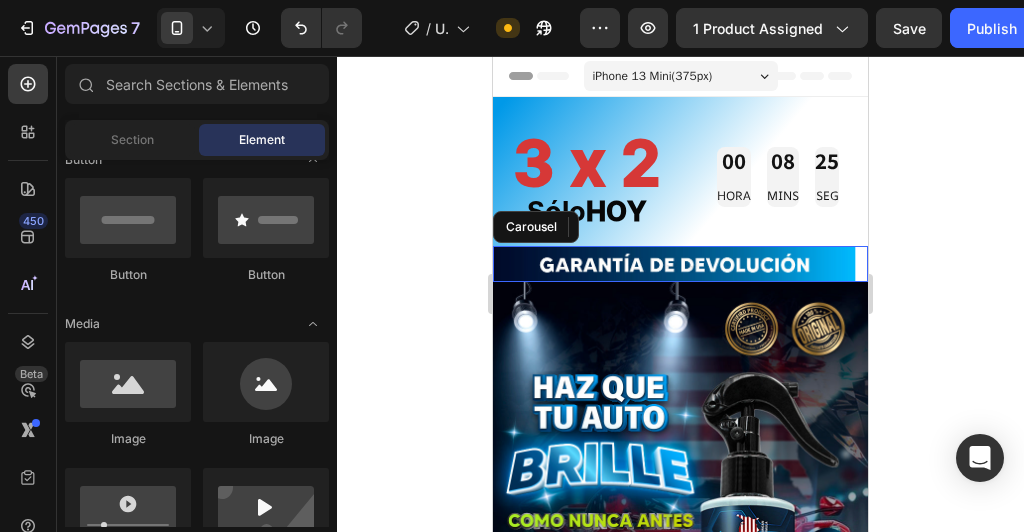 click 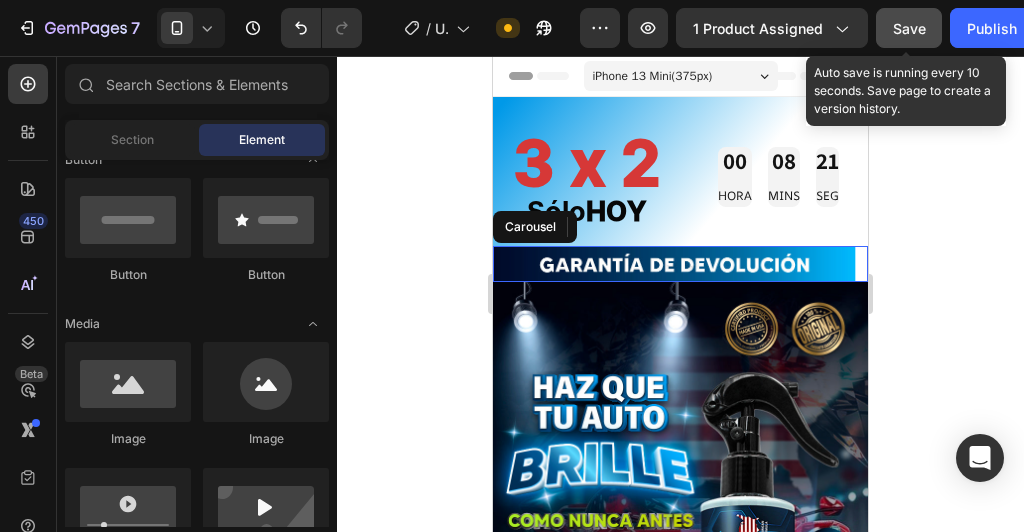 click on "Save" 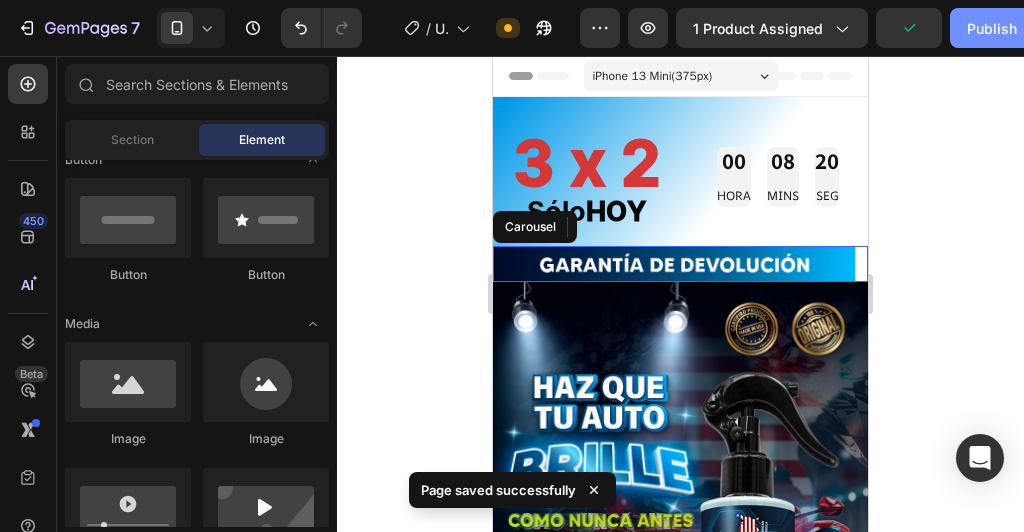 click on "Publish" at bounding box center [992, 28] 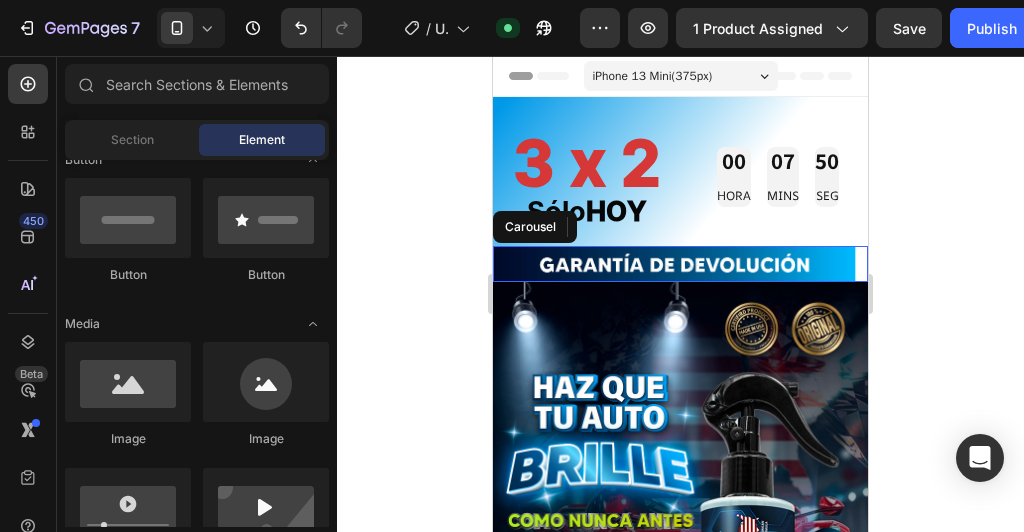 click at bounding box center [525, 264] 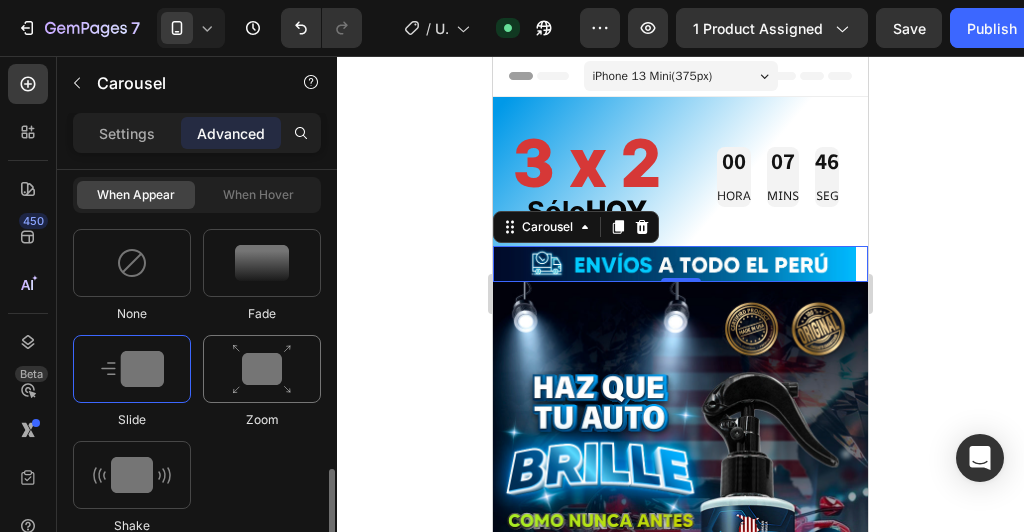 scroll, scrollTop: 1040, scrollLeft: 0, axis: vertical 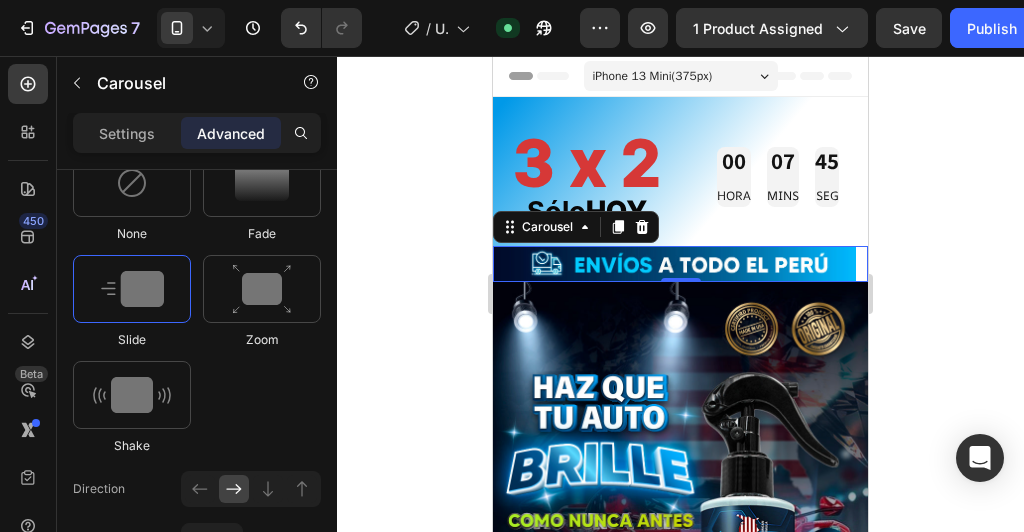 click 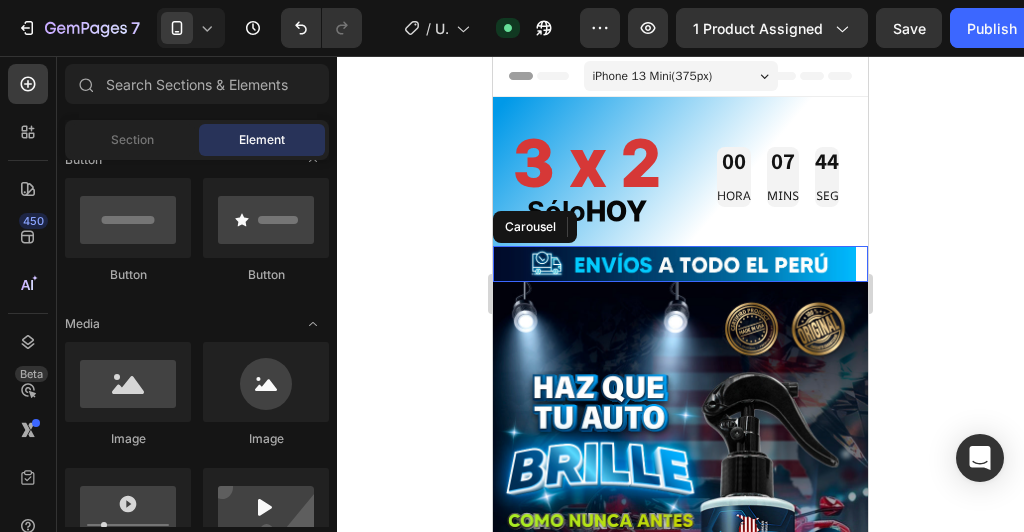 click at bounding box center [680, 260] 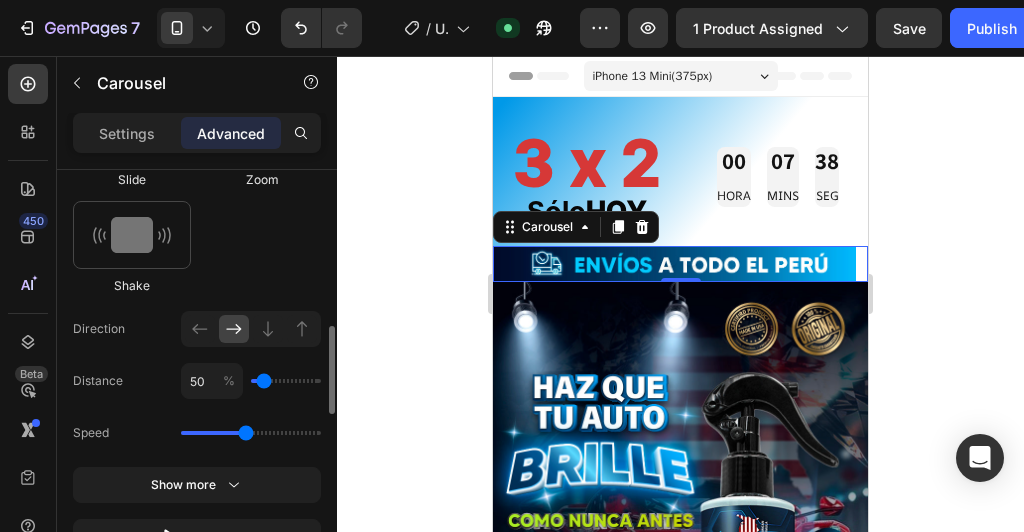 scroll, scrollTop: 1120, scrollLeft: 0, axis: vertical 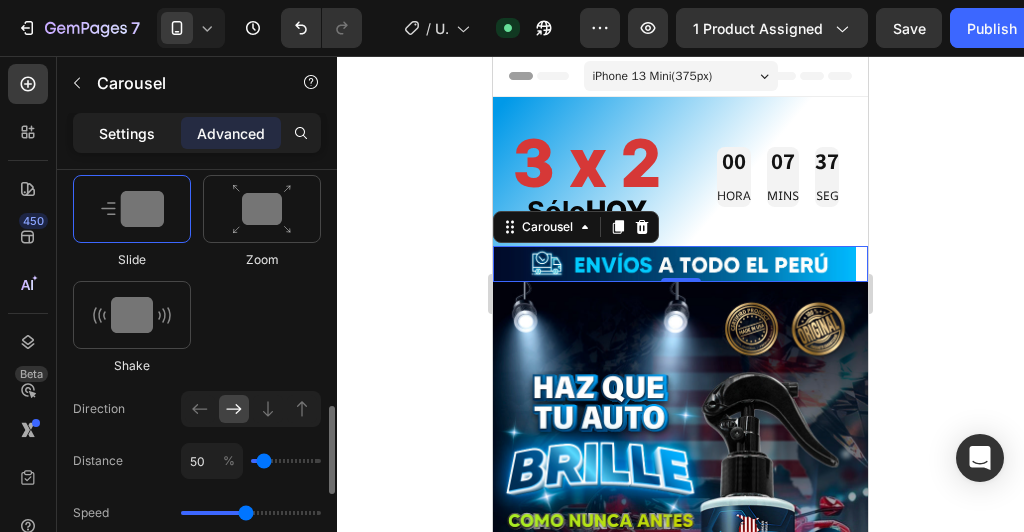 click on "Settings" at bounding box center [127, 133] 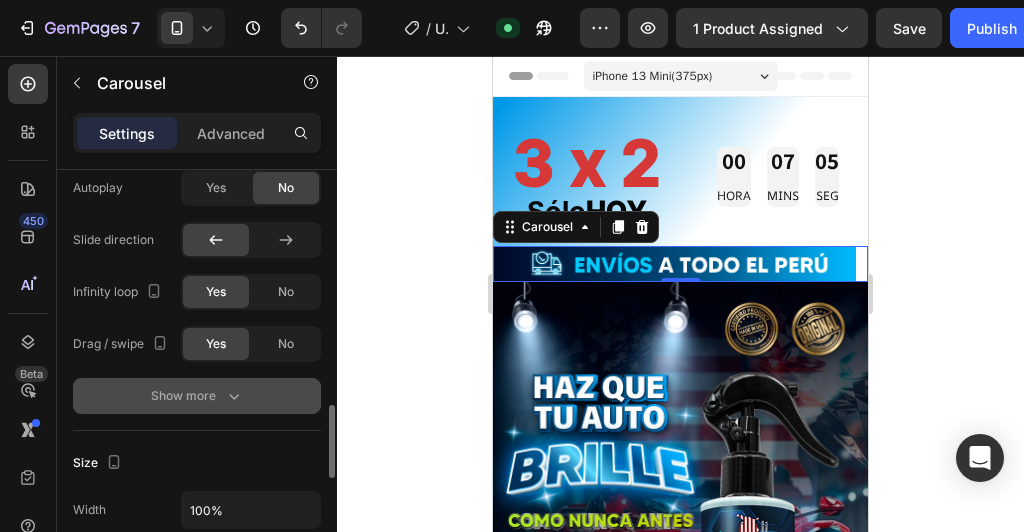 scroll, scrollTop: 1195, scrollLeft: 0, axis: vertical 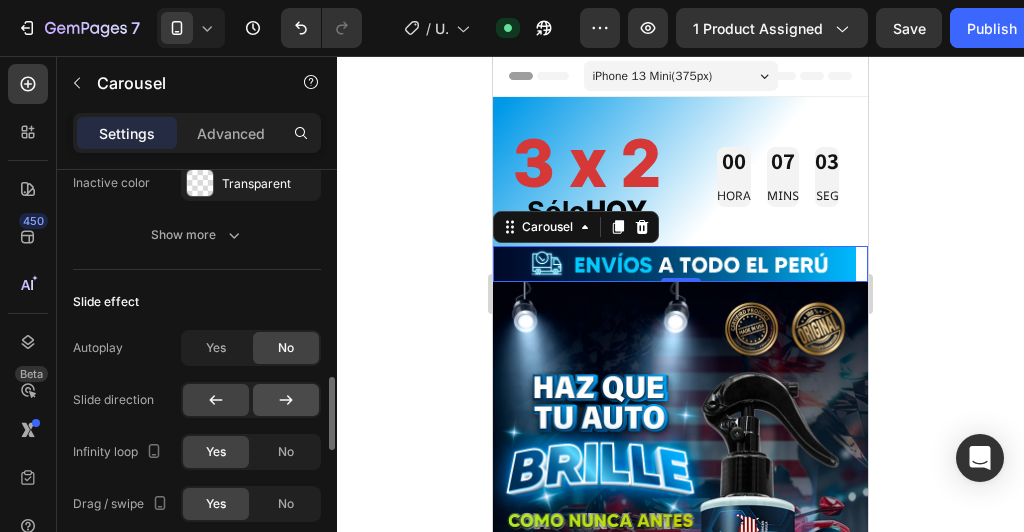 click 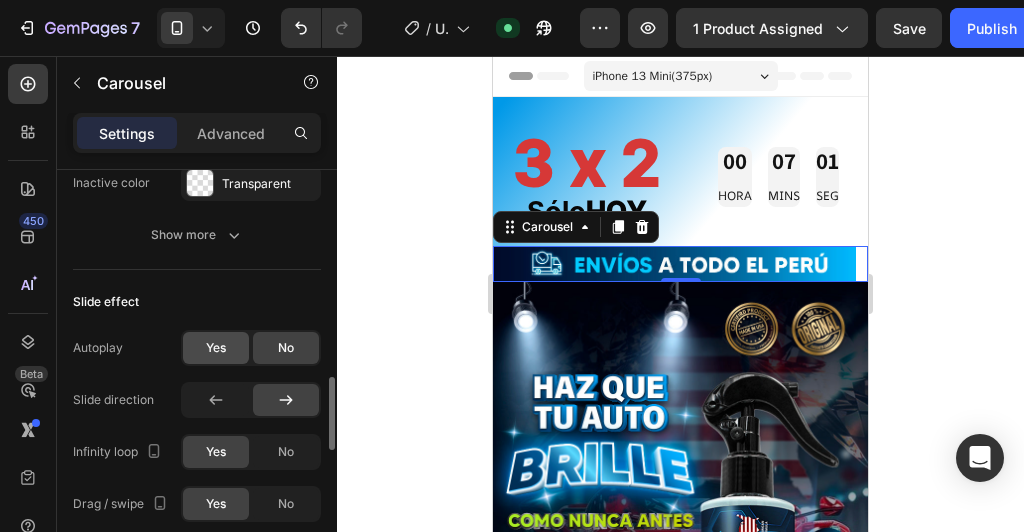 click on "Yes" 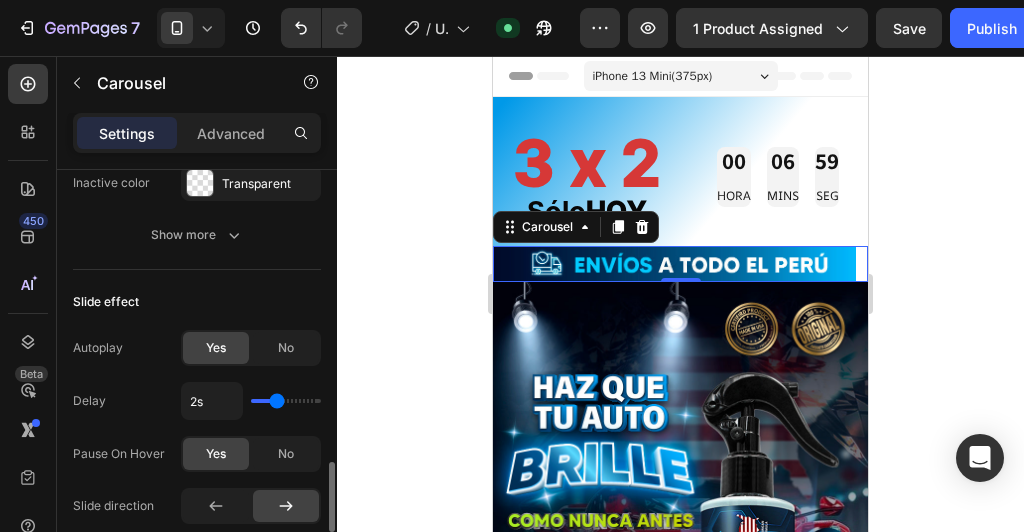 scroll, scrollTop: 1275, scrollLeft: 0, axis: vertical 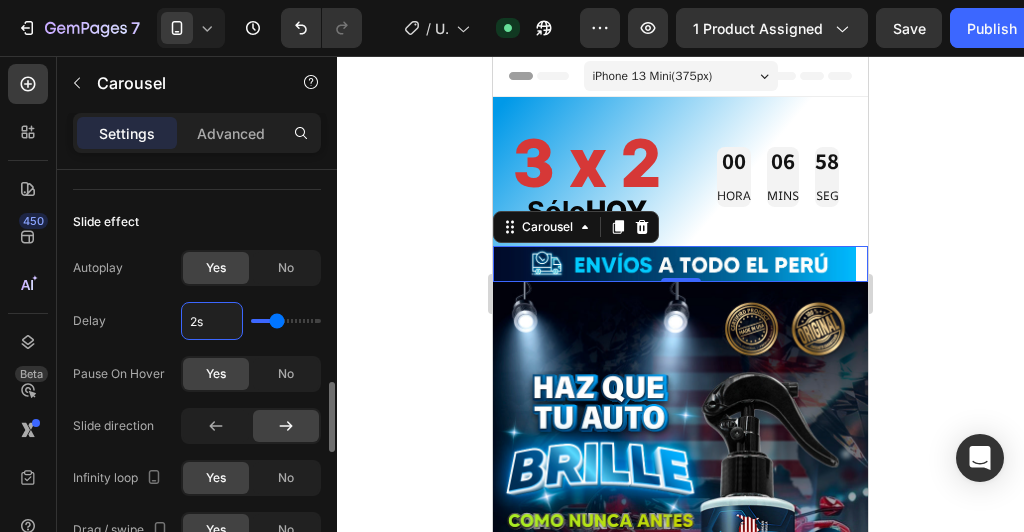 click on "2s" at bounding box center (212, 321) 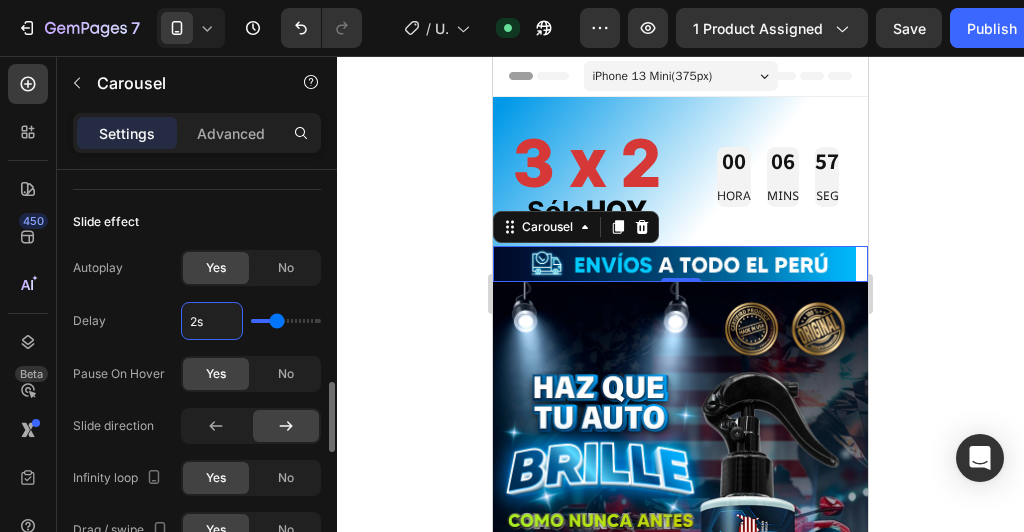 type on "1.7s" 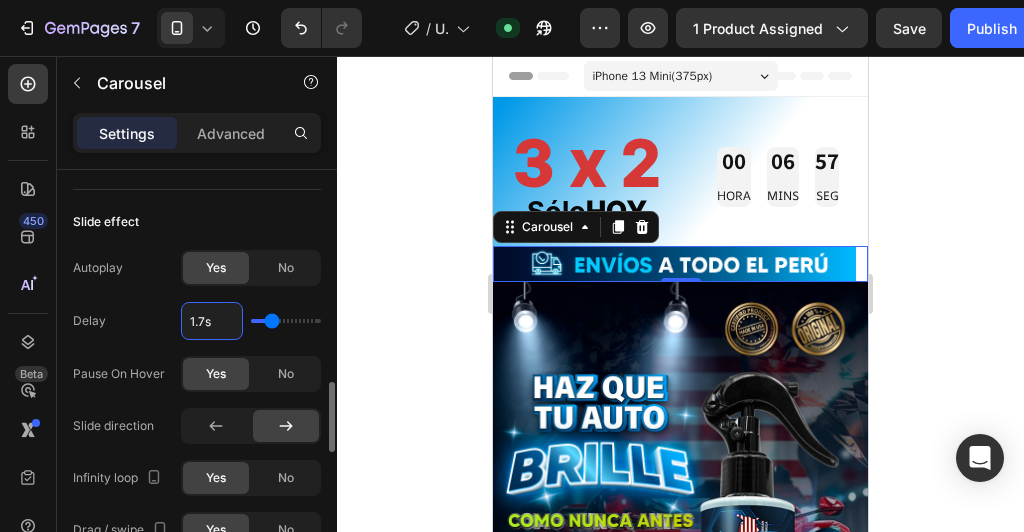 type on "1.8s" 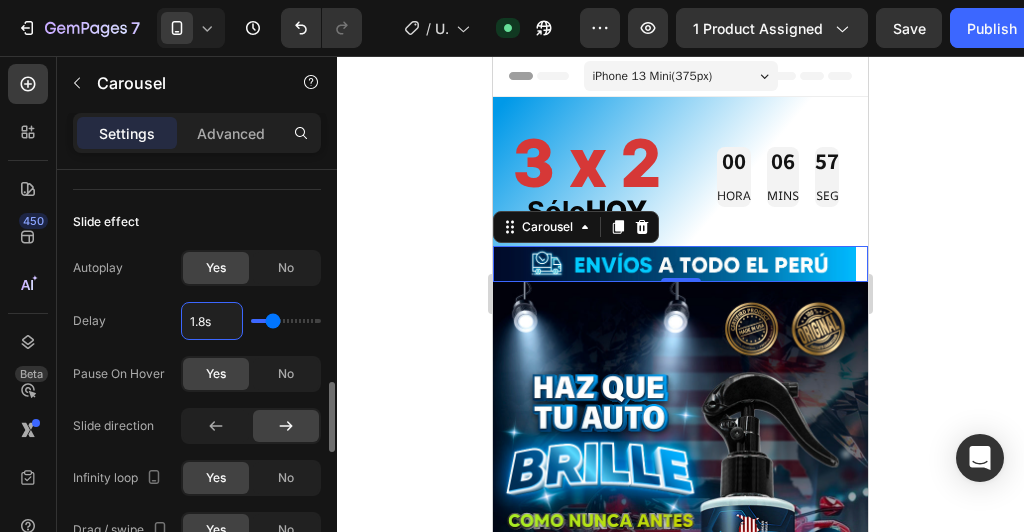type on "2.3s" 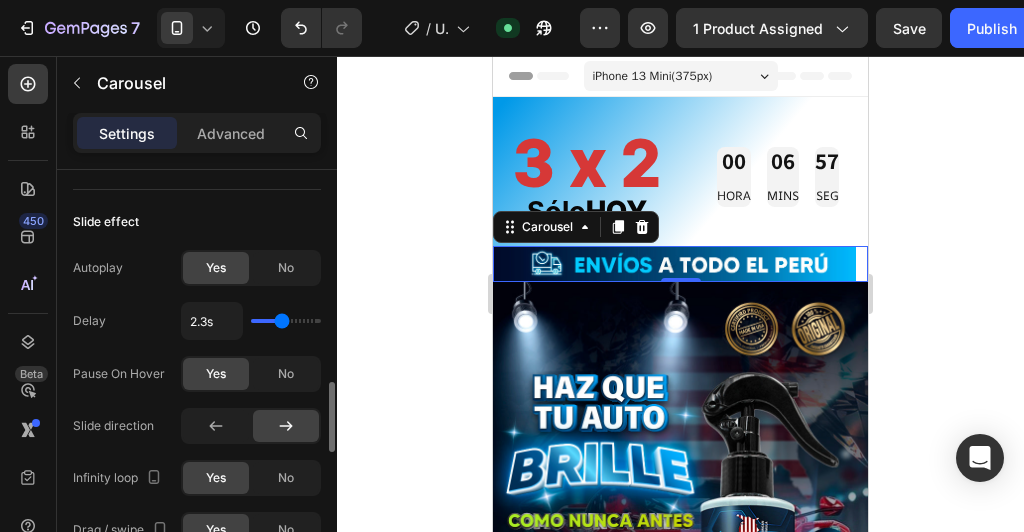 type on "2.1s" 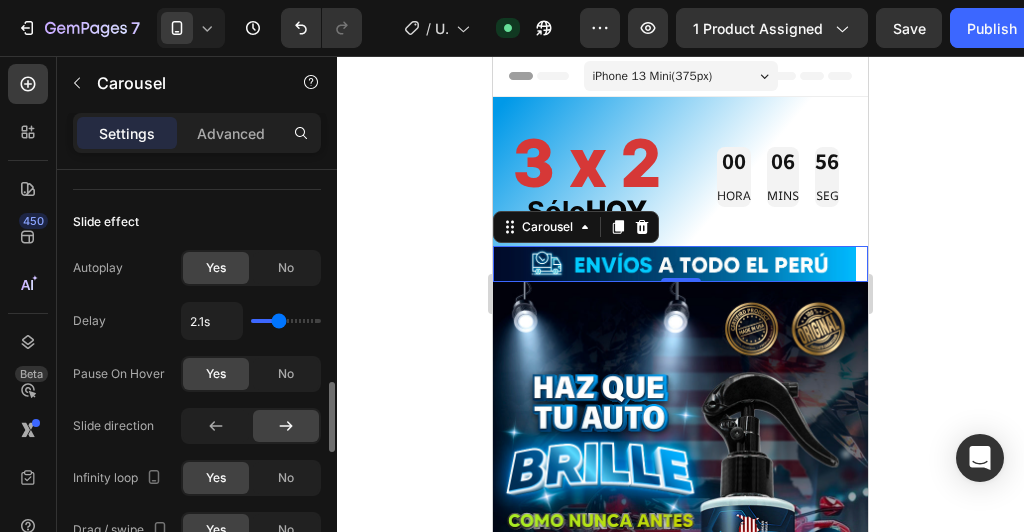 type on "1.8s" 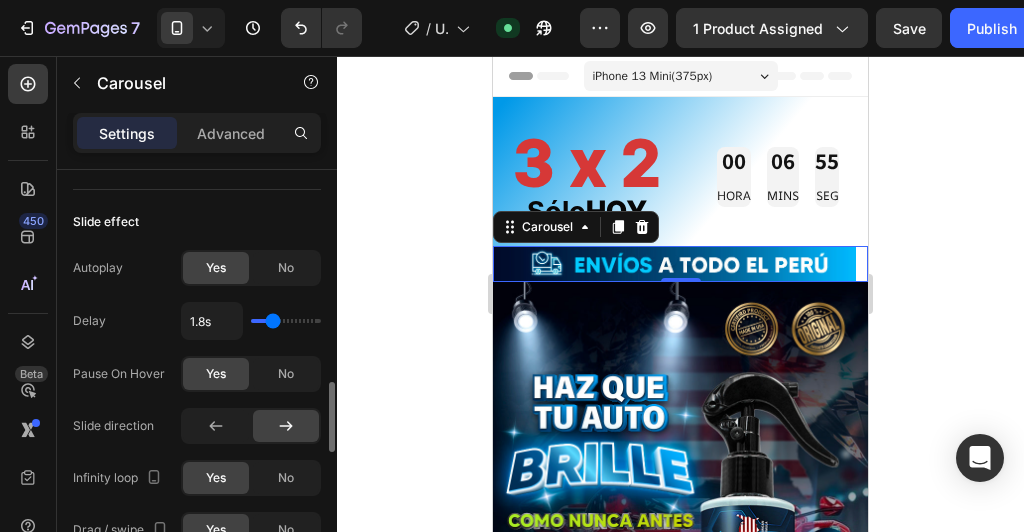 type on "1.9s" 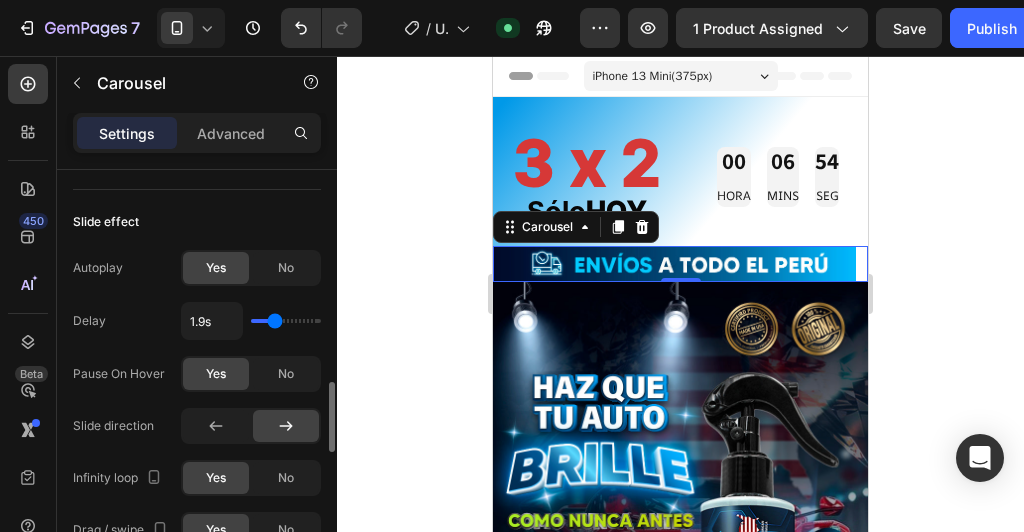click at bounding box center (286, 321) 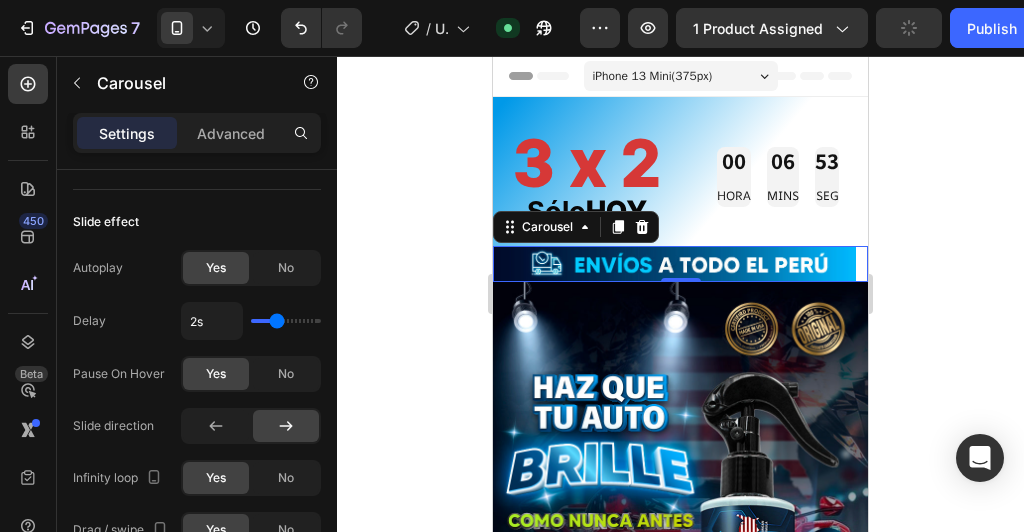 click 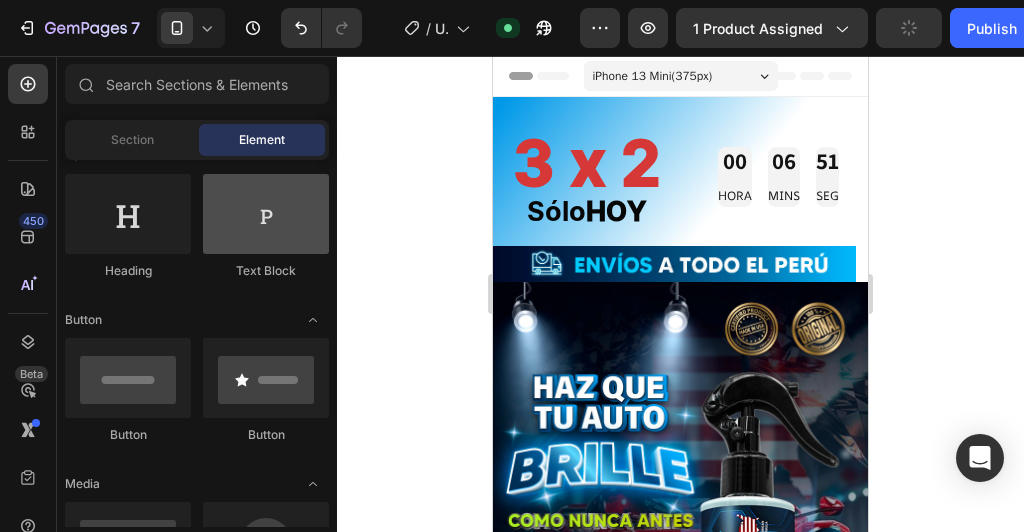 scroll, scrollTop: 0, scrollLeft: 0, axis: both 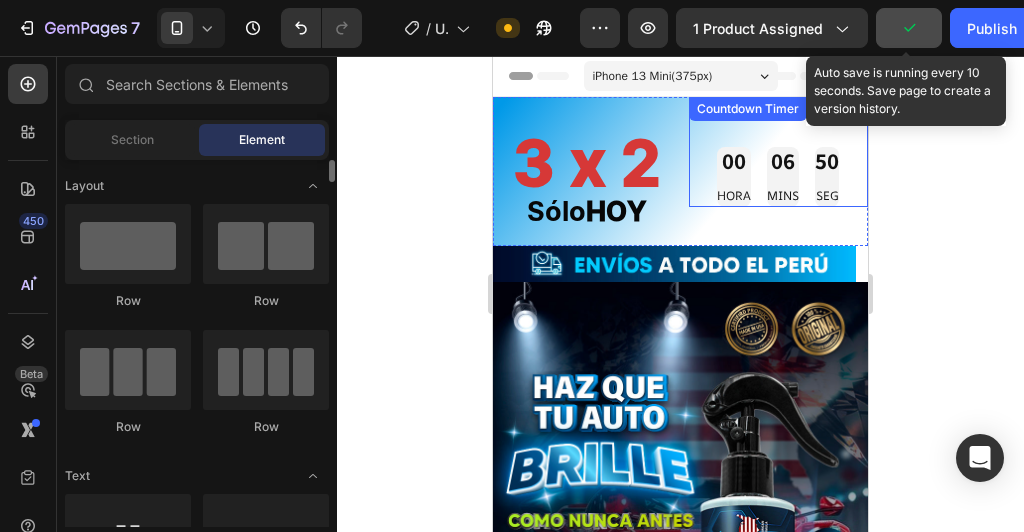 click 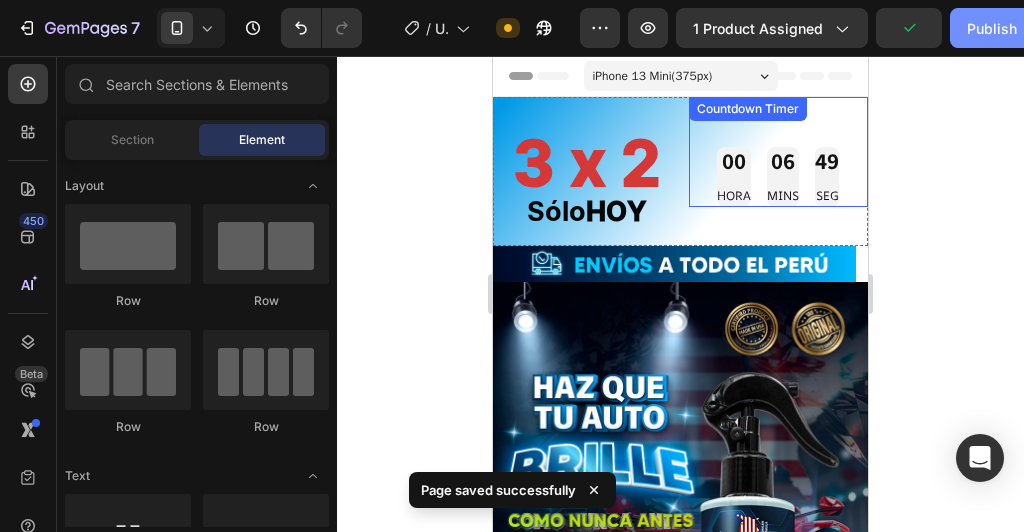 click on "Publish" at bounding box center [992, 28] 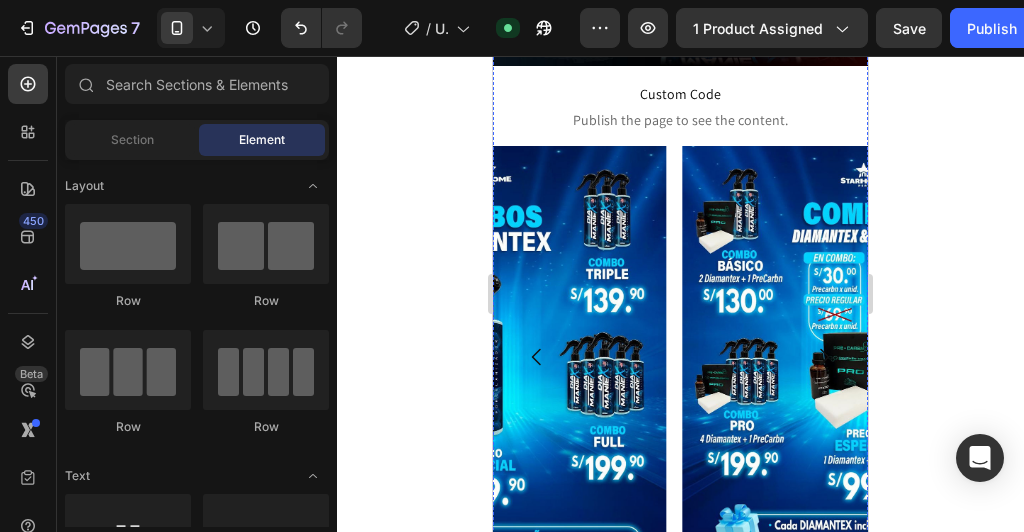 scroll, scrollTop: 4160, scrollLeft: 0, axis: vertical 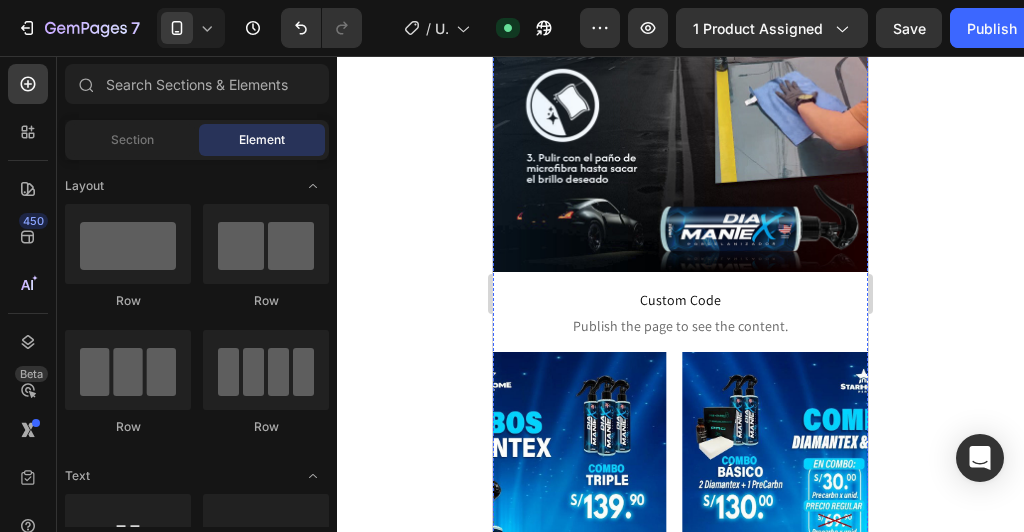 click at bounding box center (485, 562) 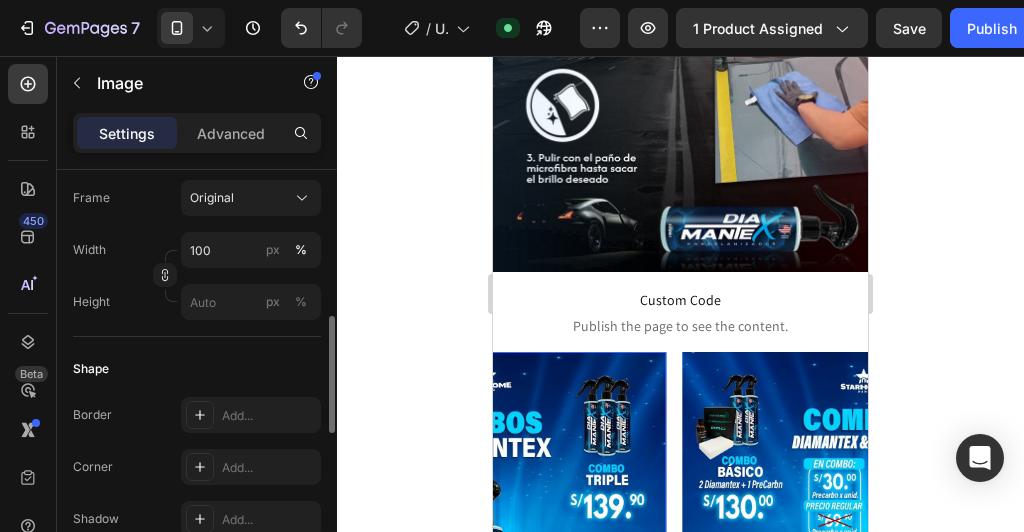 scroll, scrollTop: 286, scrollLeft: 0, axis: vertical 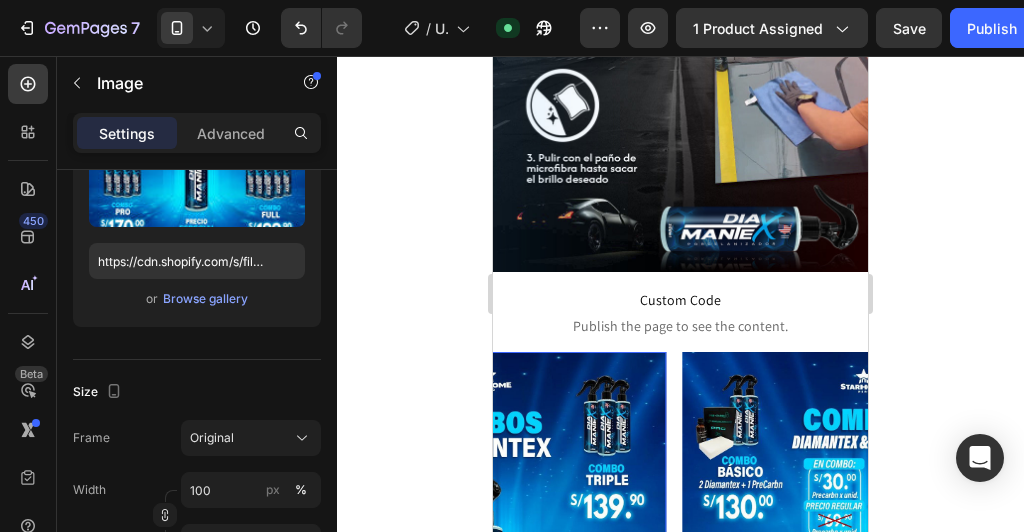 click at bounding box center [485, 562] 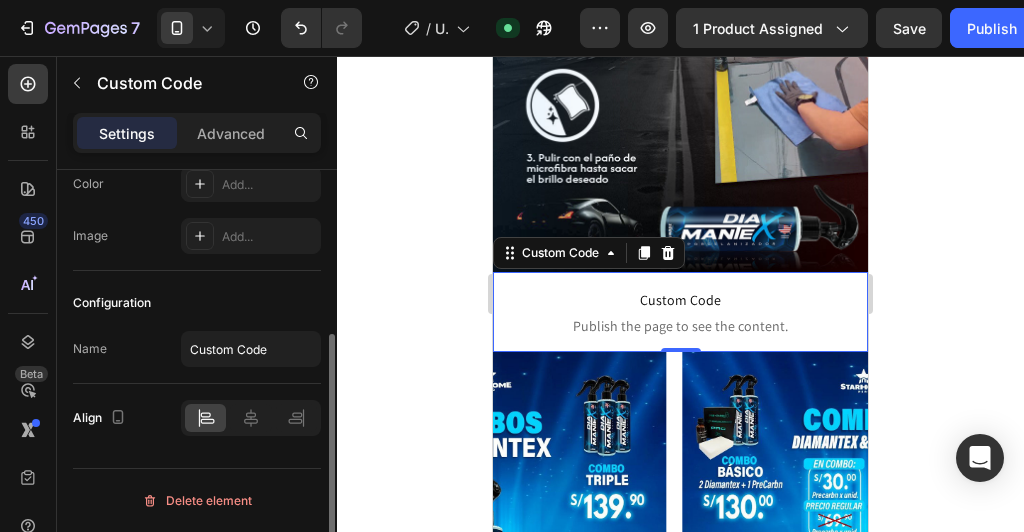 click on "Custom Code
Publish the page to see the content.
Custom Code   0" at bounding box center [680, 312] 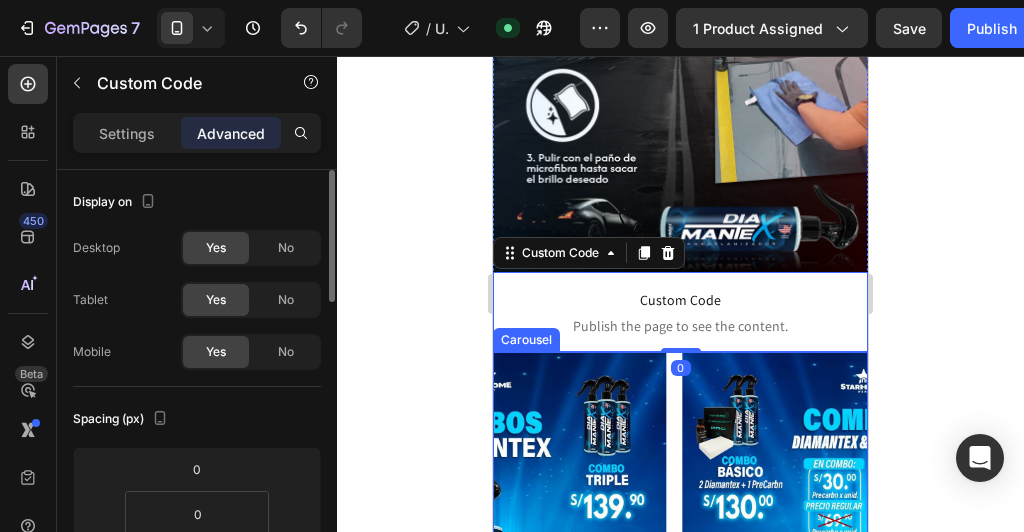 scroll, scrollTop: 0, scrollLeft: 0, axis: both 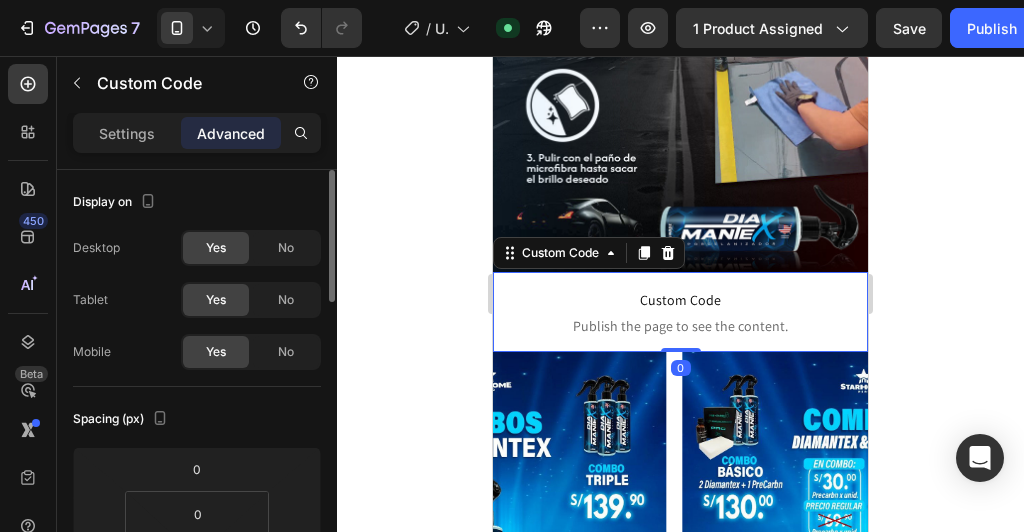 click on "Image Image Image" at bounding box center [680, 562] 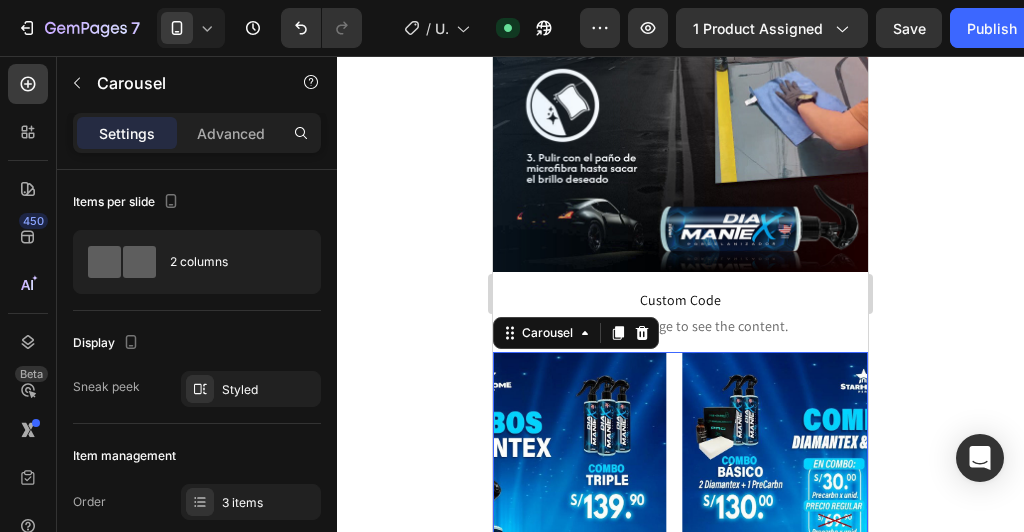 click at bounding box center [863, 562] 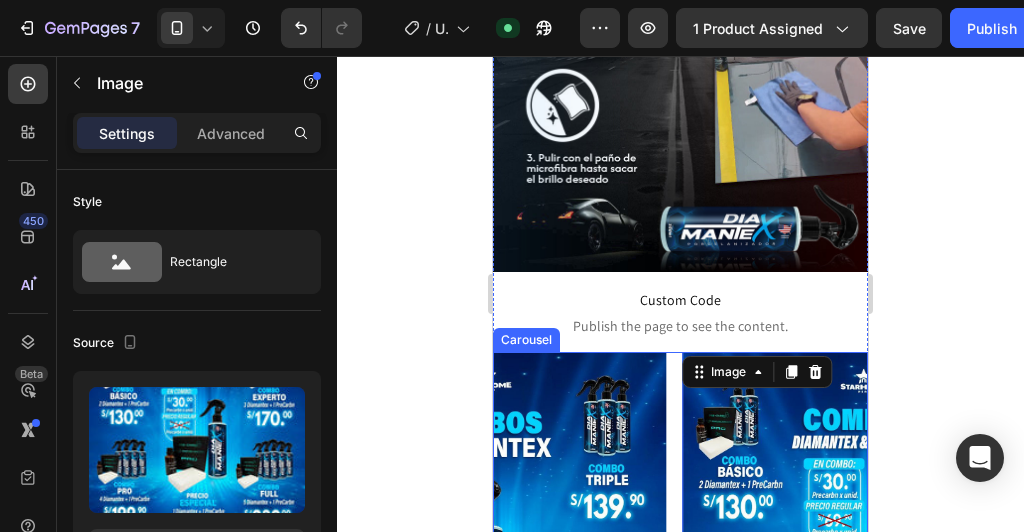 click on "Image   0 Image Image" at bounding box center [680, 562] 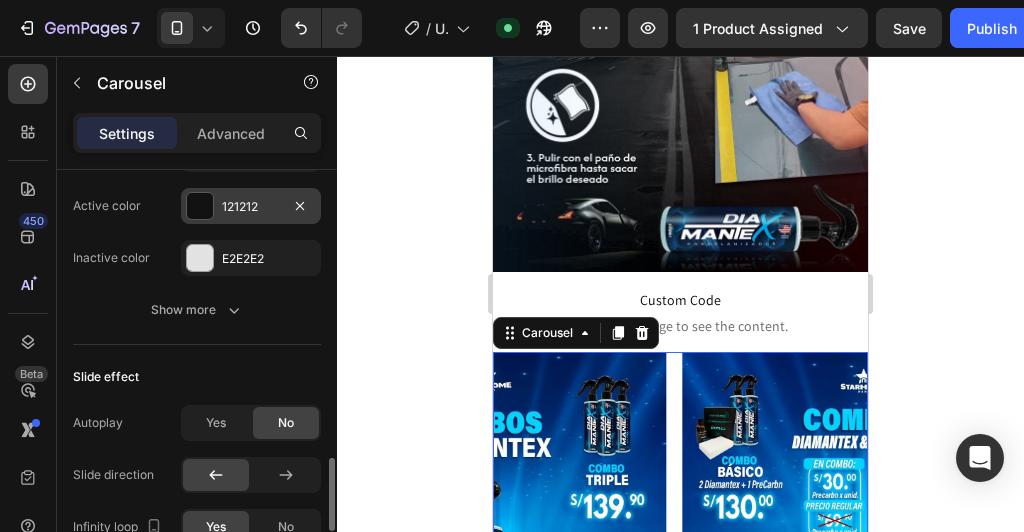 scroll, scrollTop: 1200, scrollLeft: 0, axis: vertical 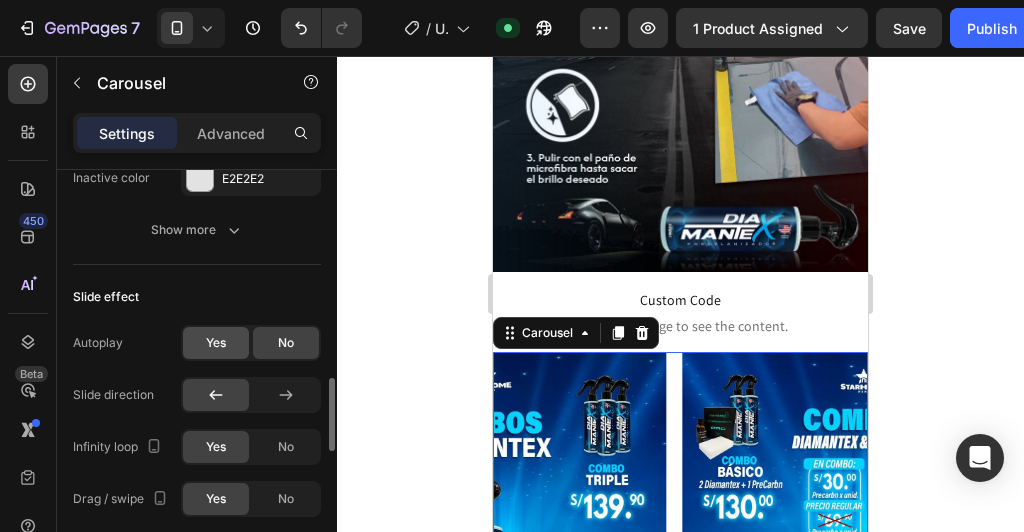 click on "Yes" 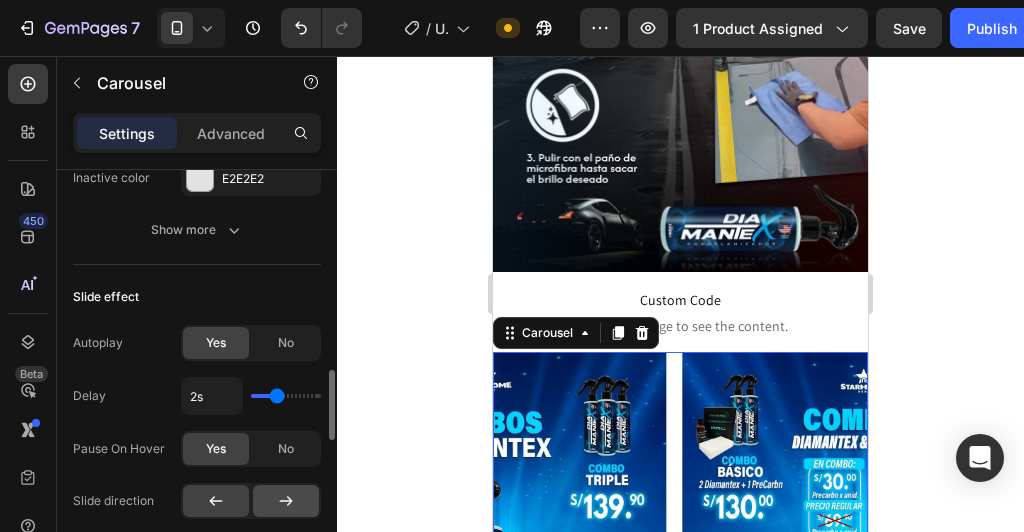 click 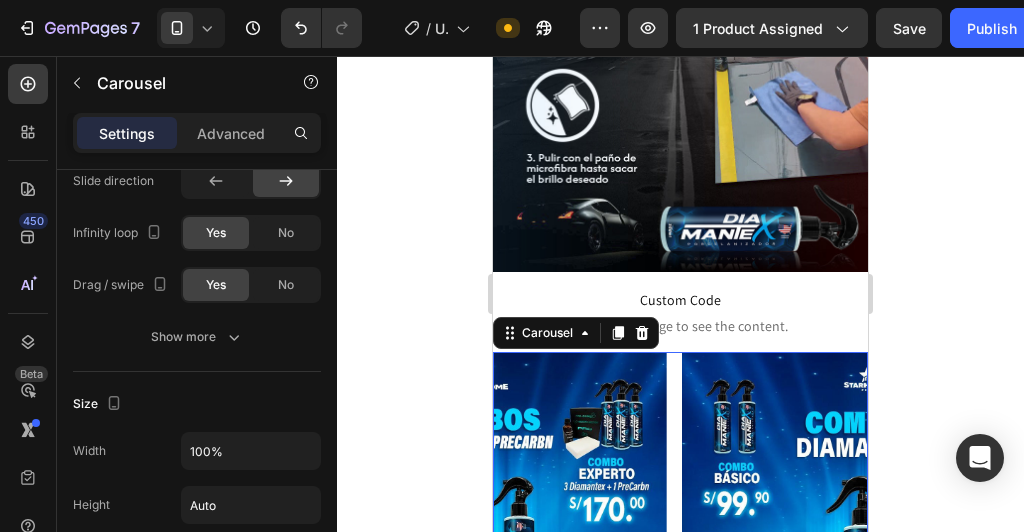 scroll, scrollTop: 1680, scrollLeft: 0, axis: vertical 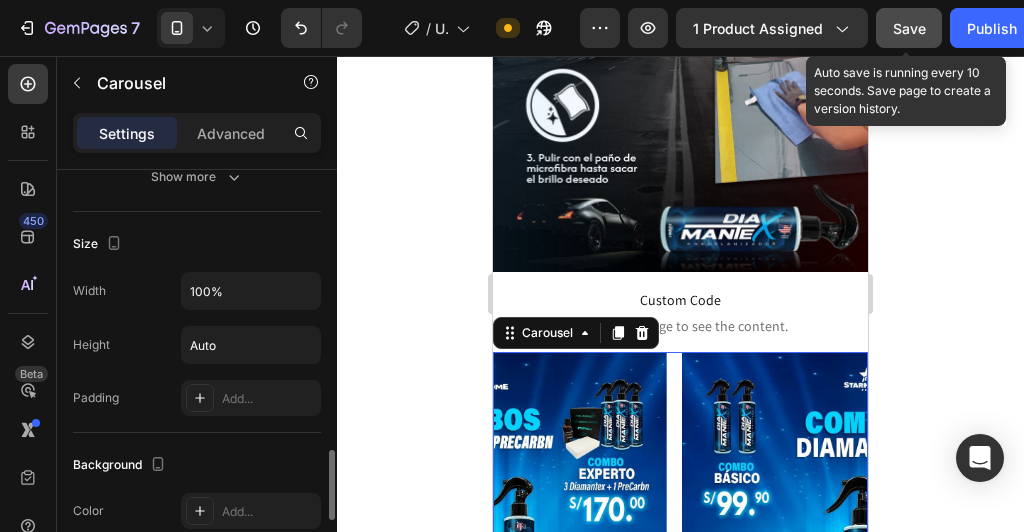click on "Save" at bounding box center [909, 28] 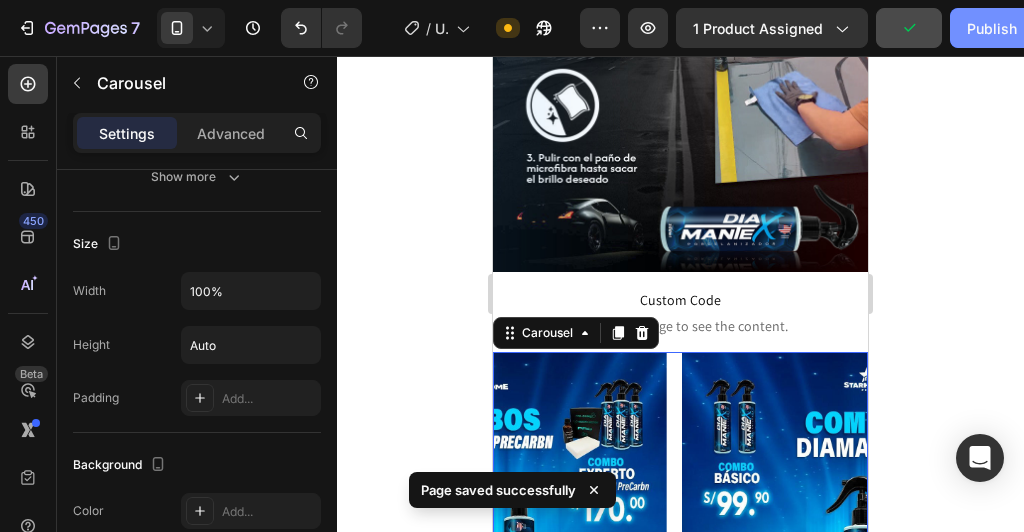 click on "Publish" at bounding box center (992, 28) 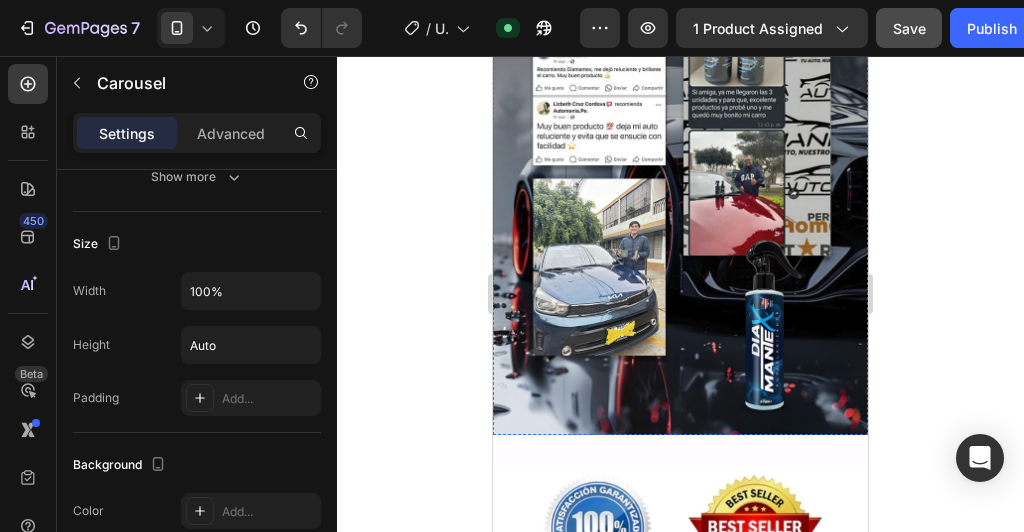 scroll, scrollTop: 5173, scrollLeft: 0, axis: vertical 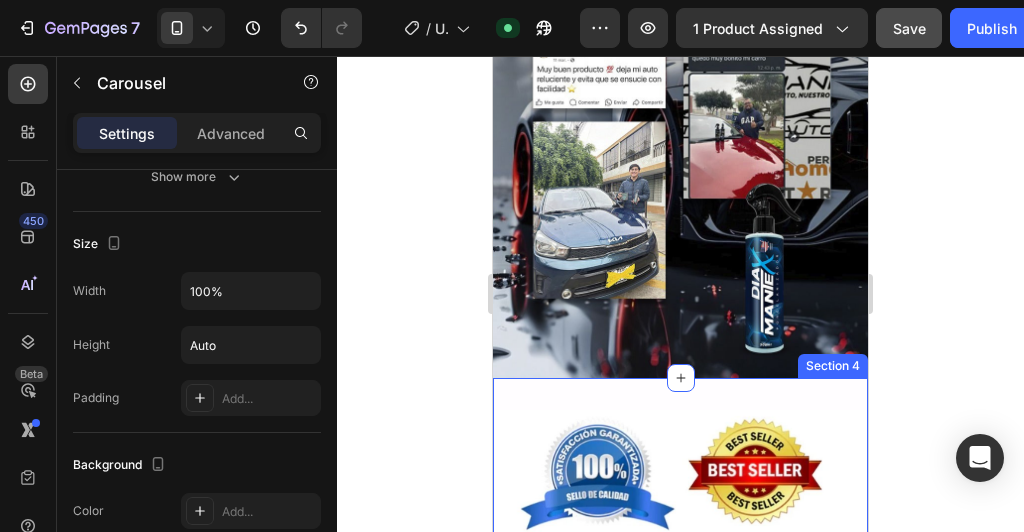click on "Image Row Section 4" at bounding box center (680, 493) 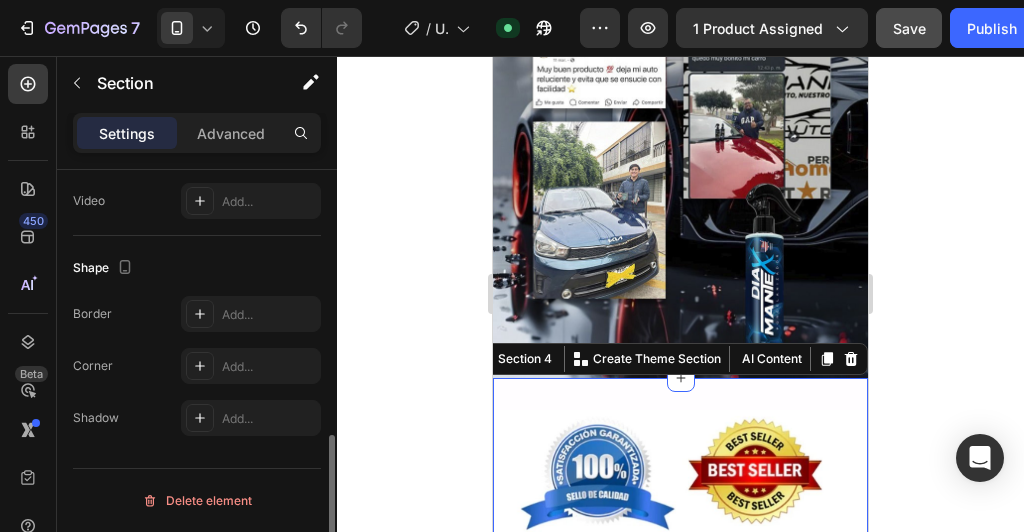 scroll, scrollTop: 0, scrollLeft: 0, axis: both 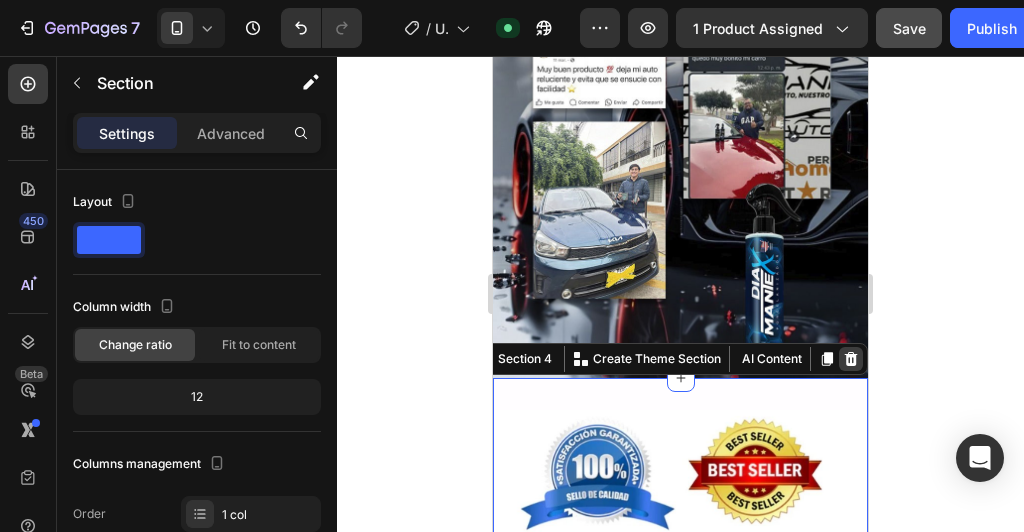click 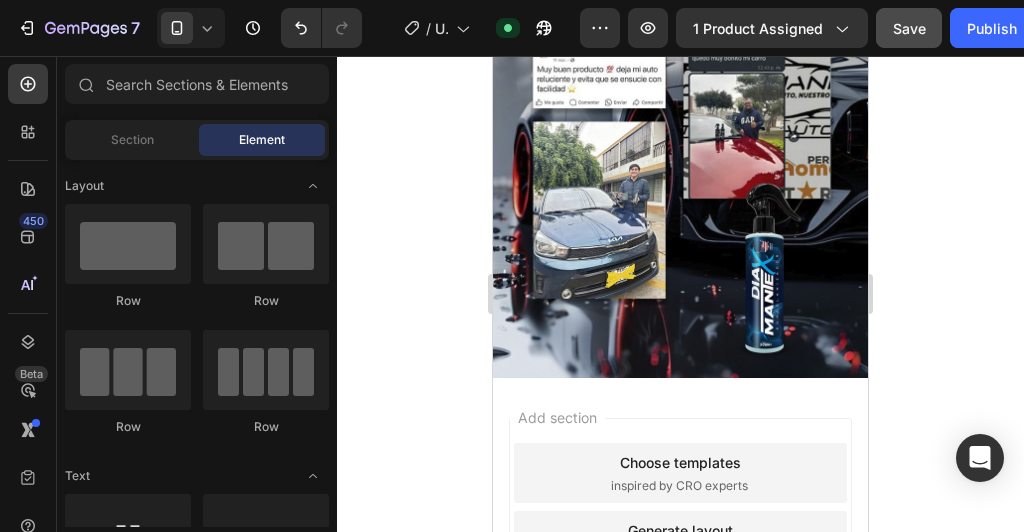 click on "Add section Choose templates inspired by CRO experts Generate layout from URL or image Add blank section then drag & drop elements" at bounding box center [680, 545] 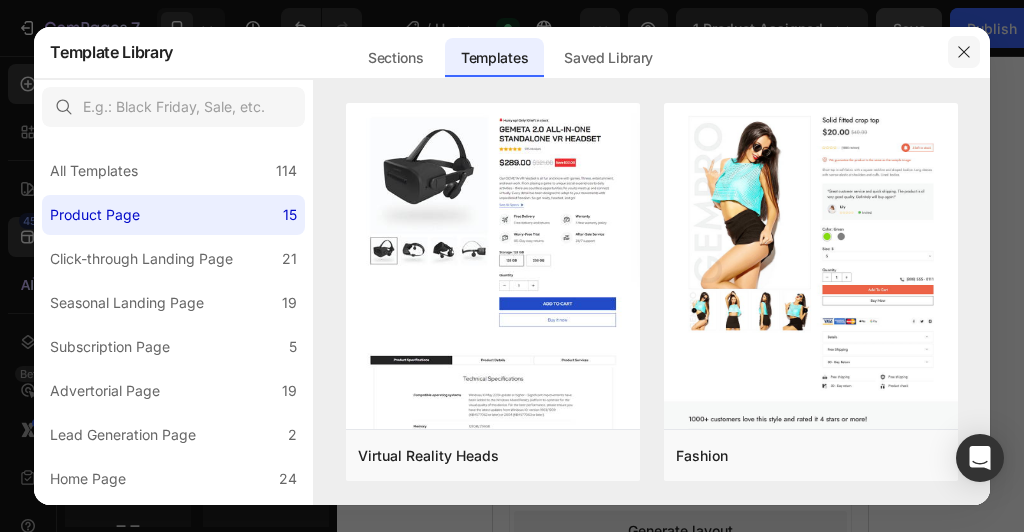 click 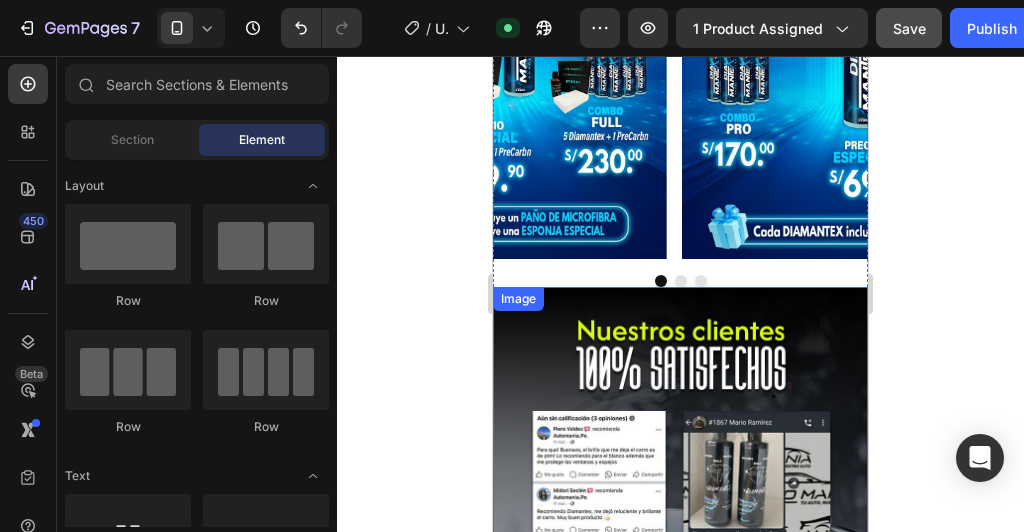 scroll, scrollTop: 4444, scrollLeft: 0, axis: vertical 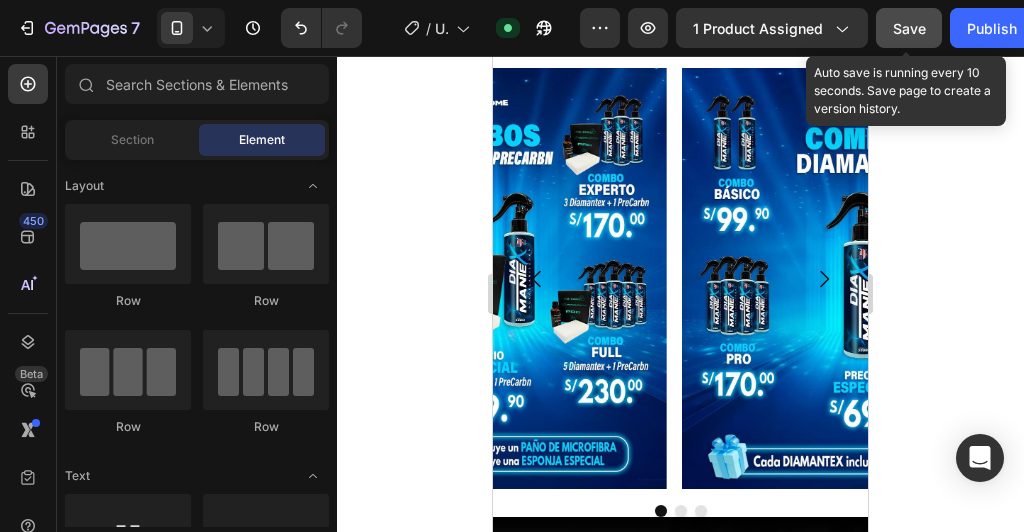 click on "Save" at bounding box center (909, 28) 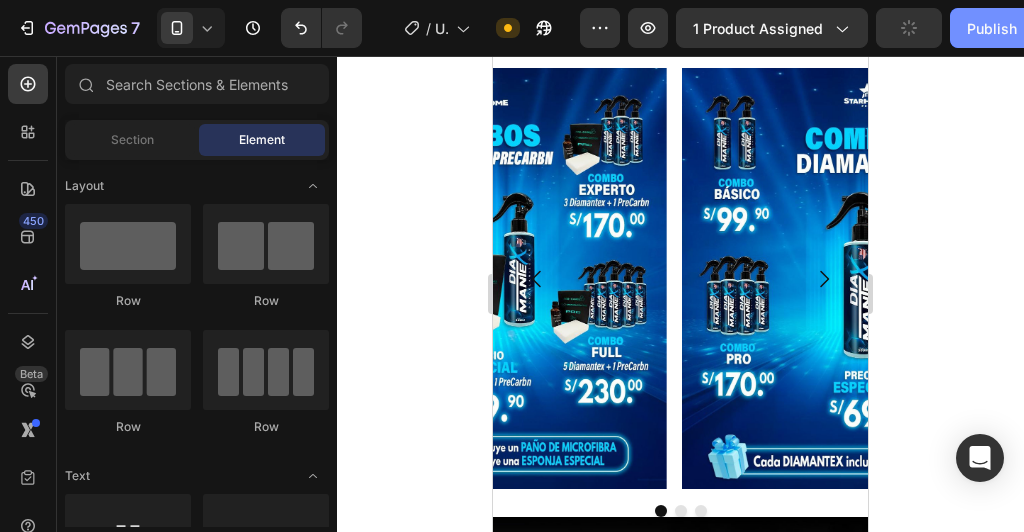 click on "Publish" at bounding box center (992, 28) 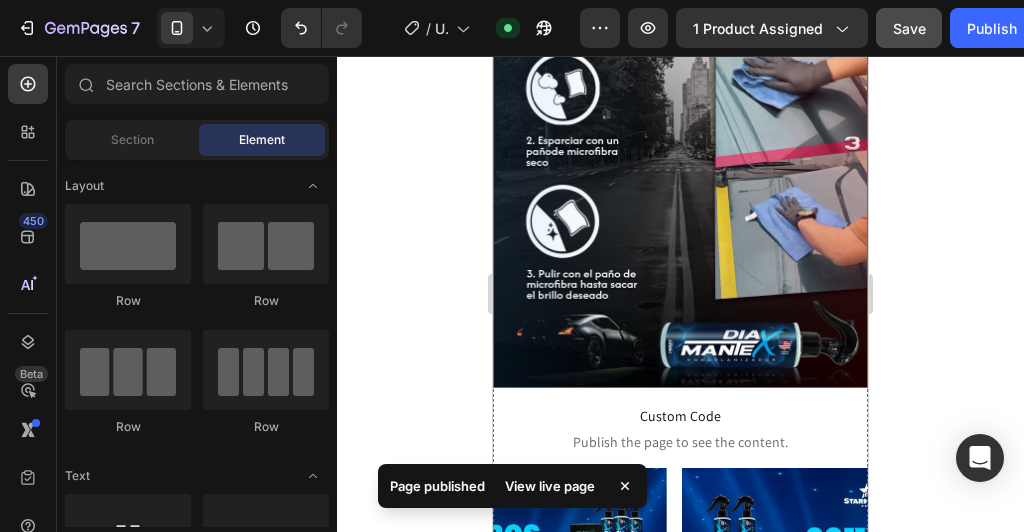 scroll, scrollTop: 3564, scrollLeft: 0, axis: vertical 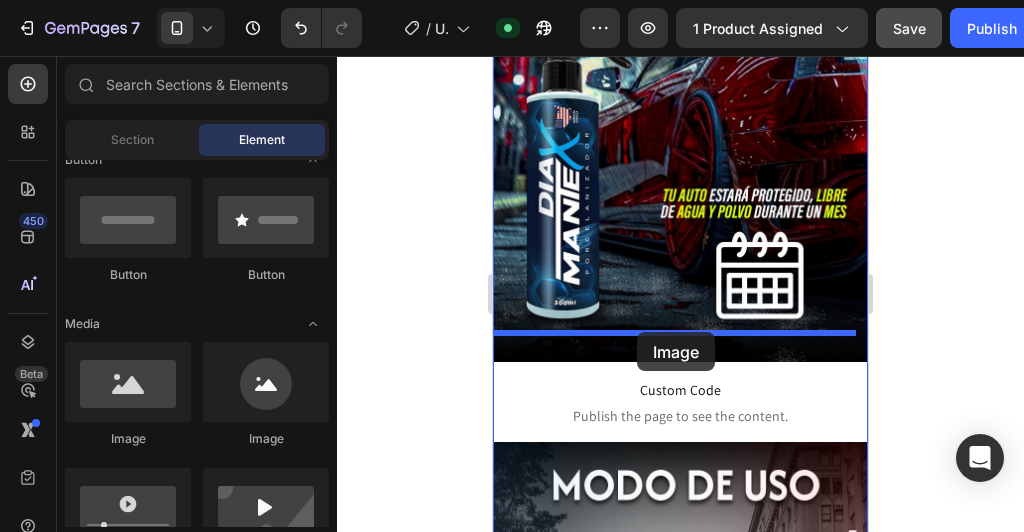 drag, startPoint x: 629, startPoint y: 421, endPoint x: 904, endPoint y: 463, distance: 278.18878 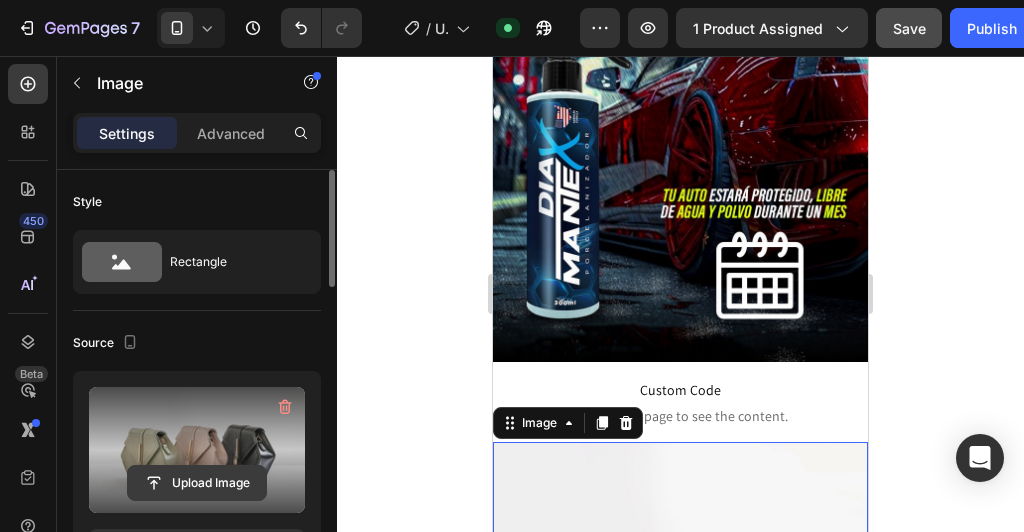 click 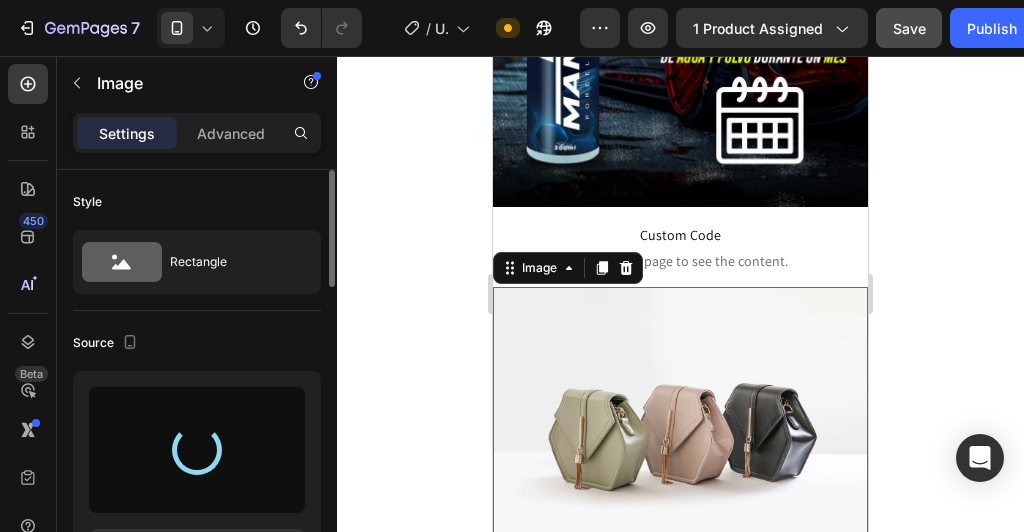 scroll, scrollTop: 3560, scrollLeft: 0, axis: vertical 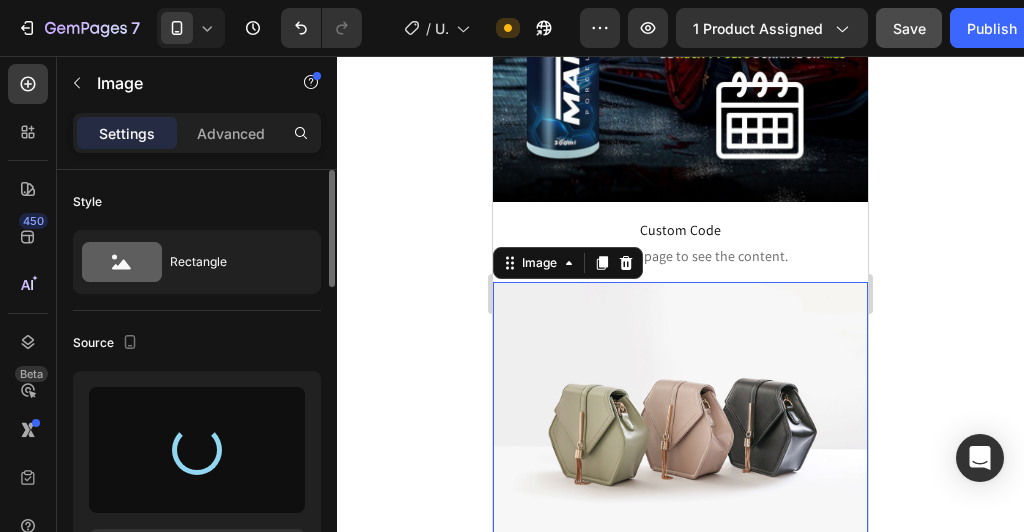 type on "https://cdn.shopify.com/s/files/1/0702/5475/6134/files/gempages_483693520306045978-1b4a5d48-19f3-48c1-af43-3070136314a7.jpg" 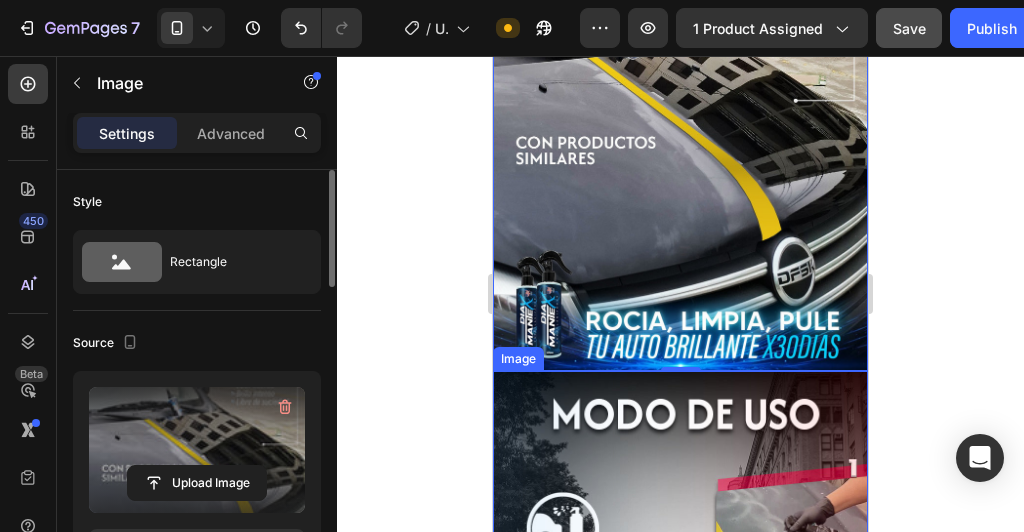 scroll, scrollTop: 3880, scrollLeft: 0, axis: vertical 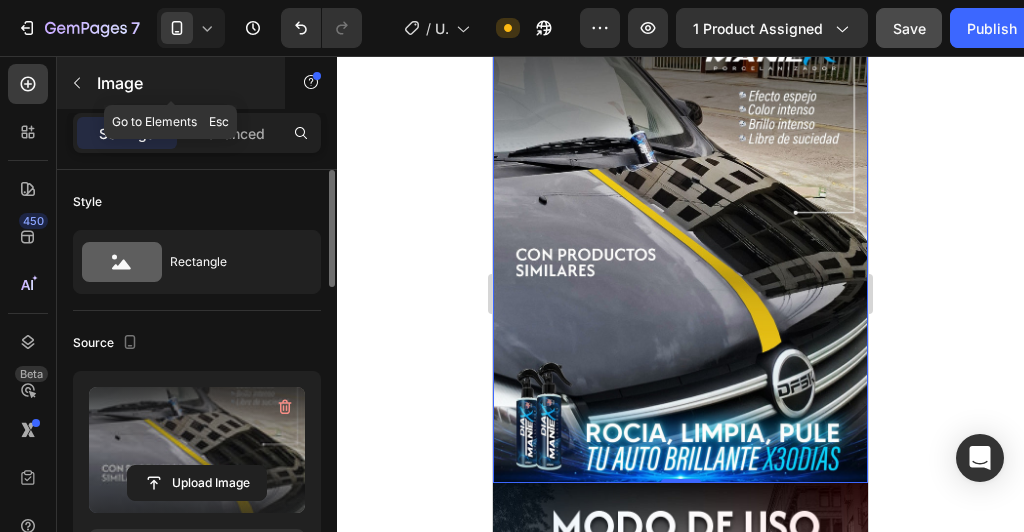 click 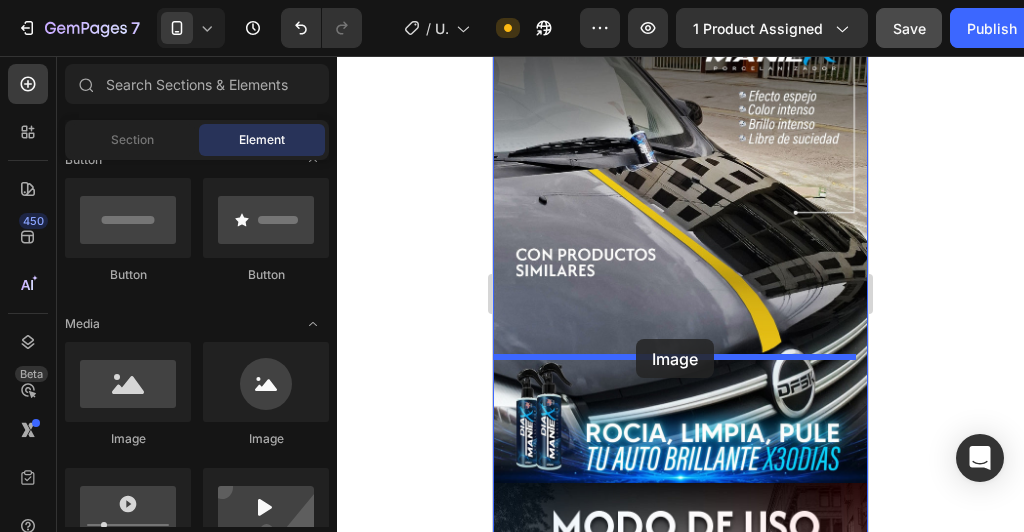 drag, startPoint x: 635, startPoint y: 458, endPoint x: 636, endPoint y: 339, distance: 119.0042 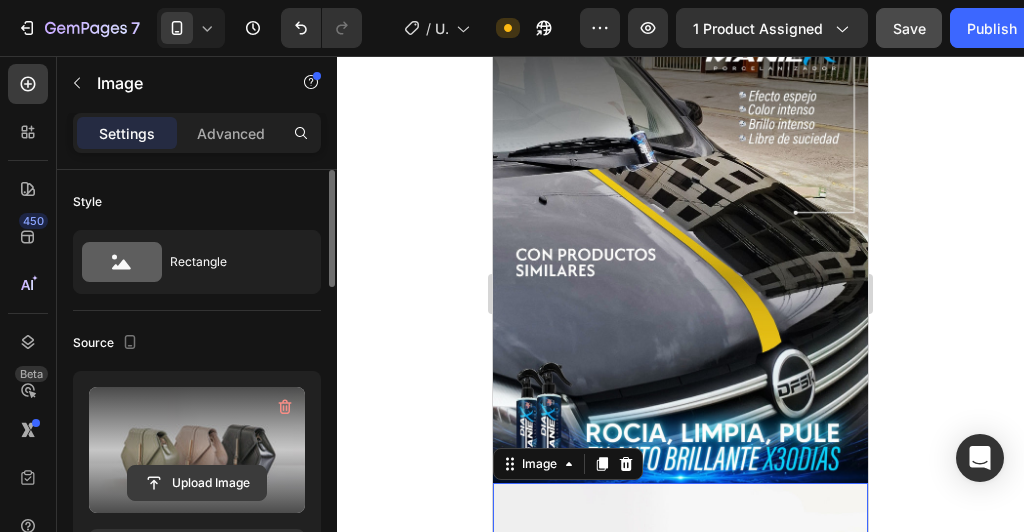 click 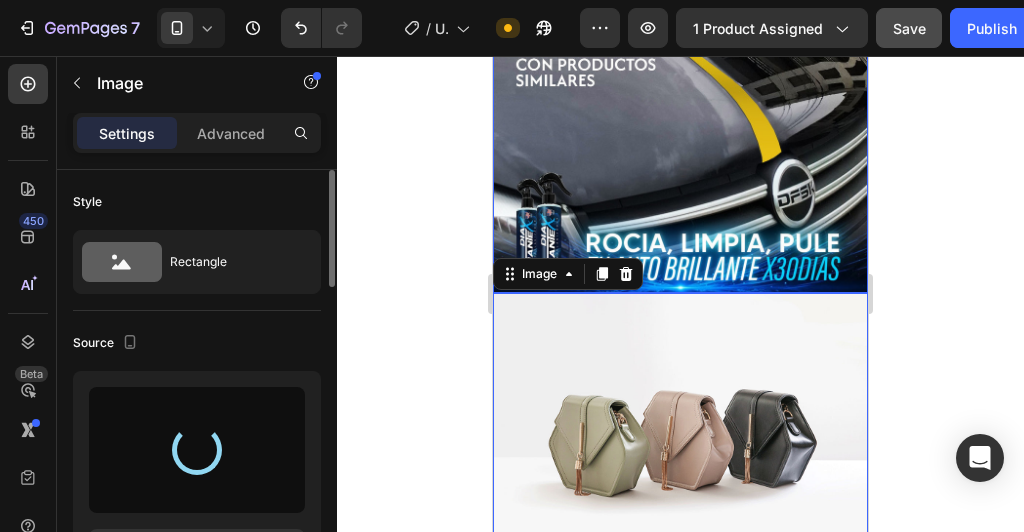 scroll, scrollTop: 4200, scrollLeft: 0, axis: vertical 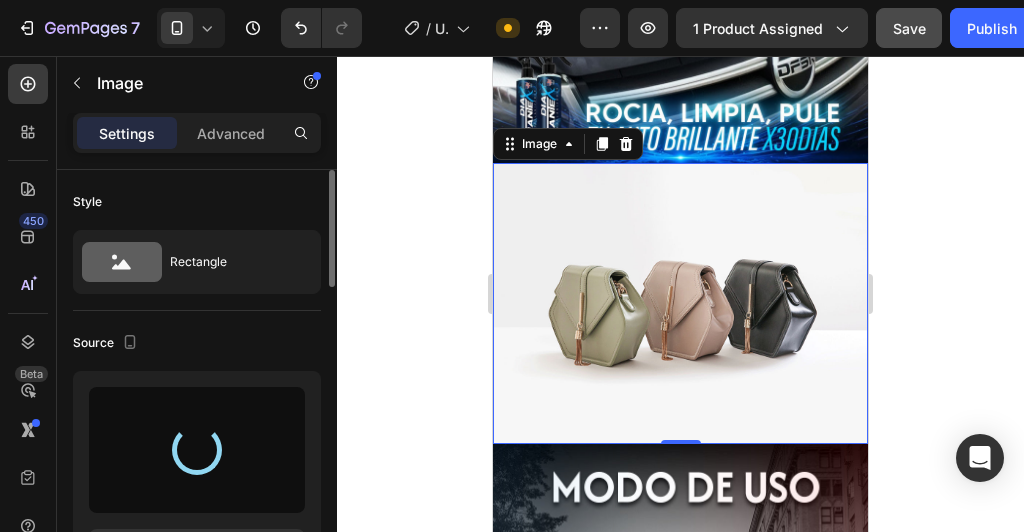 type on "https://cdn.shopify.com/s/files/1/0702/5475/6134/files/gempages_483693520306045978-524a8c4d-8b5c-40d4-a3f5-ce962ed1967b.jpg" 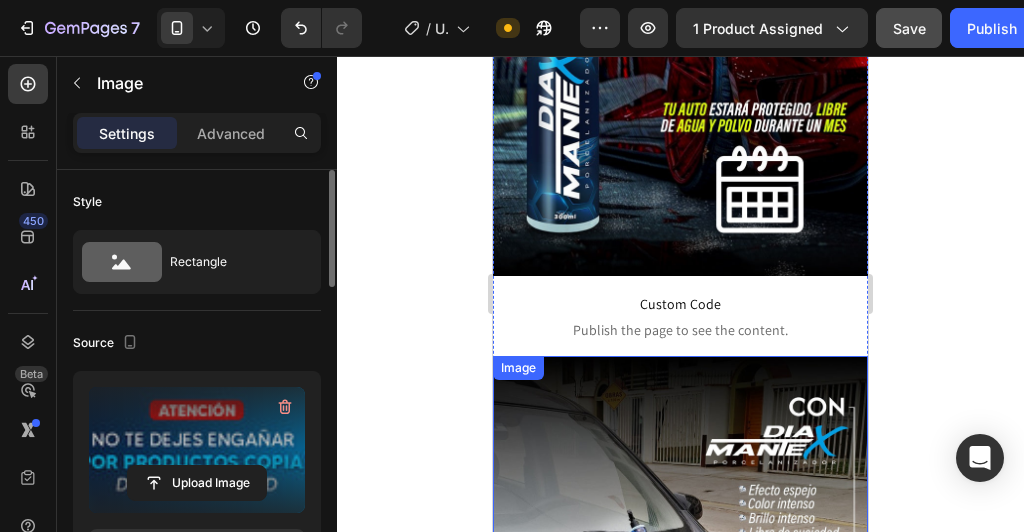 scroll, scrollTop: 3480, scrollLeft: 0, axis: vertical 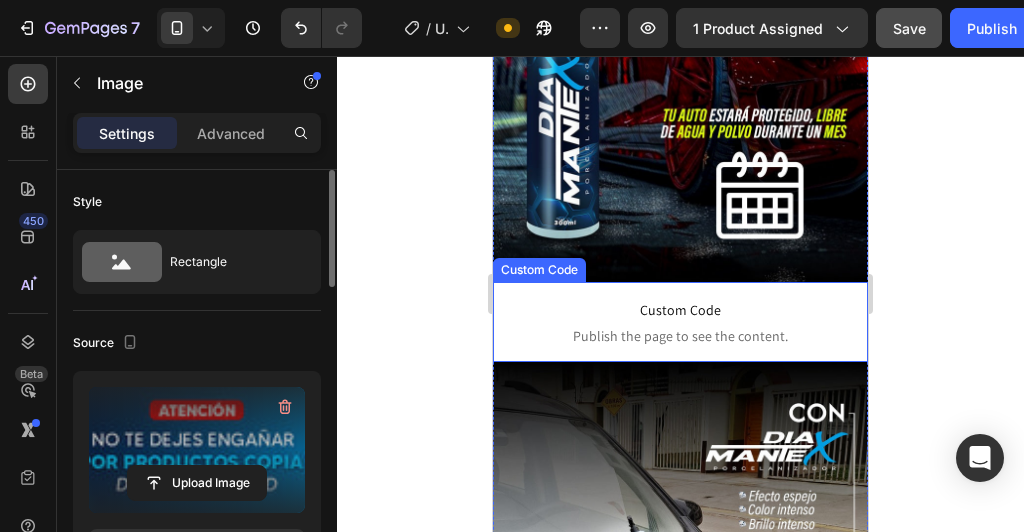 click on "Custom Code" at bounding box center (680, 310) 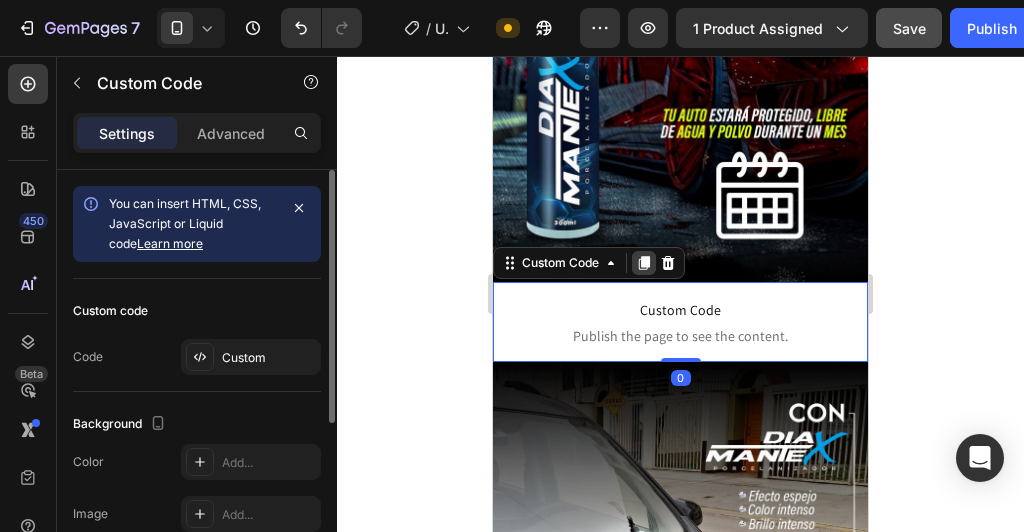 click 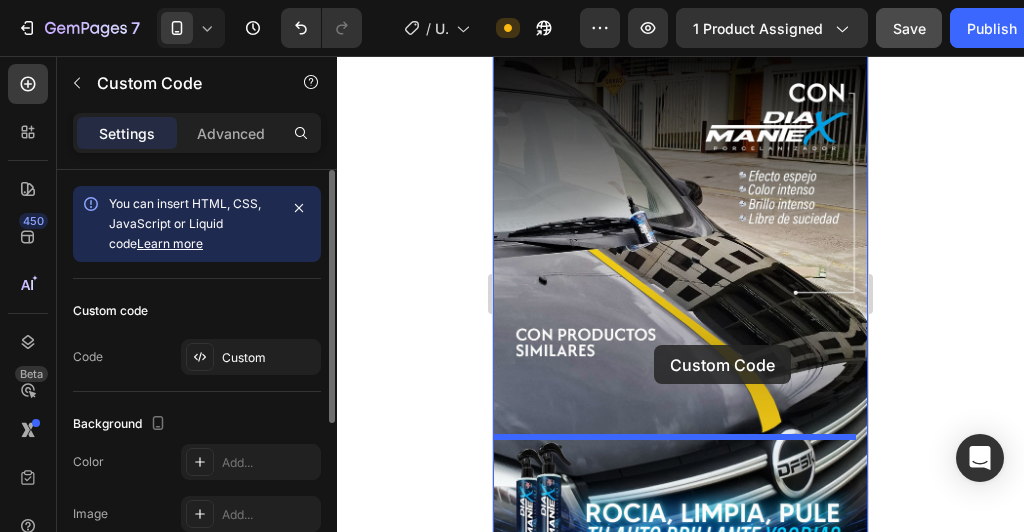 scroll, scrollTop: 4120, scrollLeft: 0, axis: vertical 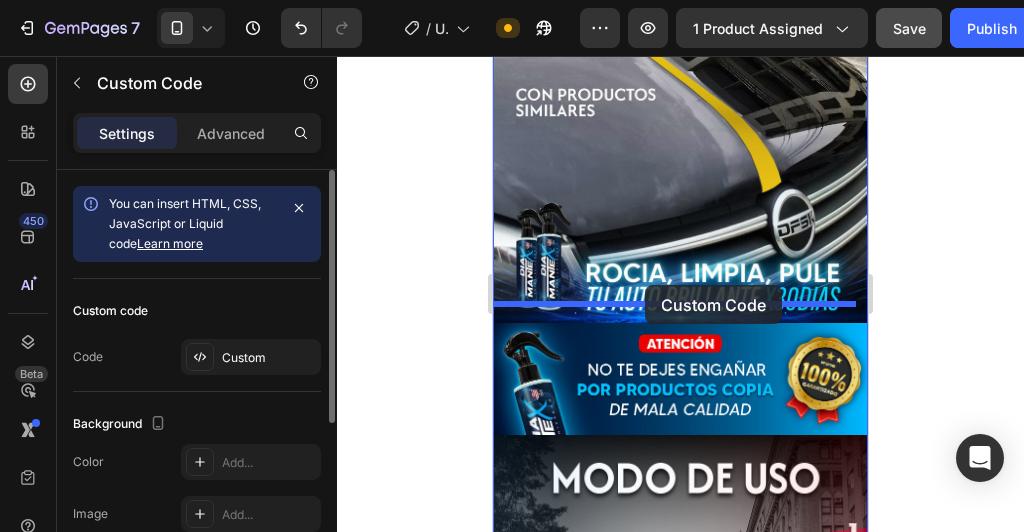 drag, startPoint x: 524, startPoint y: 231, endPoint x: 645, endPoint y: 286, distance: 132.91351 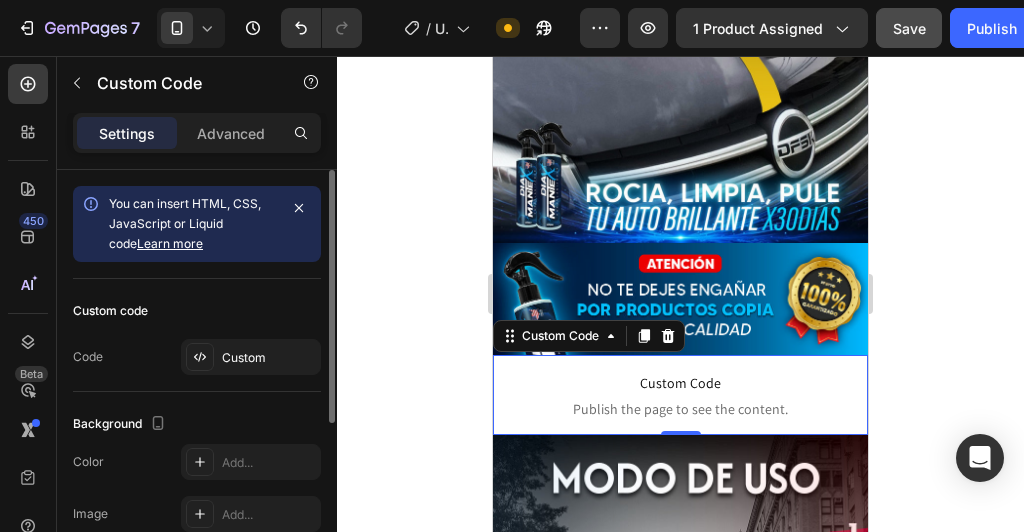 scroll, scrollTop: 4040, scrollLeft: 0, axis: vertical 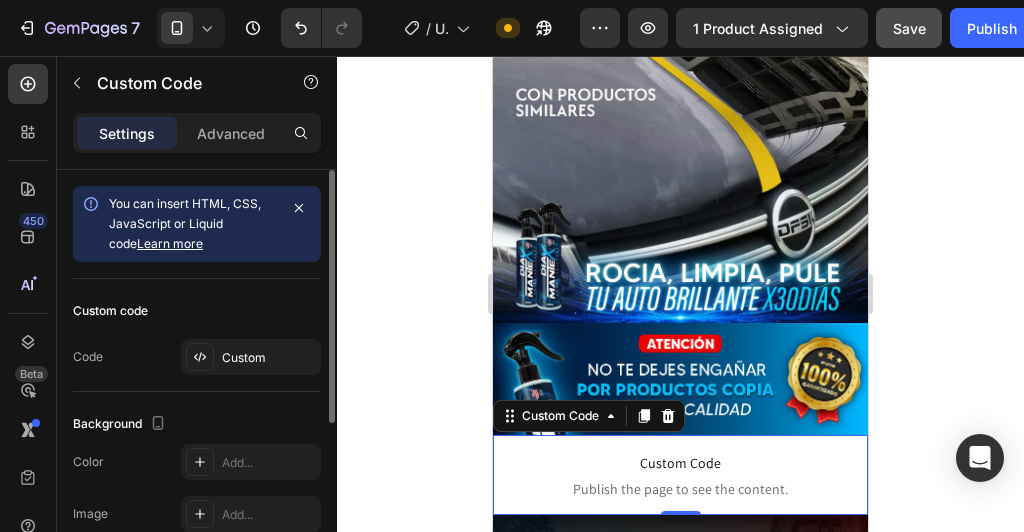 click 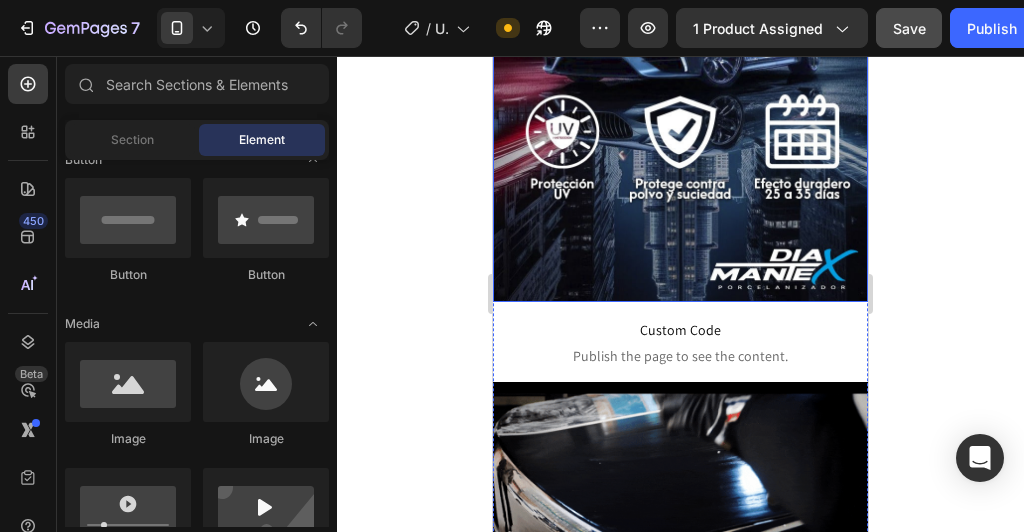 scroll, scrollTop: 2096, scrollLeft: 0, axis: vertical 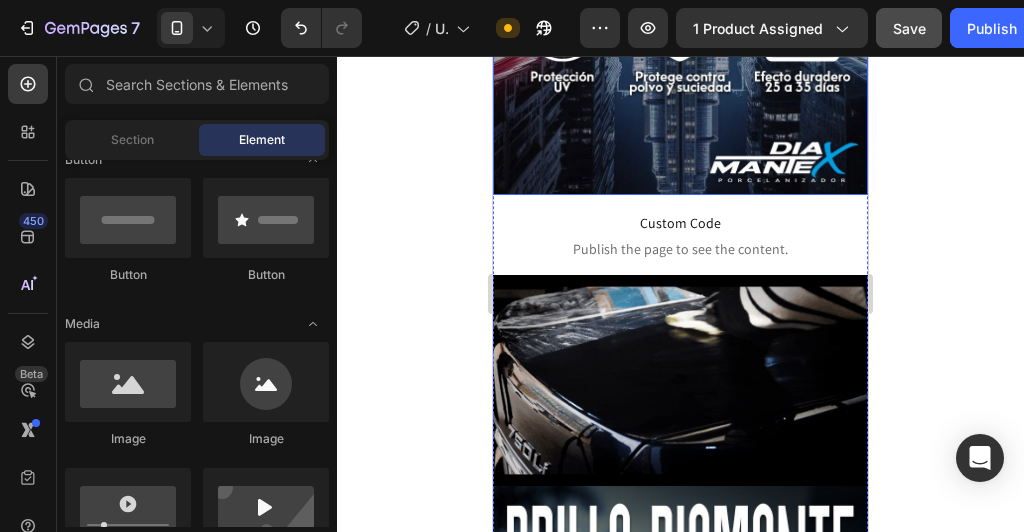 click at bounding box center (680, 380) 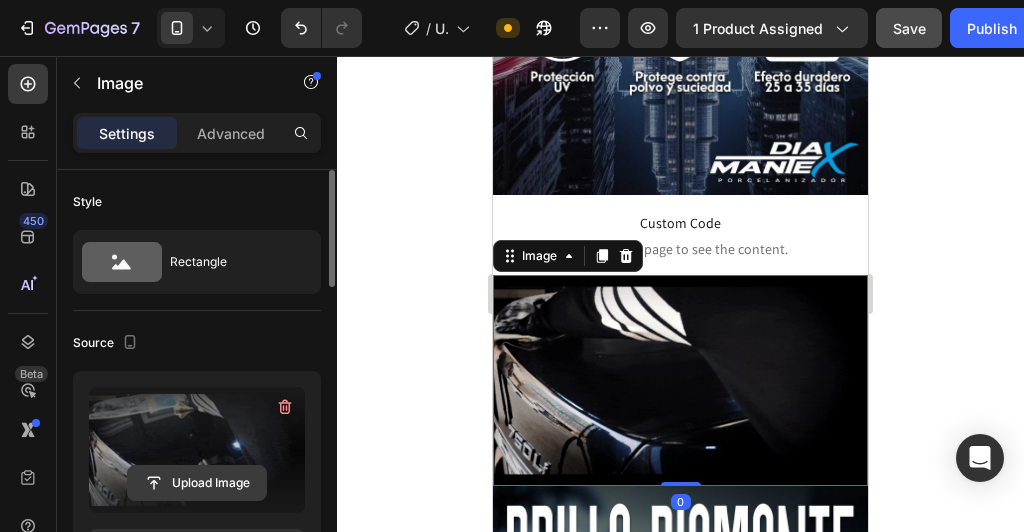 click 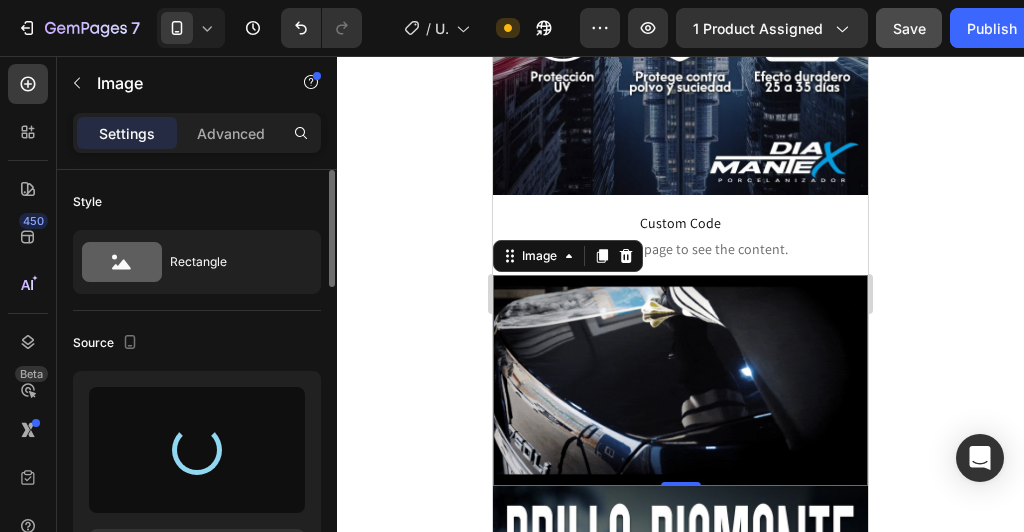 type on "https://cdn.shopify.com/s/files/1/0702/5475/6134/files/gempages_483693520306045978-339ea517-c86b-4226-bb29-8430be4d52ca.gif" 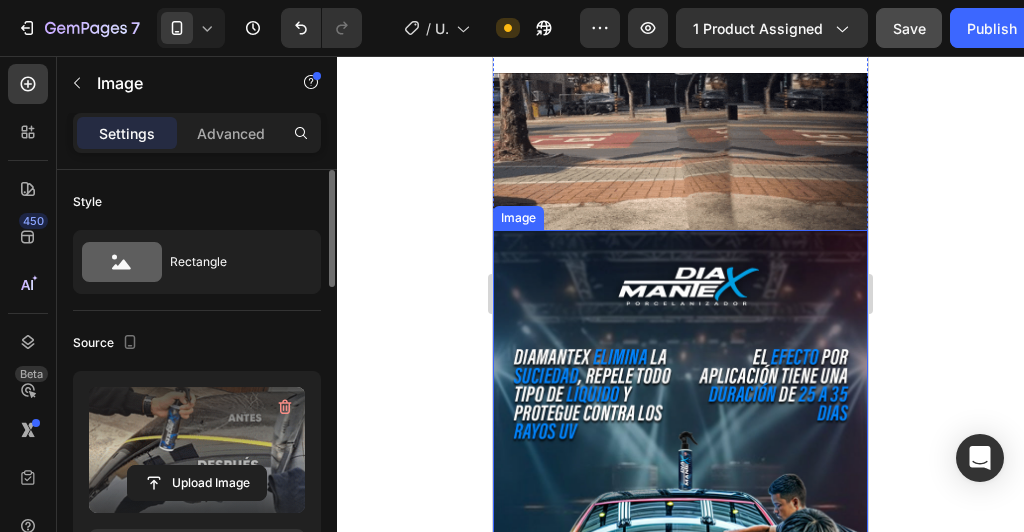 scroll, scrollTop: 720, scrollLeft: 0, axis: vertical 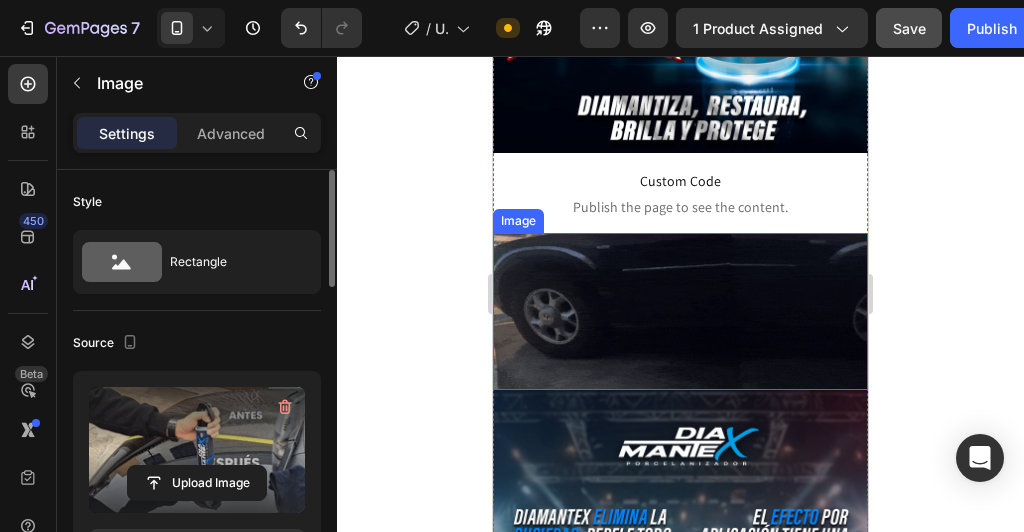 click at bounding box center (680, 311) 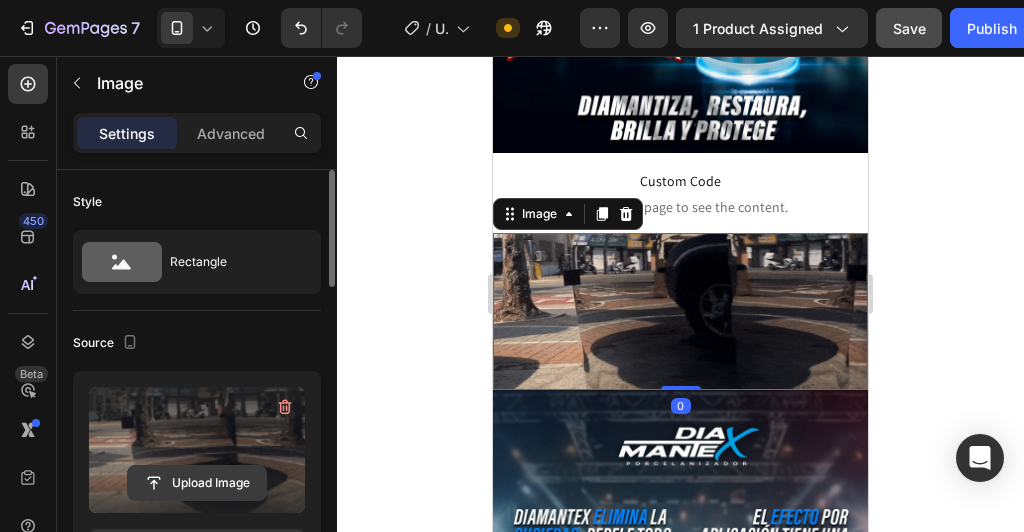 click 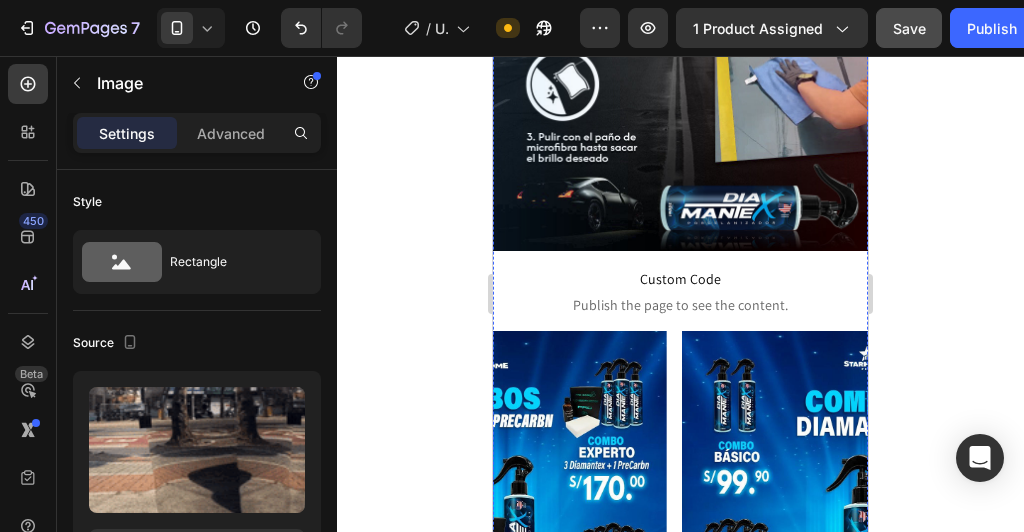 scroll, scrollTop: 4880, scrollLeft: 0, axis: vertical 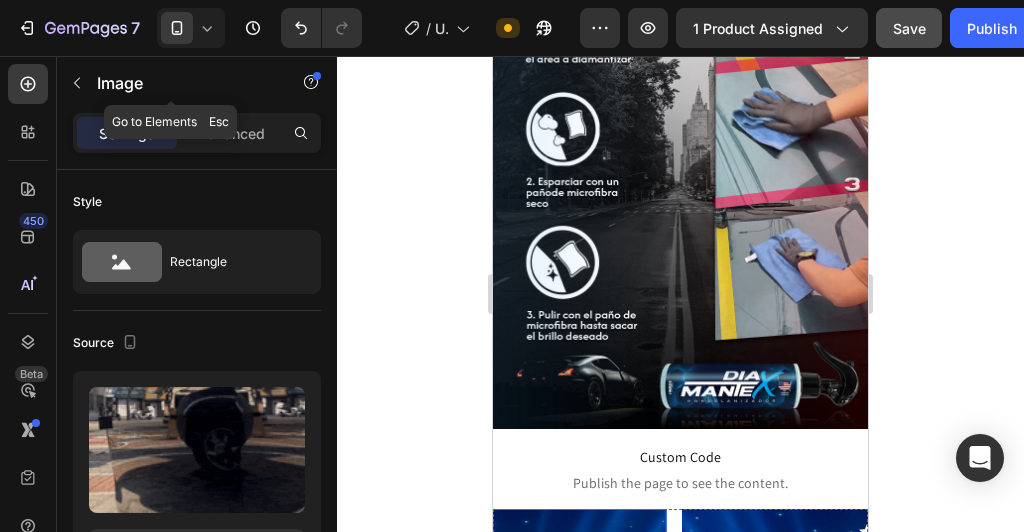 click 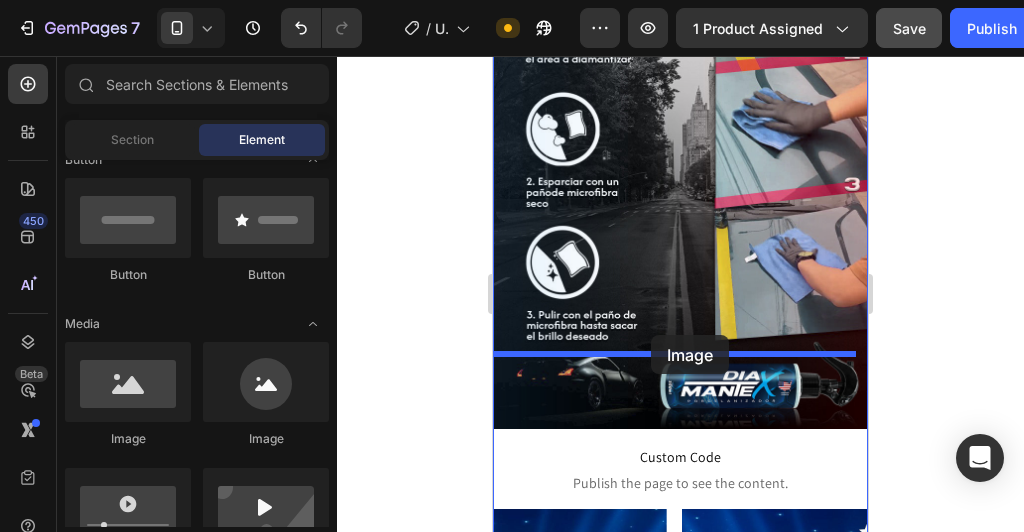 drag, startPoint x: 665, startPoint y: 447, endPoint x: 933, endPoint y: 445, distance: 268.00748 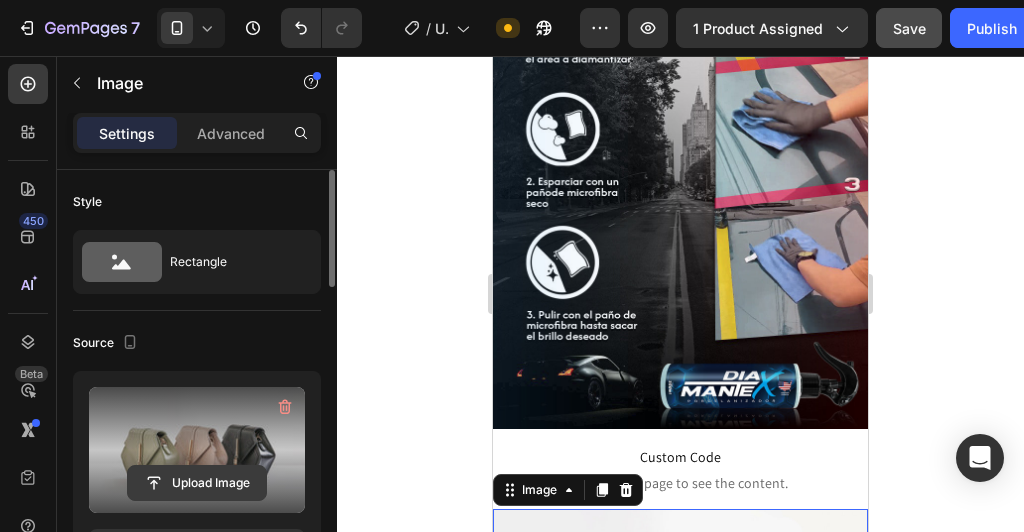 click 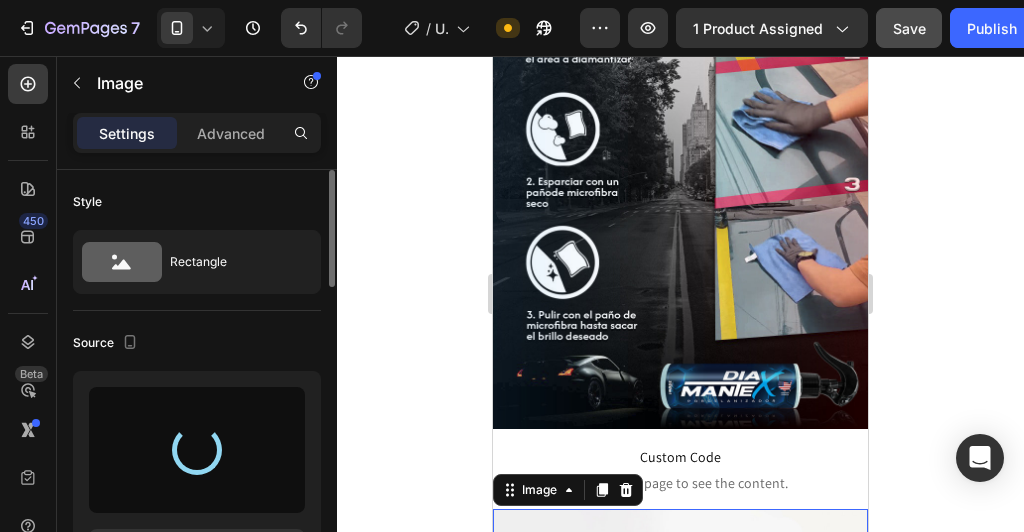 type on "https://cdn.shopify.com/s/files/1/0702/5475/6134/files/gempages_483693520306045978-50147585-4135-4f04-ad21-a3a3ae9b972b.gif" 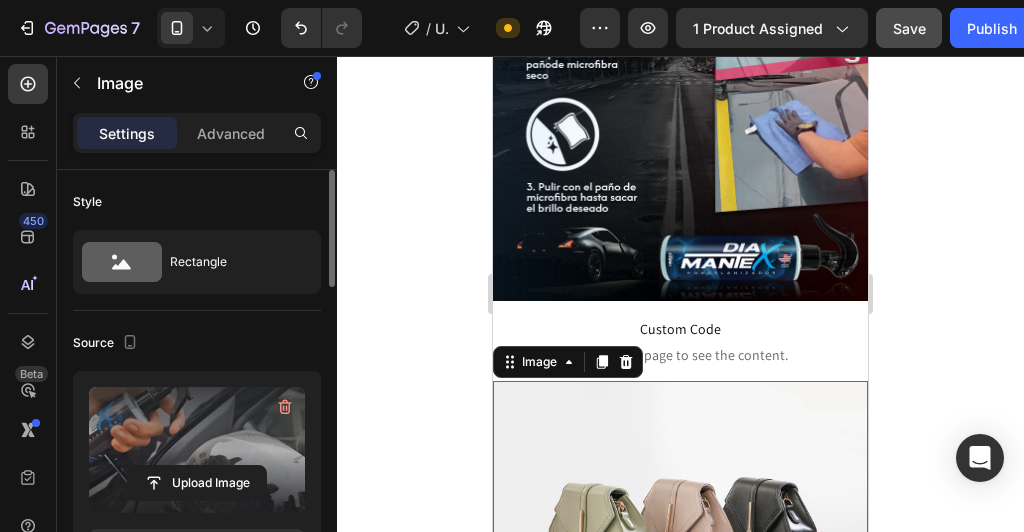 scroll, scrollTop: 5040, scrollLeft: 0, axis: vertical 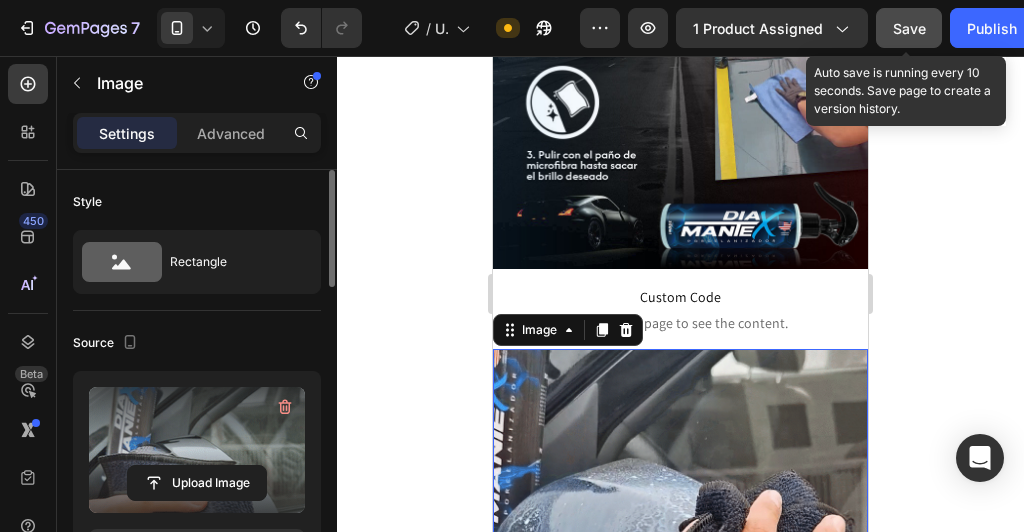 click on "Save" 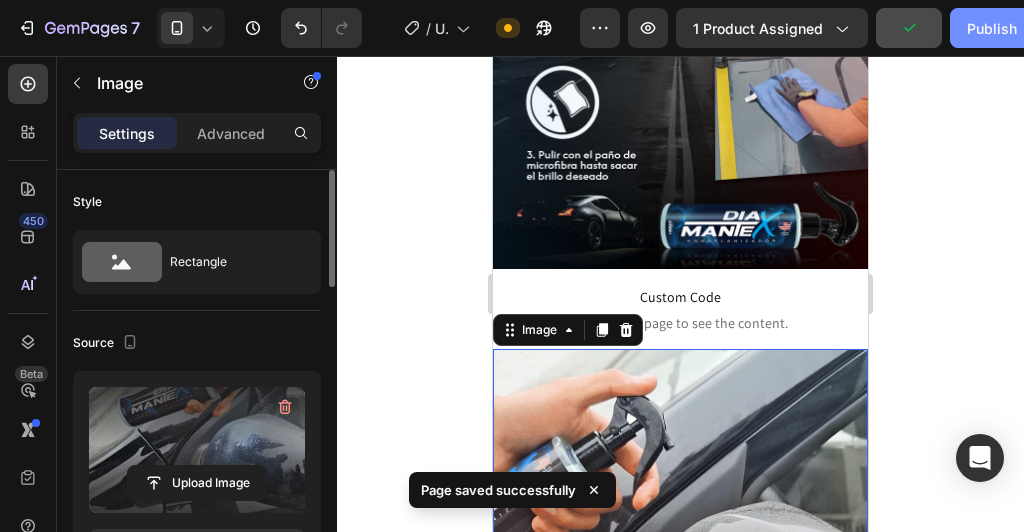click on "Publish" at bounding box center (992, 28) 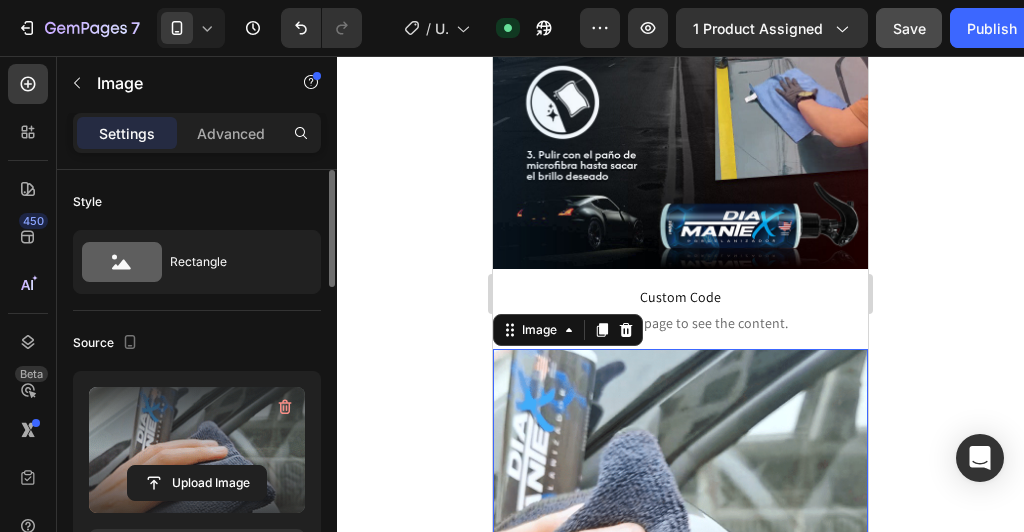 click on "Publish" at bounding box center [992, 28] 